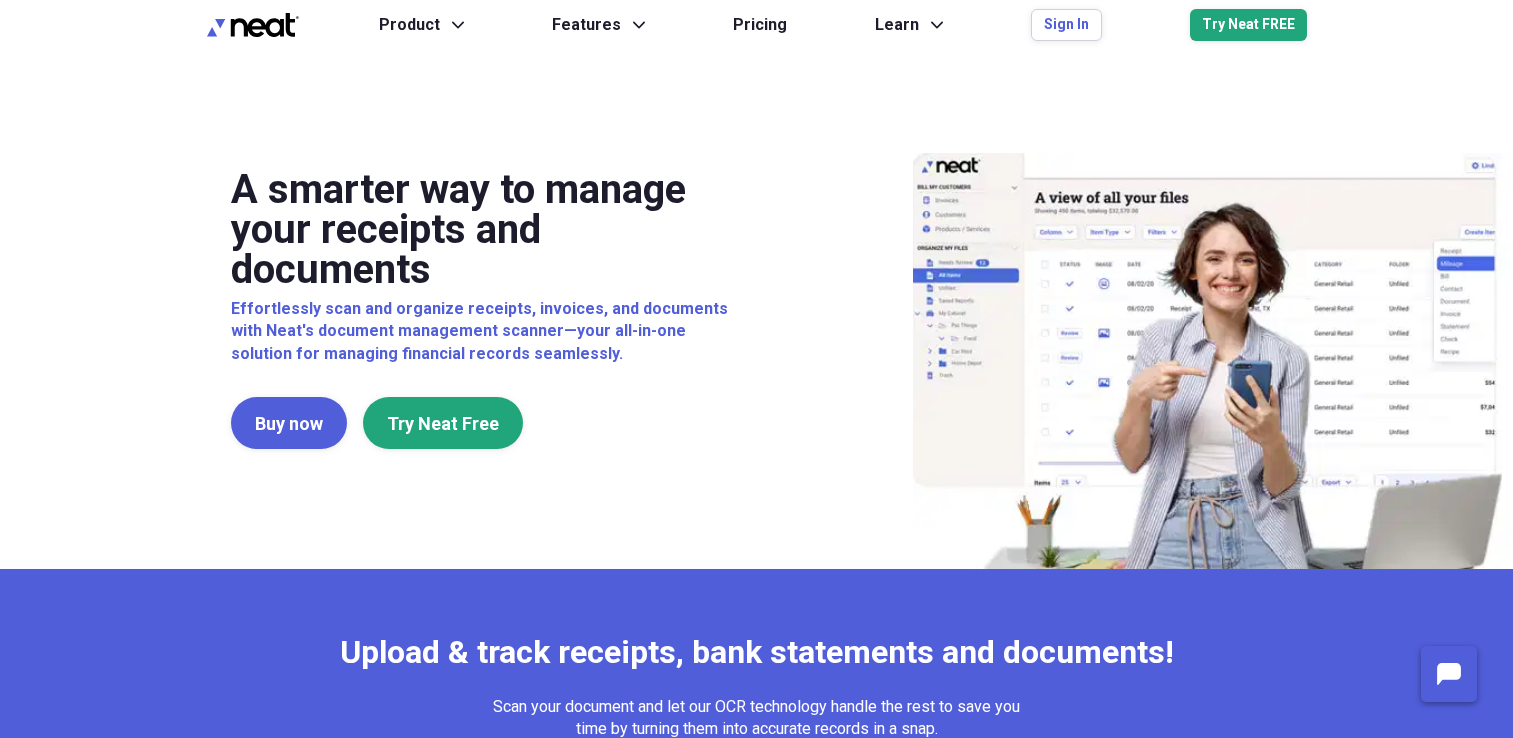 scroll, scrollTop: 0, scrollLeft: 0, axis: both 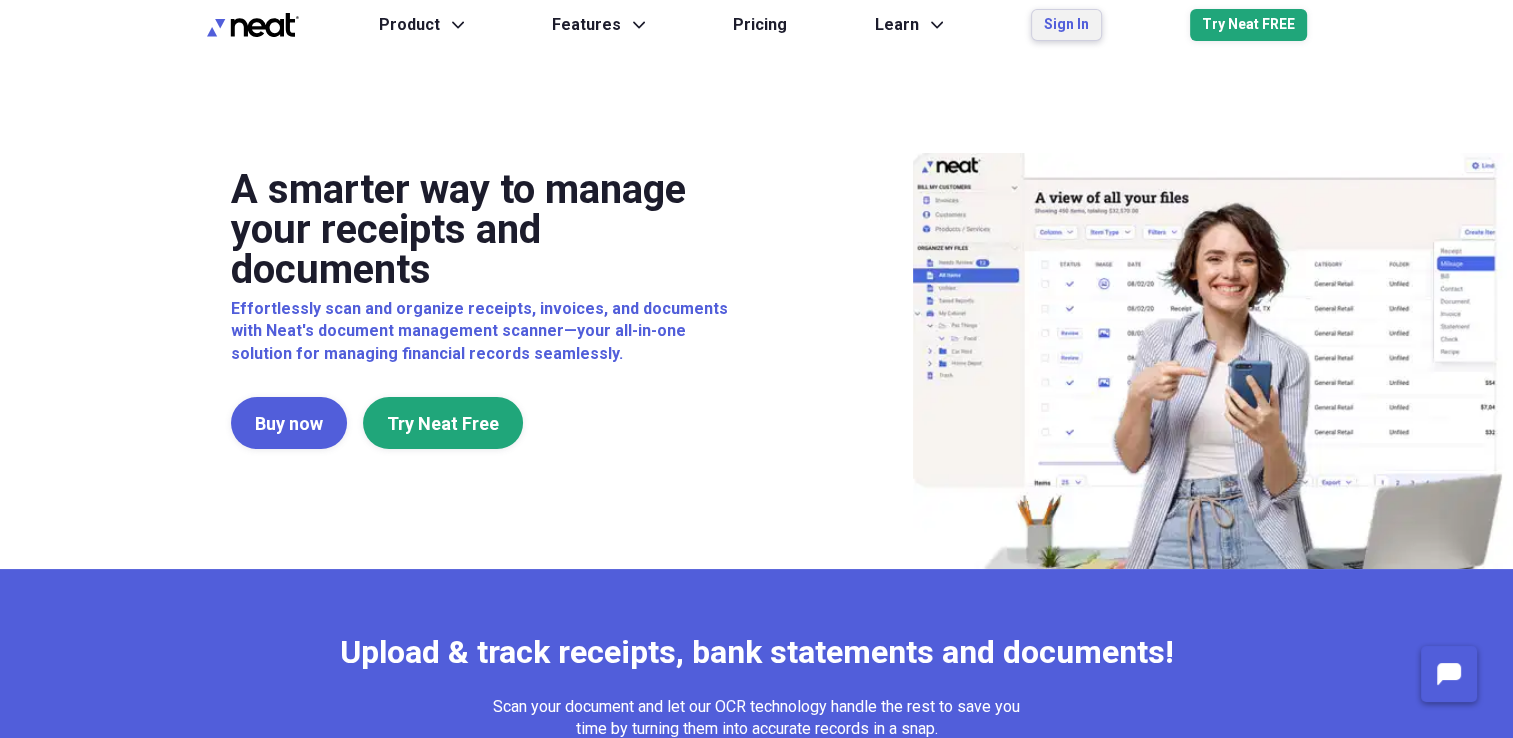 click on "Sign In" at bounding box center (1066, 25) 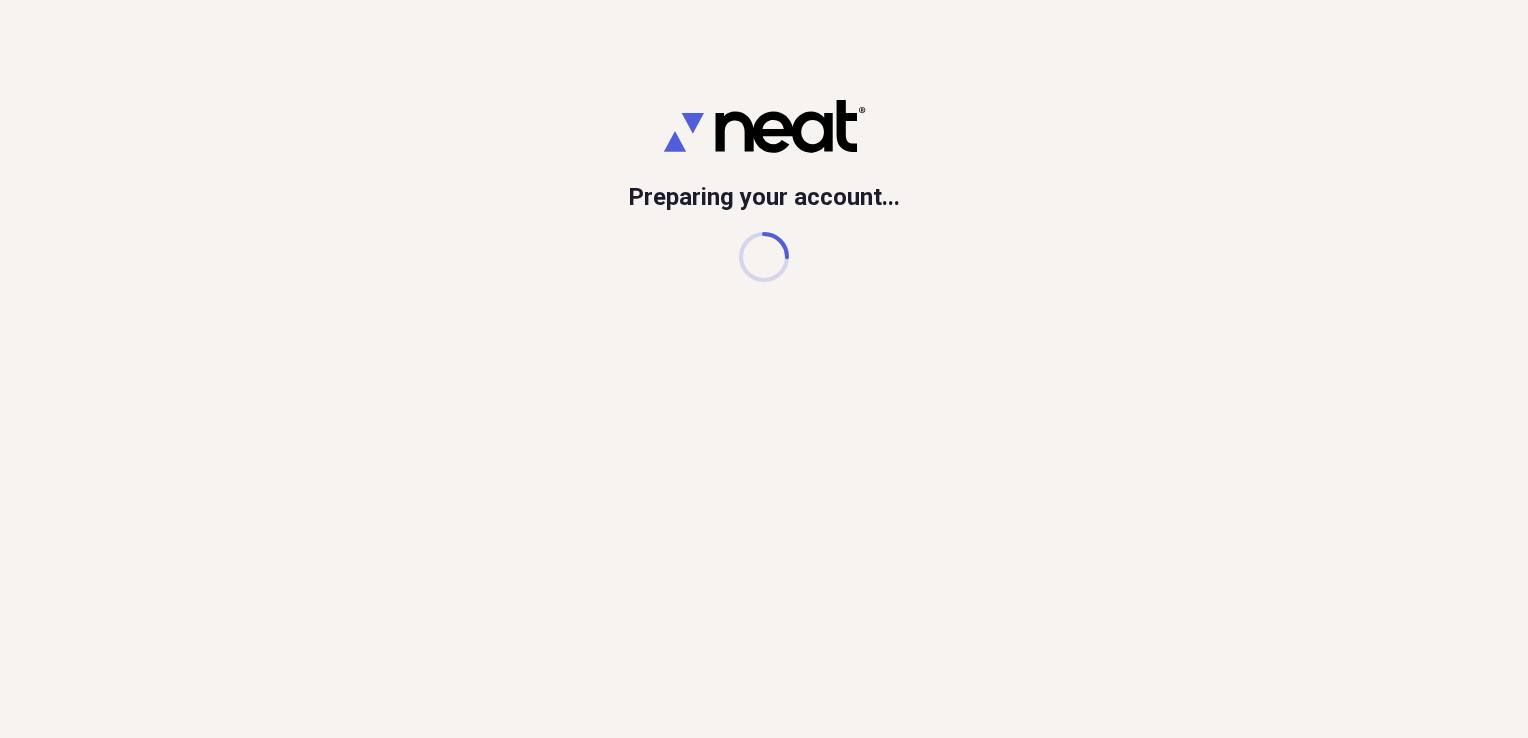 scroll, scrollTop: 0, scrollLeft: 0, axis: both 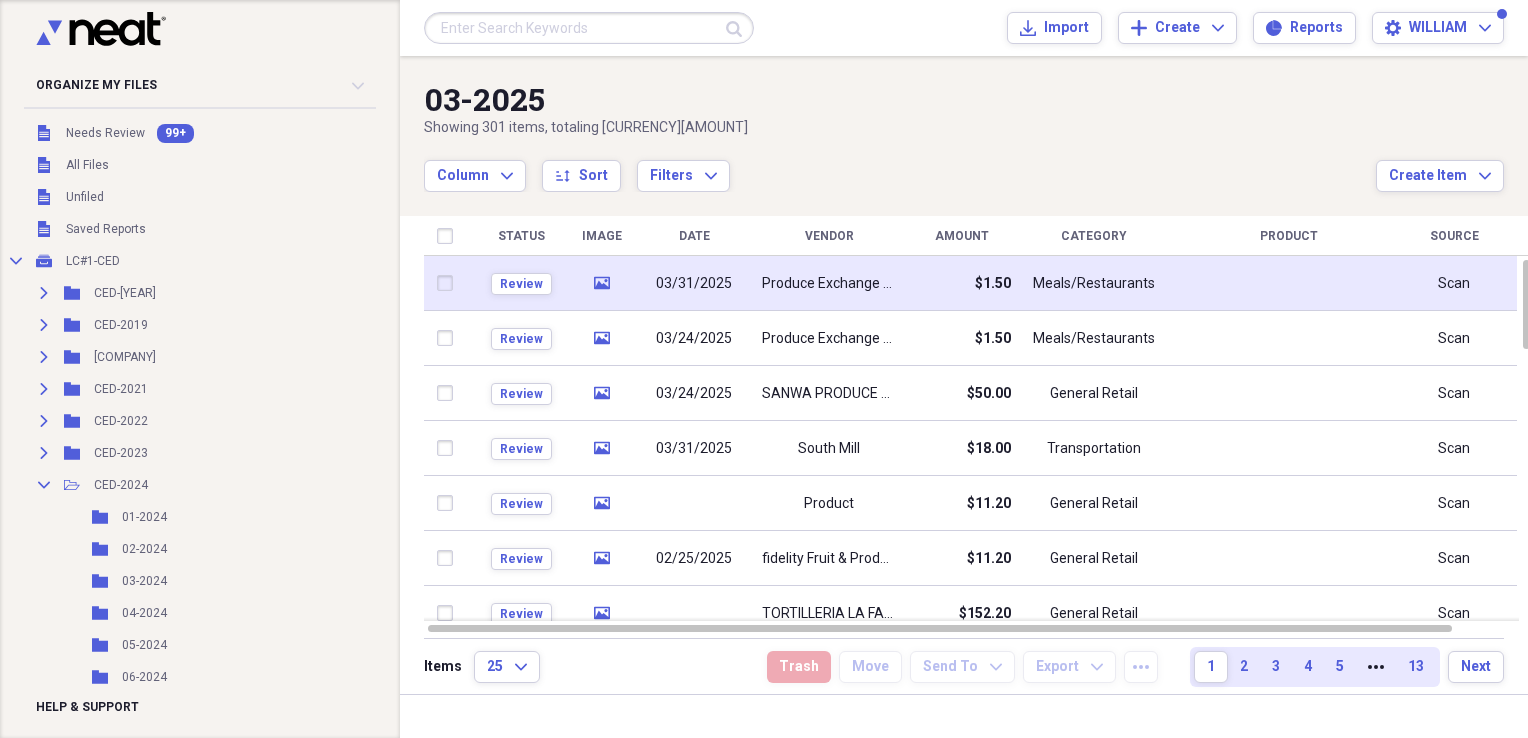 click on "03/31/2025" at bounding box center (694, 283) 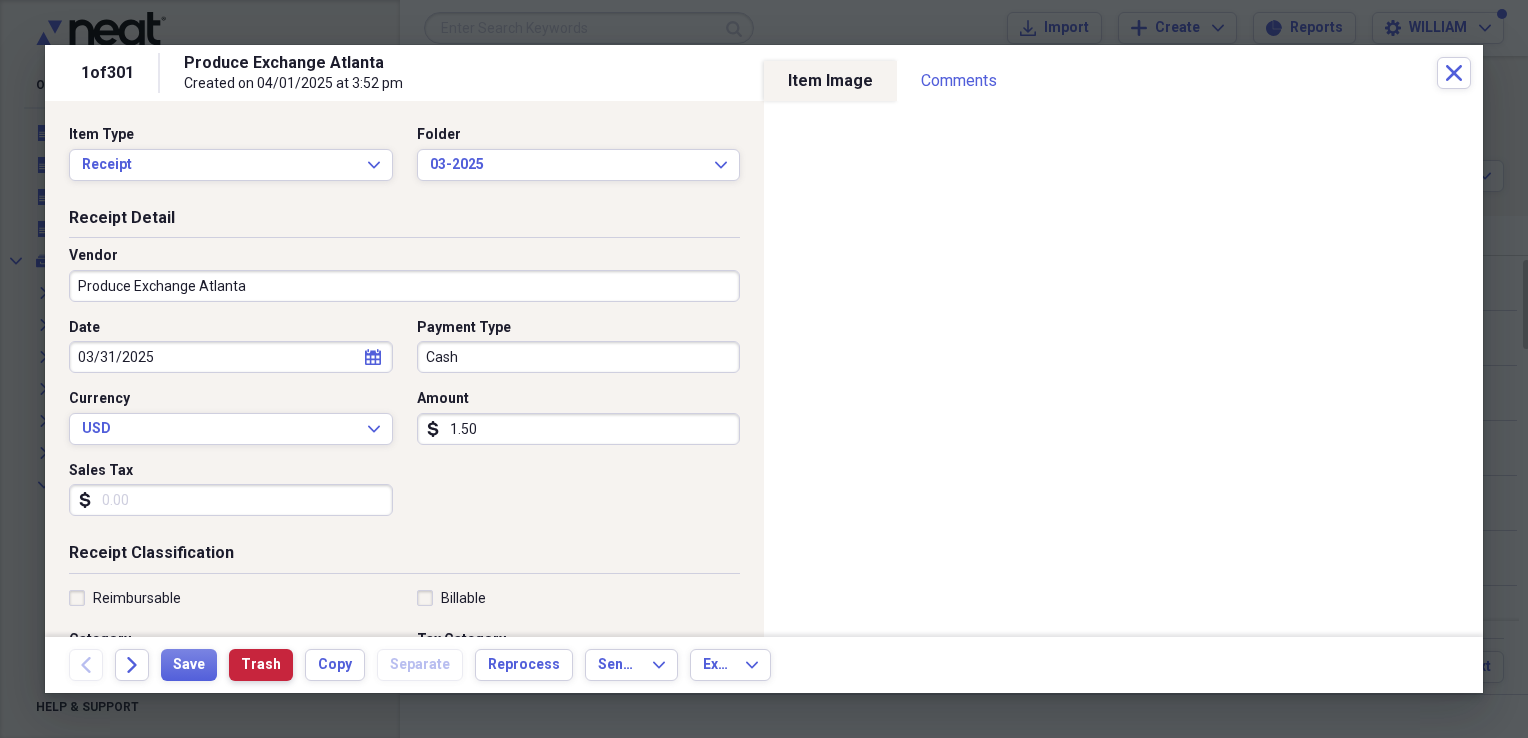 click on "Trash" at bounding box center [261, 665] 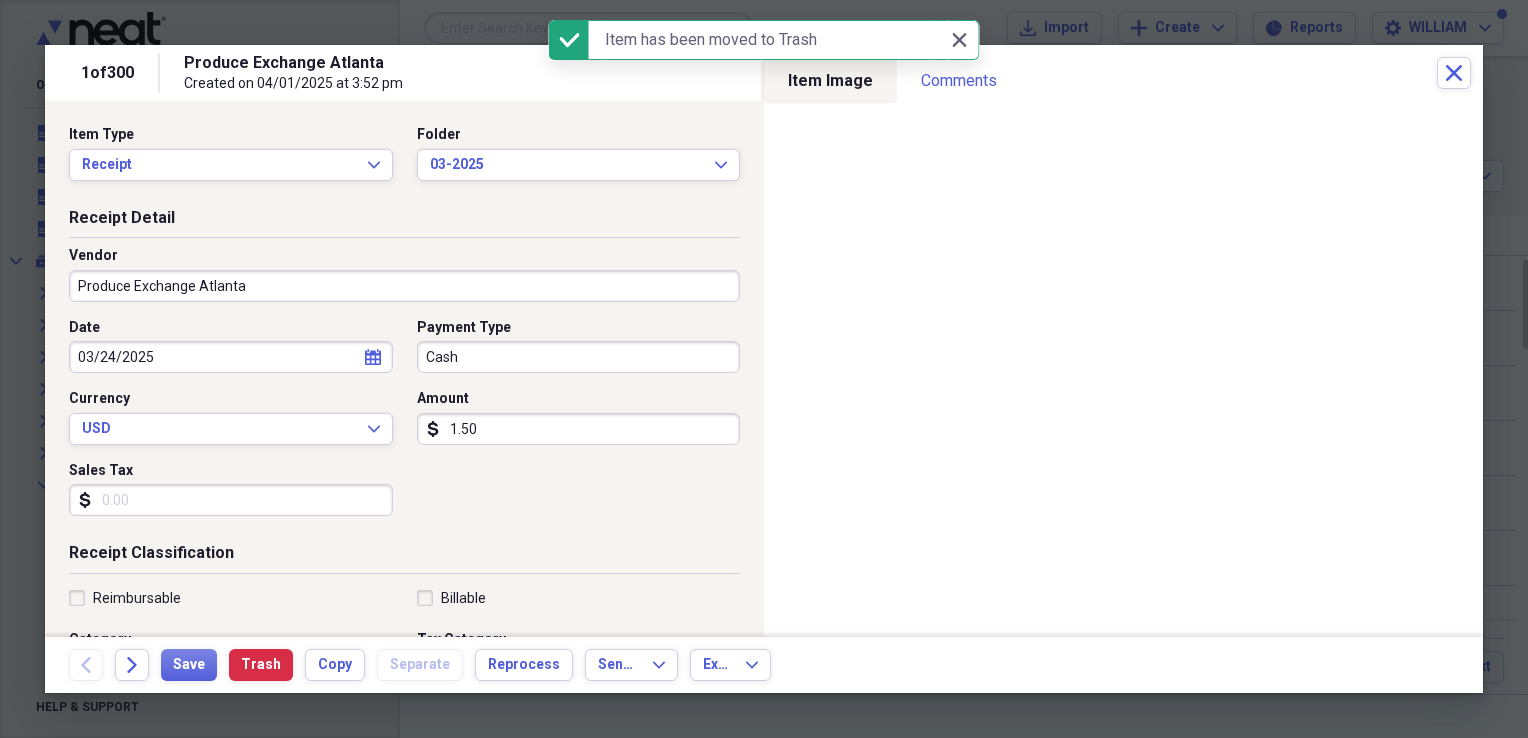 click on "Sales Tax" at bounding box center [231, 500] 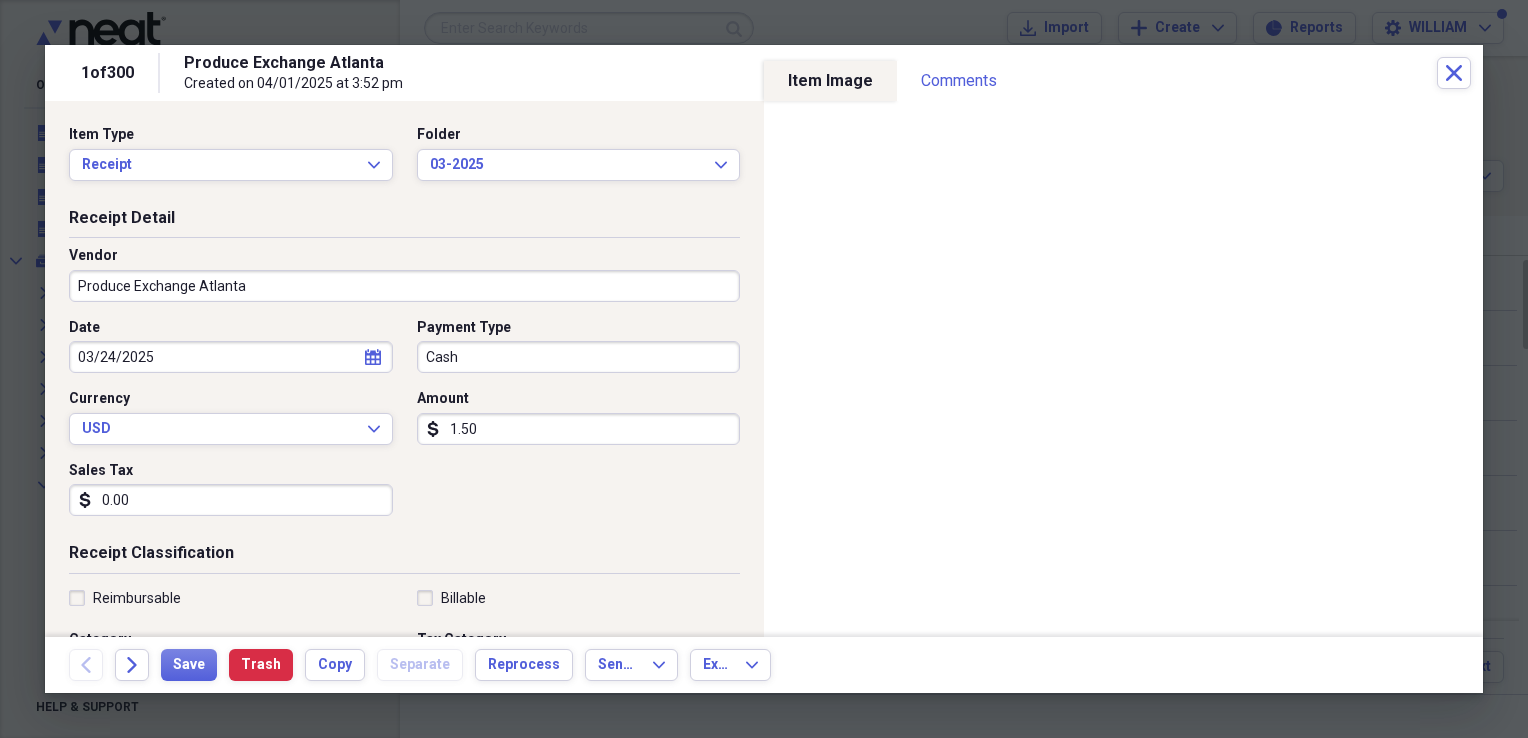 type on "0.00" 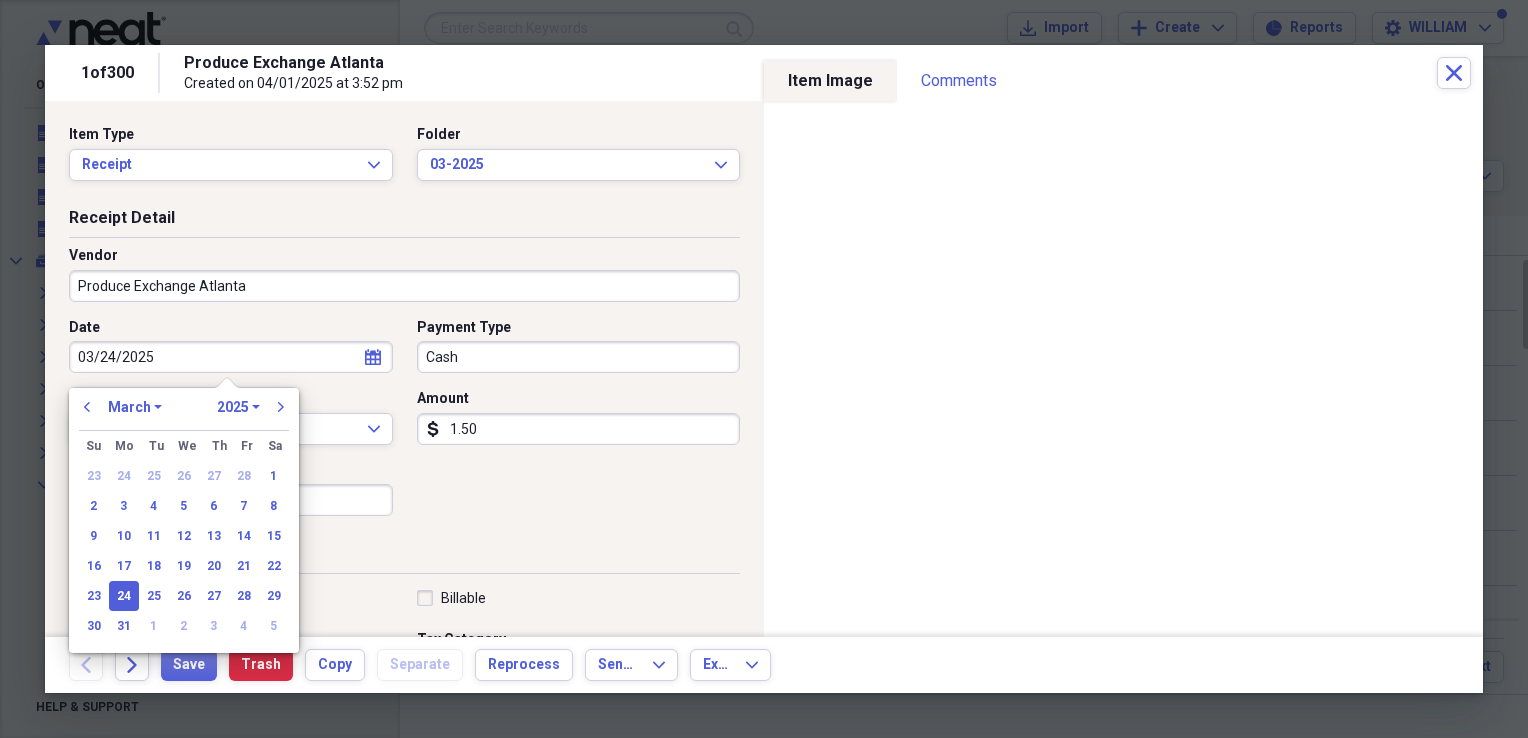 click on "03/24/2025" at bounding box center [231, 357] 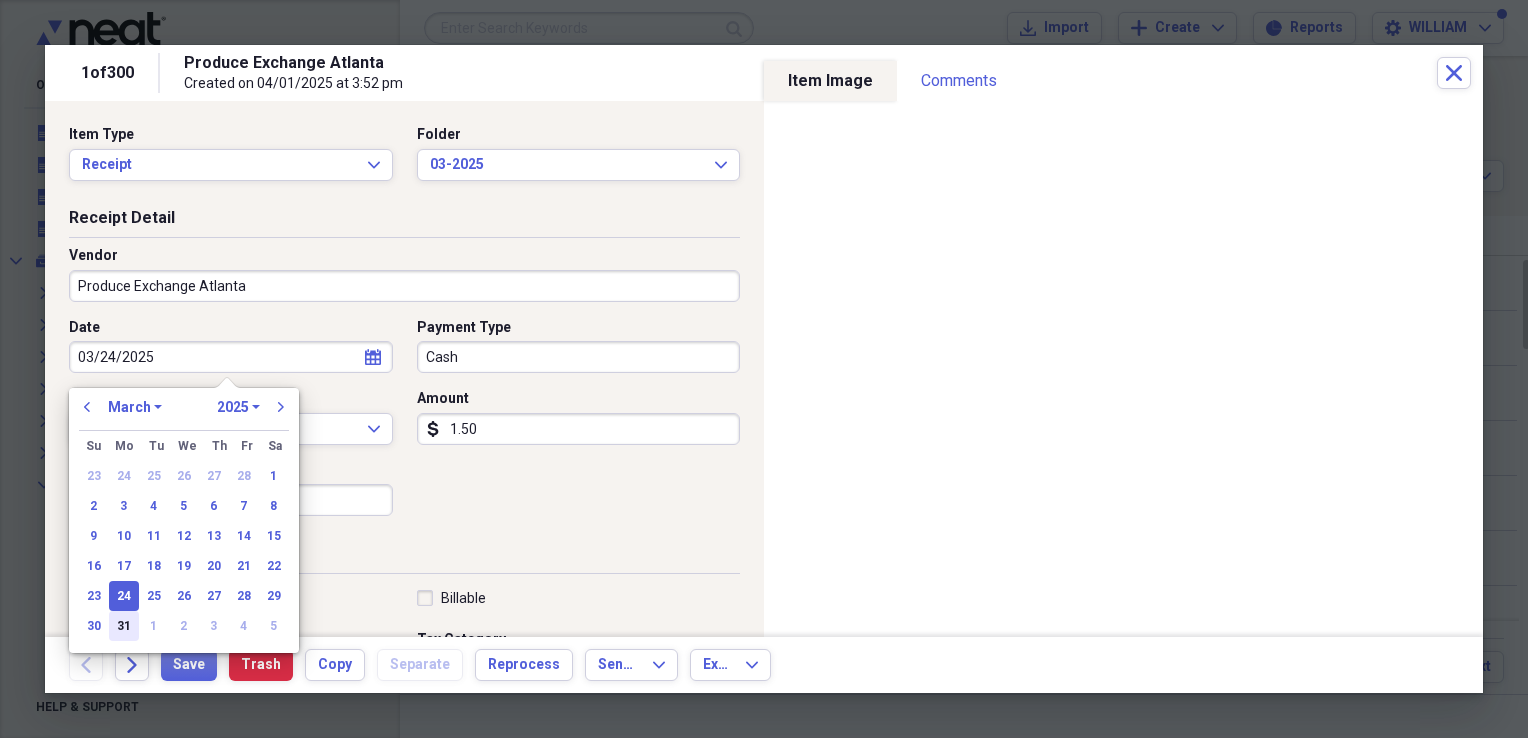 click on "31" at bounding box center (124, 626) 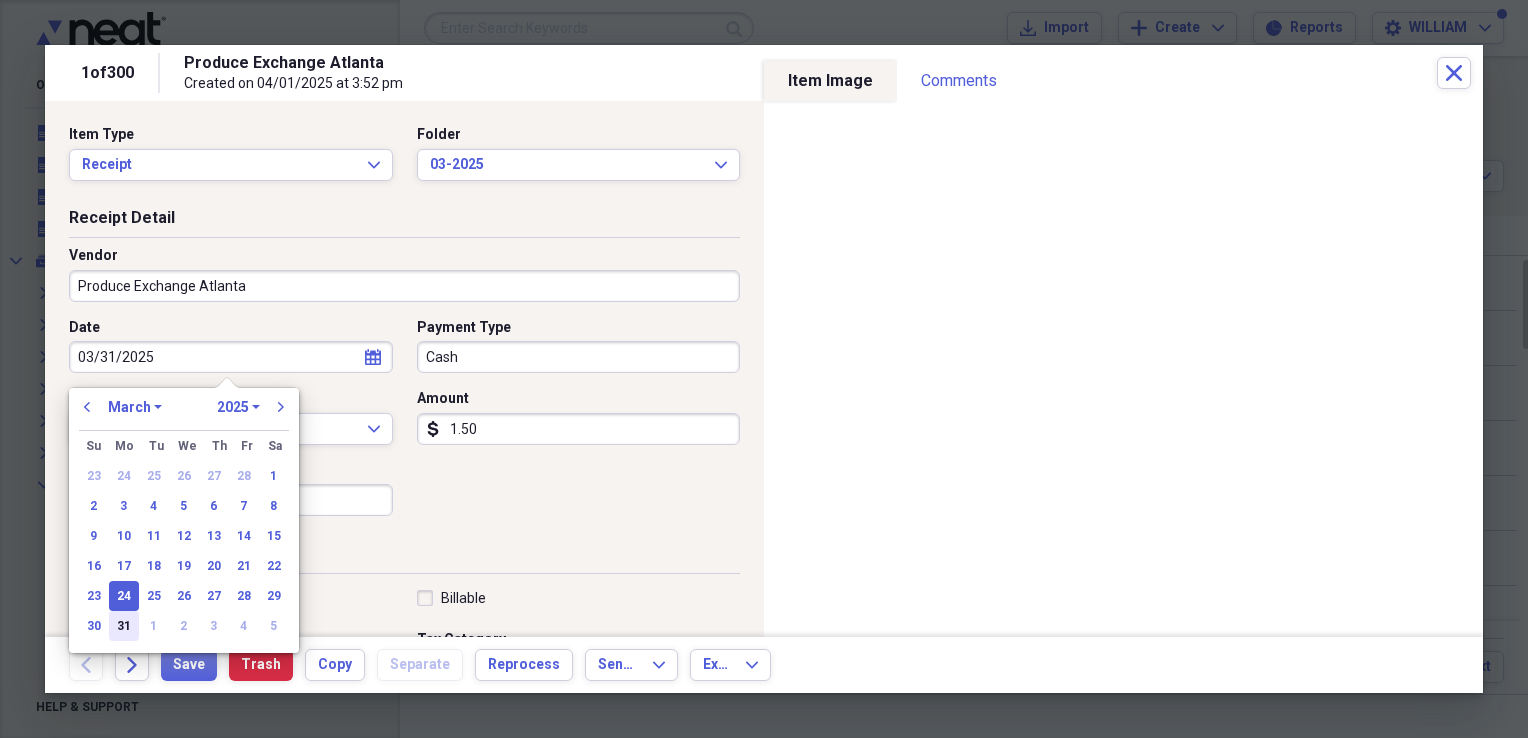 type on "03/31/2025" 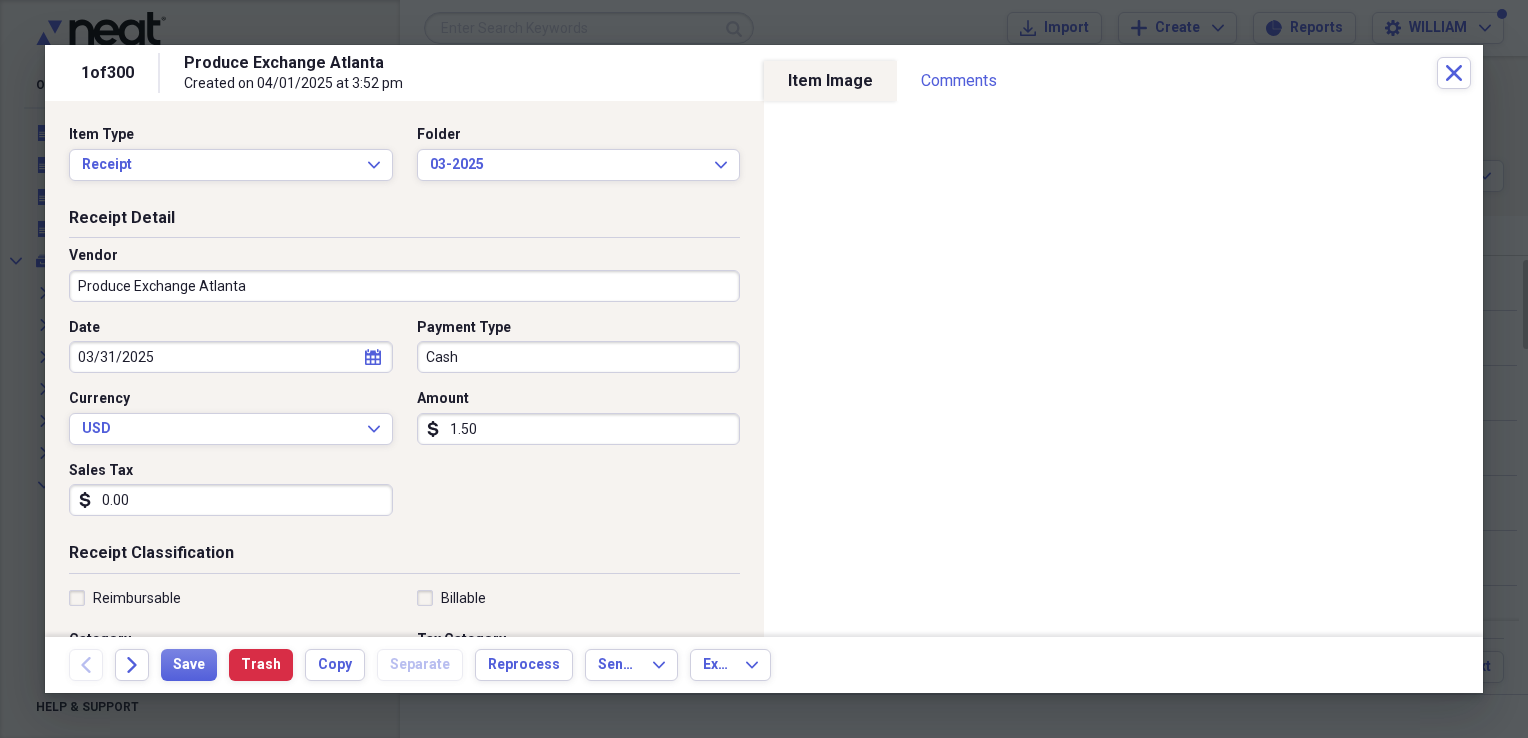 click on "1.50" at bounding box center (579, 429) 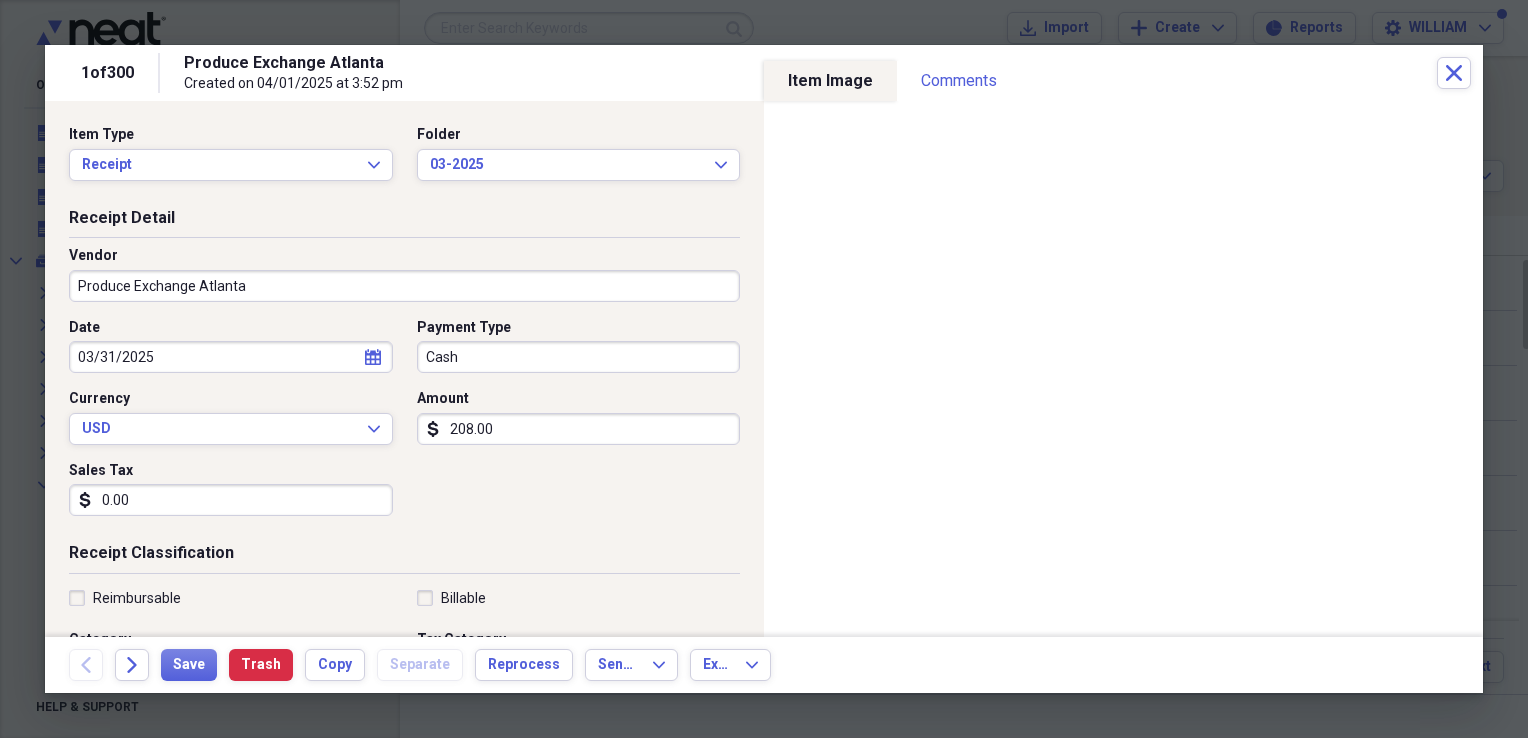 type on "208.00" 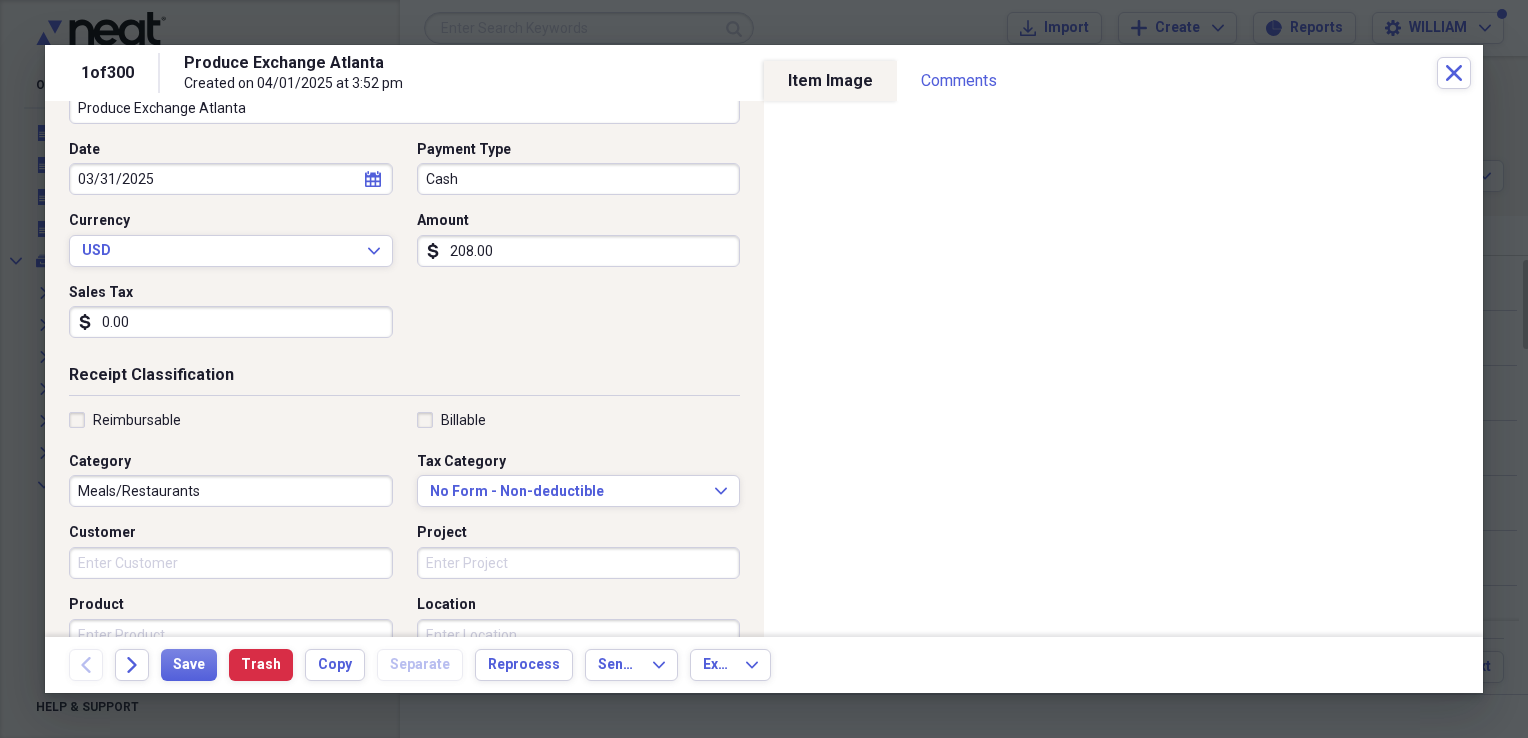 scroll, scrollTop: 179, scrollLeft: 0, axis: vertical 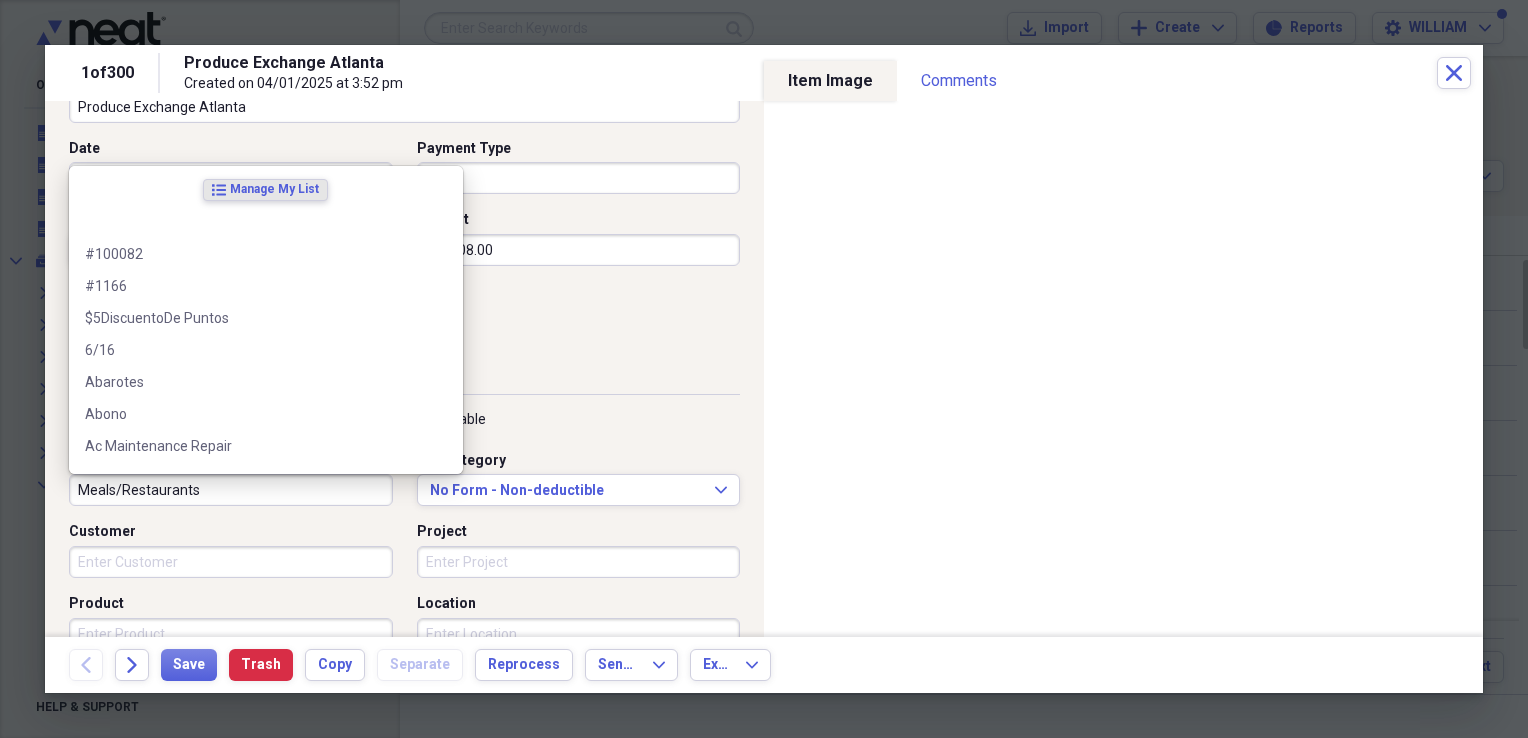 click on "Meals/Restaurants" at bounding box center (231, 490) 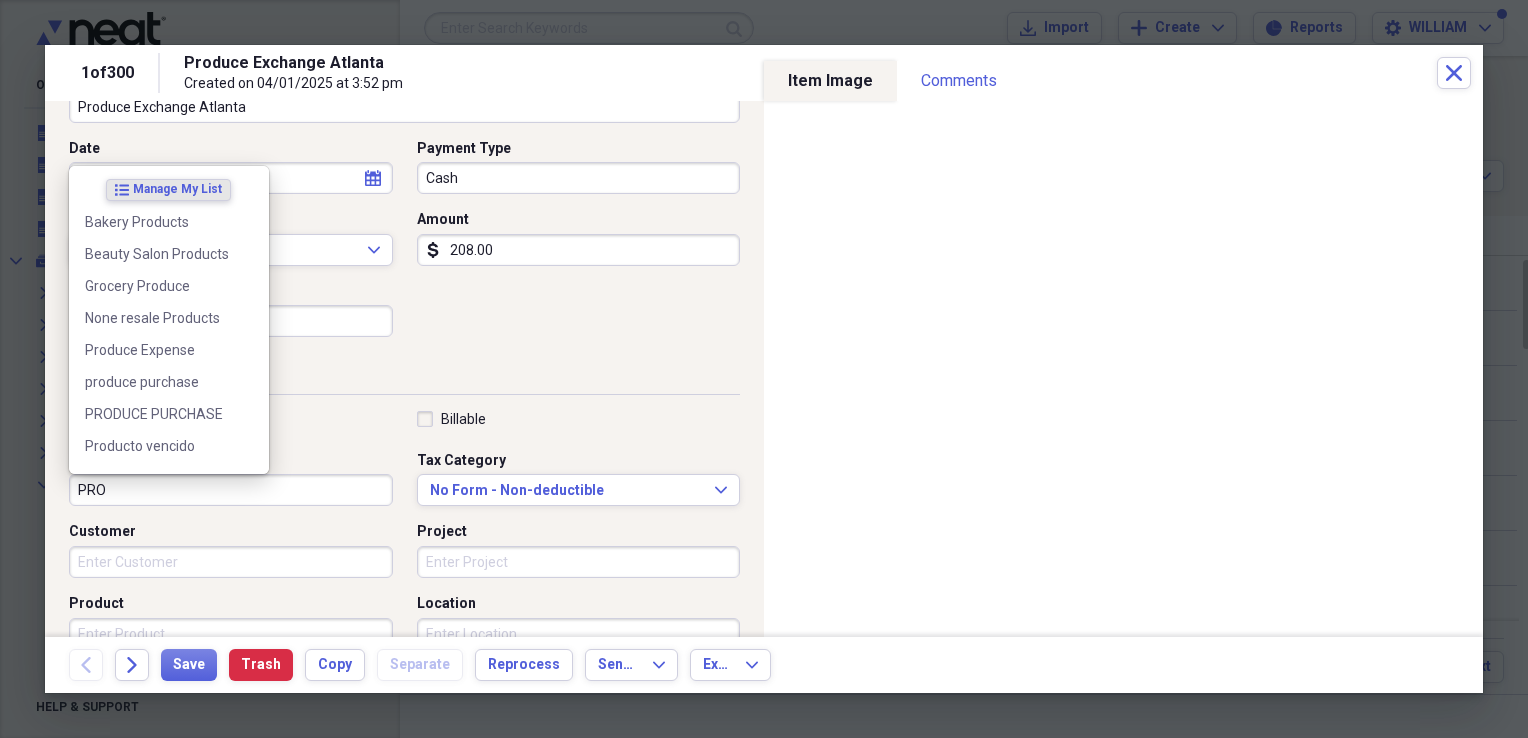 click on "PRODUCE PURCHASE" at bounding box center [169, 414] 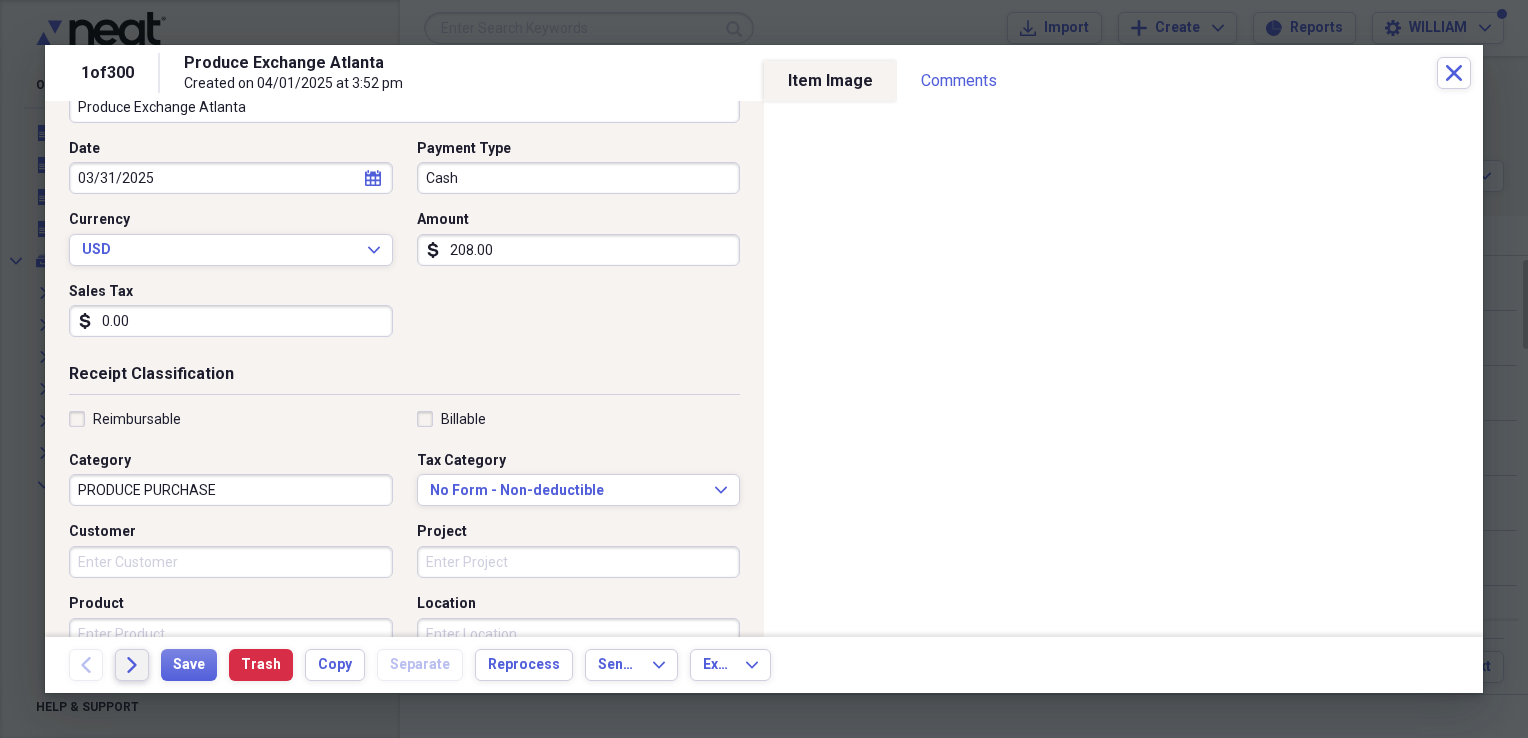 click on "Forward" 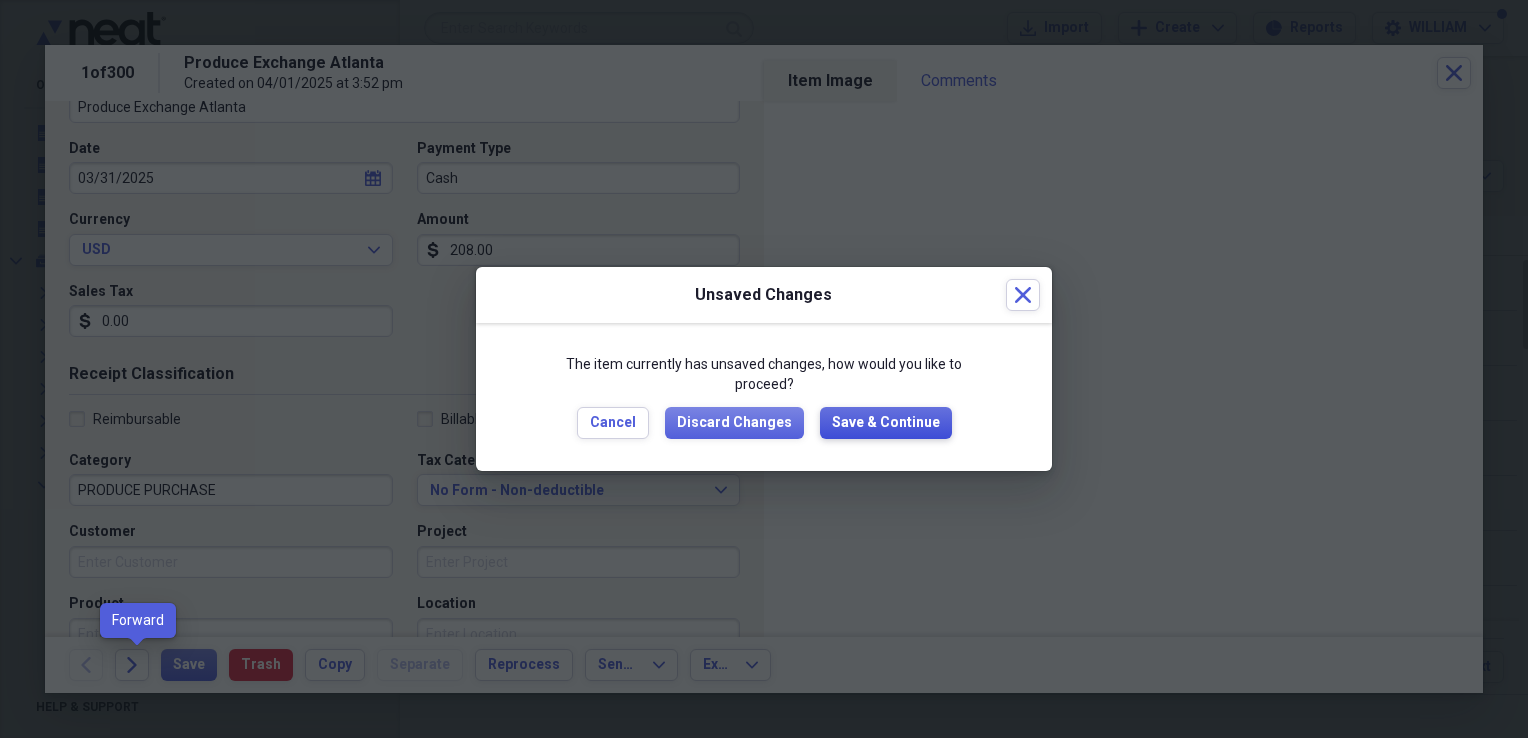 click on "Save & Continue" at bounding box center [886, 423] 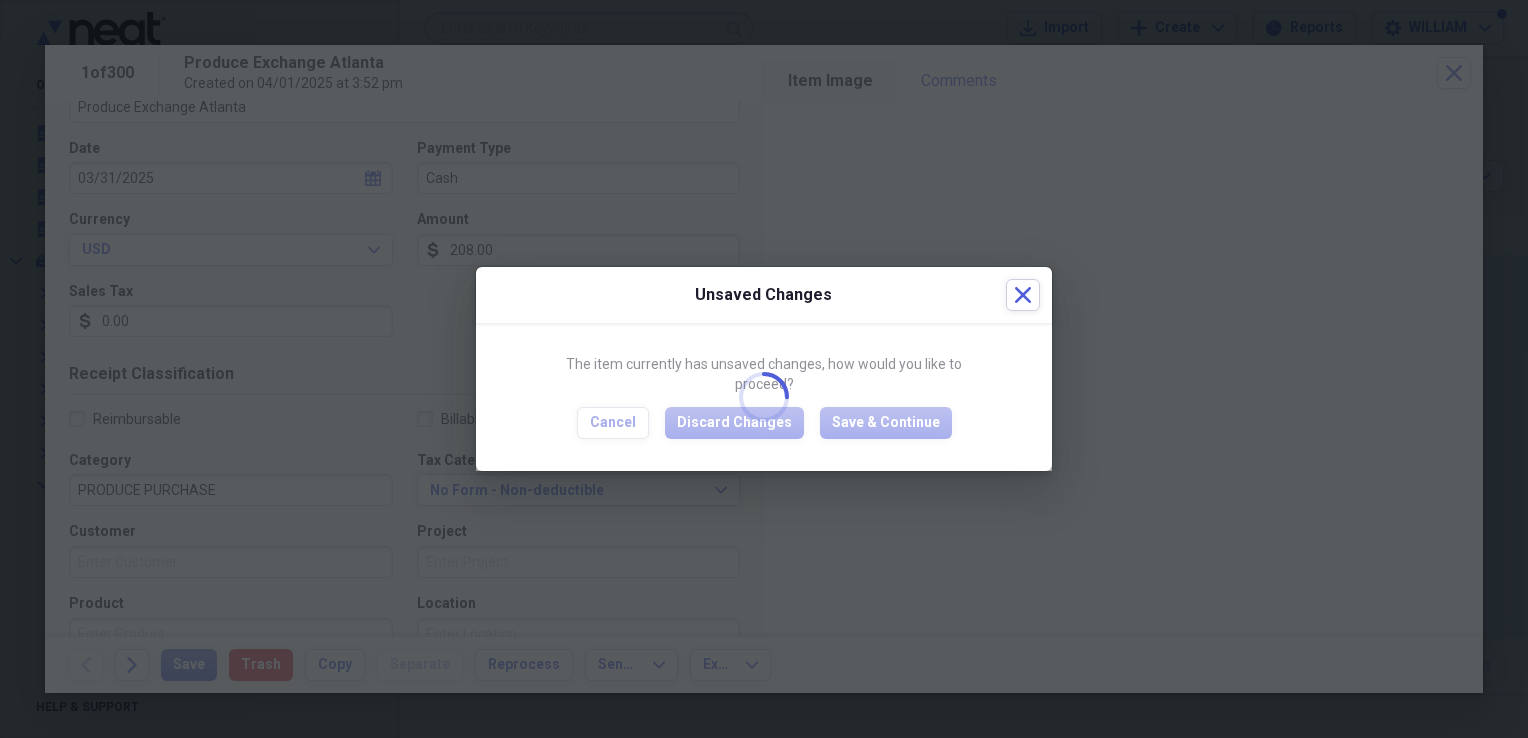 click at bounding box center [764, 396] 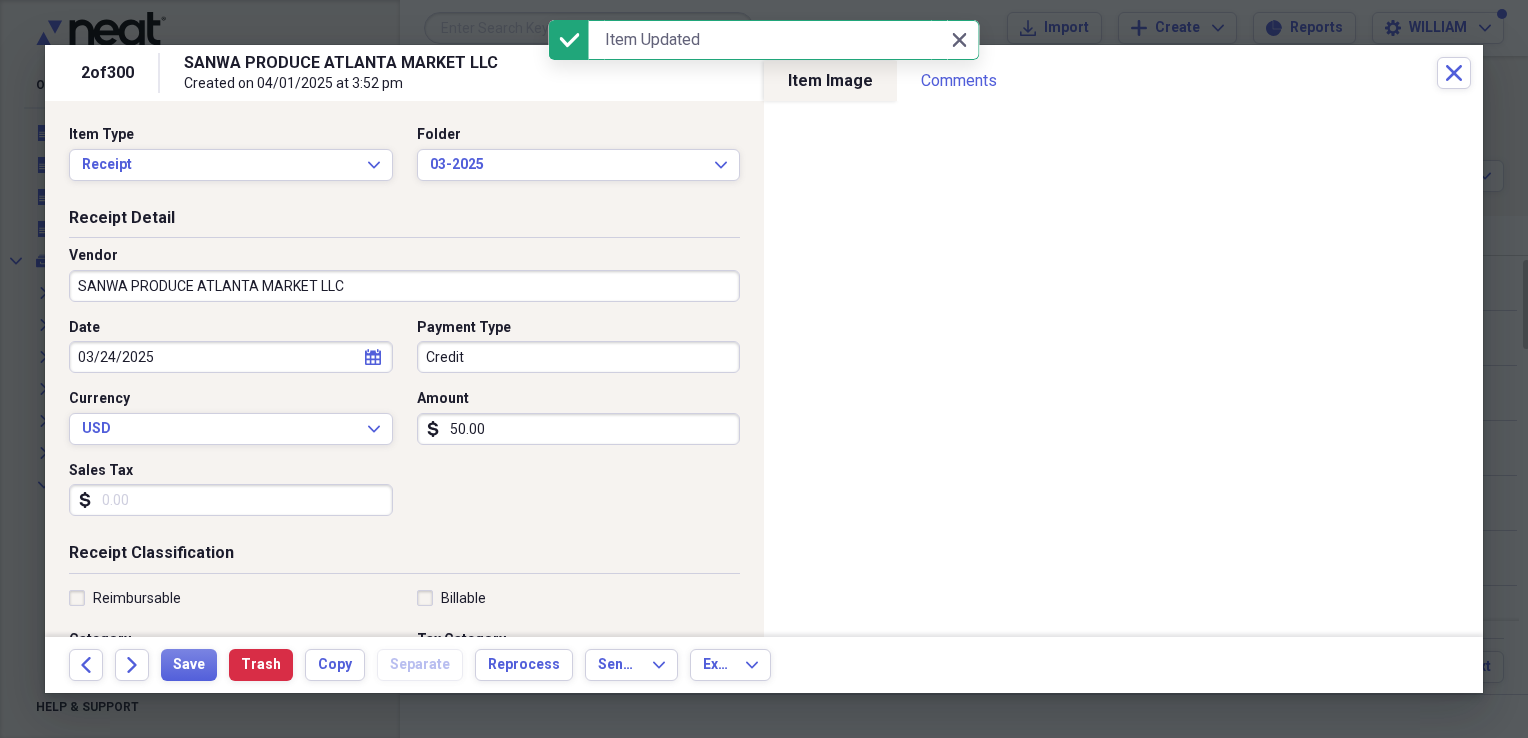 click on "Credit" at bounding box center [579, 357] 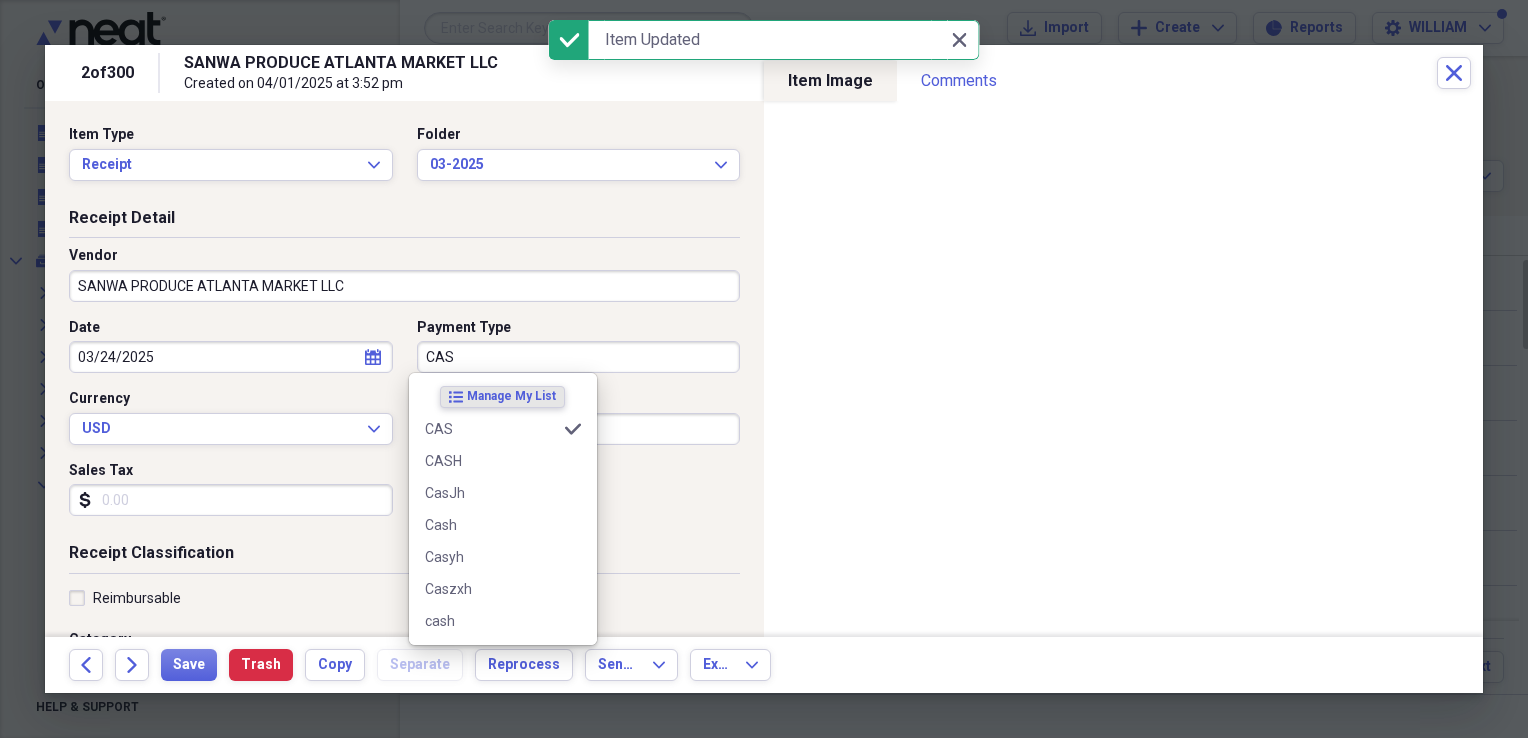 click on "CASH" at bounding box center [503, 461] 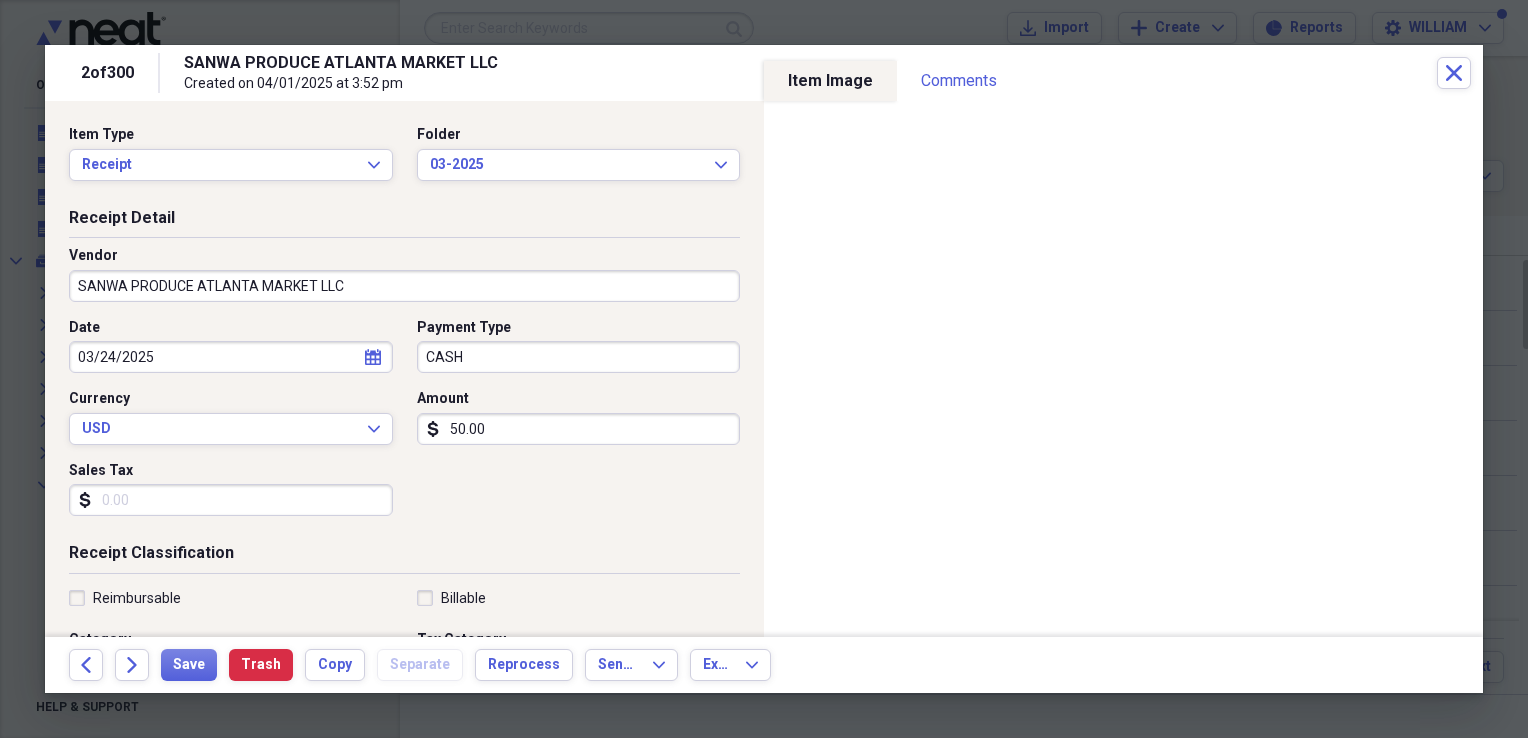click on "03/24/2025" at bounding box center (231, 357) 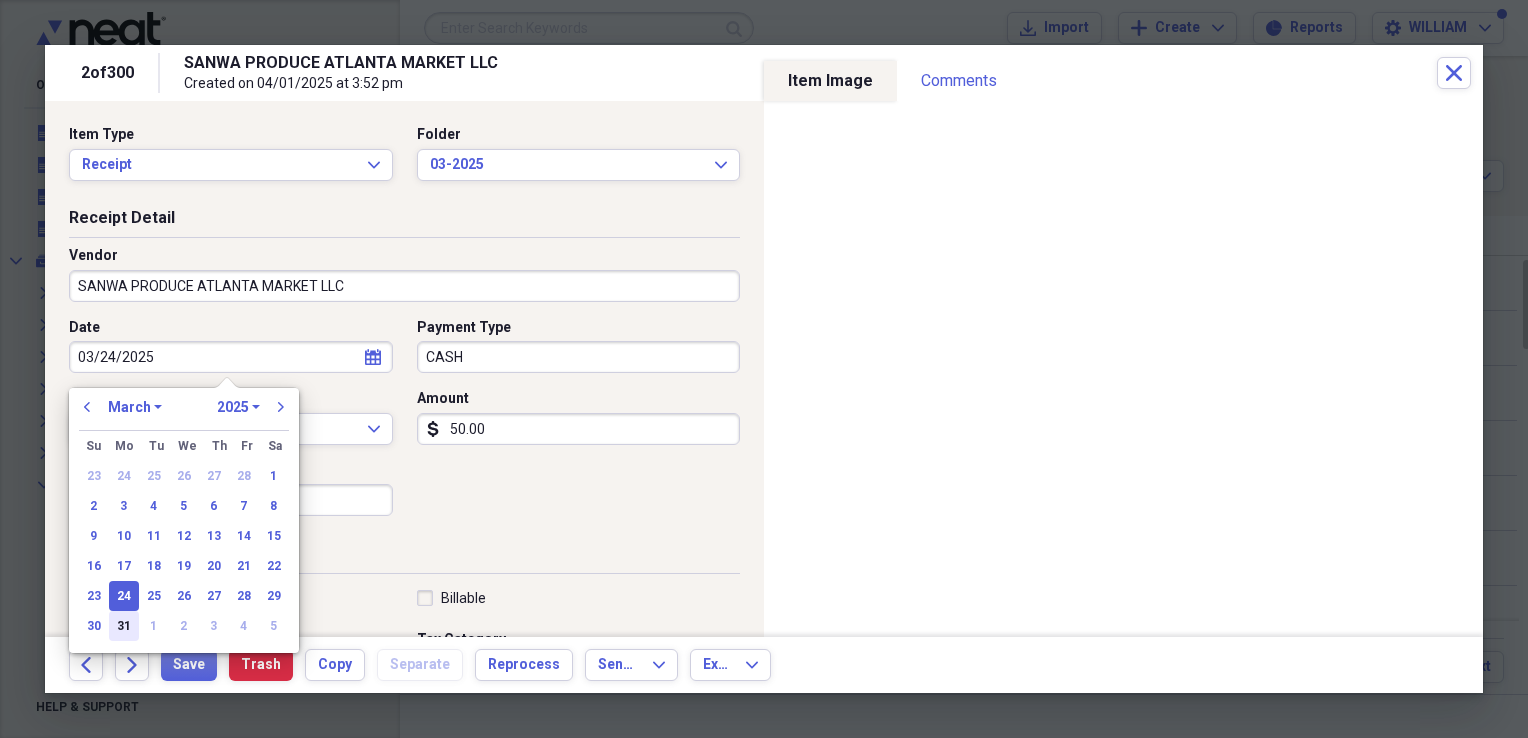 click on "31" at bounding box center (124, 626) 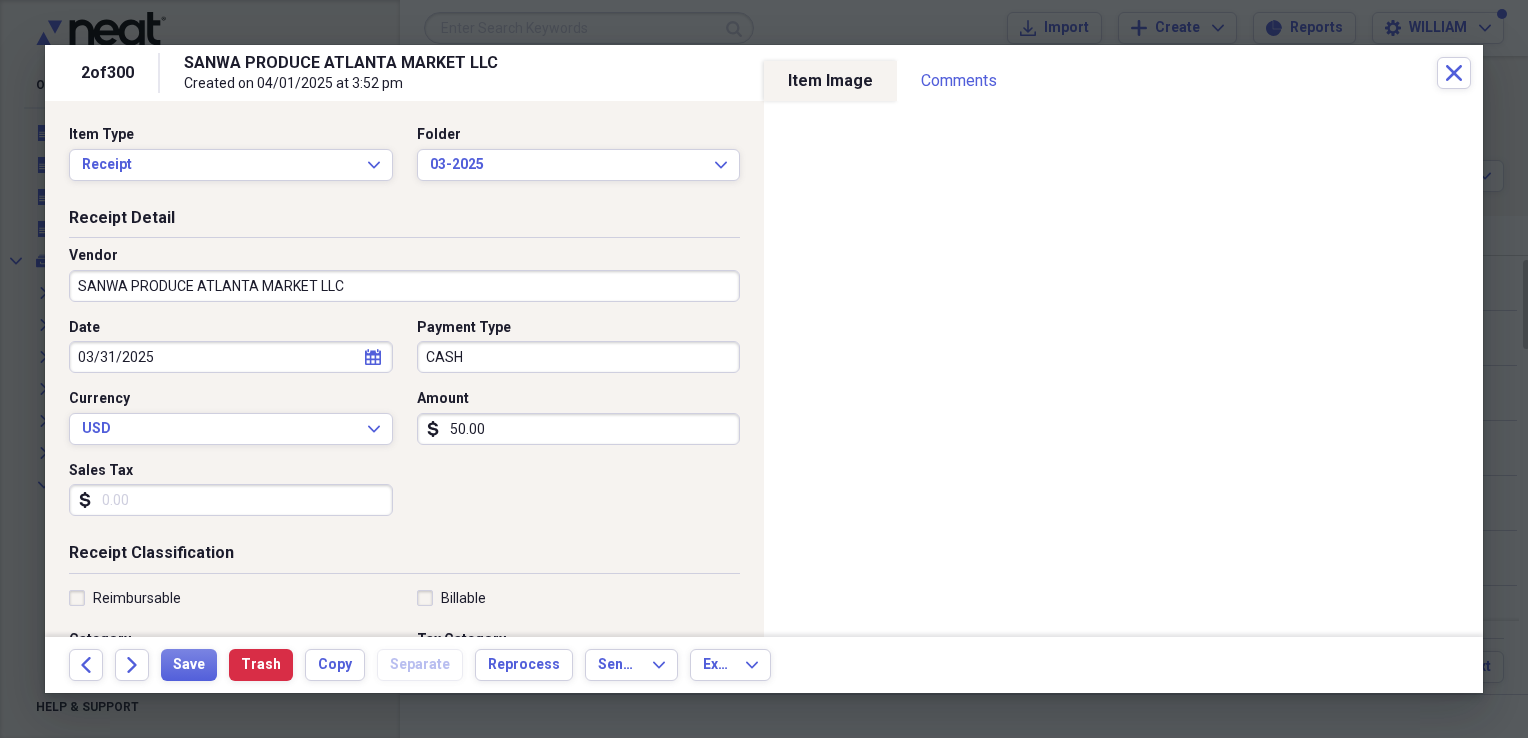 click on "Sales Tax" at bounding box center (231, 500) 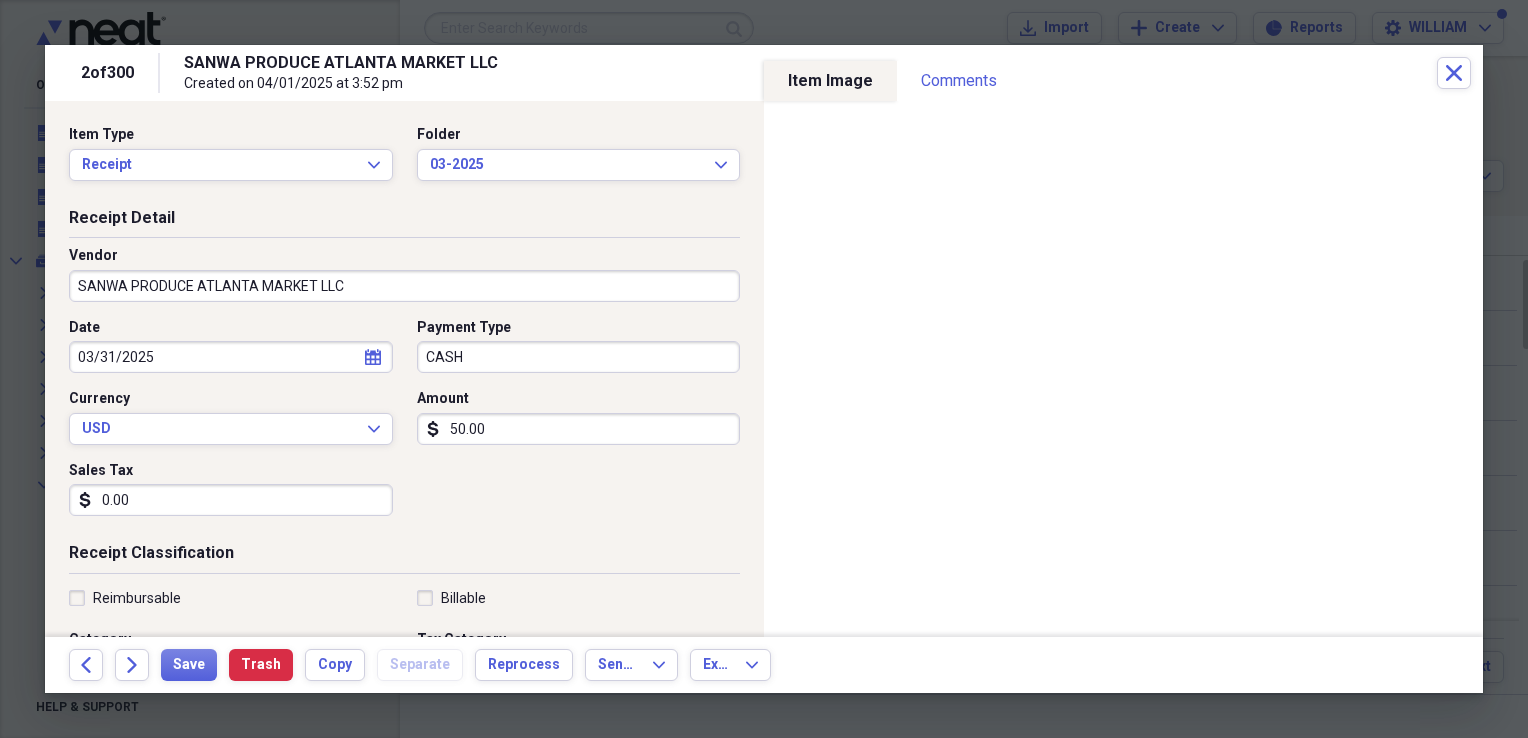 type on "0.00" 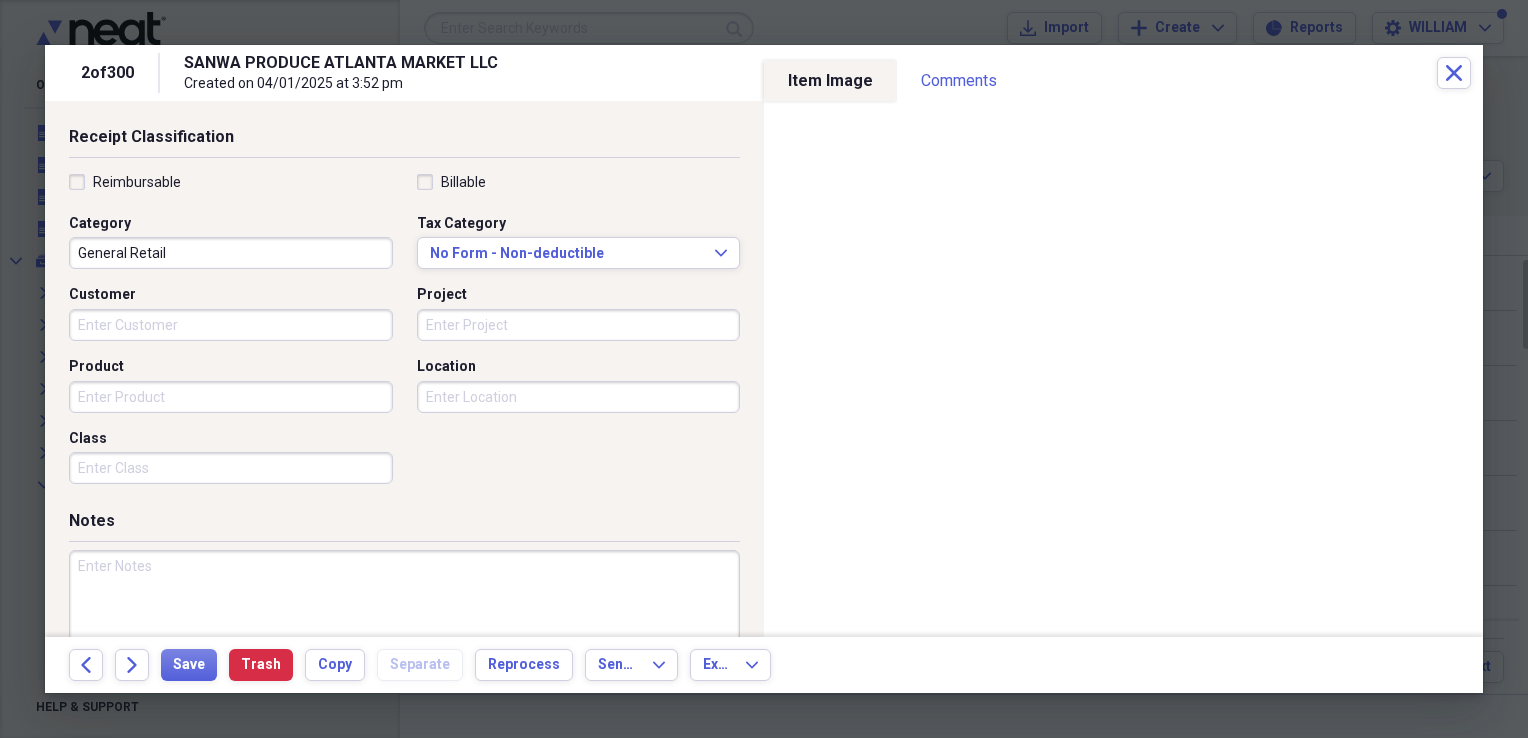 scroll, scrollTop: 420, scrollLeft: 0, axis: vertical 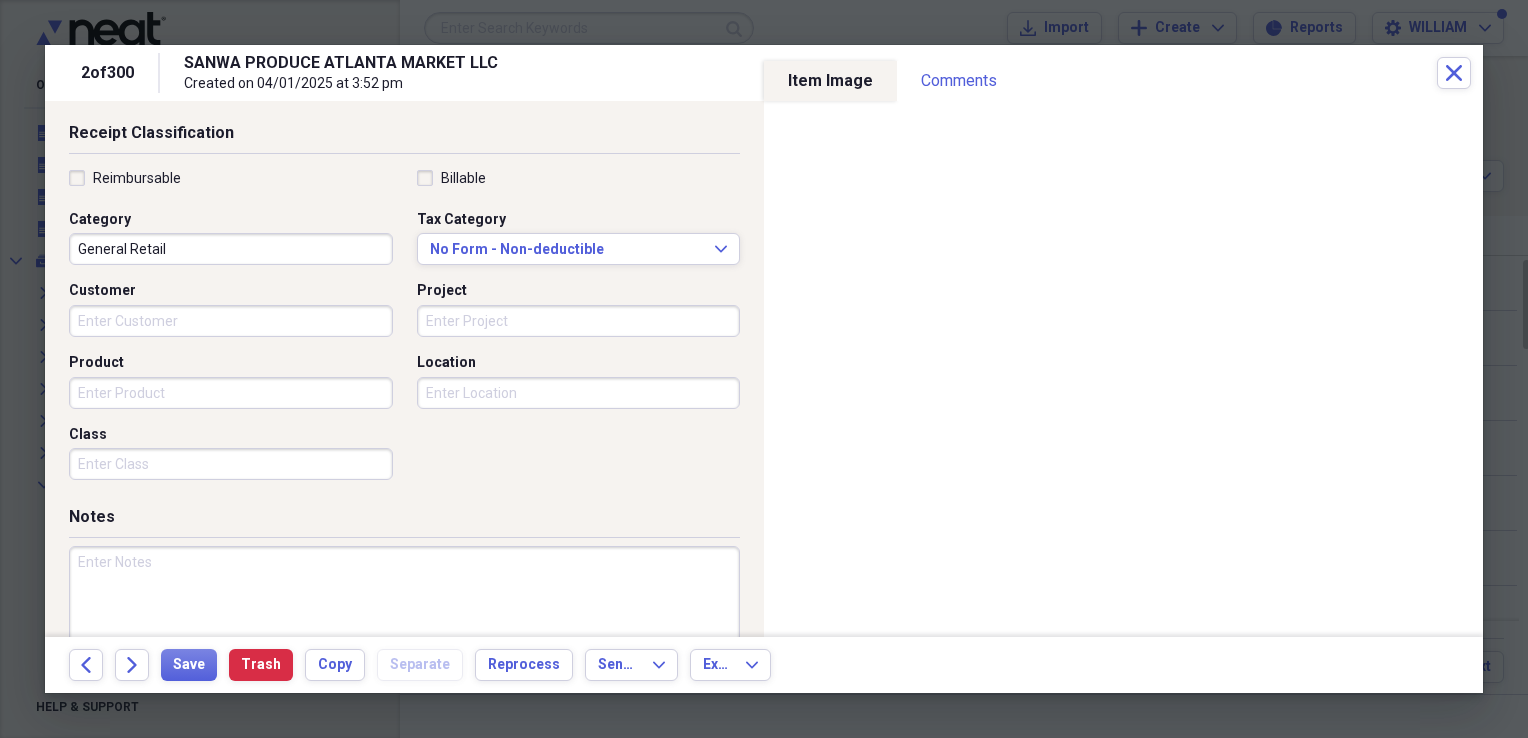 type on "1634.25" 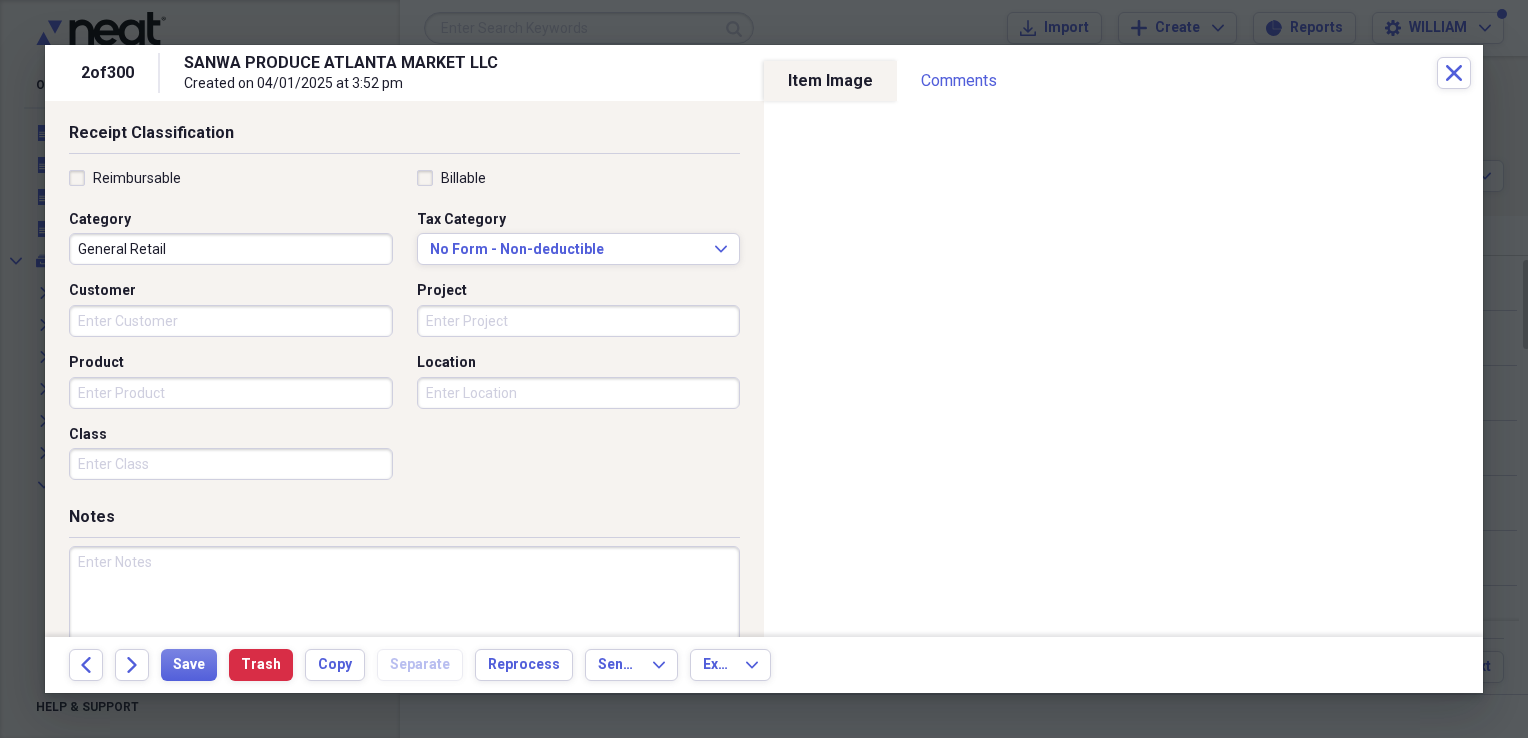 click on "General Retail" at bounding box center (231, 249) 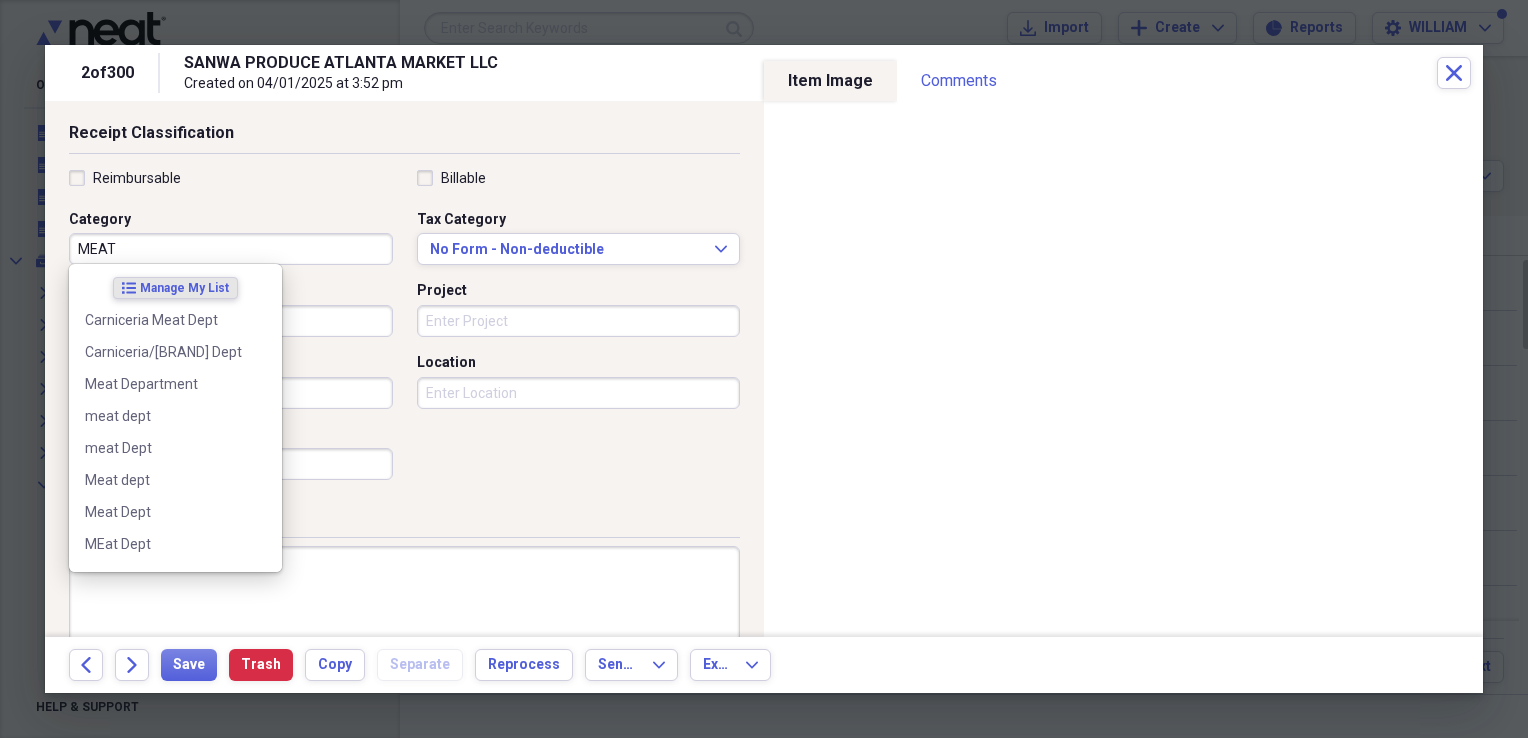 click on "Meat Department" at bounding box center [175, 384] 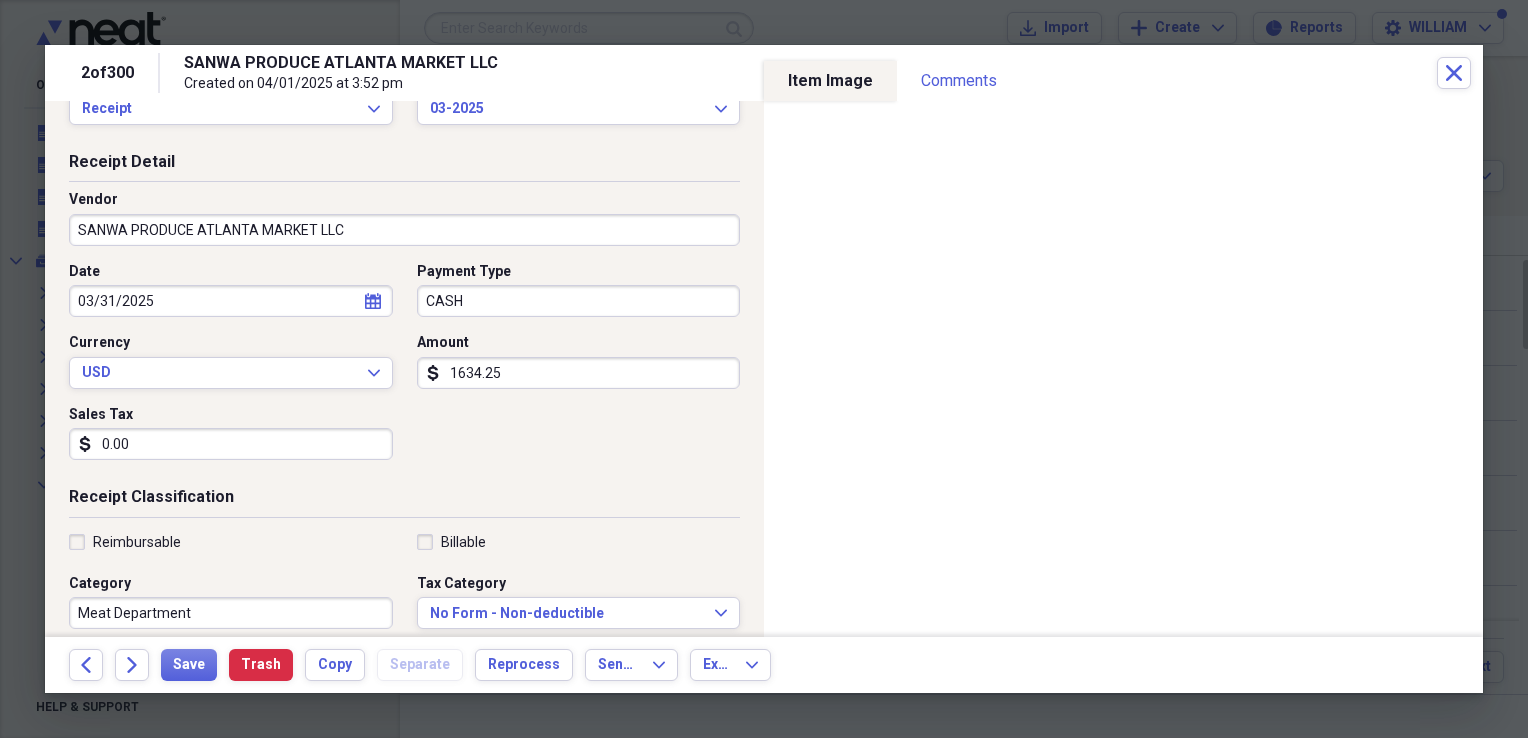 scroll, scrollTop: 0, scrollLeft: 0, axis: both 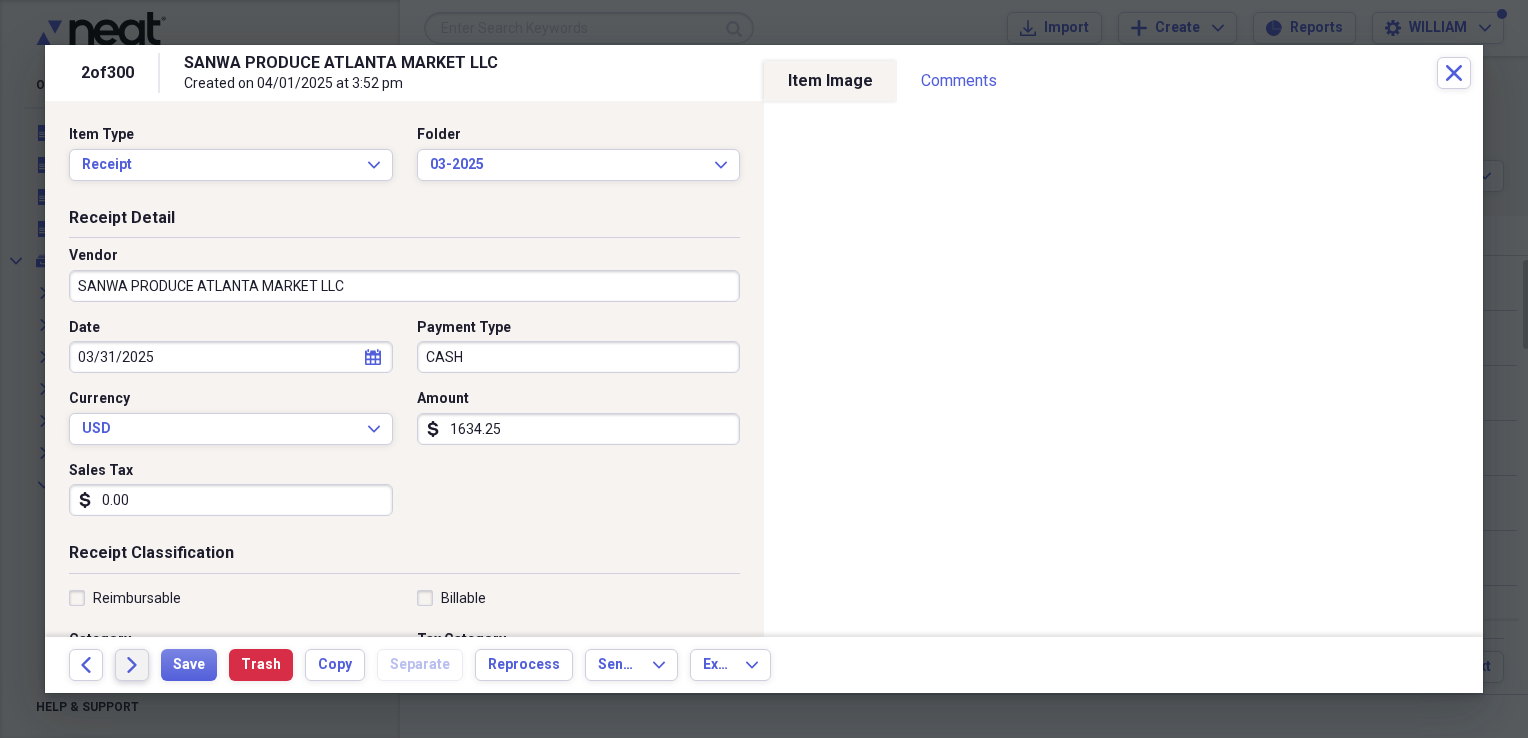 click on "Forward" at bounding box center [132, 665] 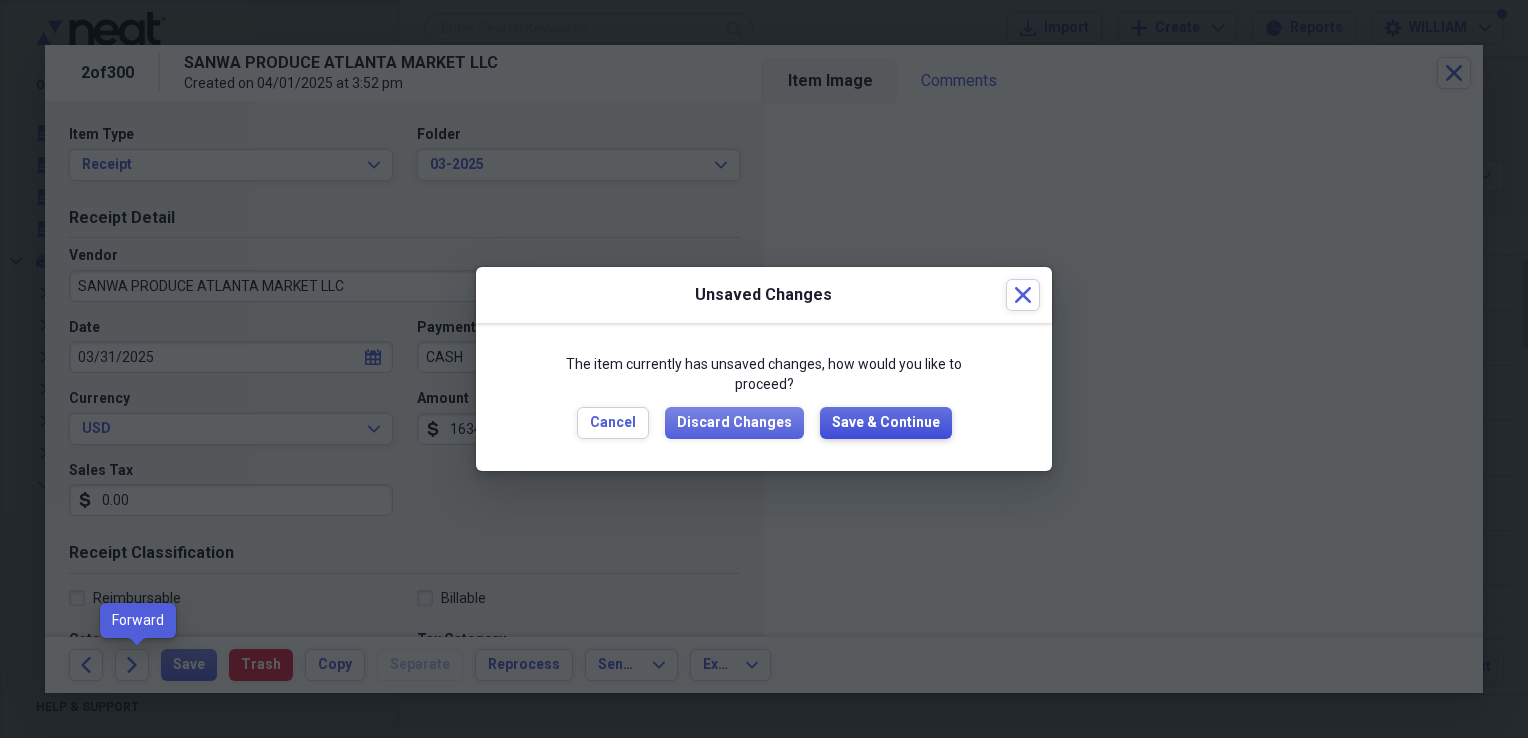 click on "Save & Continue" at bounding box center [886, 423] 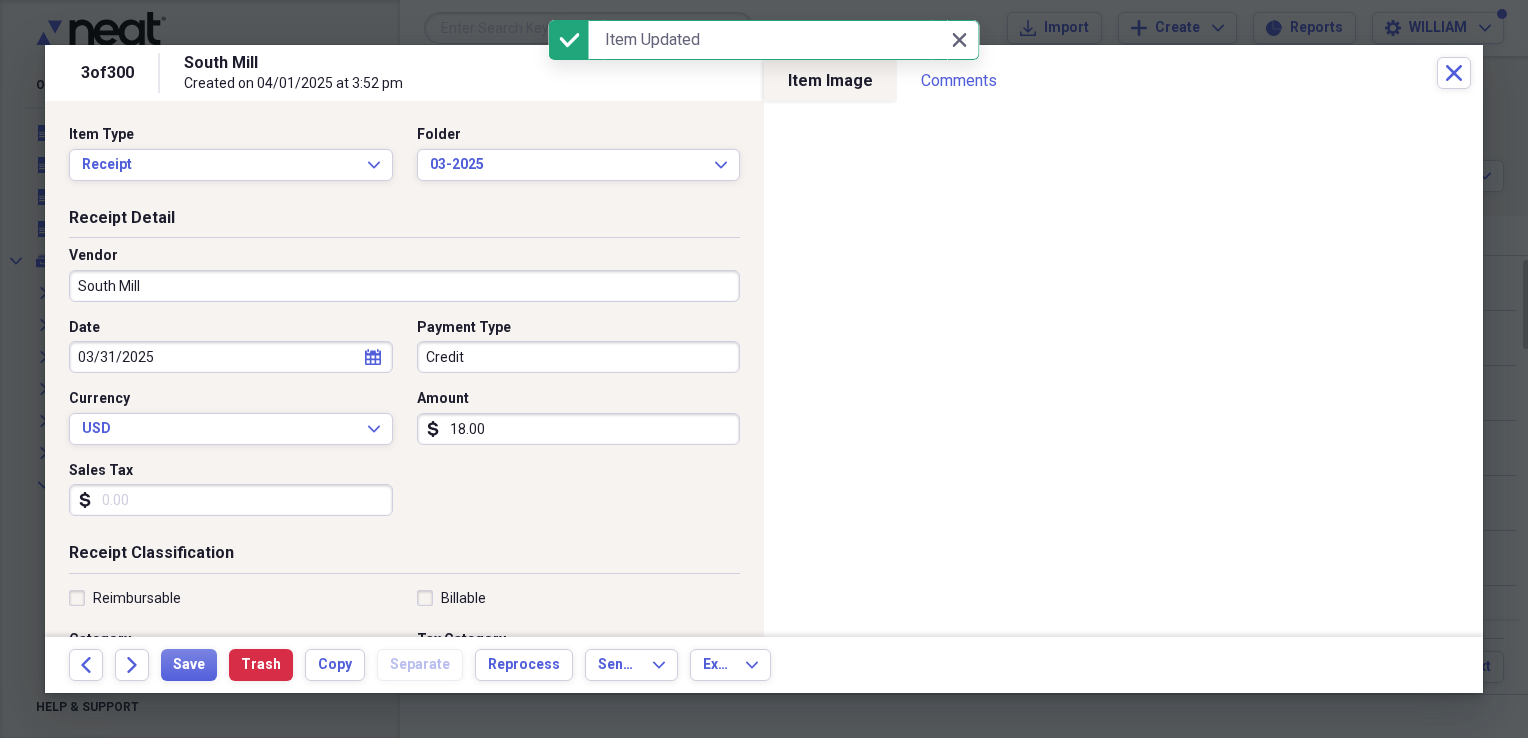 click on "Credit" at bounding box center [579, 357] 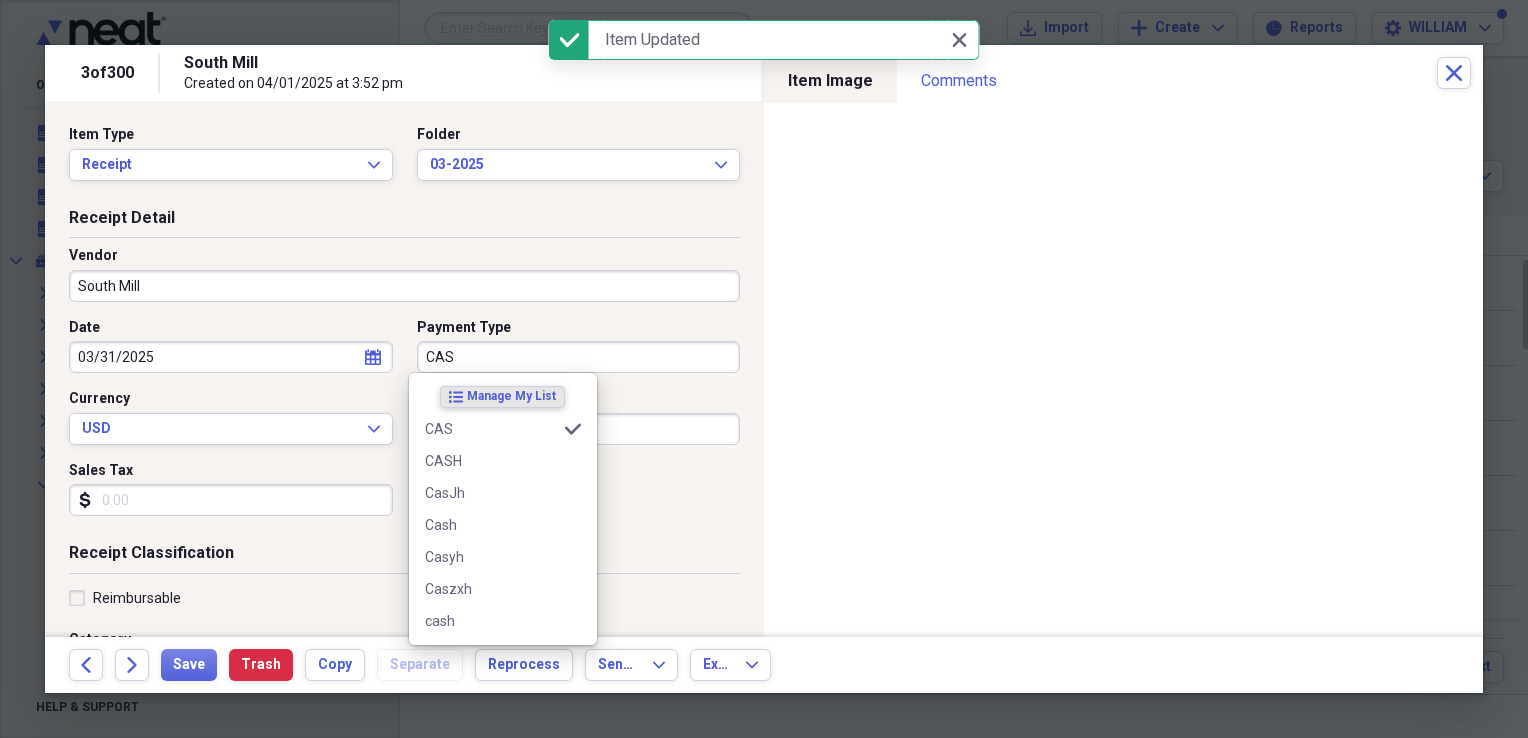 click on "CASH" at bounding box center [503, 461] 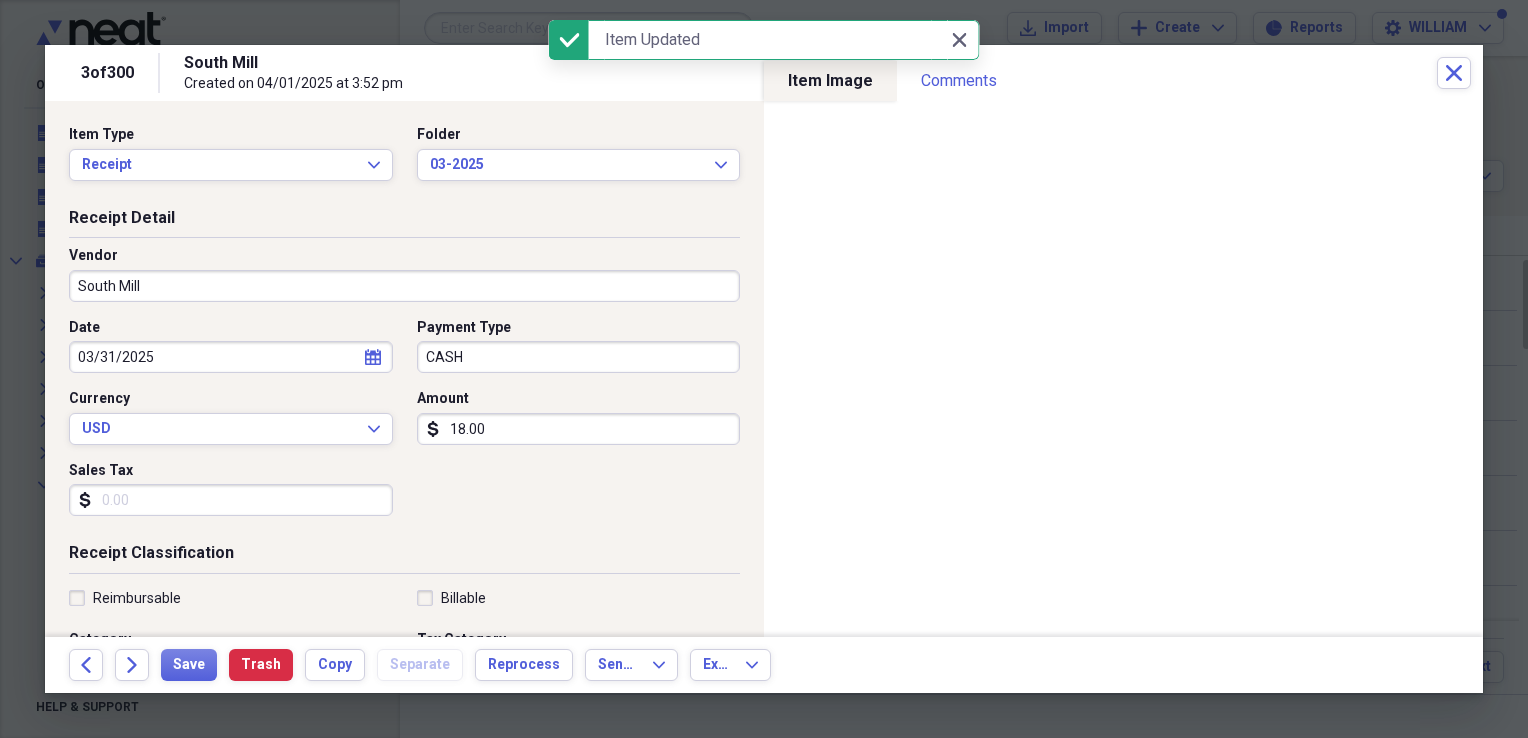 click on "Sales Tax" at bounding box center [231, 500] 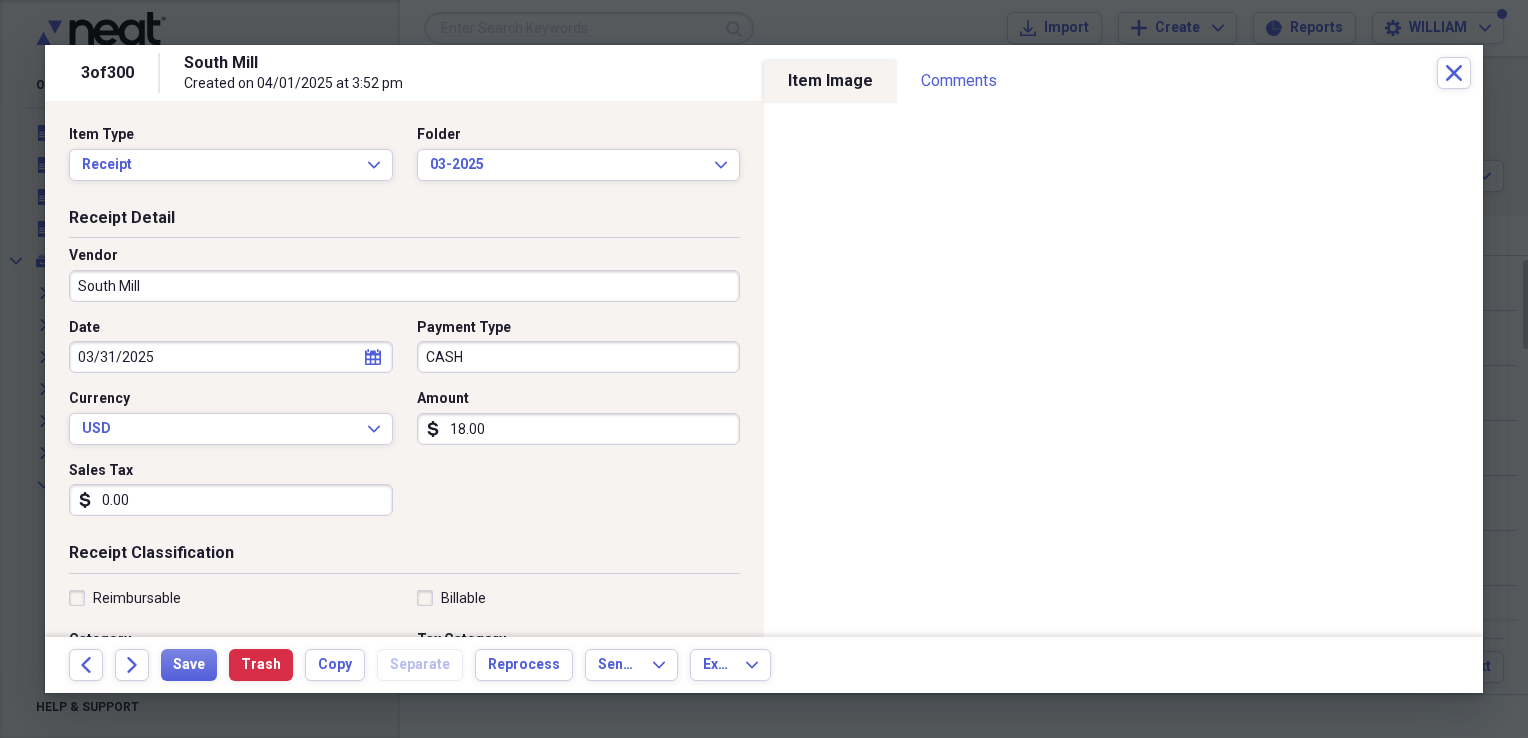 type on "0.00" 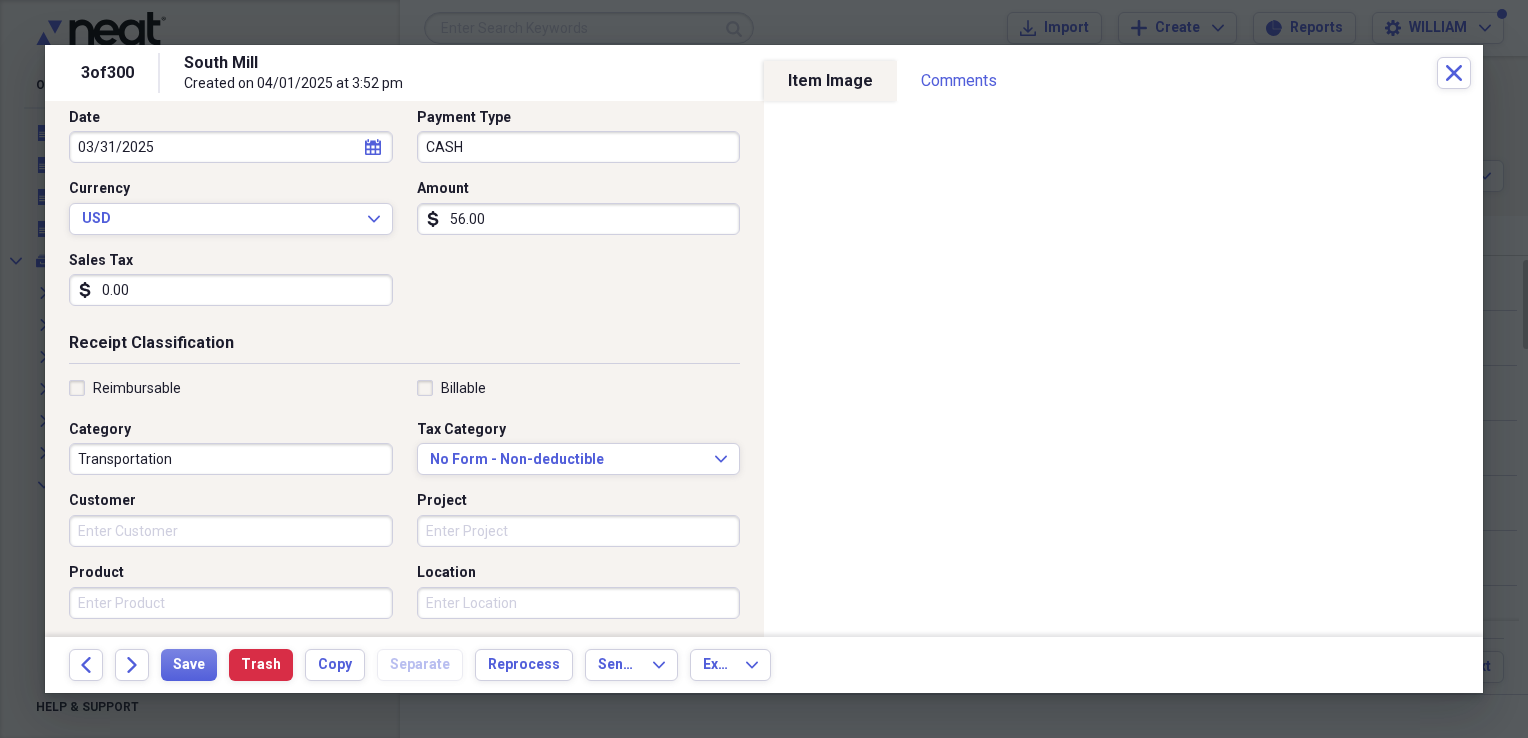 scroll, scrollTop: 239, scrollLeft: 0, axis: vertical 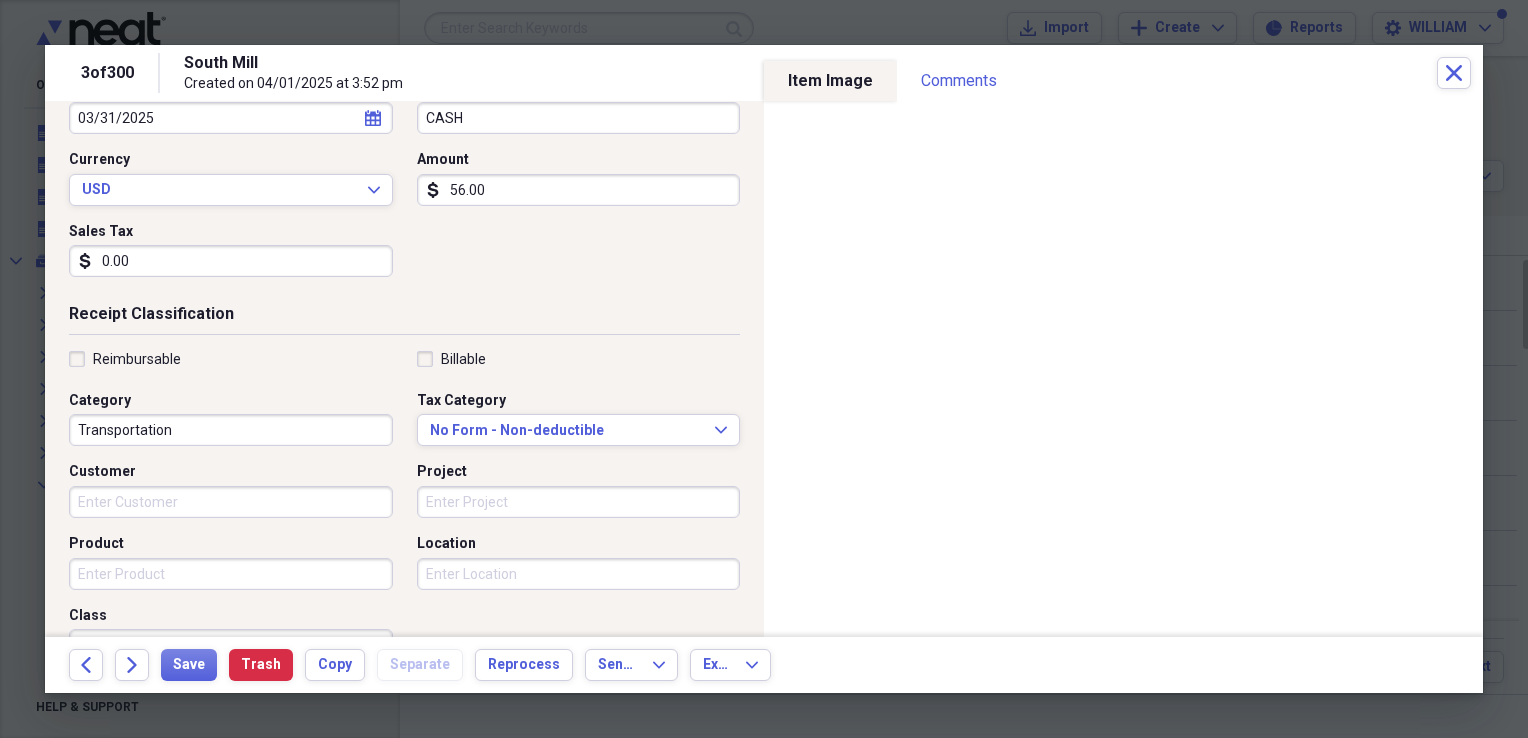 type on "56.00" 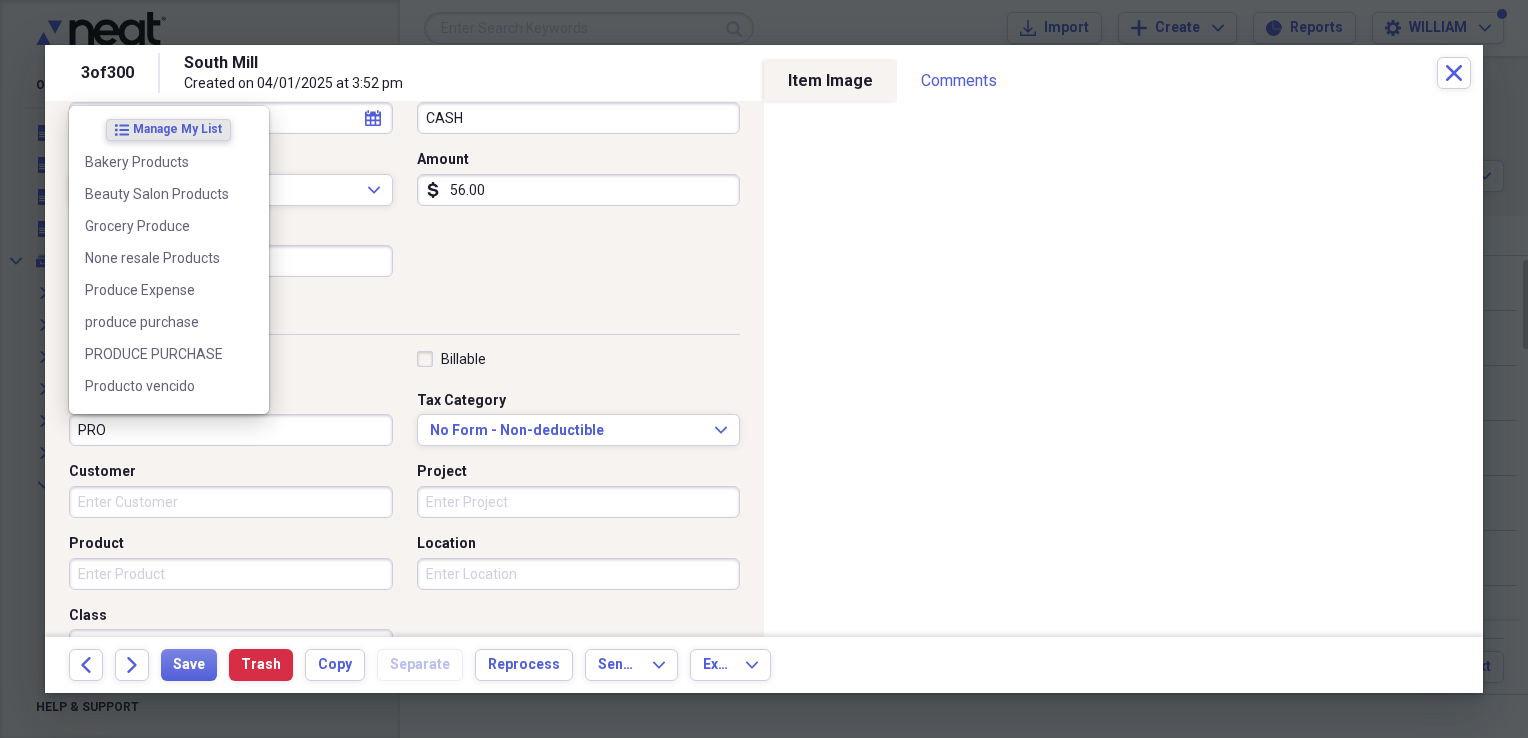 click on "PRODUCE PURCHASE" at bounding box center [157, 354] 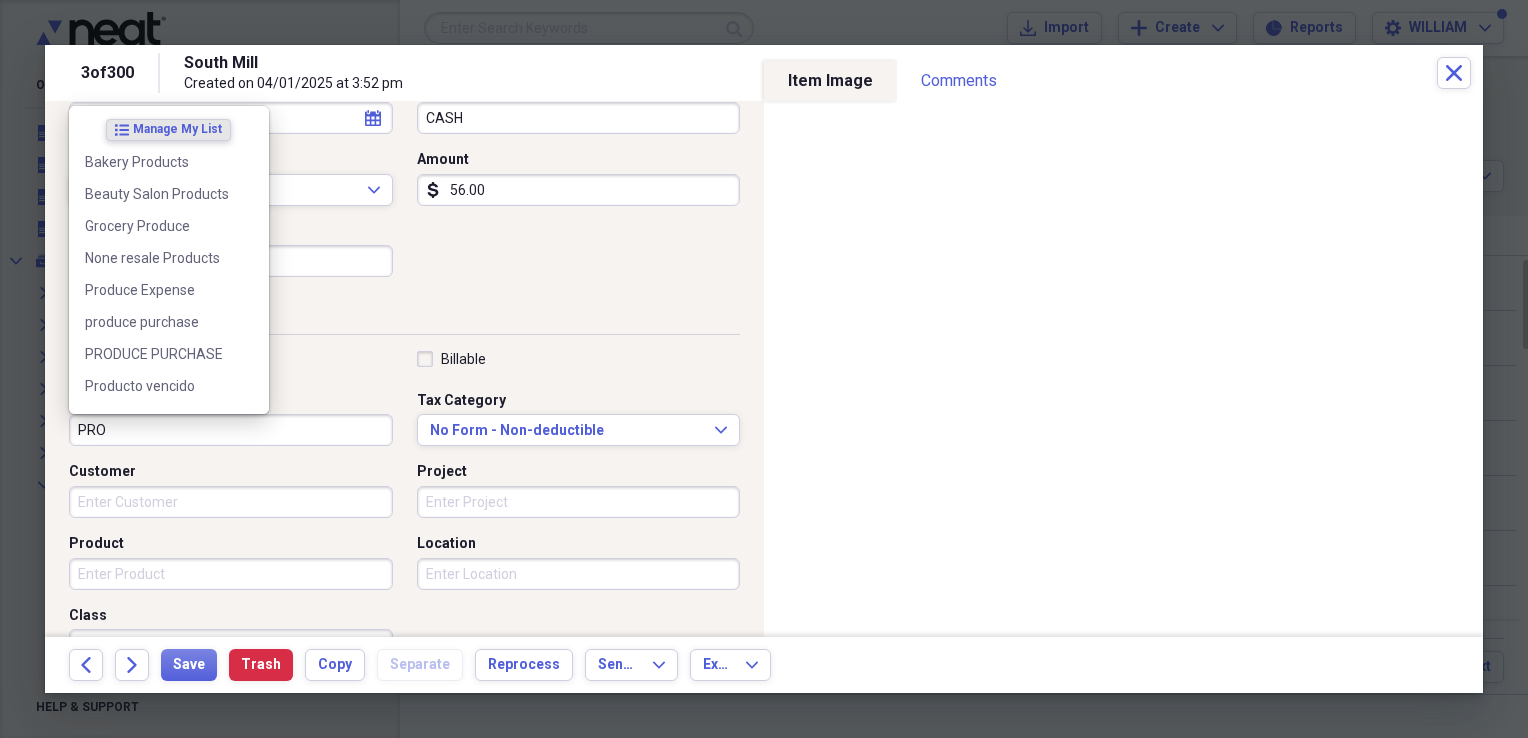 type on "PRODUCE PURCHASE" 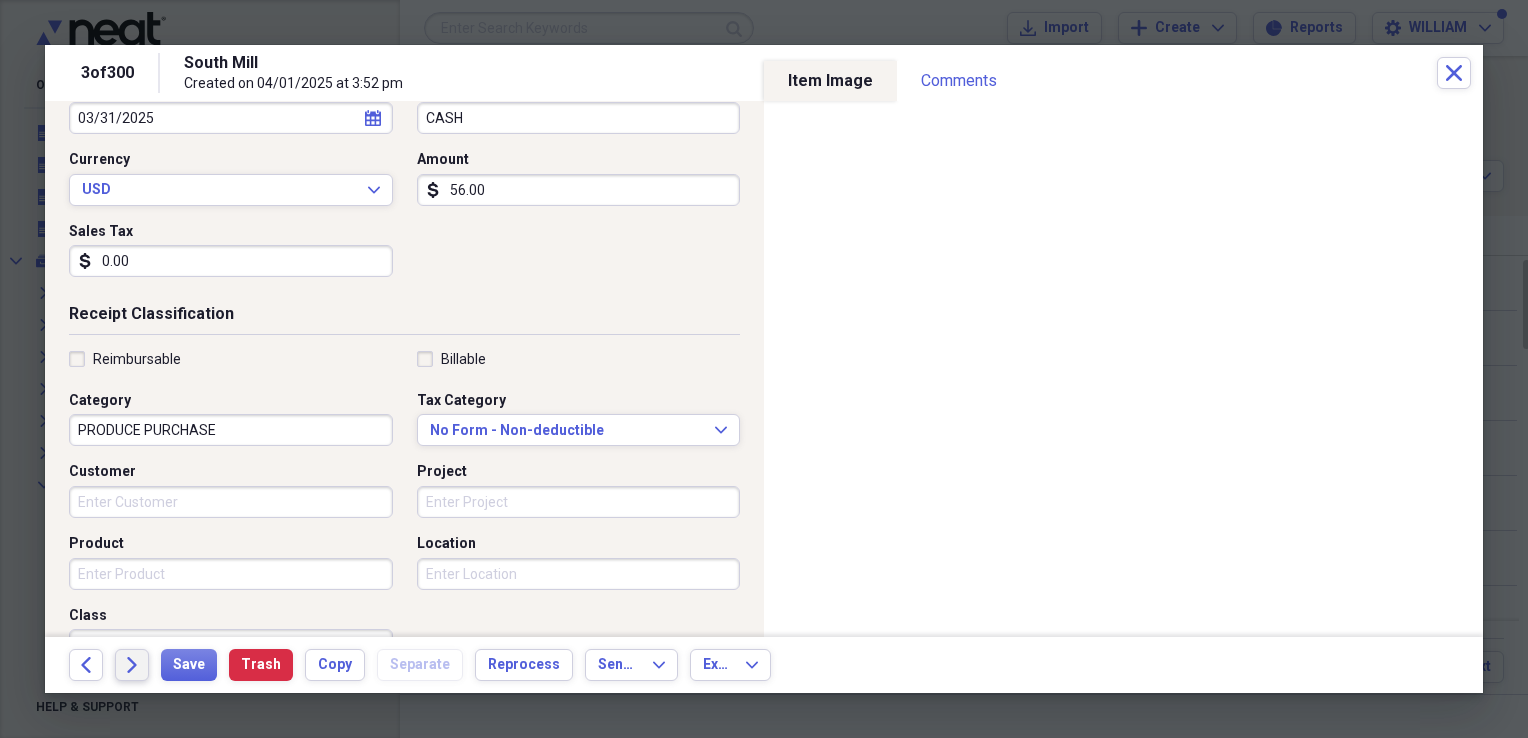 click on "Forward" 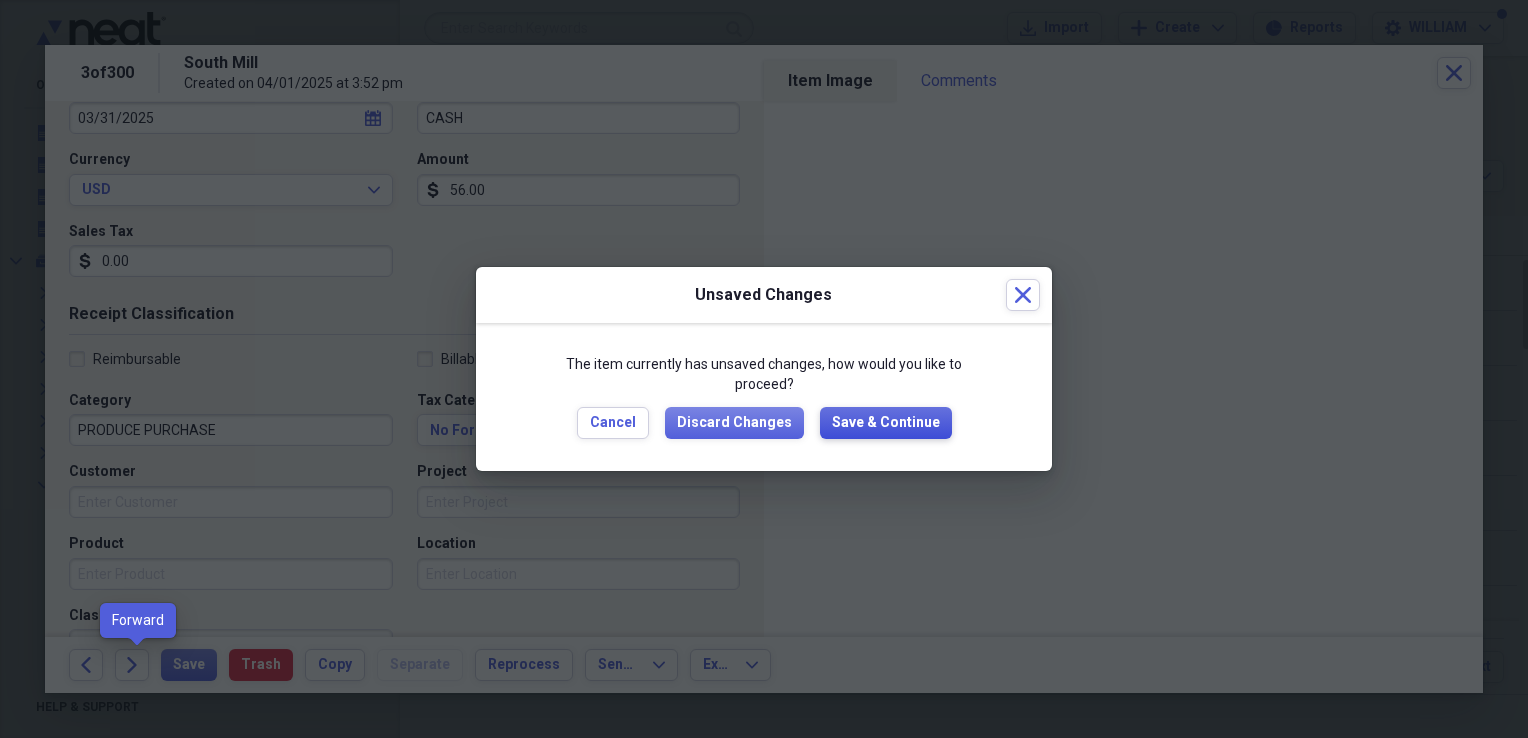 click on "Save & Continue" at bounding box center (886, 423) 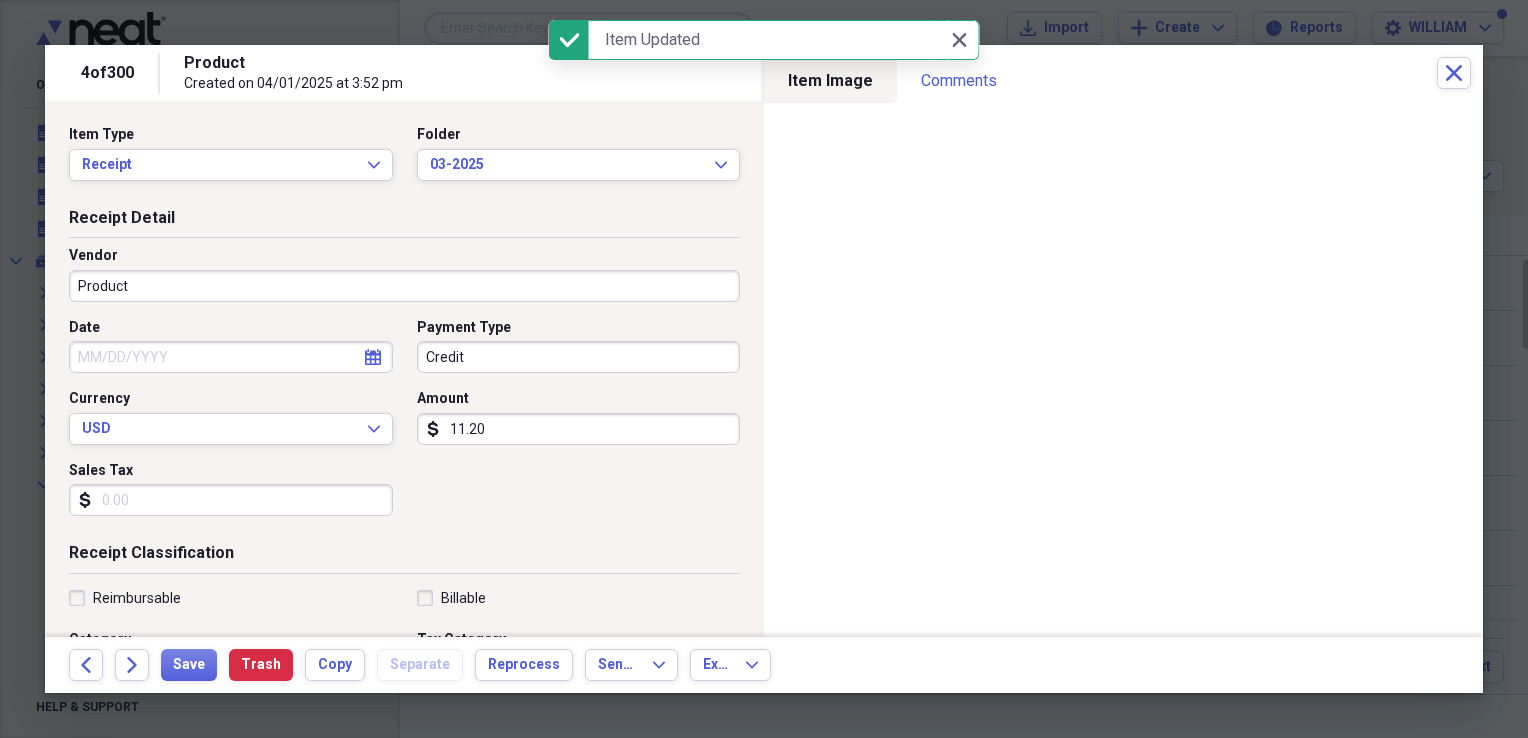click on "Credit" at bounding box center (579, 357) 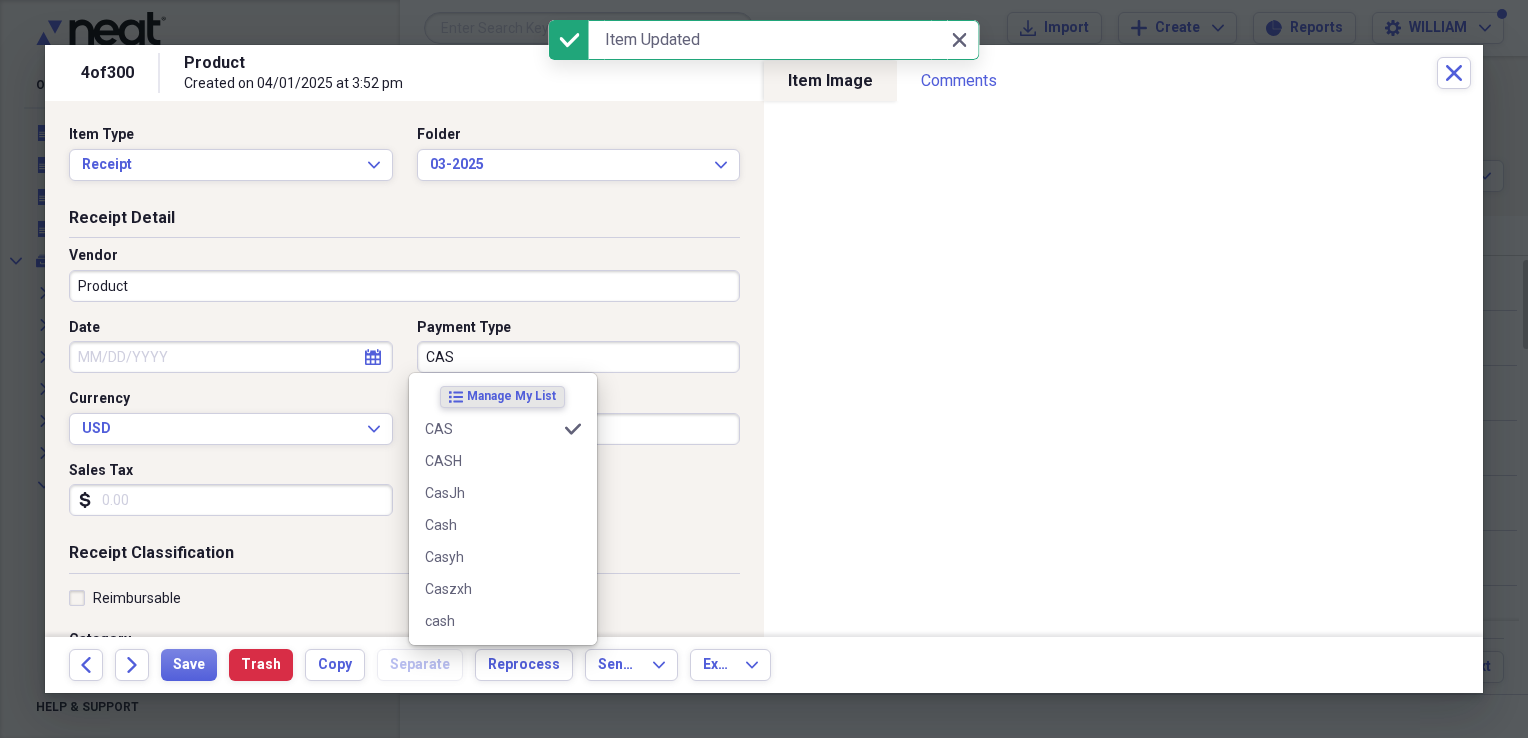 click on "CASH" at bounding box center (503, 461) 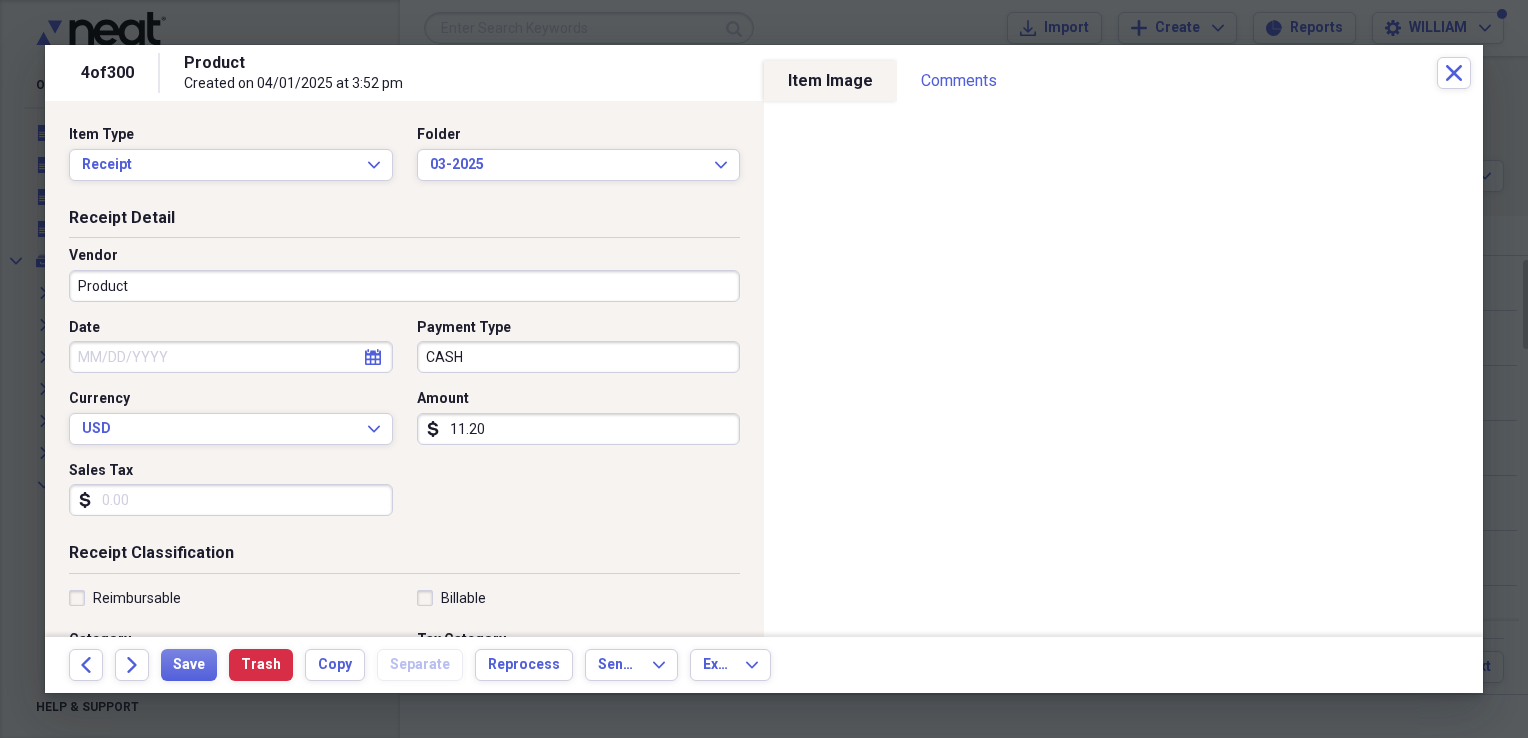 click on "Date" at bounding box center (231, 357) 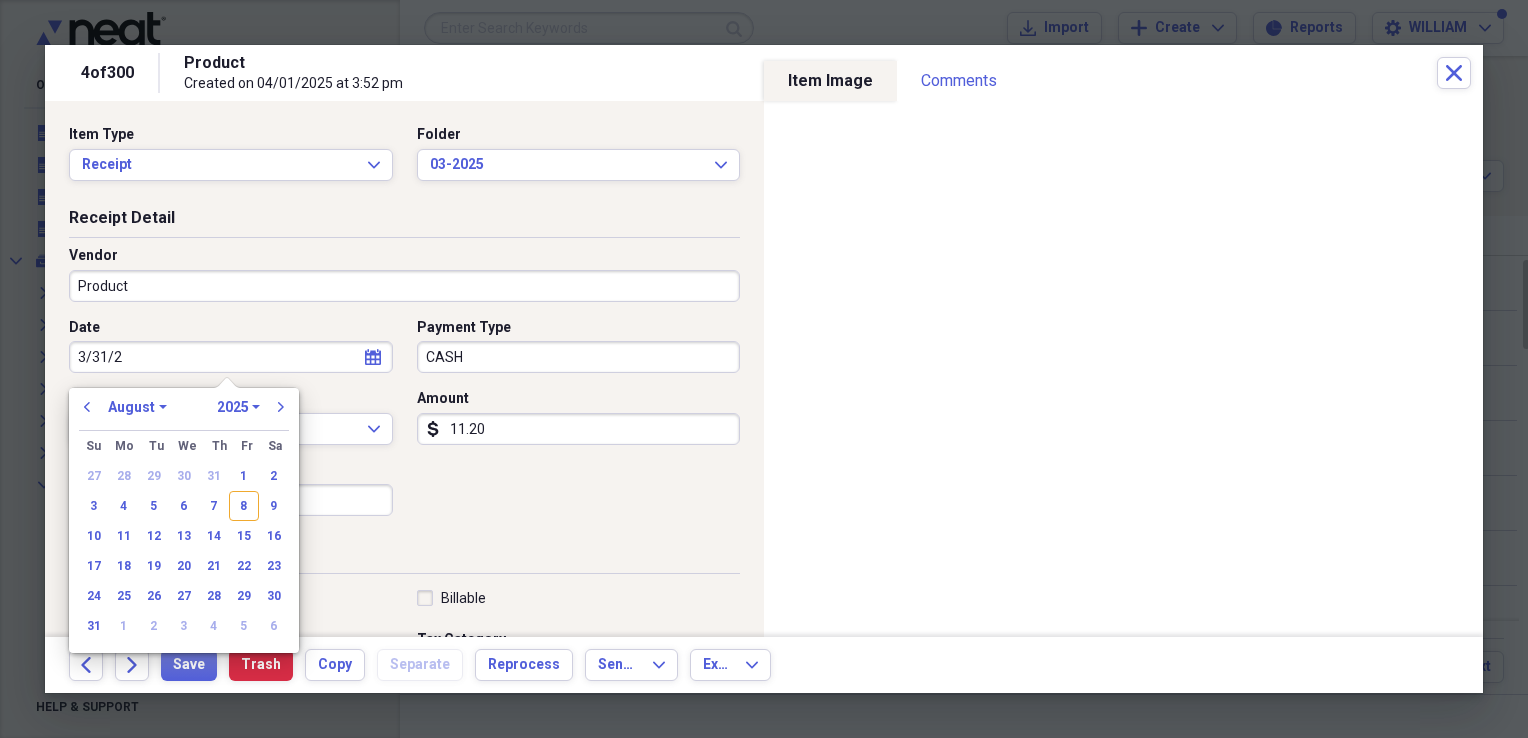 type on "3/31/25" 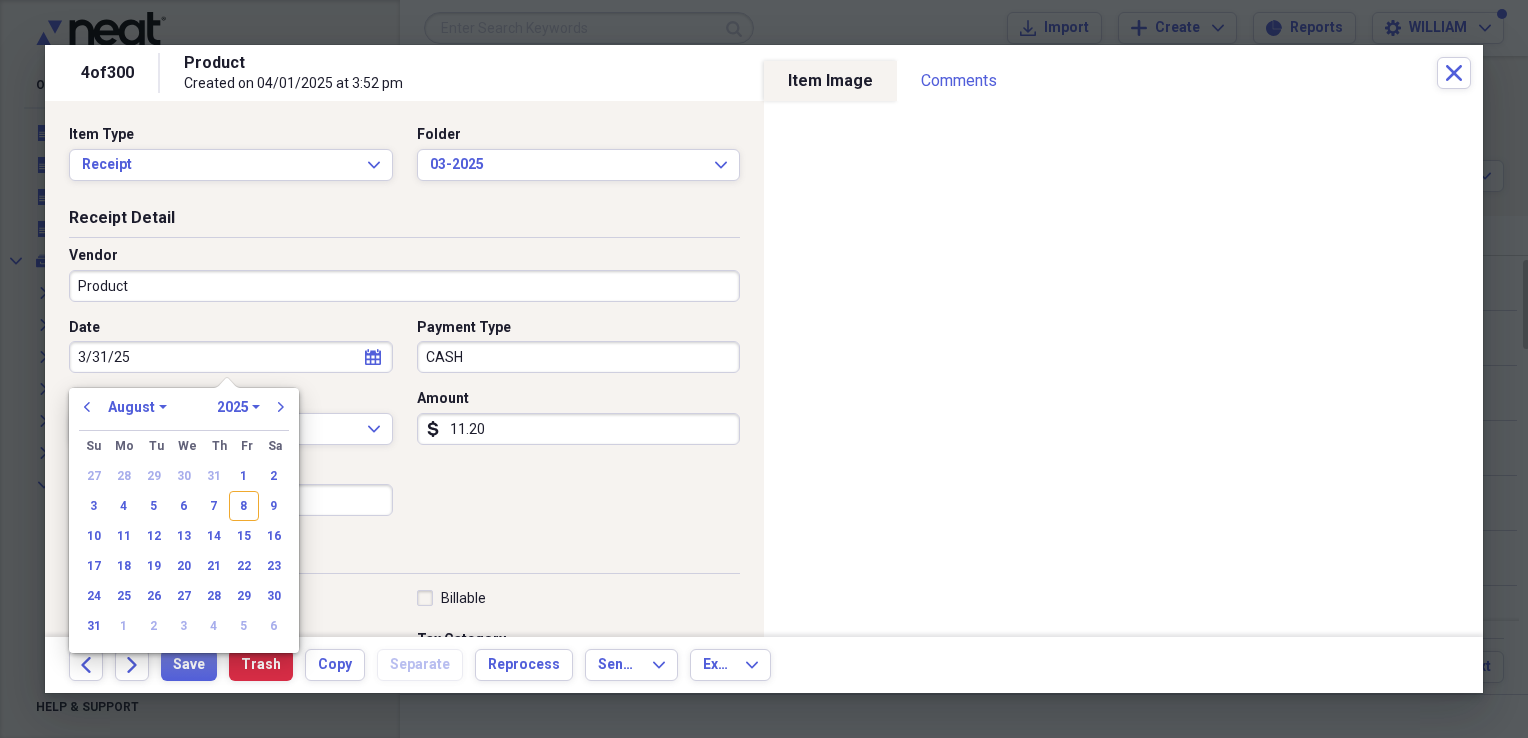 select on "2" 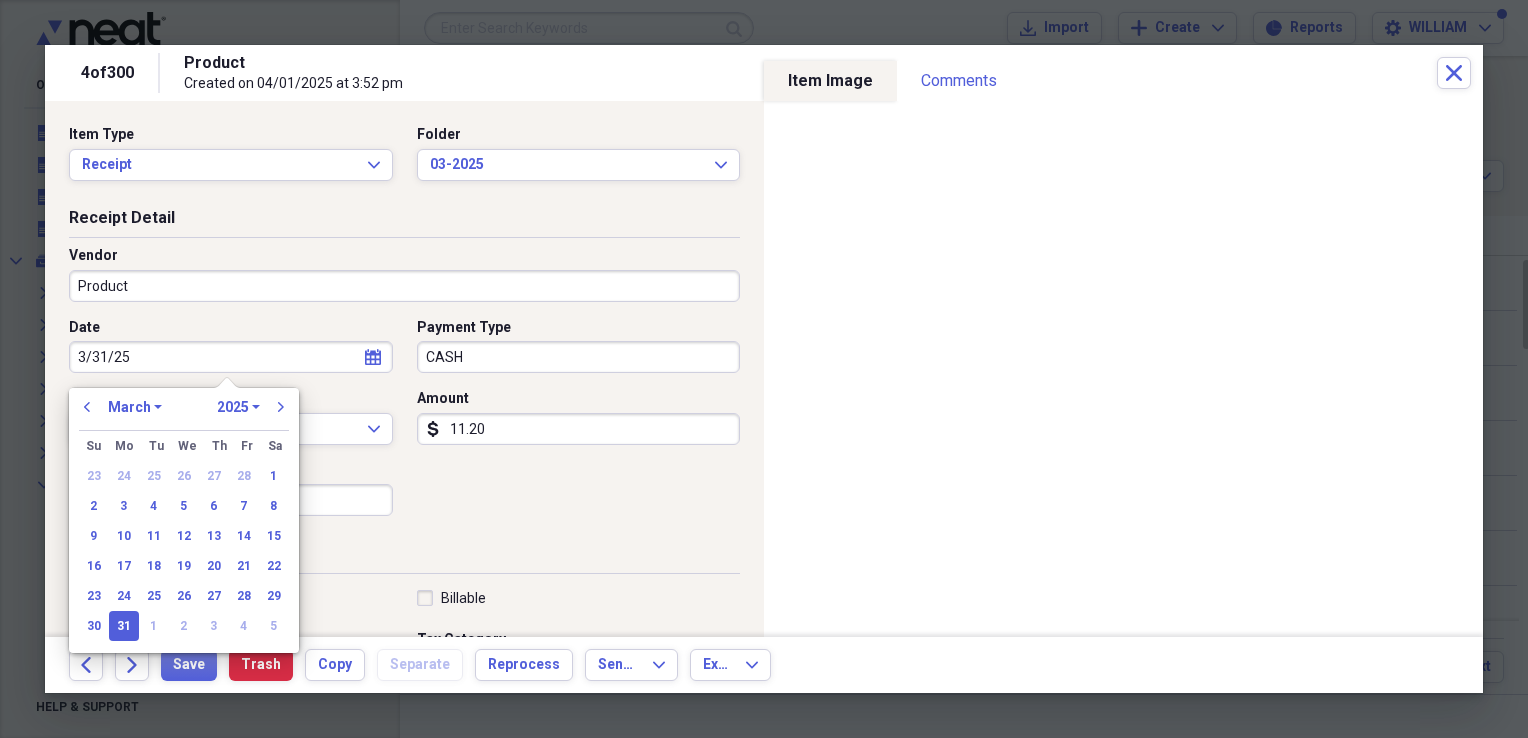 click on "Product" at bounding box center [404, 286] 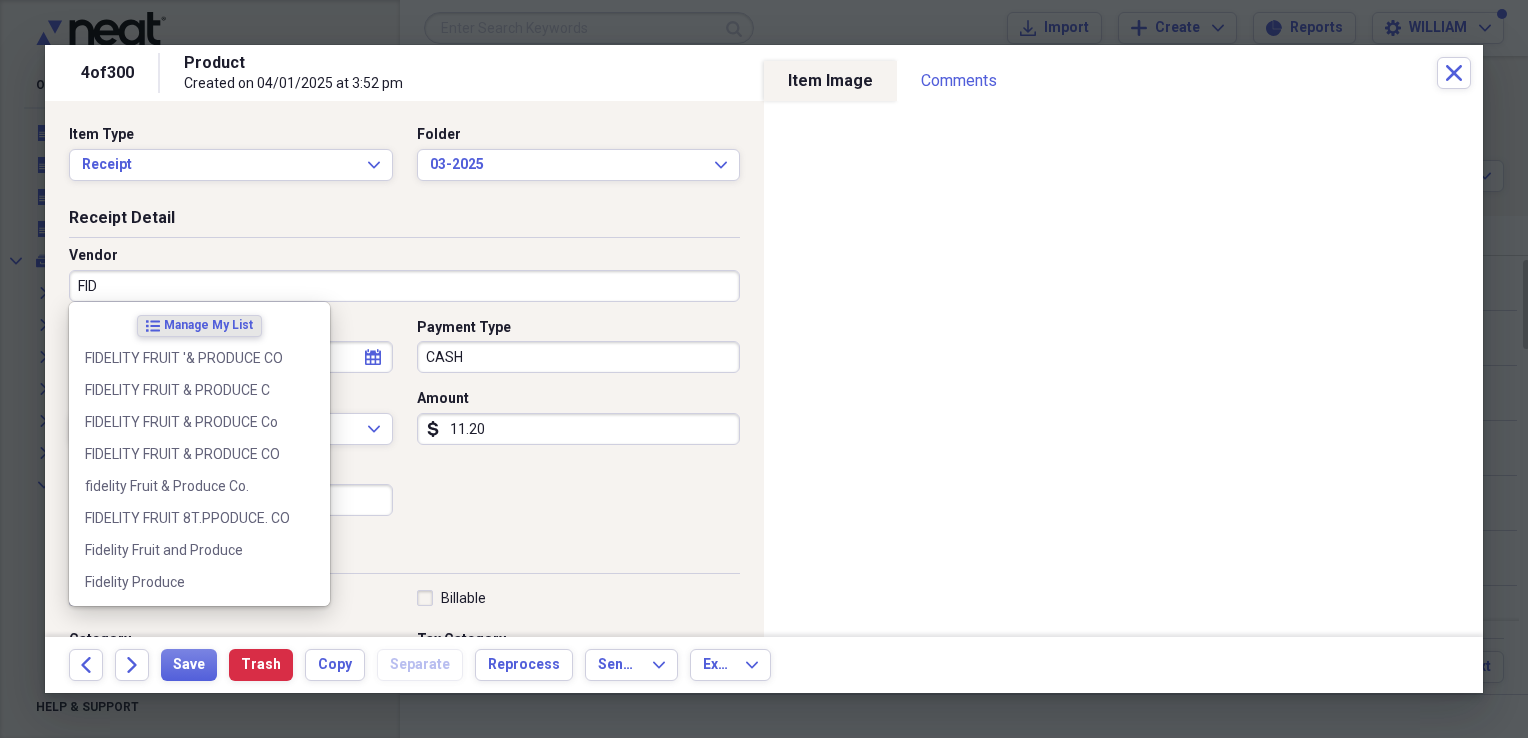 click on "fidelity Fruit & Produce Co." at bounding box center [187, 486] 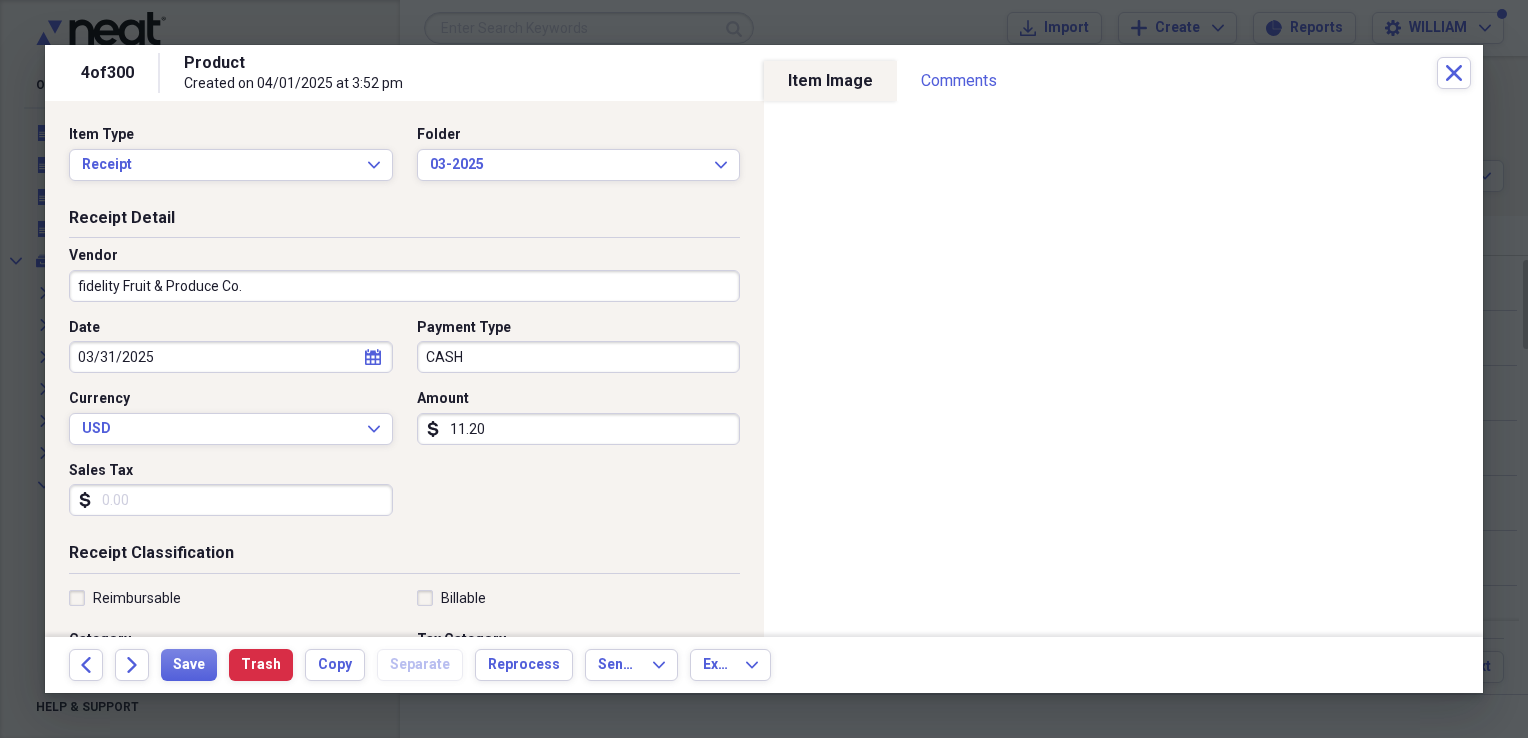 type on "PRODUCE PURCHASE" 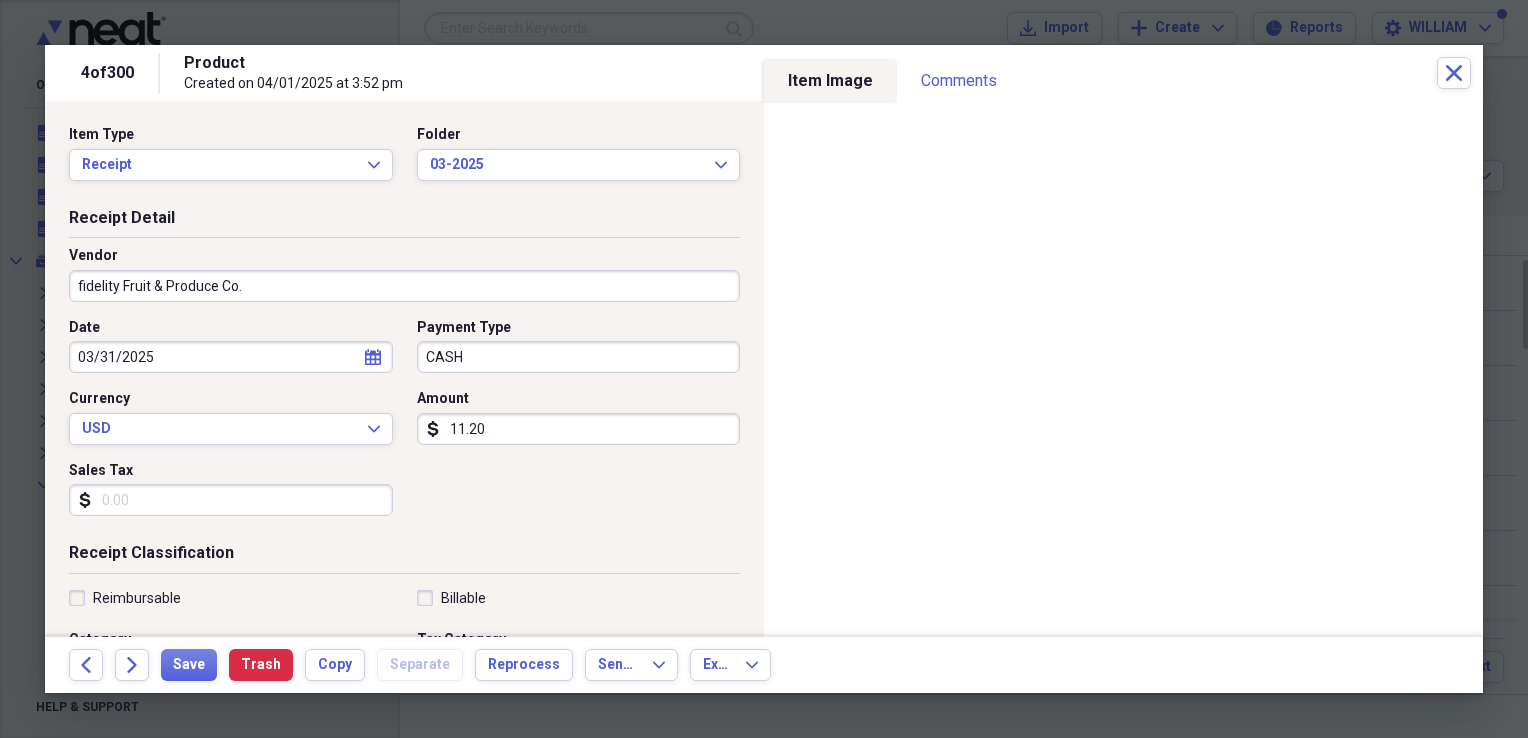 click on "Sales Tax" at bounding box center (231, 500) 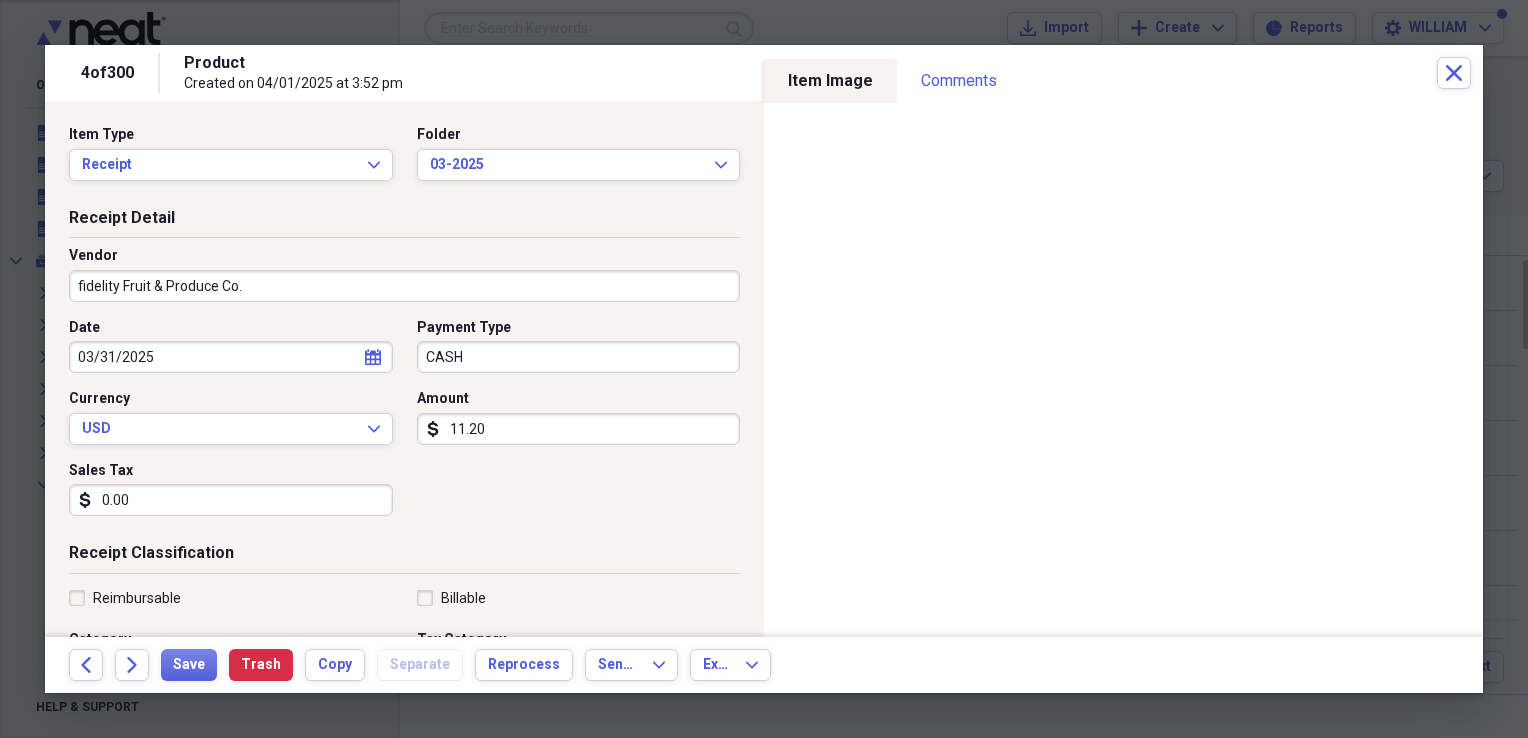 type on "0.00" 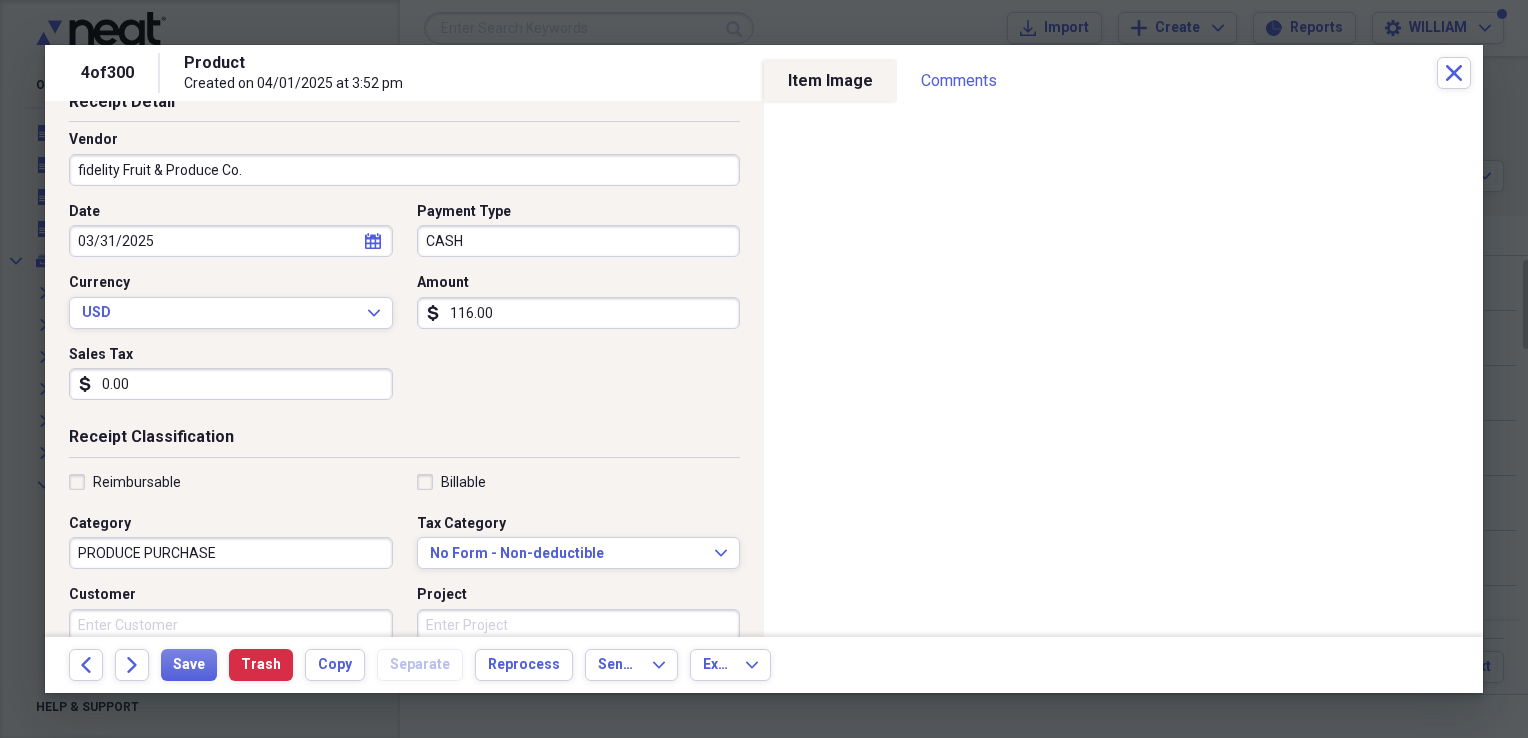 scroll, scrollTop: 120, scrollLeft: 0, axis: vertical 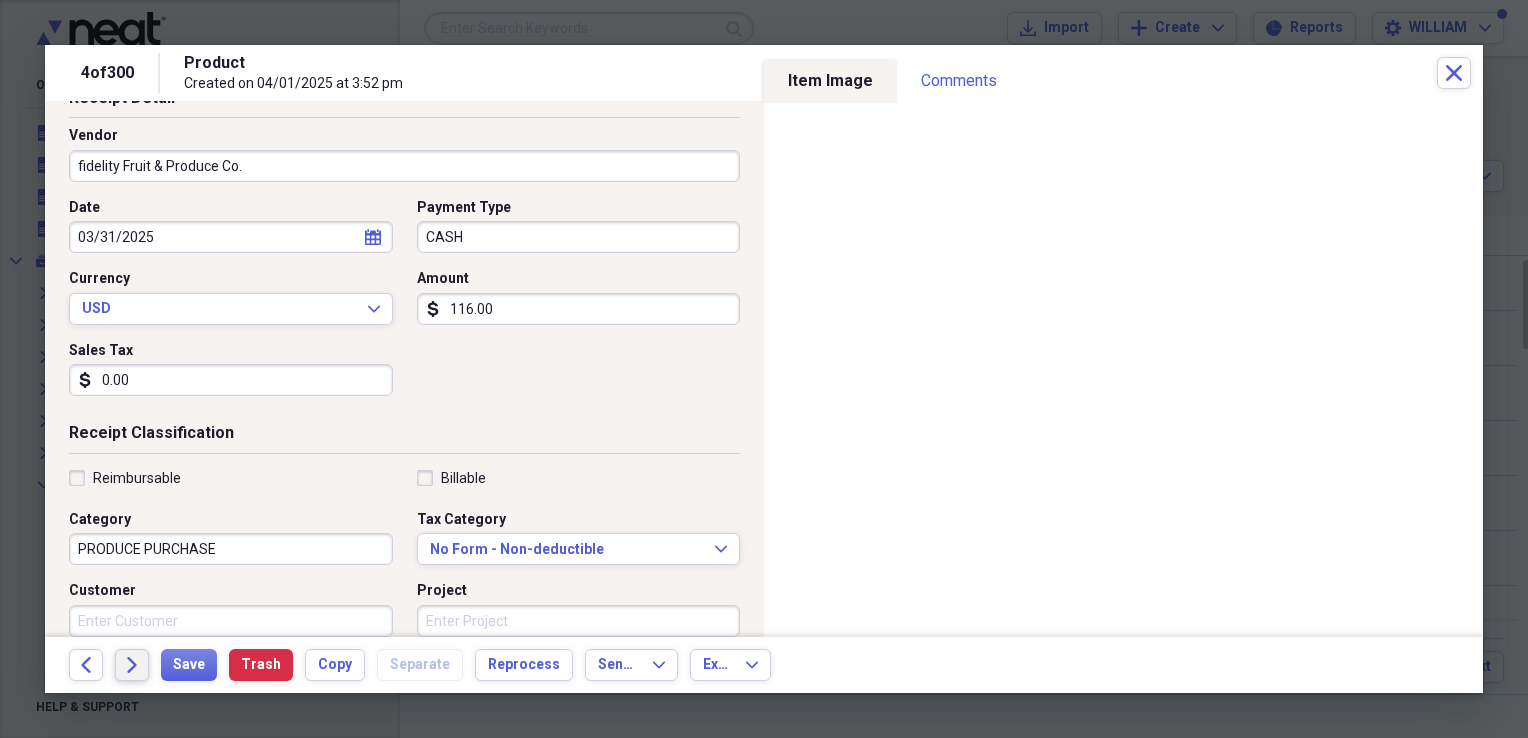 type on "116.00" 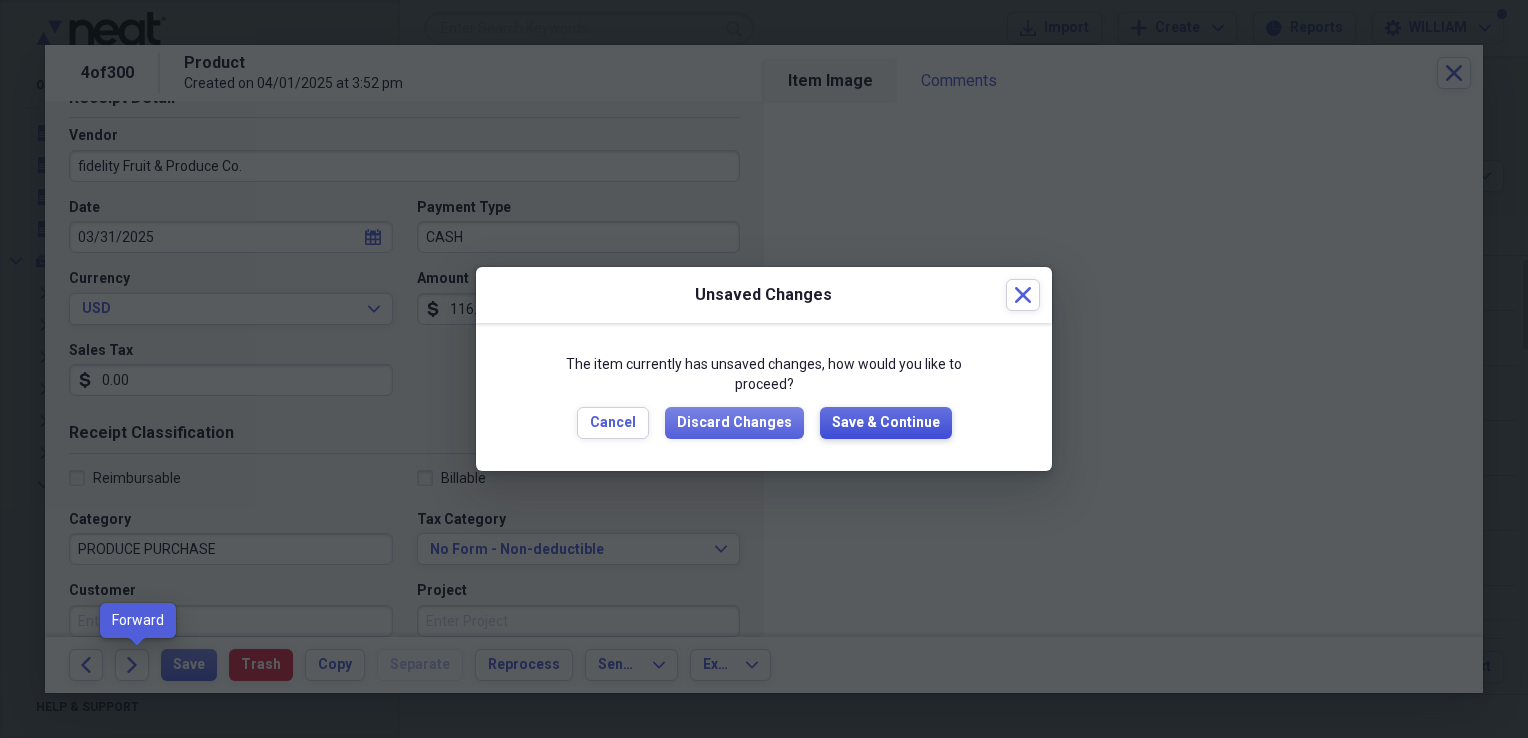 click on "Save & Continue" at bounding box center (886, 423) 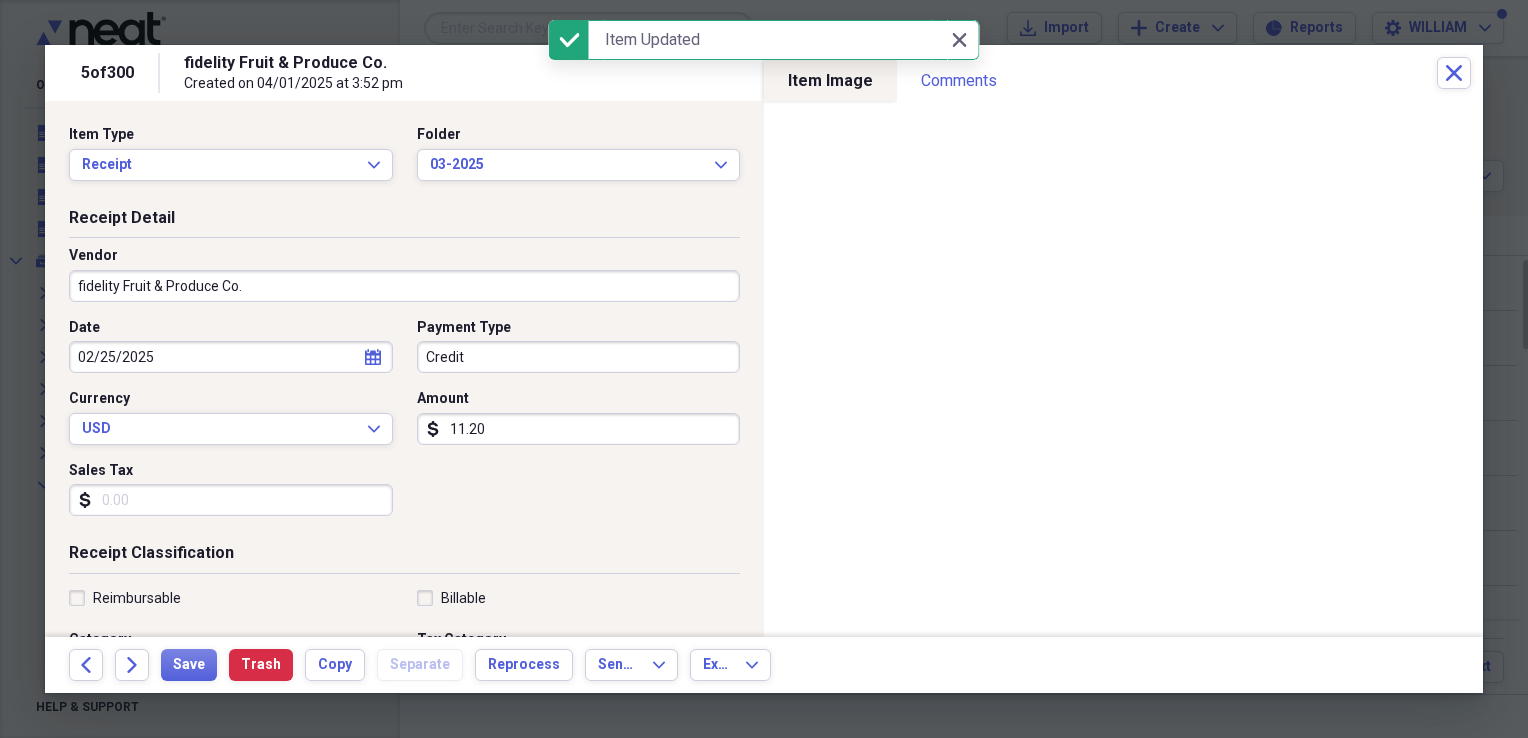 click on "Credit" at bounding box center [579, 357] 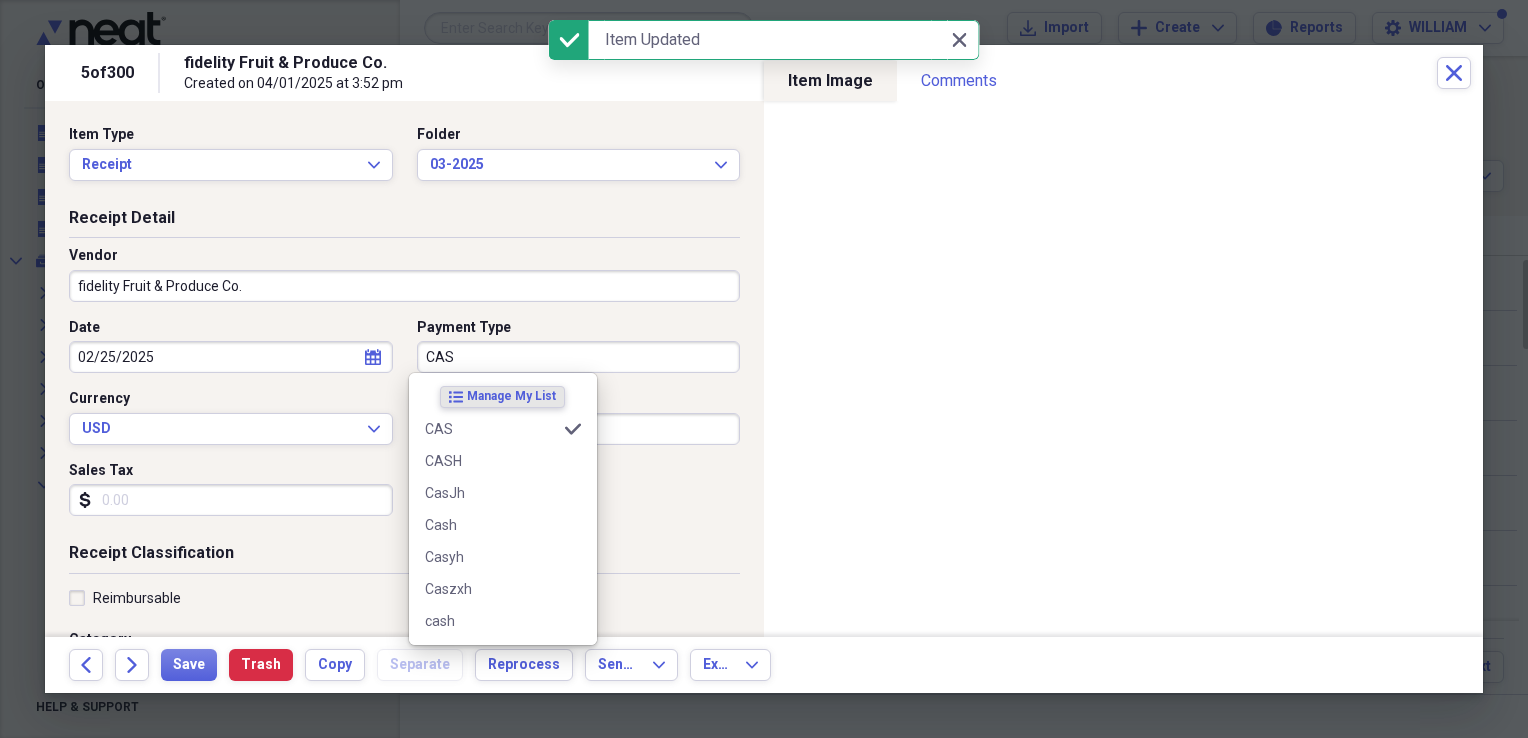 click on "CASH" at bounding box center [503, 461] 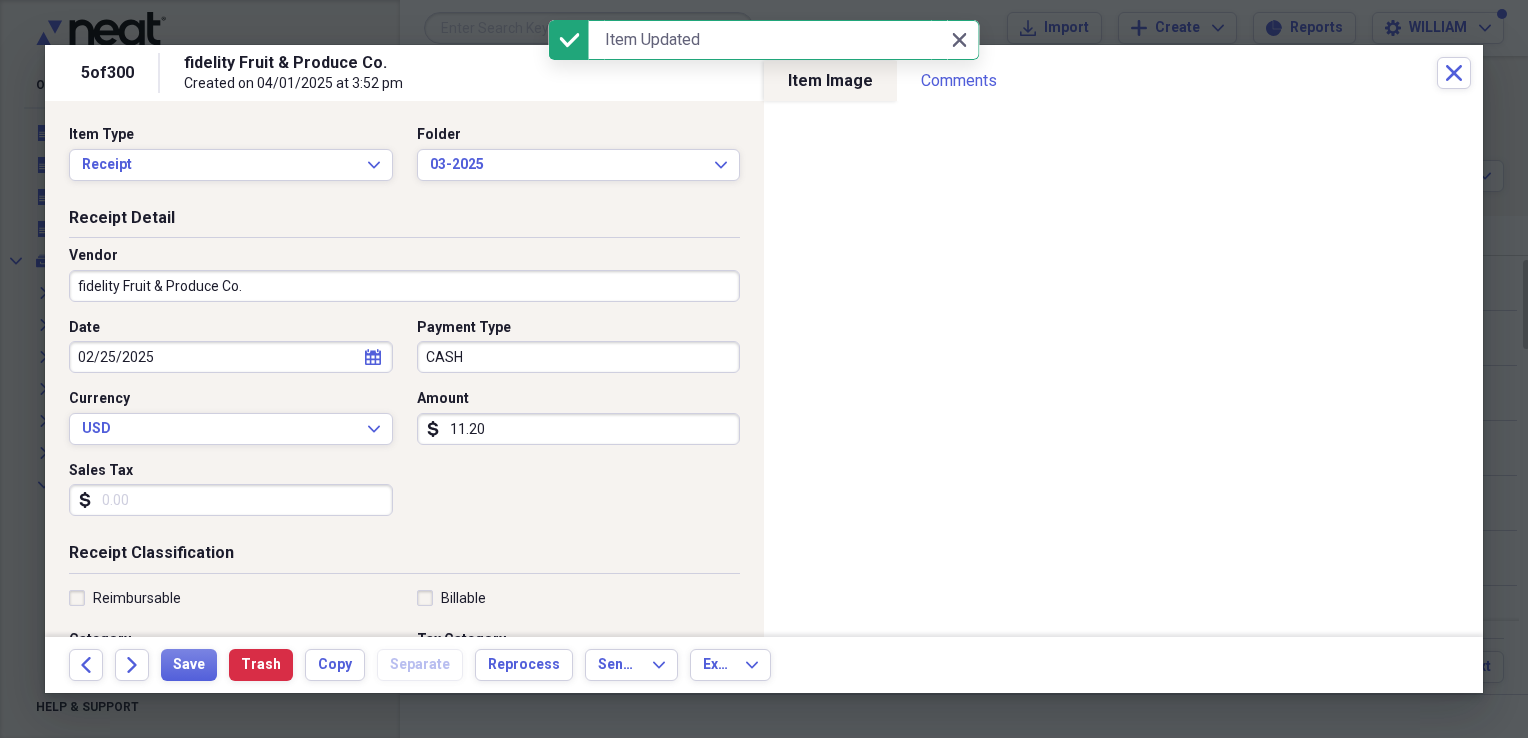 click on "Receipt Detail Vendor fidelity Fruit & Produce Co. Date 02/25/2025 calendar Calendar Payment Type CASH Currency USD Expand Amount dollar-sign 11.20 Sales Tax dollar-sign" at bounding box center [404, 375] 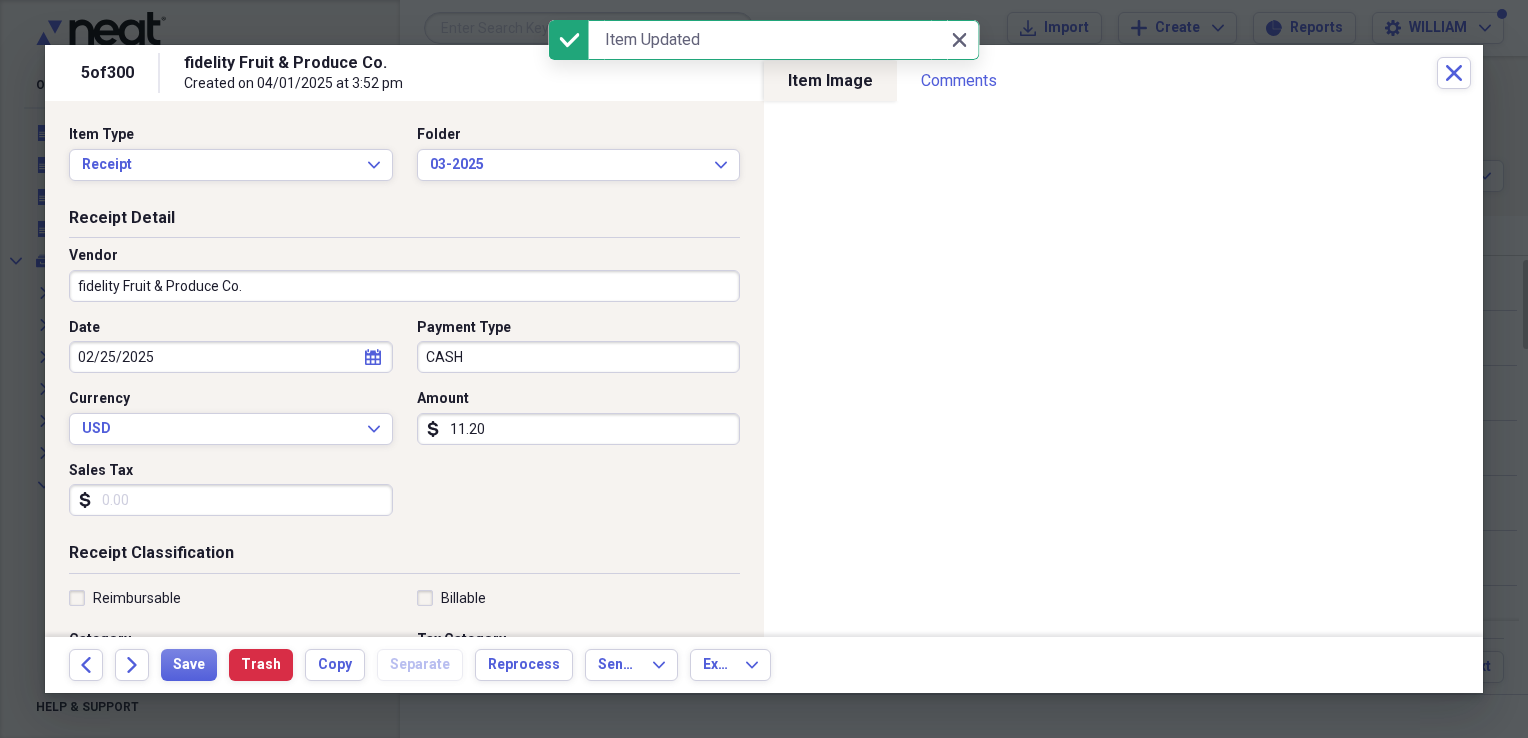 click on "Sales Tax" at bounding box center (231, 500) 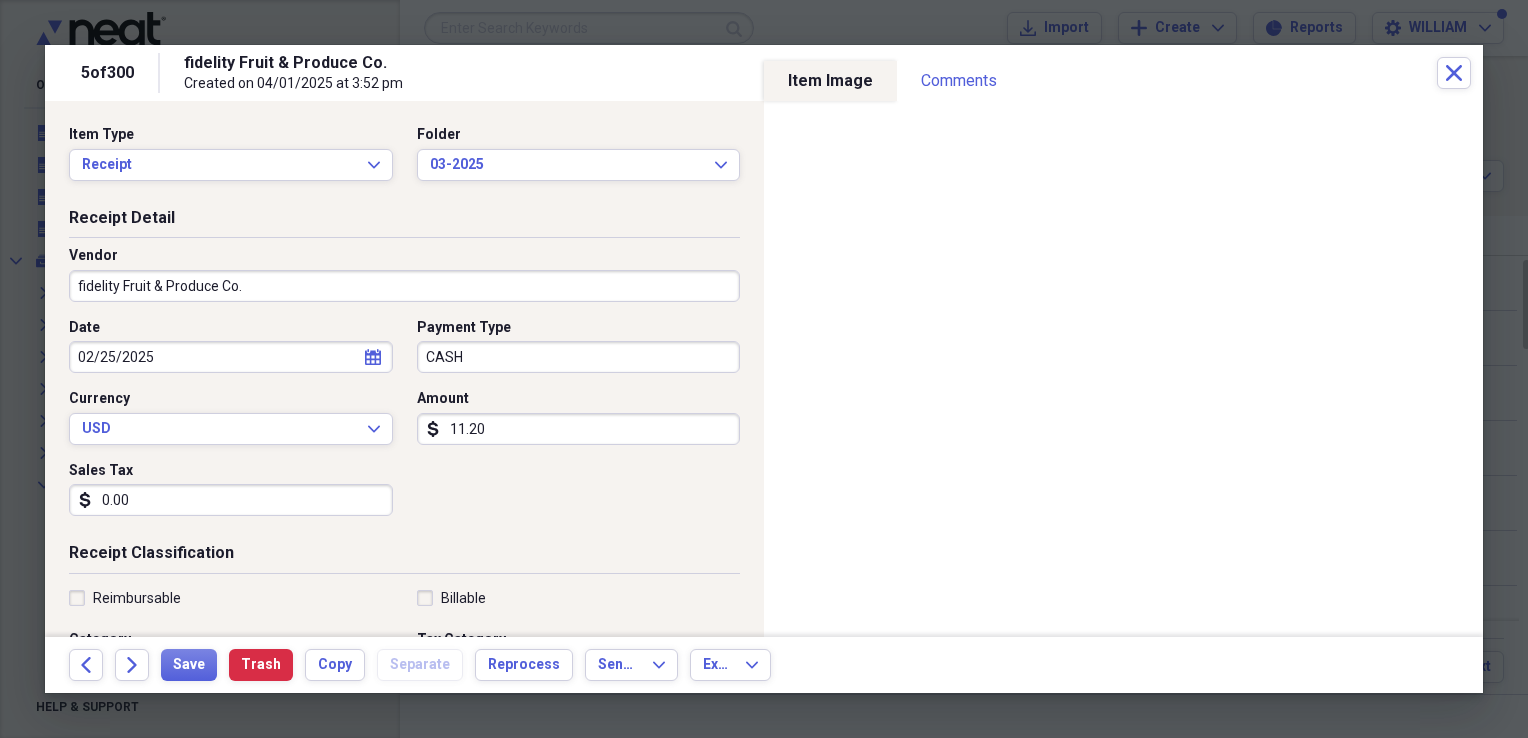 type on "0.00" 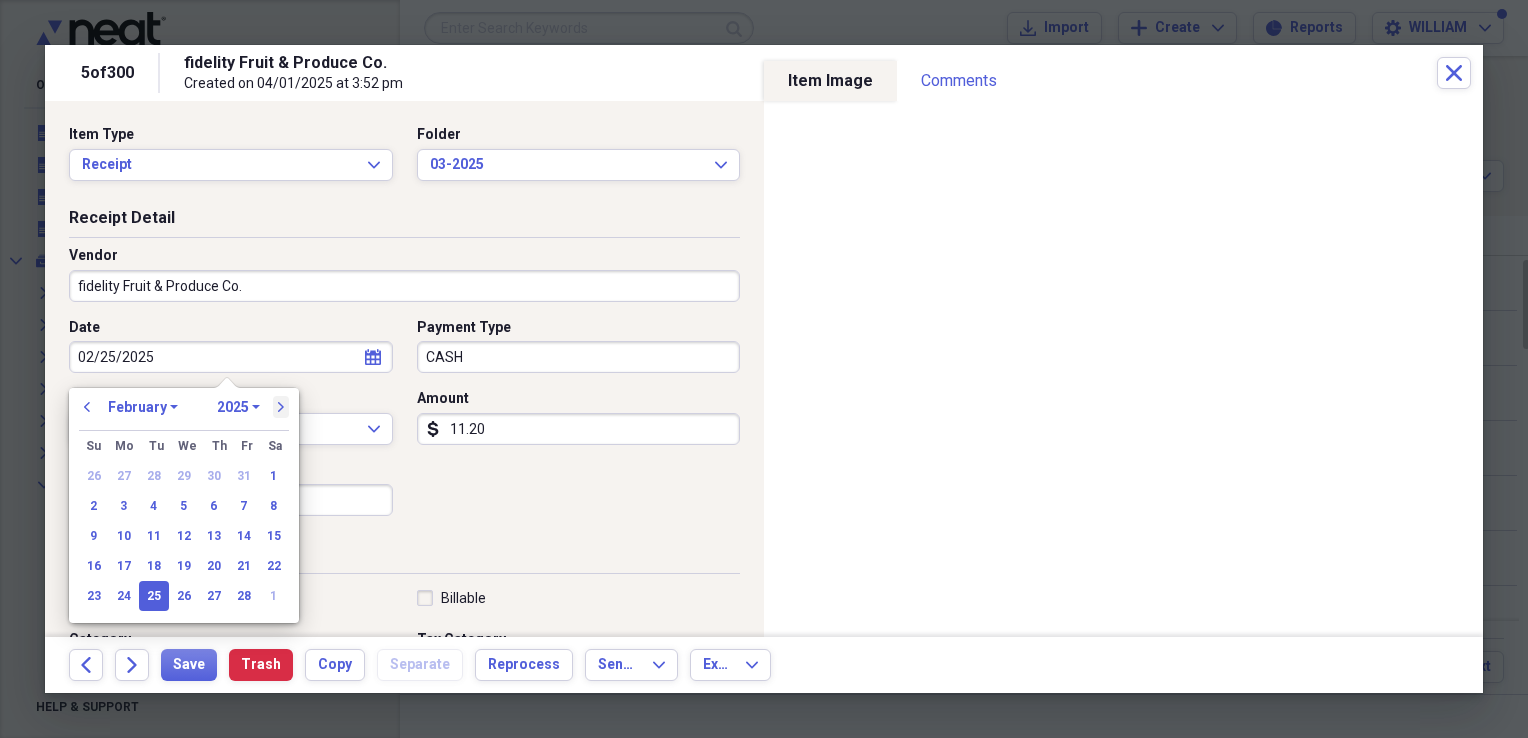 click on "next" at bounding box center [281, 407] 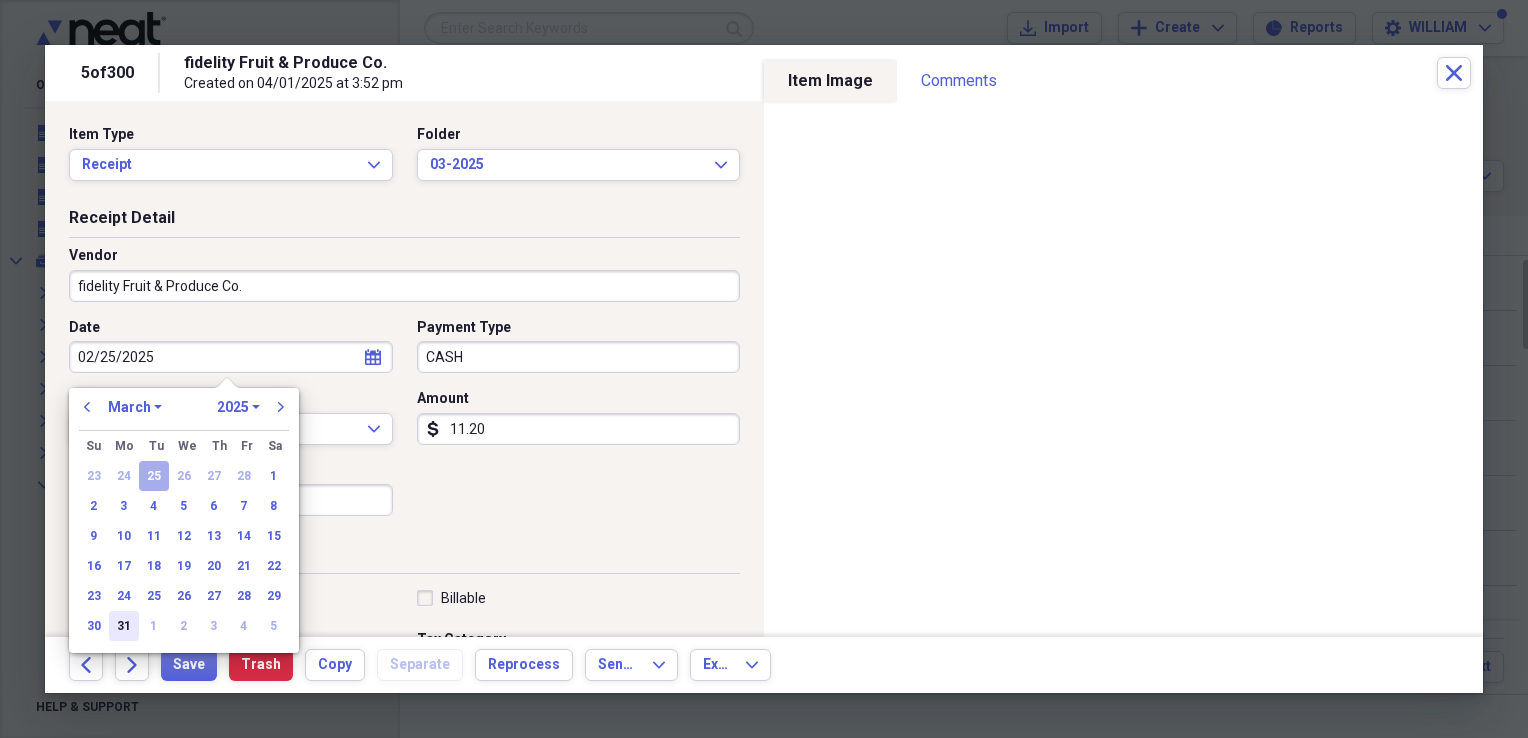 click on "31" at bounding box center [124, 626] 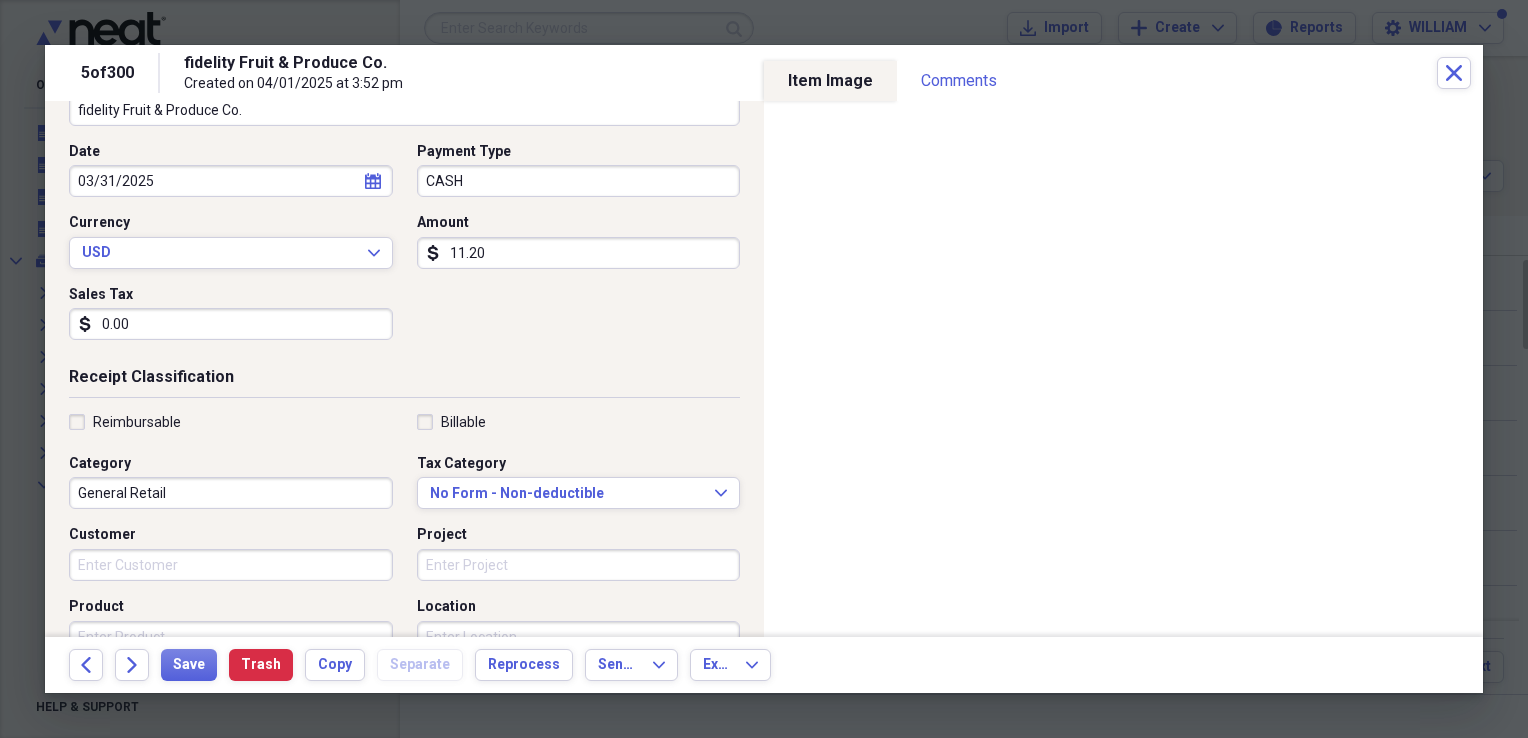 scroll, scrollTop: 179, scrollLeft: 0, axis: vertical 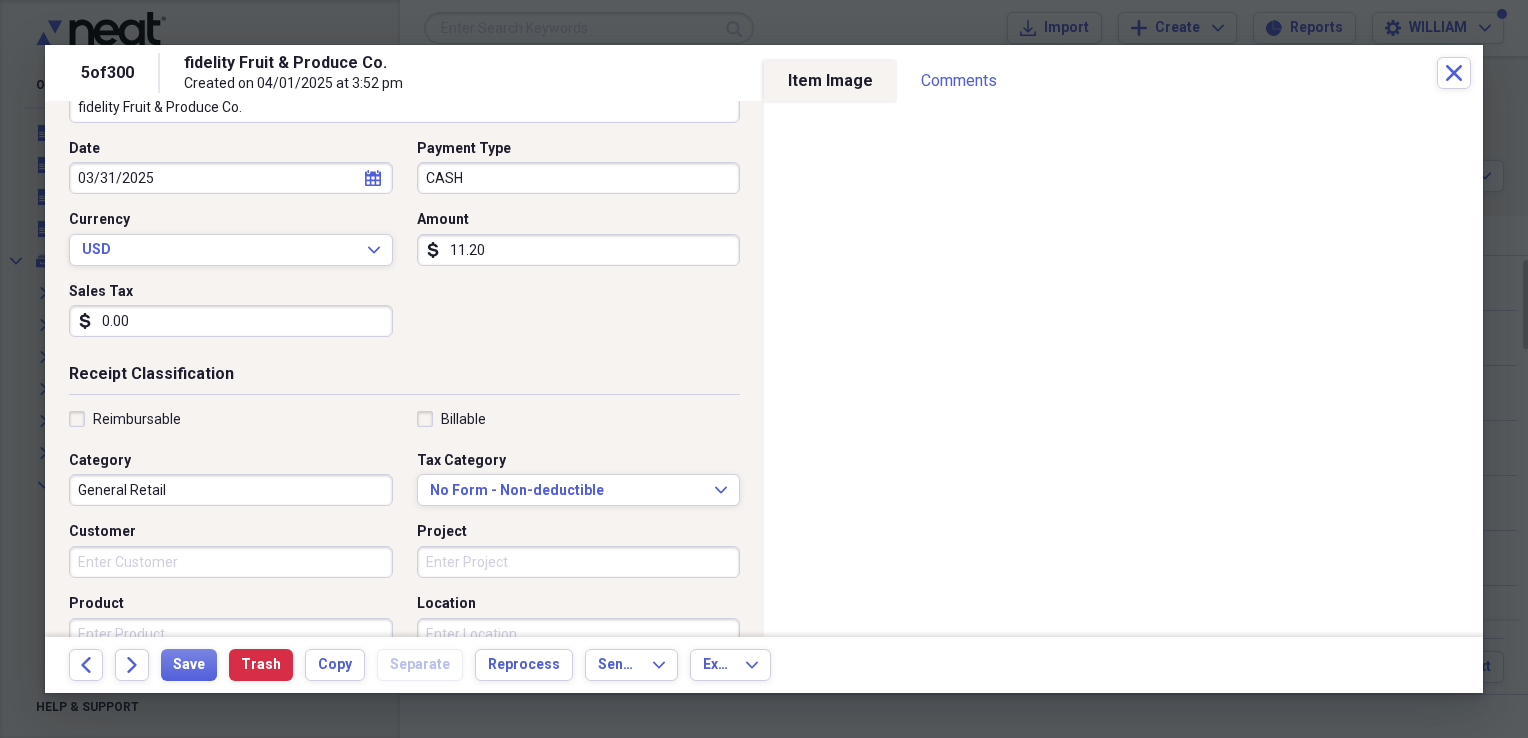 click on "11.20" at bounding box center (579, 250) 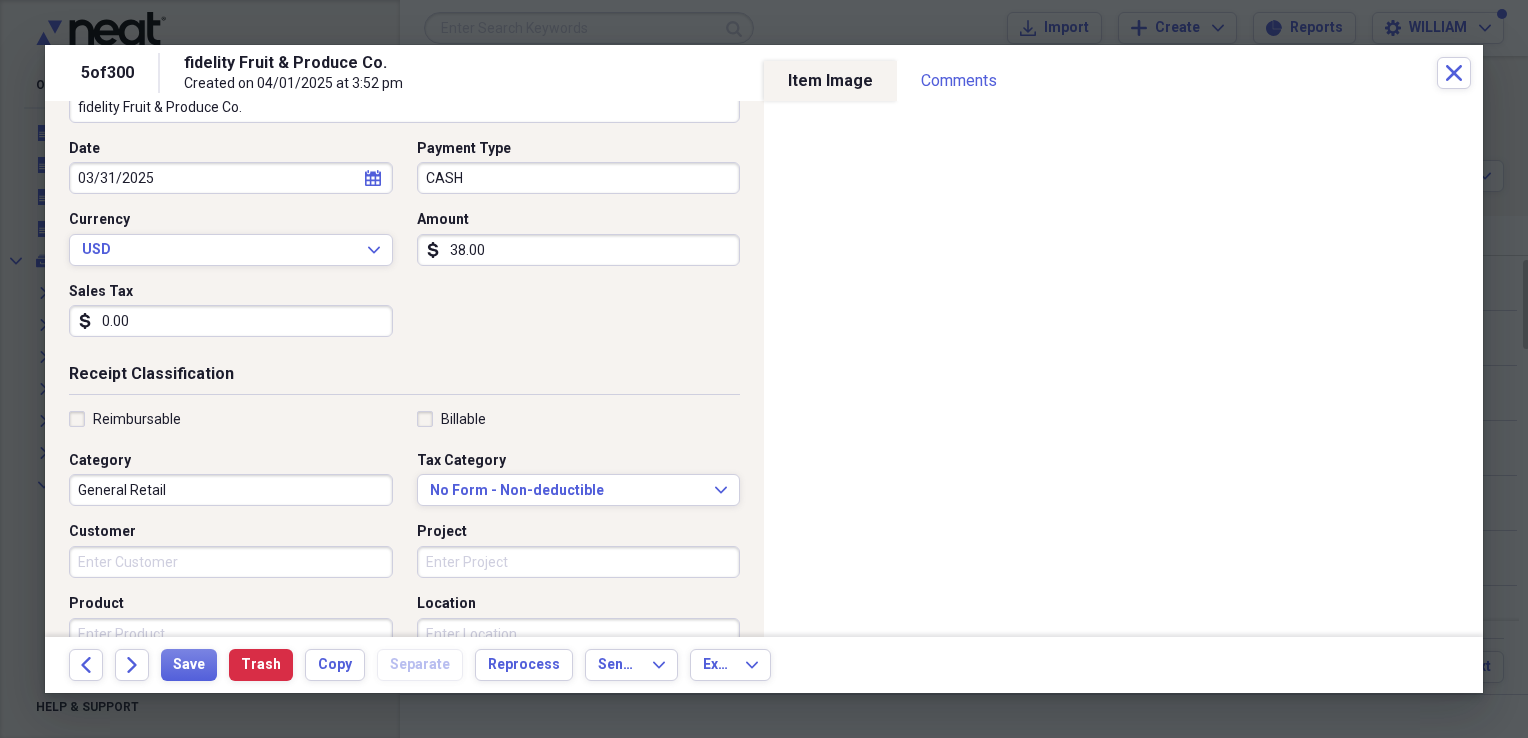 type on "38.00" 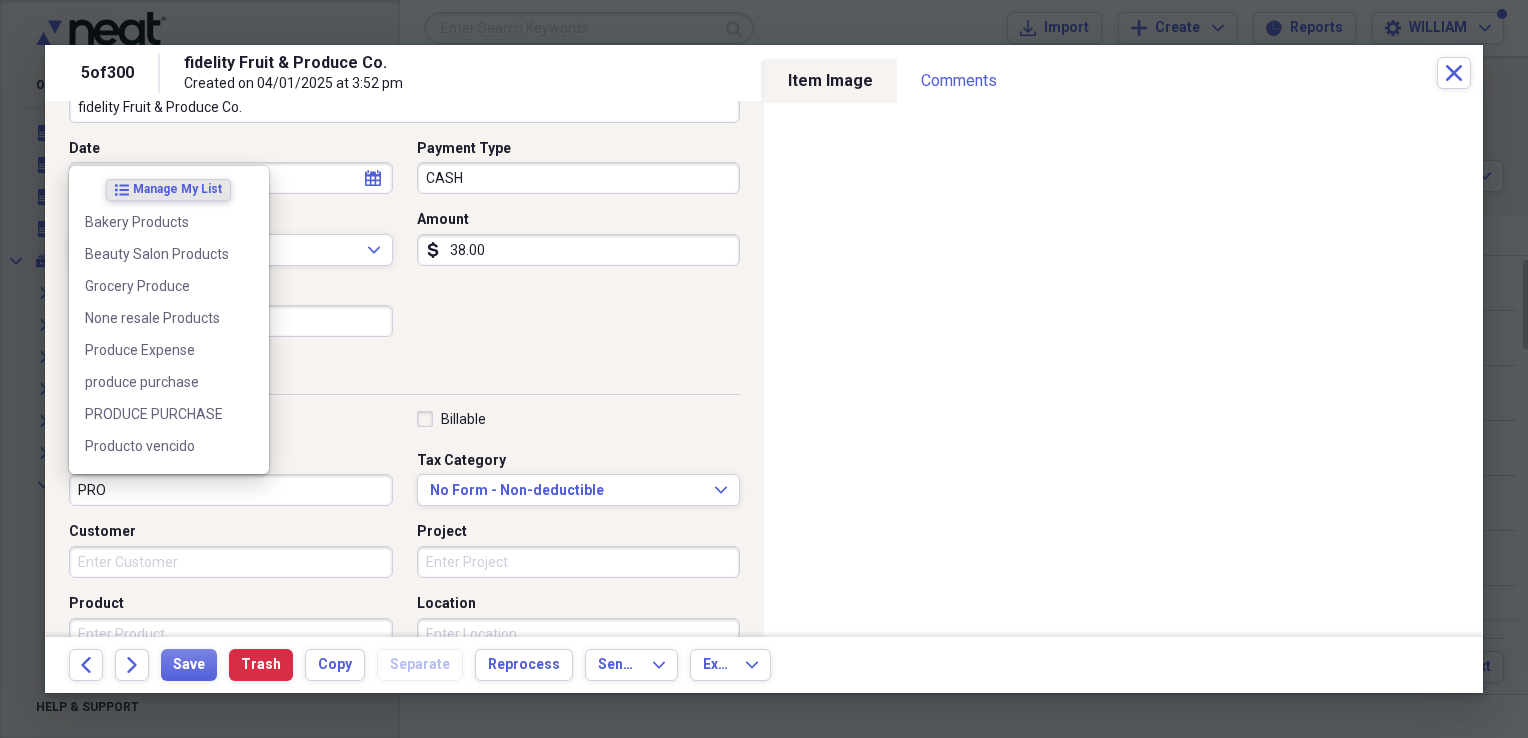 click on "PRODUCE PURCHASE" at bounding box center (157, 414) 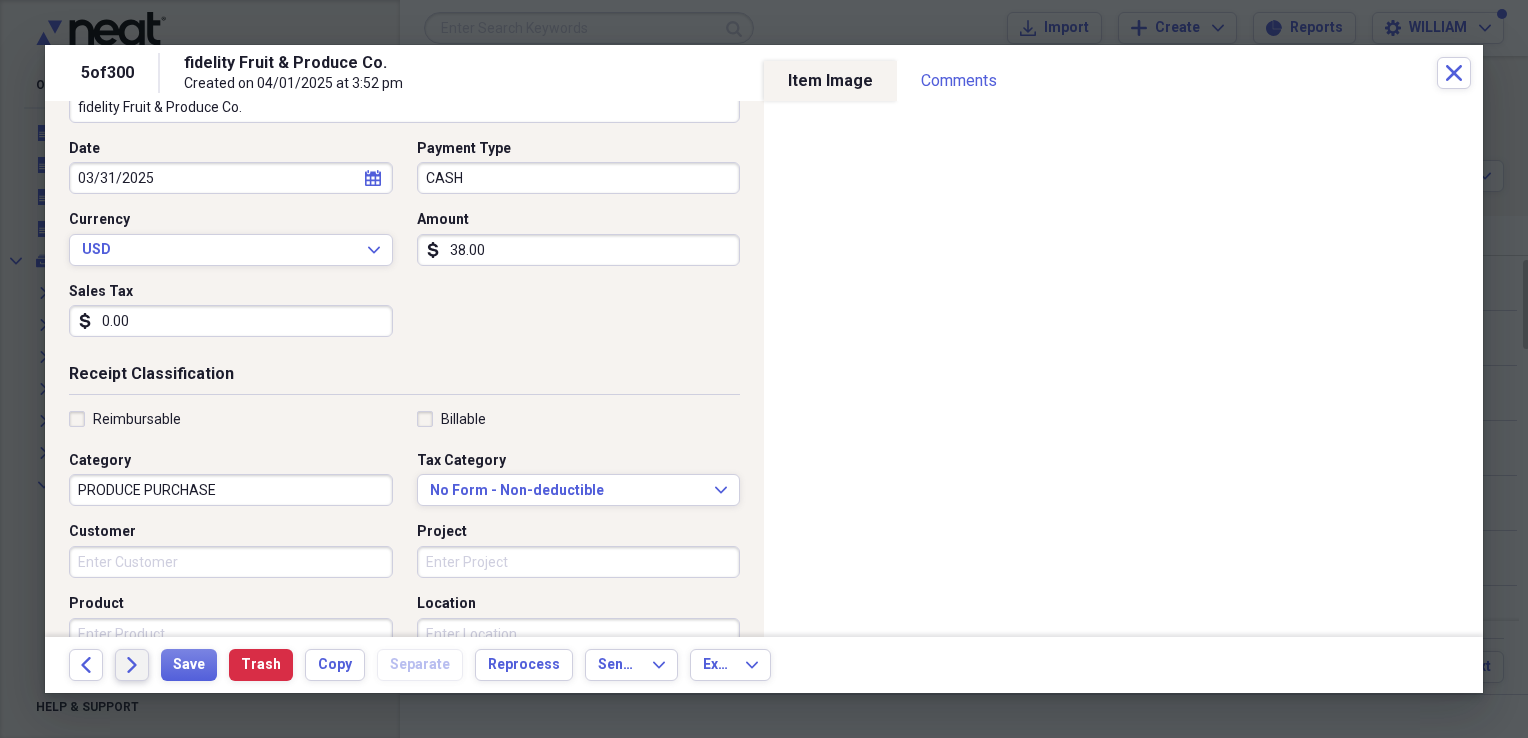 click on "Forward" 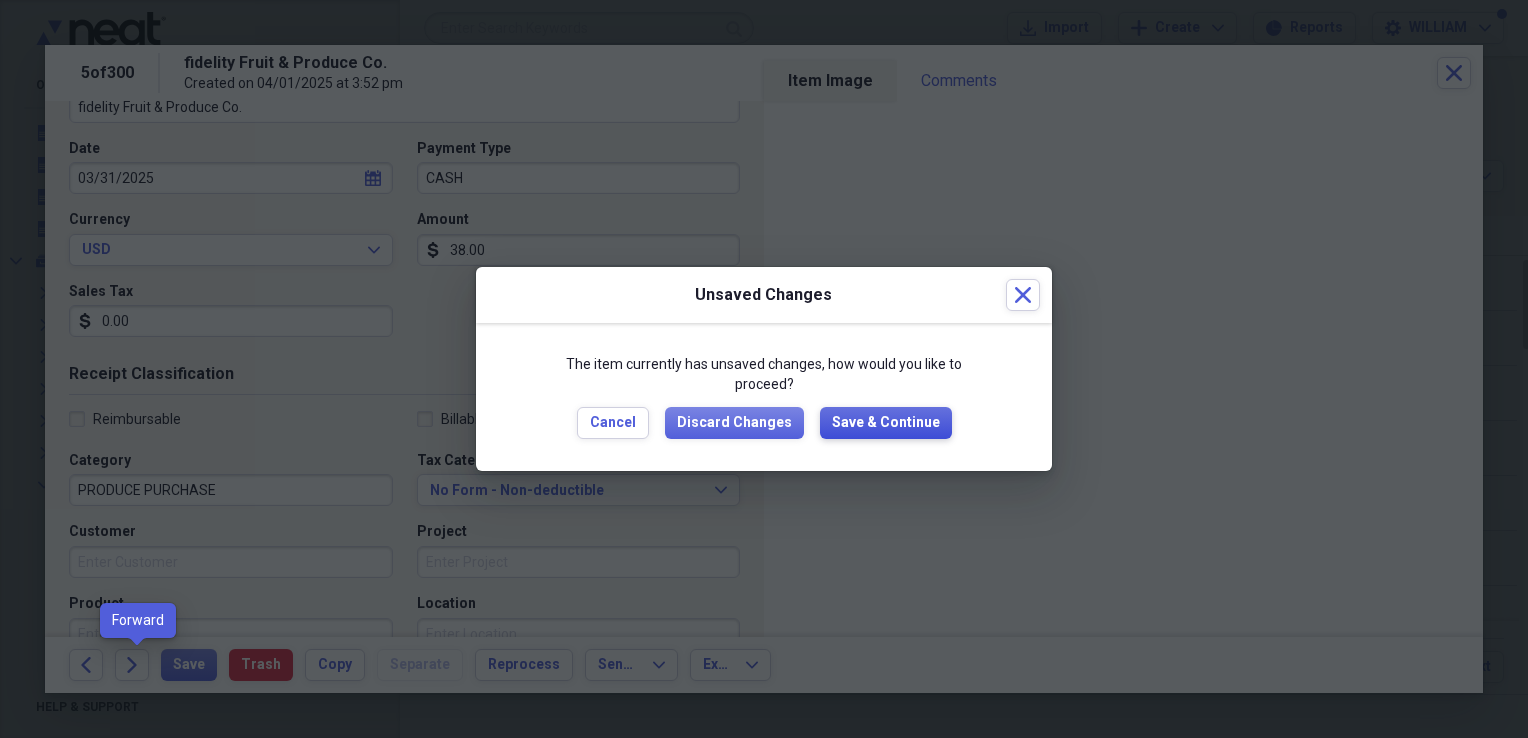 click on "Save & Continue" at bounding box center [886, 423] 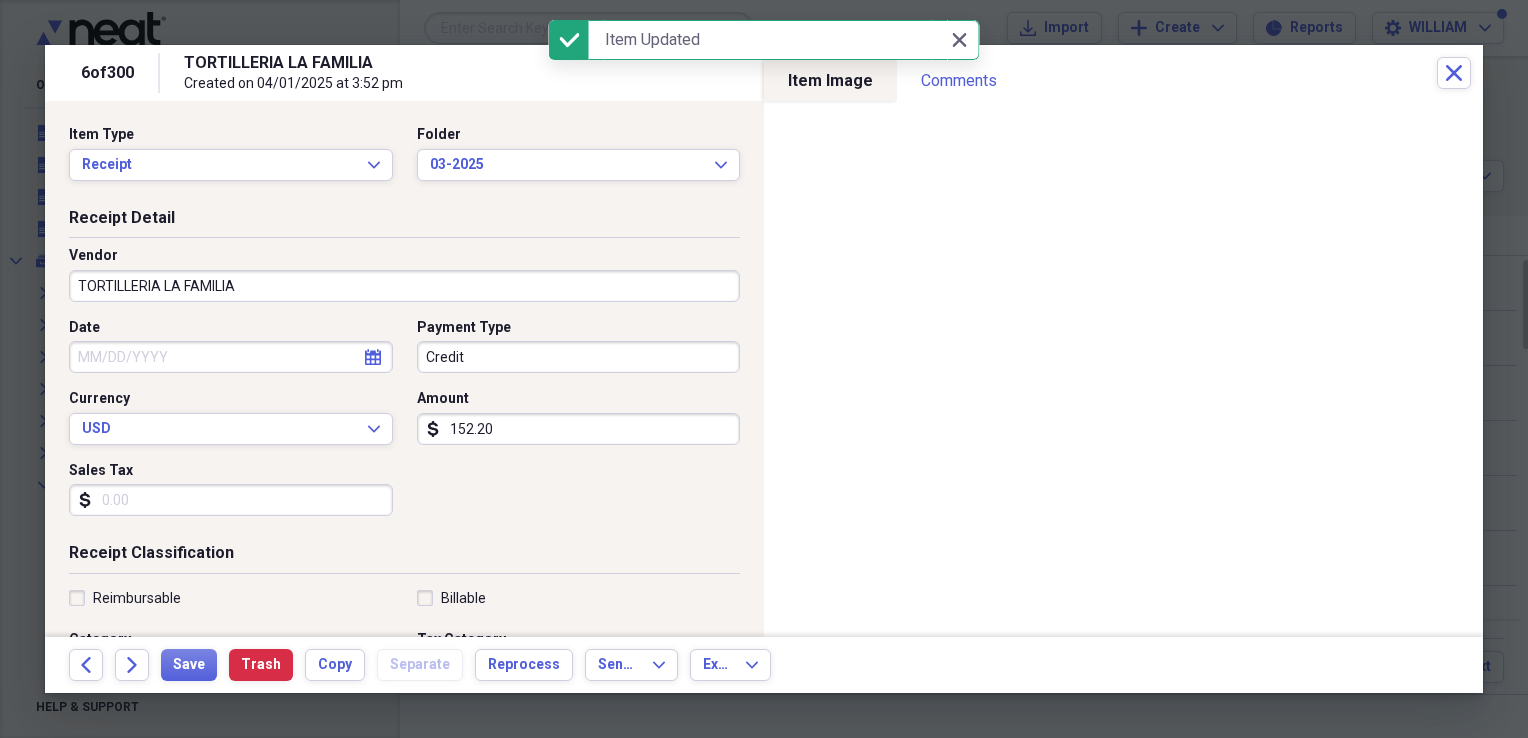 click on "Credit" at bounding box center (579, 357) 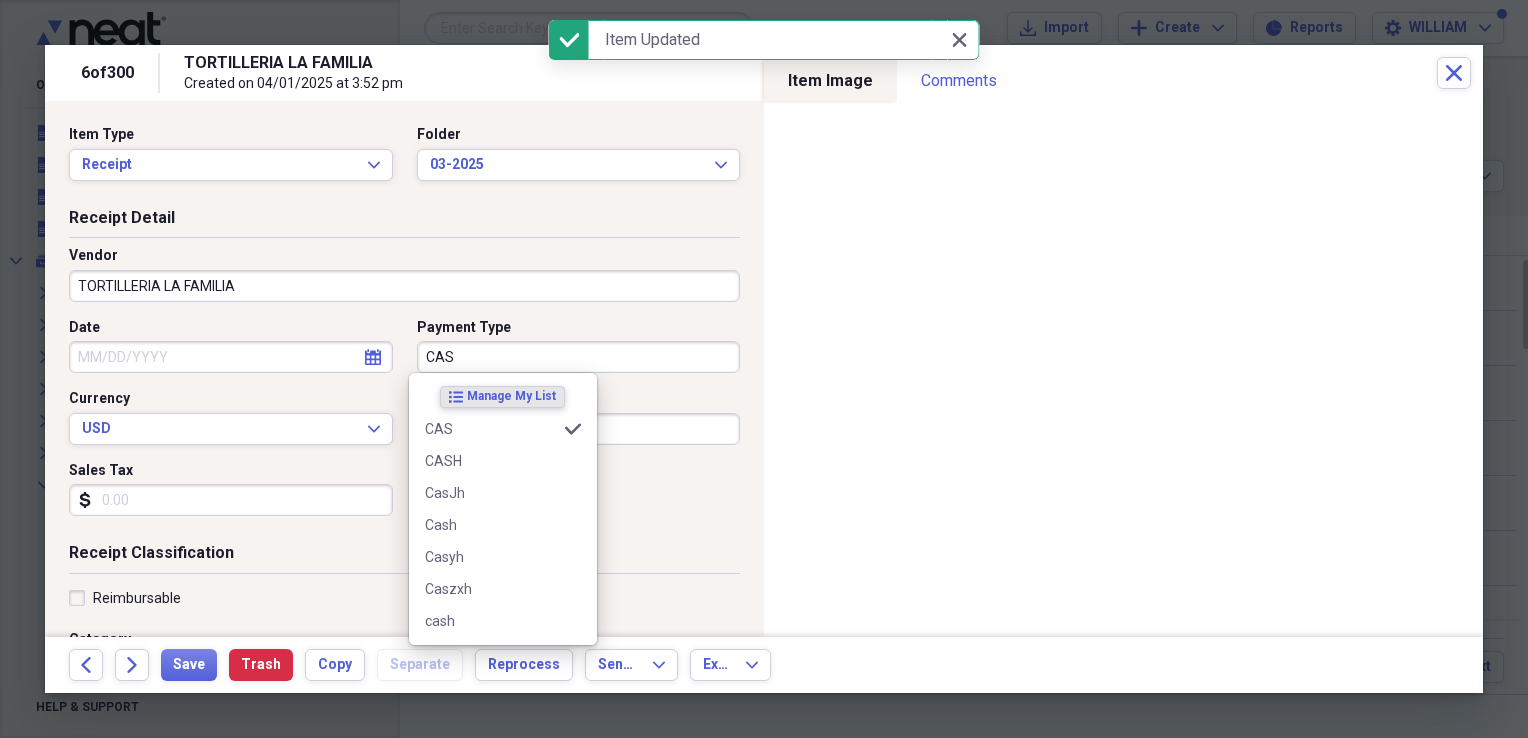 click on "CASH" at bounding box center (503, 461) 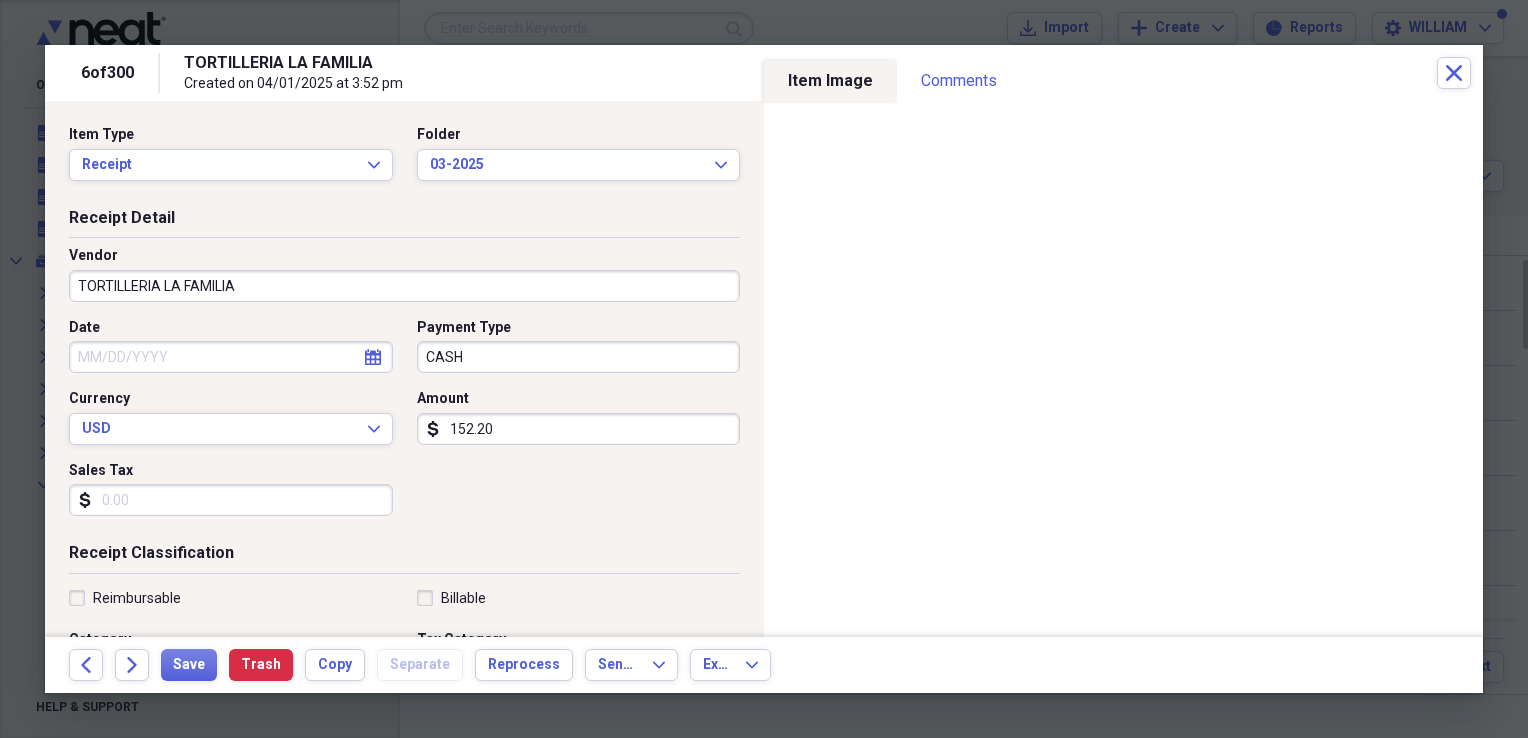 click on "Date" at bounding box center [231, 357] 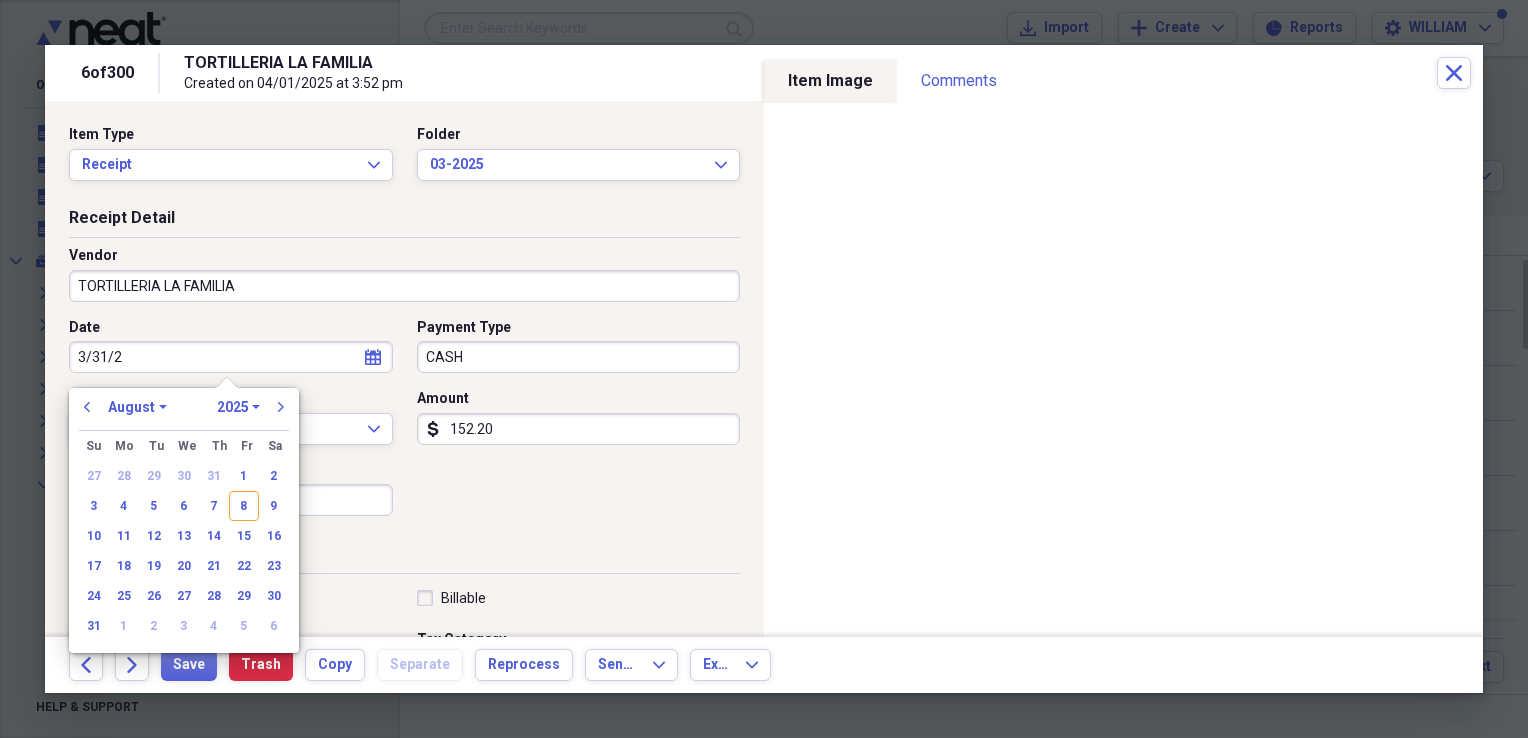 type on "3/31/25" 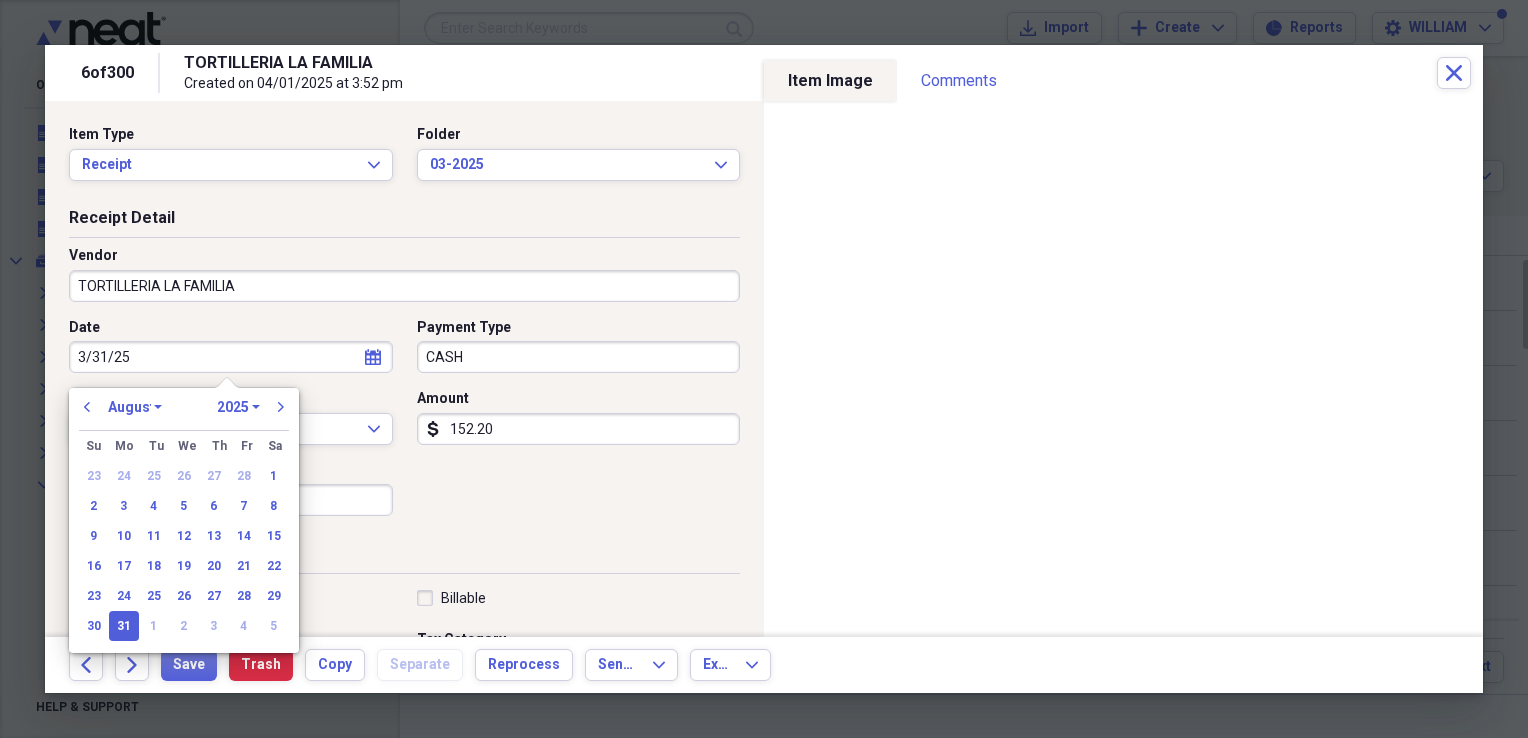 select on "2" 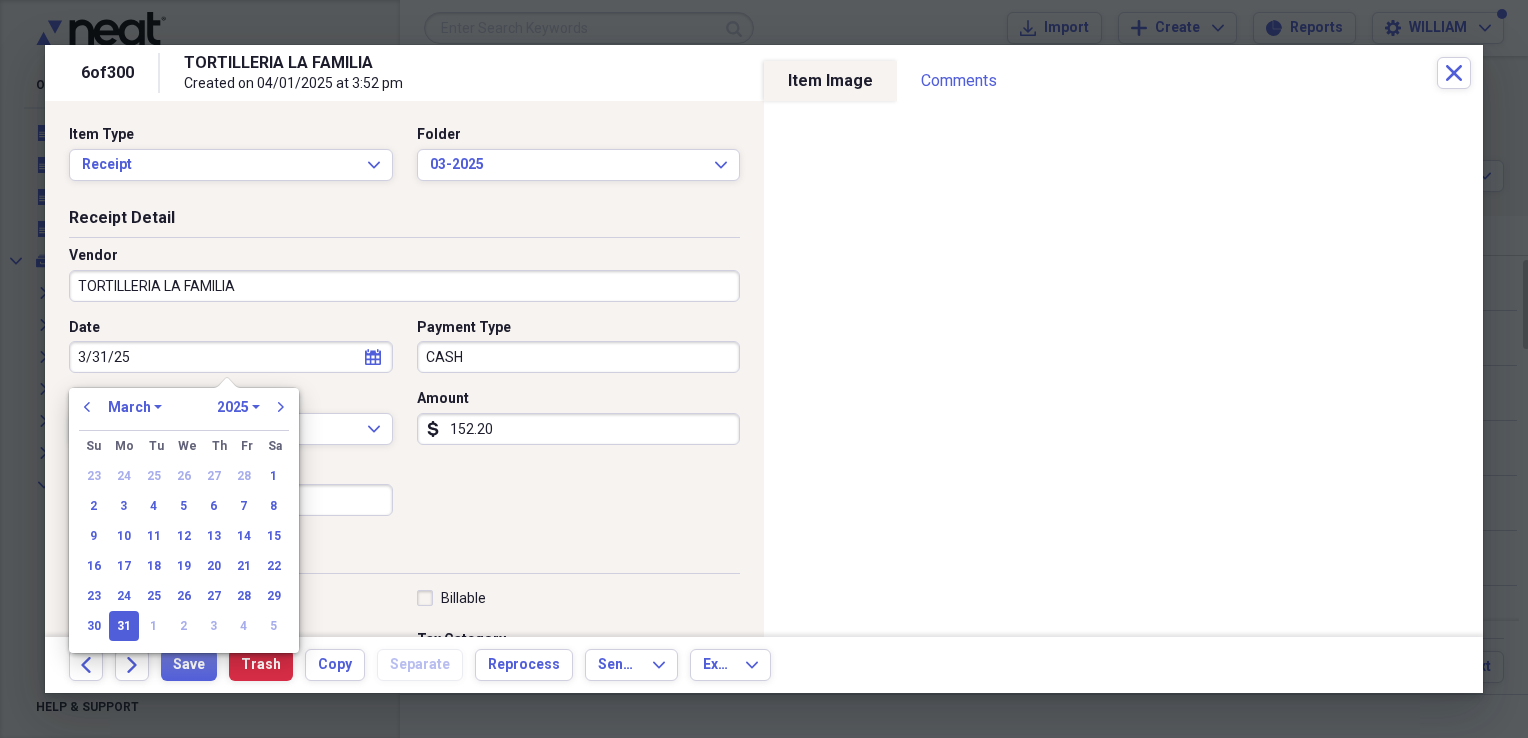 click on "Sales Tax" at bounding box center (231, 500) 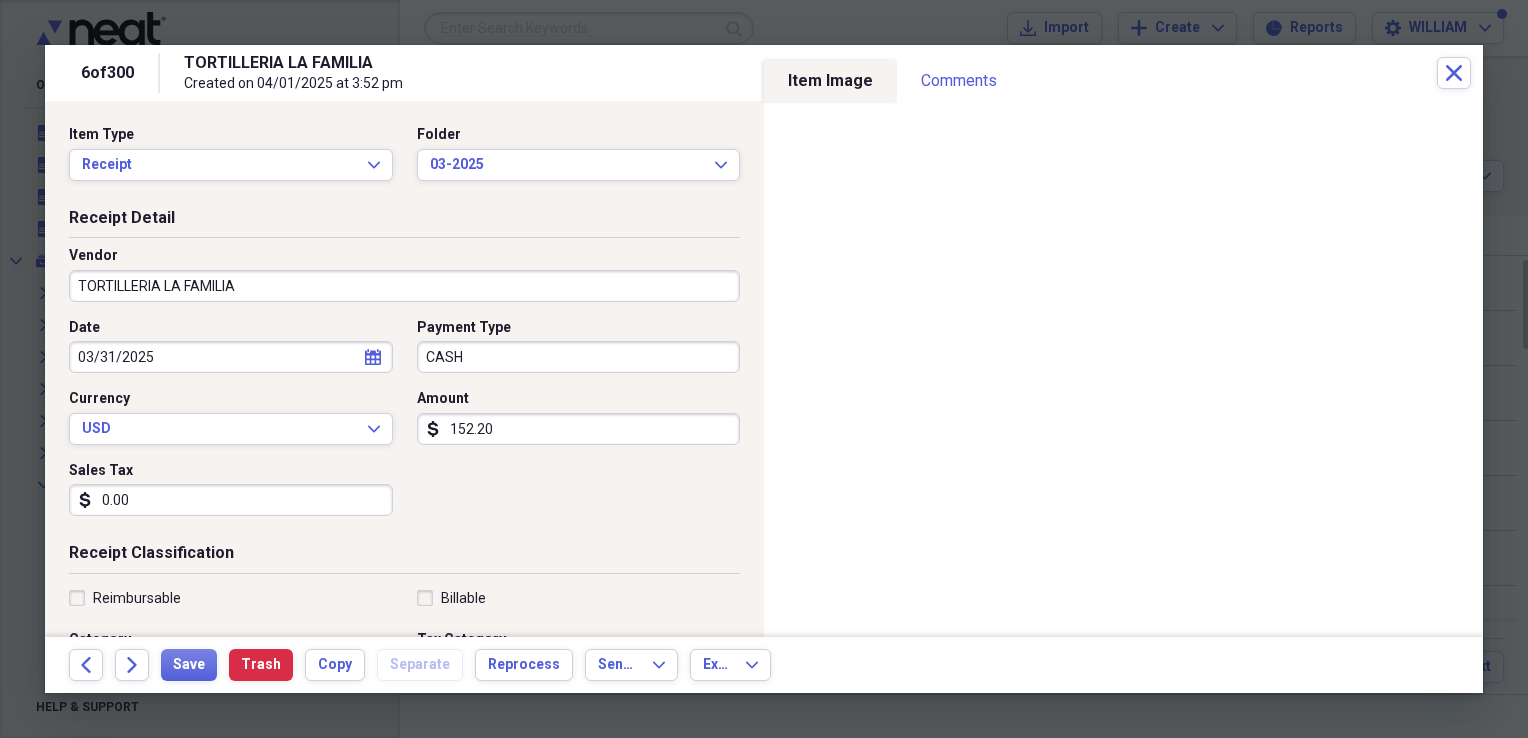 type on "0.00" 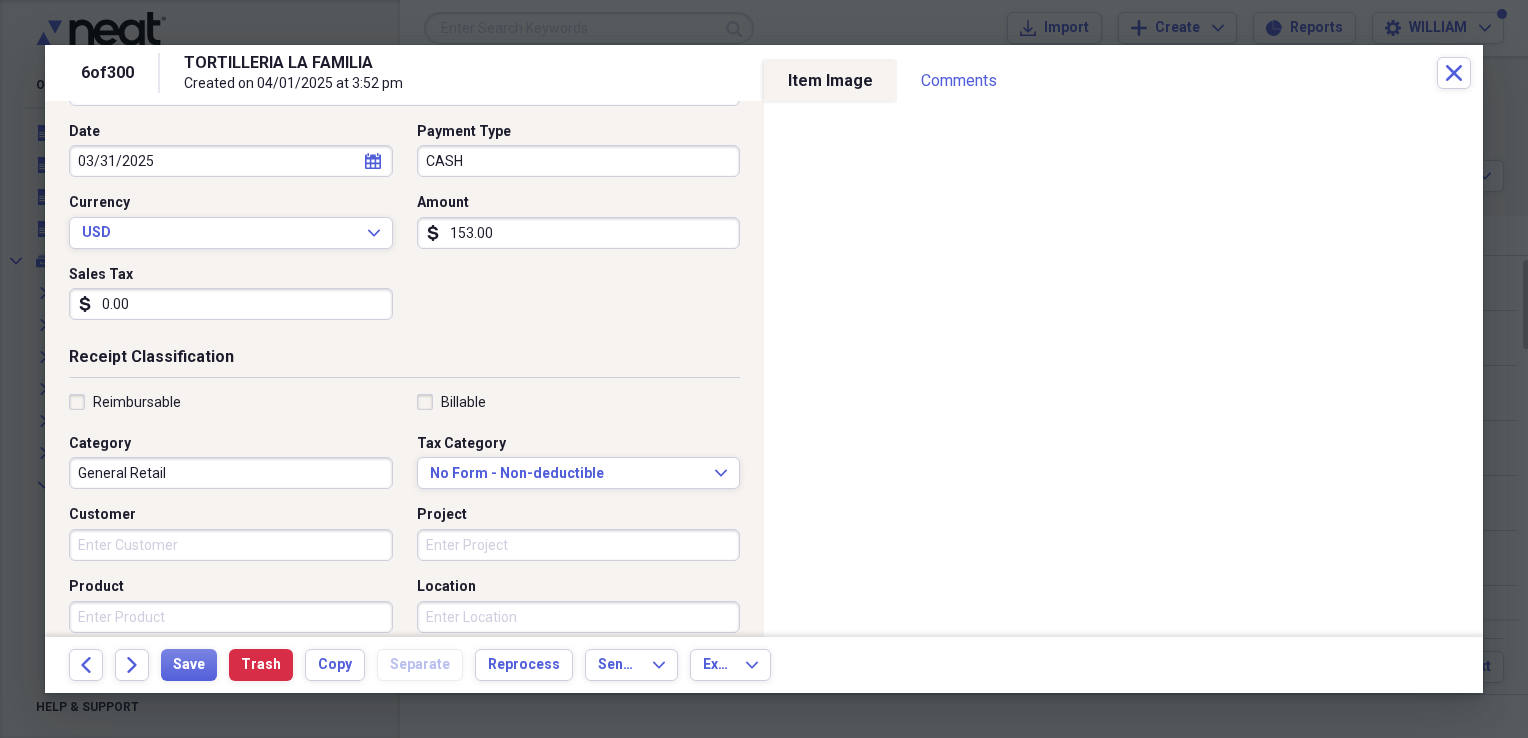 scroll, scrollTop: 216, scrollLeft: 0, axis: vertical 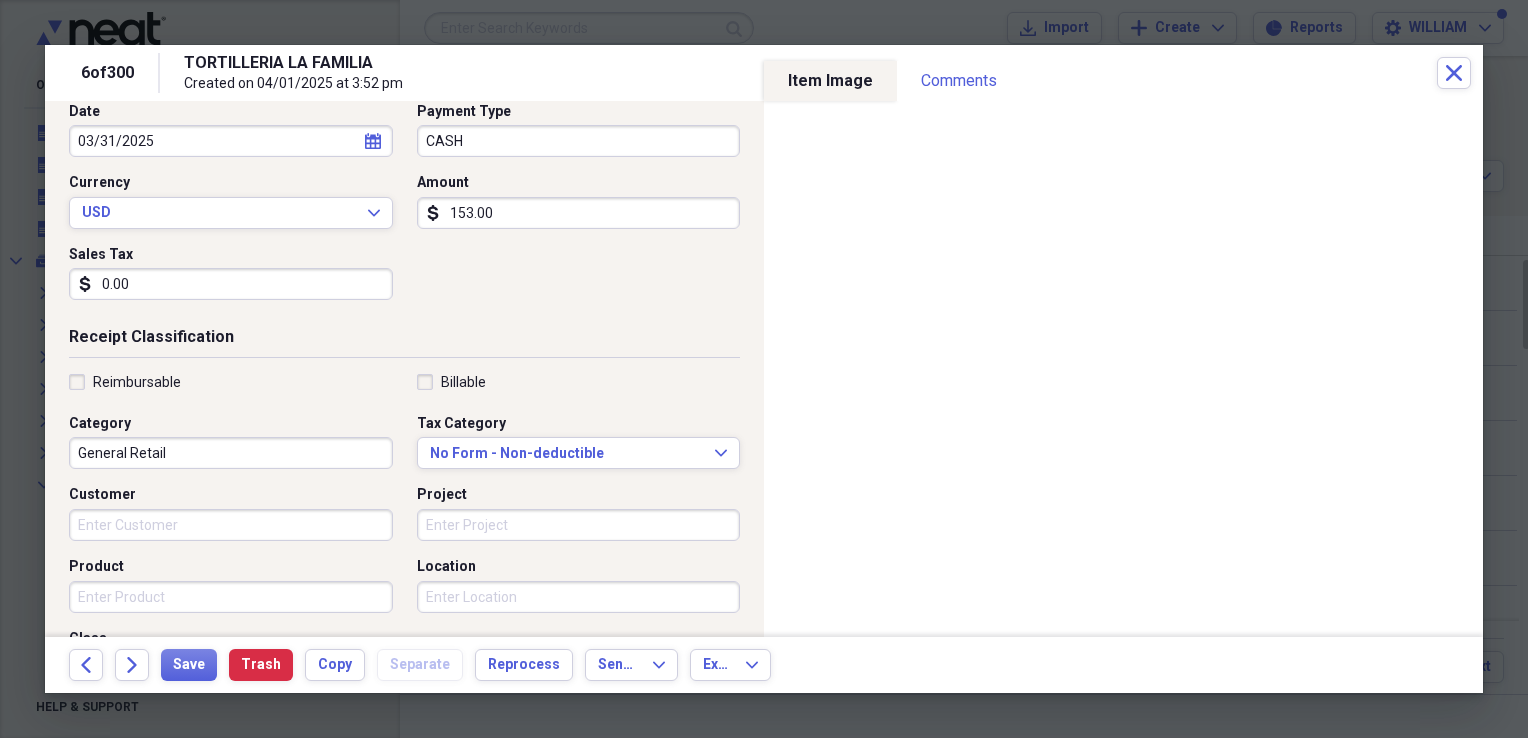 type on "153.00" 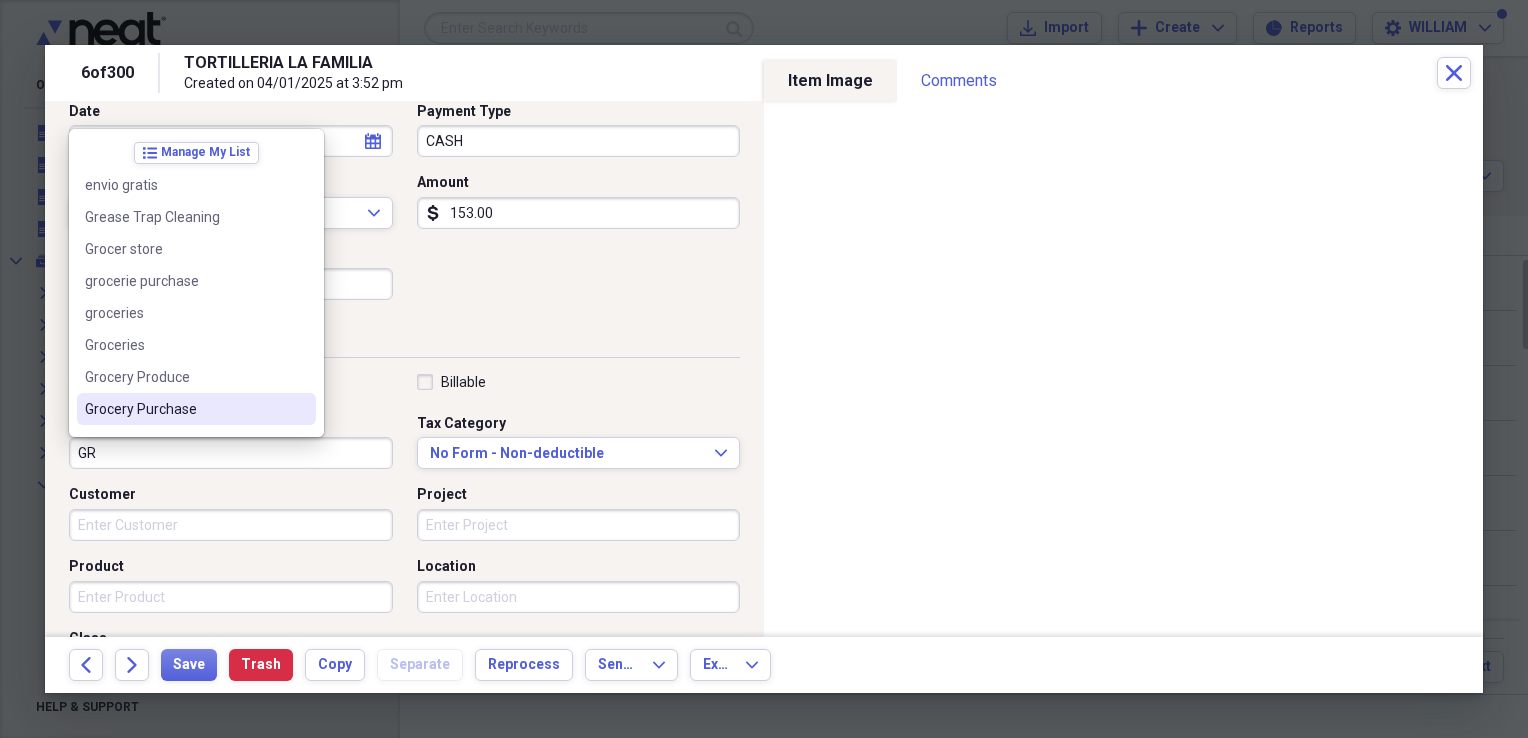 click on "Grocery Purchase" at bounding box center [196, 409] 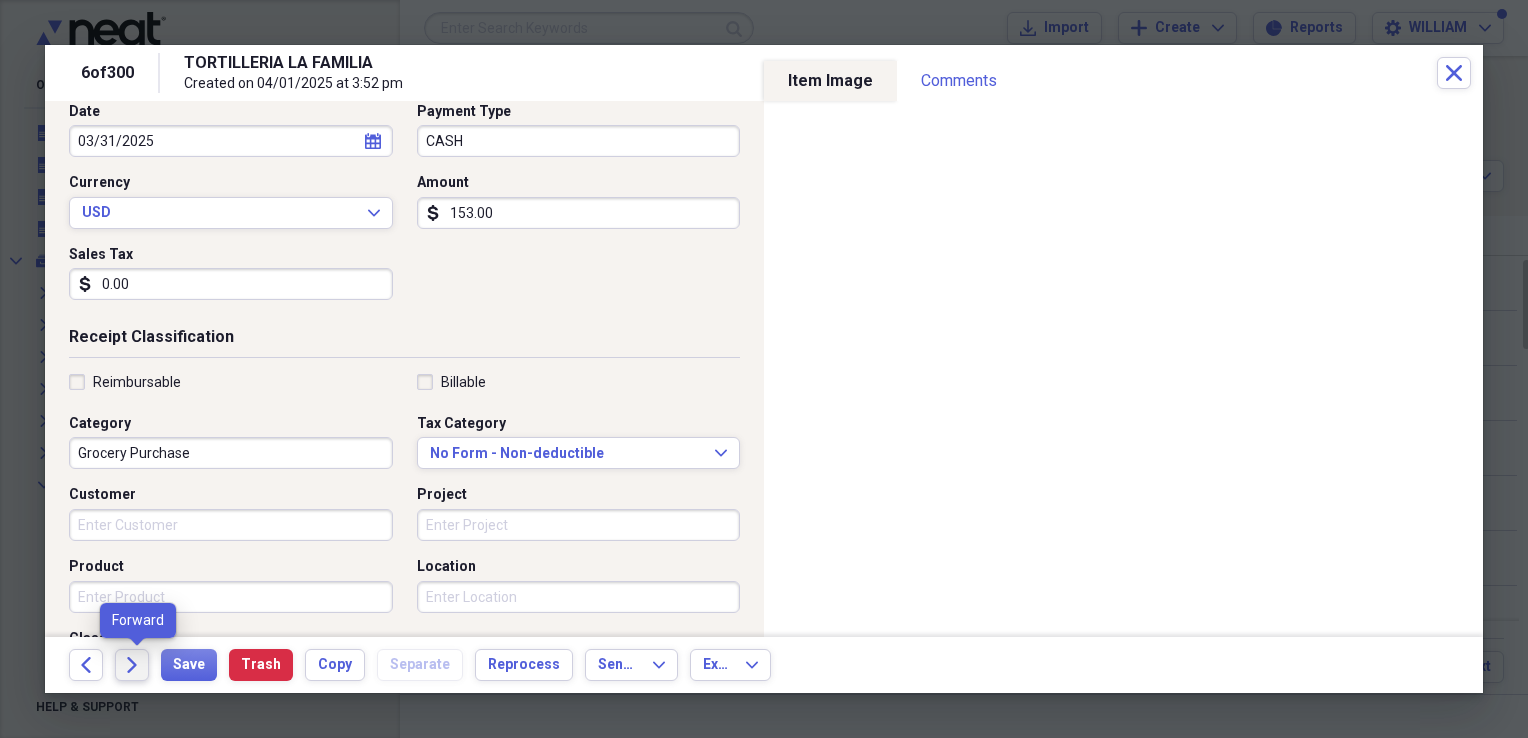 click 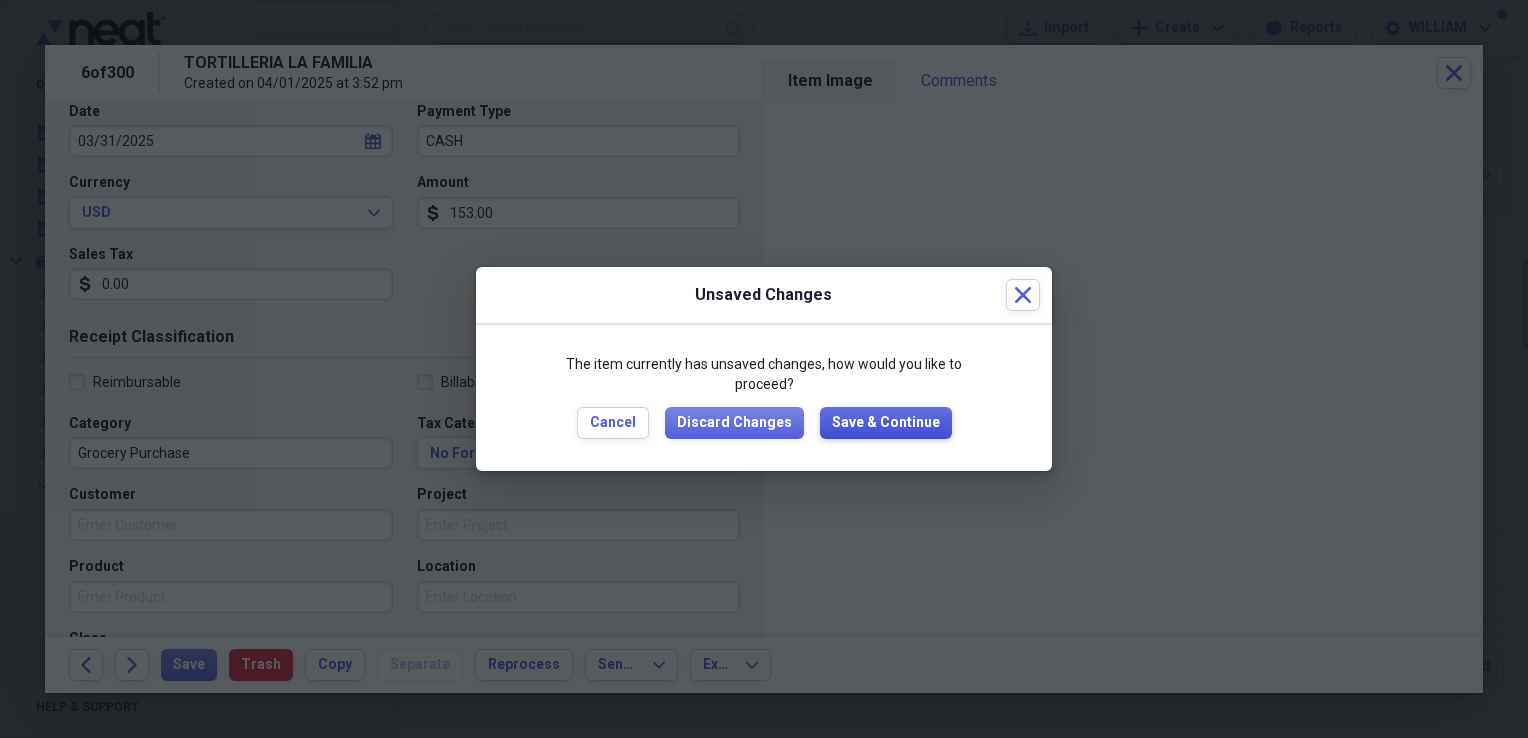 click on "Save & Continue" at bounding box center [886, 423] 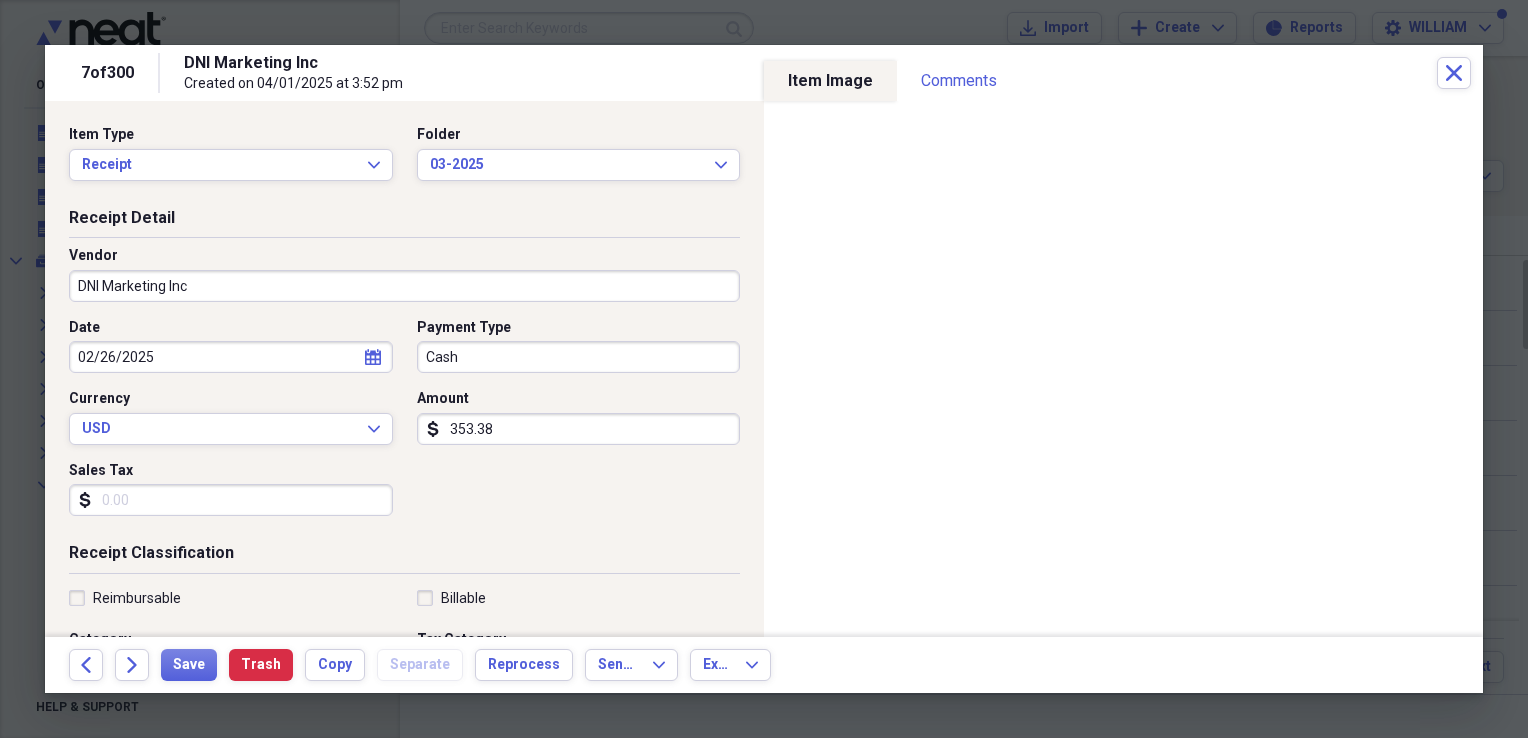 click on "Sales Tax" at bounding box center [231, 500] 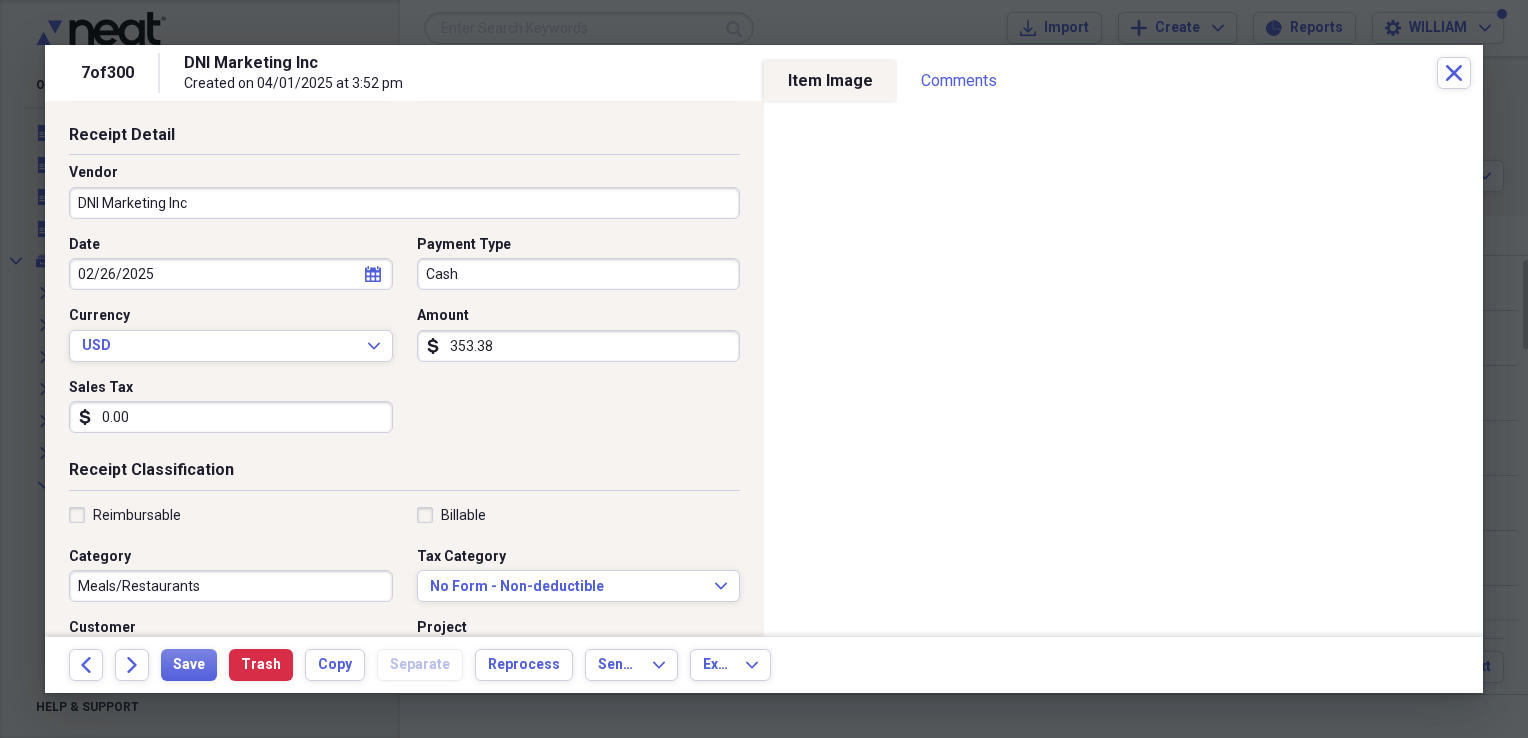 scroll, scrollTop: 84, scrollLeft: 0, axis: vertical 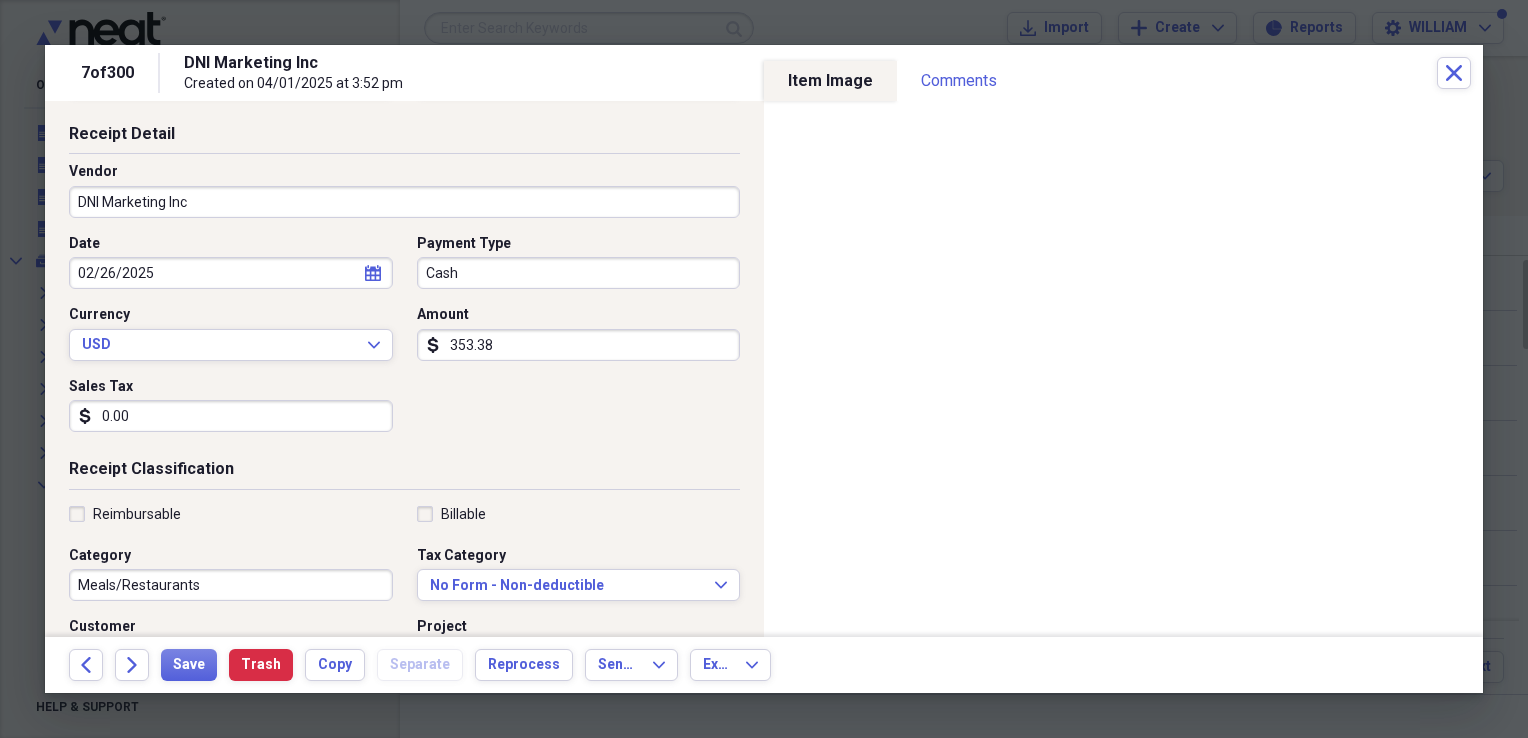 type on "0.00" 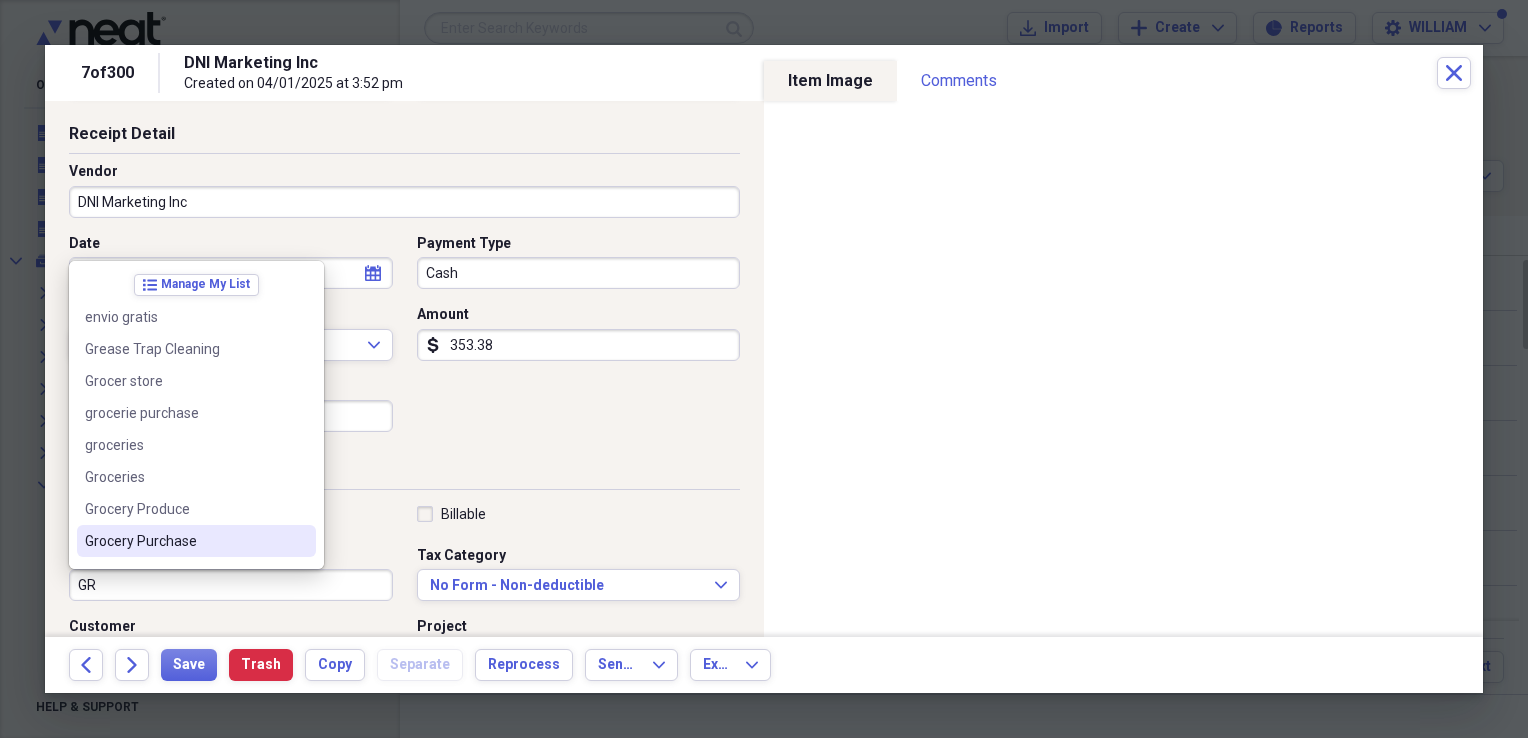 click on "Grocery Purchase" at bounding box center [184, 541] 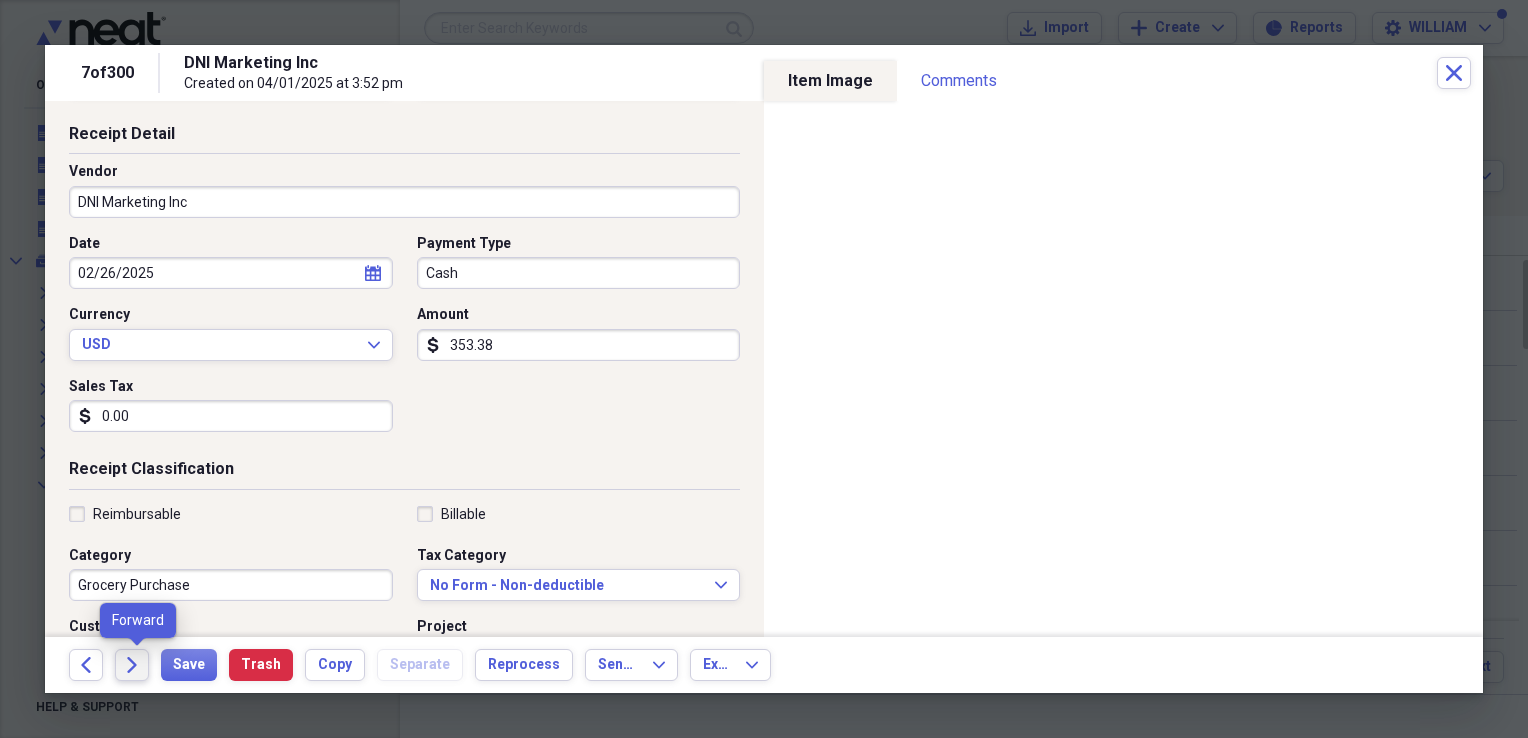 click on "Forward" at bounding box center [132, 665] 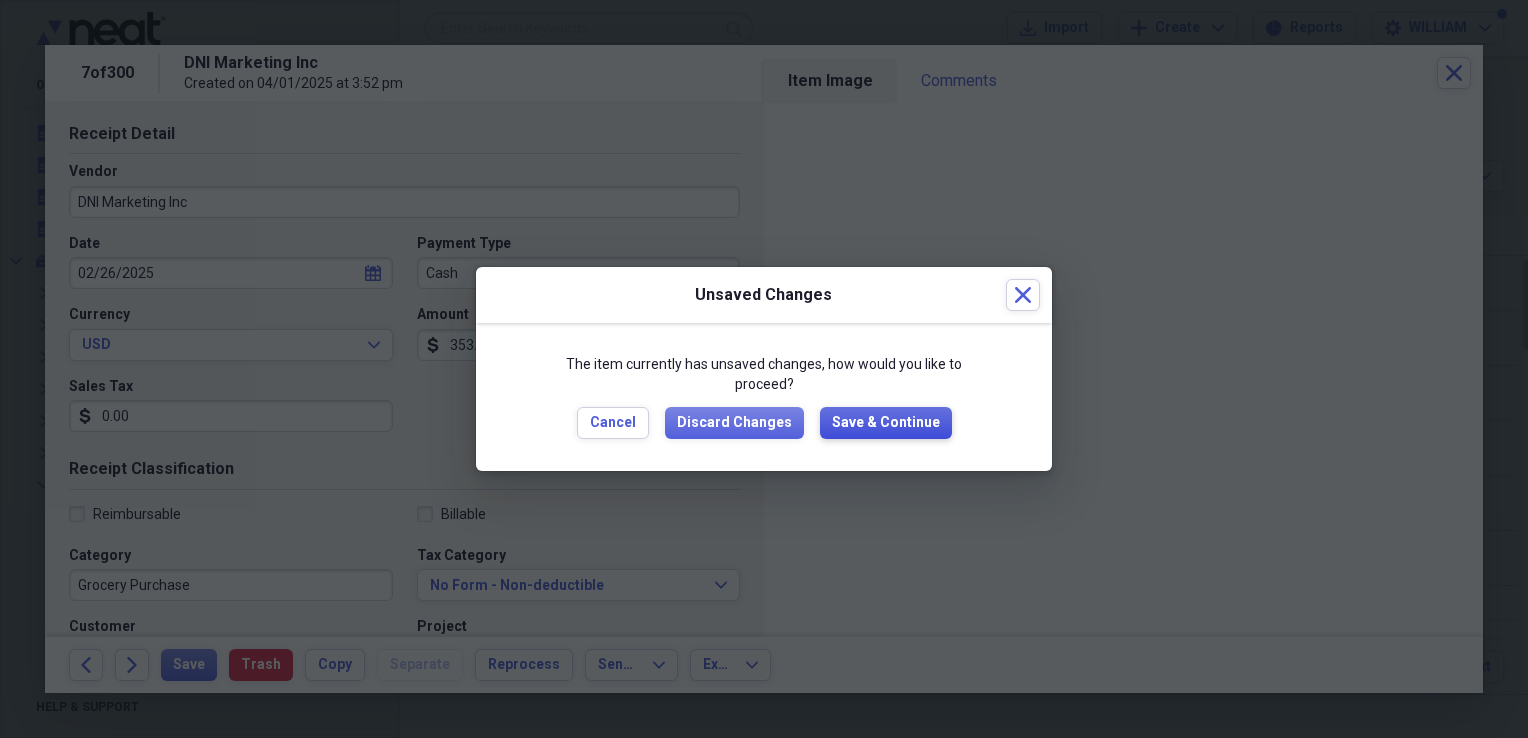 click on "Save & Continue" at bounding box center [886, 423] 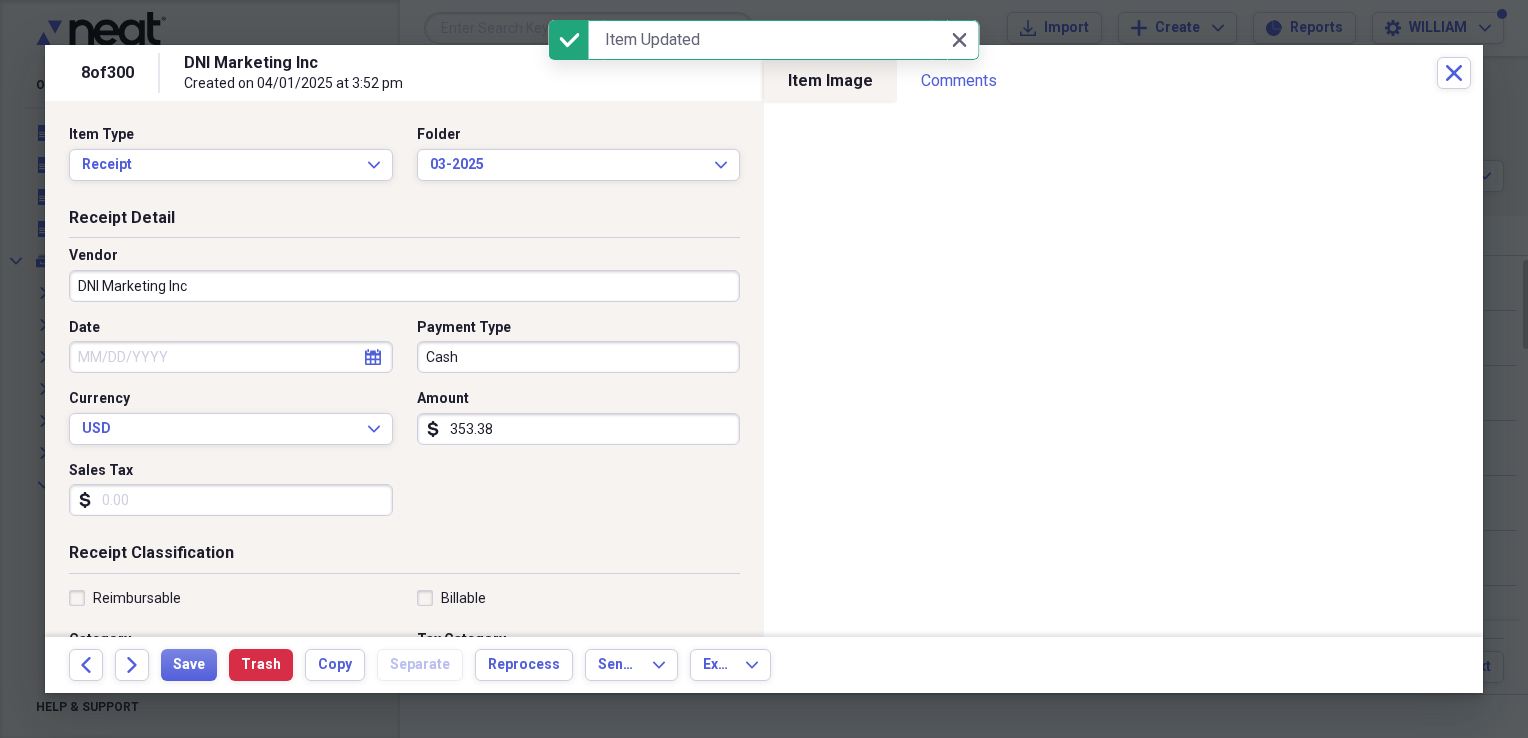 click on "353.38" at bounding box center (579, 429) 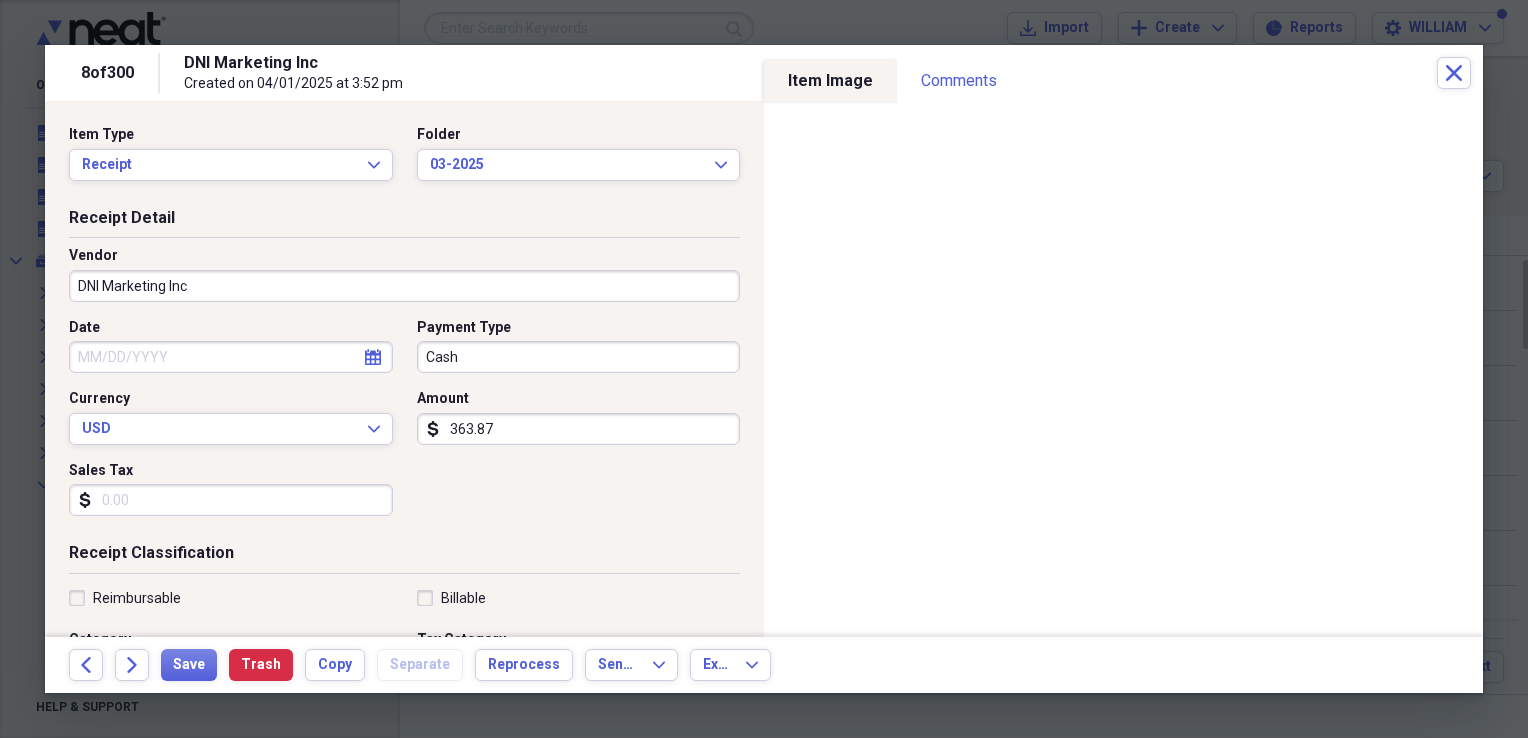 type on "363.87" 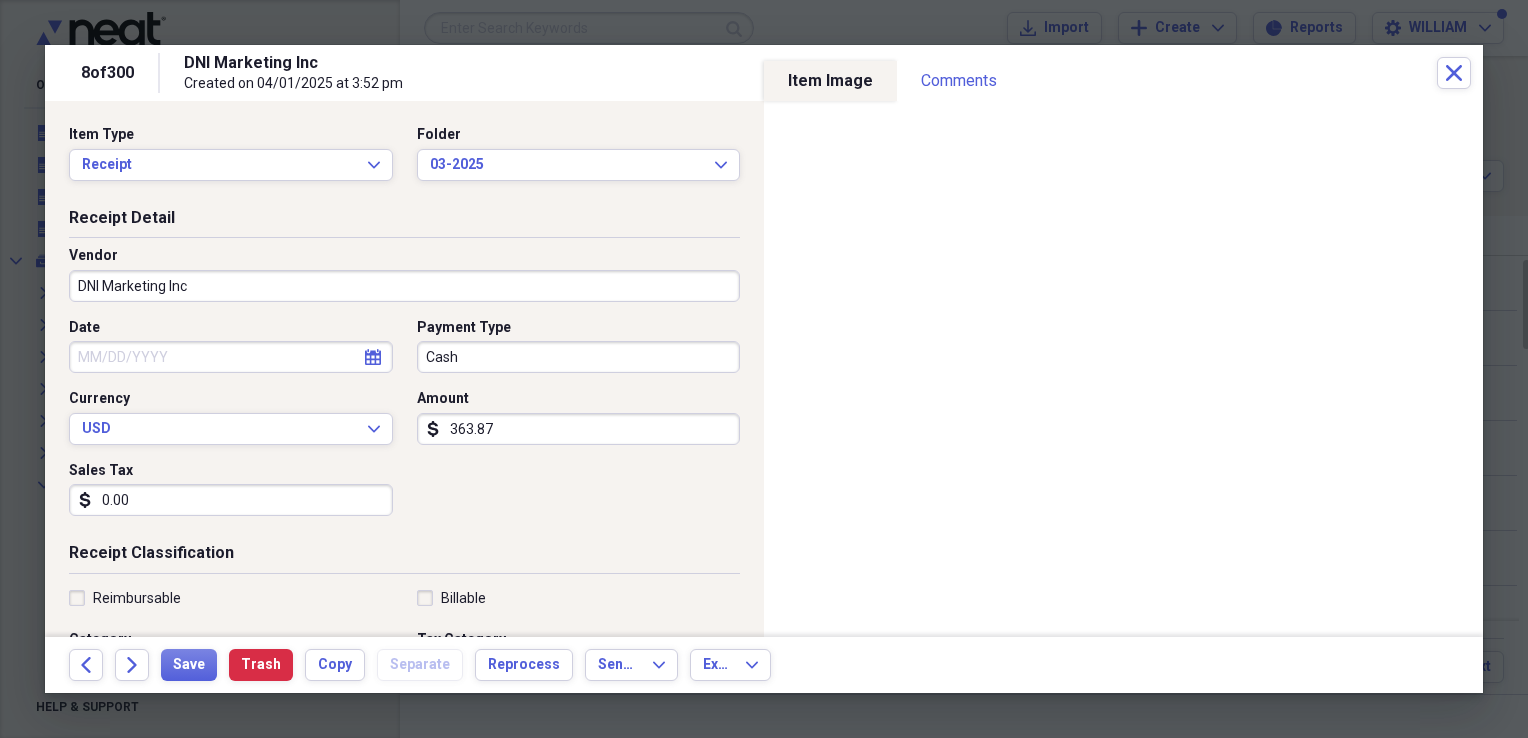 type on "0.00" 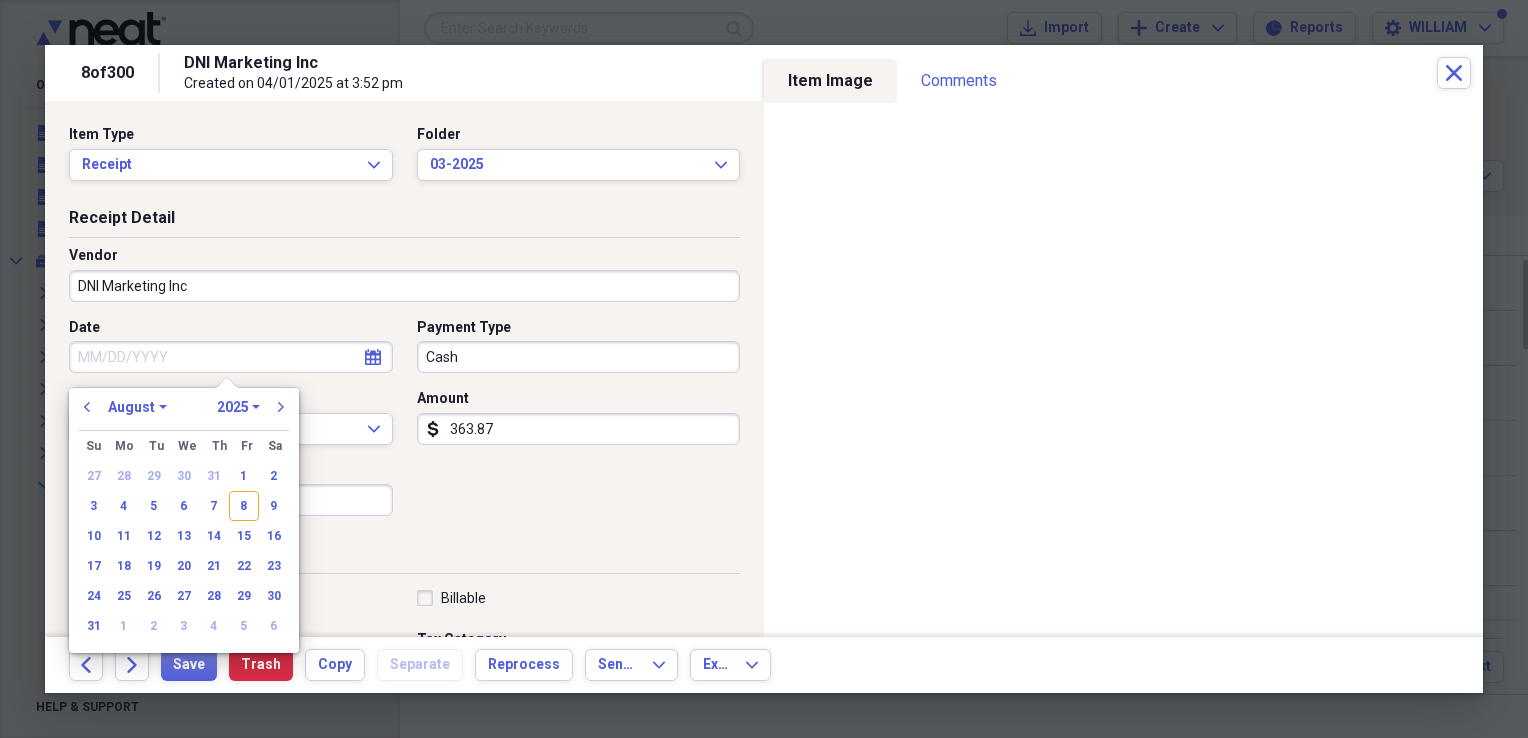 click on "Date" at bounding box center [231, 357] 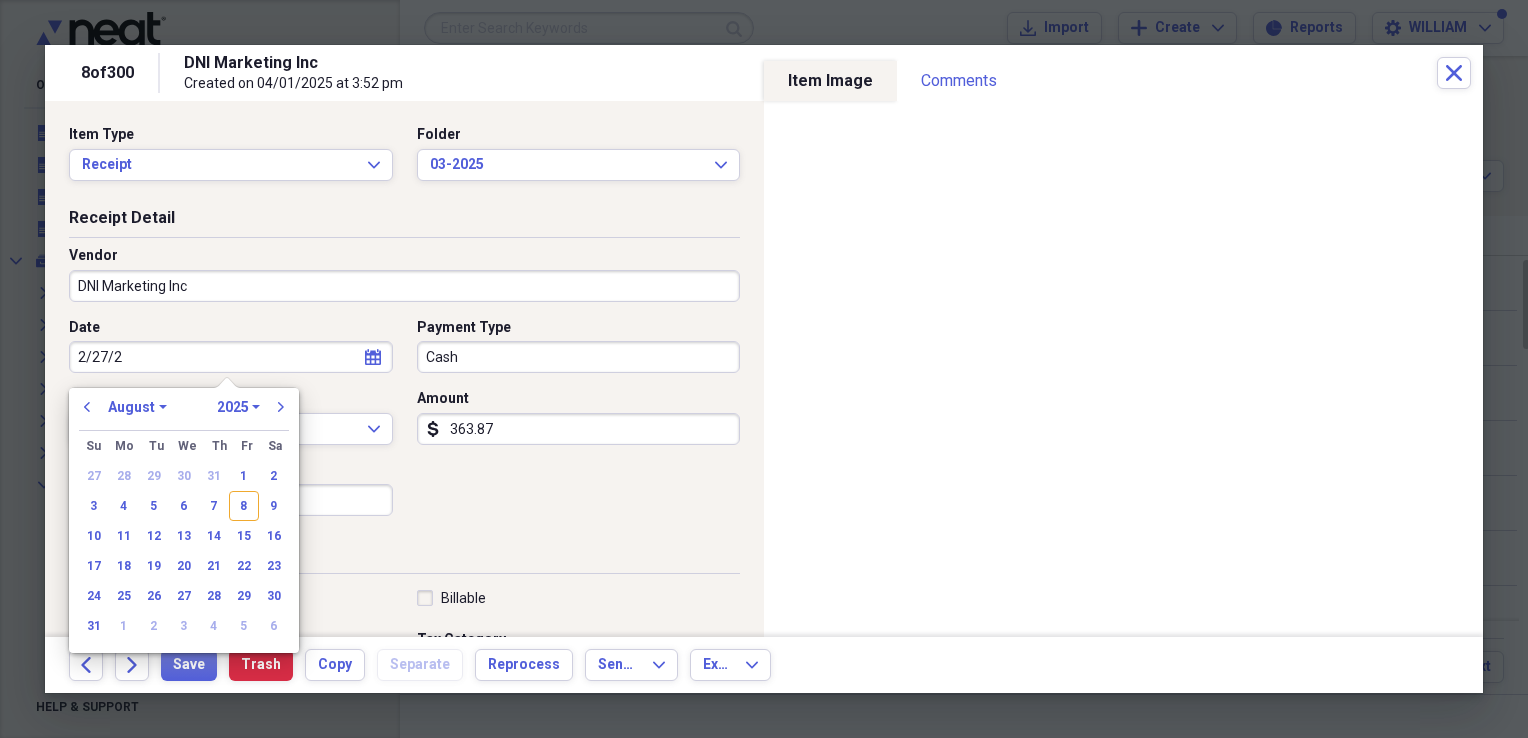 type on "2/27/25" 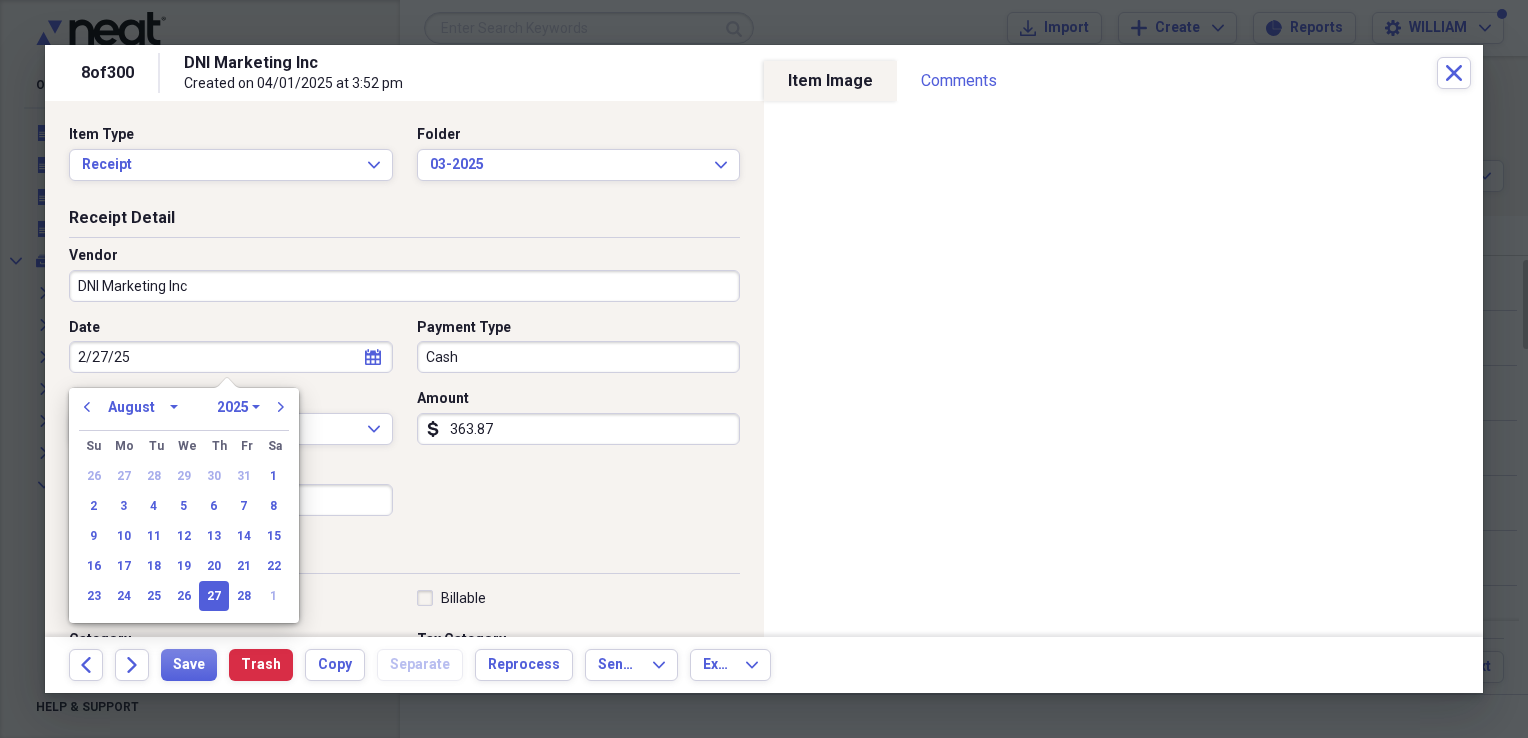 select on "1" 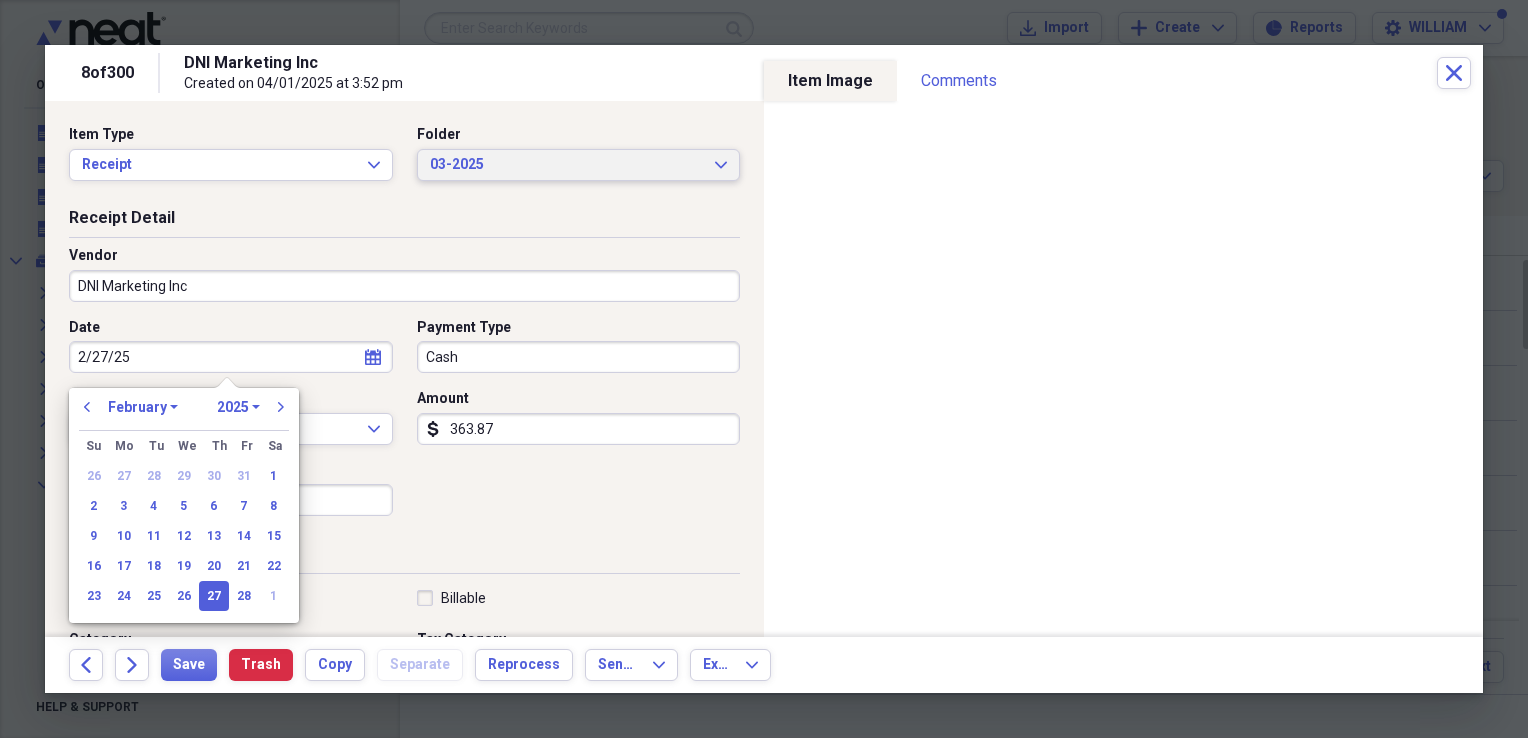 type on "02/27/2025" 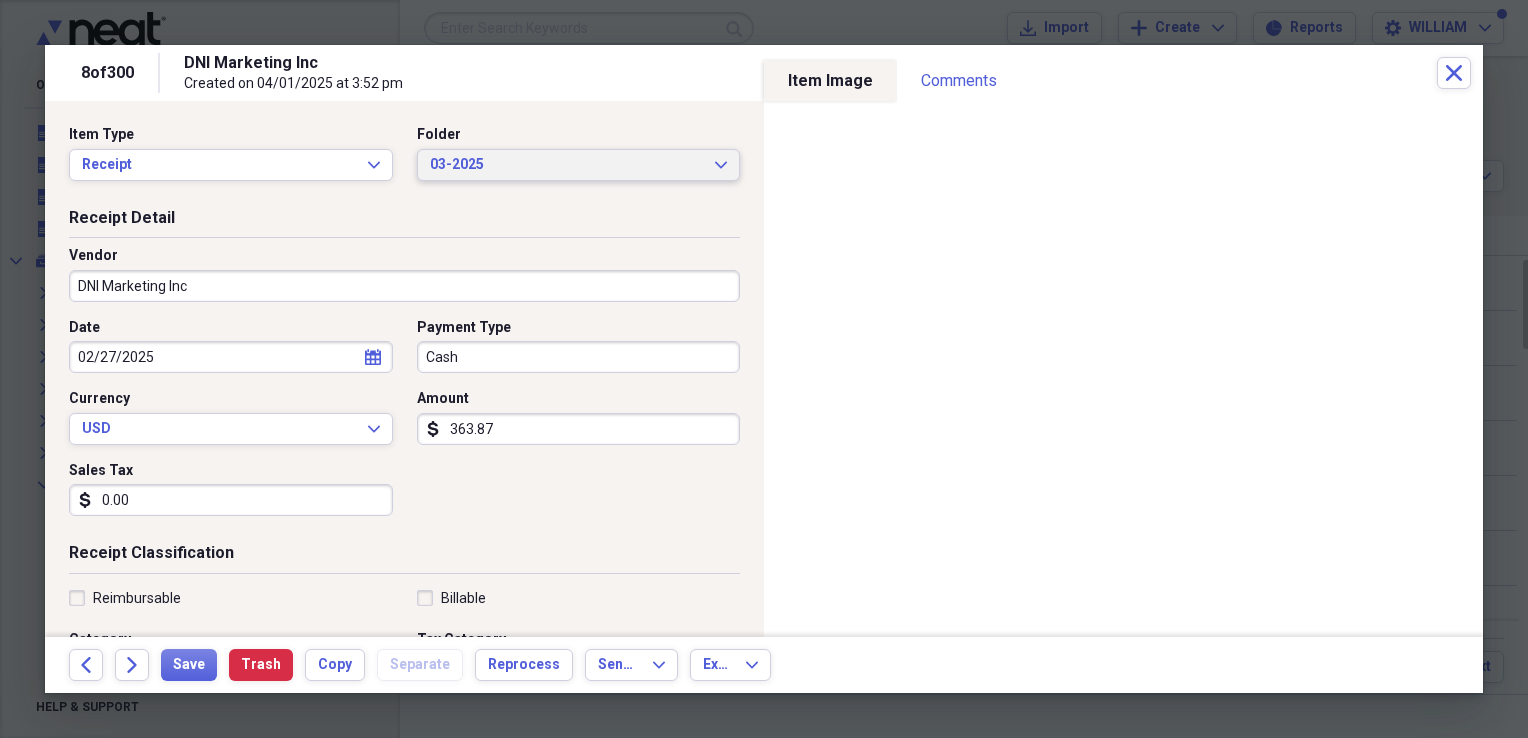 click on "03-2025" at bounding box center (567, 165) 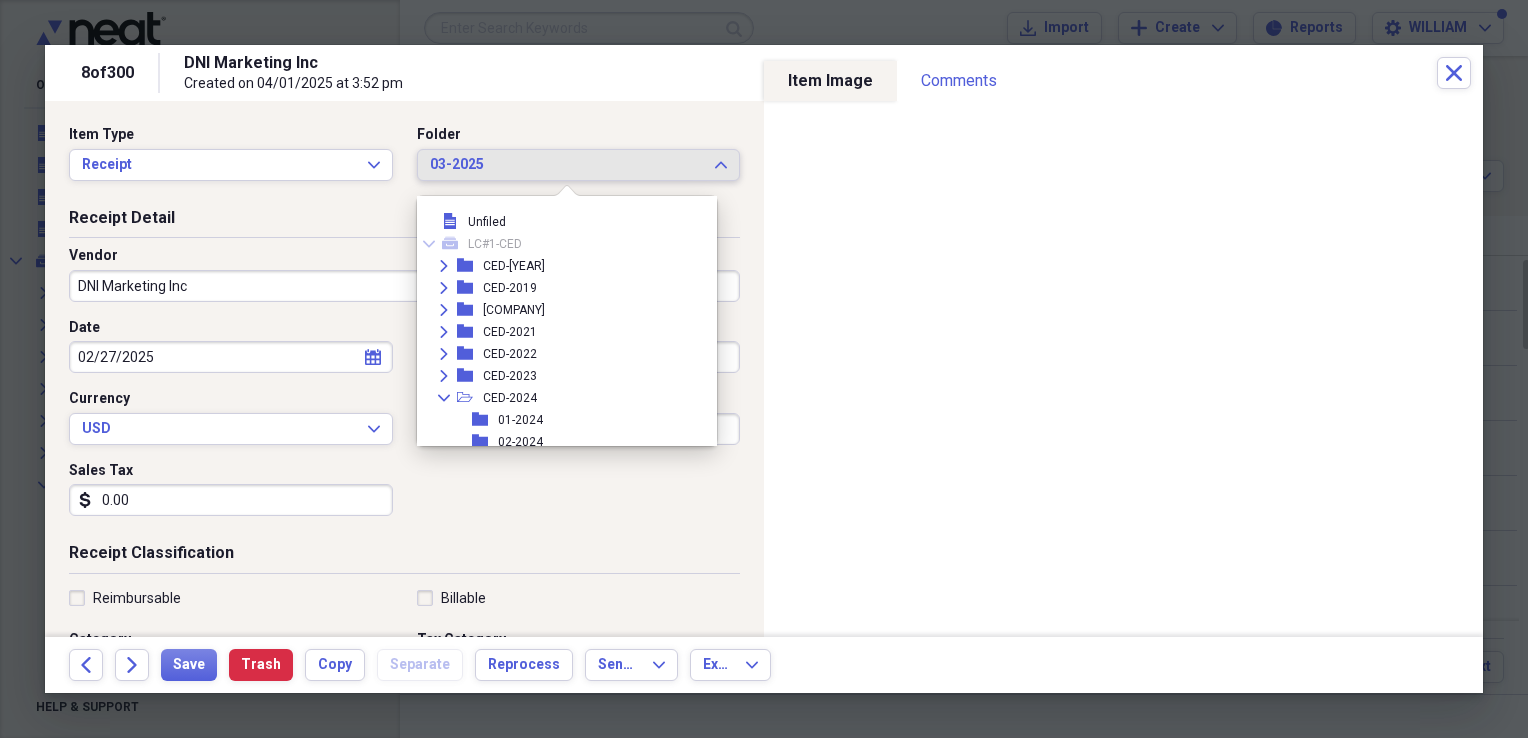 scroll, scrollTop: 759, scrollLeft: 0, axis: vertical 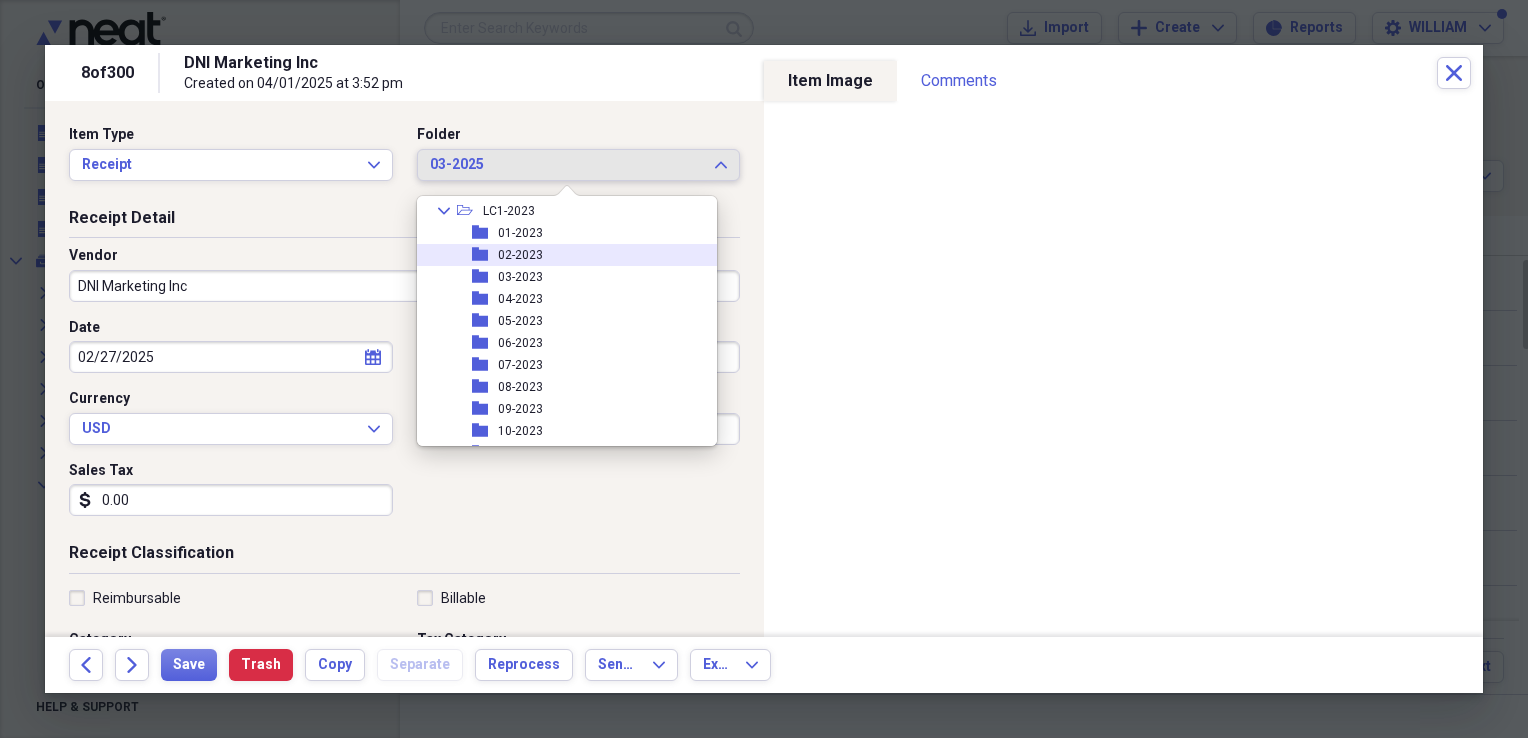 click on "02-2023" at bounding box center [520, 255] 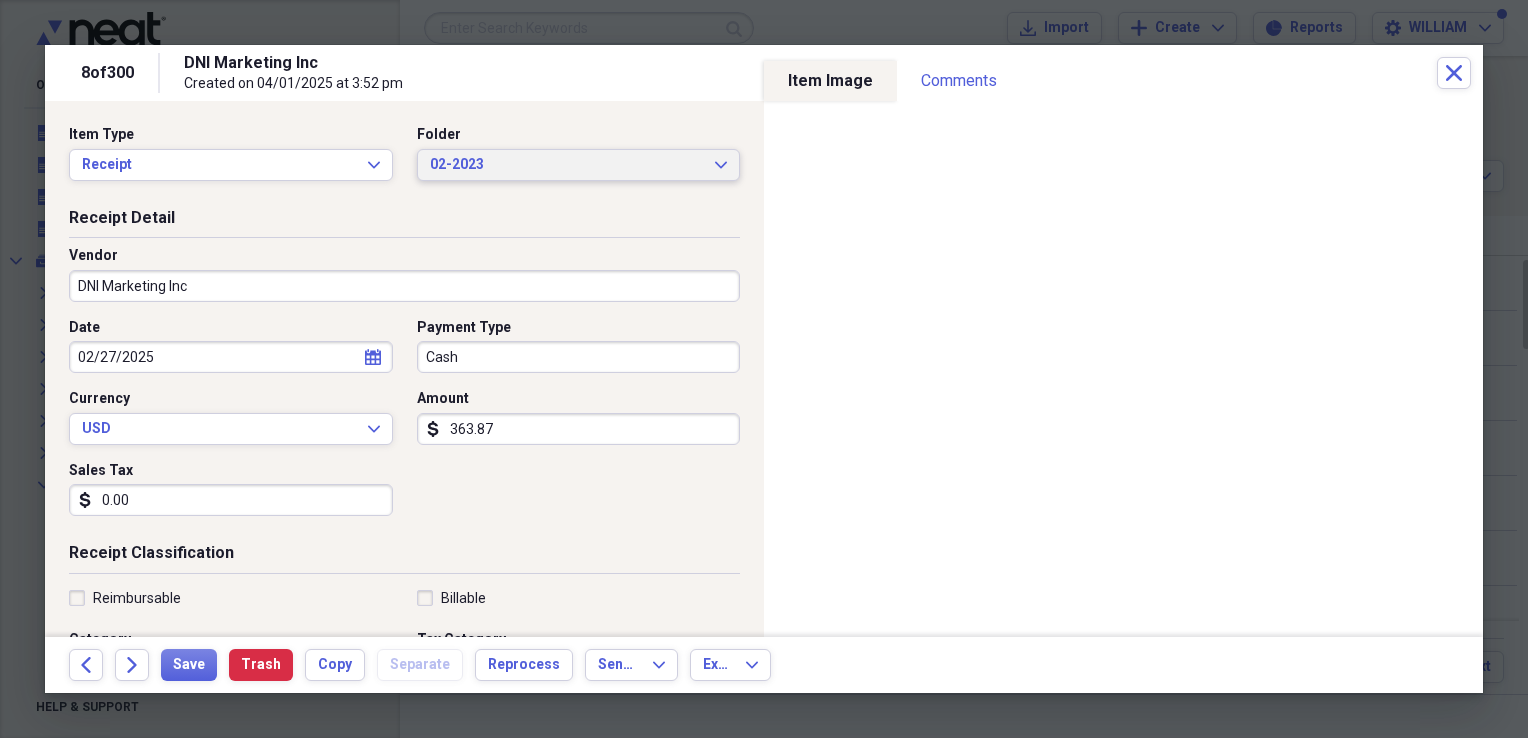 scroll, scrollTop: 68, scrollLeft: 0, axis: vertical 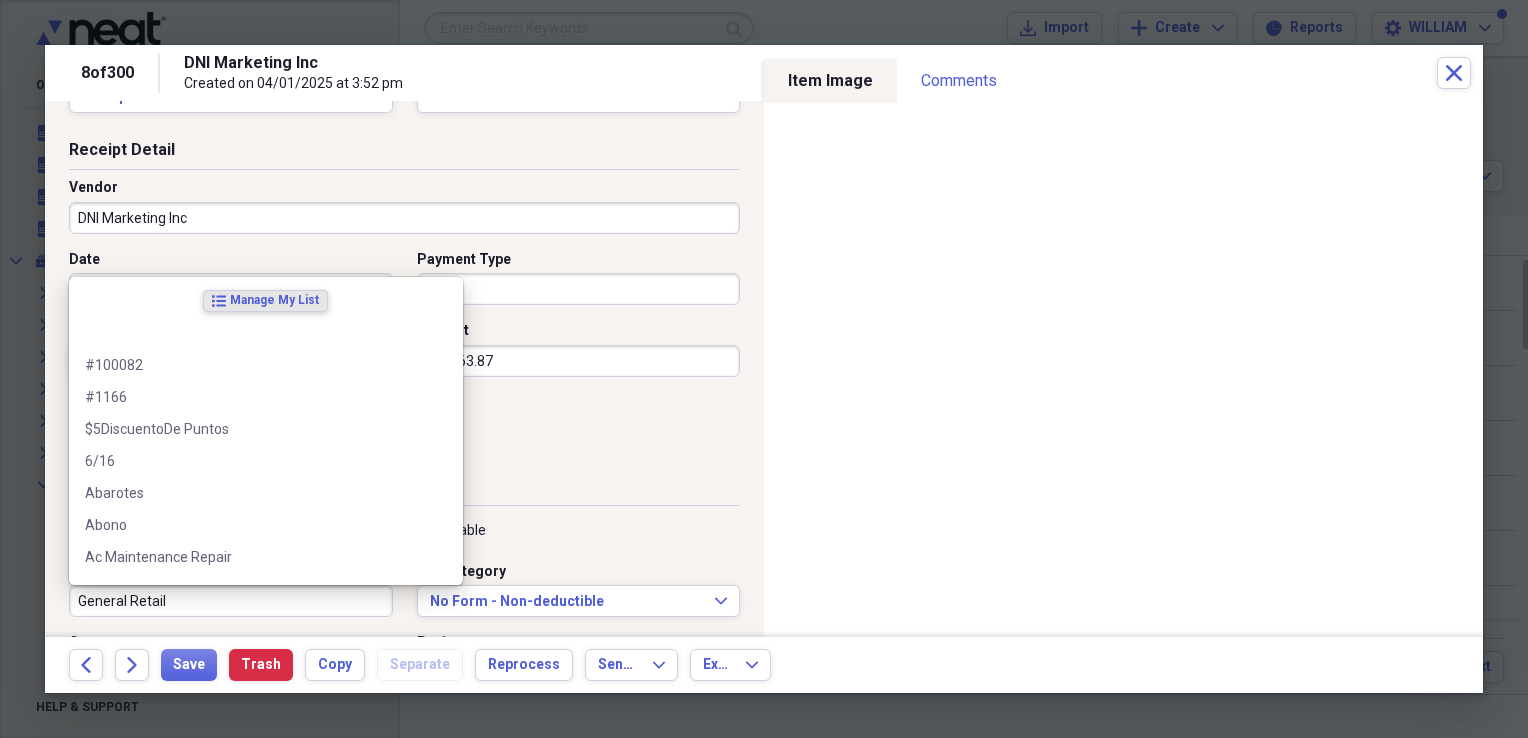 click on "General Retail" at bounding box center (231, 601) 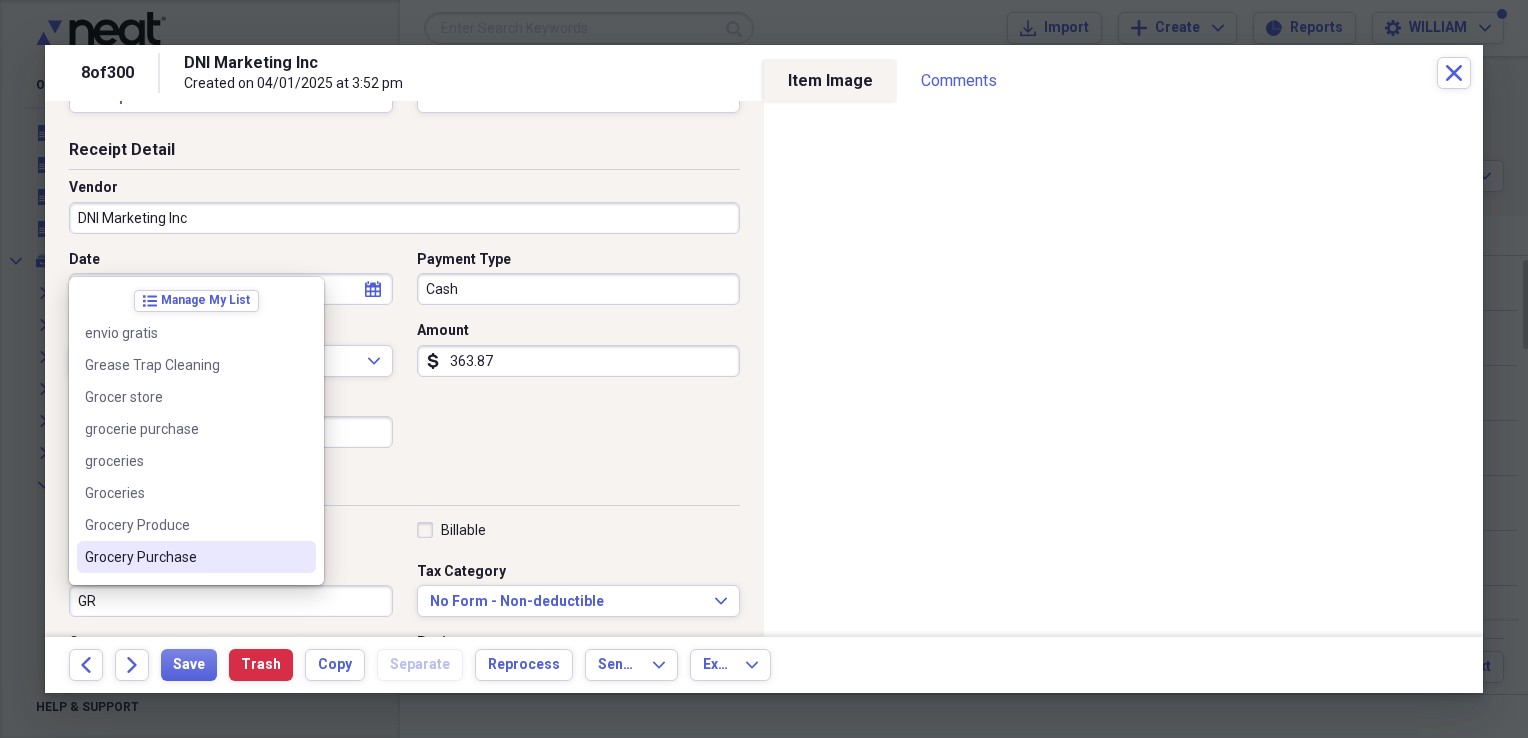 click on "Grocery Purchase" at bounding box center [196, 557] 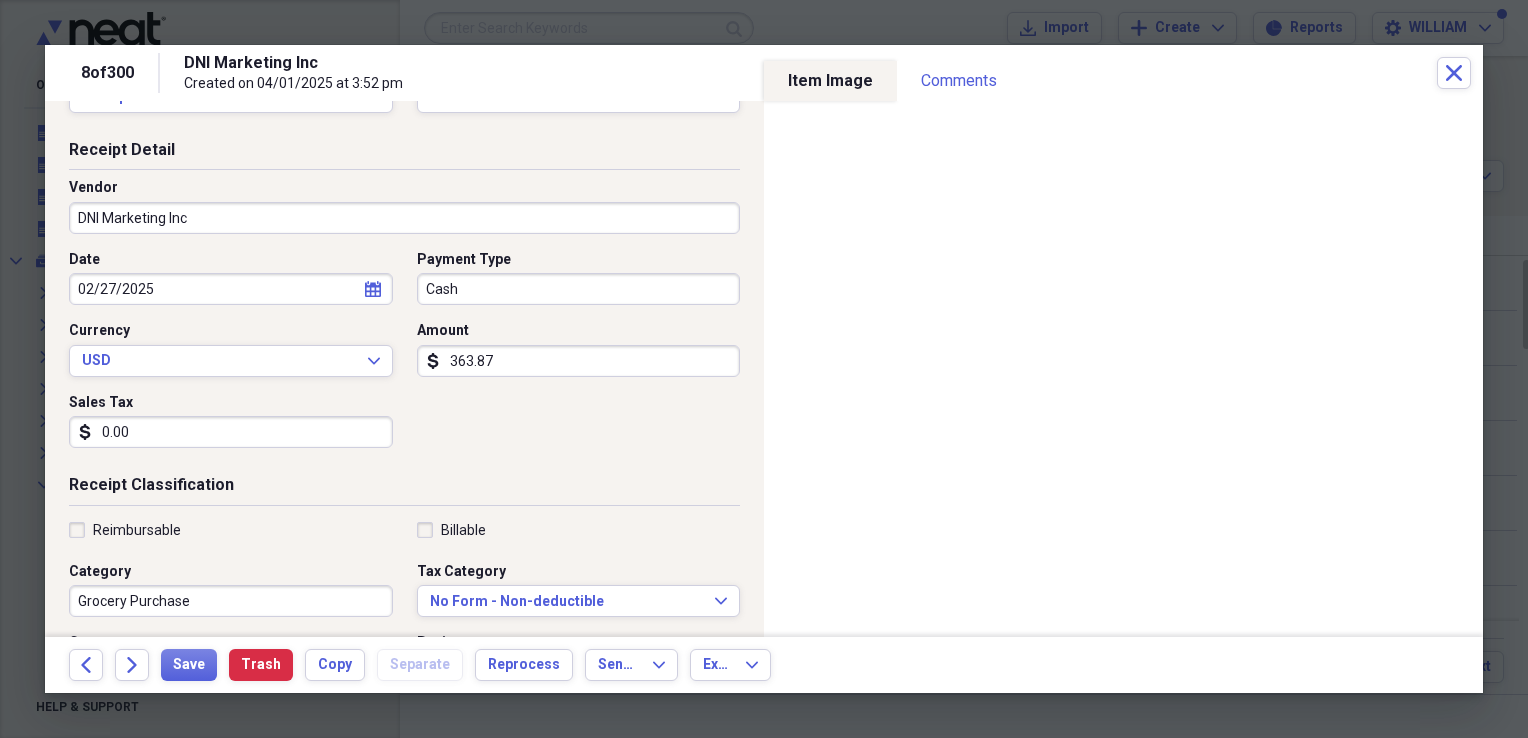 scroll, scrollTop: 0, scrollLeft: 0, axis: both 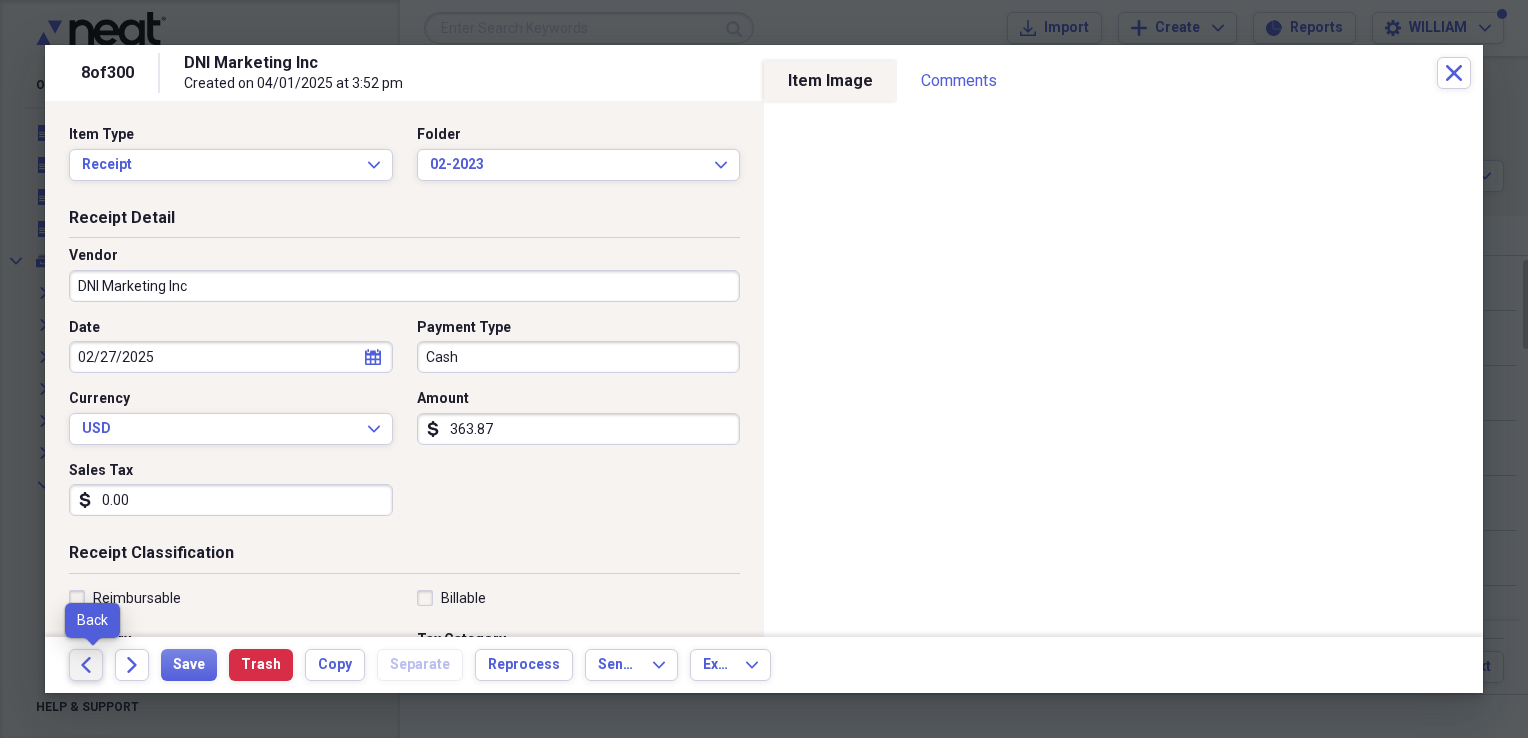 click on "Back" 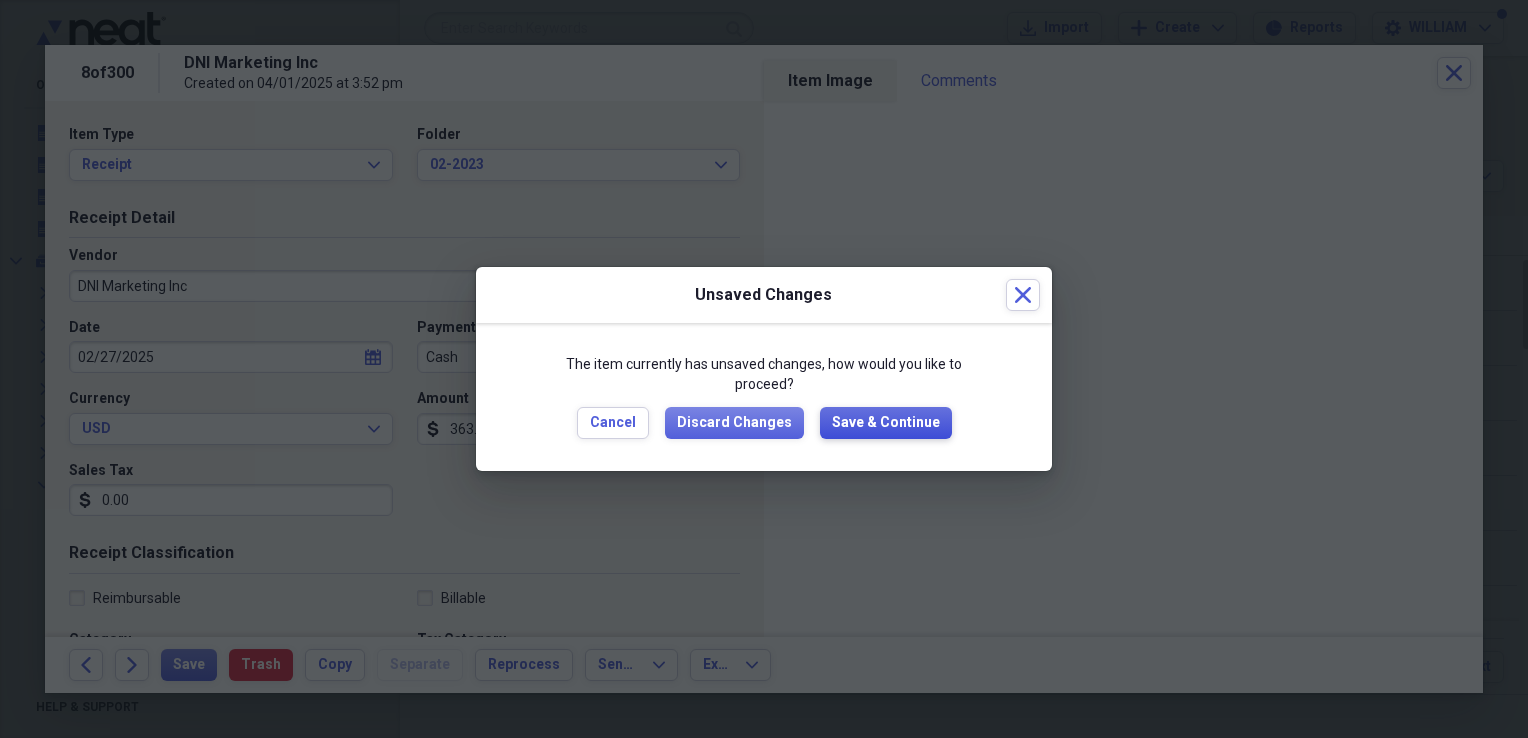 click on "Save & Continue" at bounding box center (886, 423) 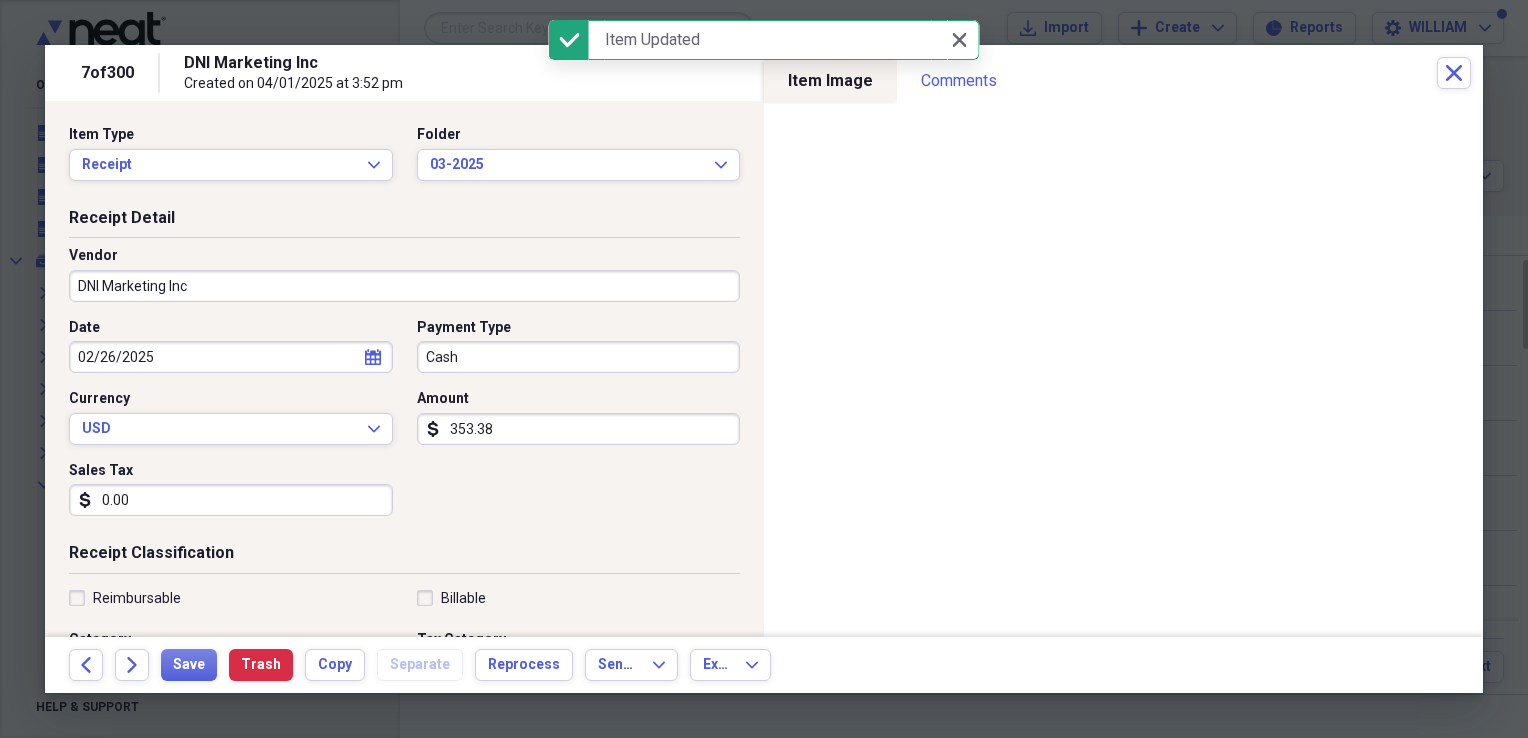 select on "1" 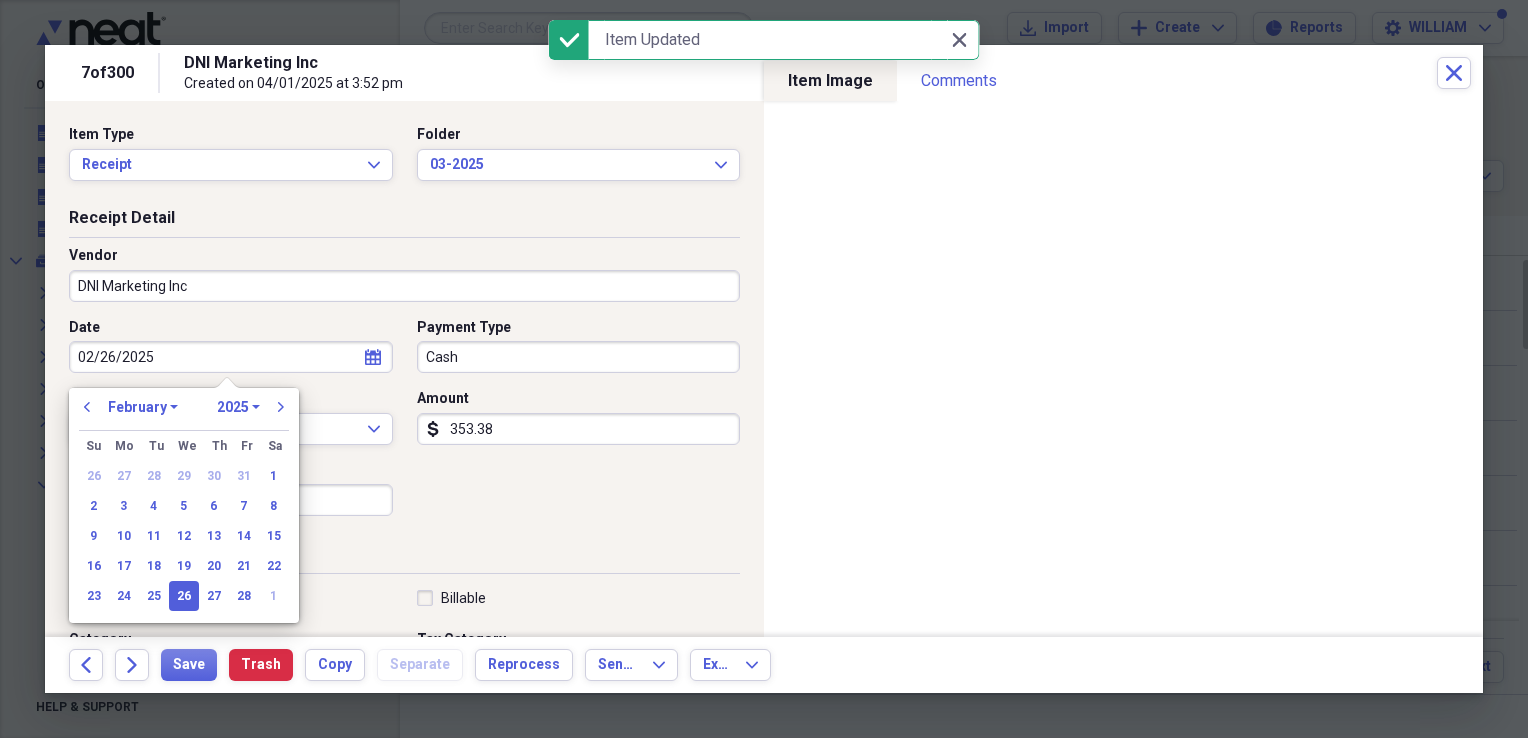 click on "02/26/2025" at bounding box center (231, 357) 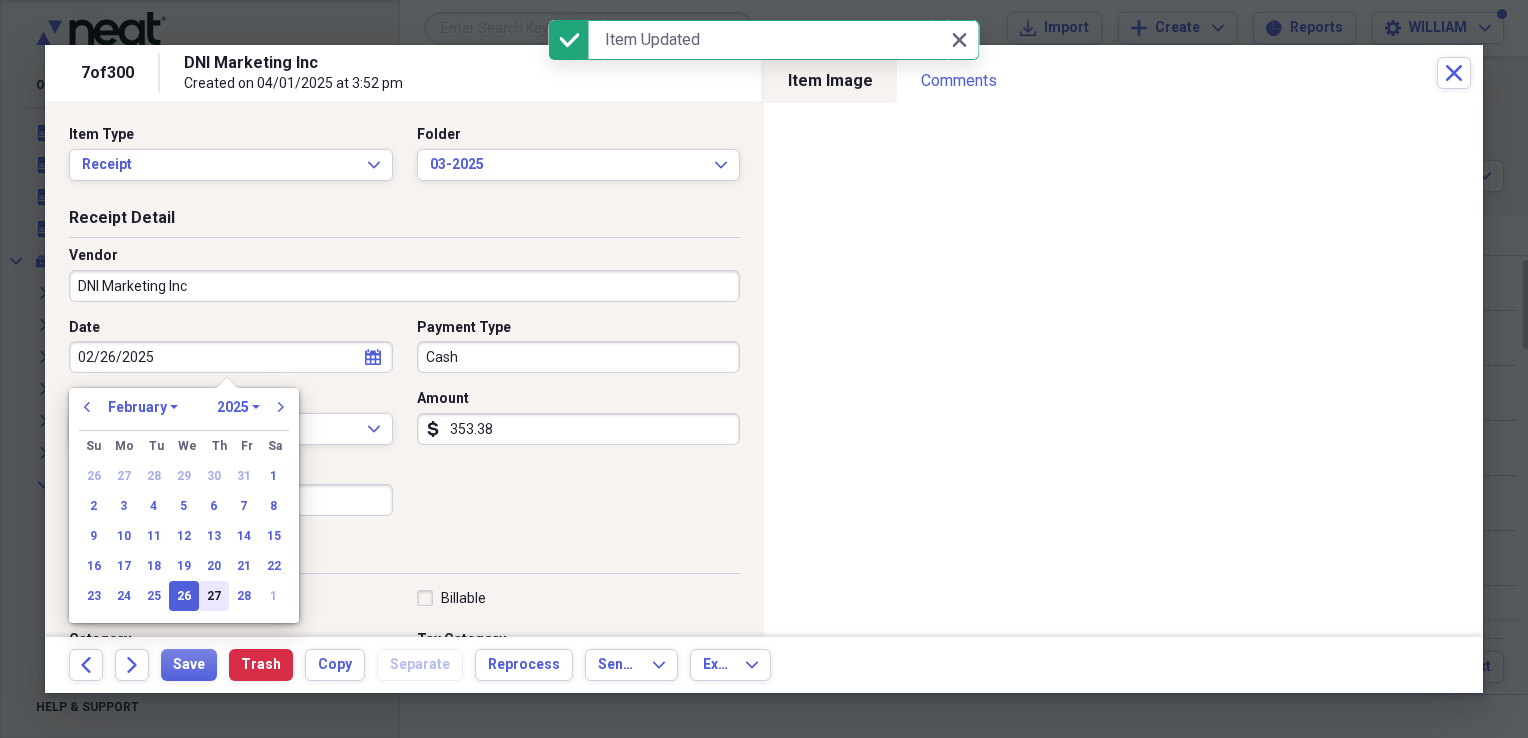 click on "27" at bounding box center [214, 596] 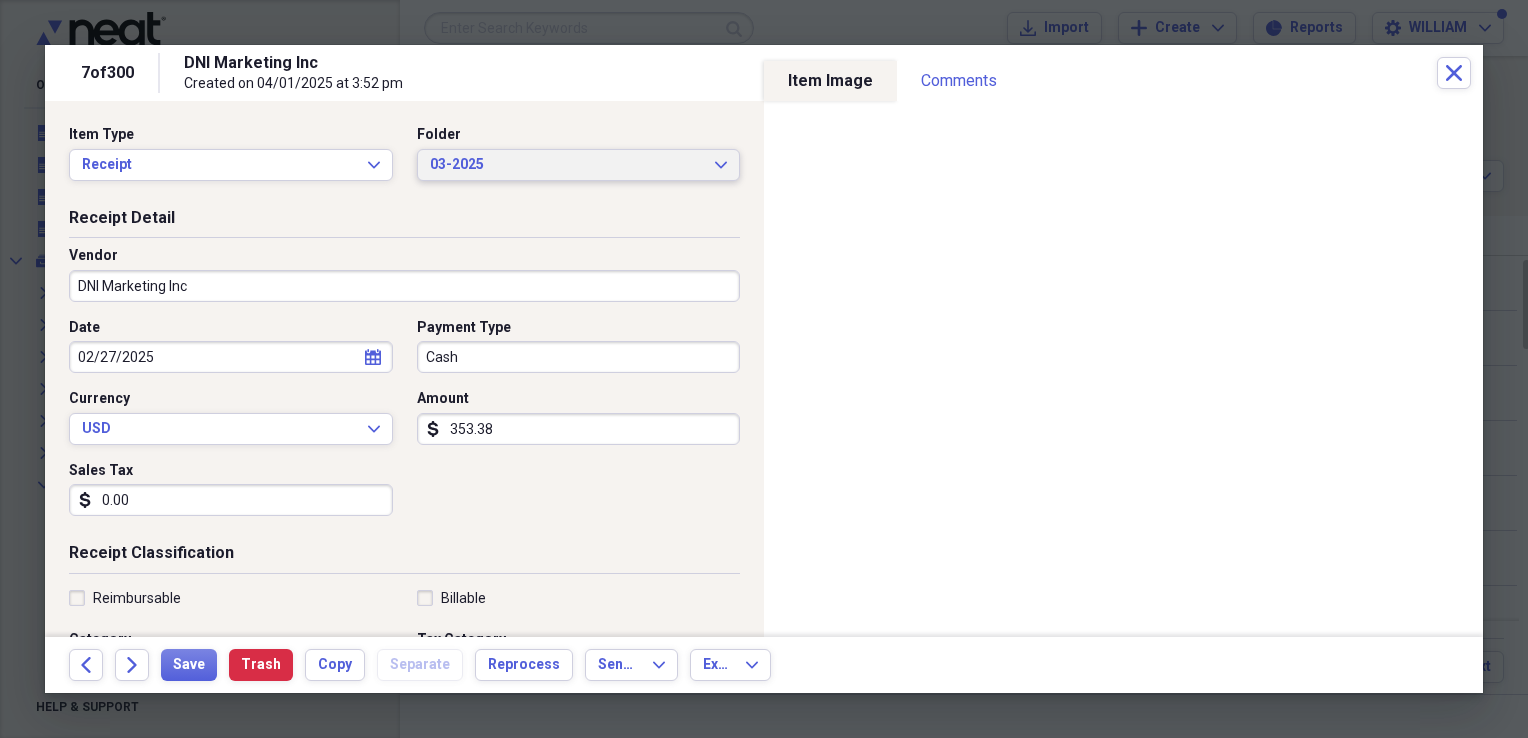 click on "03-2025" at bounding box center (567, 165) 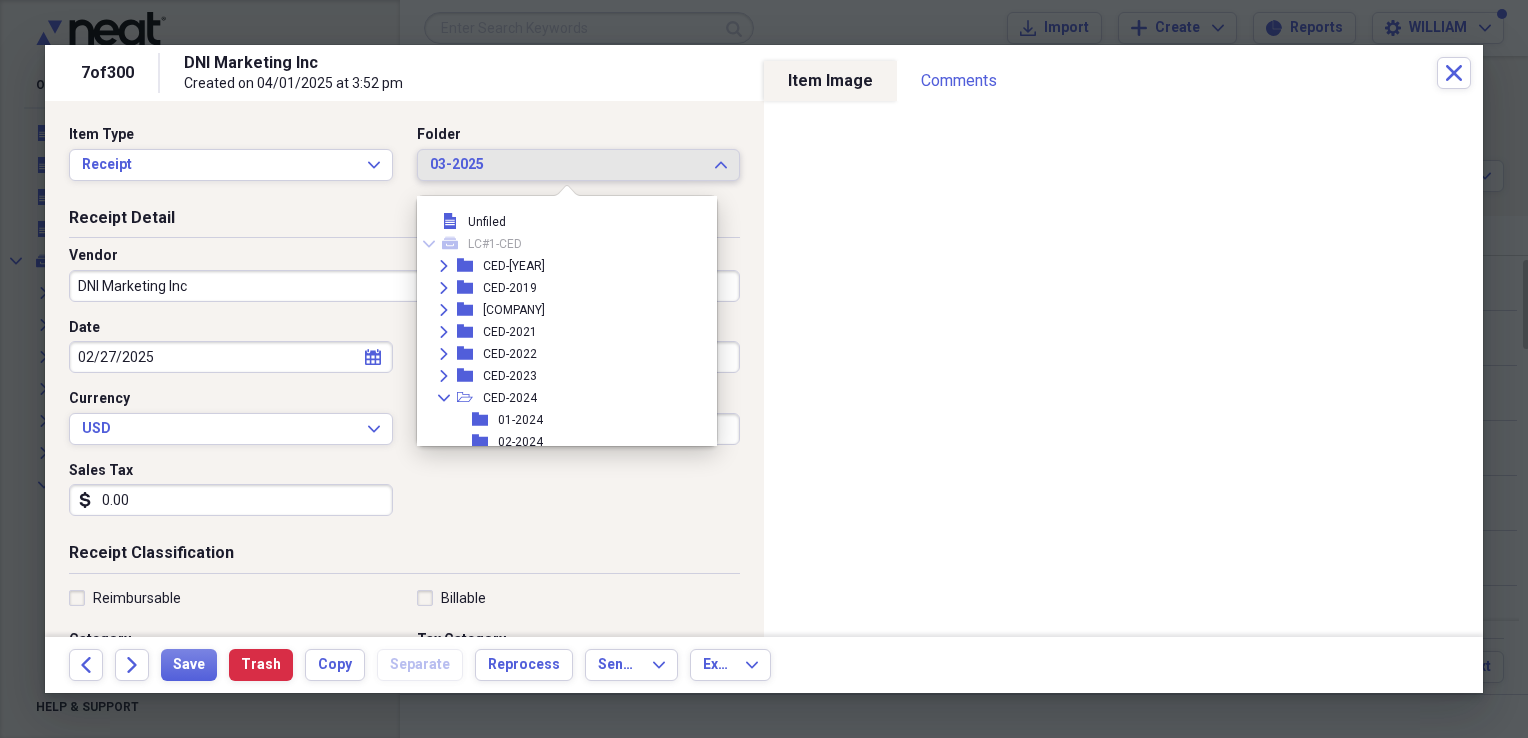 scroll, scrollTop: 1287, scrollLeft: 0, axis: vertical 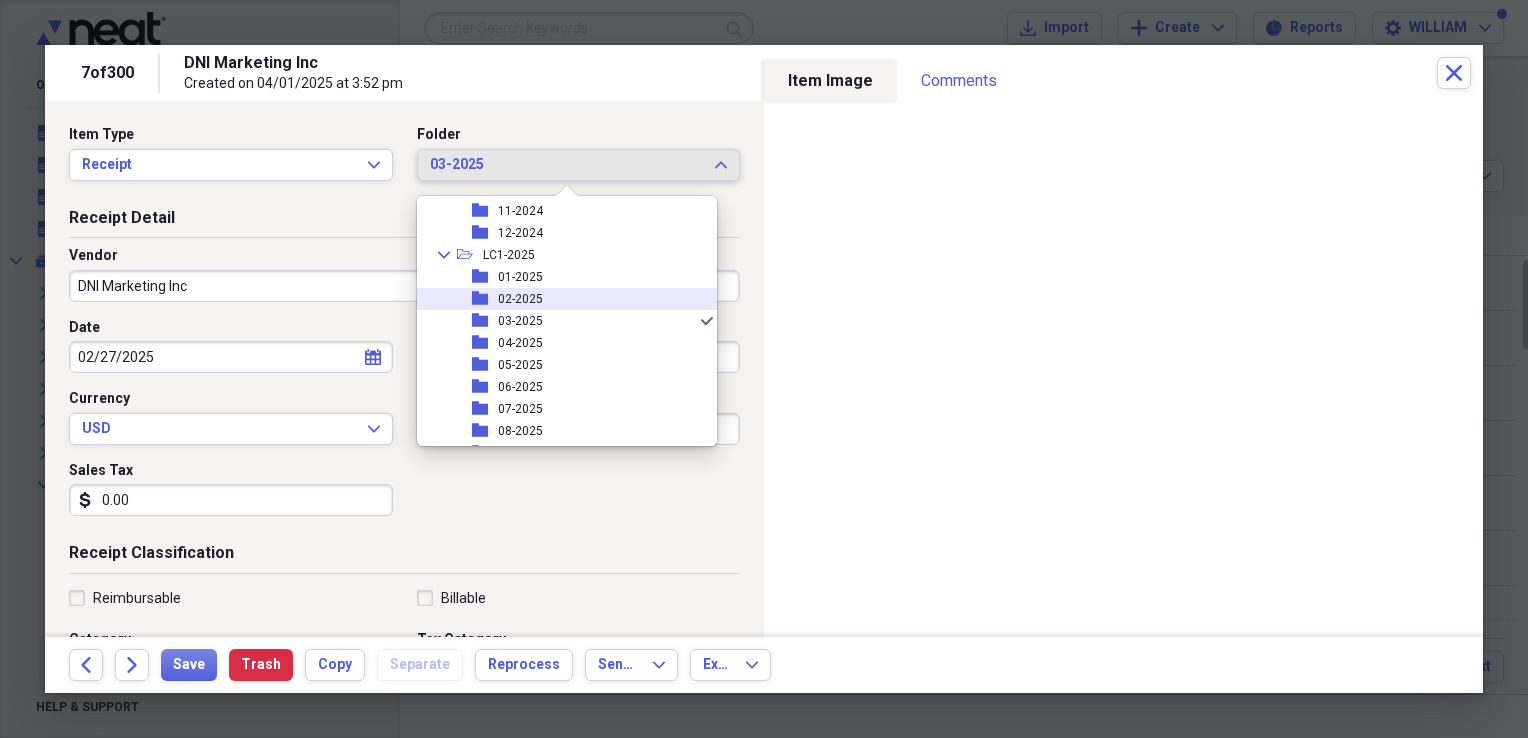 click on "02-2025" at bounding box center [520, 299] 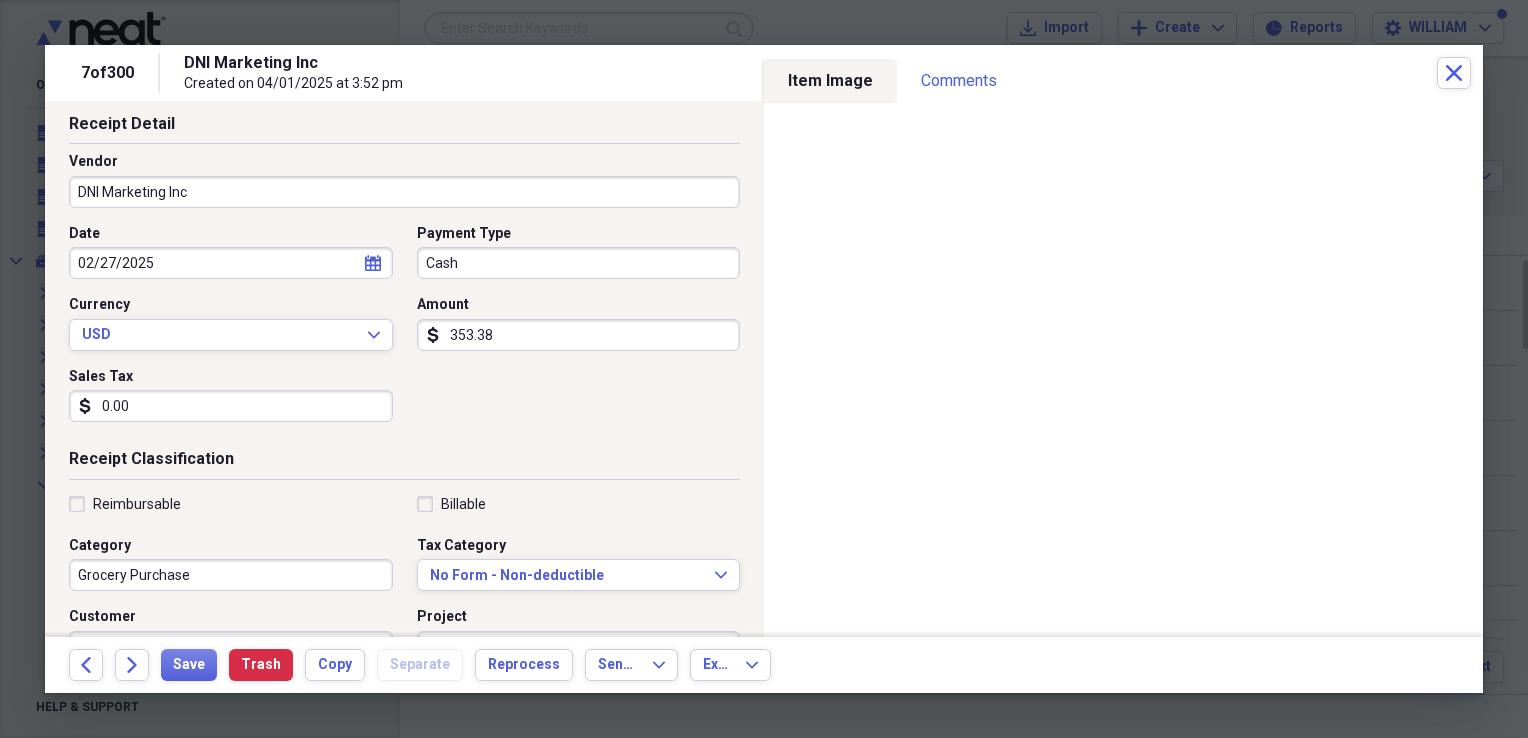 scroll, scrollTop: 120, scrollLeft: 0, axis: vertical 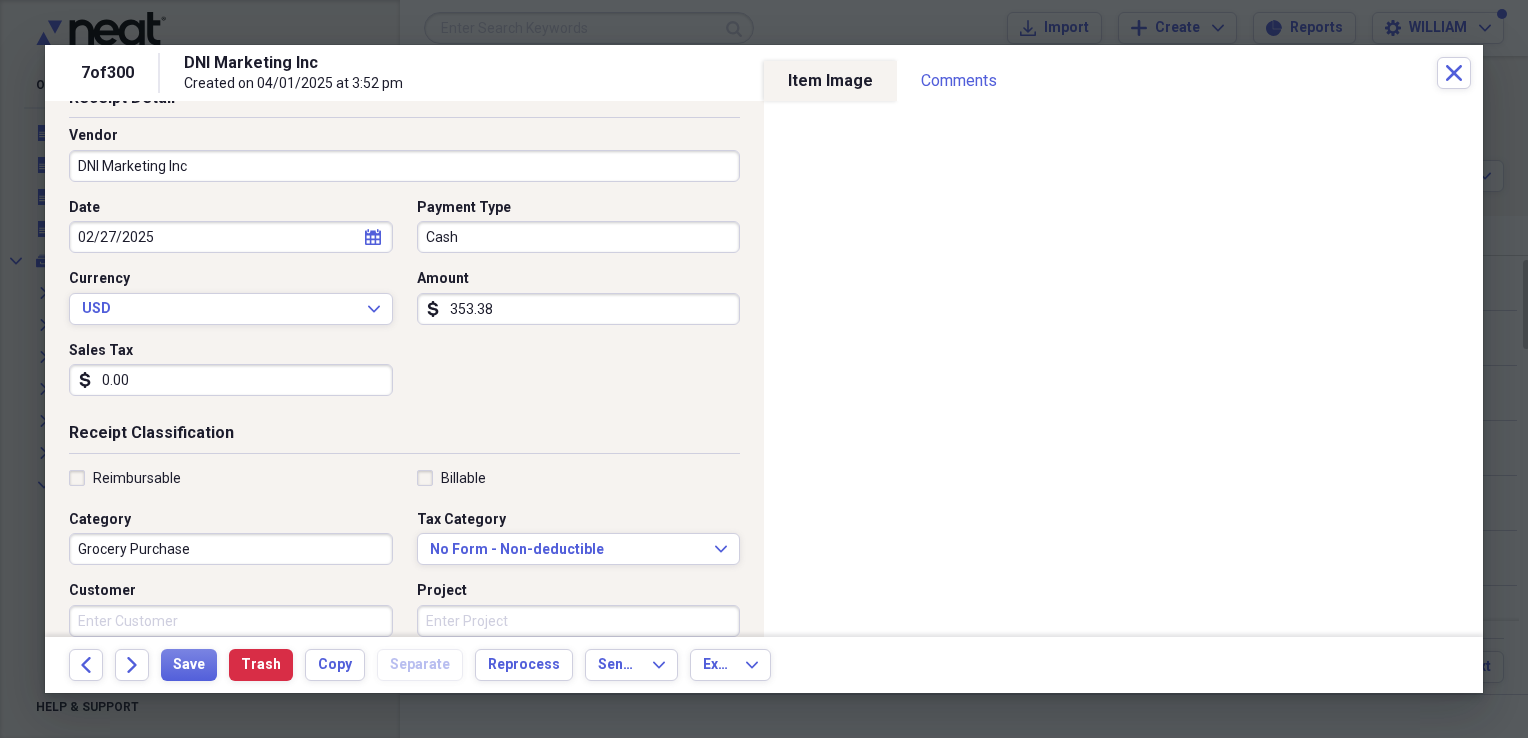 click on "353.38" at bounding box center (579, 309) 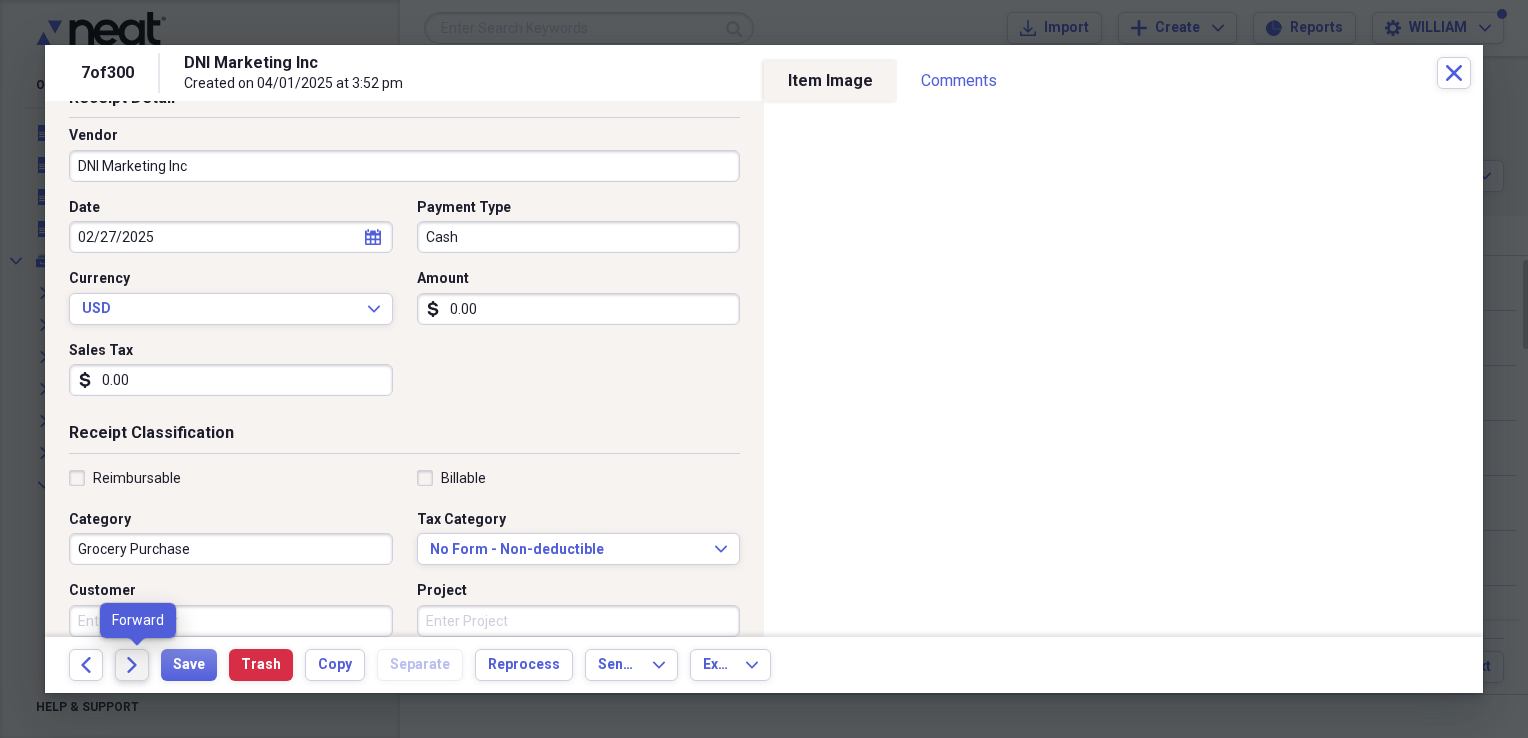 type on "0.00" 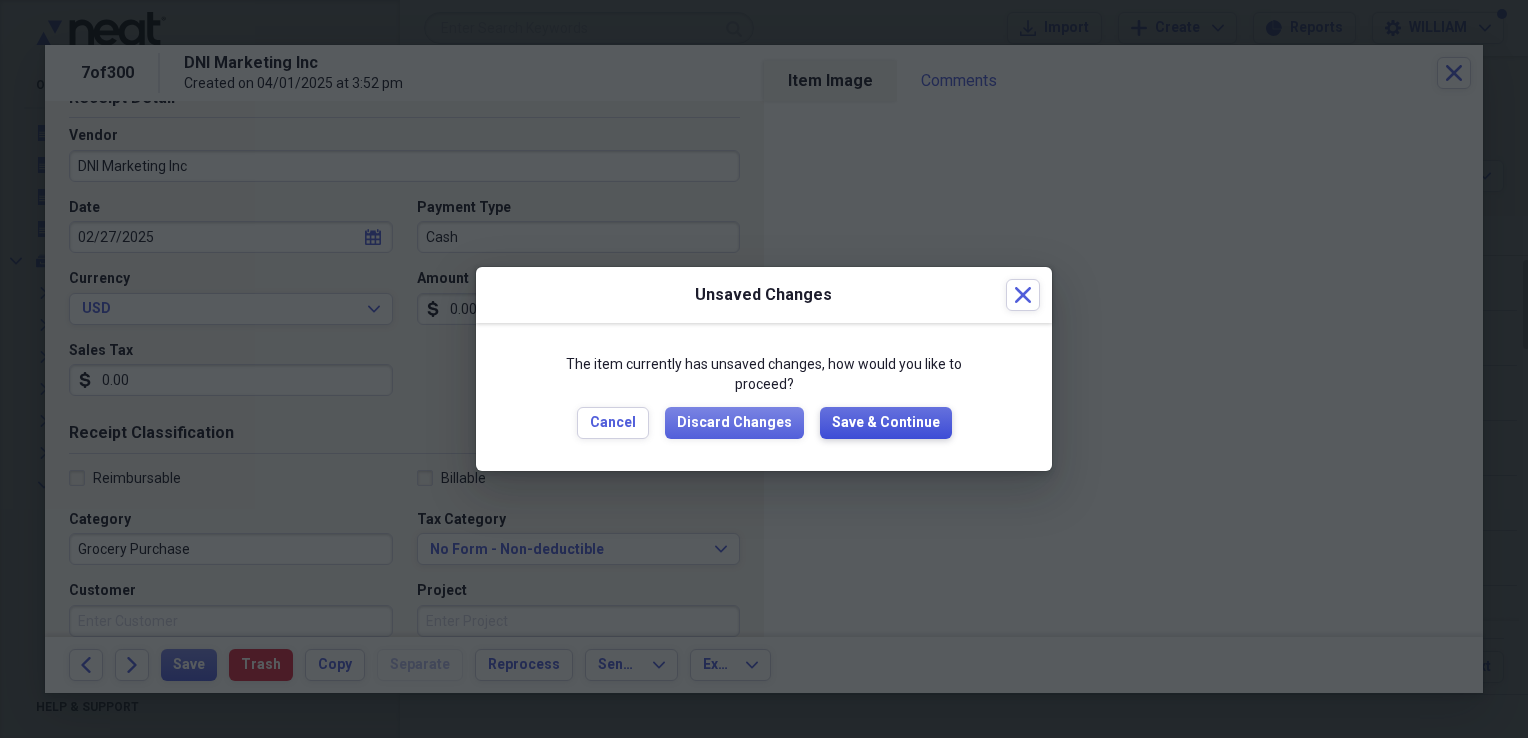 click on "Save & Continue" at bounding box center (886, 423) 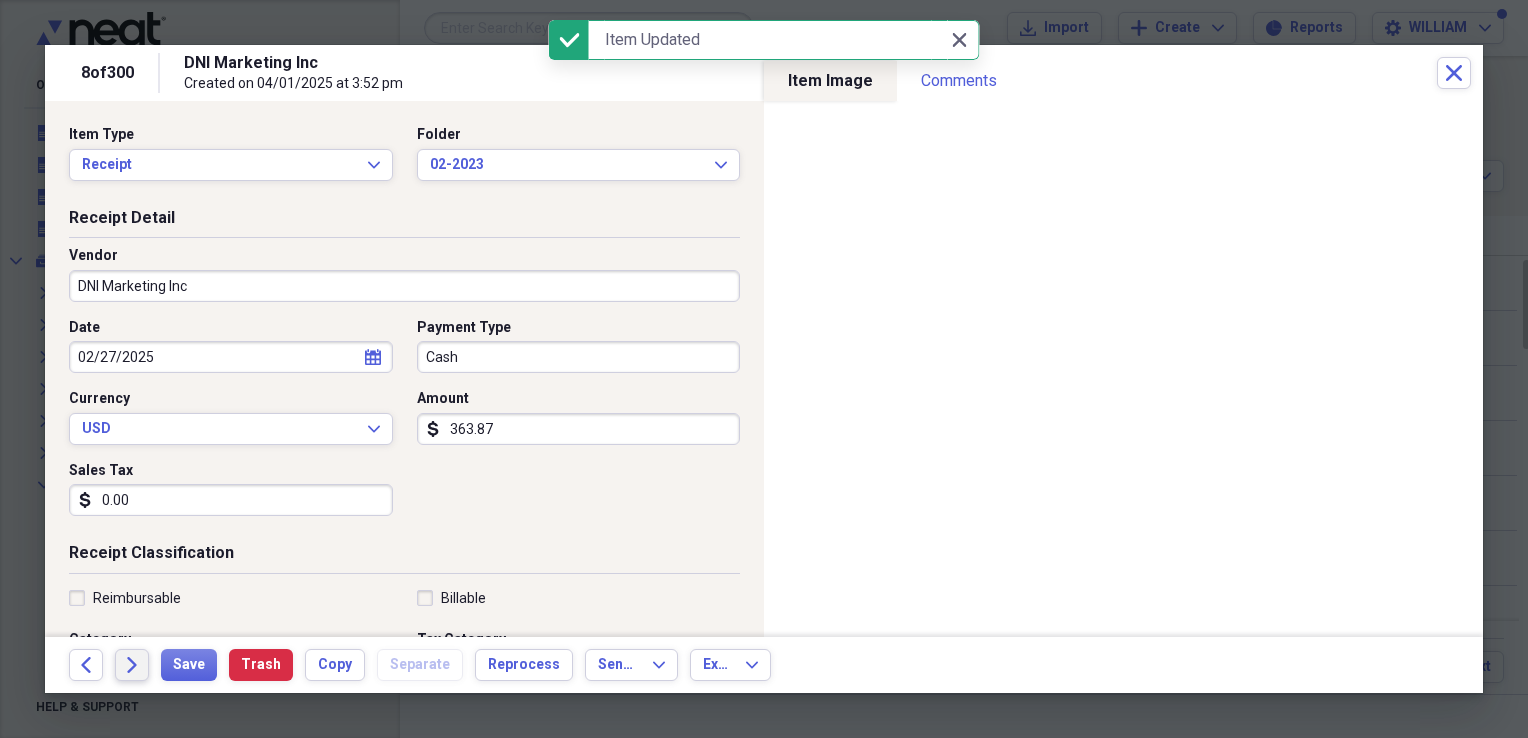 click on "Forward" at bounding box center (132, 665) 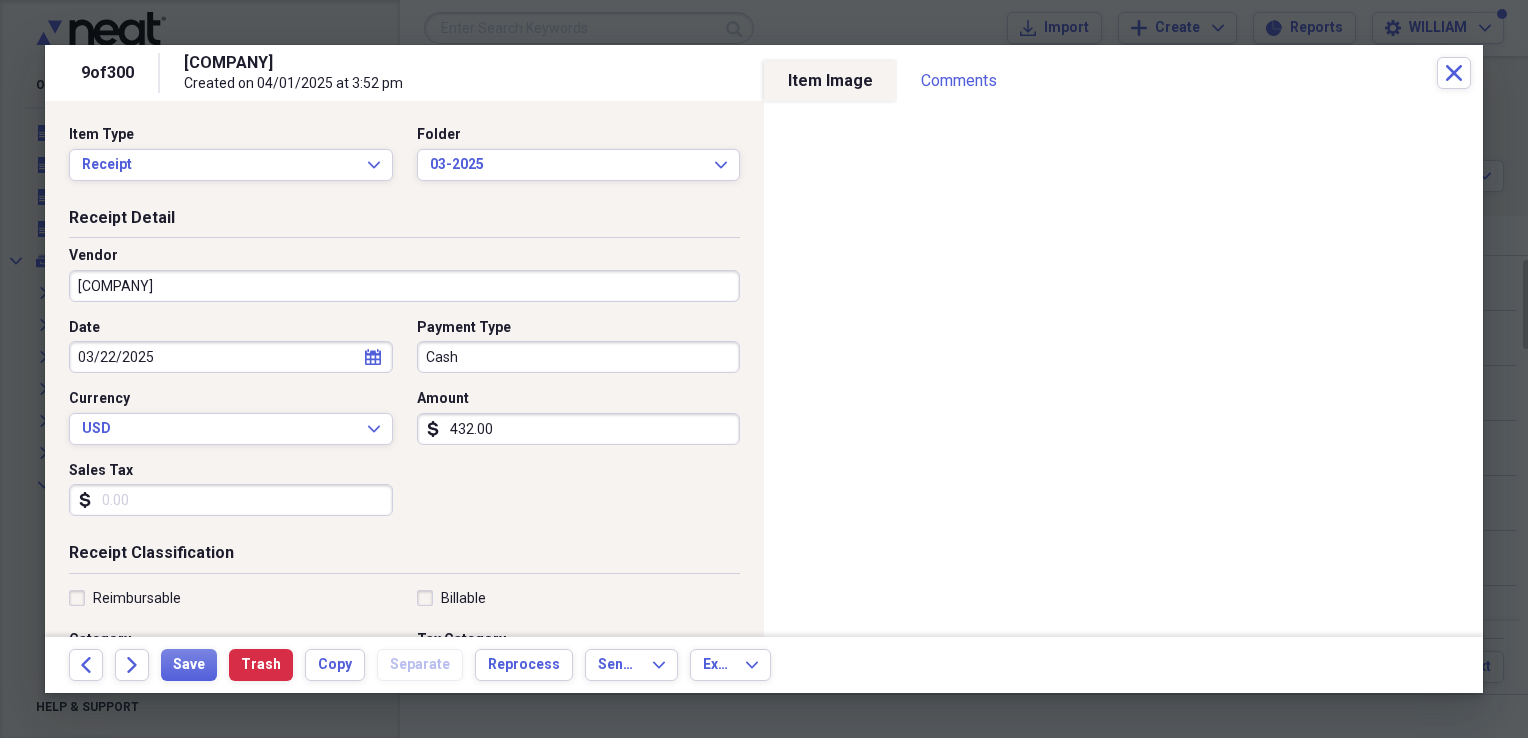 click on "Sales Tax" at bounding box center (231, 500) 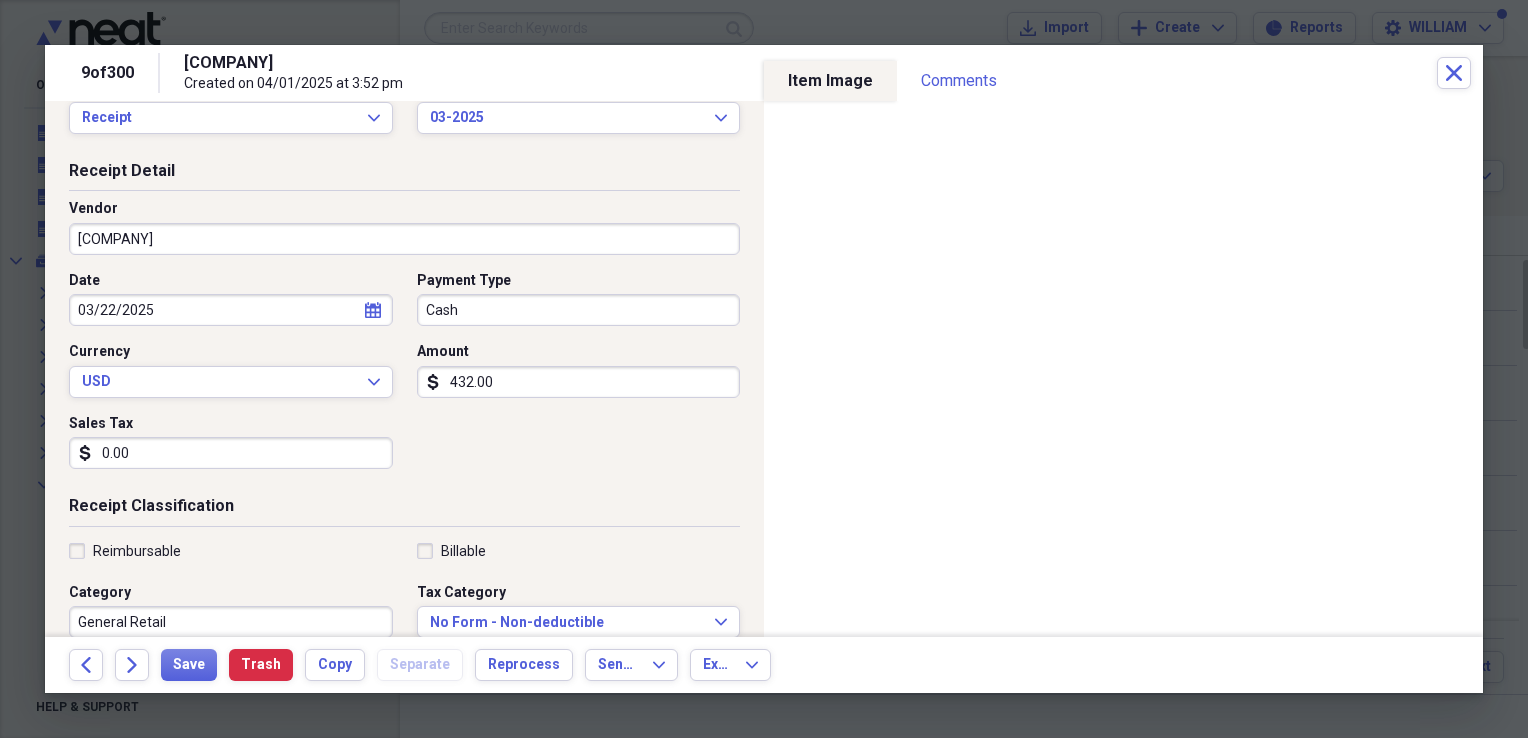 scroll, scrollTop: 48, scrollLeft: 0, axis: vertical 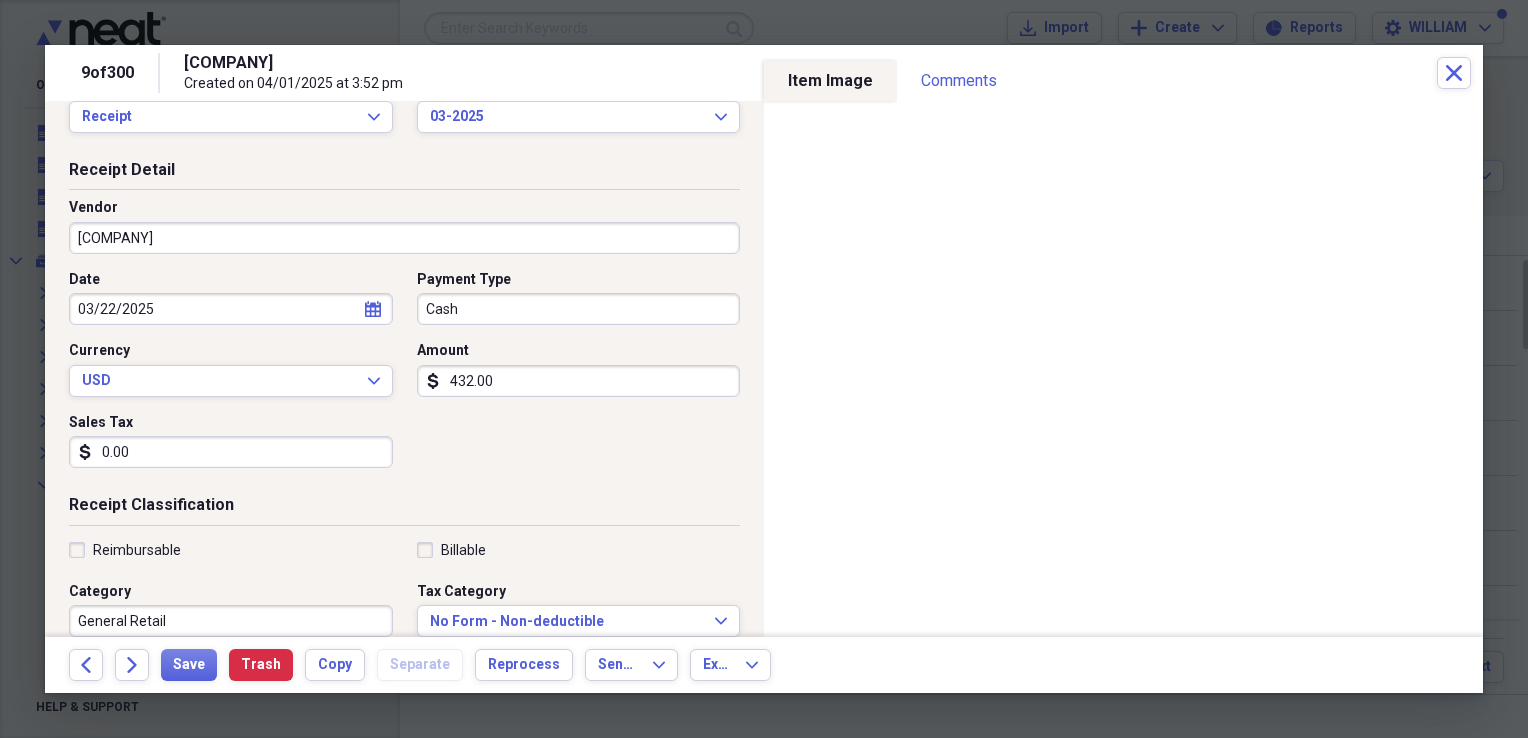 type on "0.00" 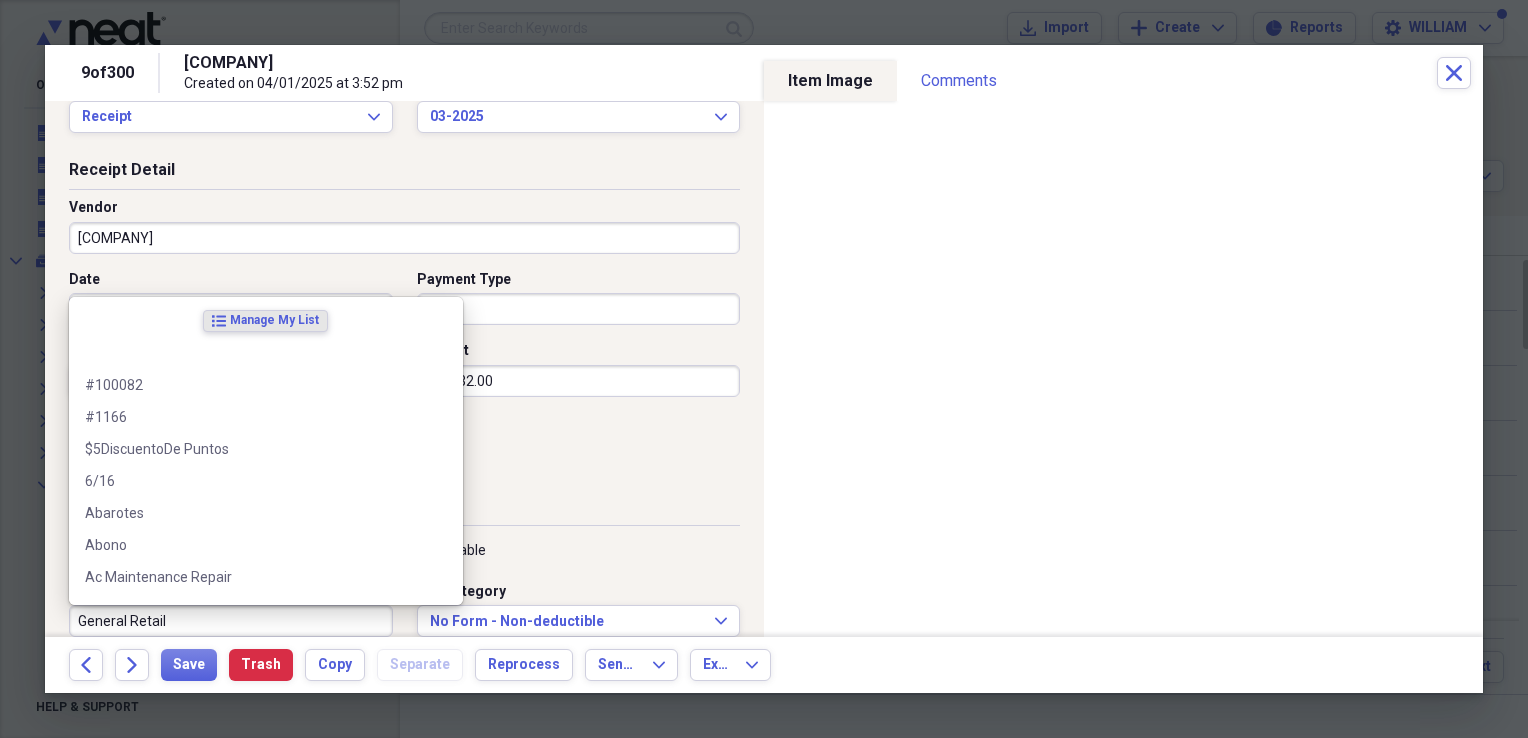 click on "General Retail" at bounding box center [231, 621] 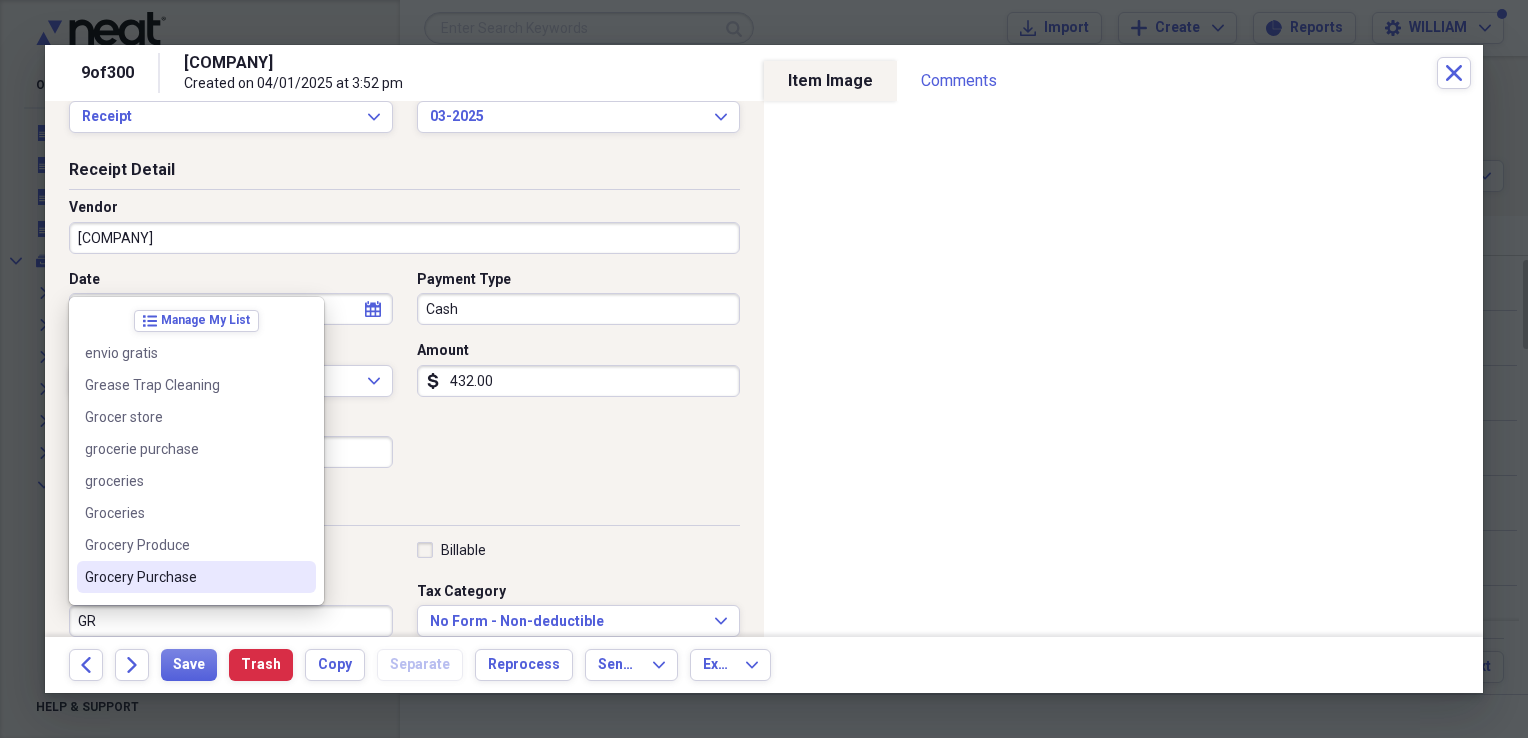 click on "Grocery Purchase" at bounding box center (184, 577) 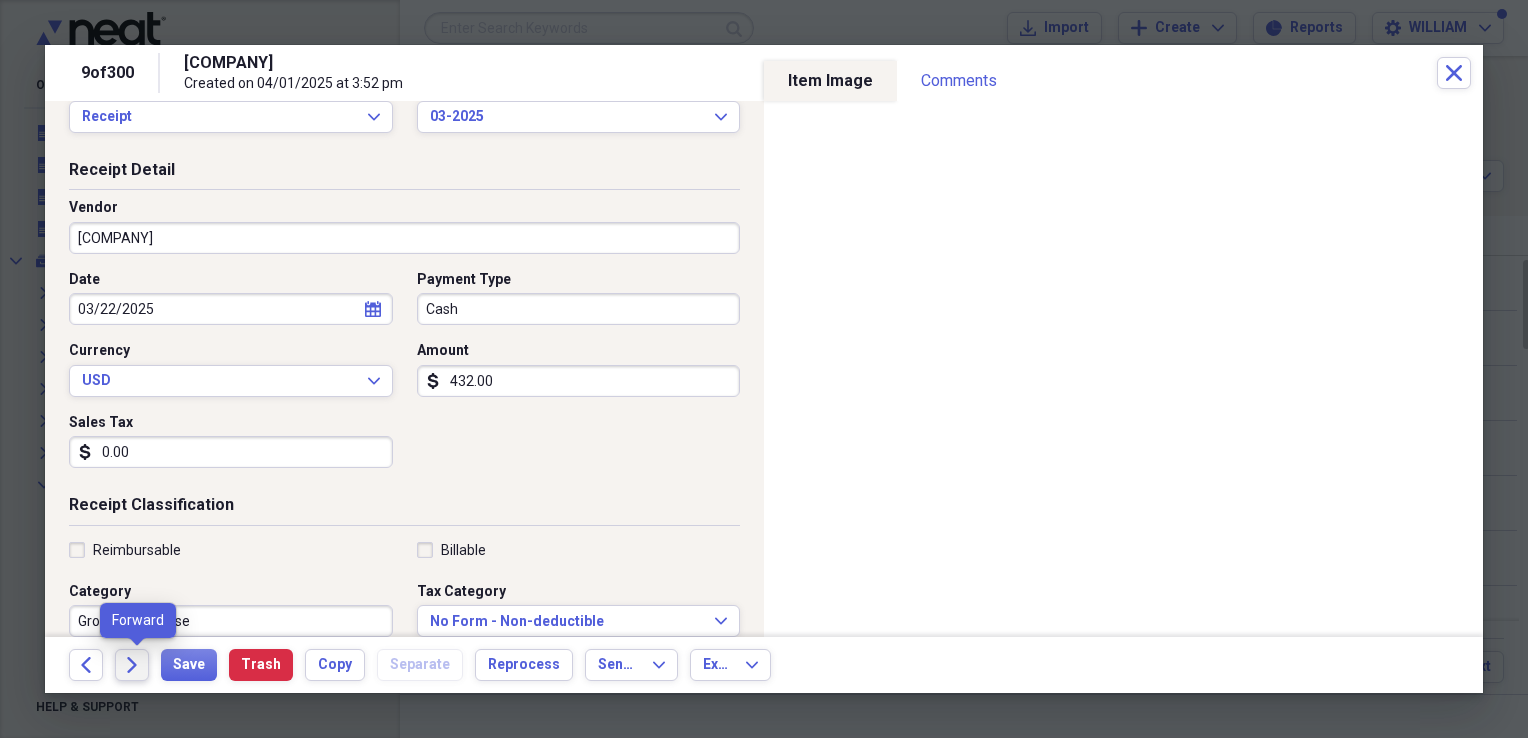 click on "Forward" at bounding box center (132, 665) 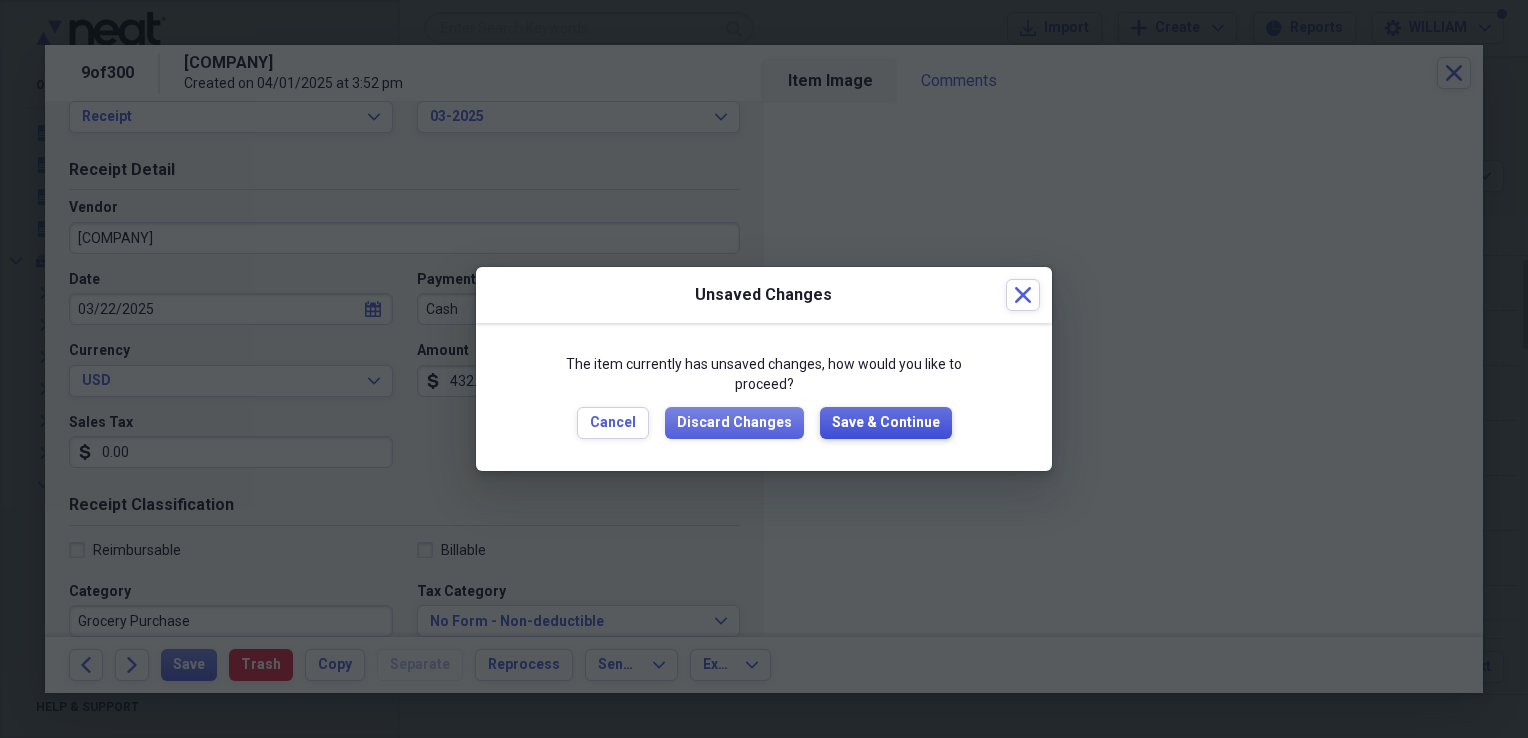 click on "Save & Continue" at bounding box center (886, 423) 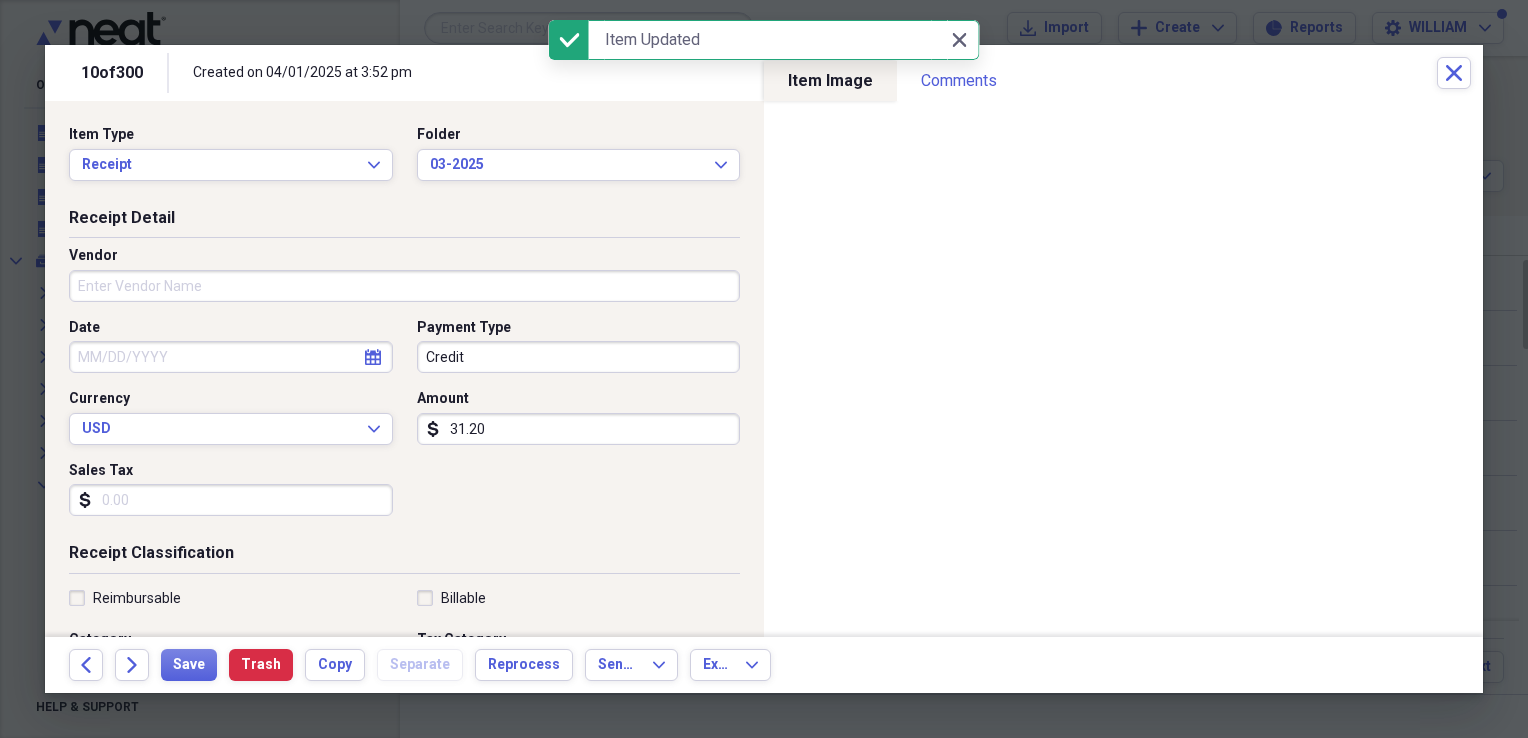 click on "Vendor" at bounding box center [404, 286] 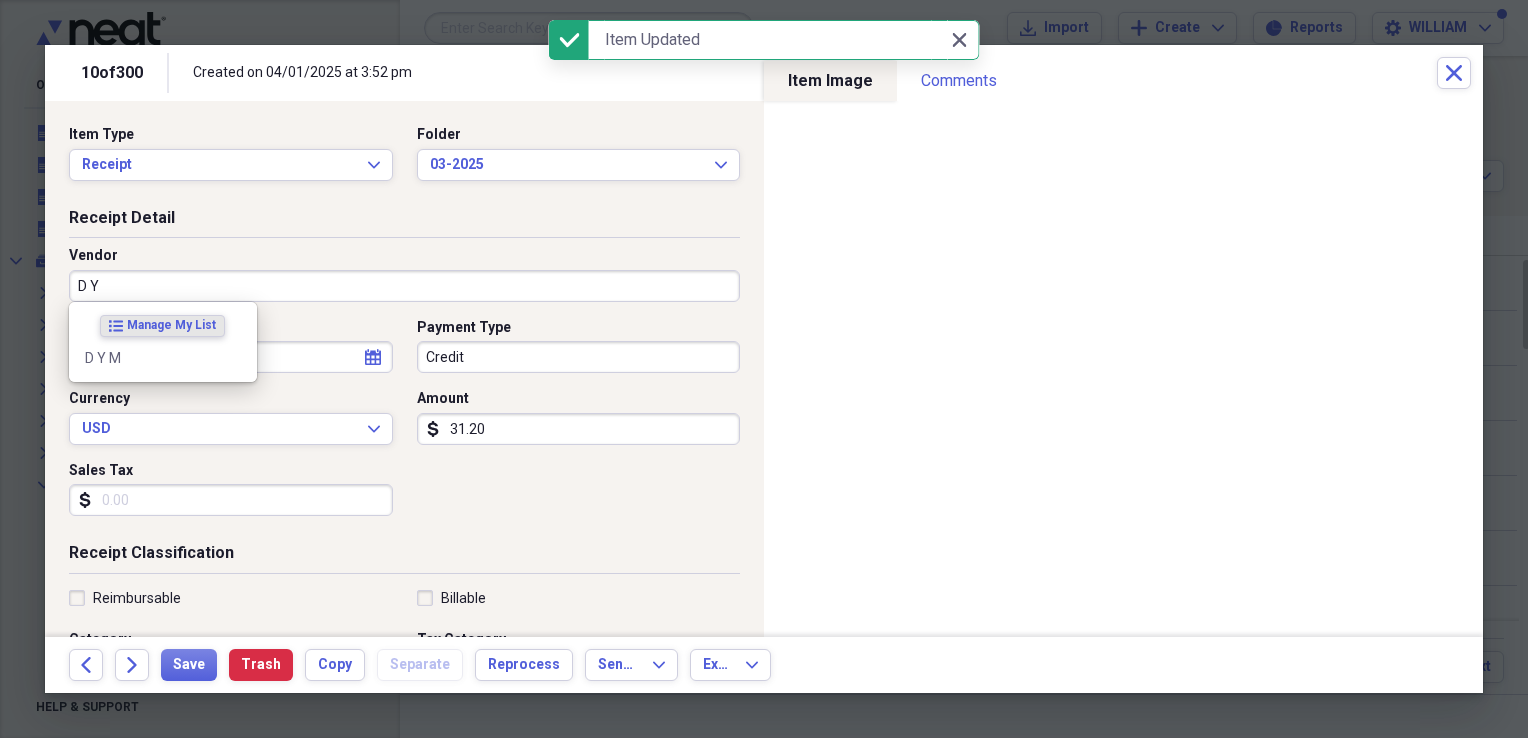 type on "D Y M" 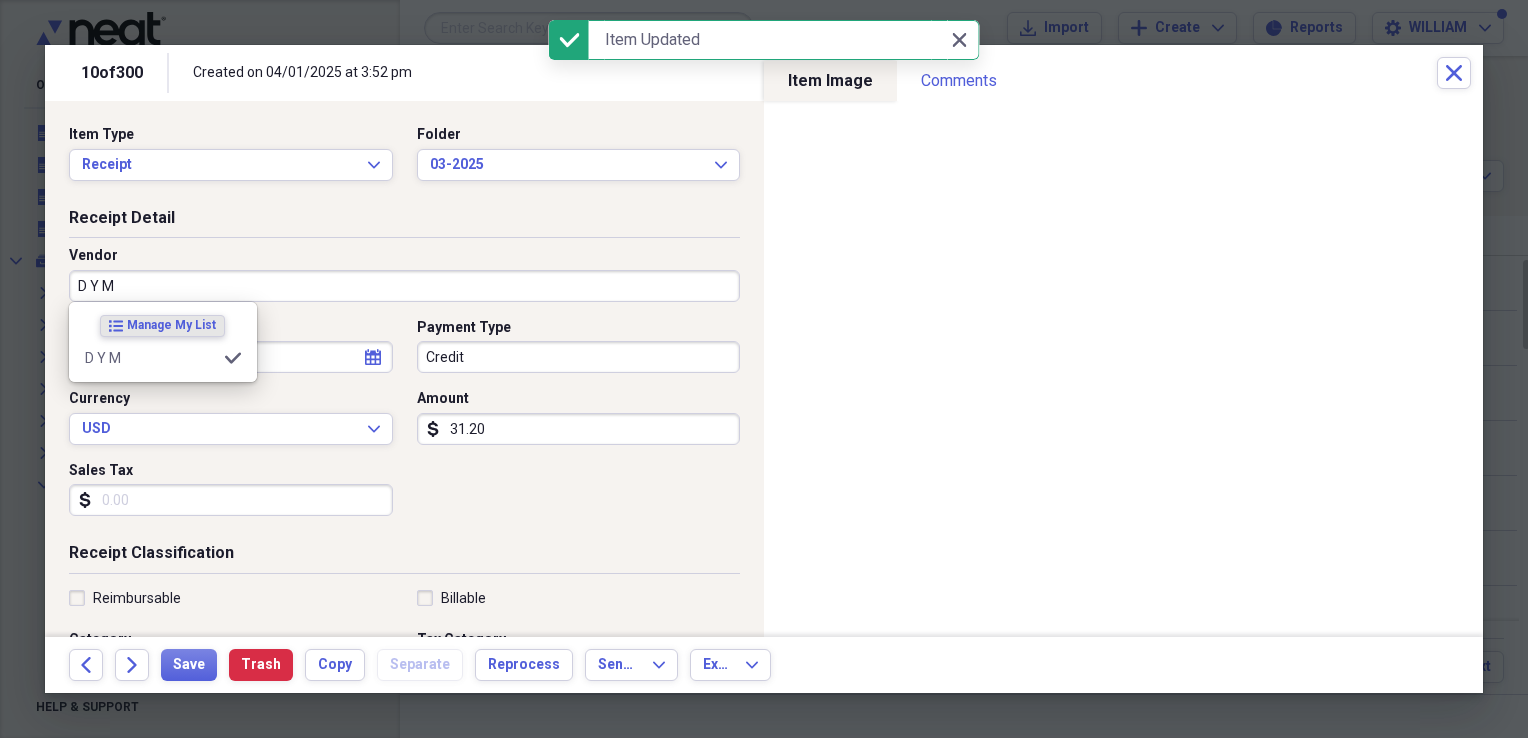 type on "Beauty Salon Products" 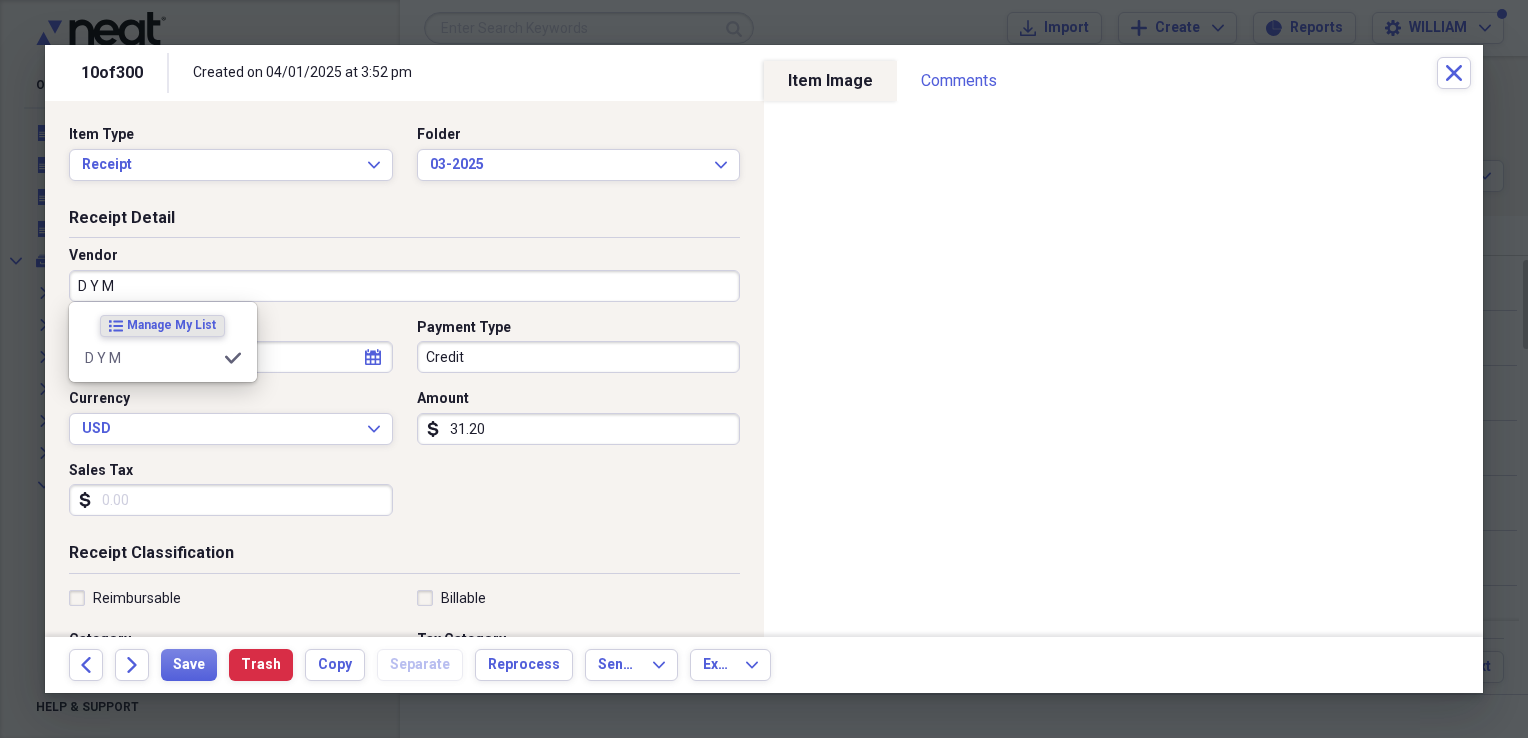 type on "D Y M" 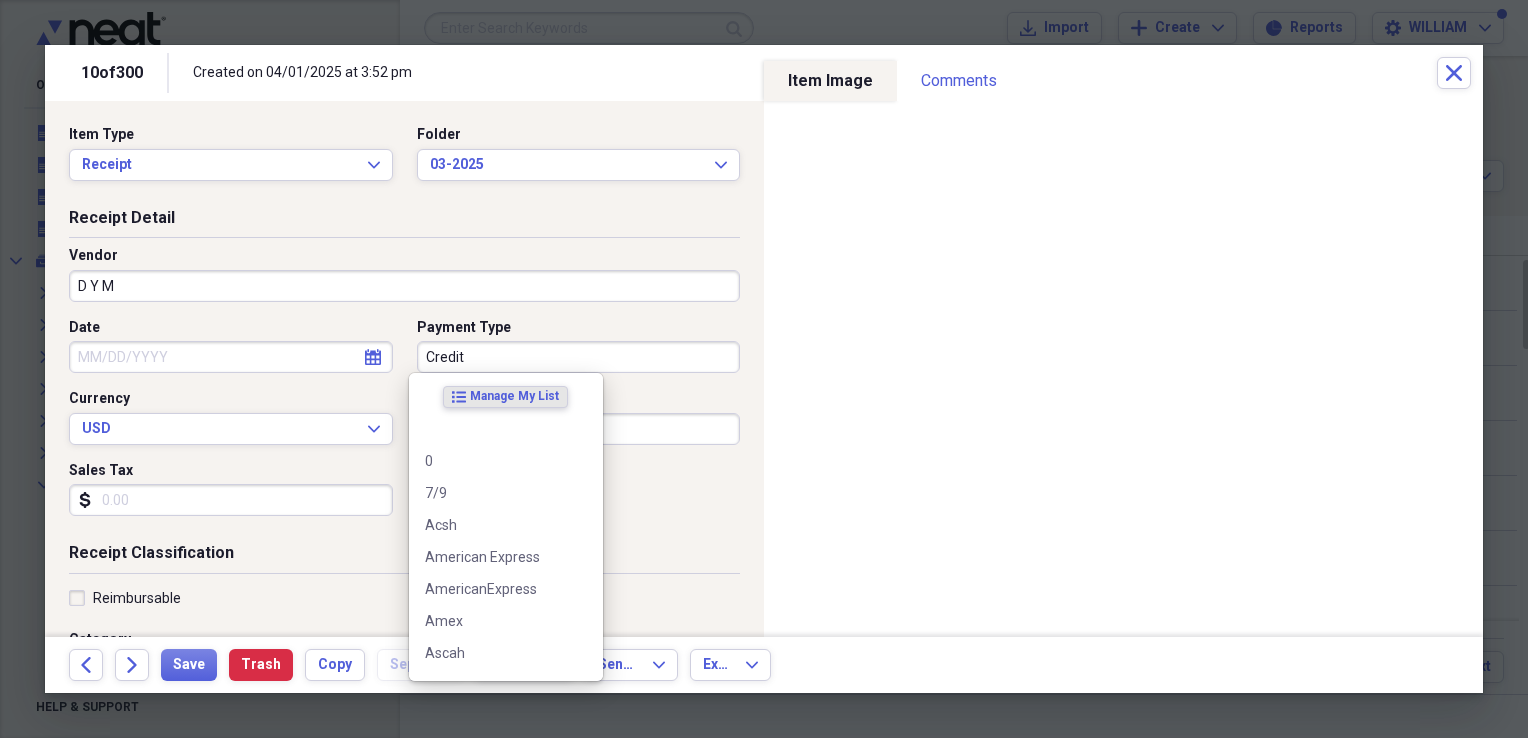 click on "Credit" at bounding box center (579, 357) 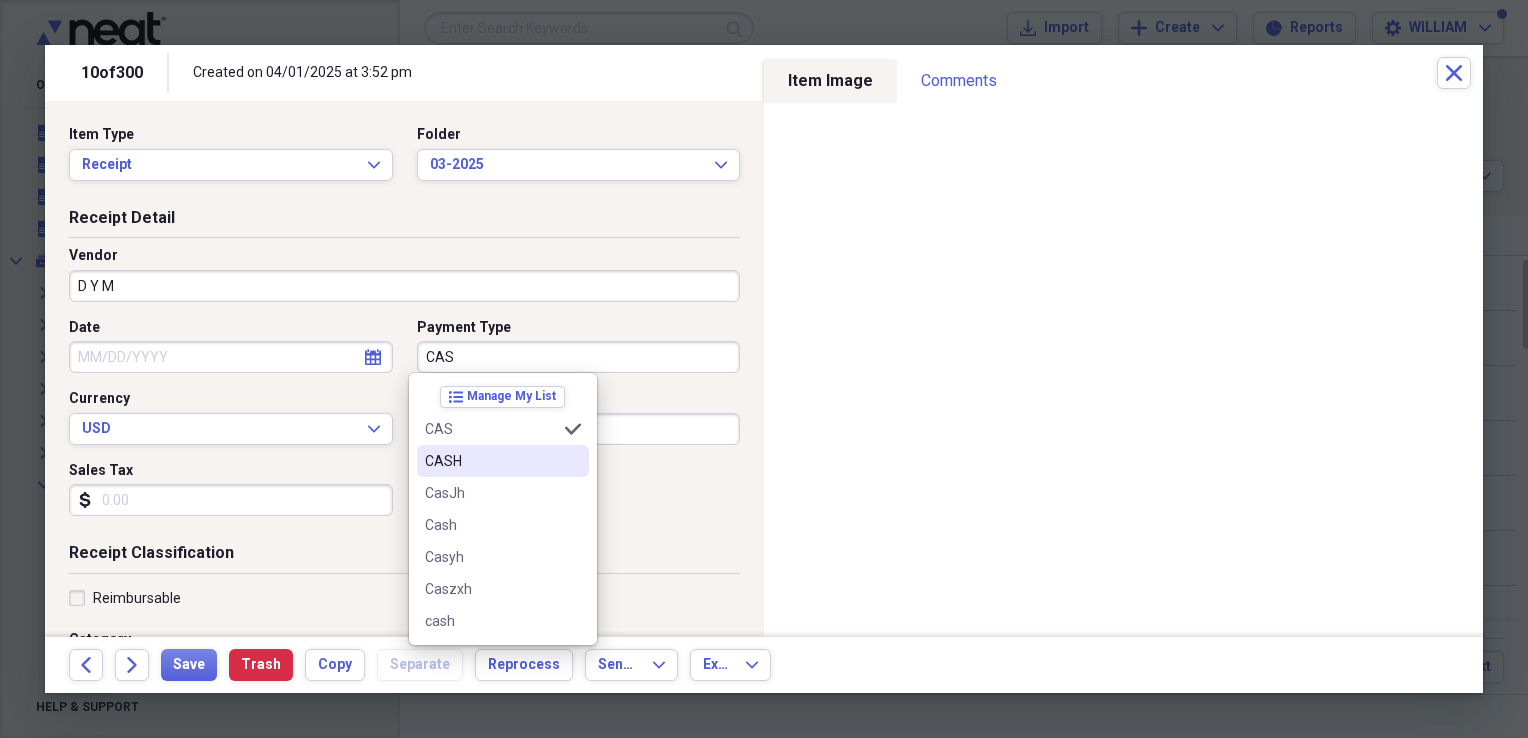 click on "CASH" at bounding box center [503, 461] 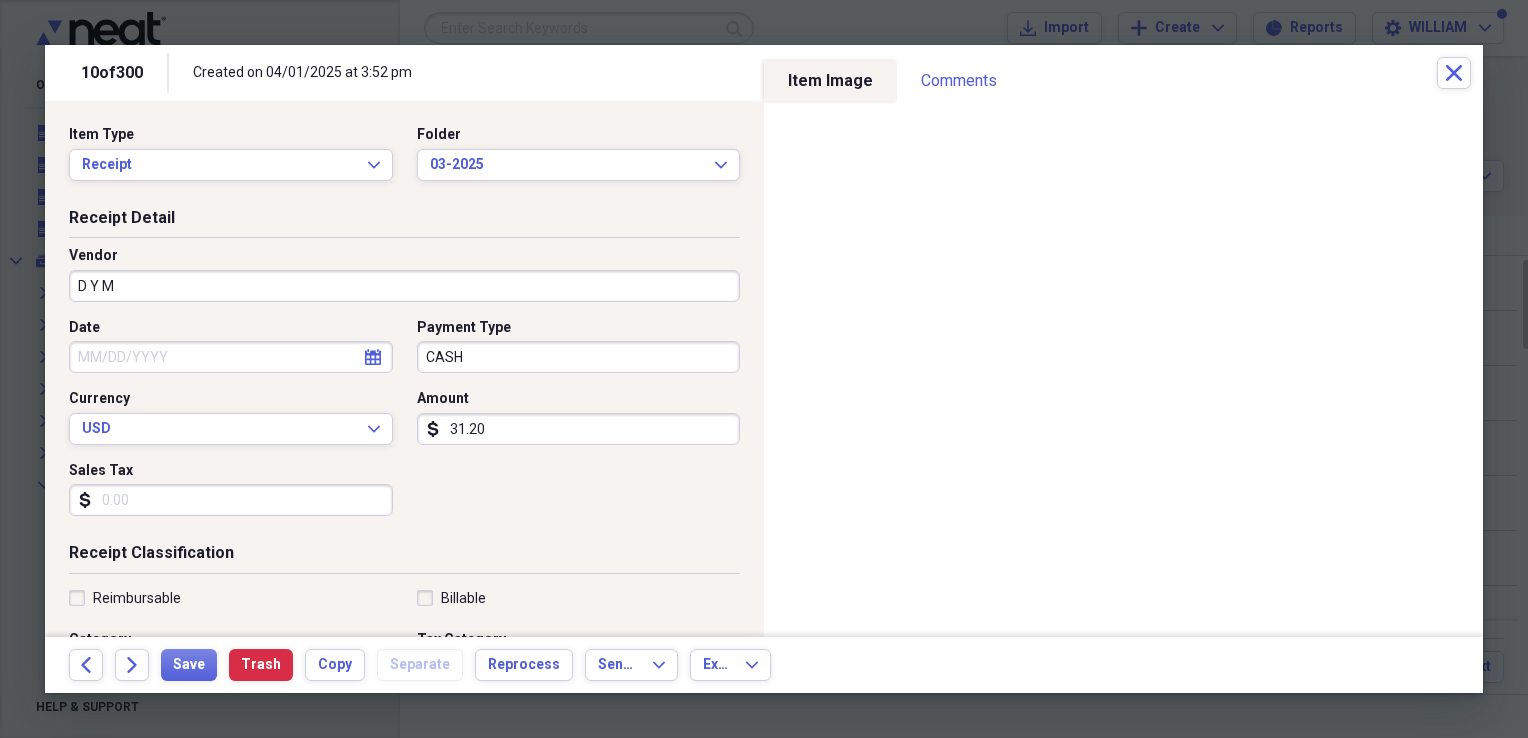 select on "7" 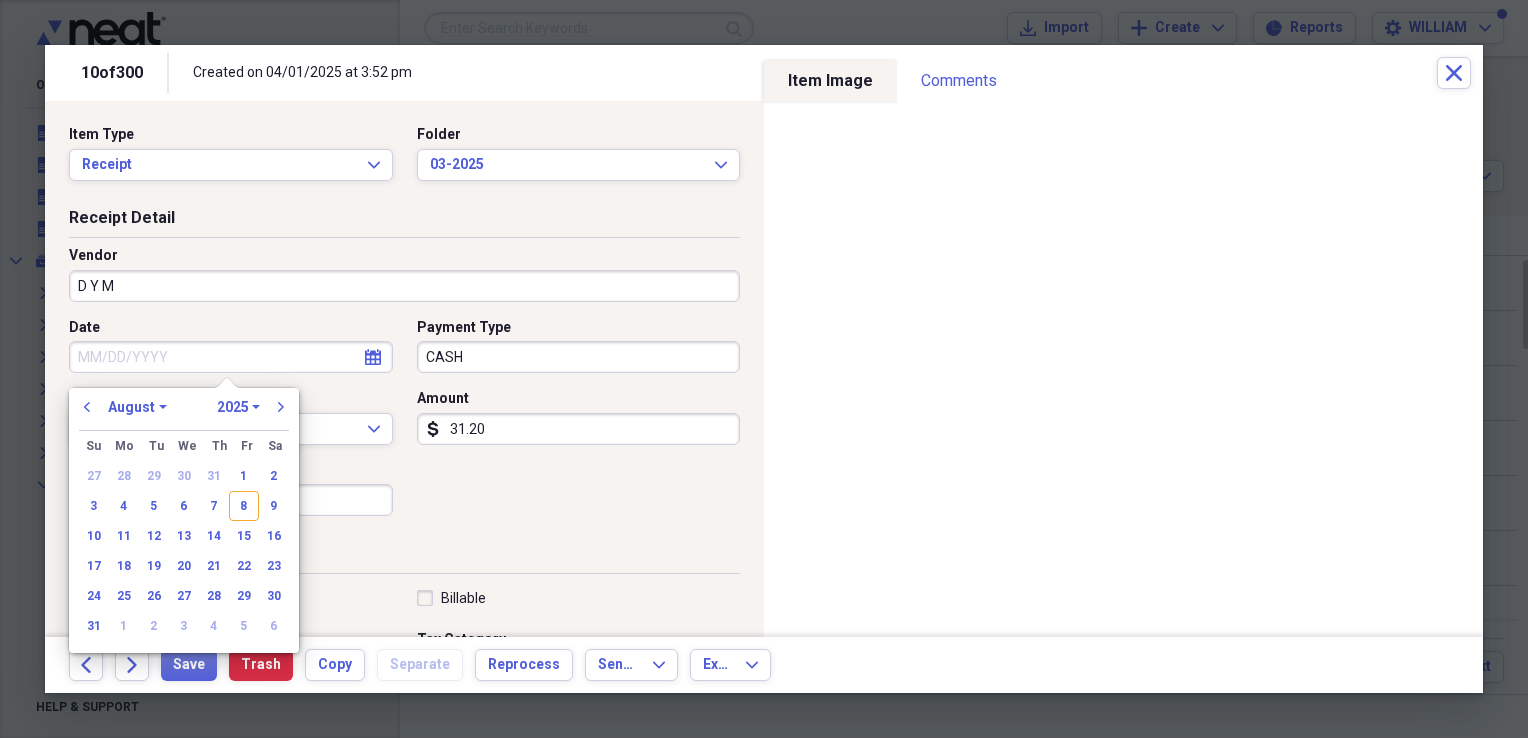 click on "Date" at bounding box center (231, 357) 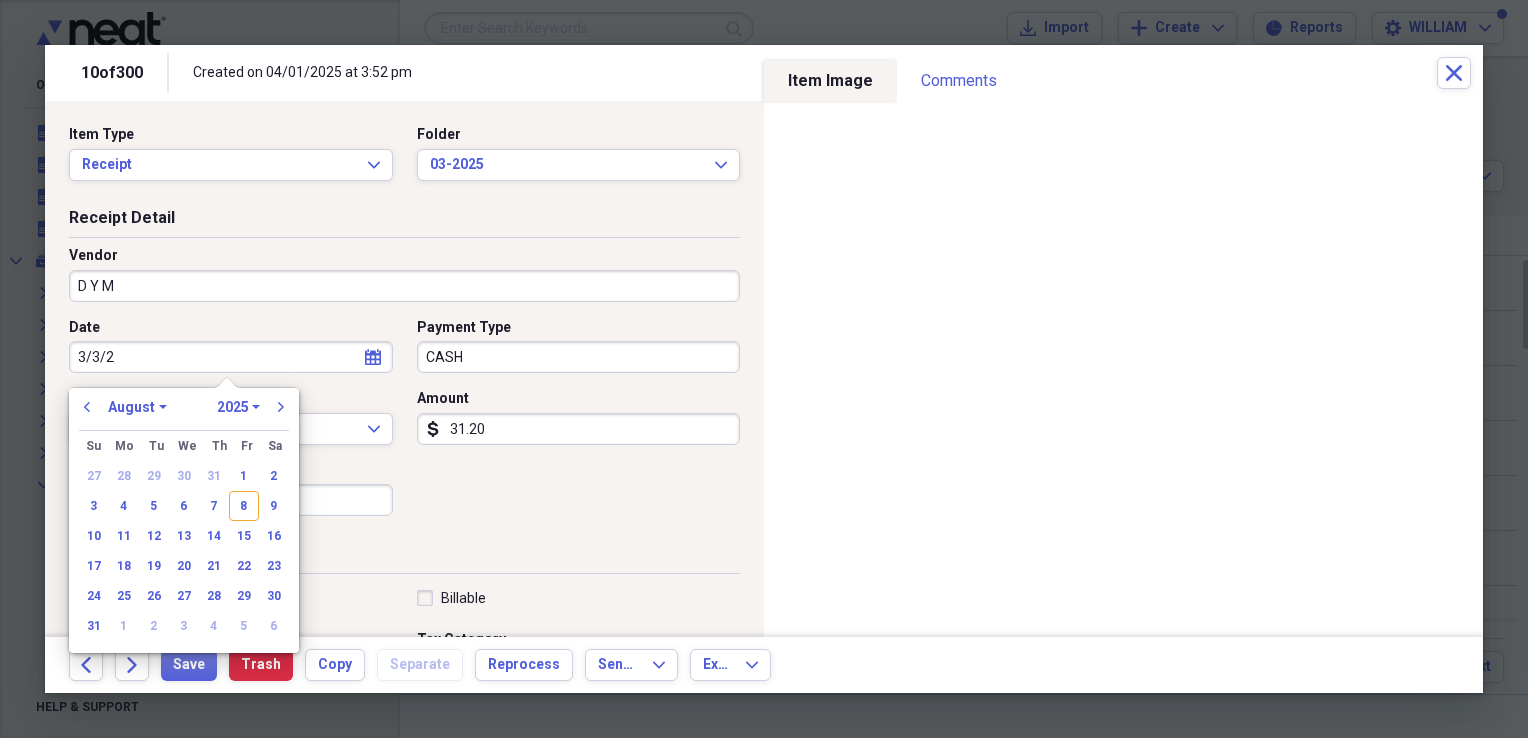 type on "[DATE]" 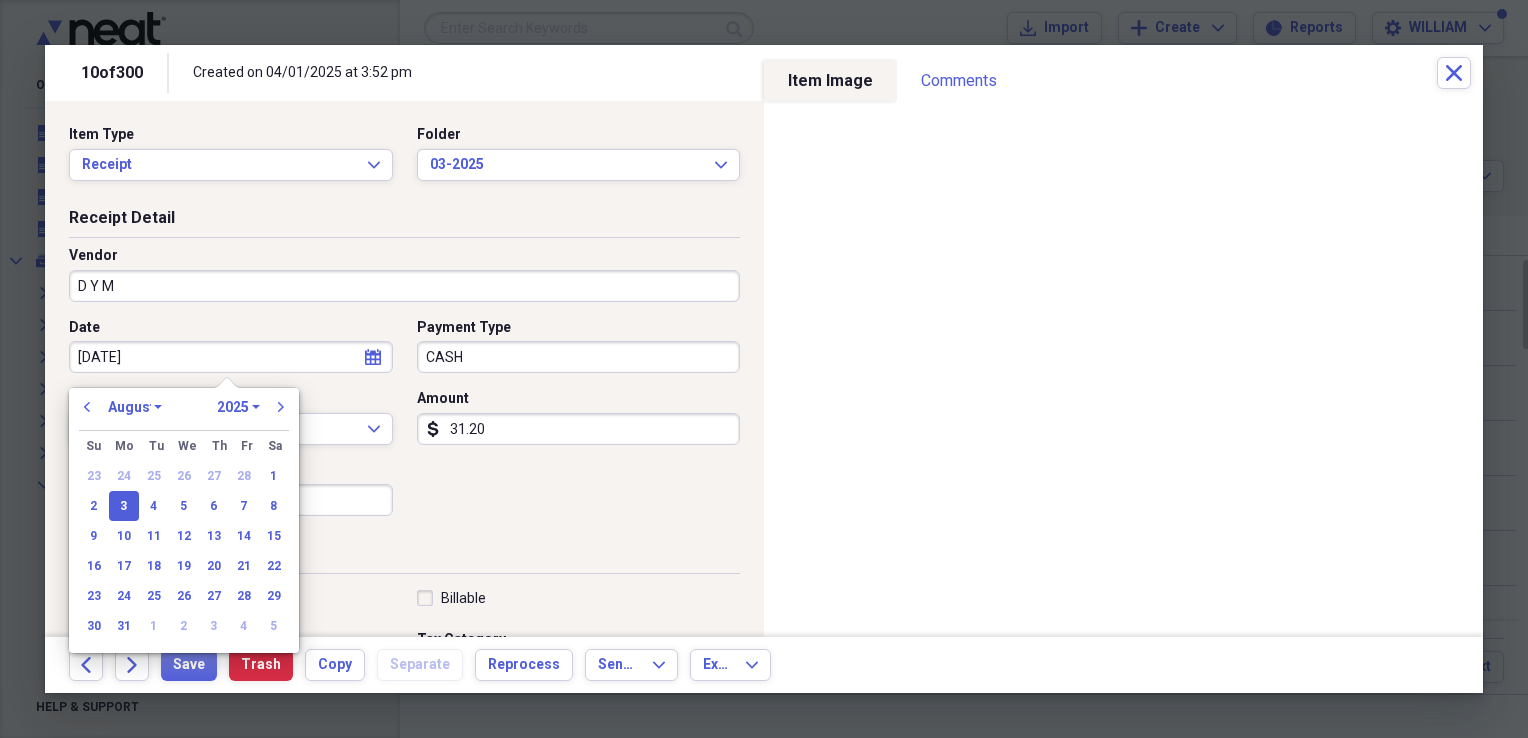 select on "2" 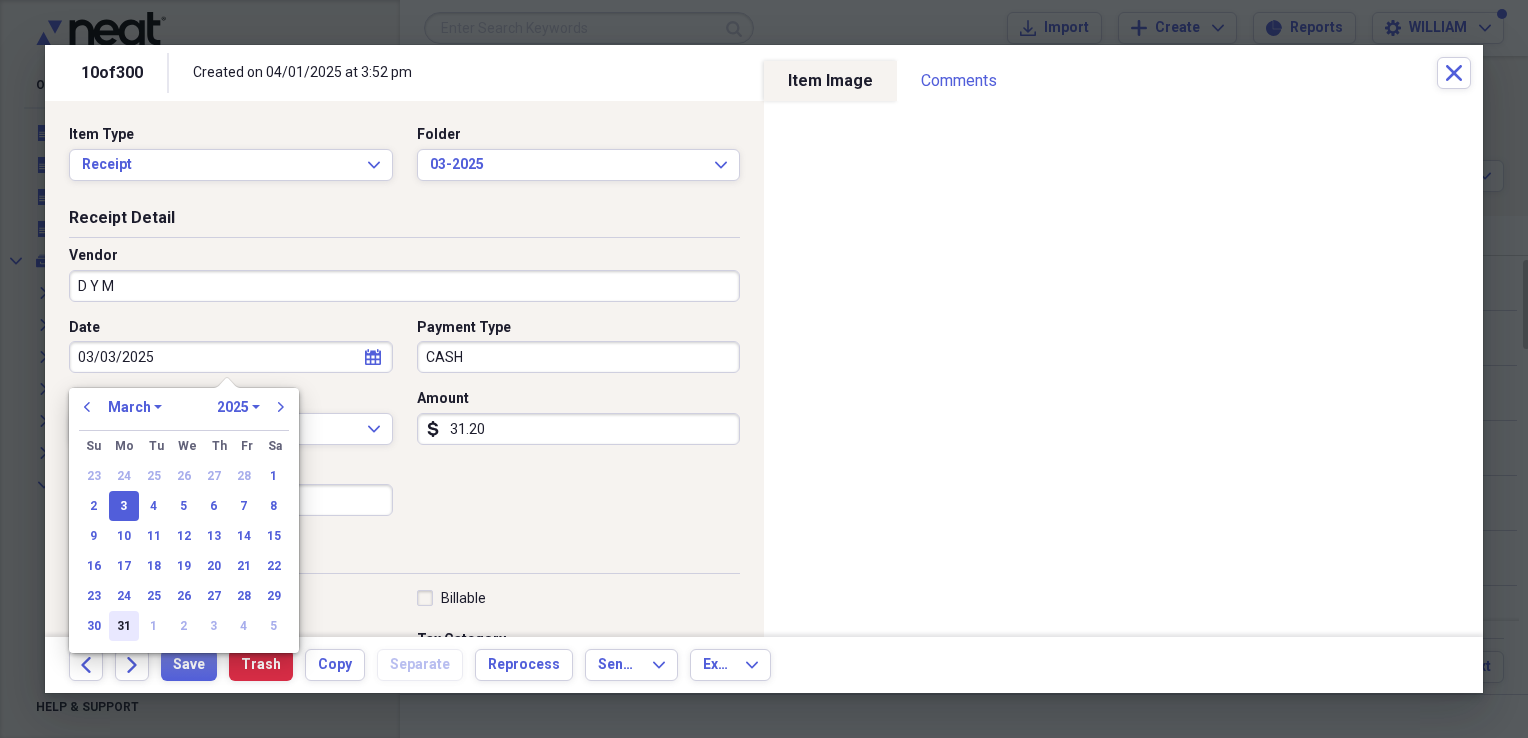 click on "31" at bounding box center (124, 626) 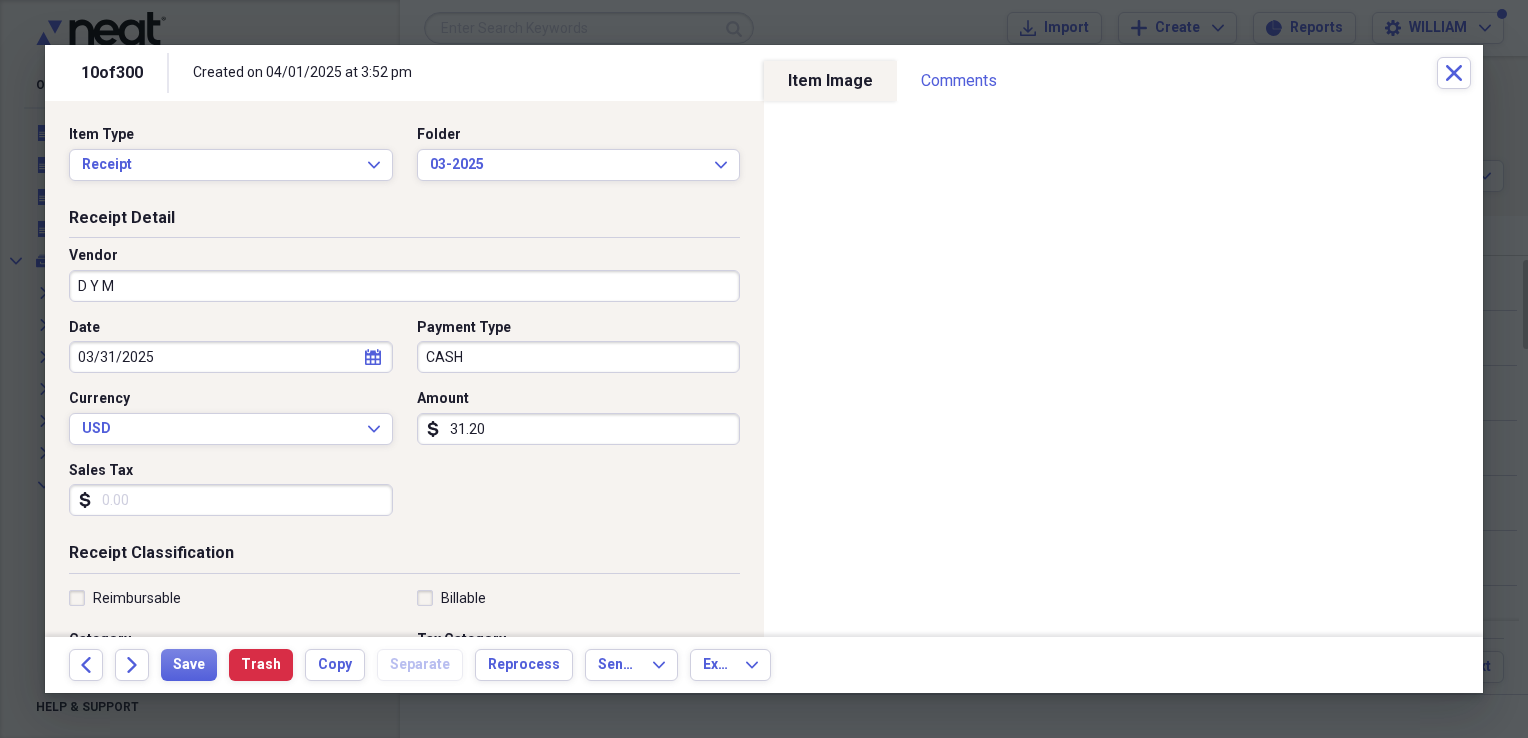 click on "Sales Tax" at bounding box center [231, 500] 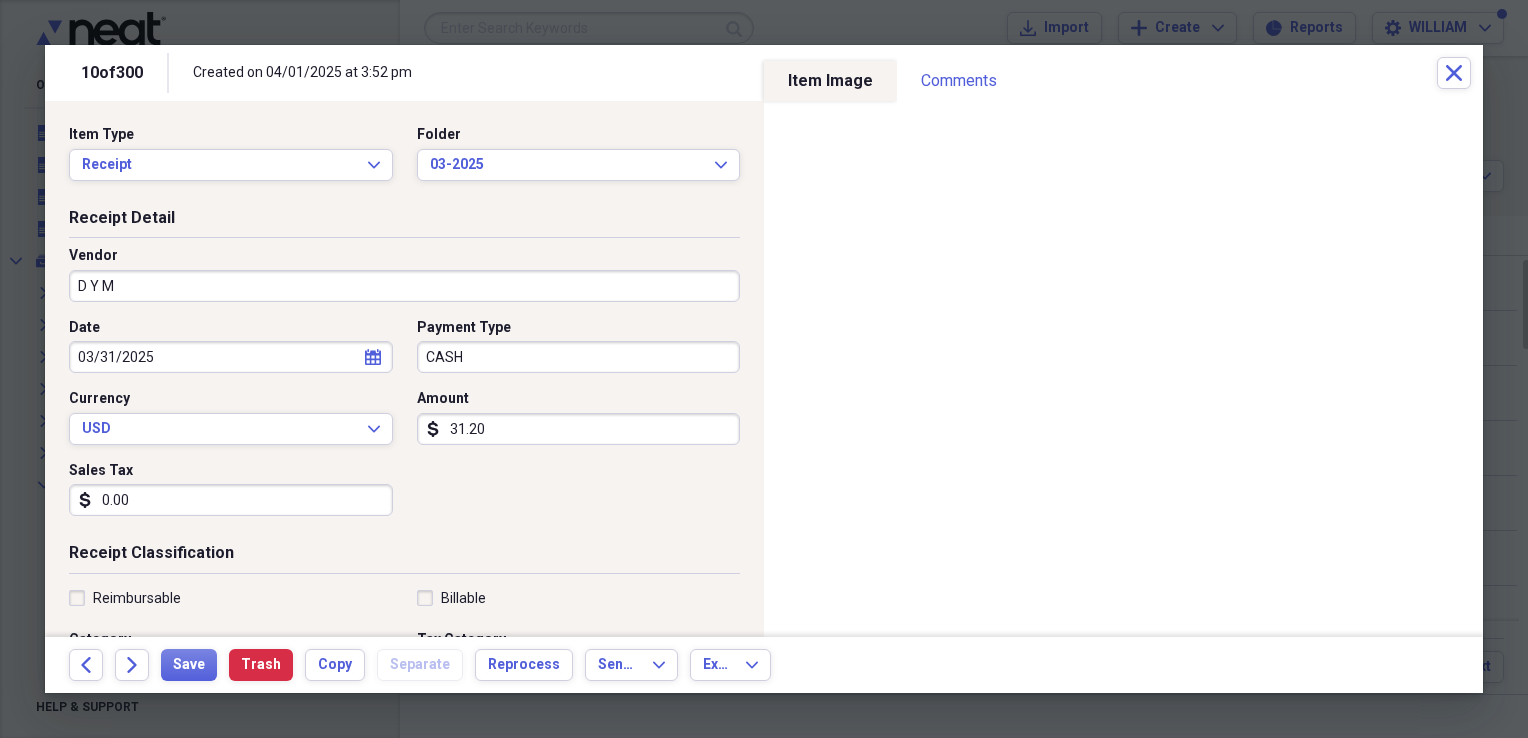 type on "0.00" 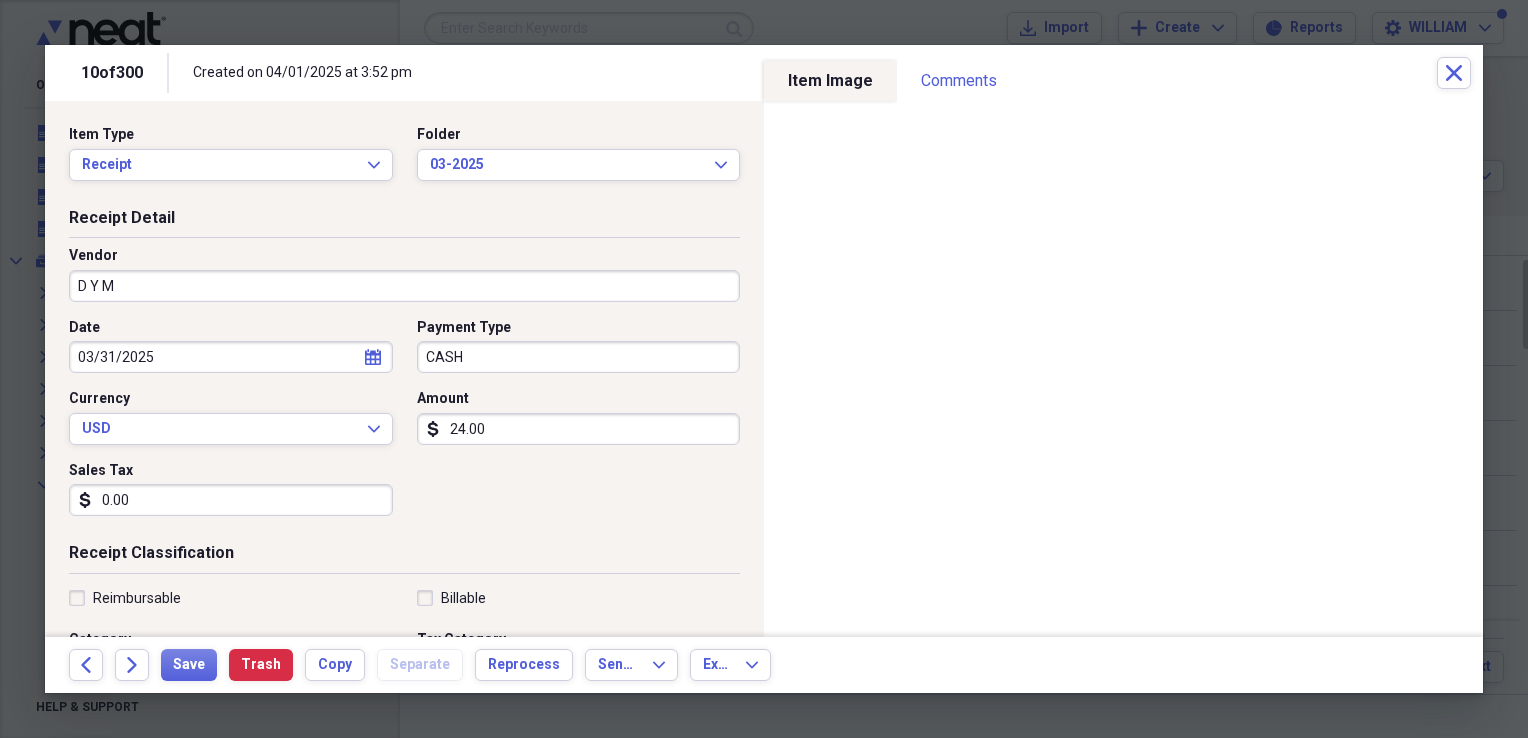 type on "24.00" 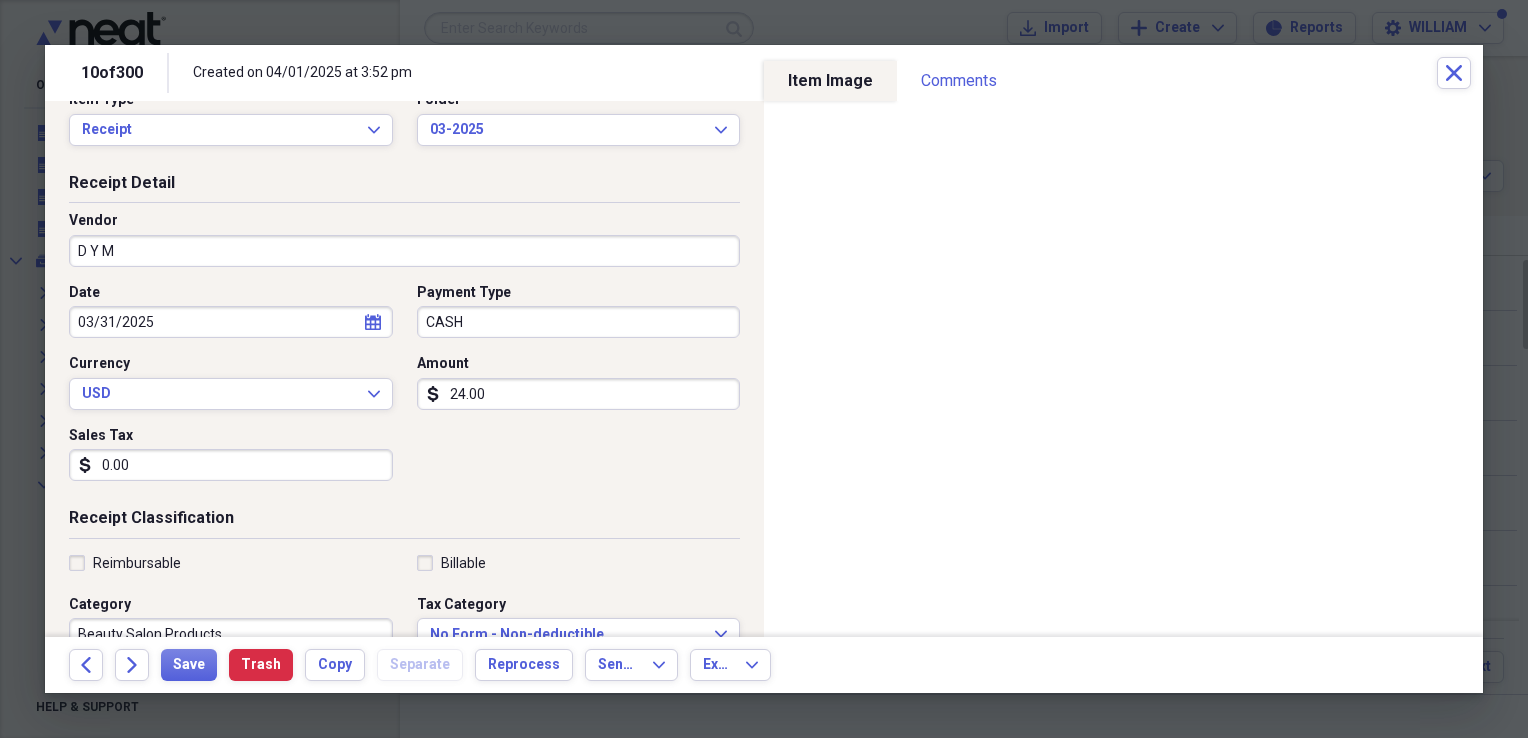 scroll, scrollTop: 40, scrollLeft: 0, axis: vertical 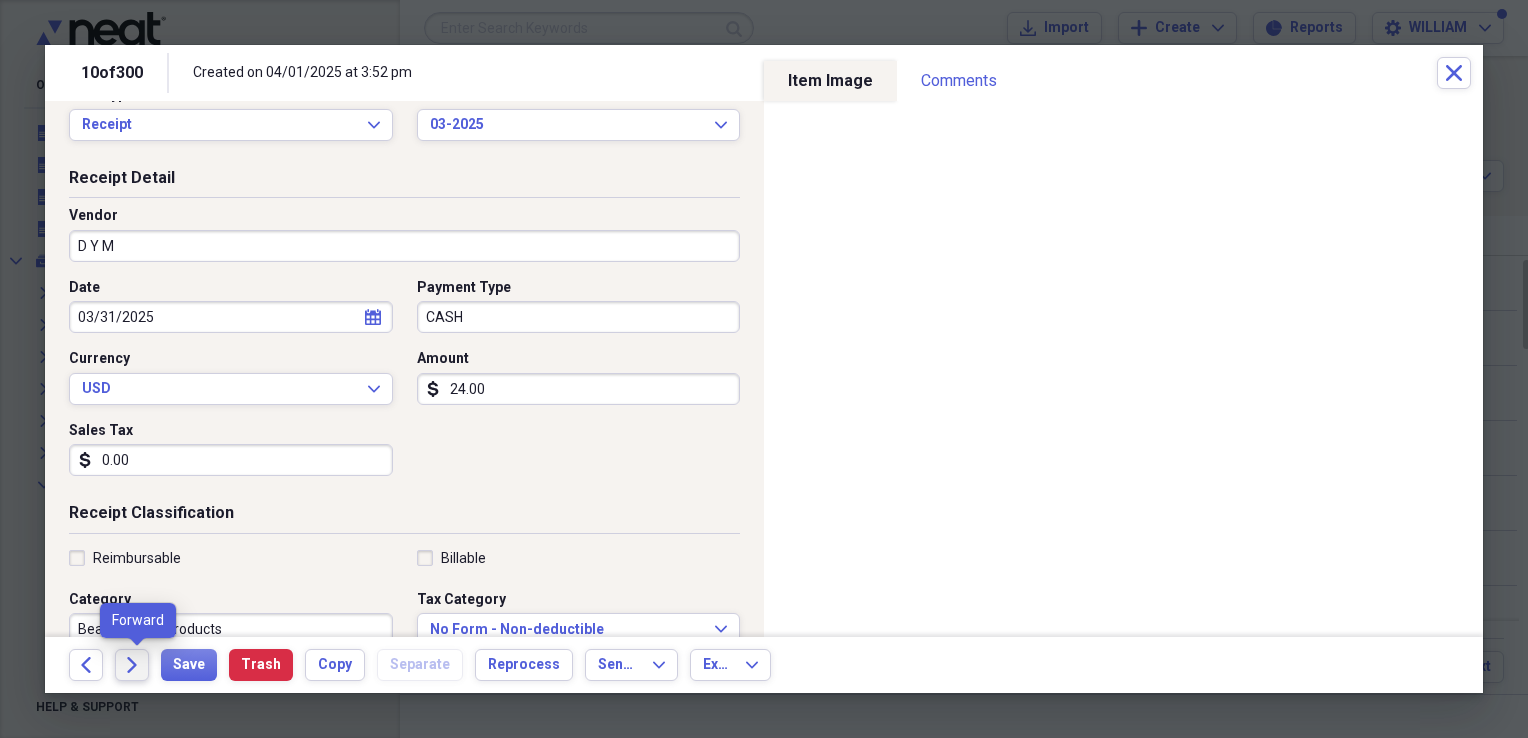 click 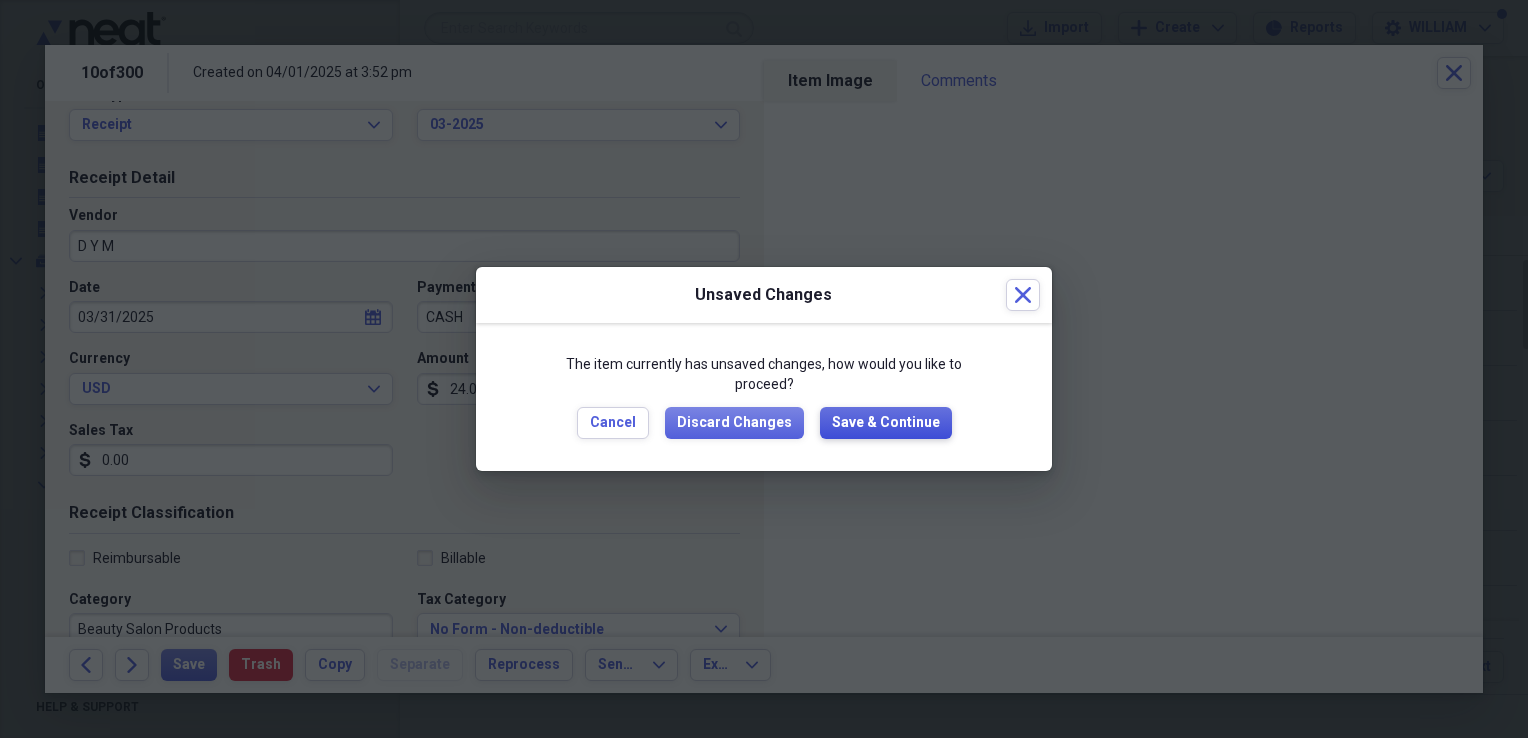 click on "Save & Continue" at bounding box center [886, 423] 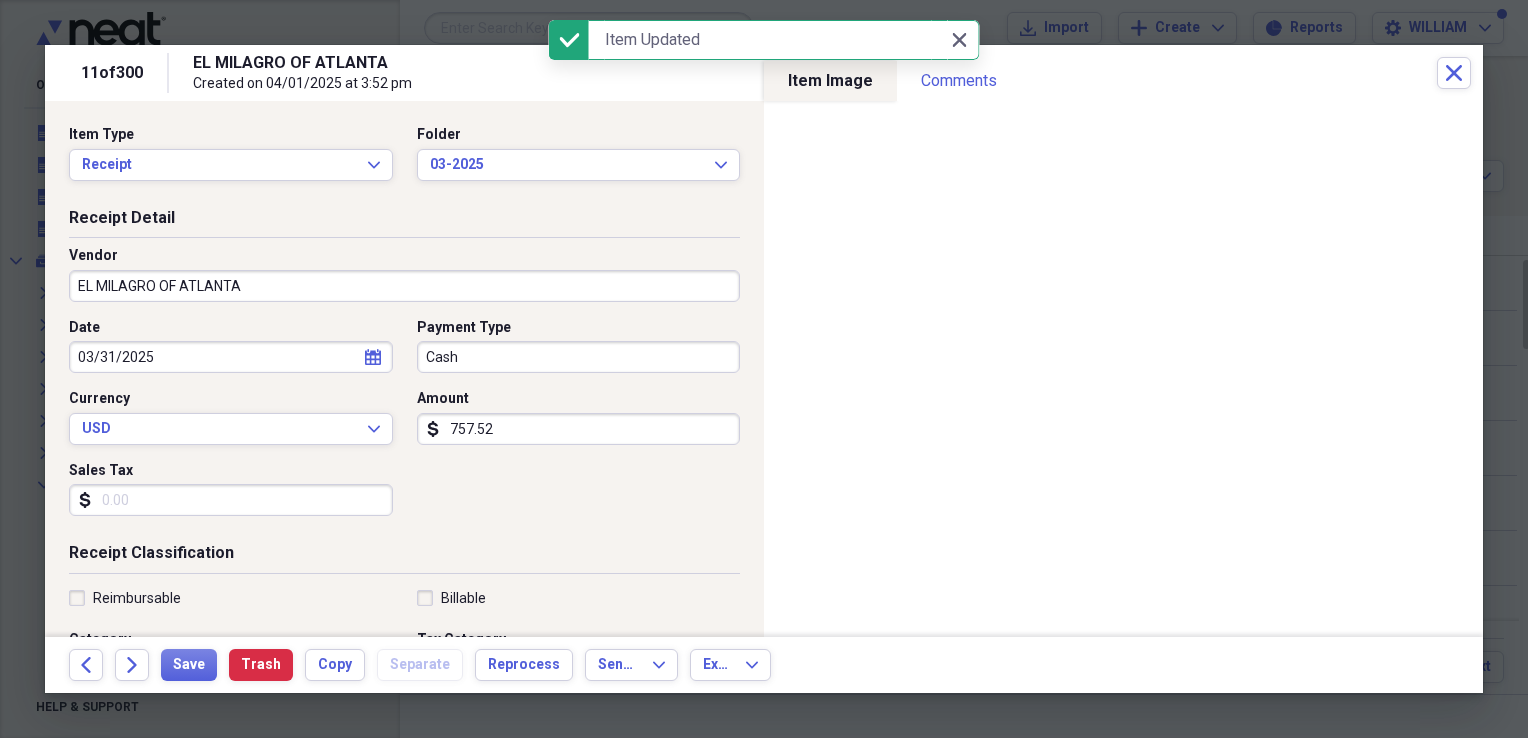 click on "Sales Tax" at bounding box center (231, 500) 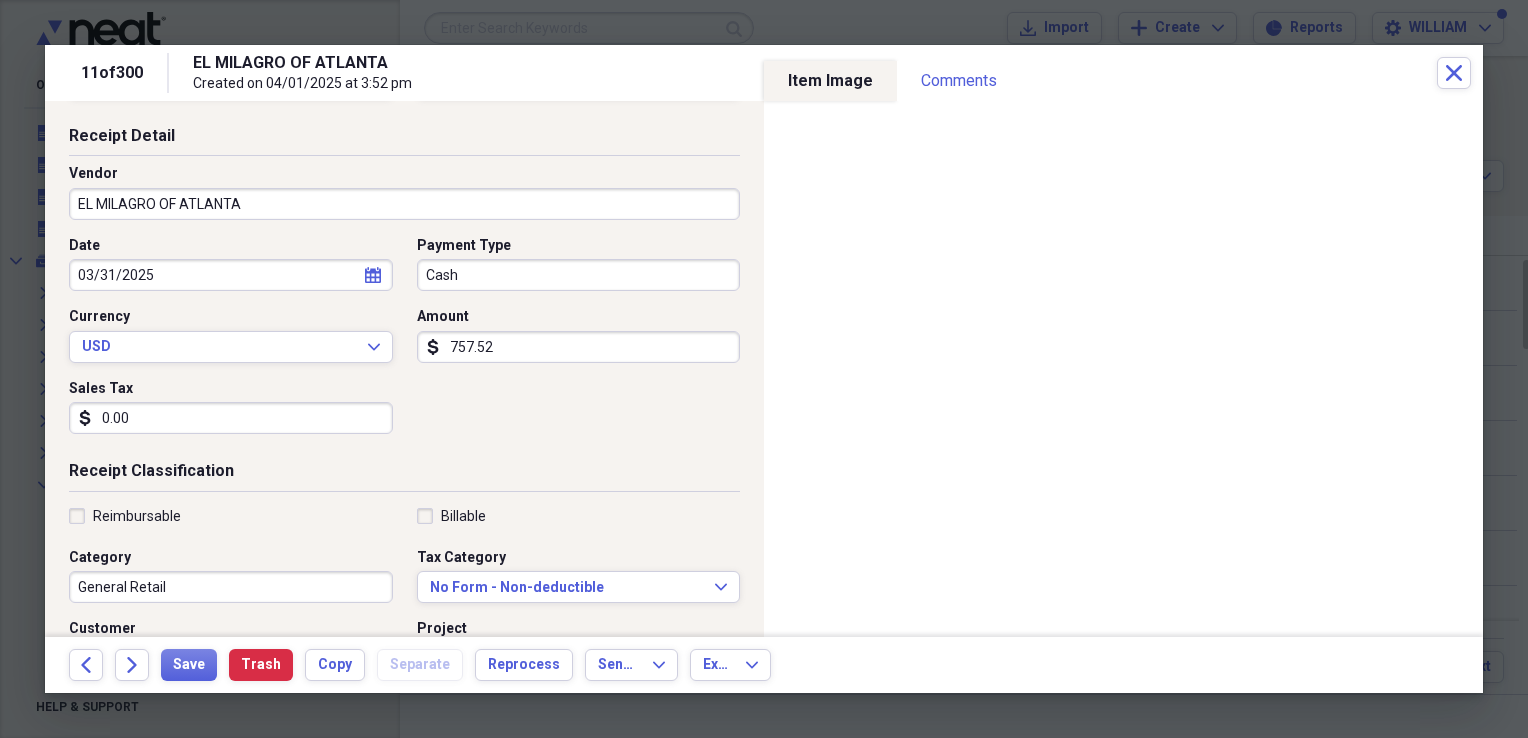 scroll, scrollTop: 84, scrollLeft: 0, axis: vertical 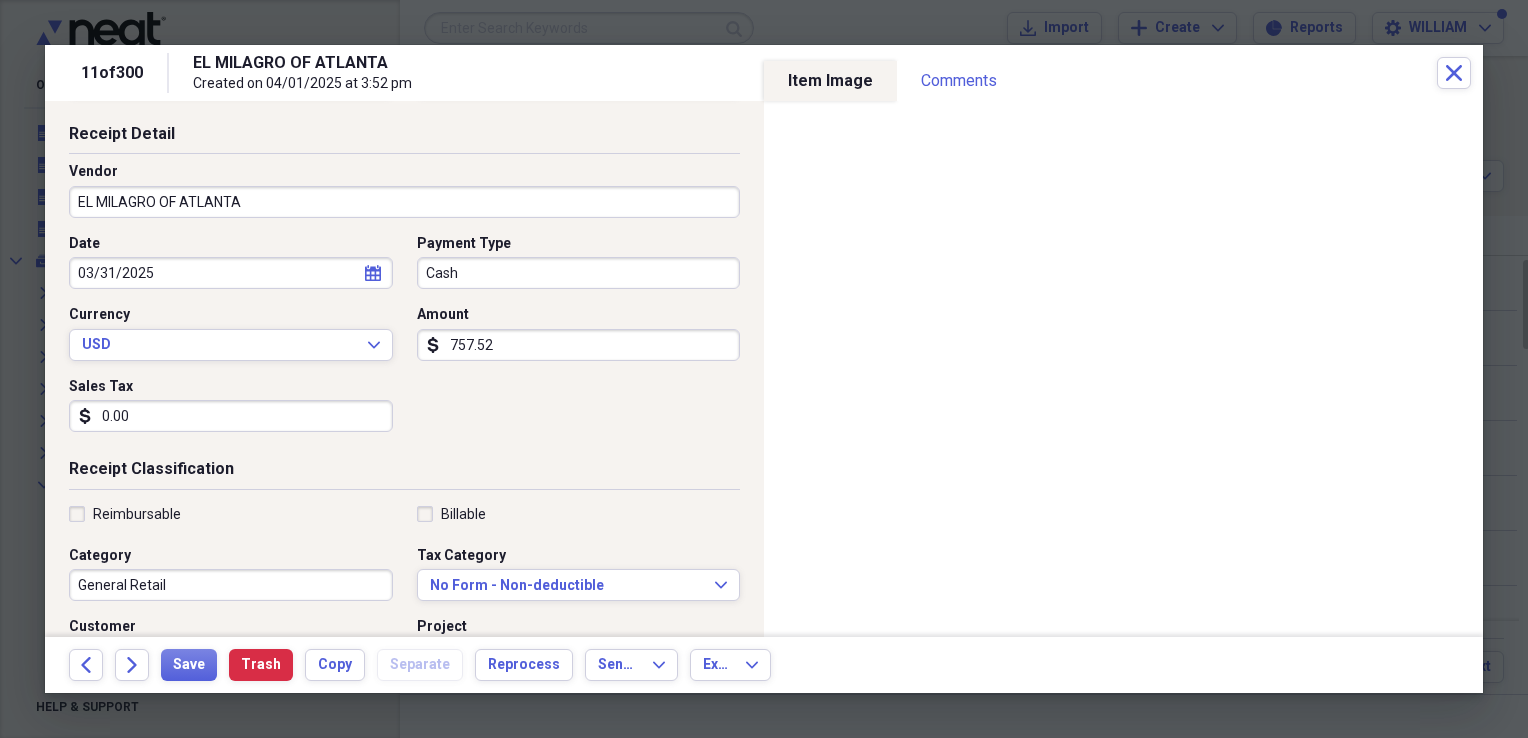 type on "0.00" 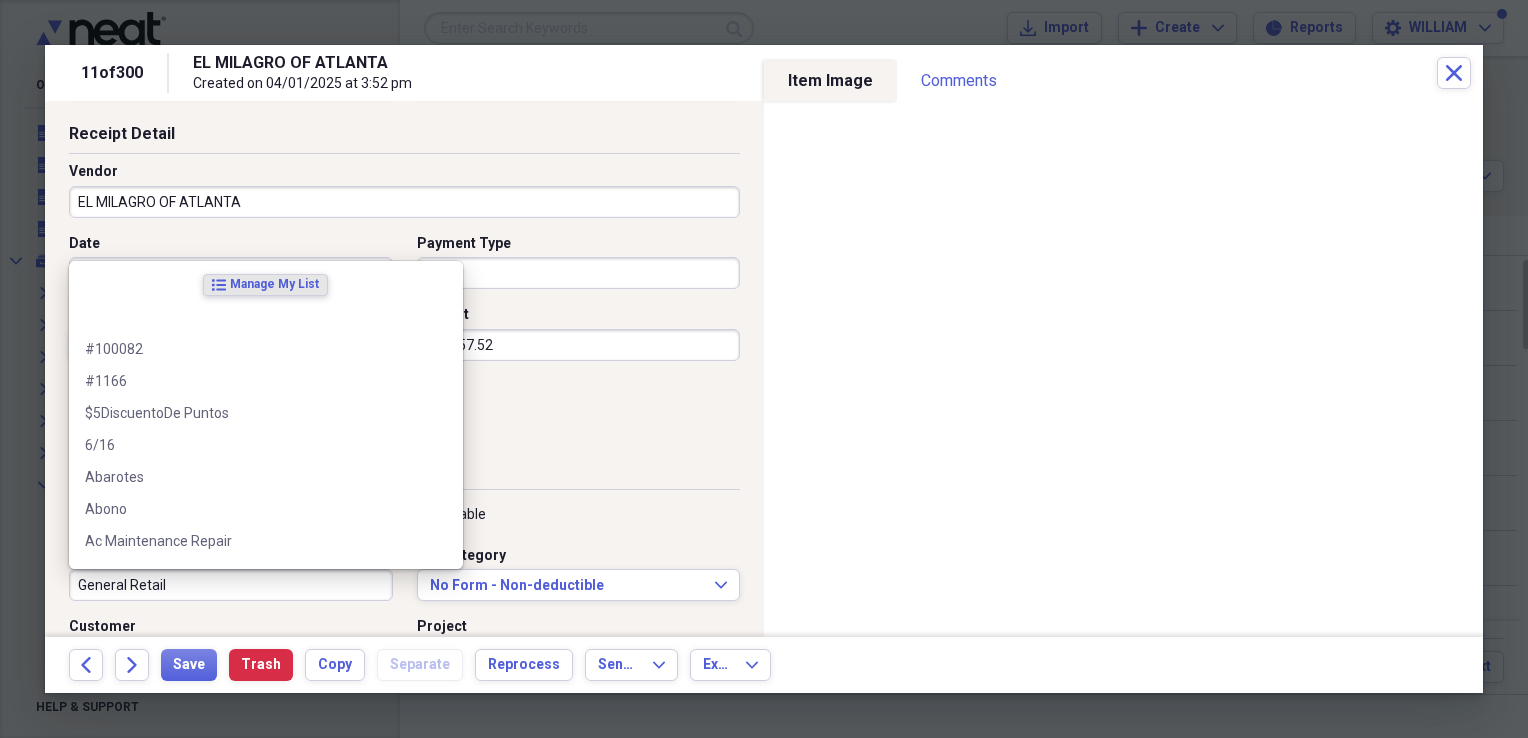click on "General Retail" at bounding box center [231, 585] 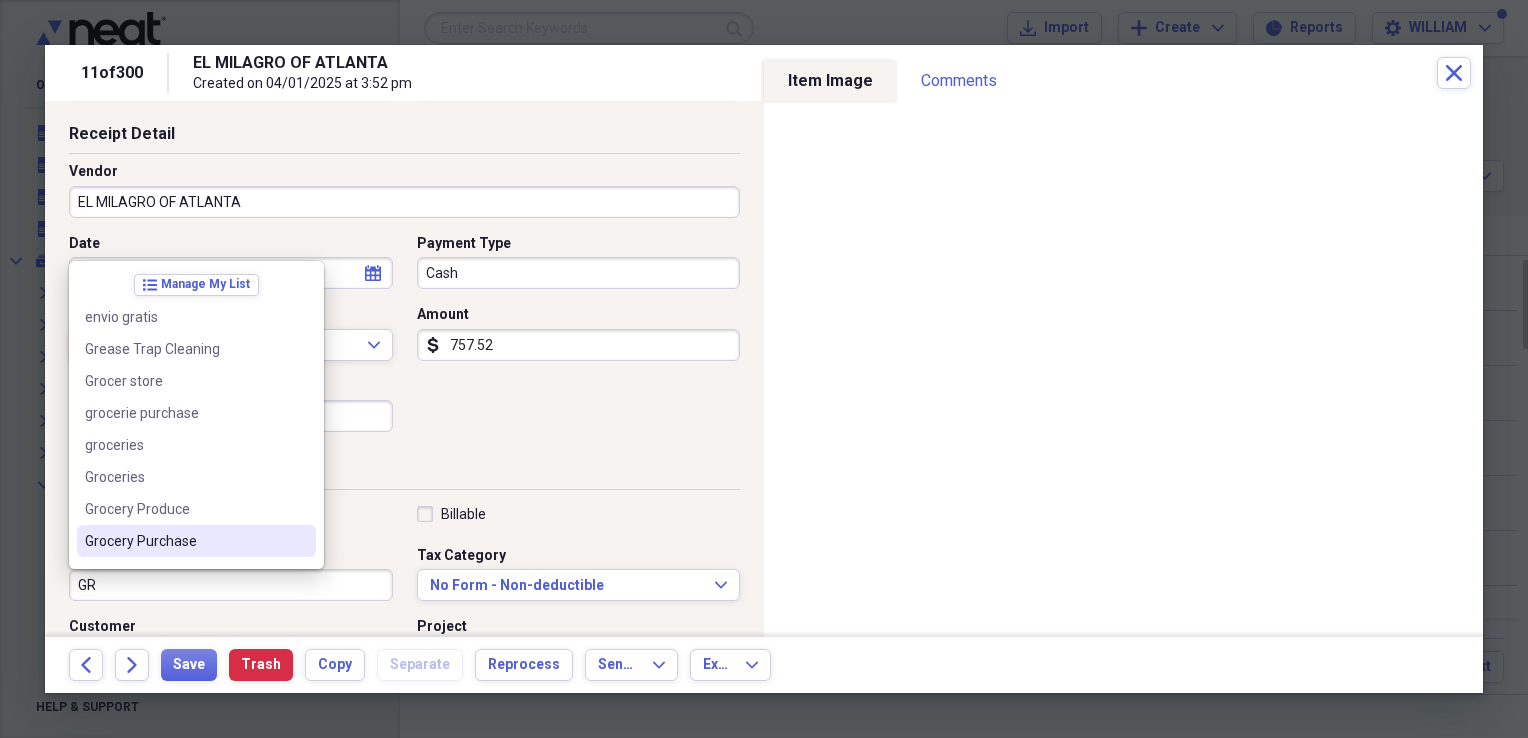 click on "Grocery Purchase" at bounding box center (184, 541) 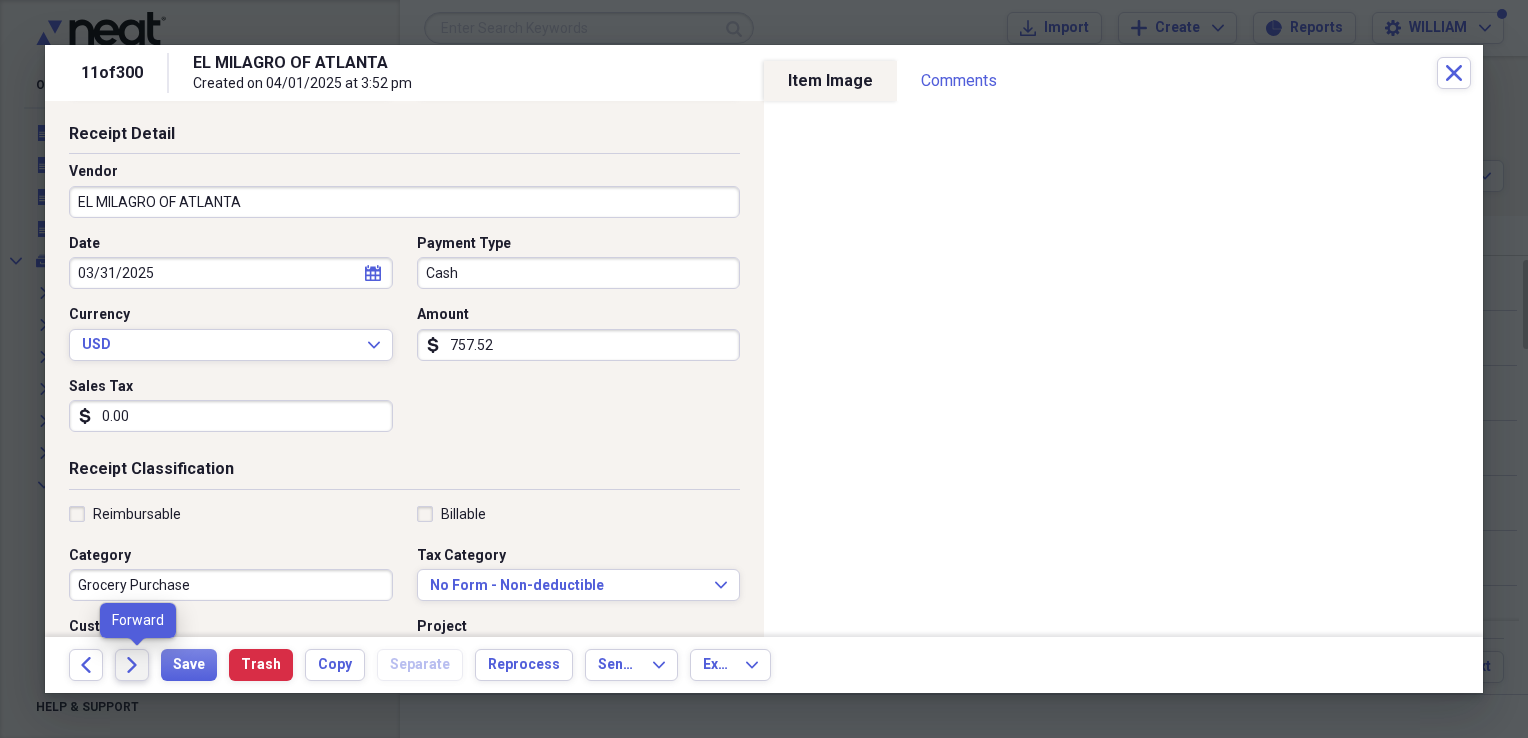 click on "Forward" 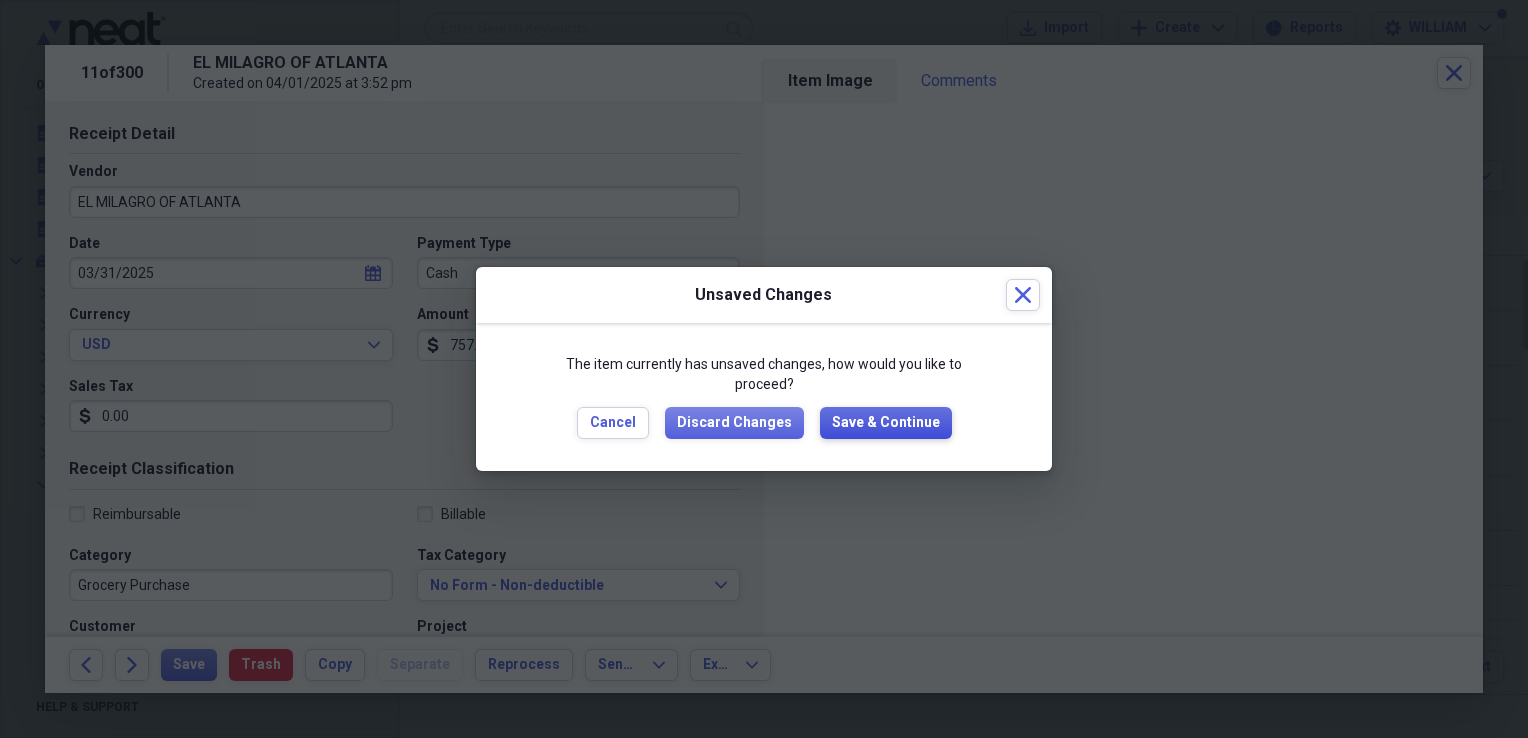 click on "Save & Continue" at bounding box center (886, 423) 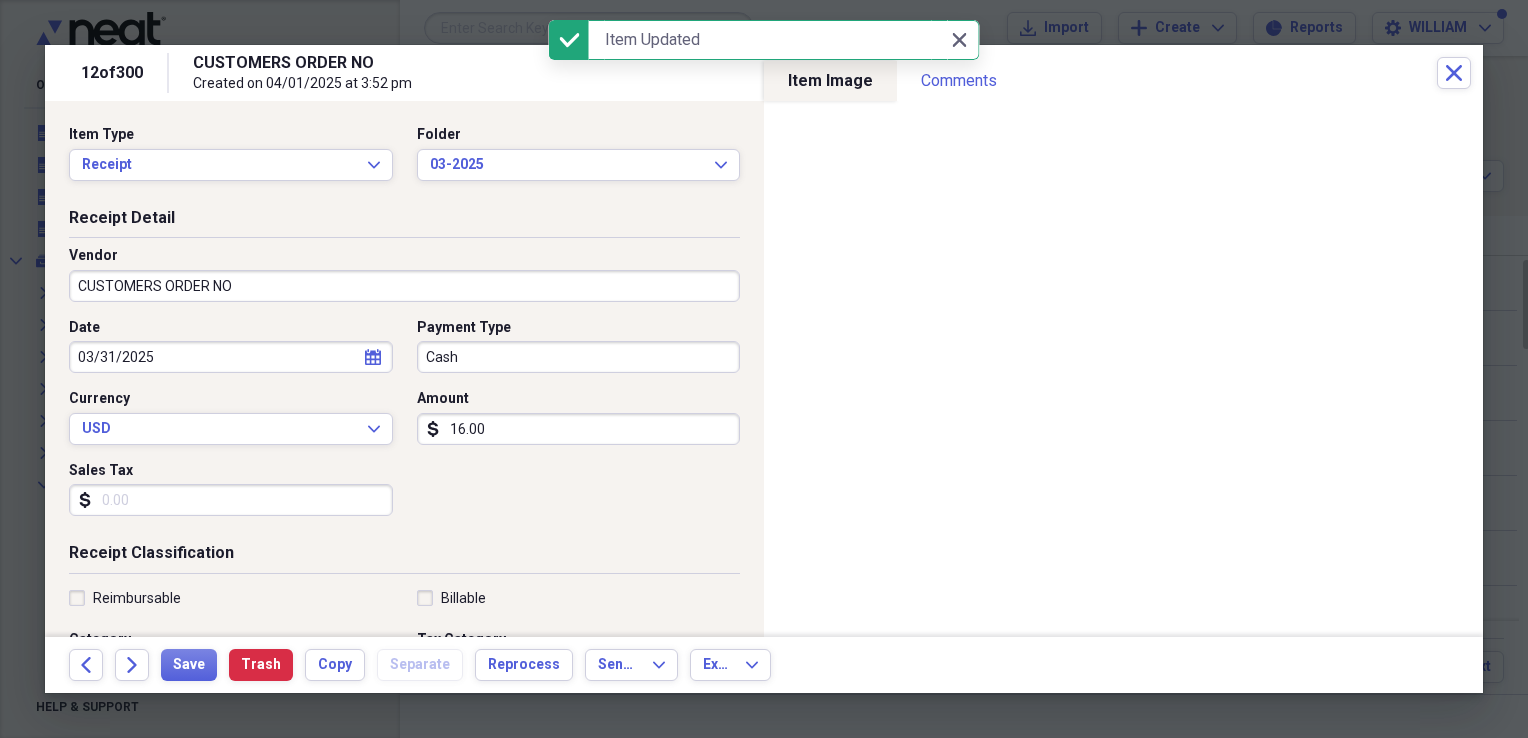 click on "CUSTOMERS ORDER NO" at bounding box center (404, 286) 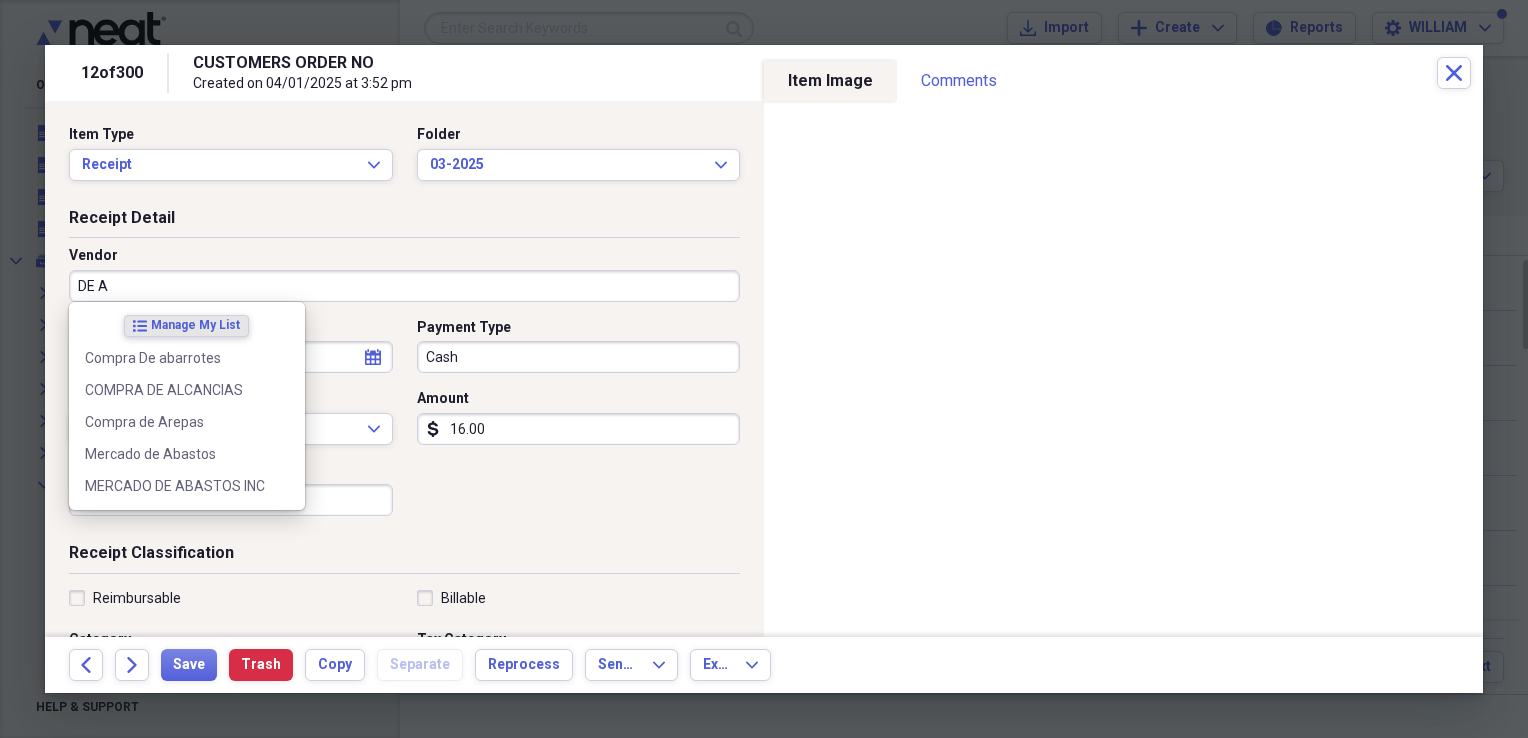 click on "list Manage My List [BRAND] [BRAND] [BRAND] [BRAND] [BRAND] [BRAND] INC" at bounding box center (187, 406) 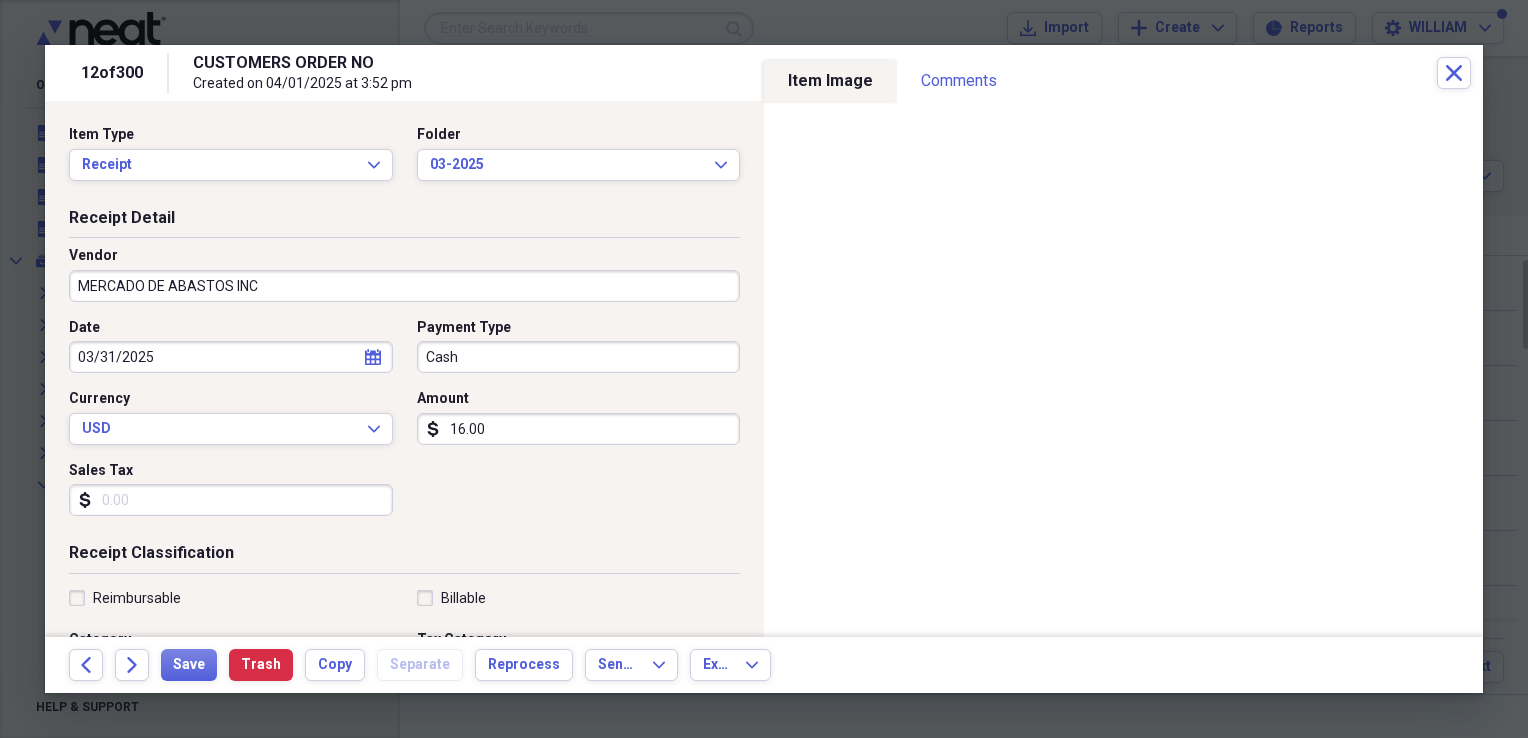 type on "[COMPANY] [COMPANY]" 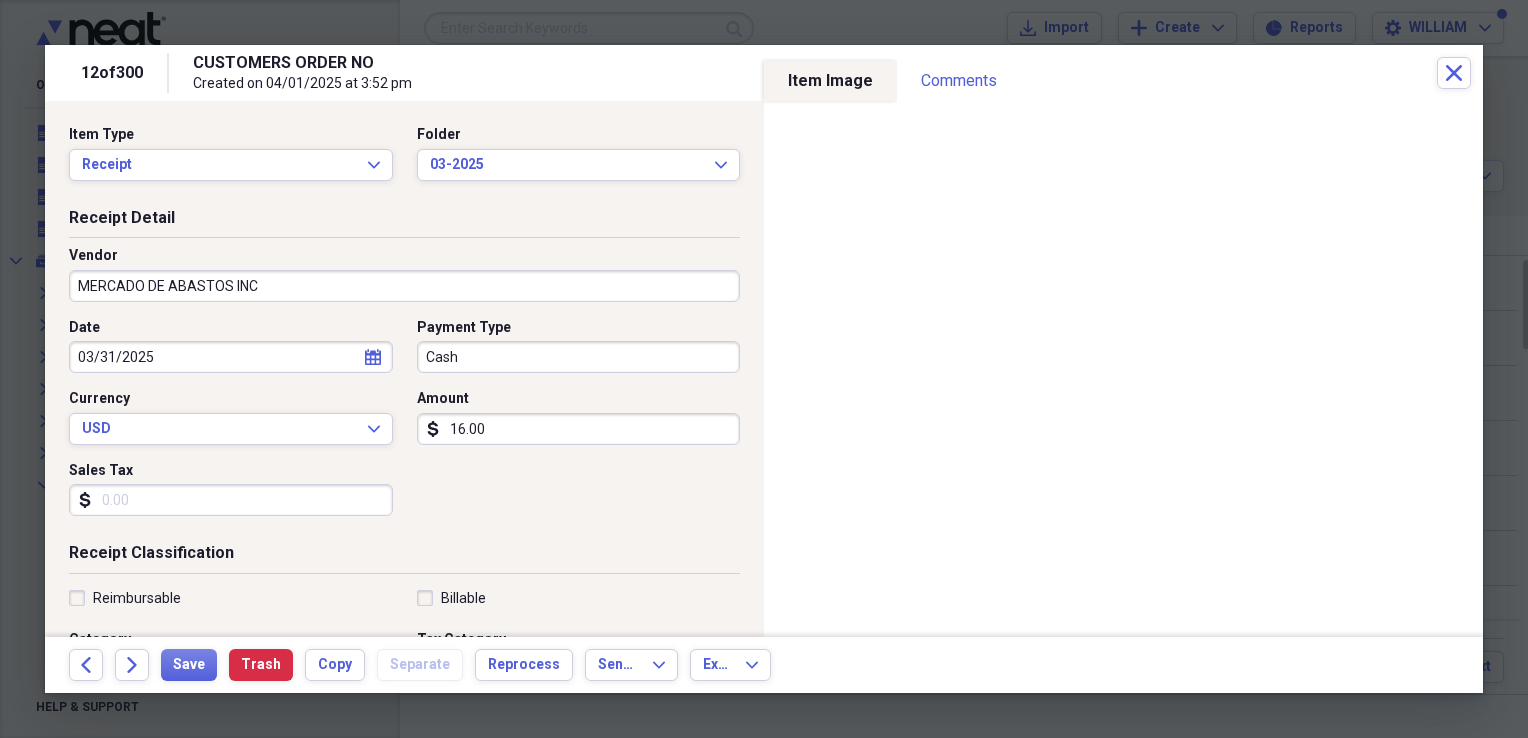 type on "0.02" 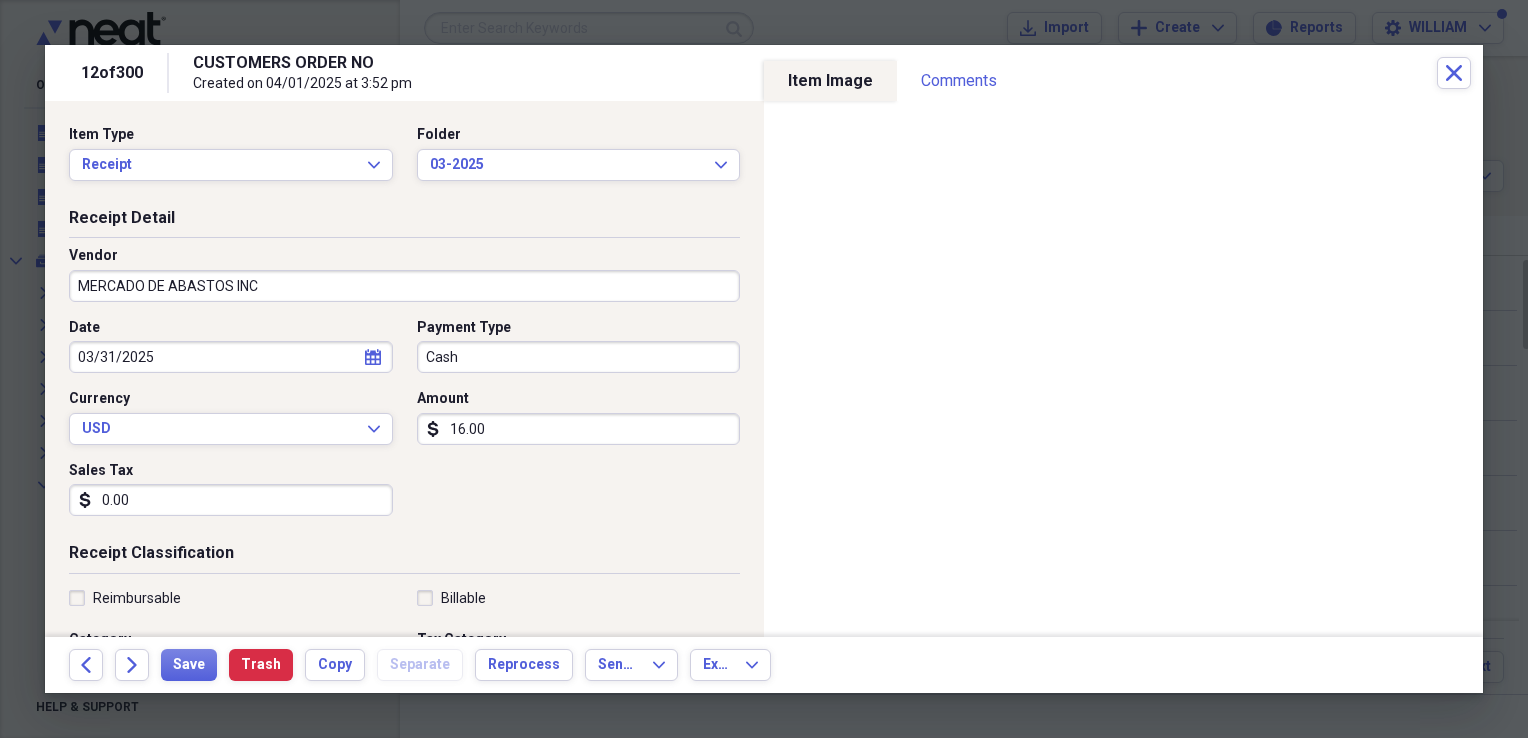 type on "0.00" 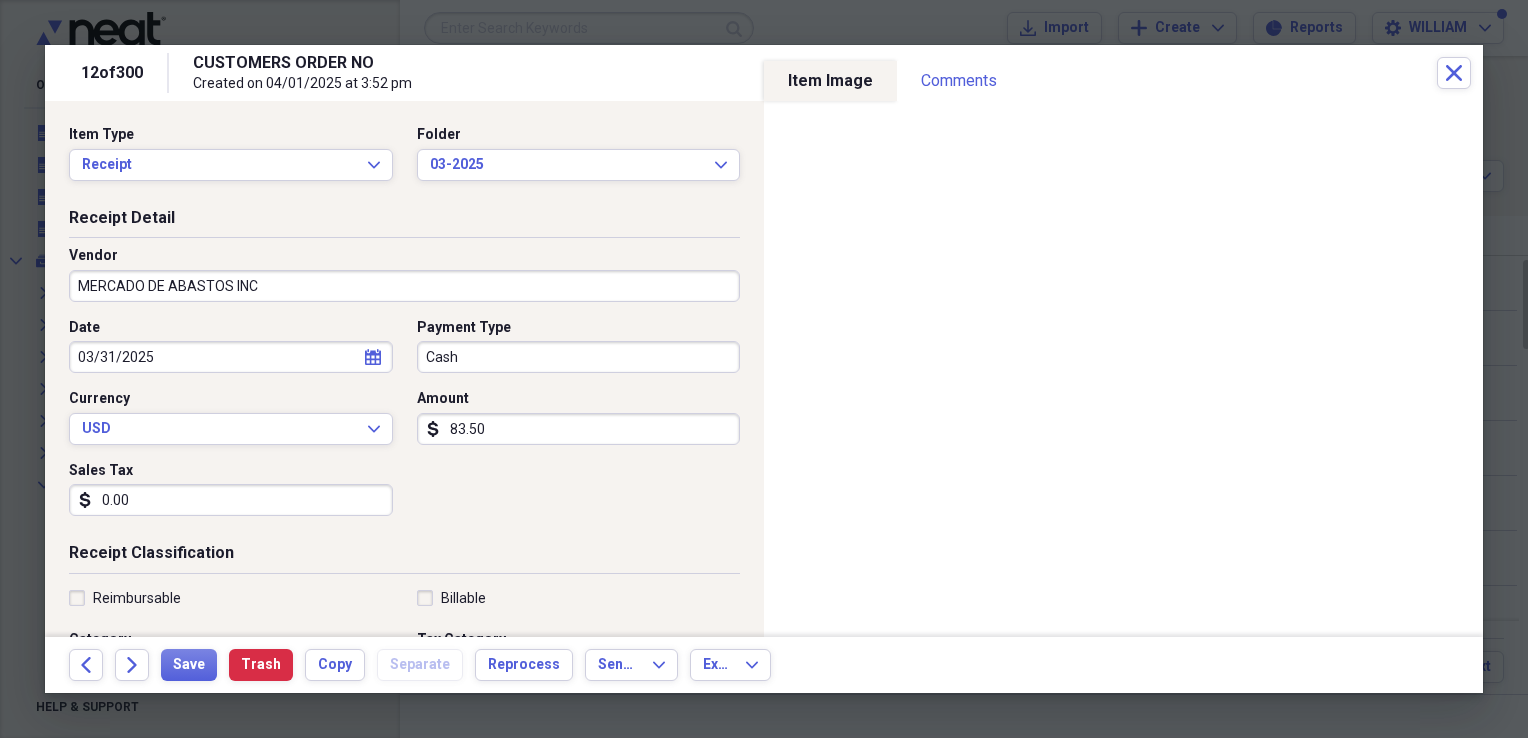 type on "83.50" 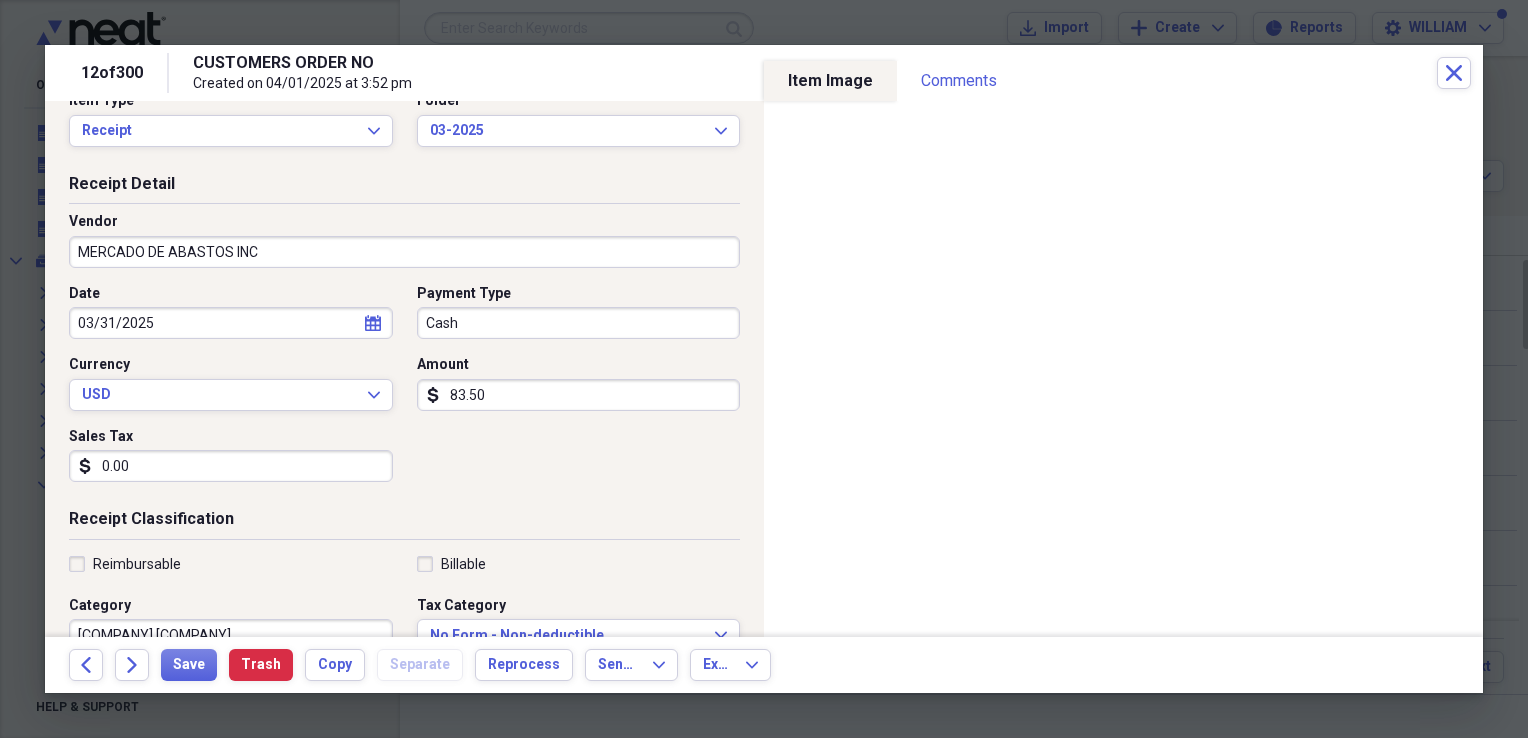 scroll, scrollTop: 36, scrollLeft: 0, axis: vertical 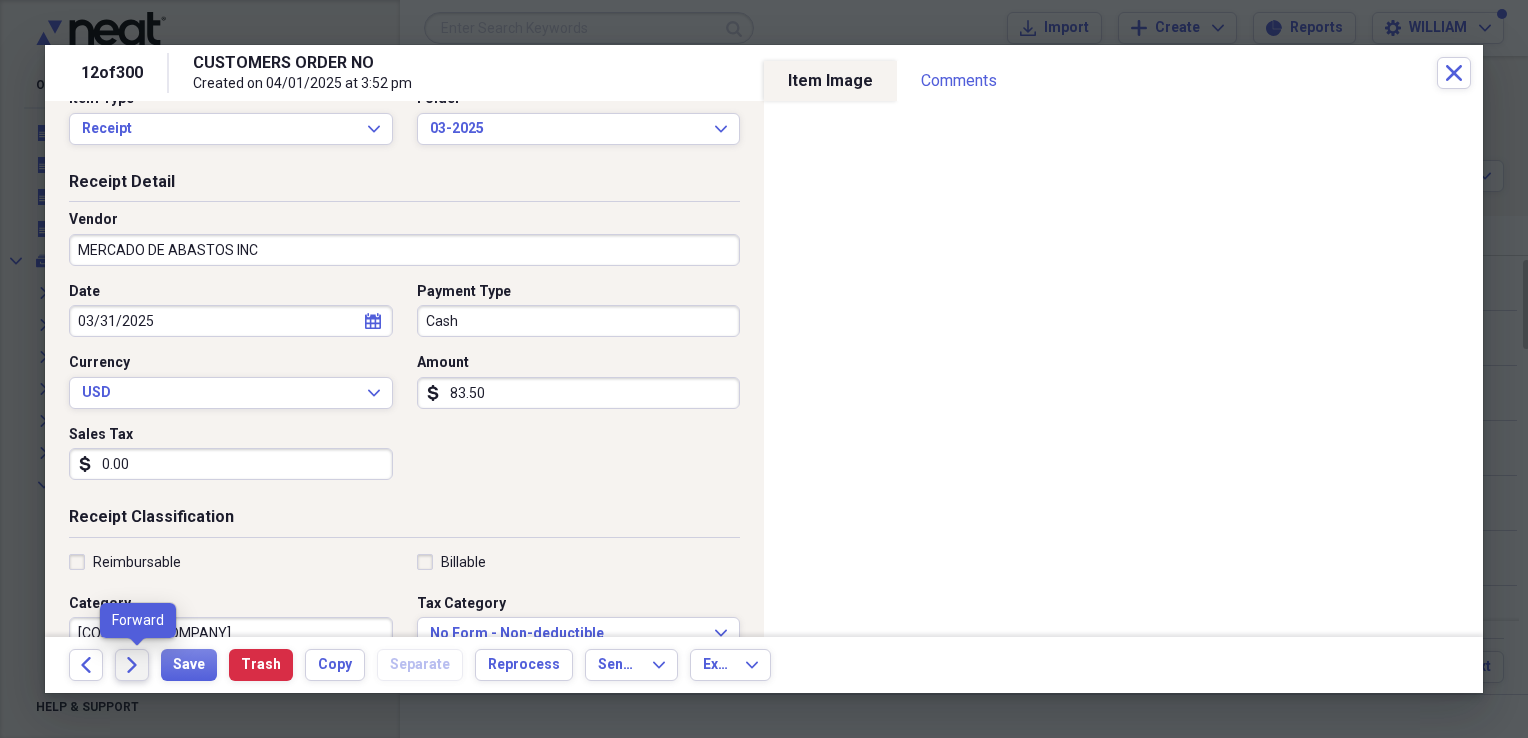 click on "Forward" at bounding box center [132, 665] 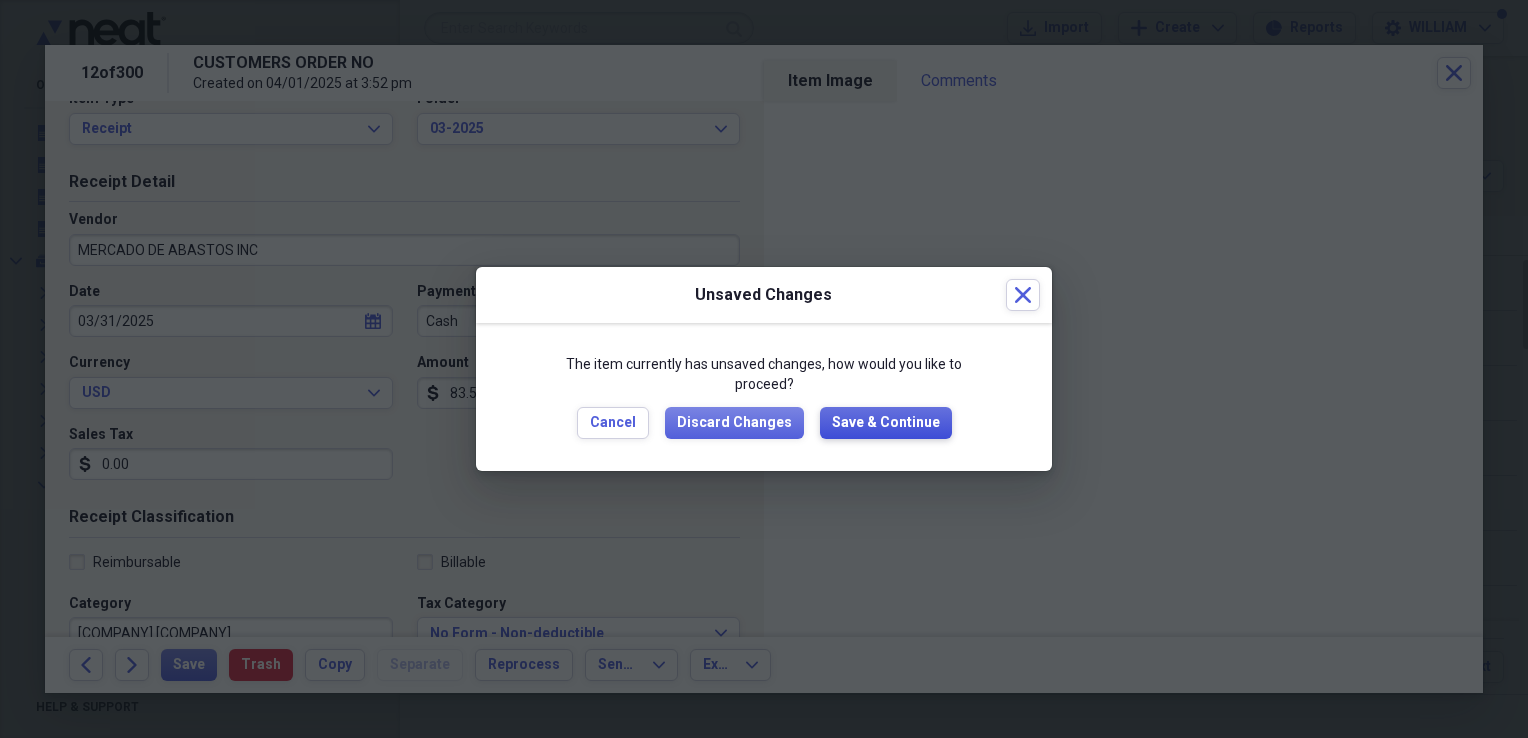 click on "Save & Continue" at bounding box center (886, 423) 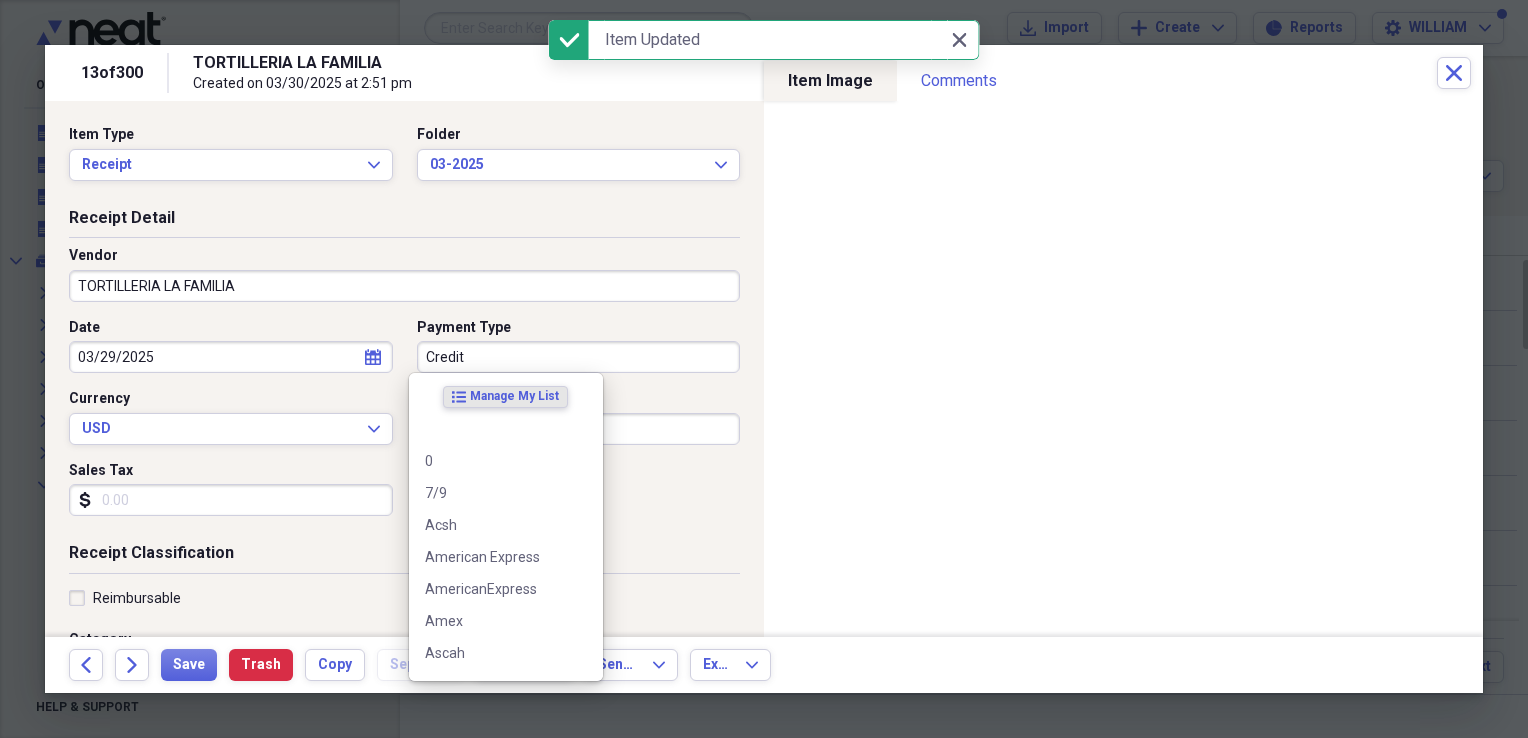 click on "Credit" at bounding box center (579, 357) 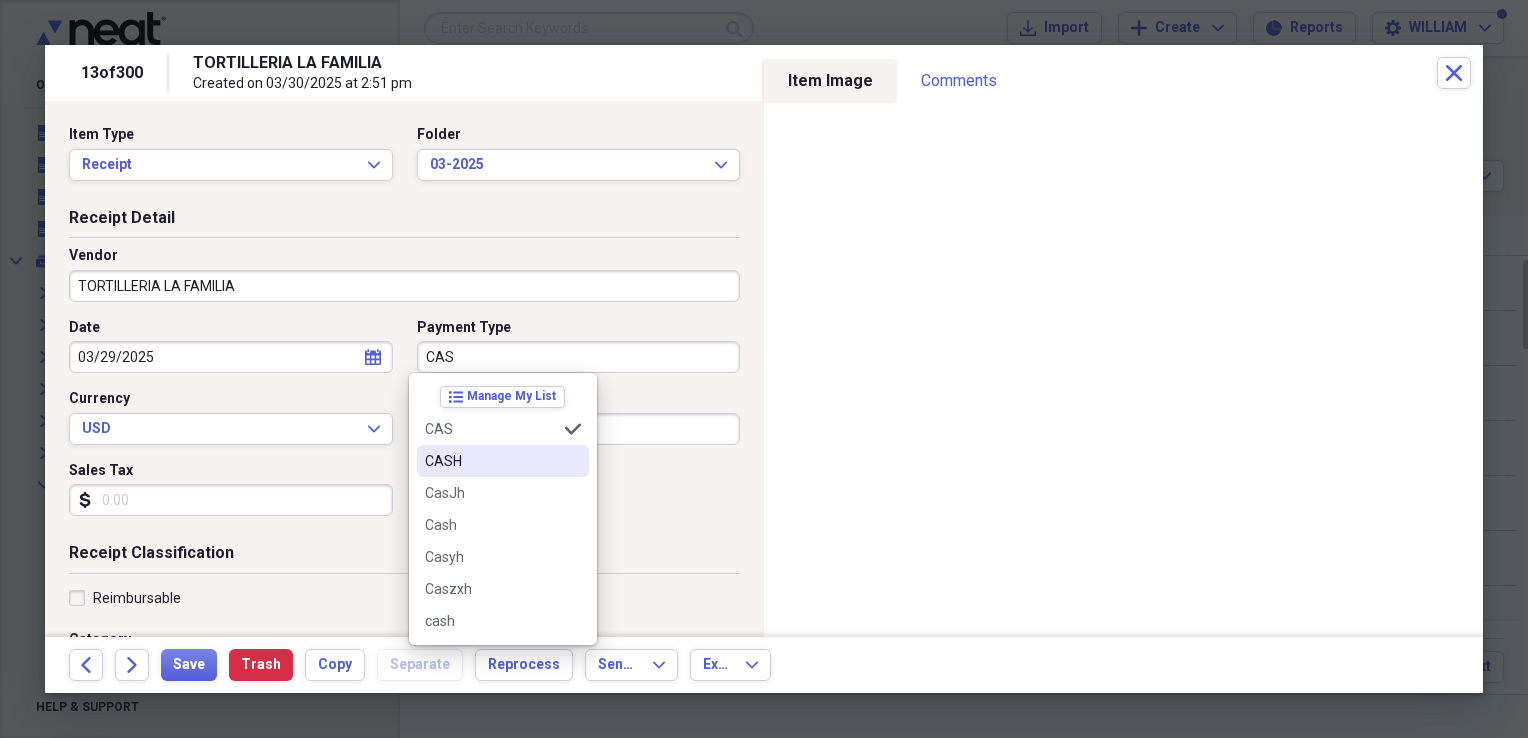 click at bounding box center [573, 461] 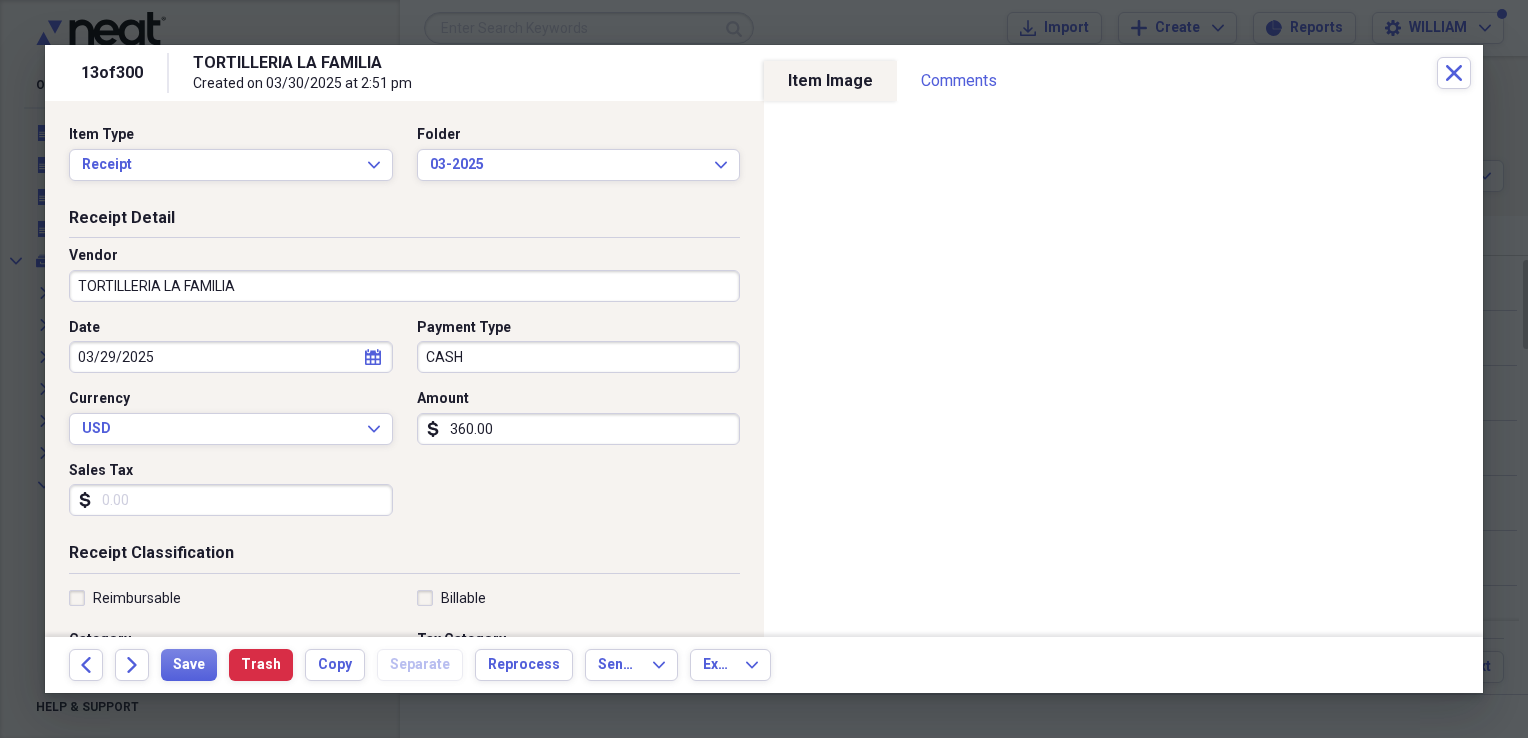 click on "Sales Tax" at bounding box center [231, 500] 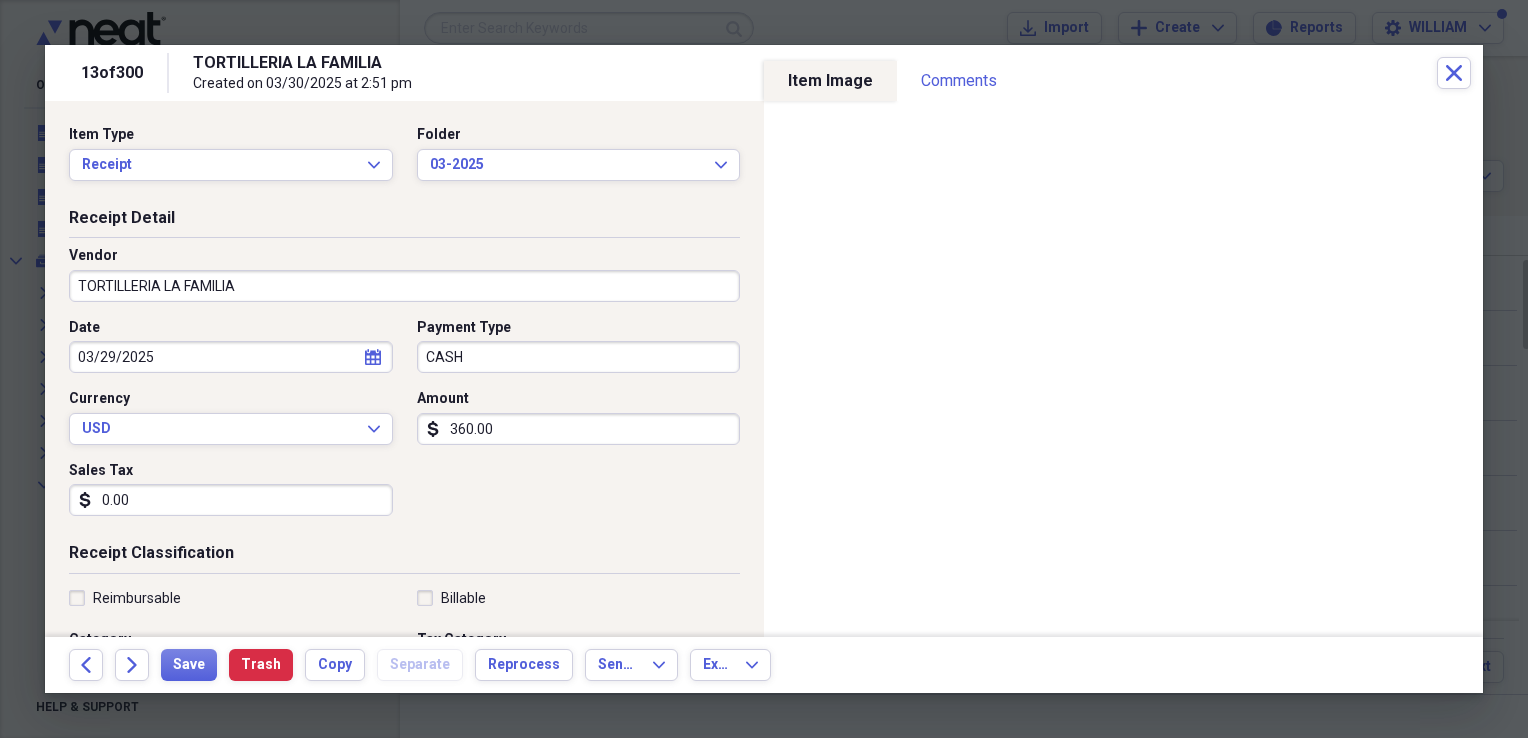 scroll, scrollTop: 92, scrollLeft: 0, axis: vertical 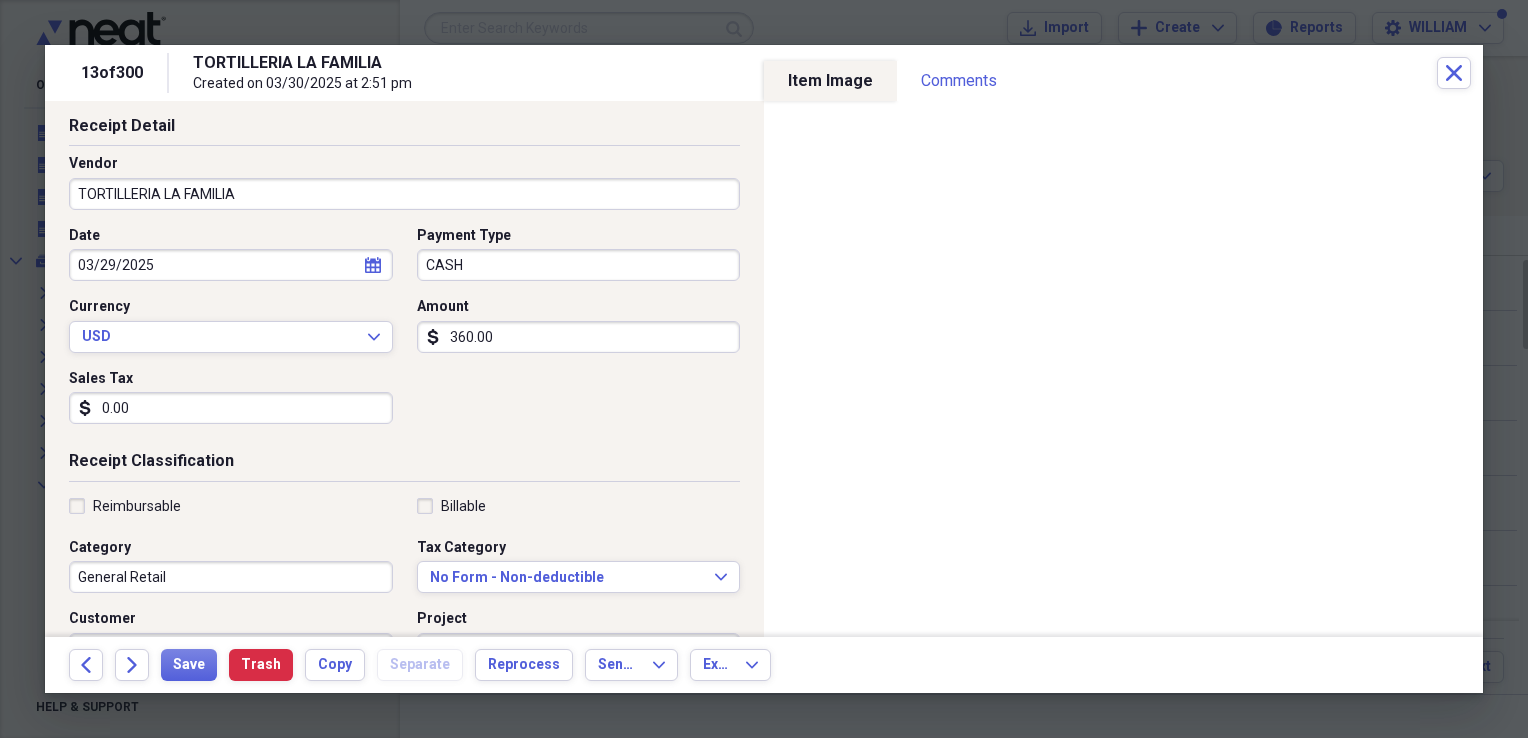 type on "0.00" 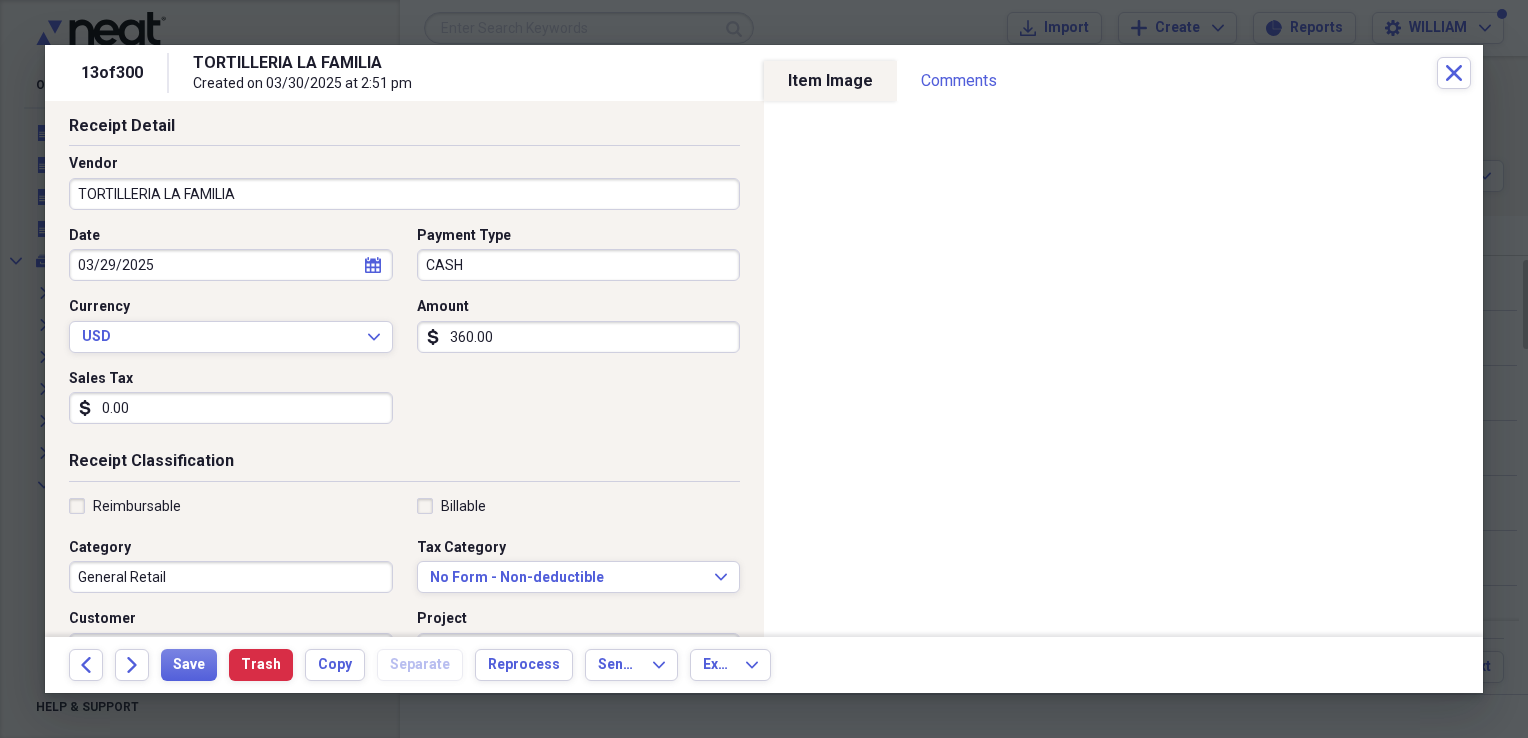 click on "General Retail" at bounding box center (231, 577) 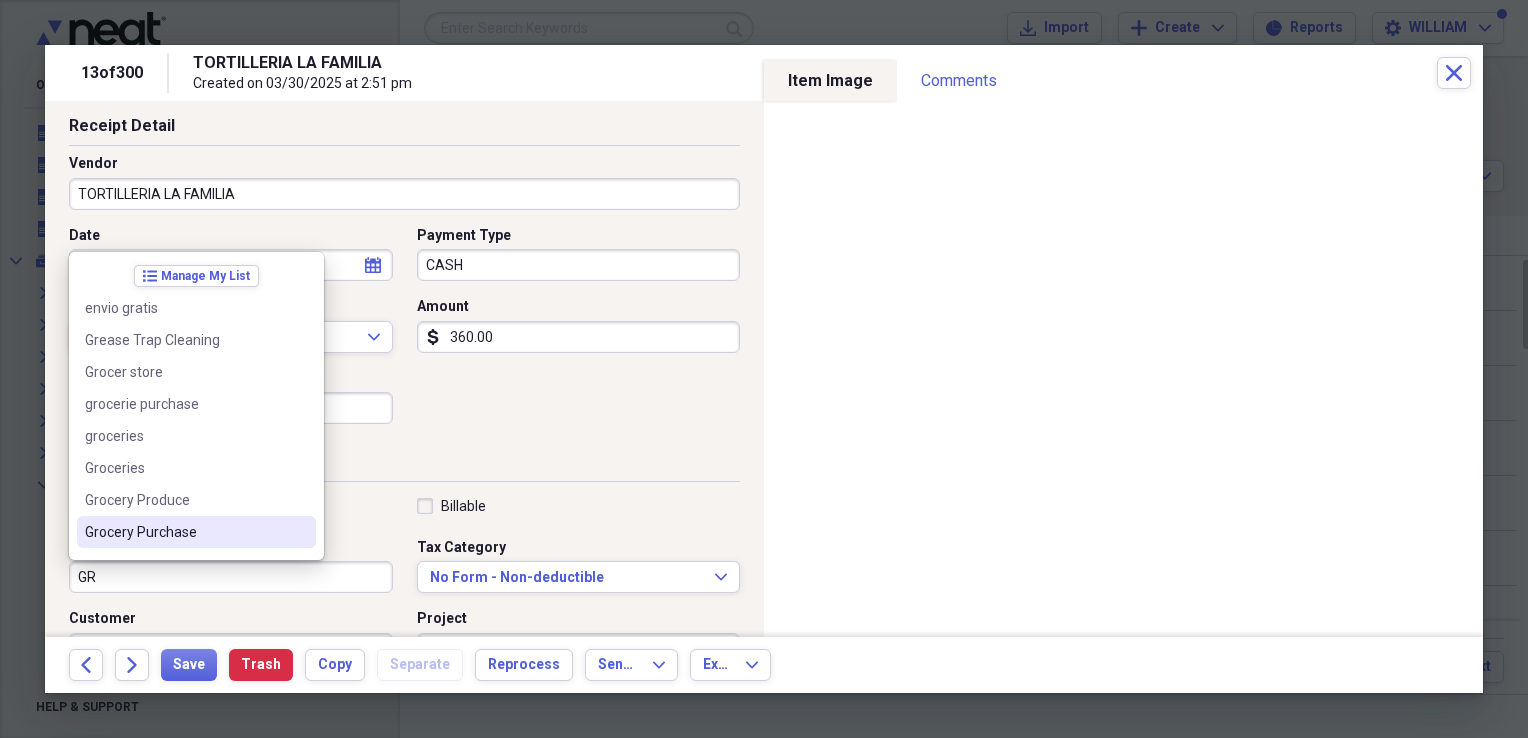 click on "Grocery Purchase" at bounding box center [184, 532] 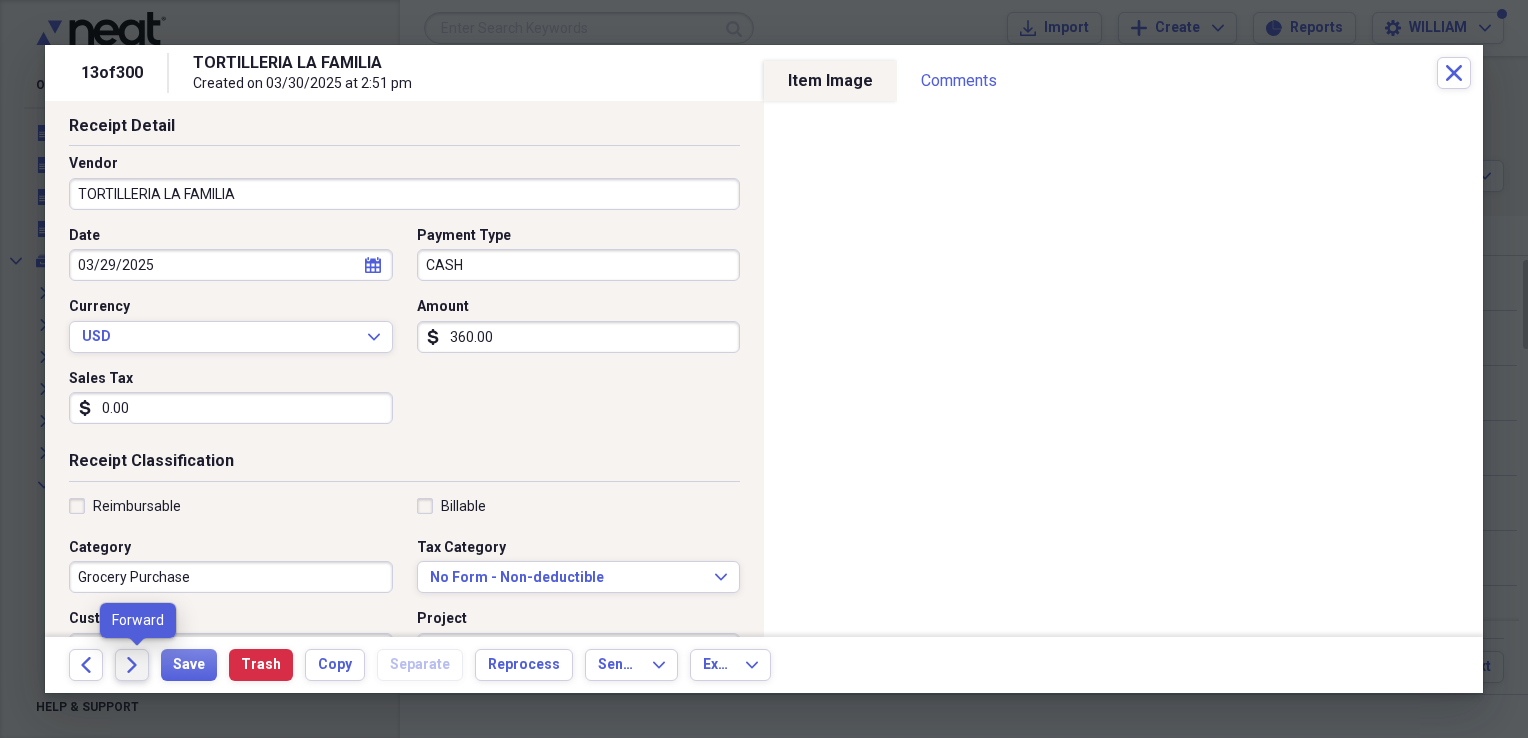 click 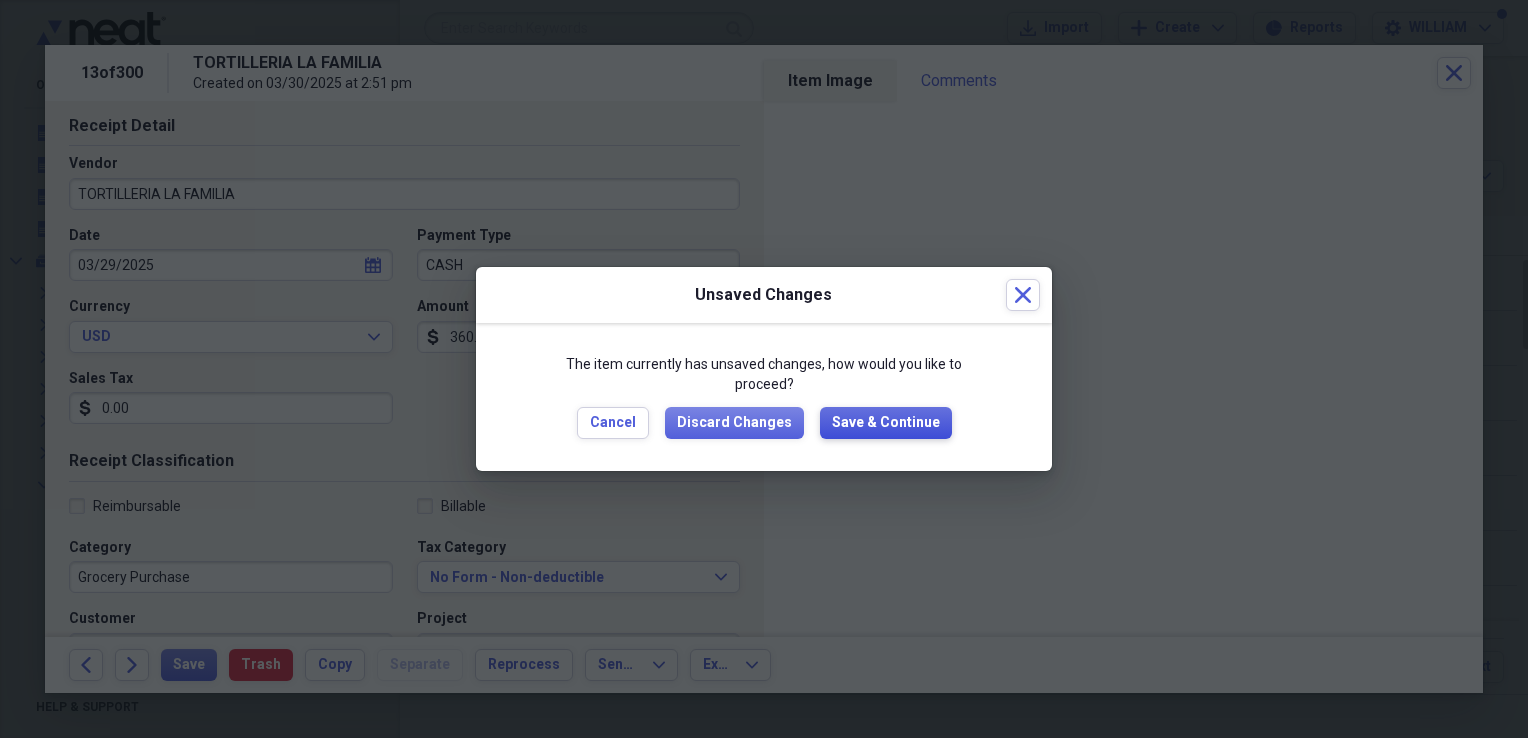 click on "Save & Continue" at bounding box center [886, 423] 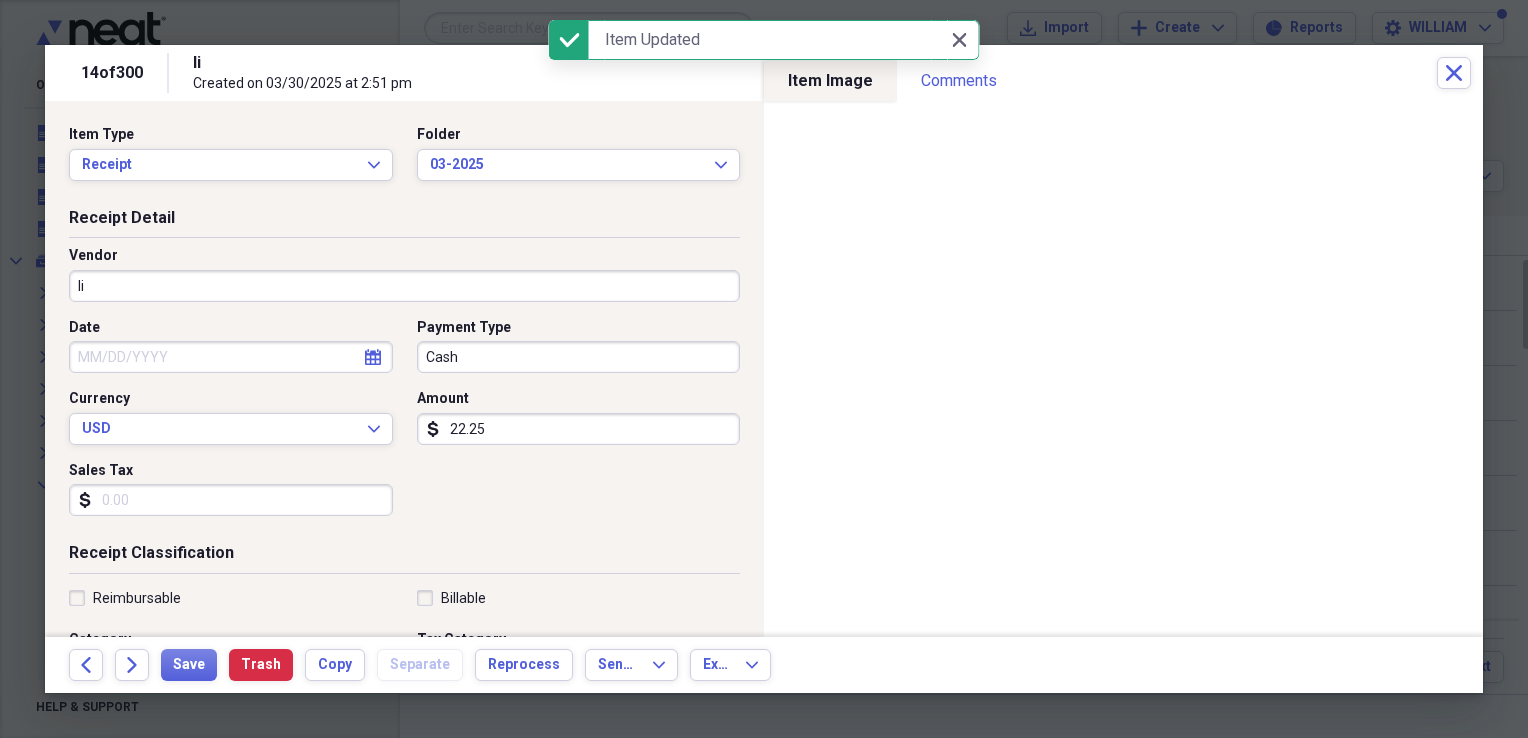 click on "Ii" at bounding box center (404, 286) 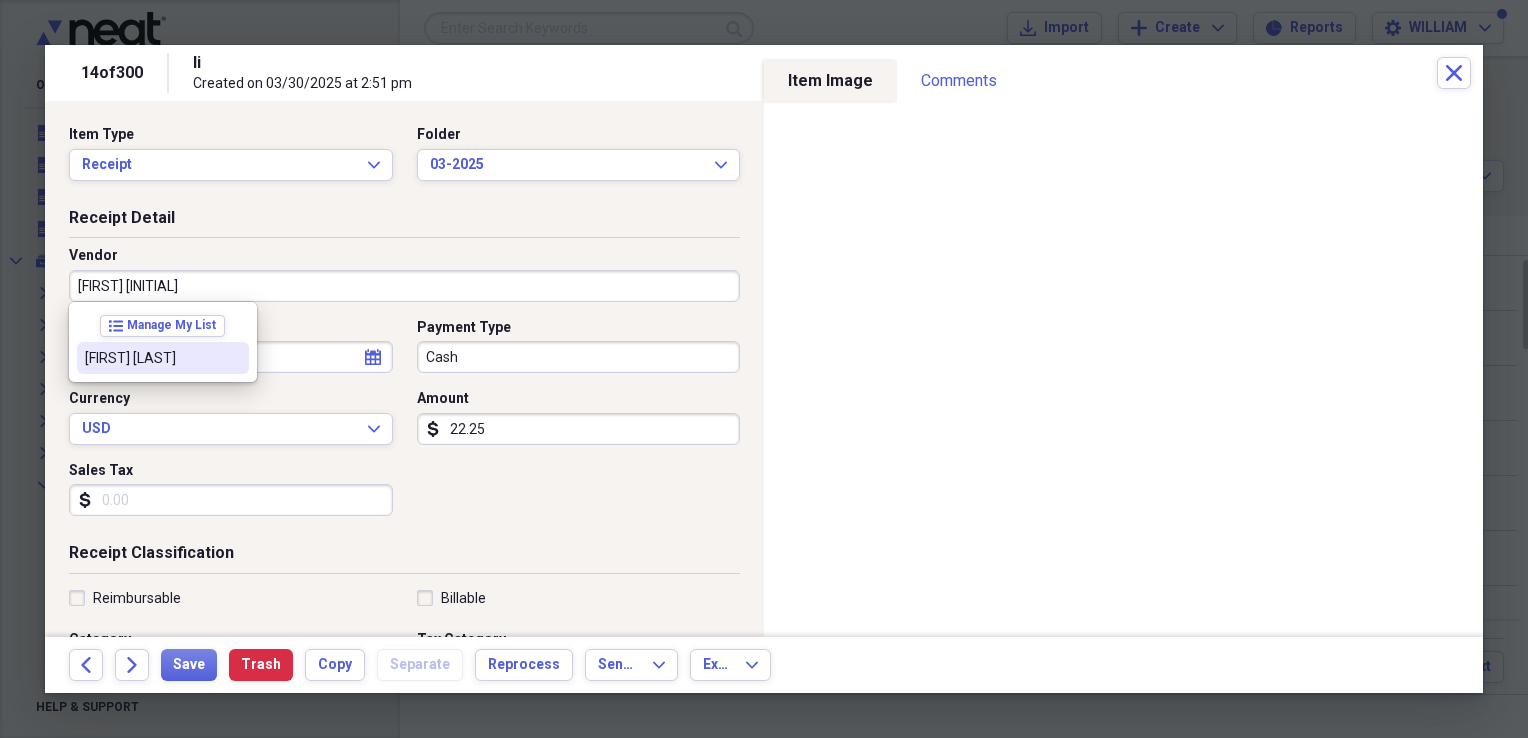 click on "[FIRST] [LAST]" at bounding box center (151, 358) 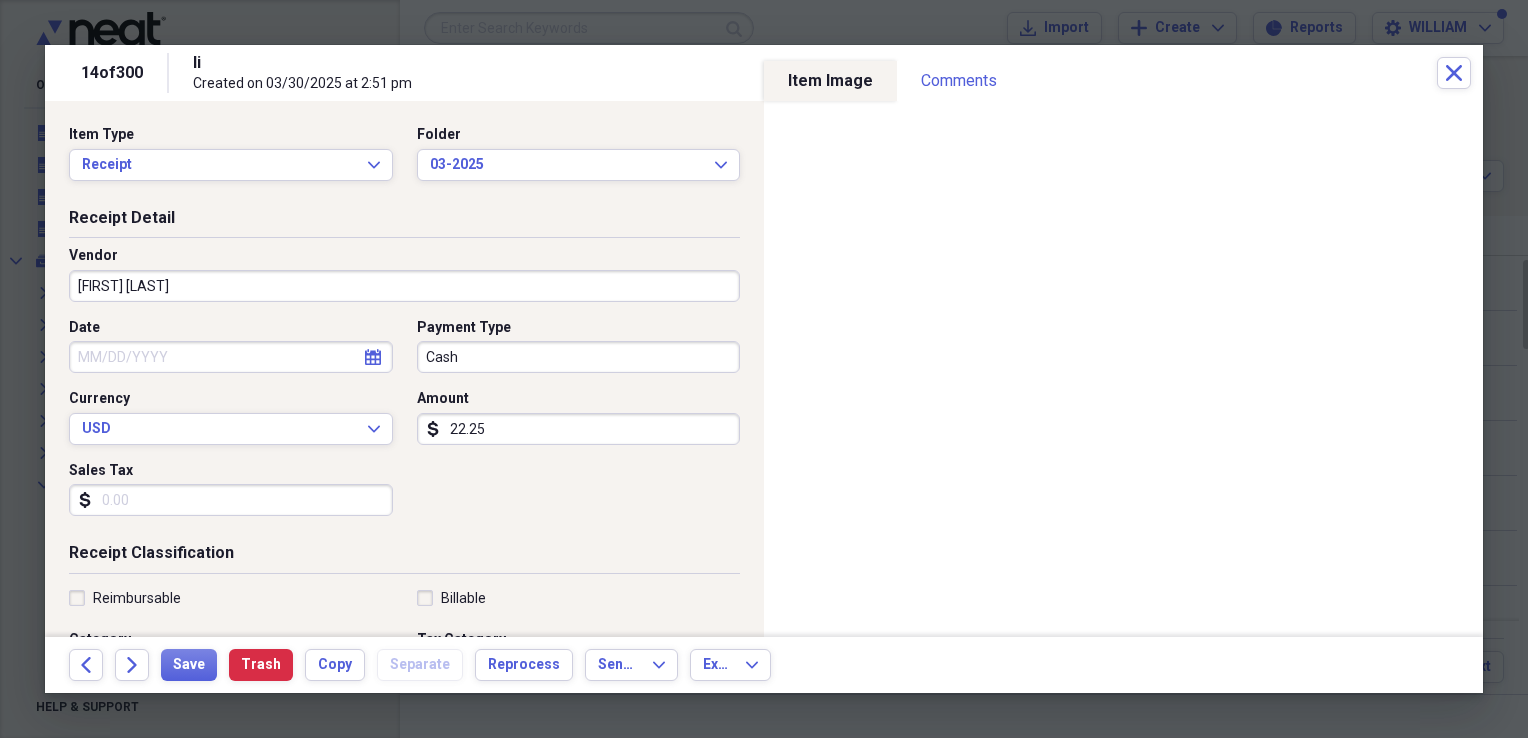 type on "compra de medicina" 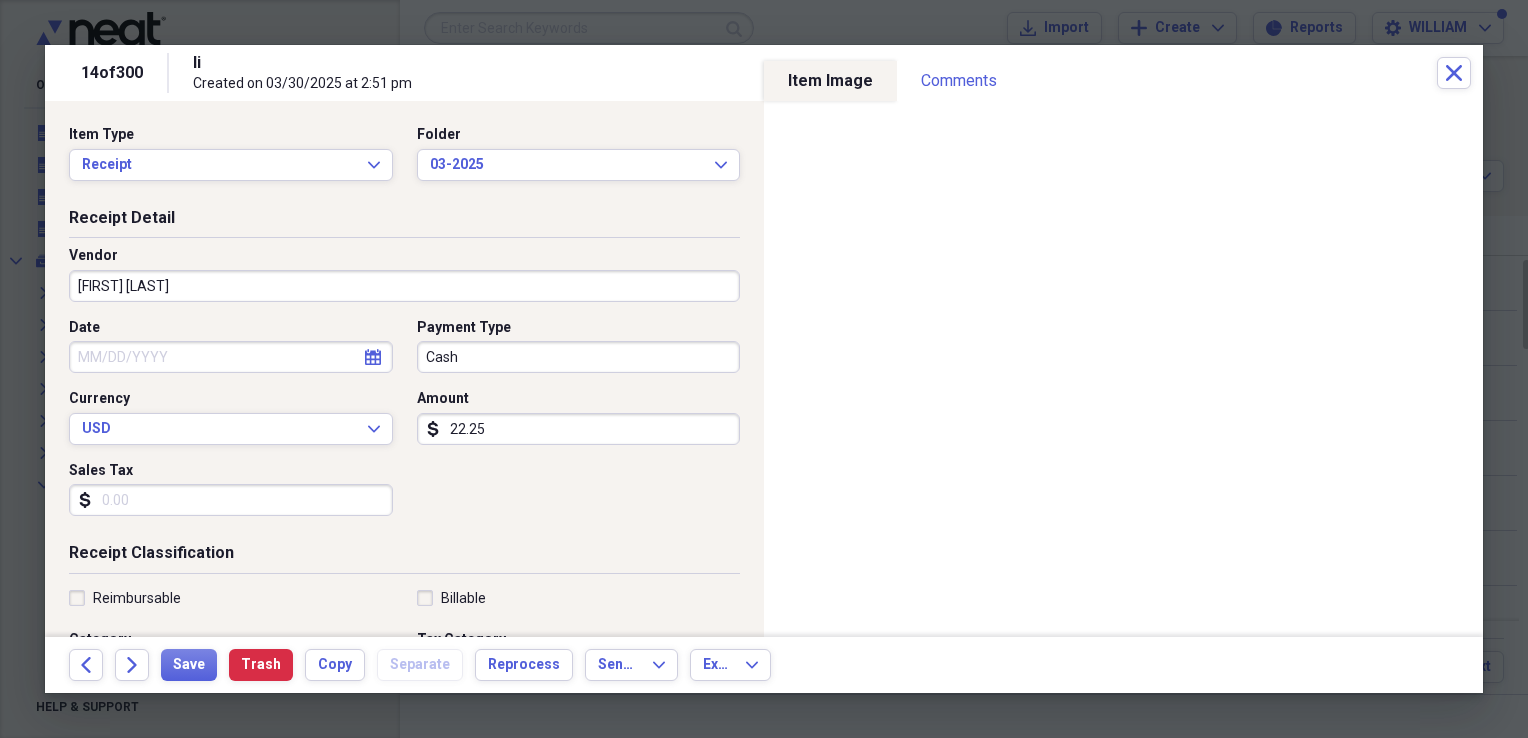 select on "7" 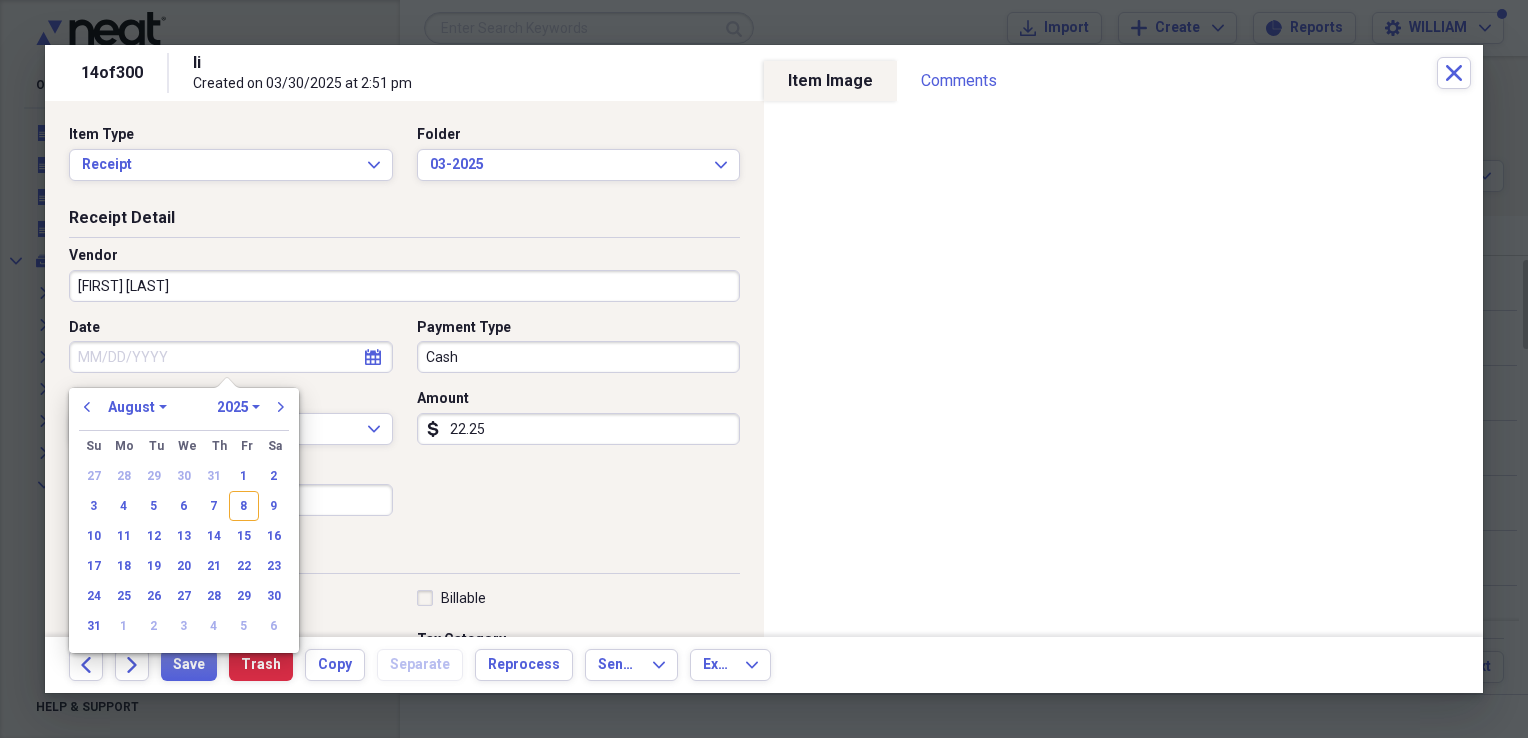 click on "Date" at bounding box center [231, 357] 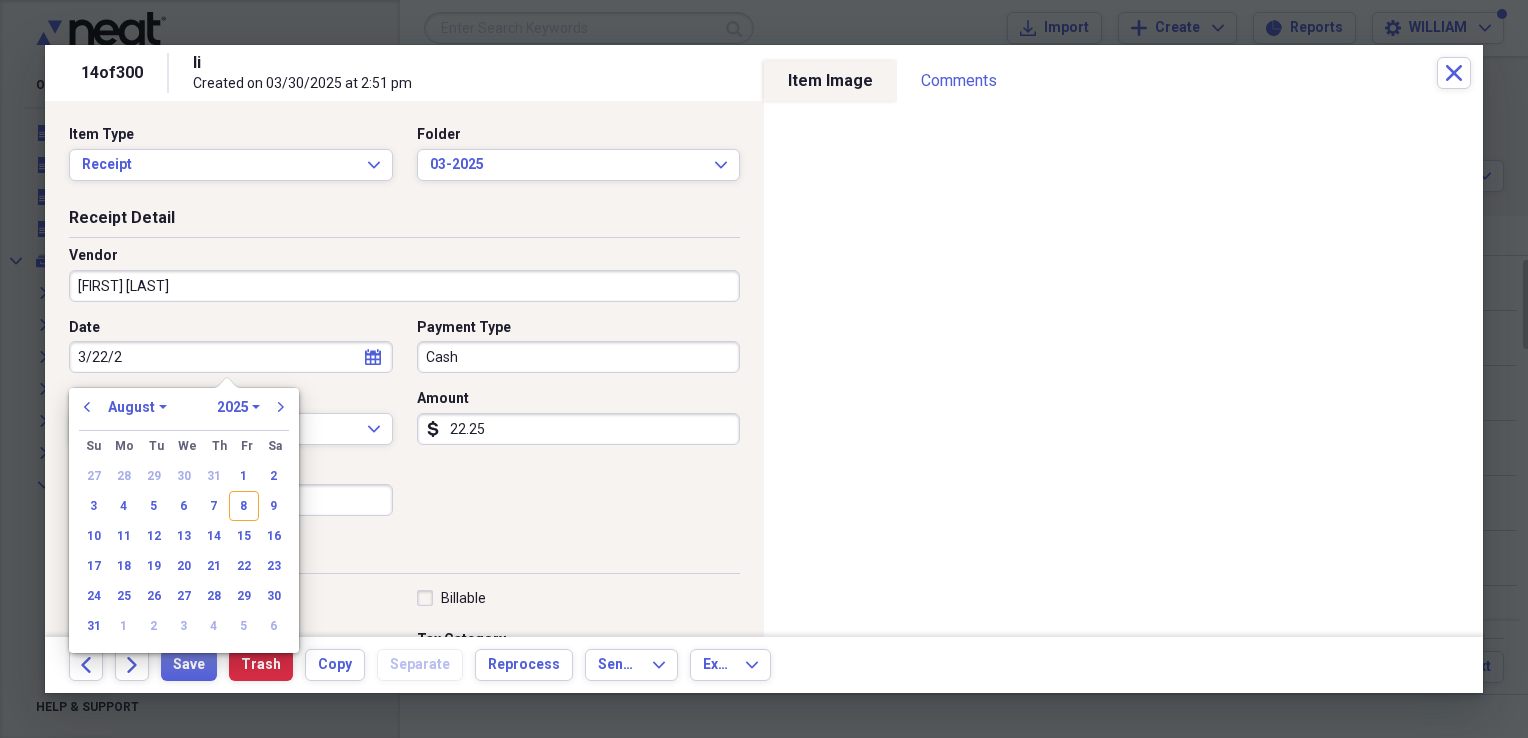 type on "[MONTH]-[DAY]-[YEAR]" 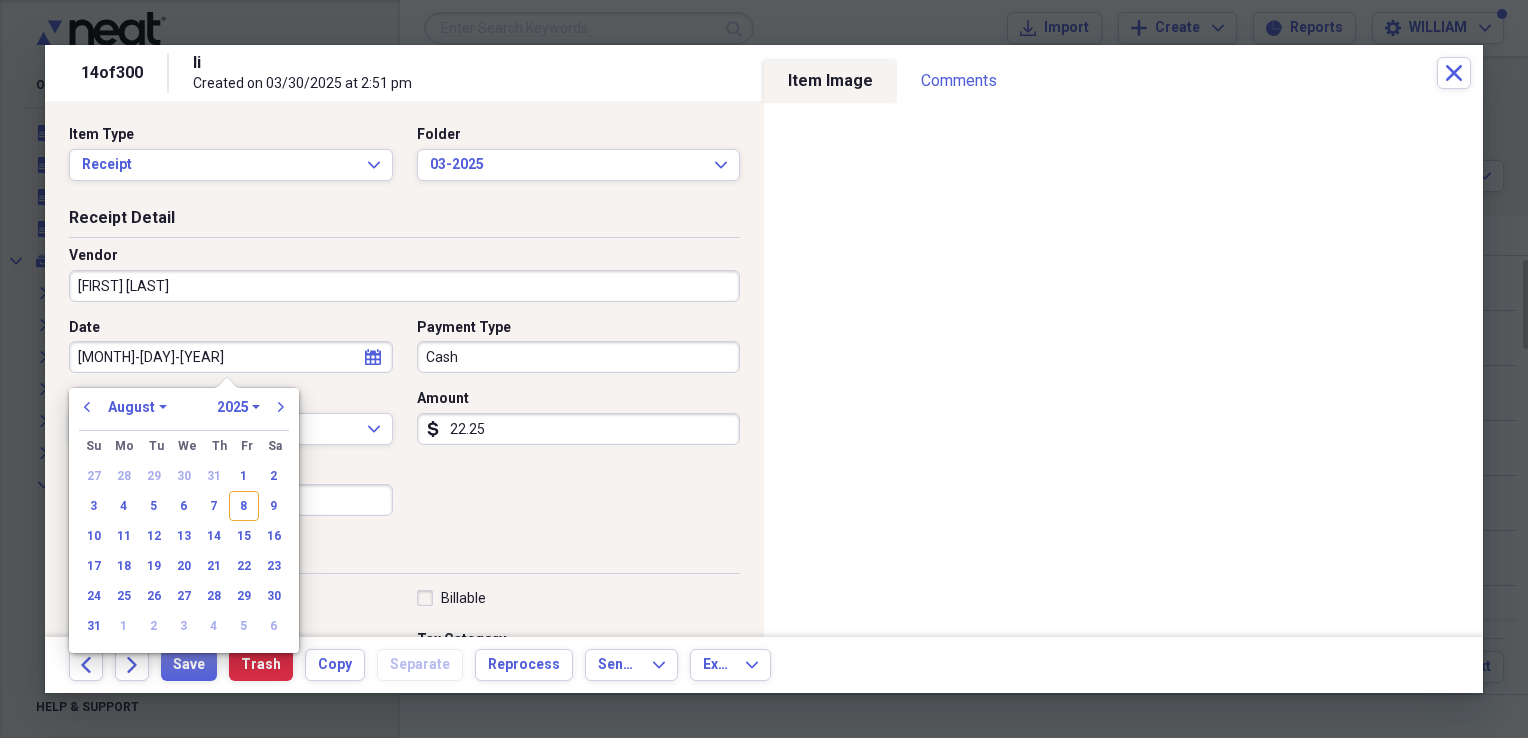 select on "2" 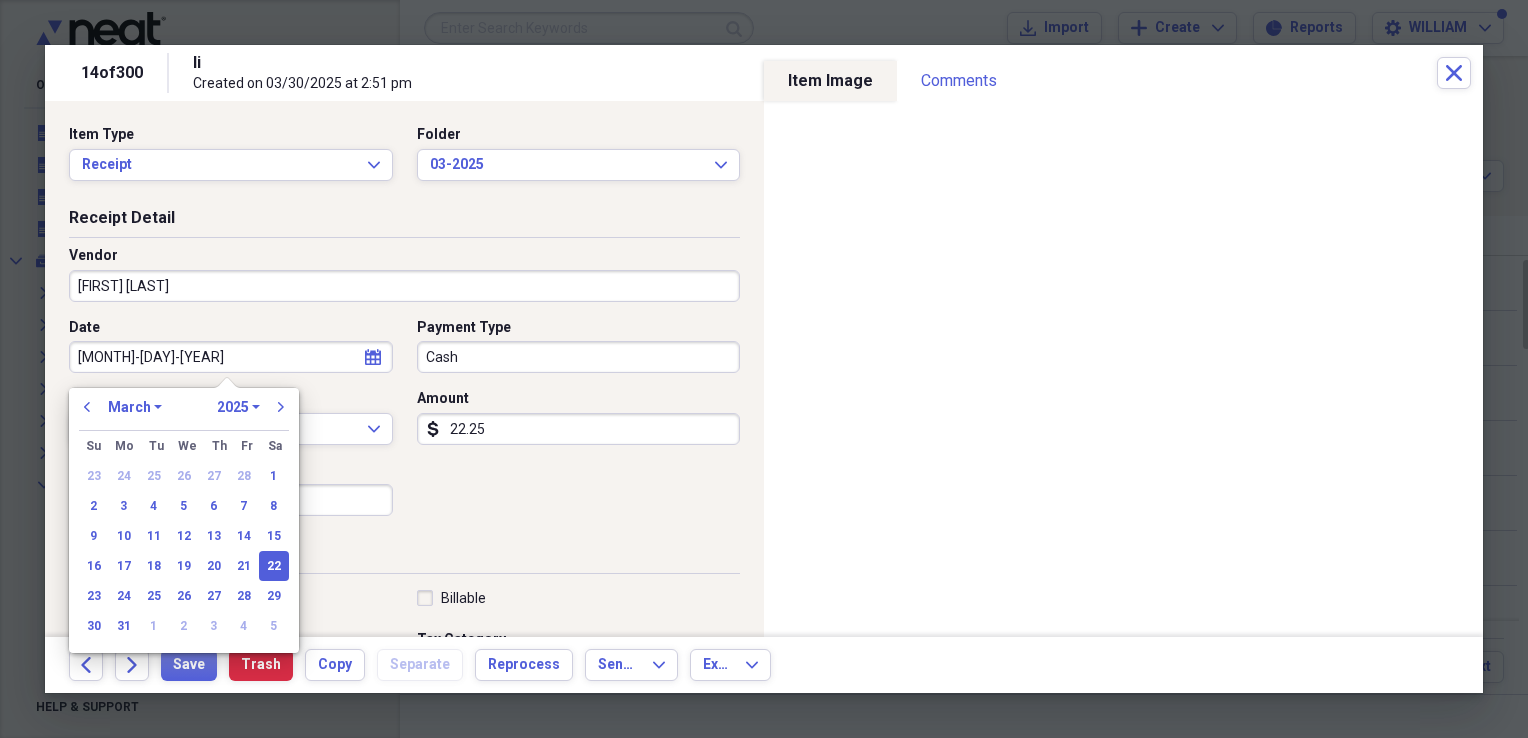 type on "03/22/2025" 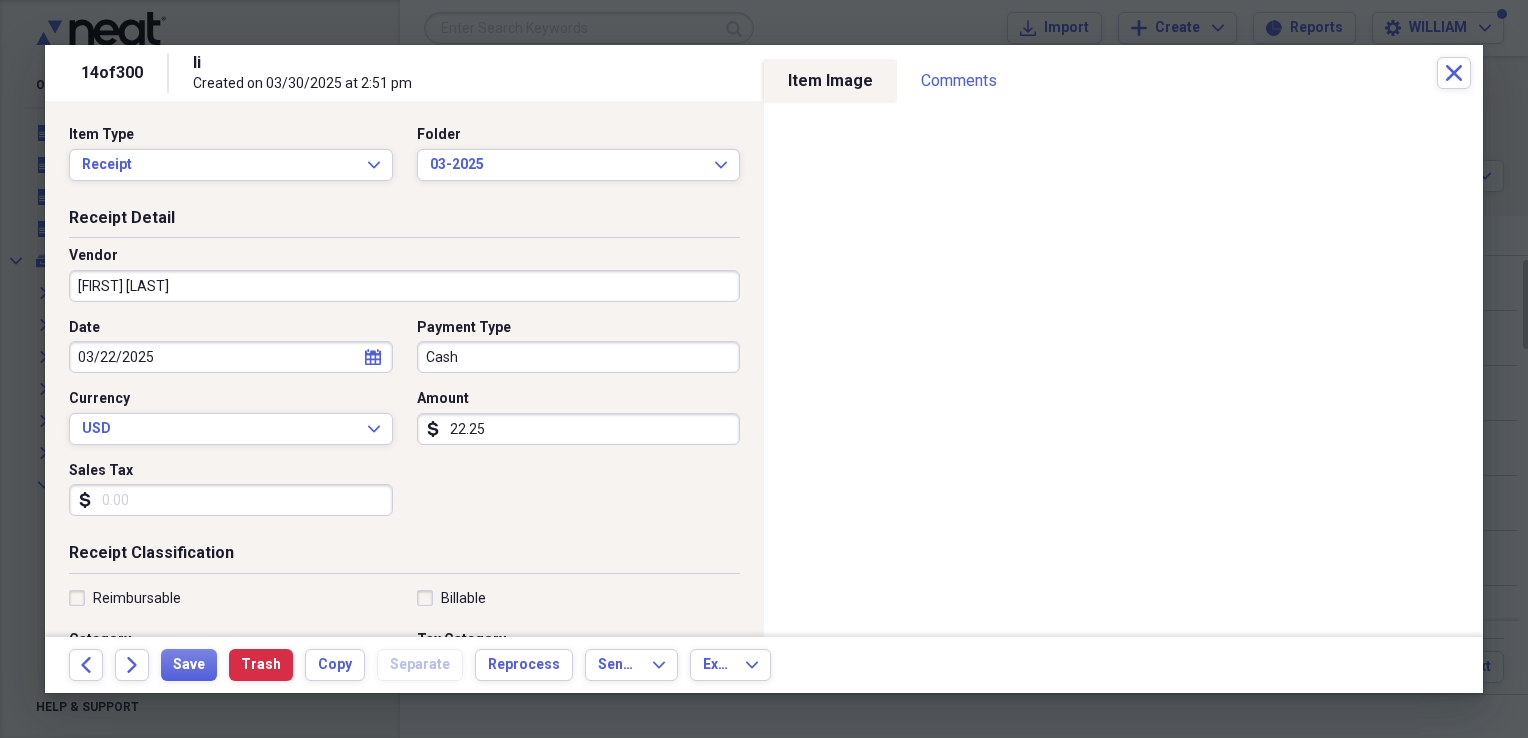 click on "Sales Tax" at bounding box center (231, 500) 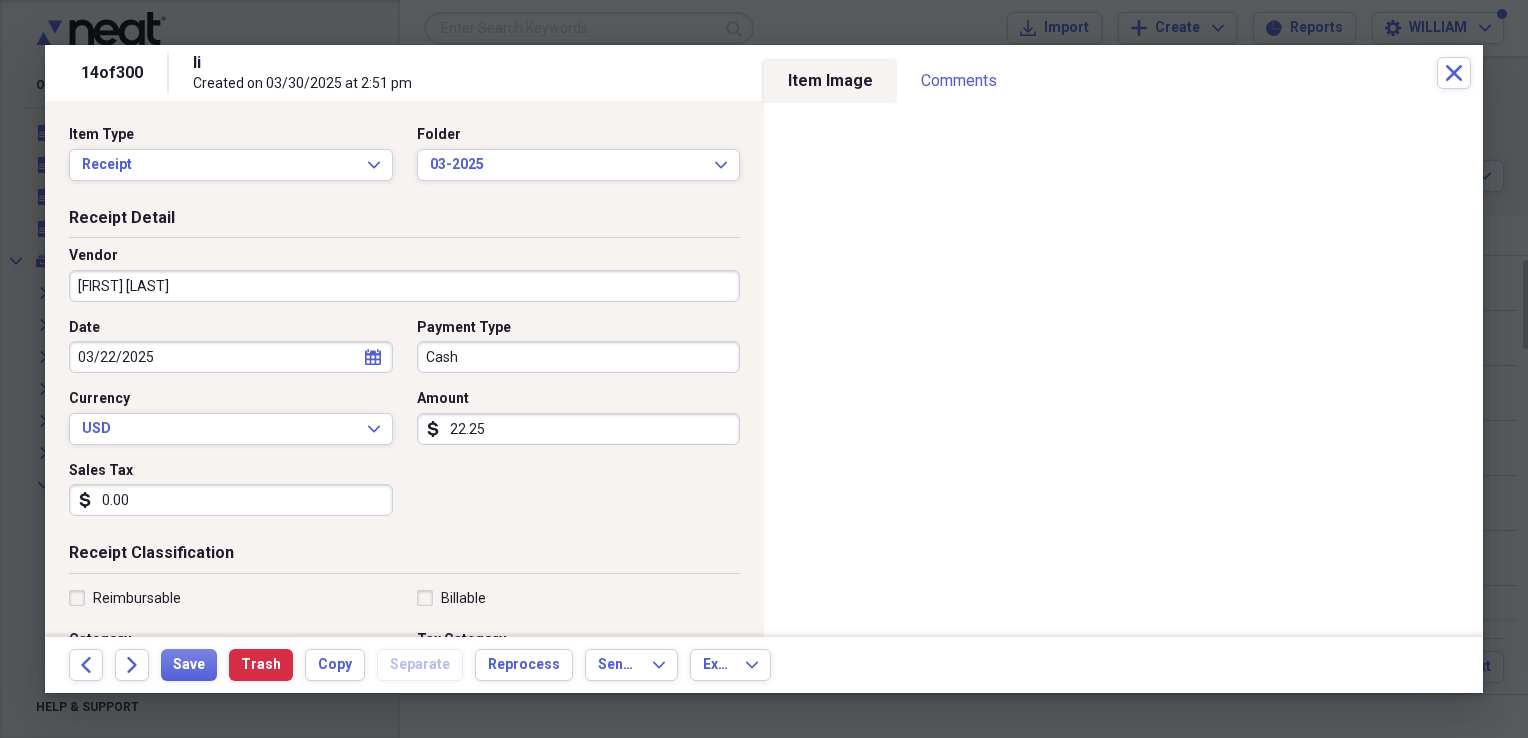 type on "0.00" 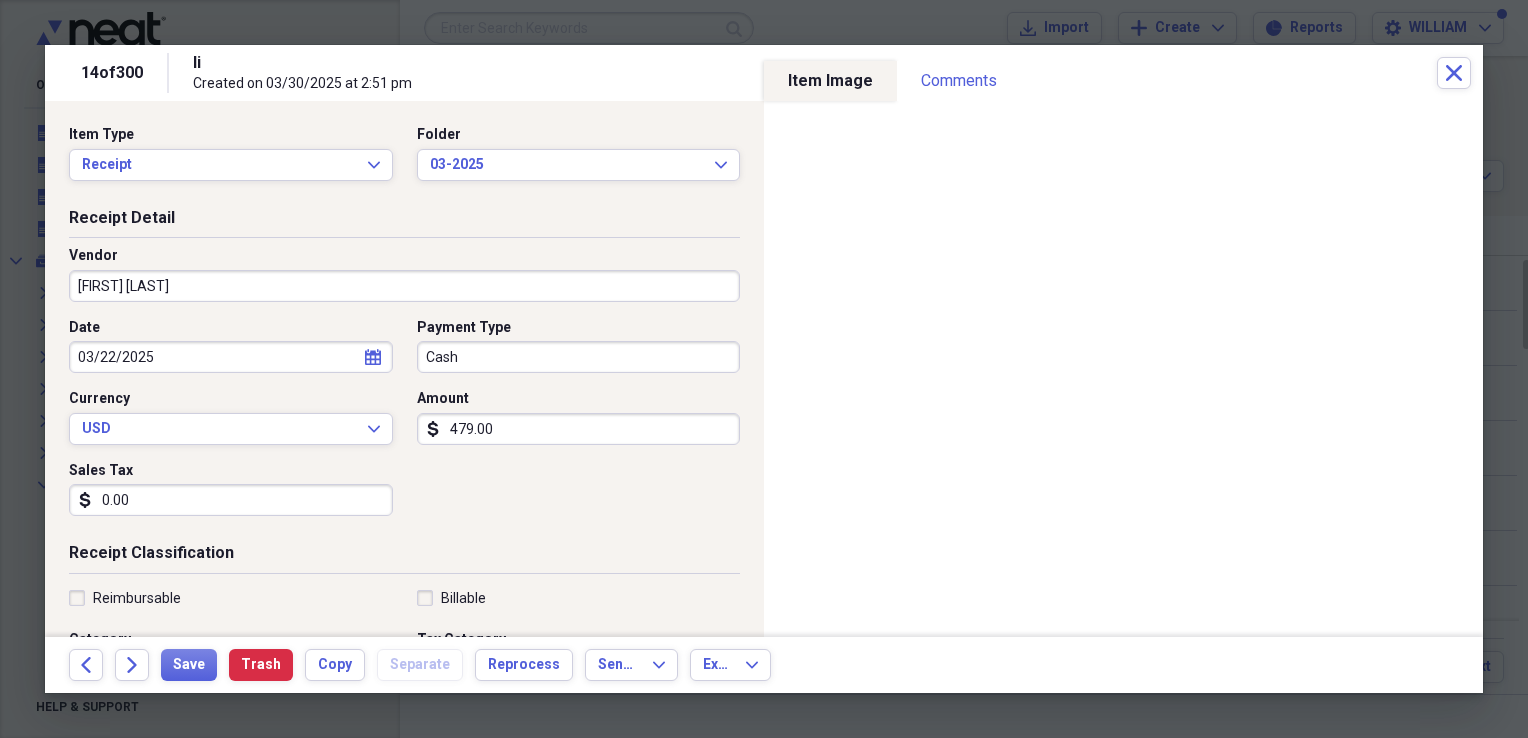 type on "479.00" 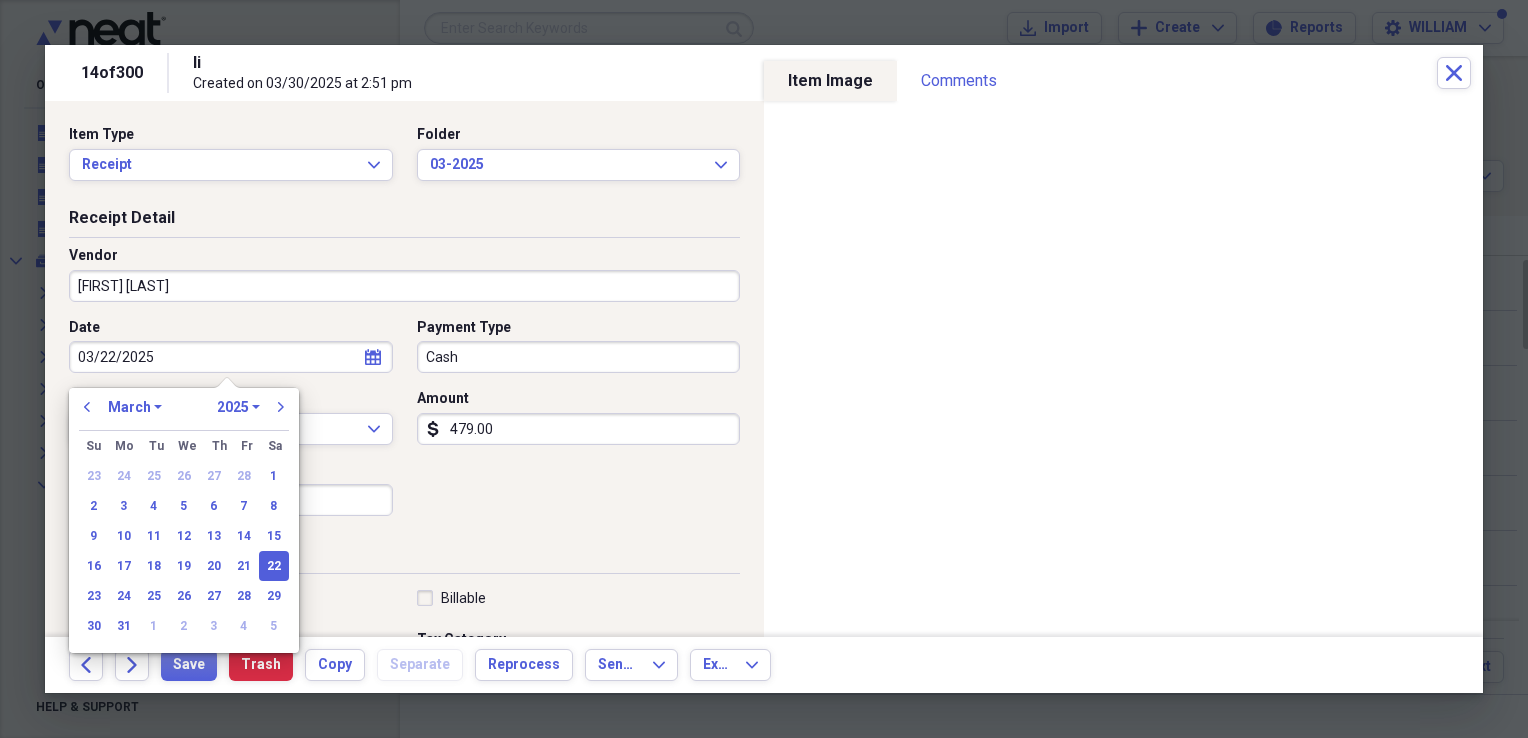 click on "03/22/2025" at bounding box center (231, 357) 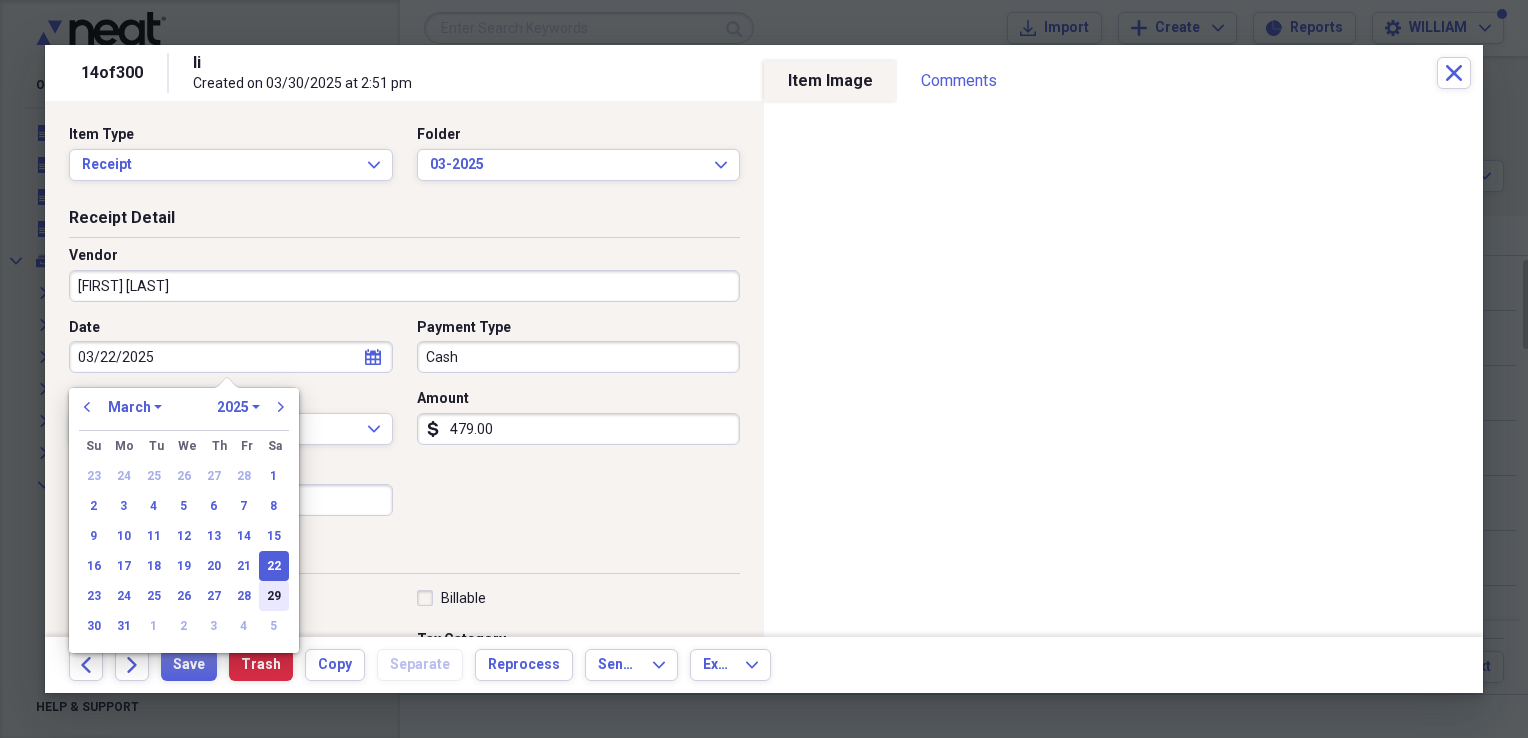 click on "29" at bounding box center (274, 596) 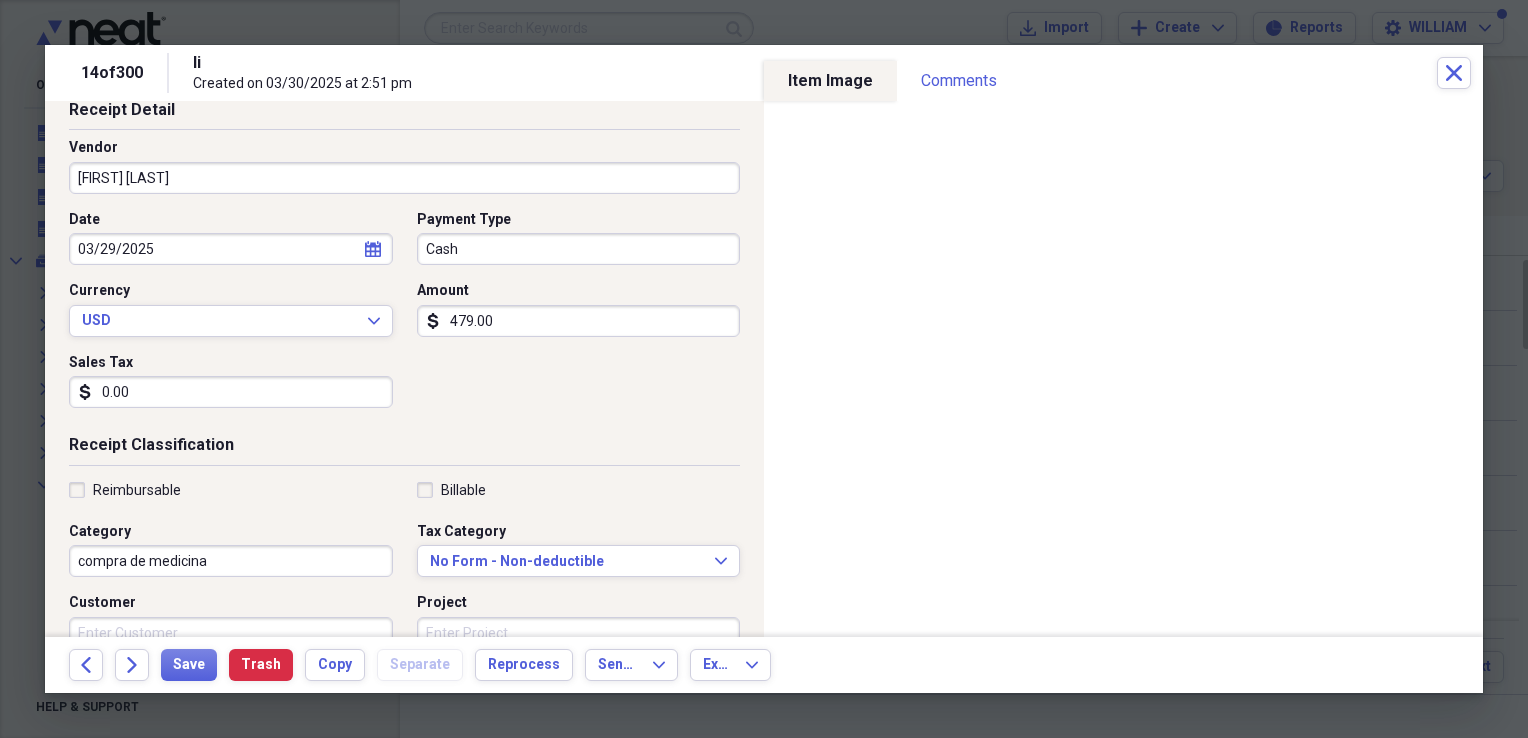 scroll, scrollTop: 111, scrollLeft: 0, axis: vertical 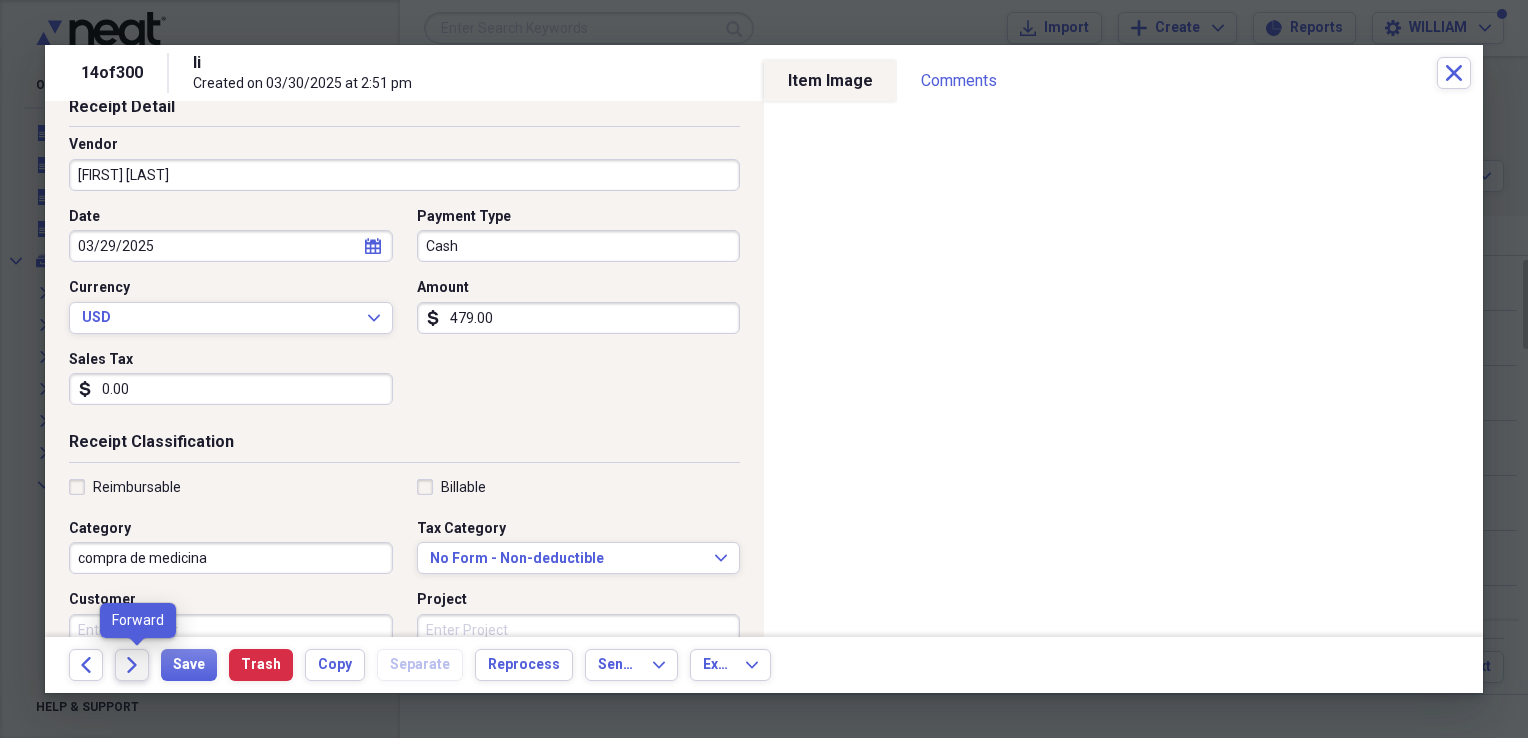 click on "Forward" at bounding box center [132, 665] 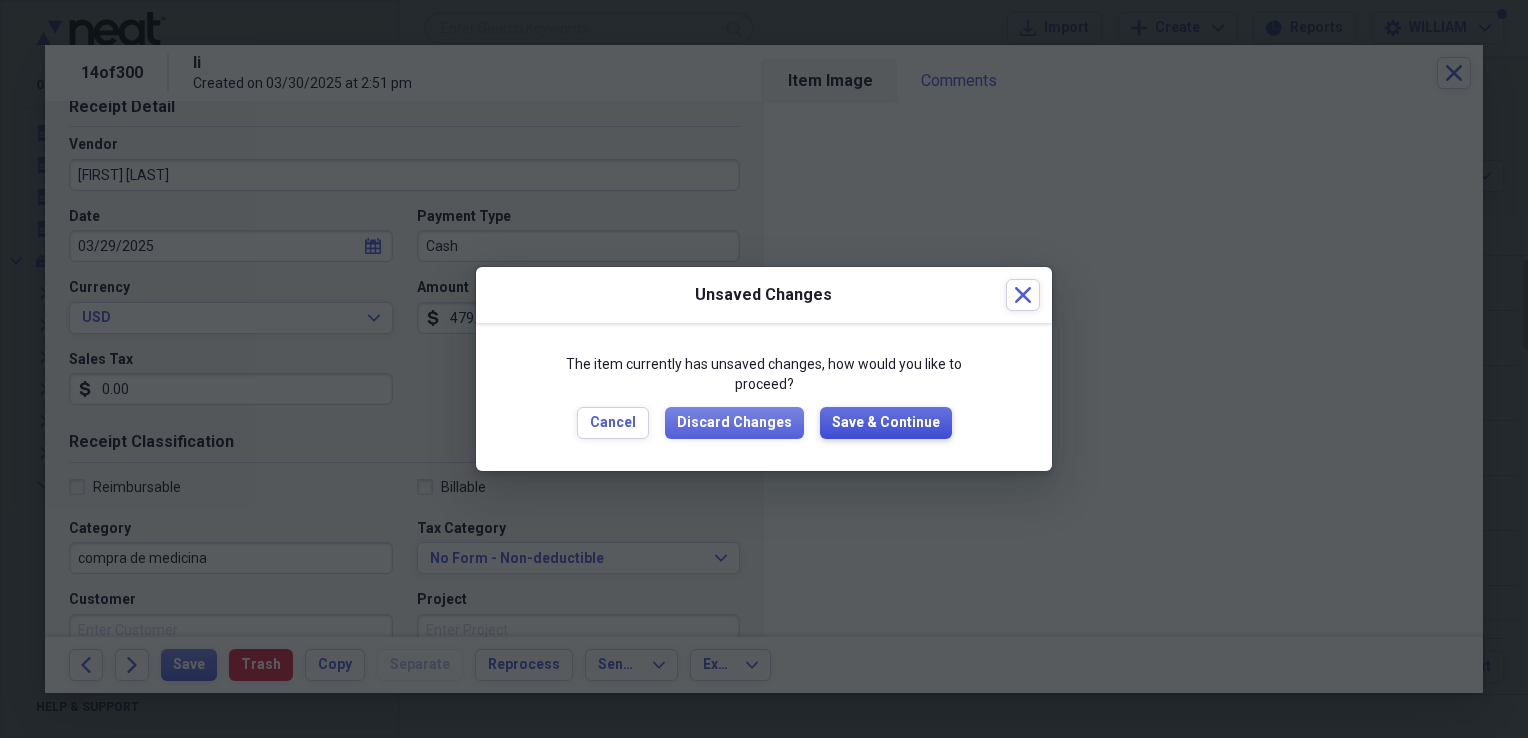 click on "Save & Continue" at bounding box center [886, 423] 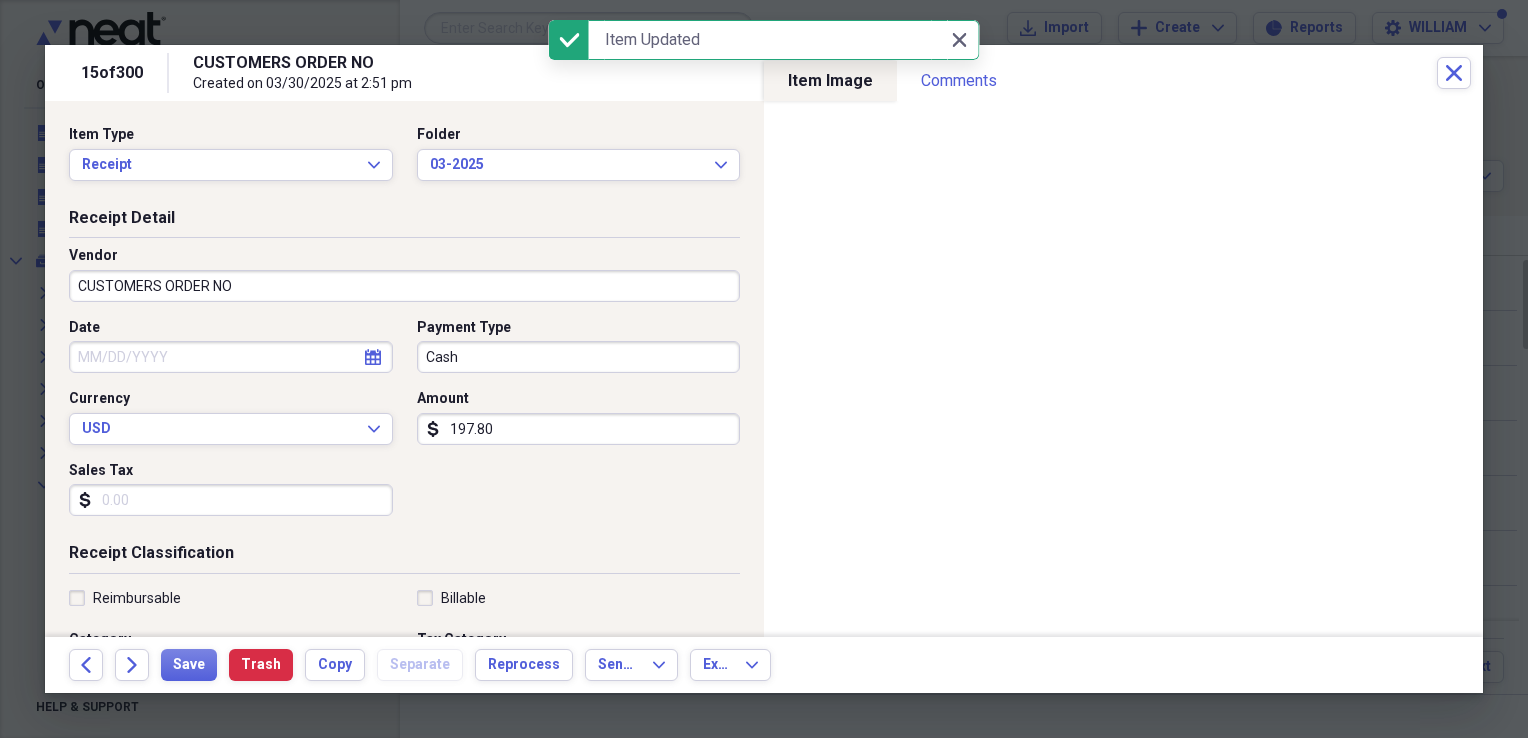 click on "CUSTOMERS ORDER NO" at bounding box center [404, 286] 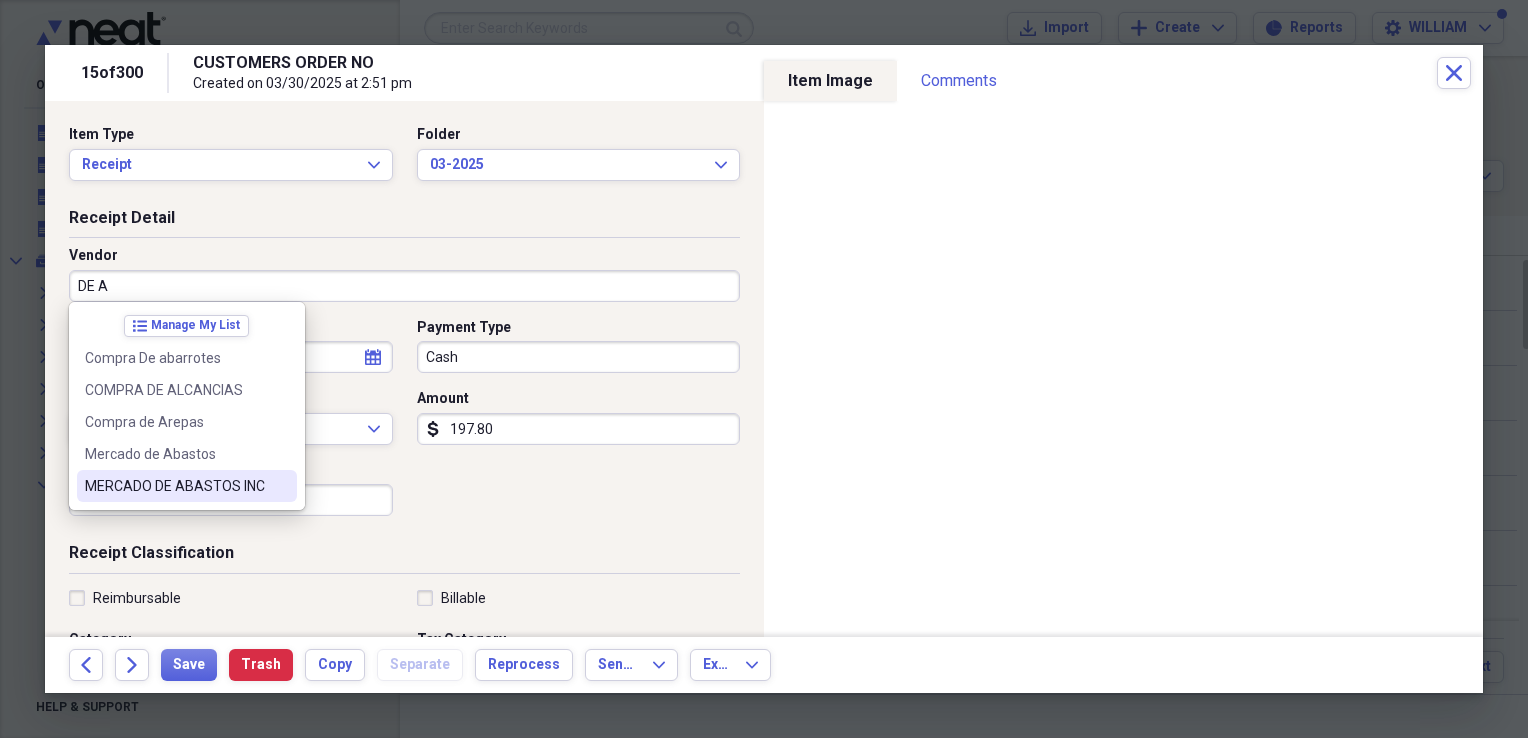 click on "MERCADO DE ABASTOS INC" at bounding box center (175, 486) 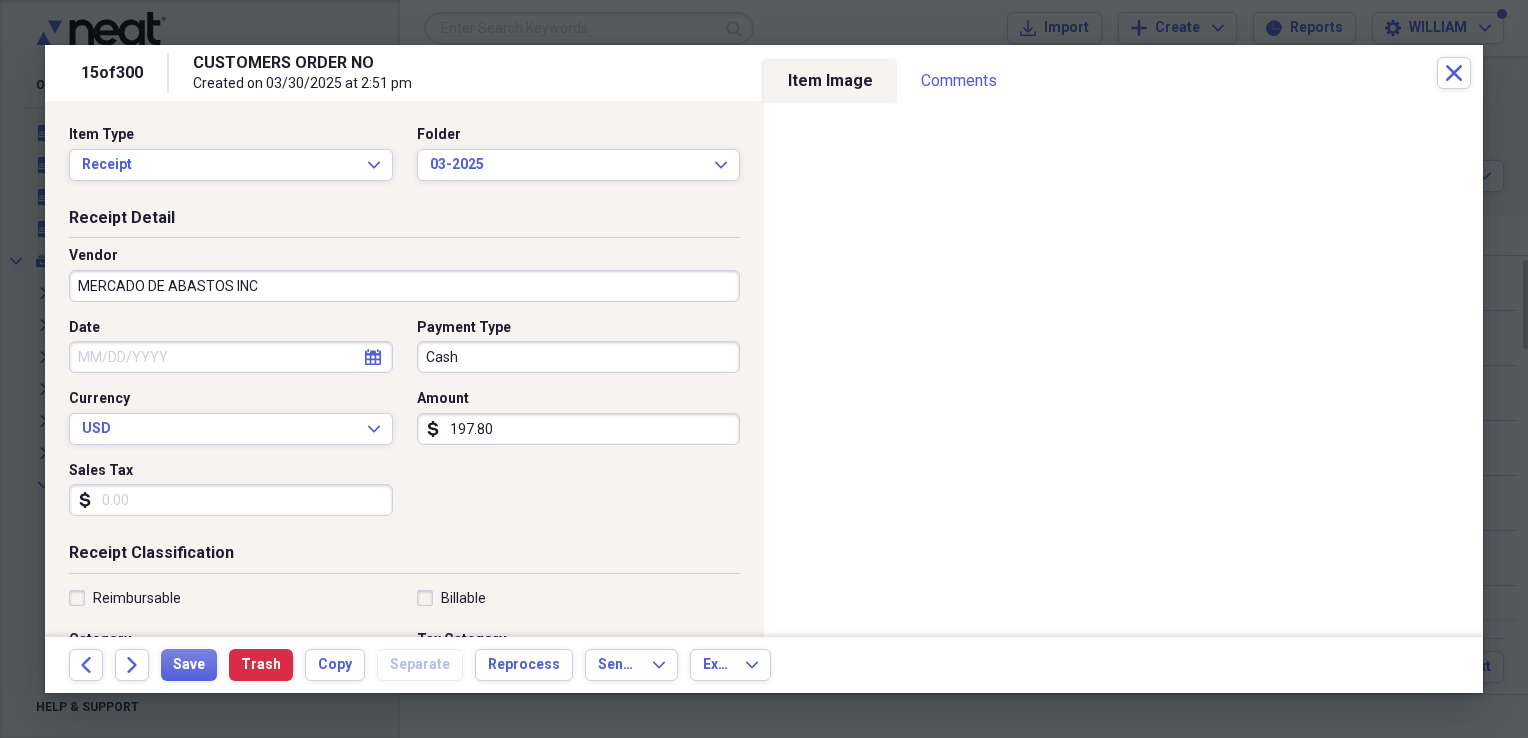 click on "Sales Tax" at bounding box center [231, 500] 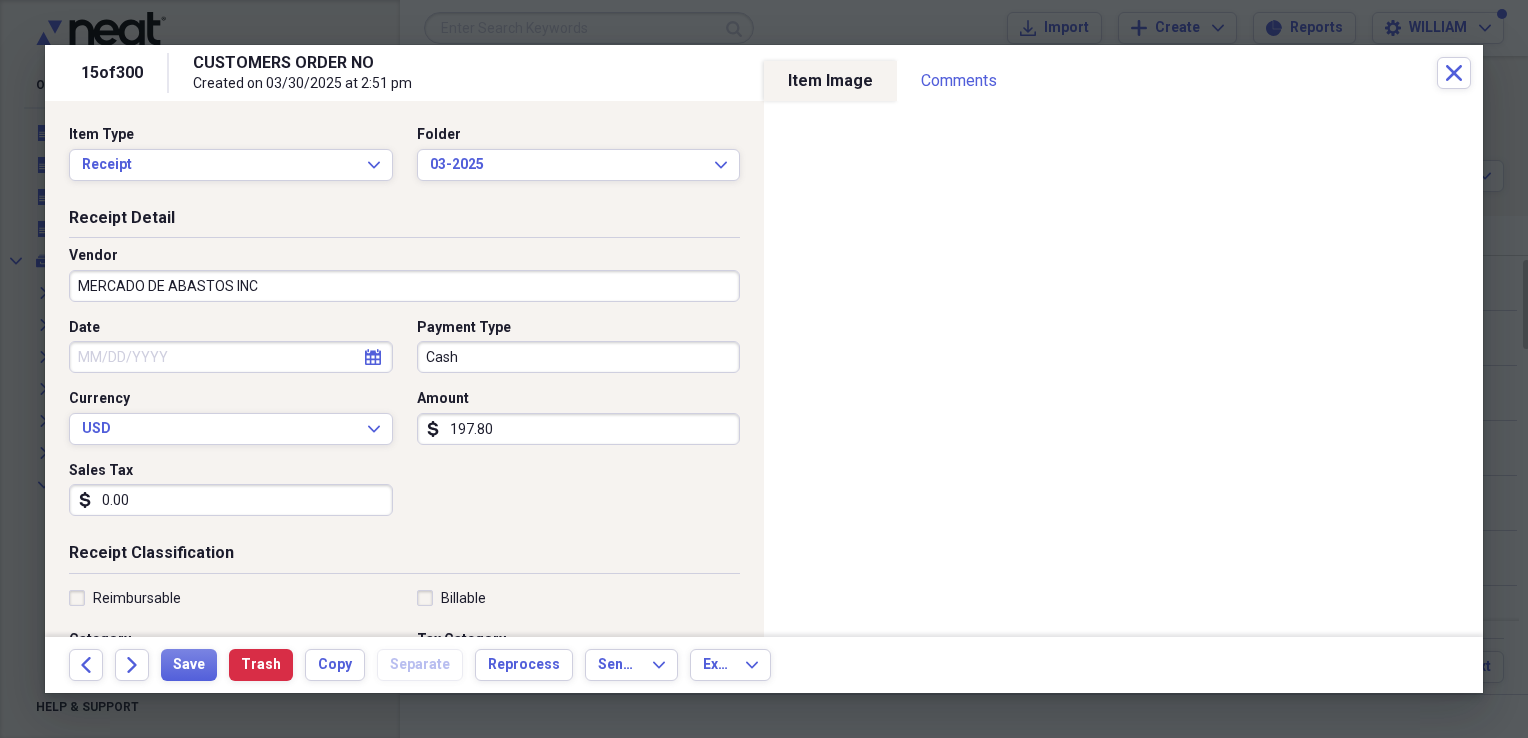type on "0.00" 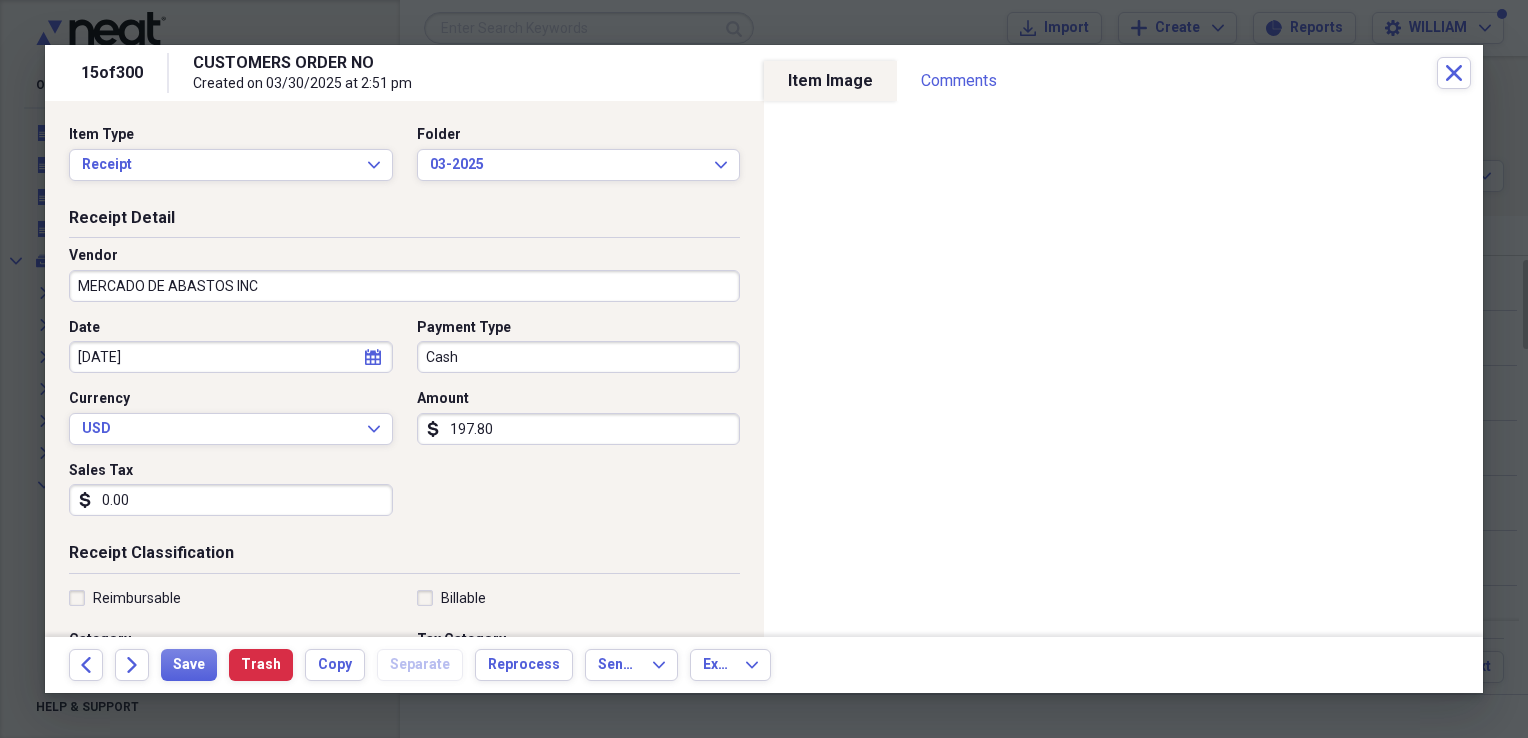 type on "03/30/2025" 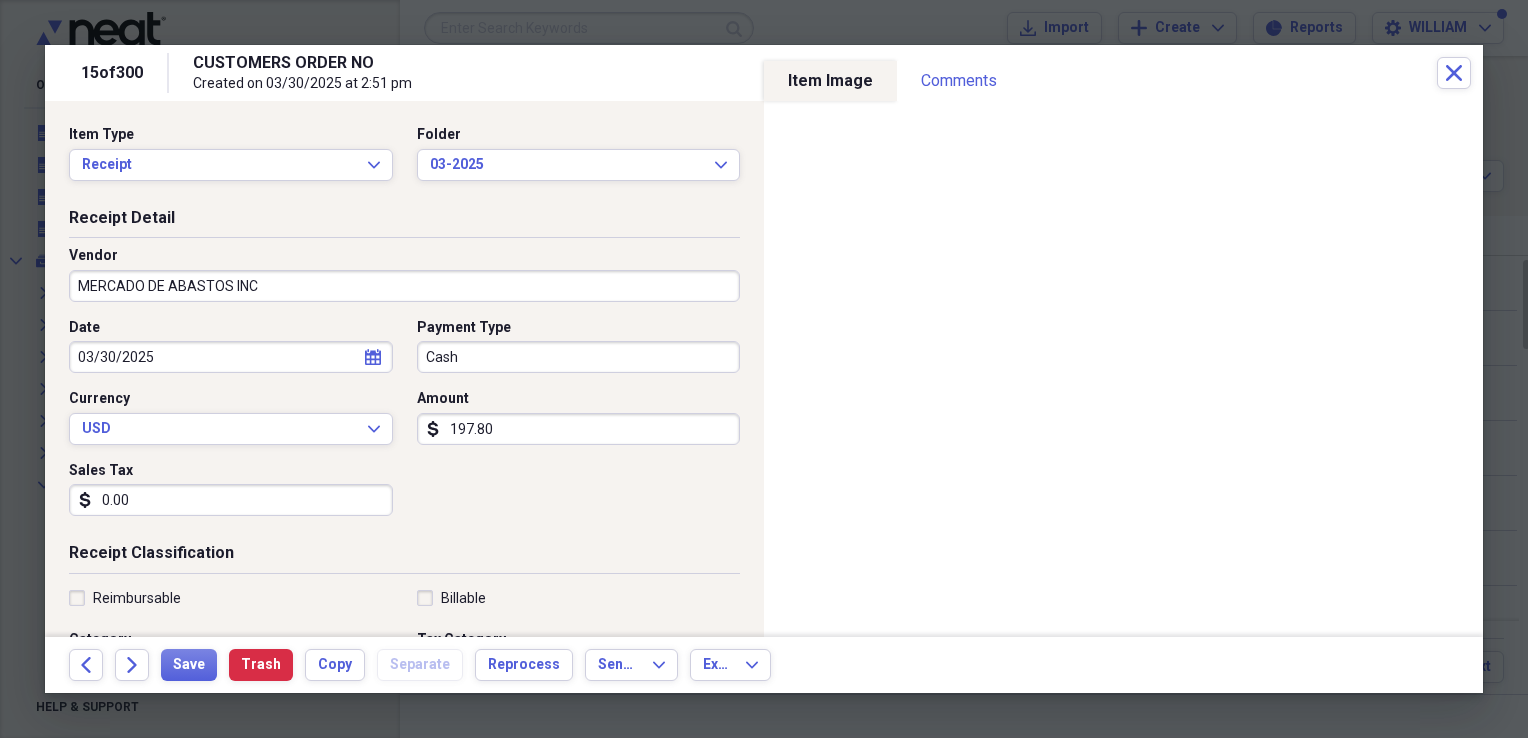click on "Date 03/30/2025 calendar Calendar Payment Type Cash Currency USD Expand Amount dollar-sign 197.80 Sales Tax dollar-sign 0.00" at bounding box center [404, 425] 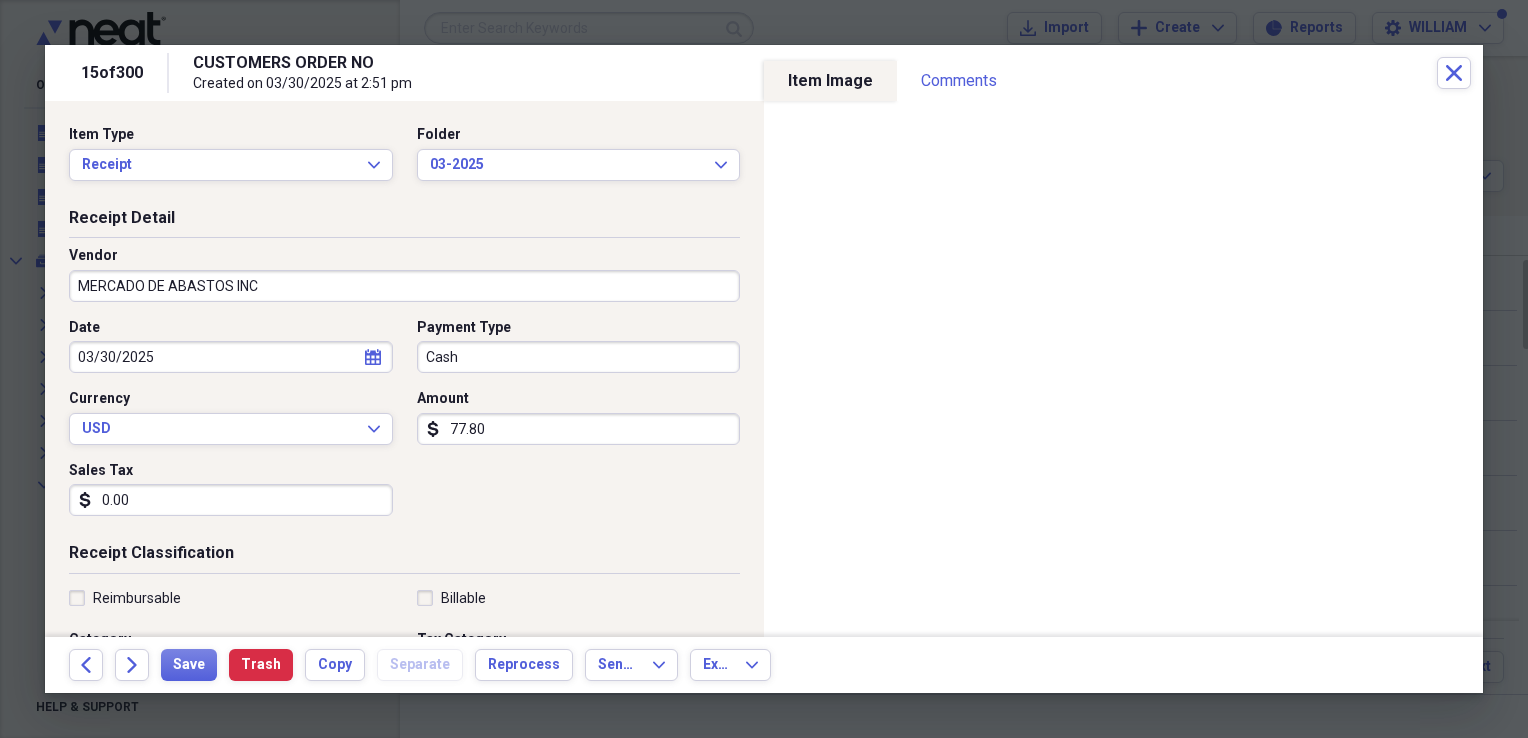 type on "77.80" 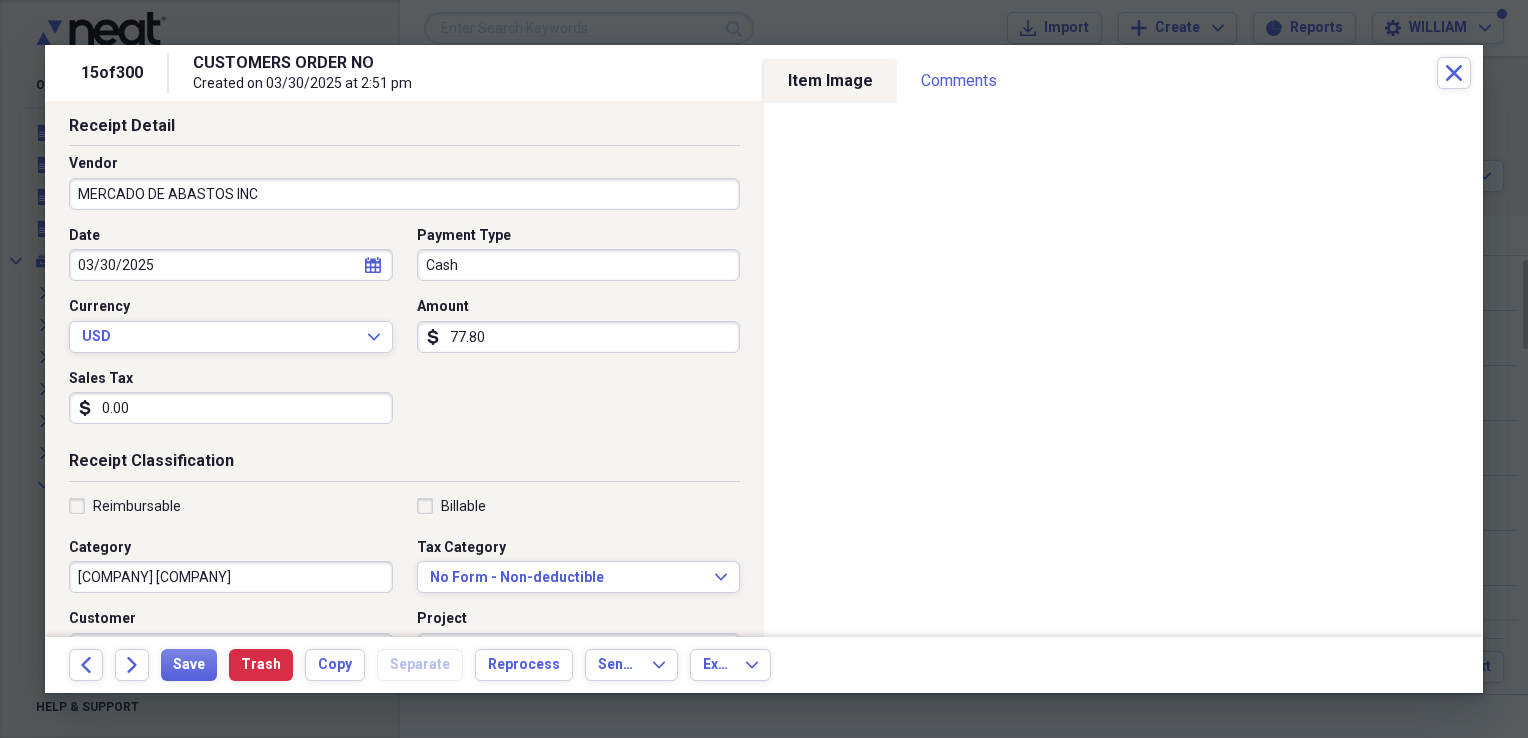 scroll, scrollTop: 96, scrollLeft: 0, axis: vertical 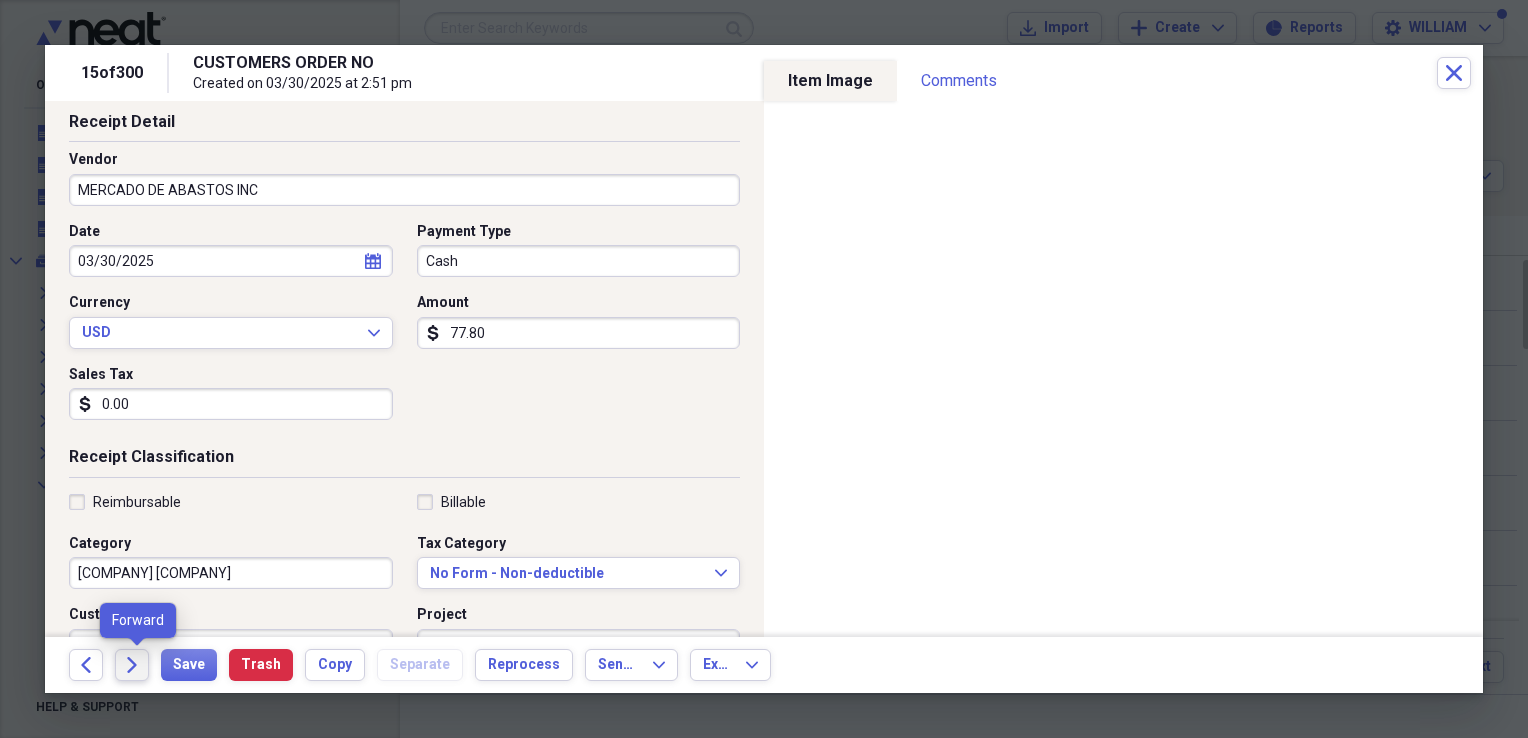 click on "Forward" 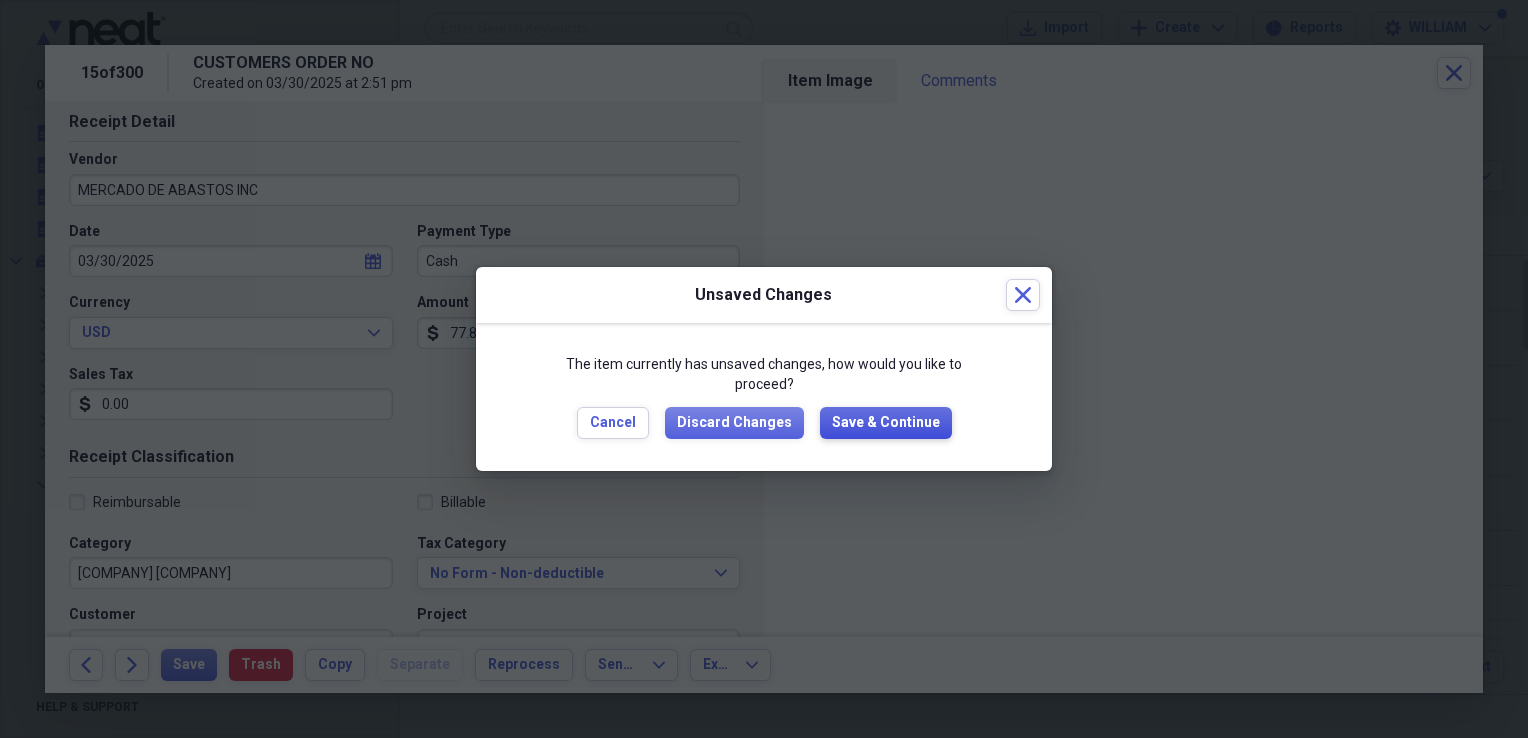 click on "Save & Continue" at bounding box center [886, 423] 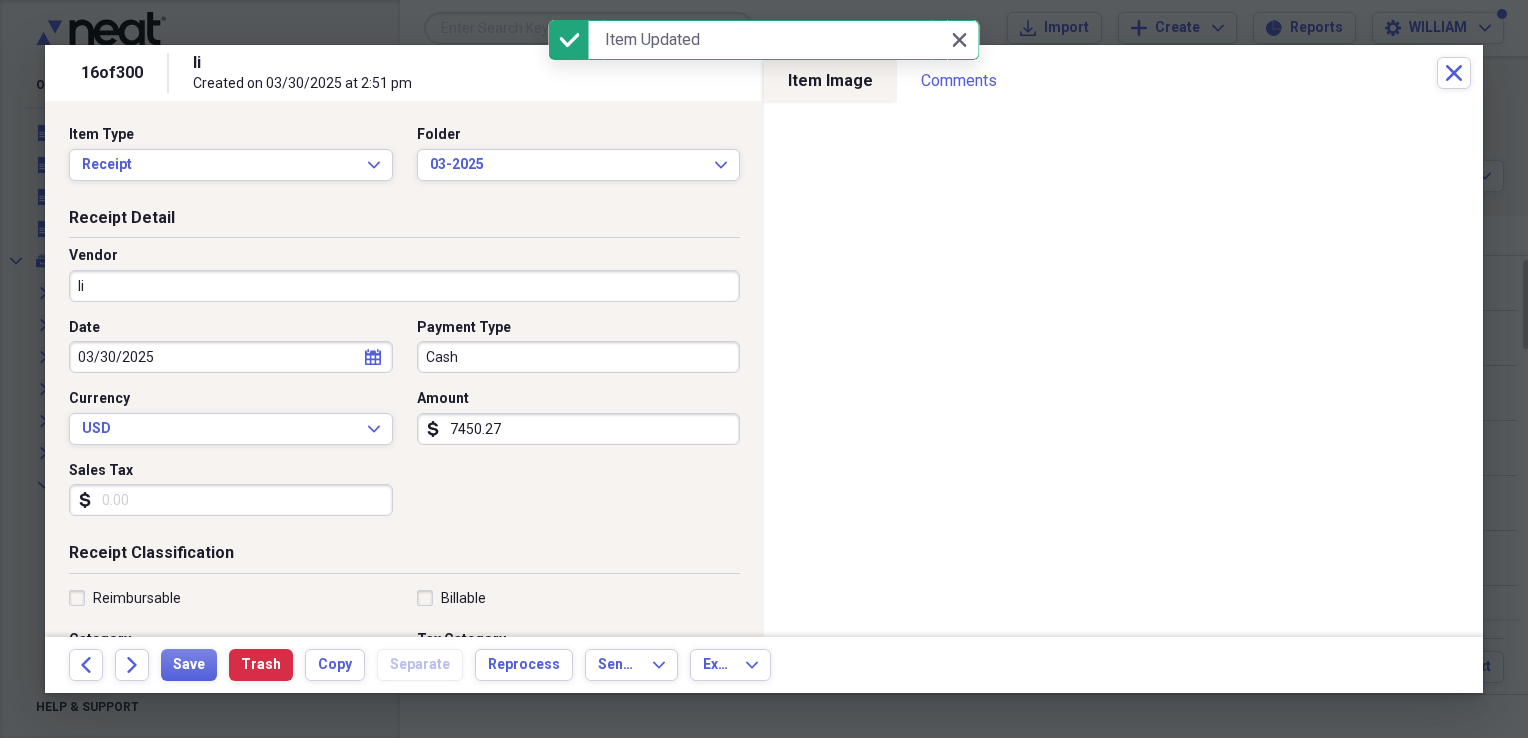 click on "Ii" at bounding box center (404, 286) 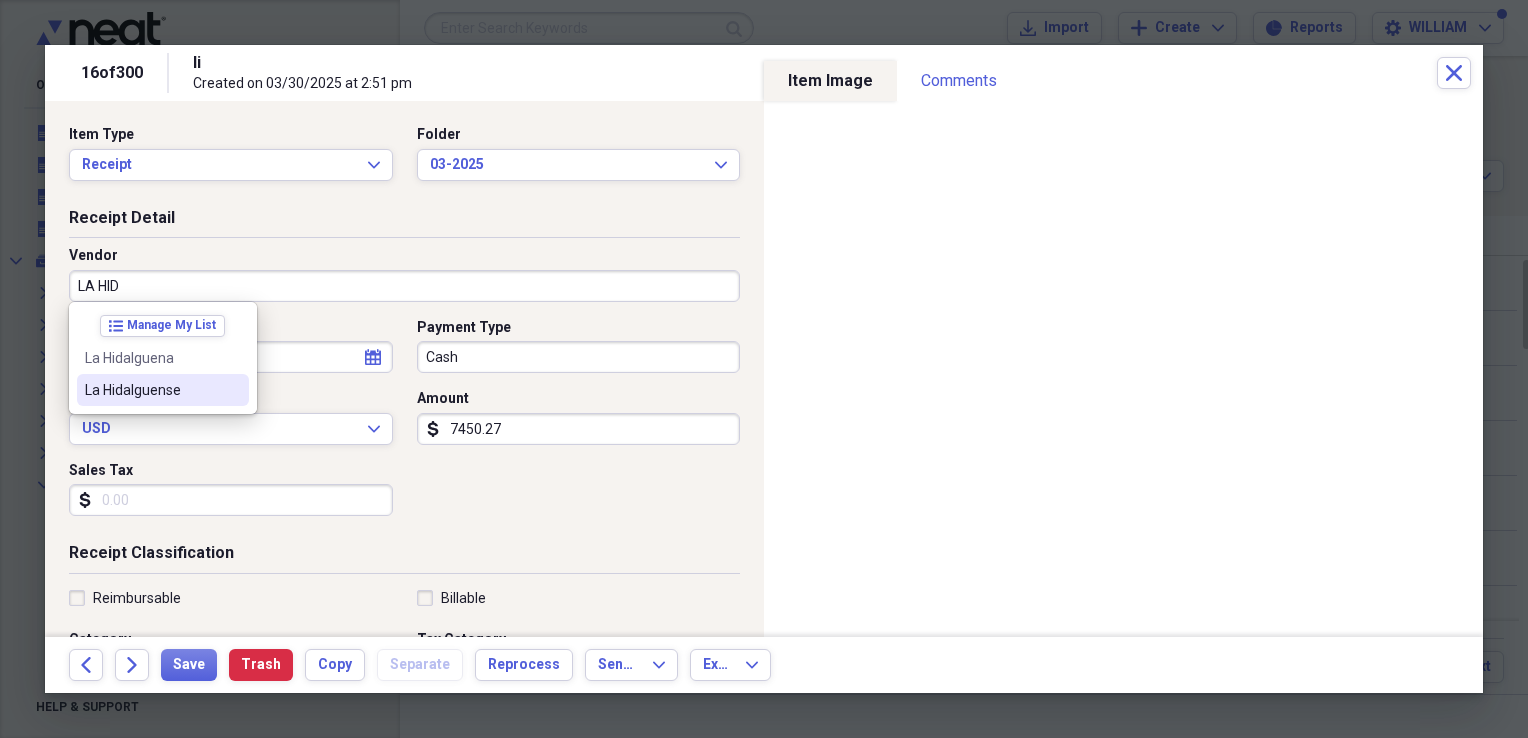 click on "La Hidalguense" at bounding box center [151, 390] 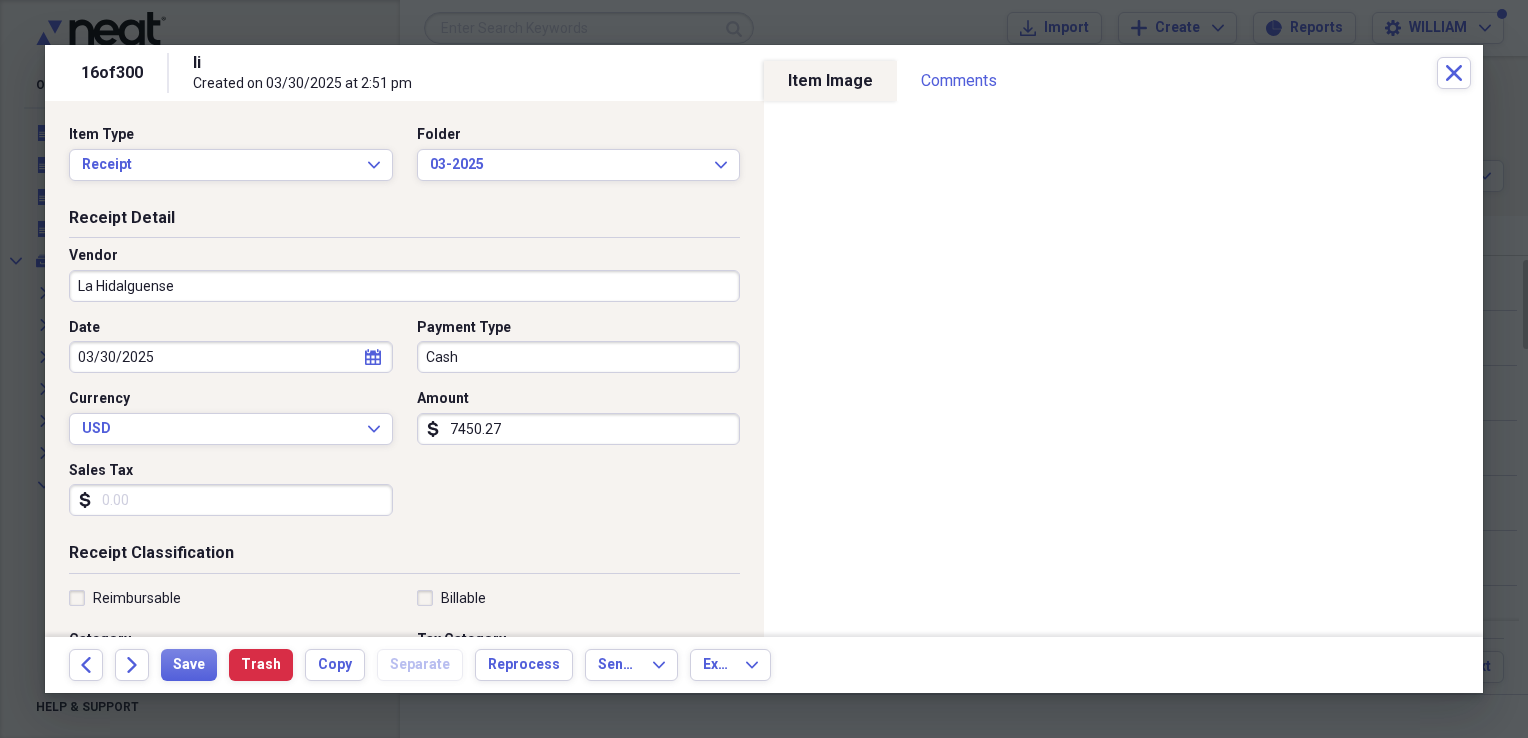 type on "Grocery Purchase" 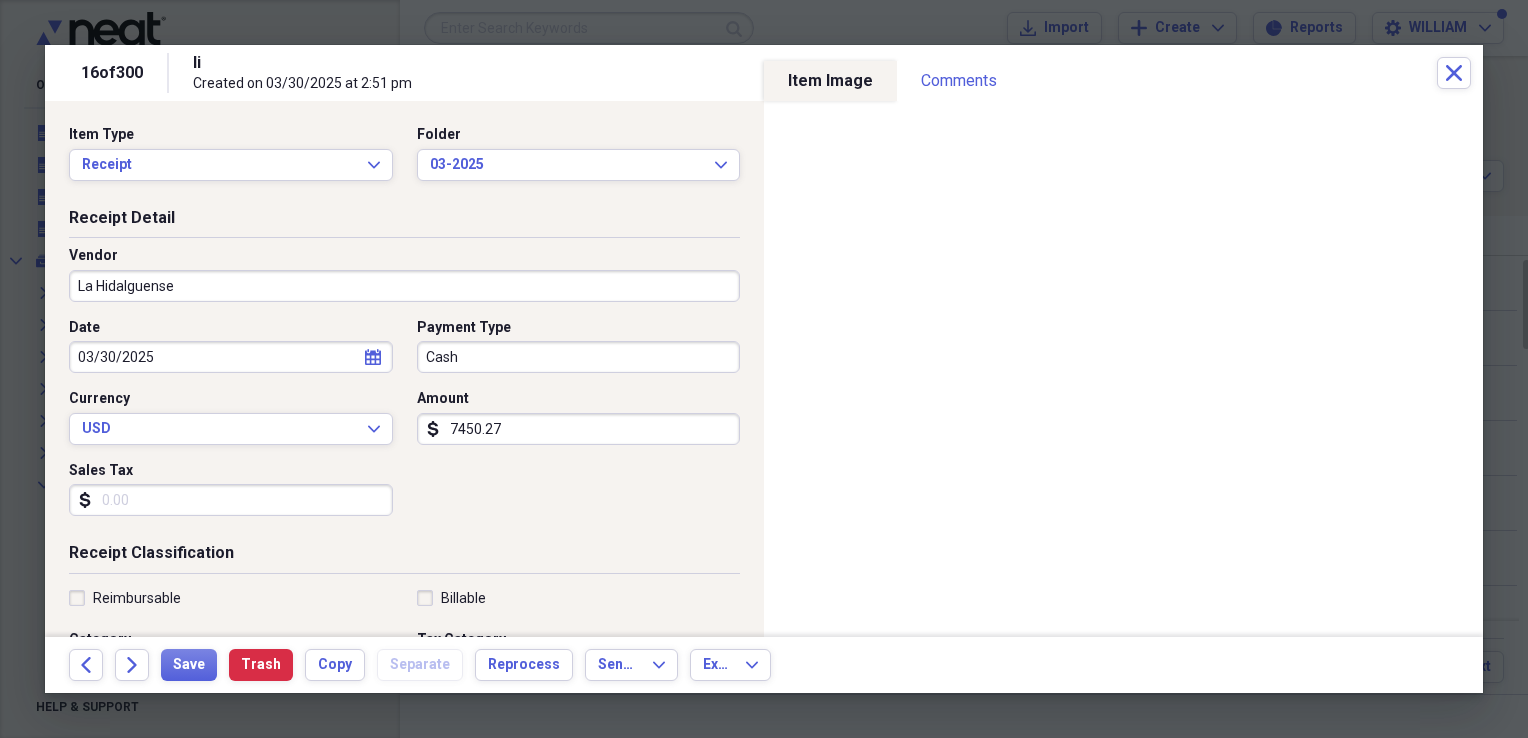 click on "Sales Tax" at bounding box center (231, 500) 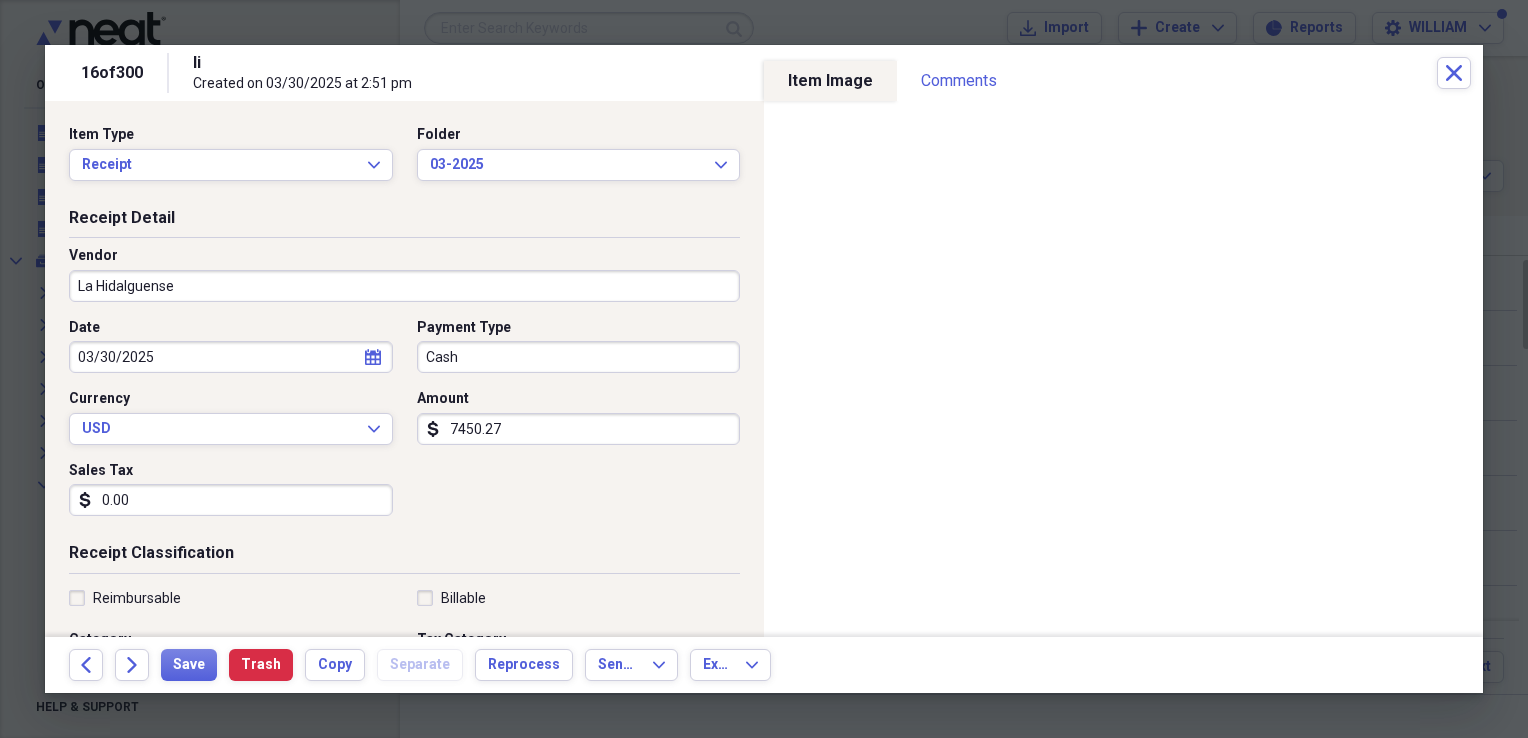 type on "0.00" 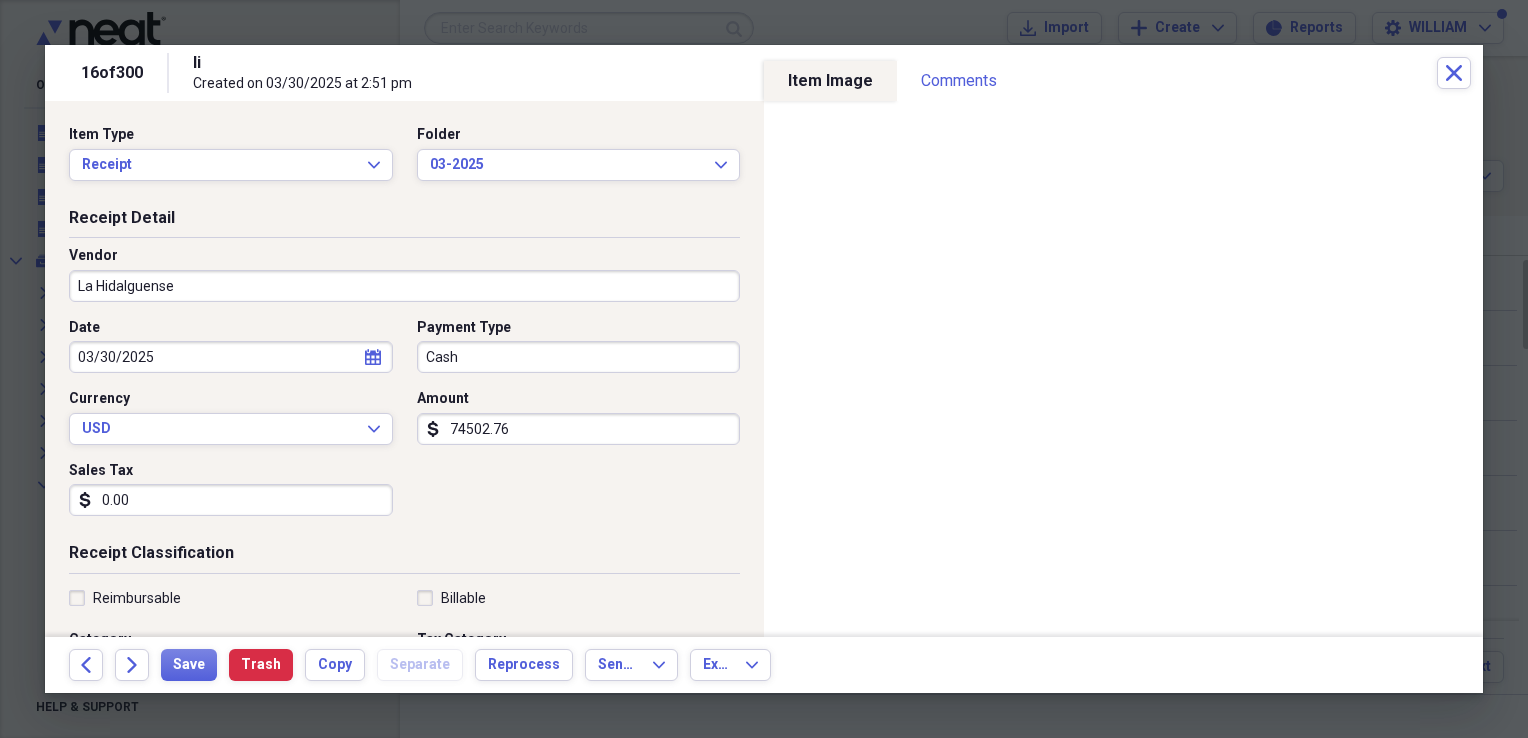 click on "74502.76" at bounding box center [579, 429] 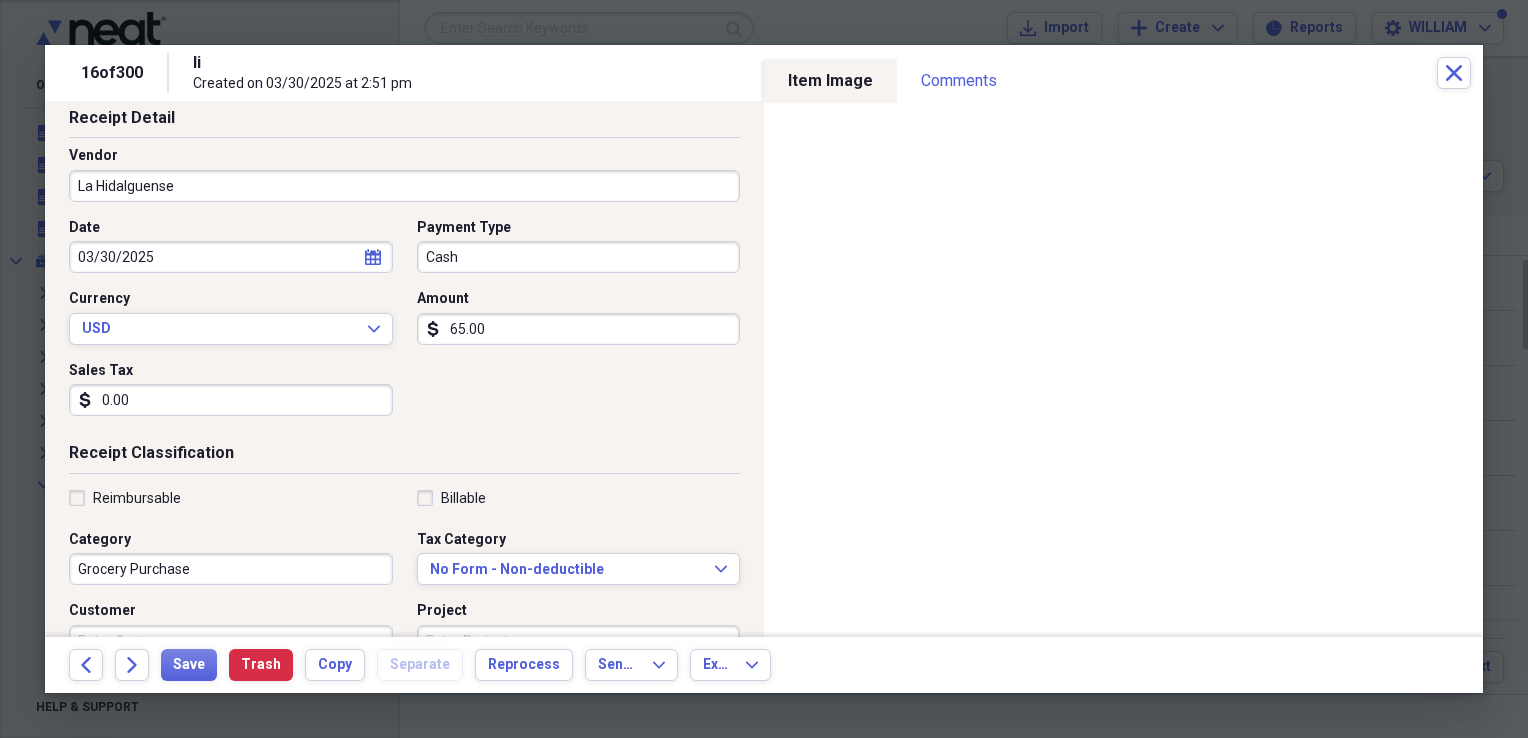 scroll, scrollTop: 108, scrollLeft: 0, axis: vertical 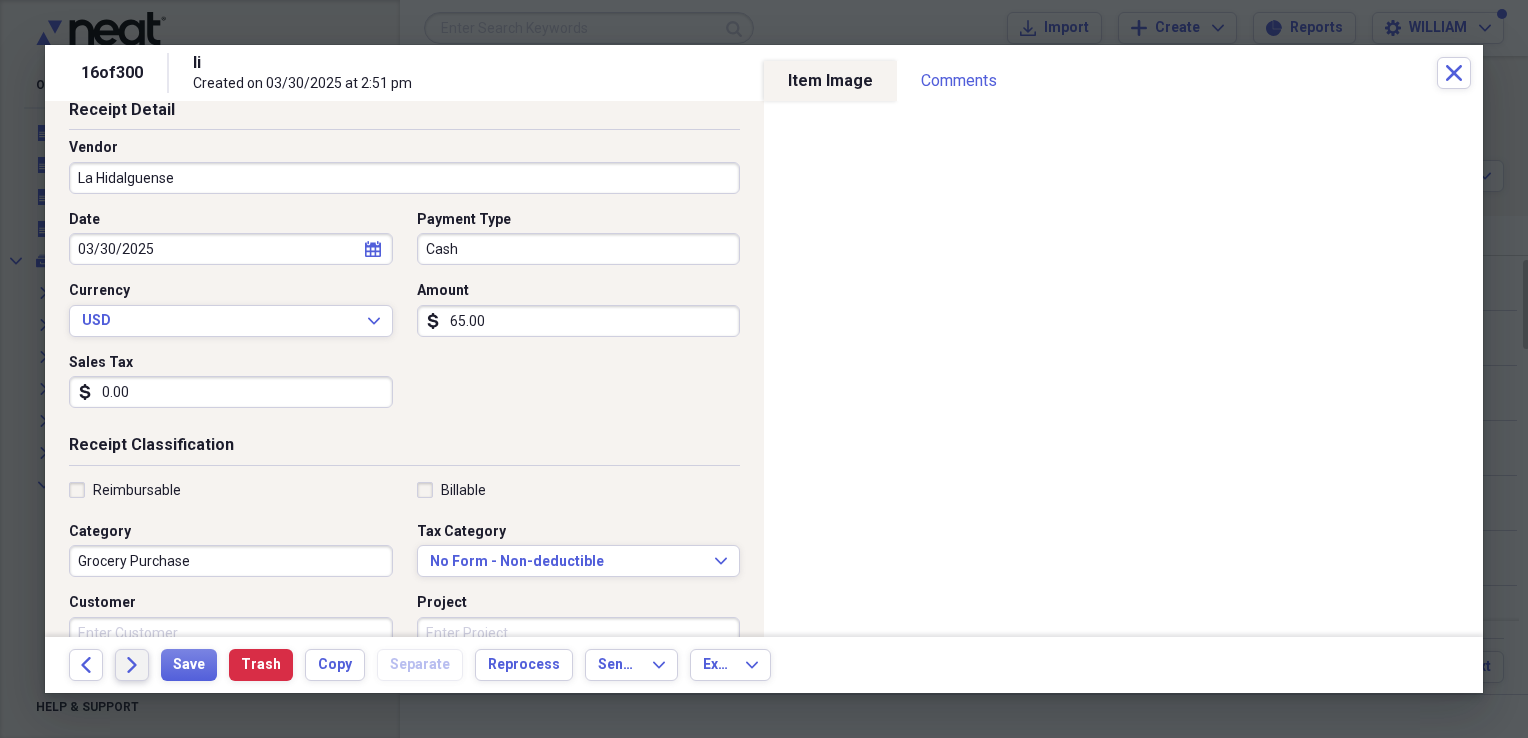 type on "65.00" 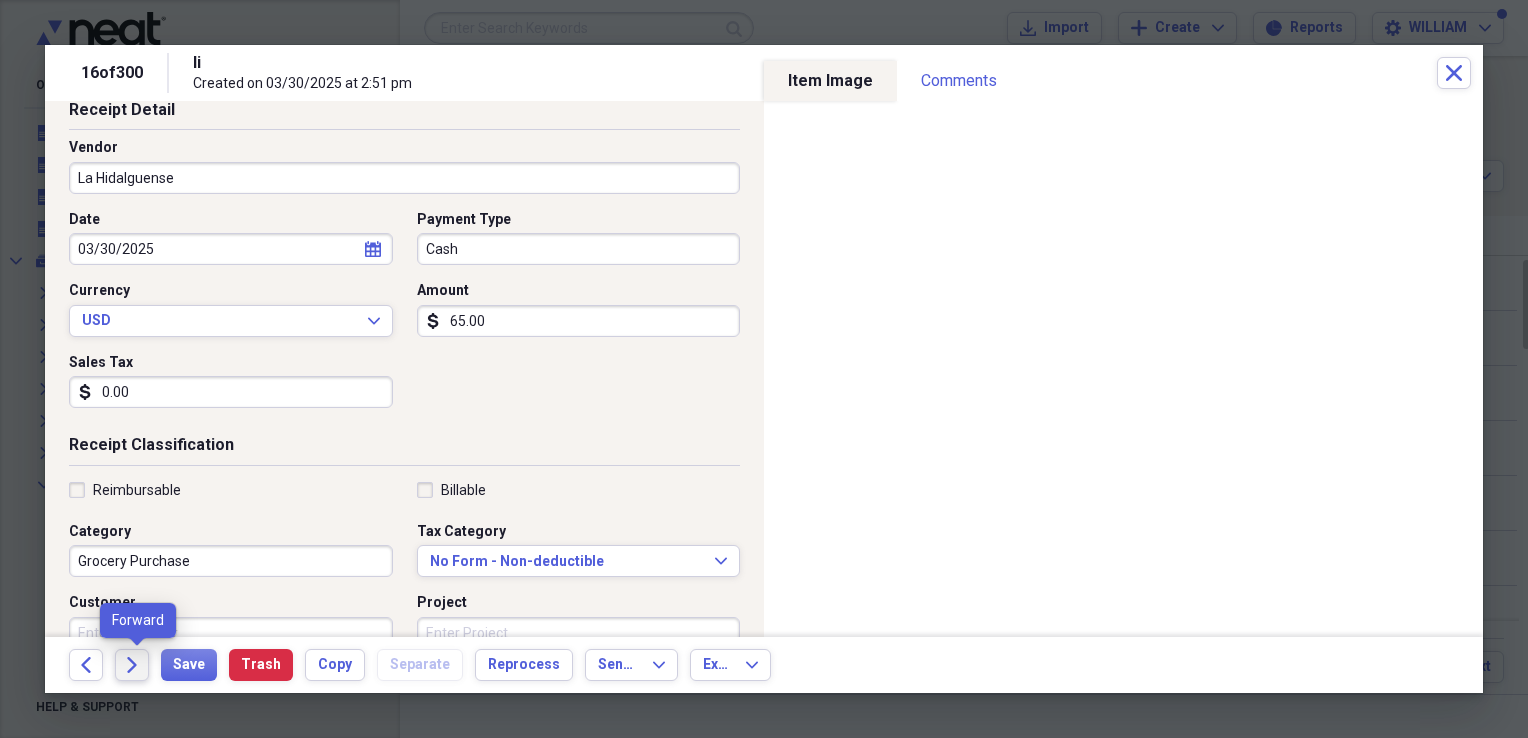 click on "Forward" at bounding box center (132, 665) 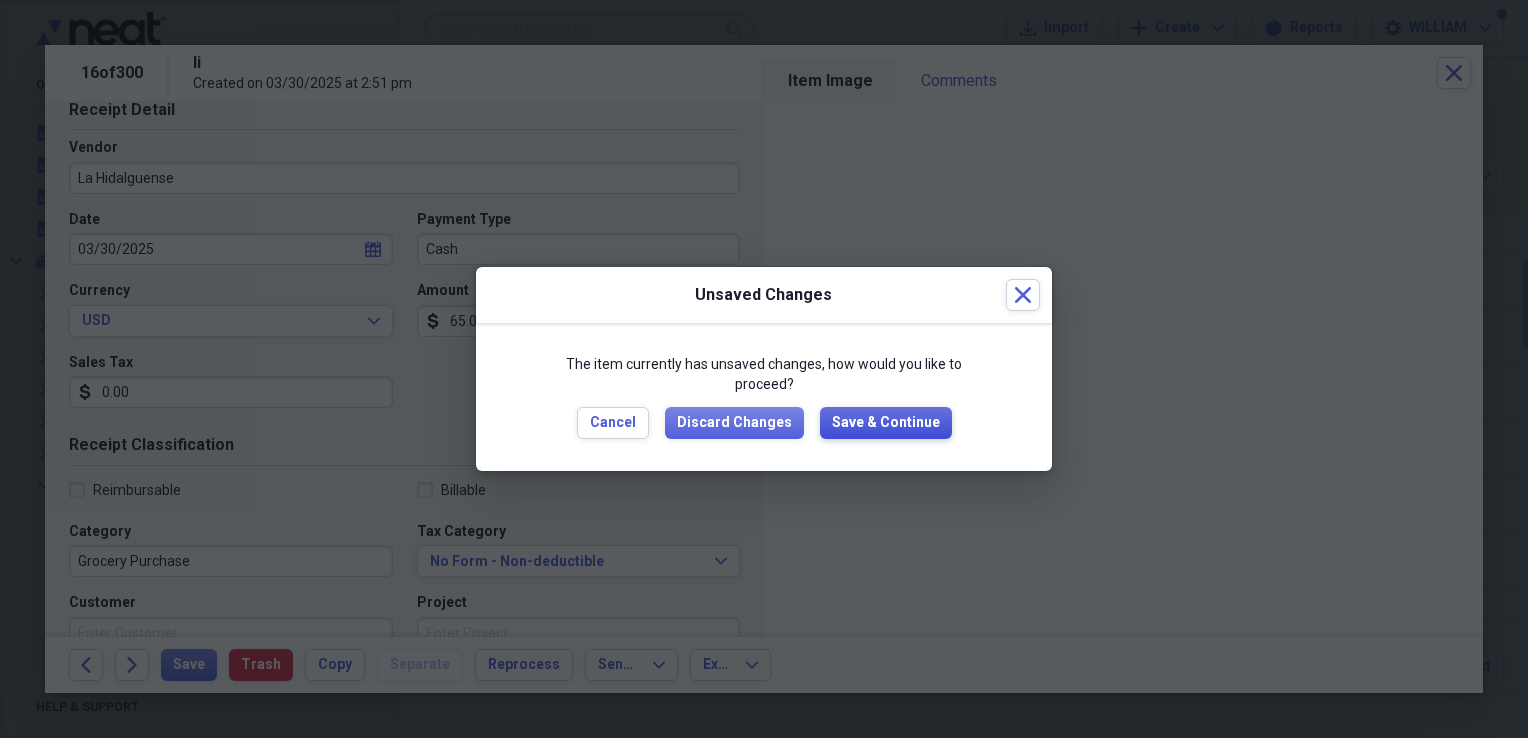 click on "Save & Continue" at bounding box center [886, 423] 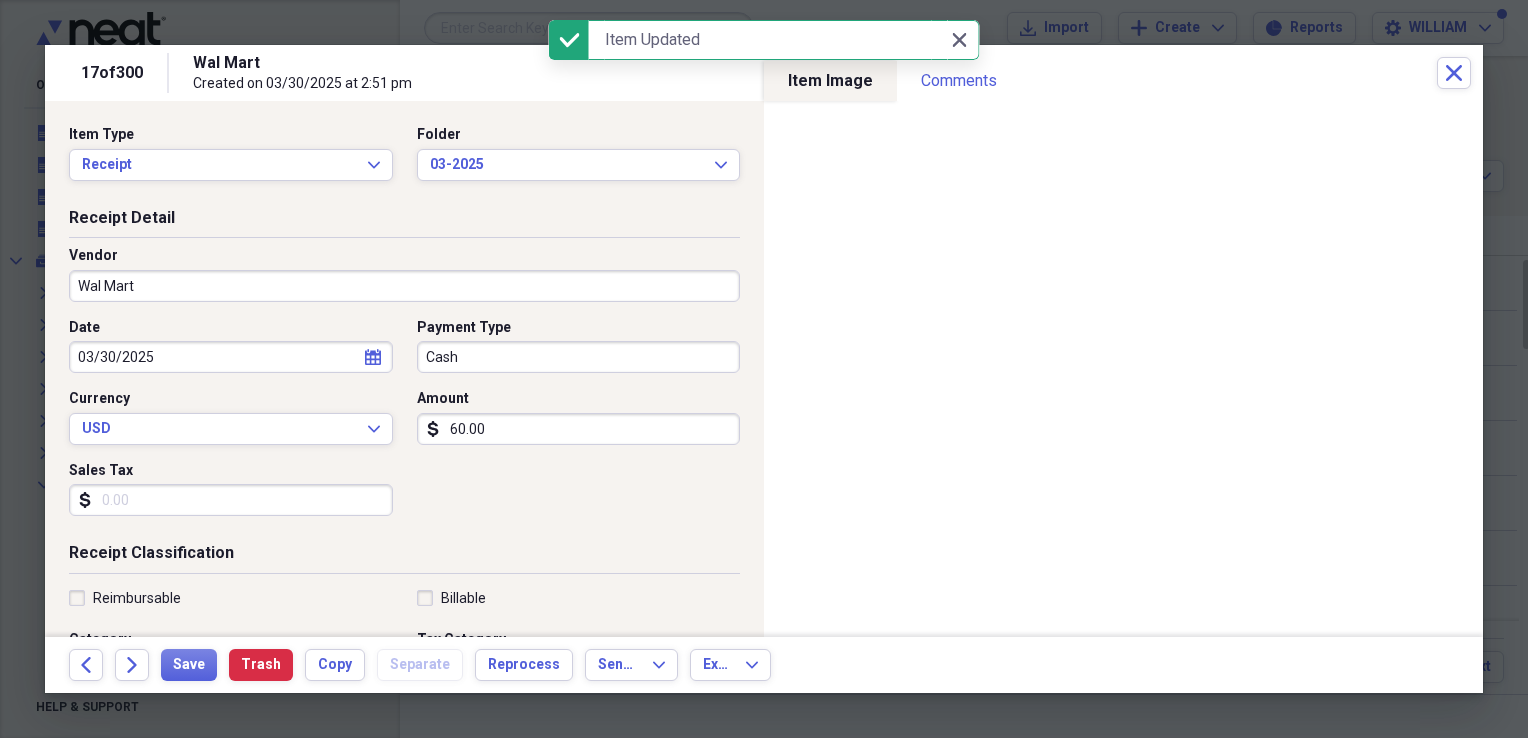 click on "Wal Mart" at bounding box center (404, 286) 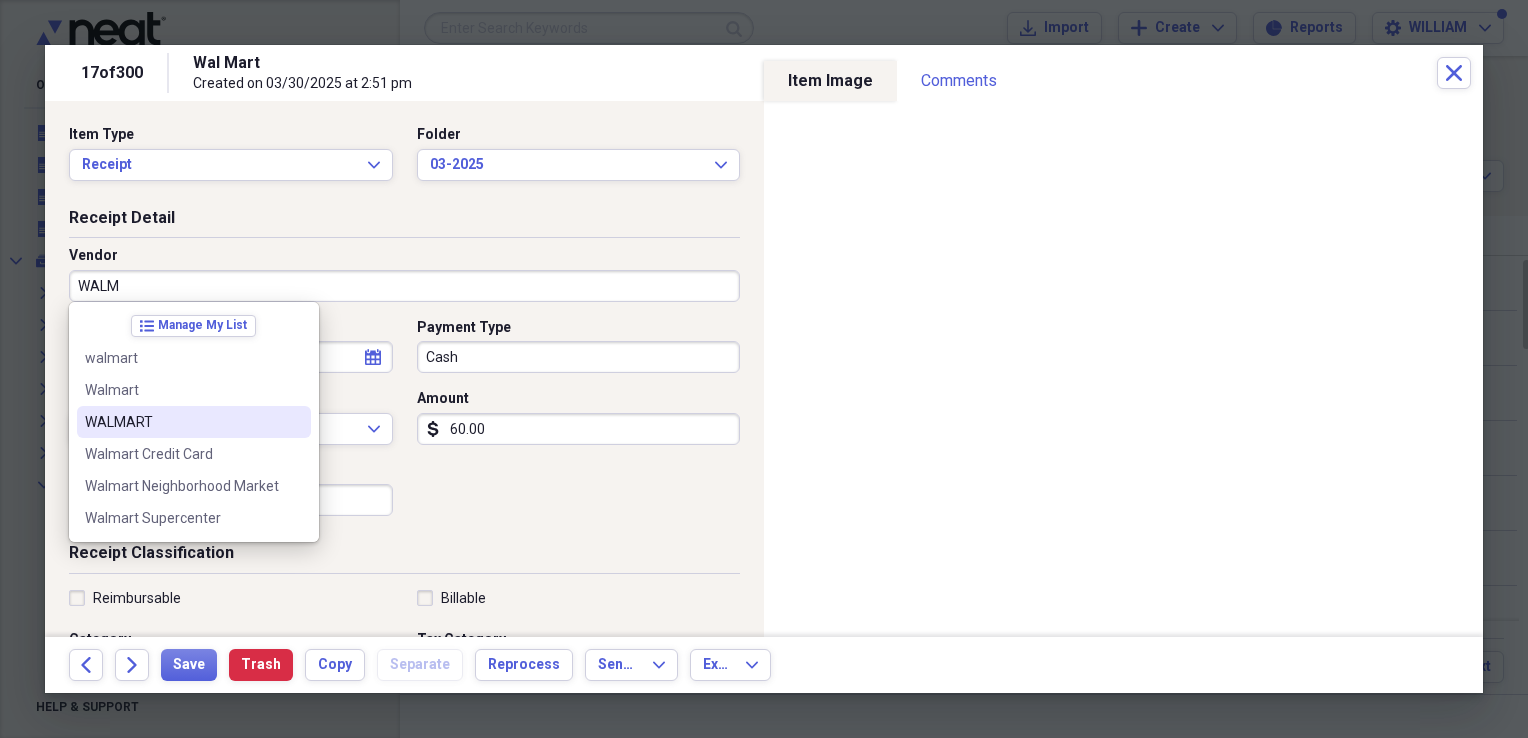 click on "WALMART" at bounding box center [182, 422] 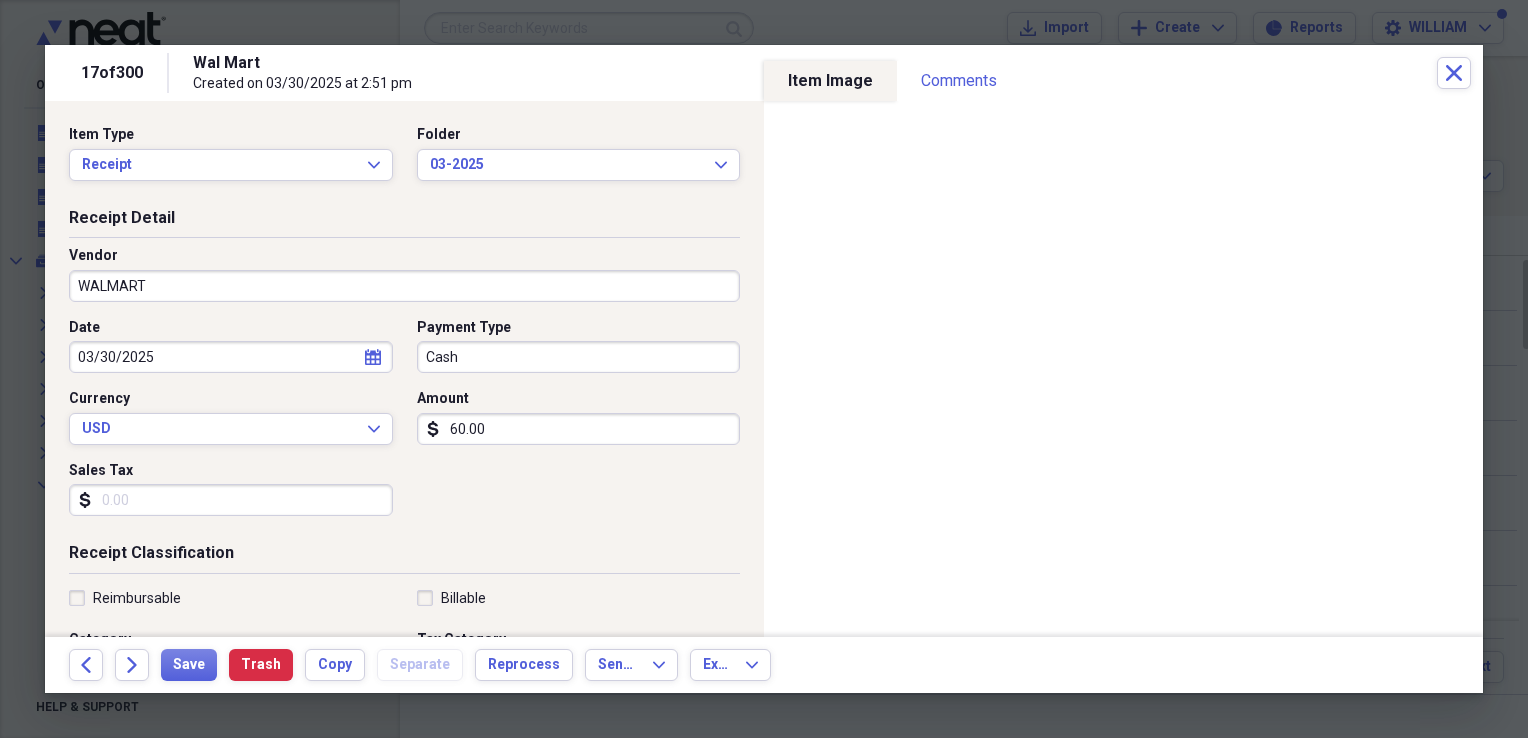 type on "Grocery Purchase" 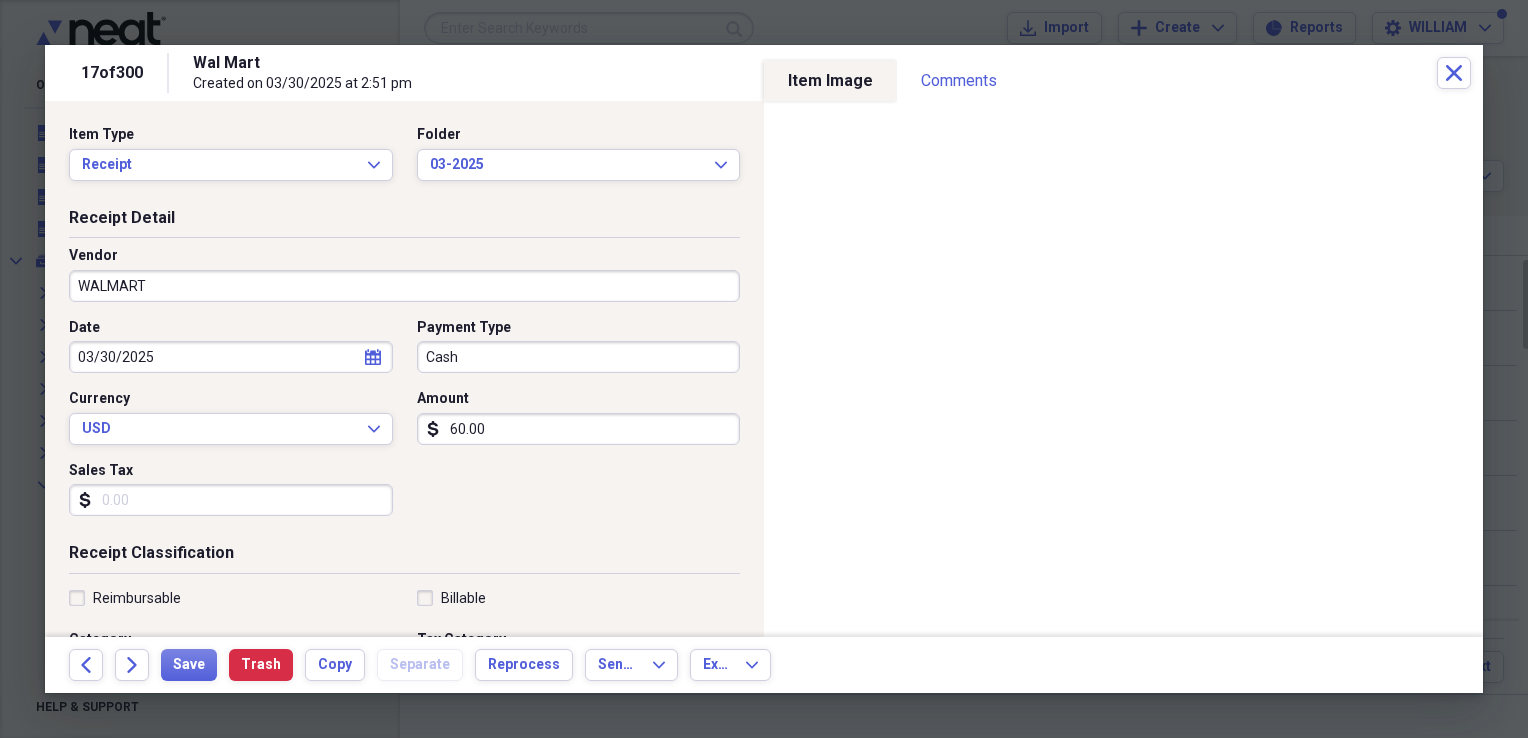 click on "Sales Tax" at bounding box center [231, 500] 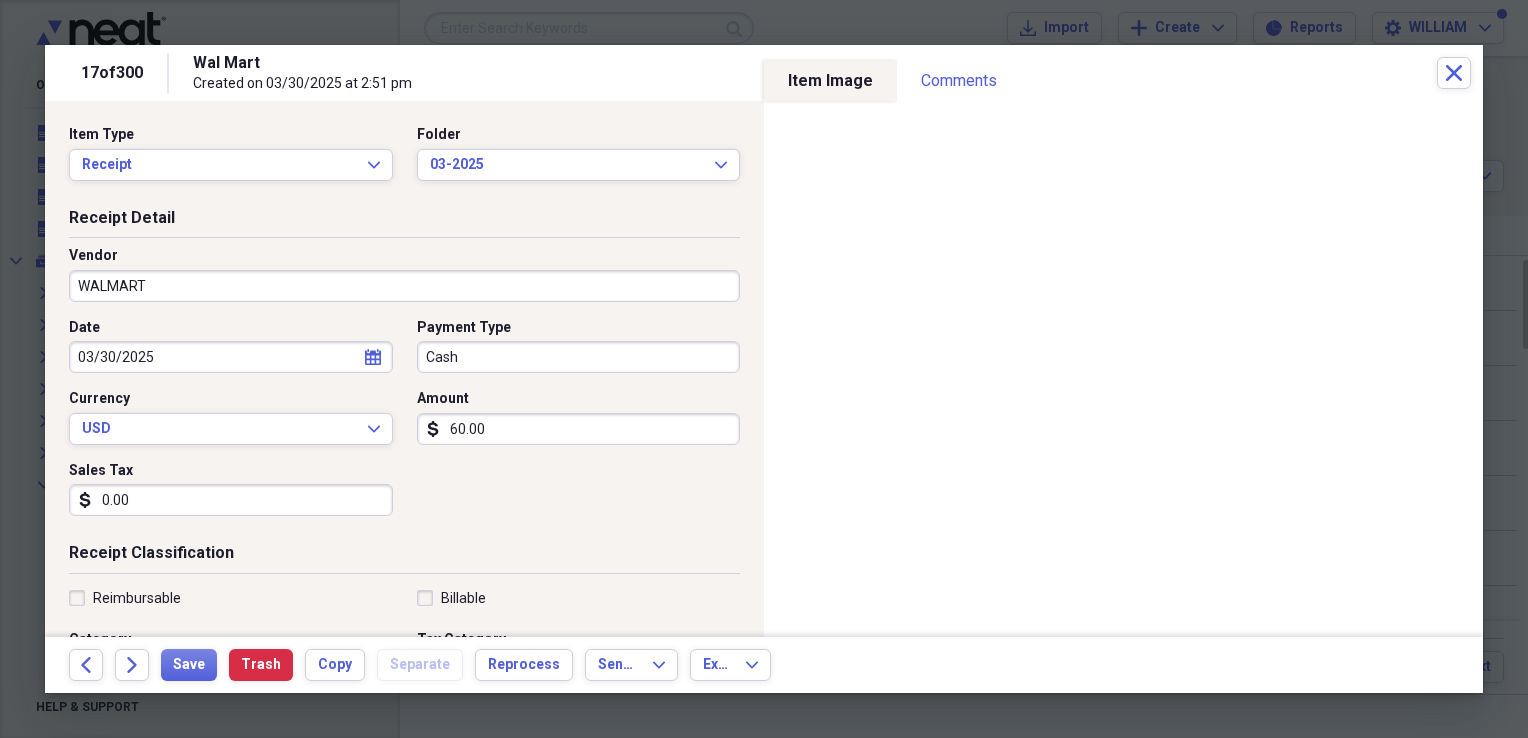 type on "0.00" 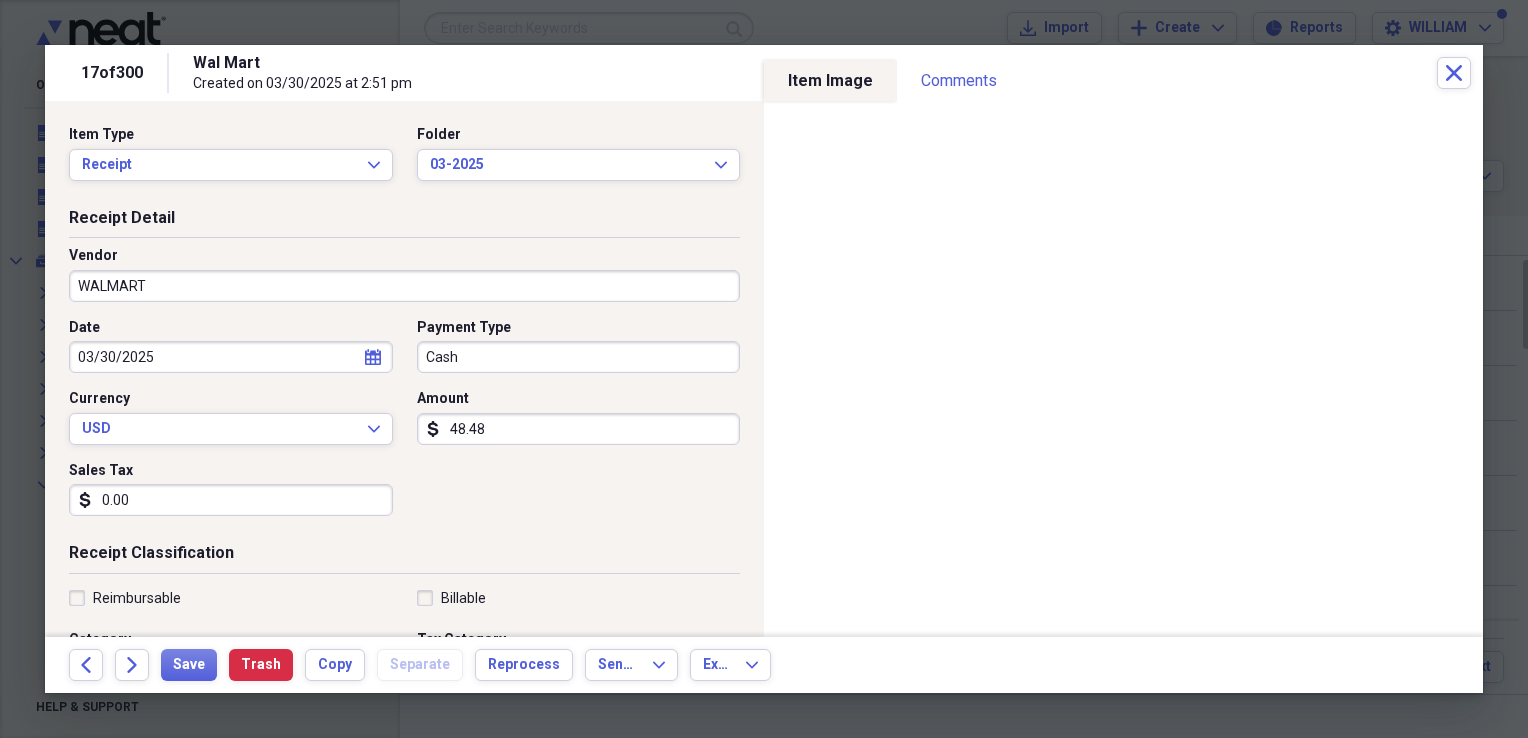 type on "48.48" 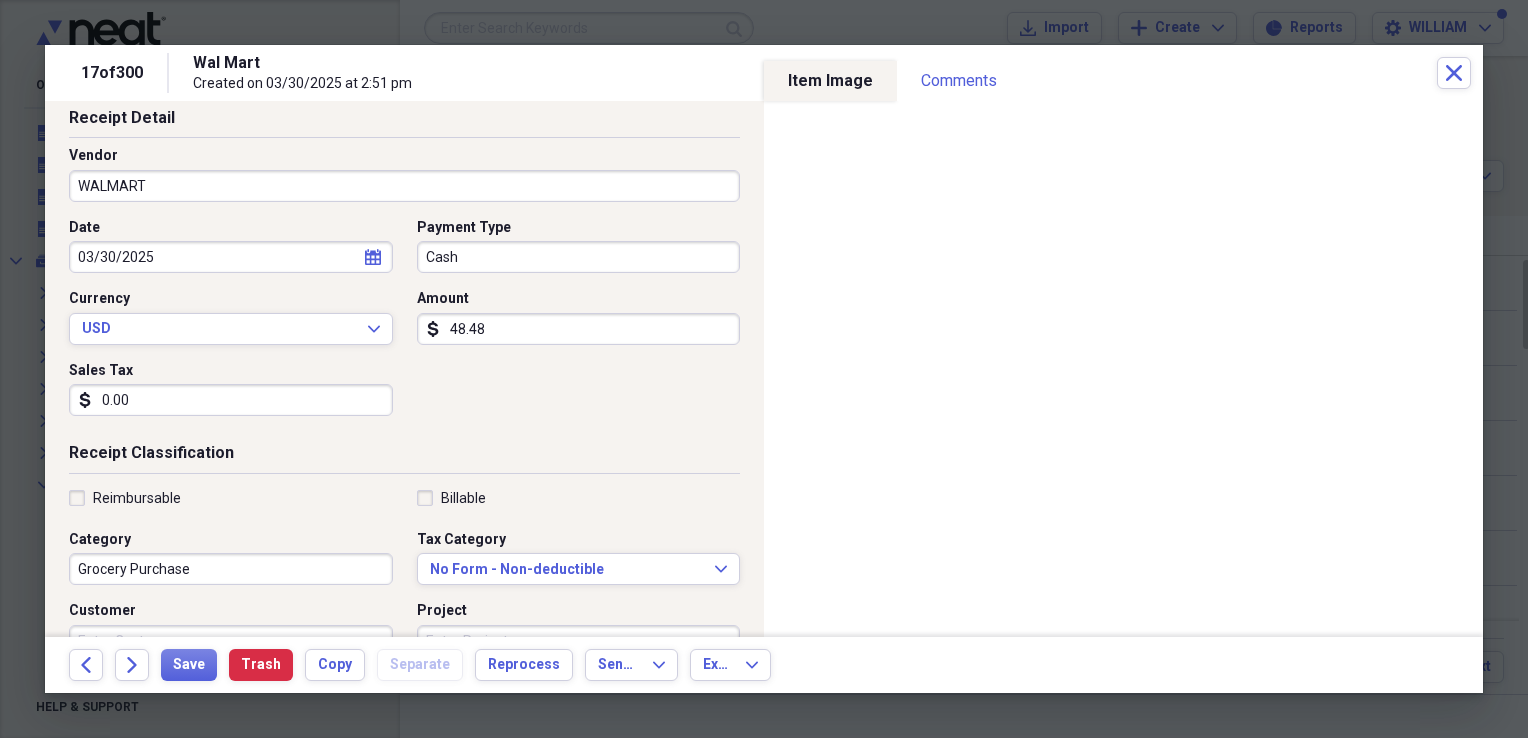 scroll, scrollTop: 107, scrollLeft: 0, axis: vertical 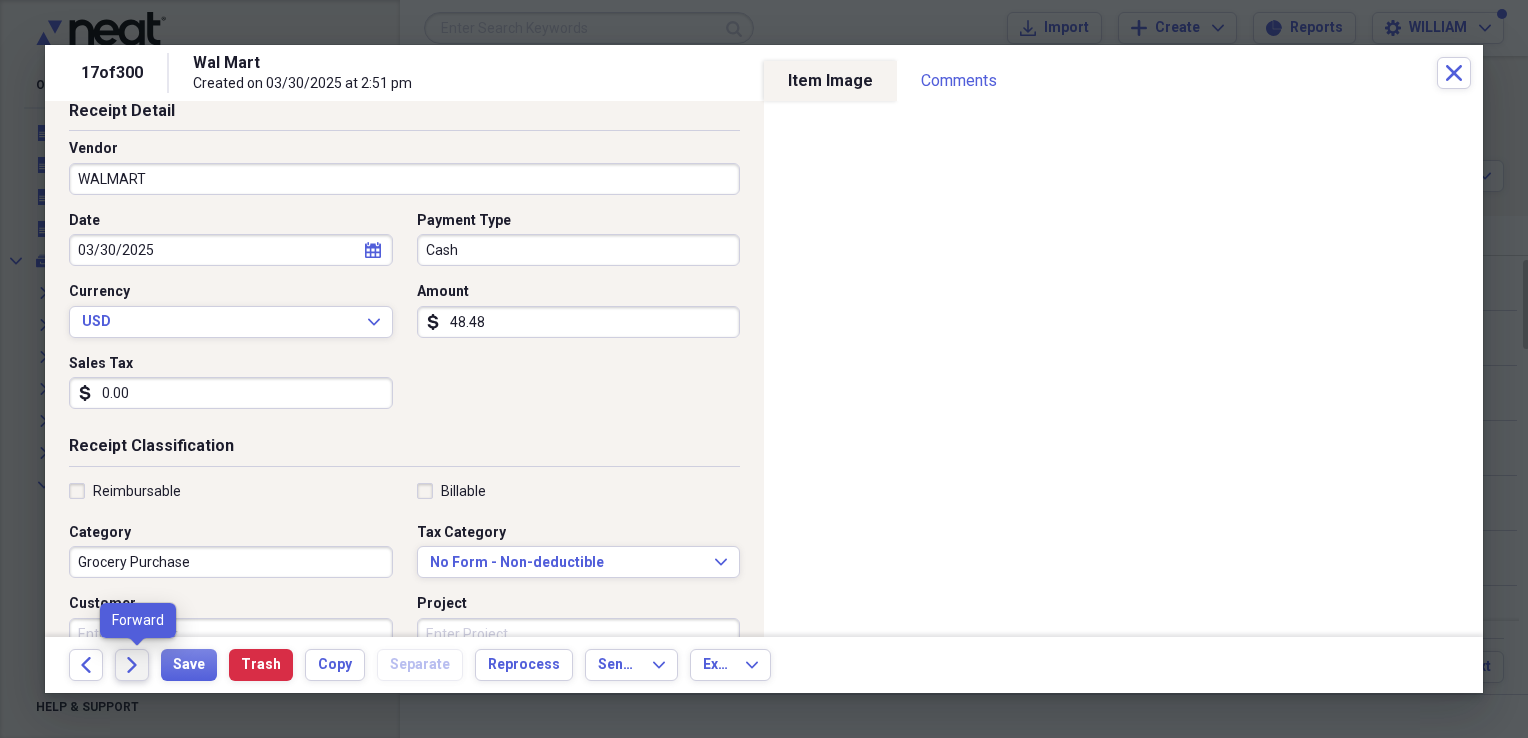 click on "Forward" 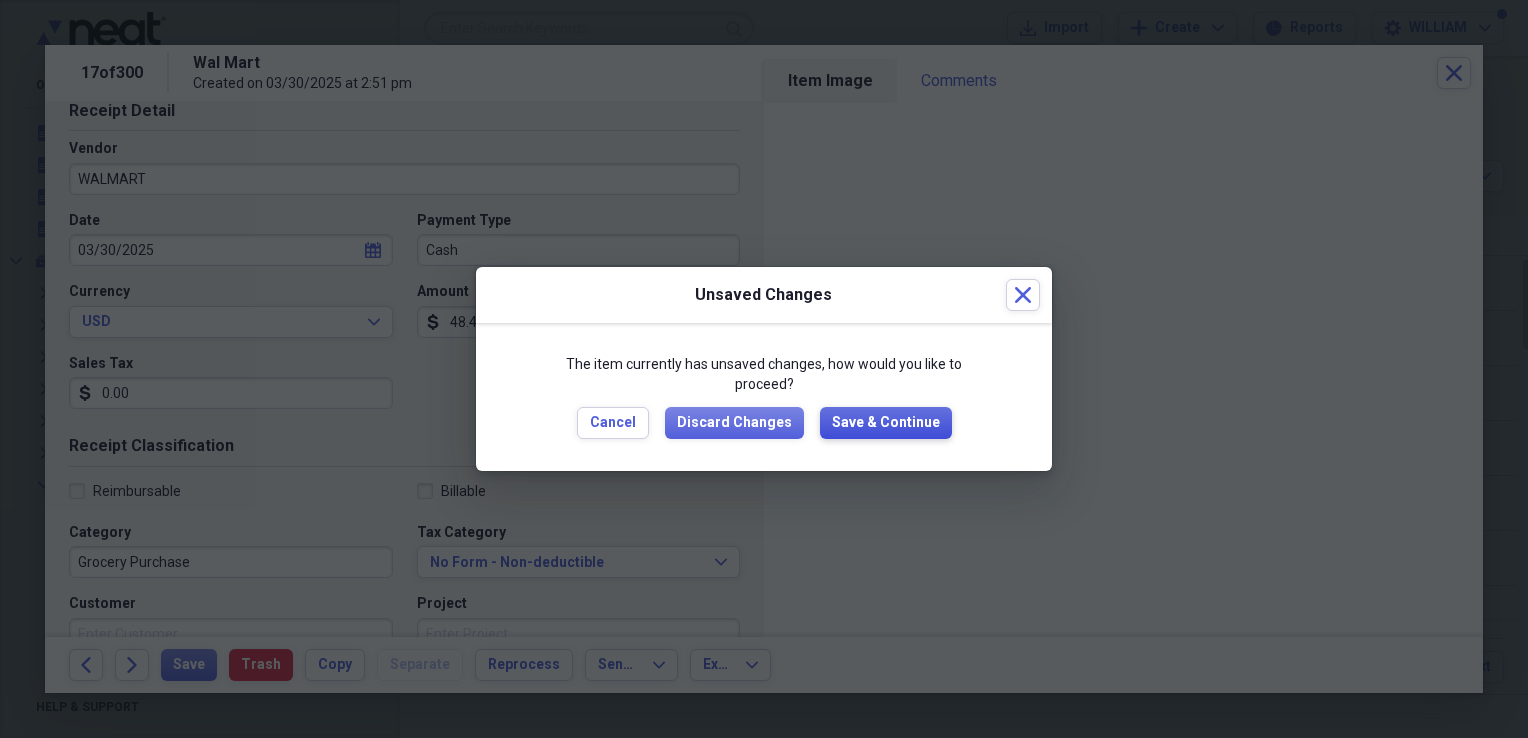 click on "Save & Continue" at bounding box center [886, 423] 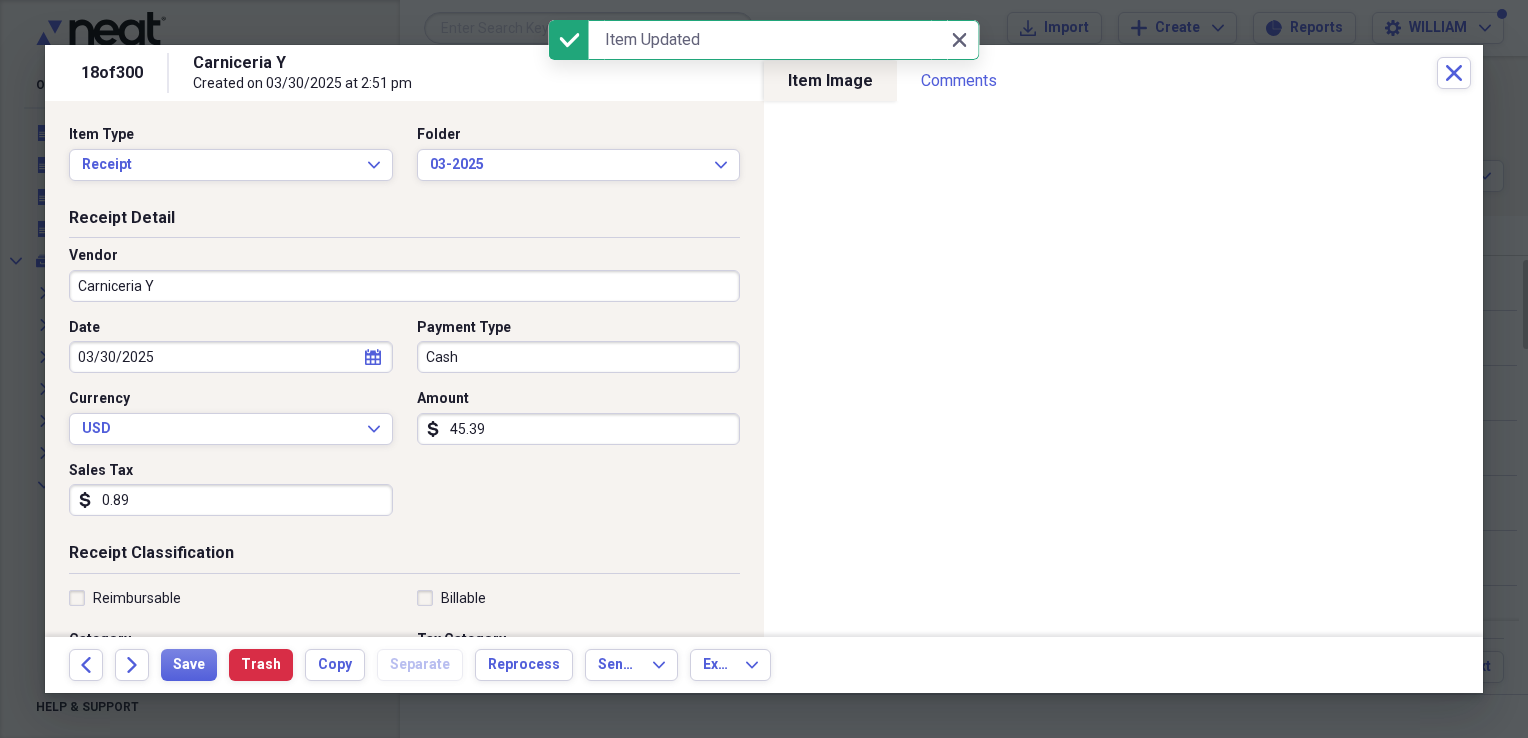 click on "Carniceria Y" at bounding box center (404, 286) 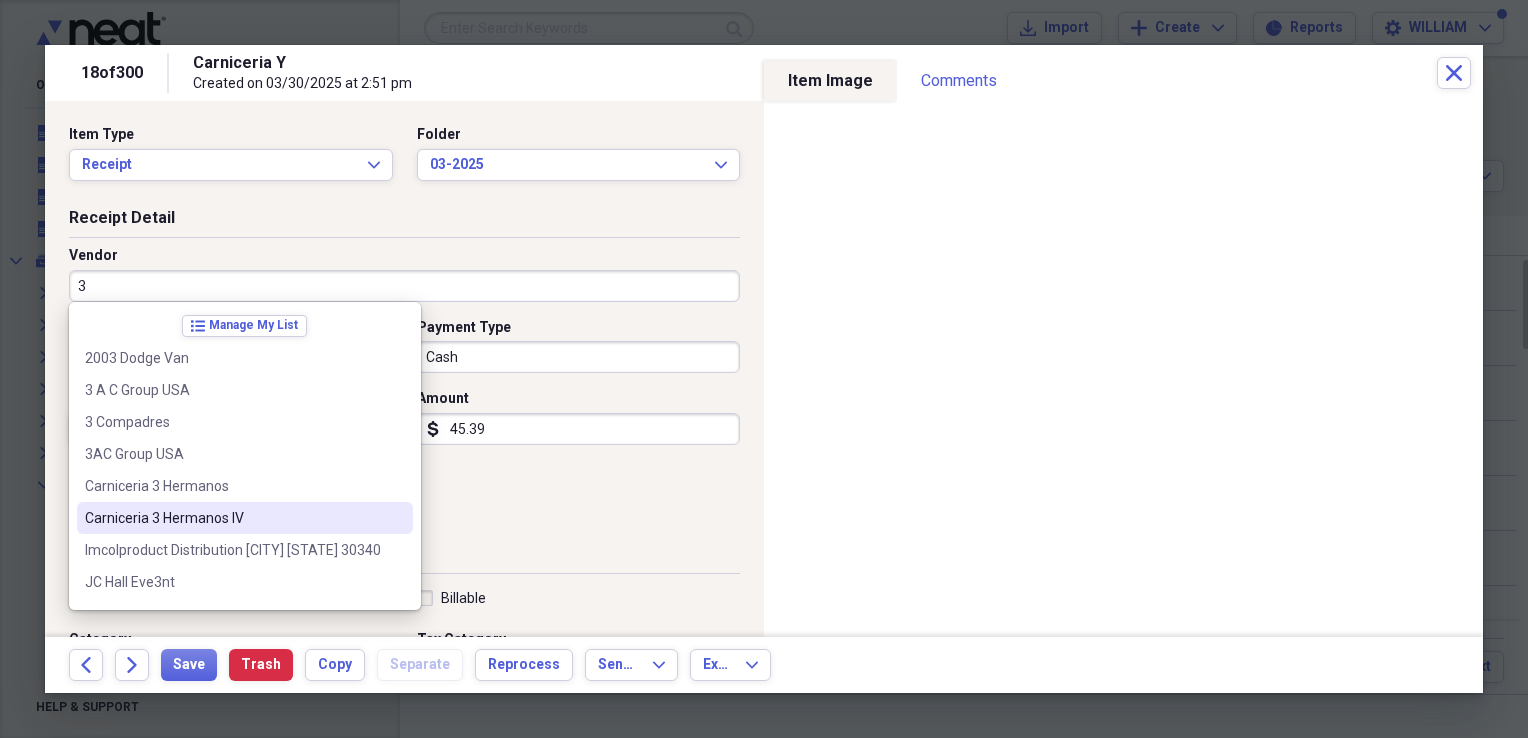 click on "Carniceria 3 Hermanos IV" at bounding box center [233, 518] 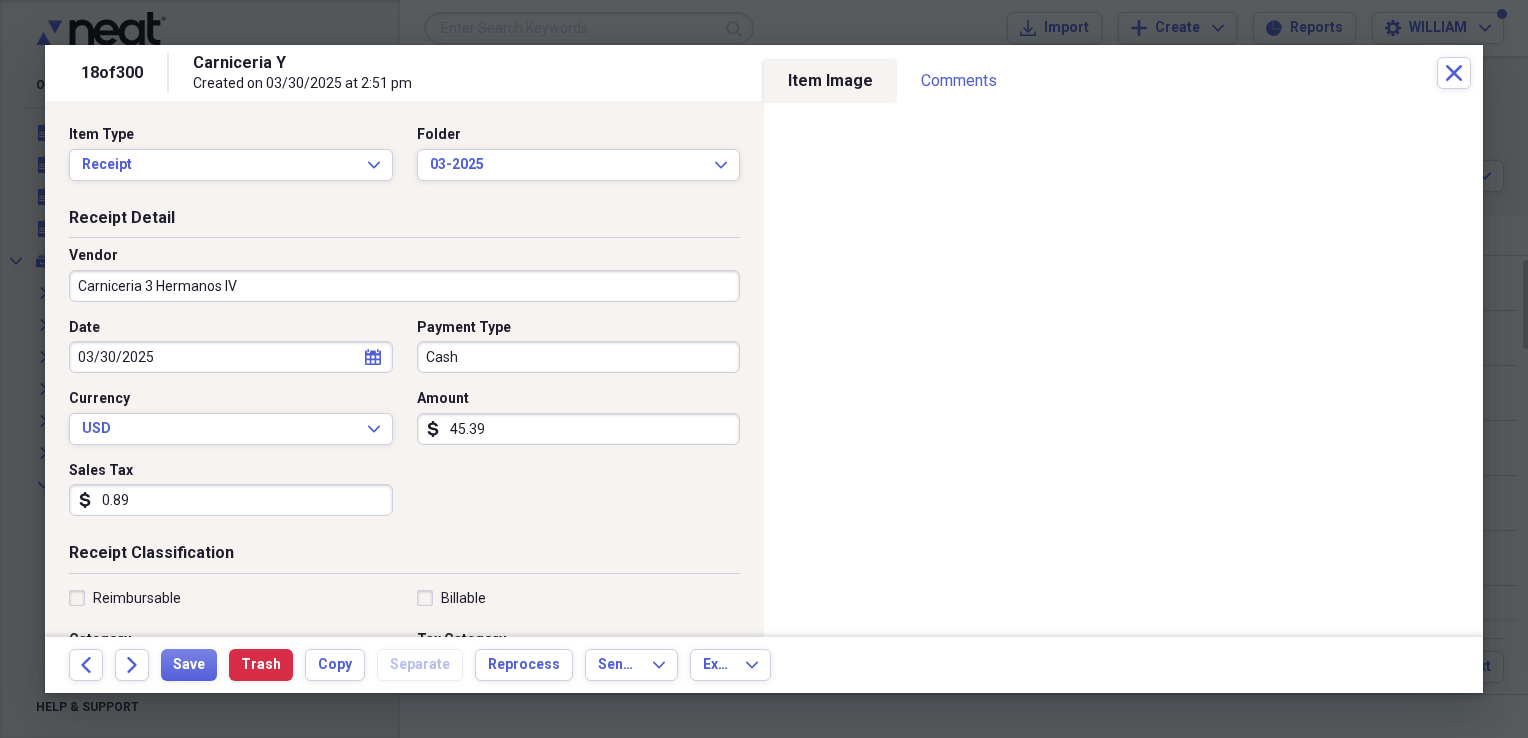 type on "[COMPANY] [COMPANY]" 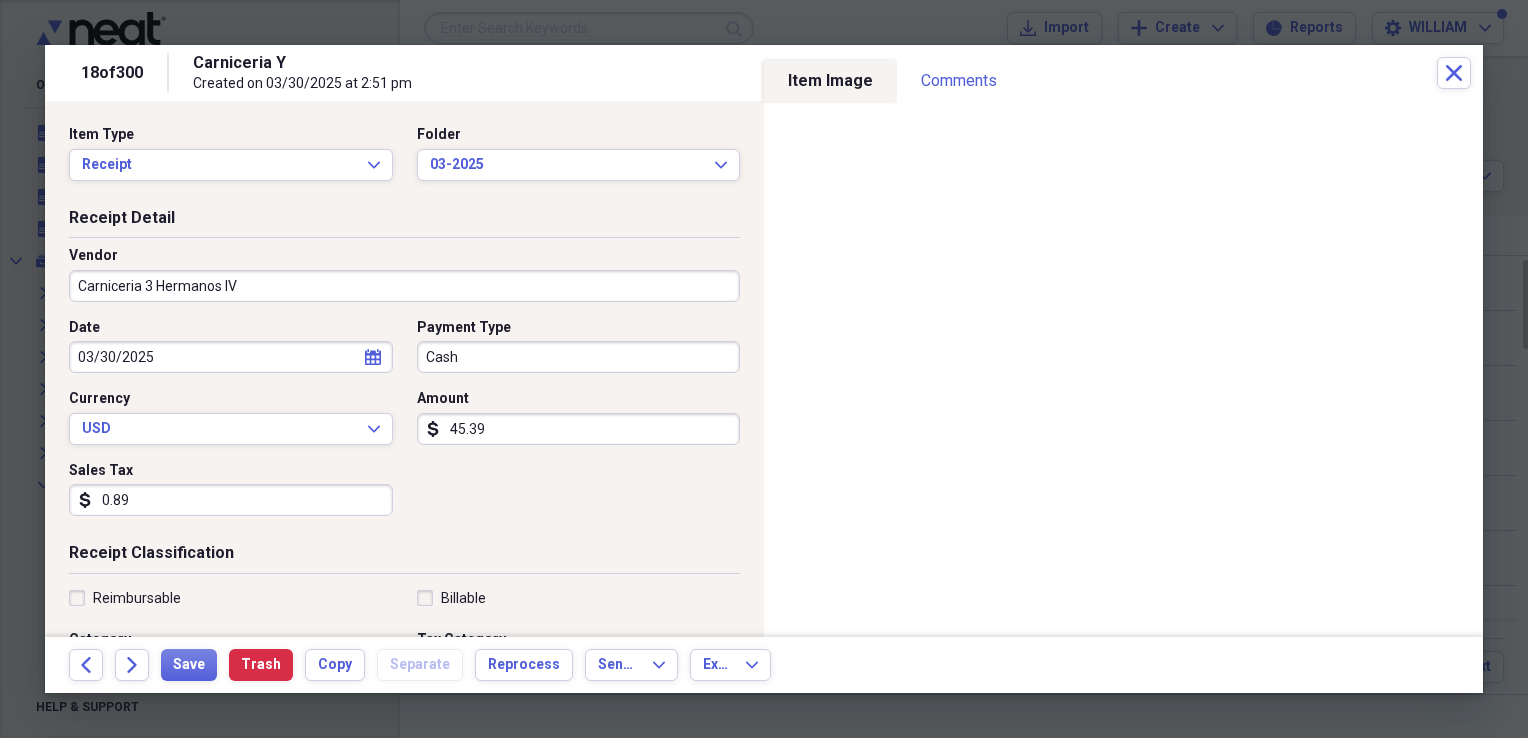 scroll, scrollTop: 108, scrollLeft: 0, axis: vertical 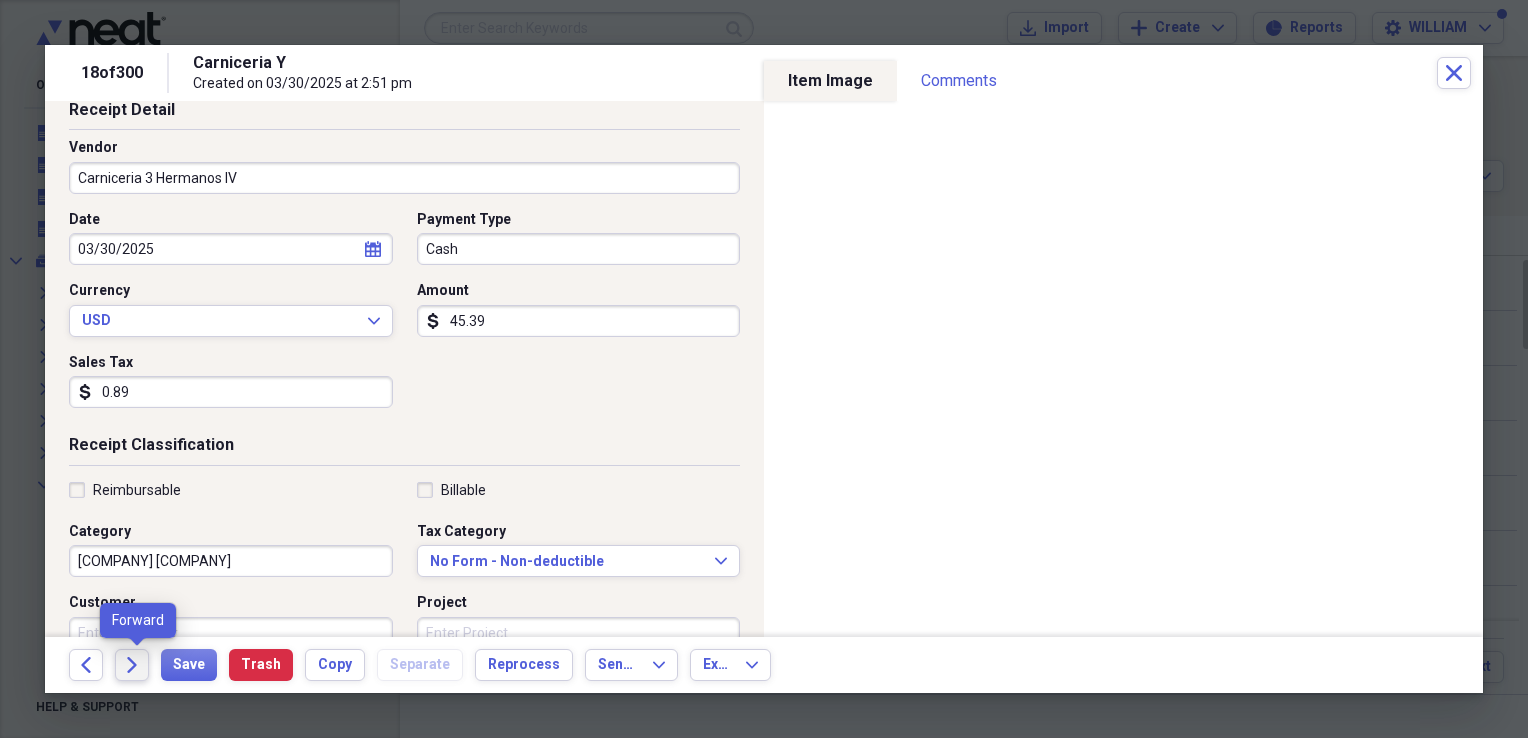 click 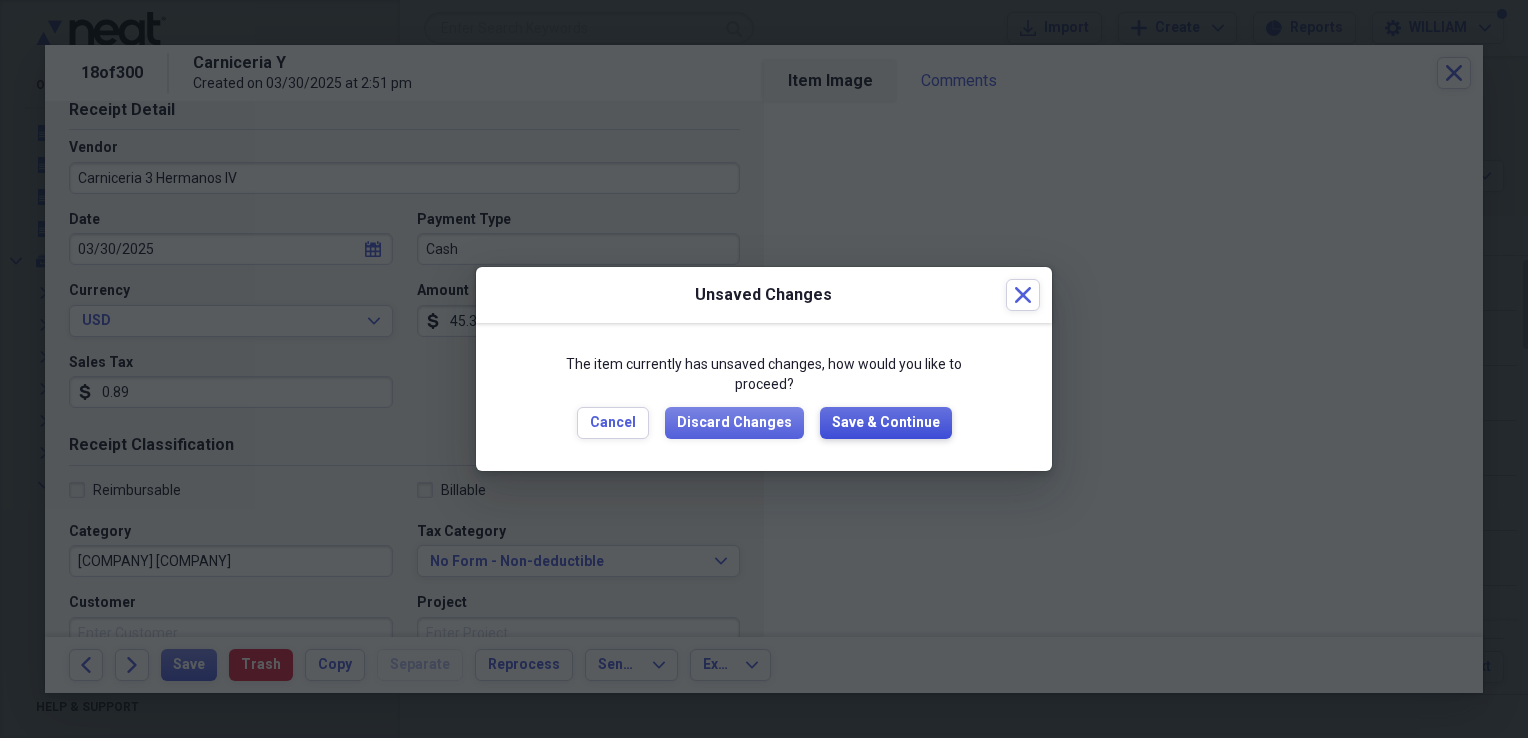 click on "Save & Continue" at bounding box center (886, 423) 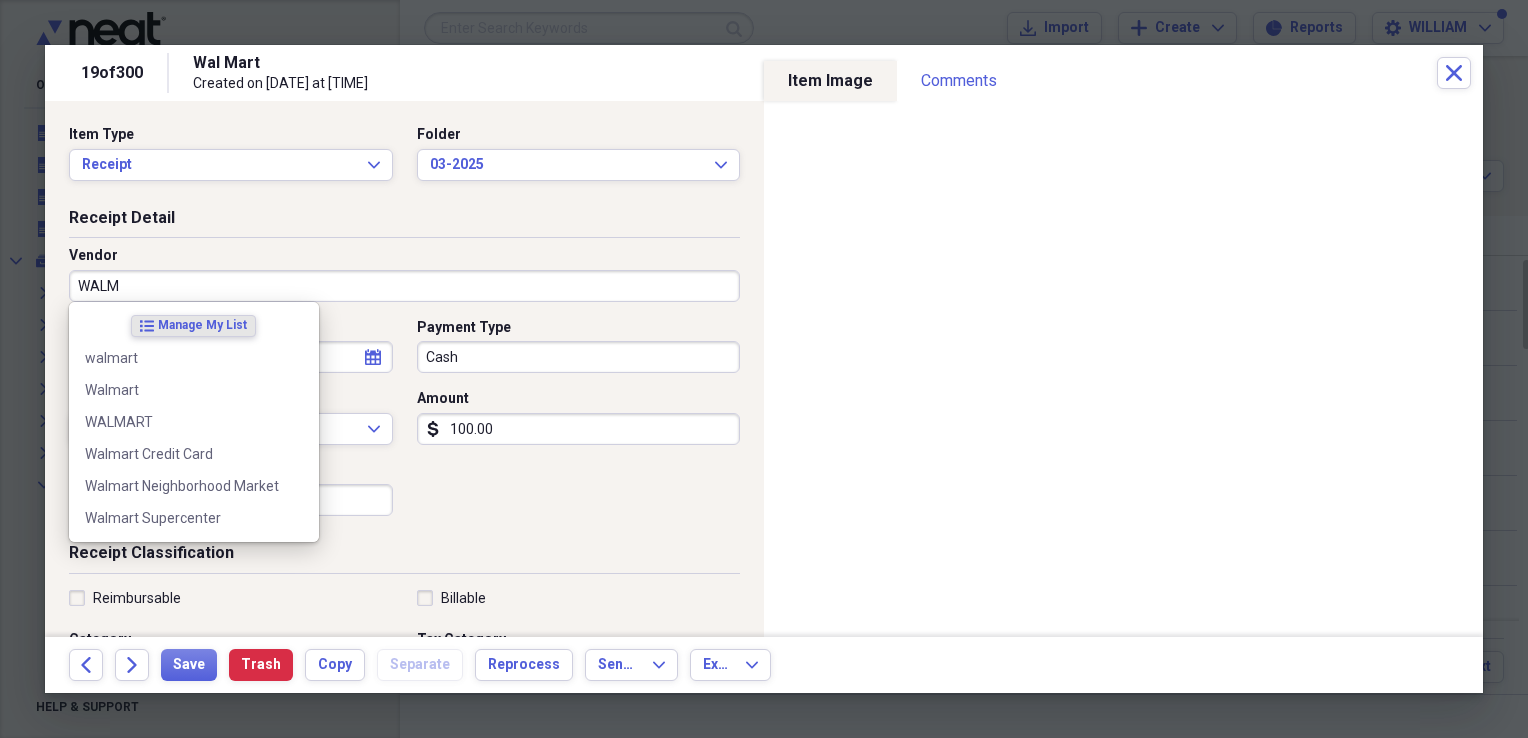click on "WALMART" at bounding box center (182, 422) 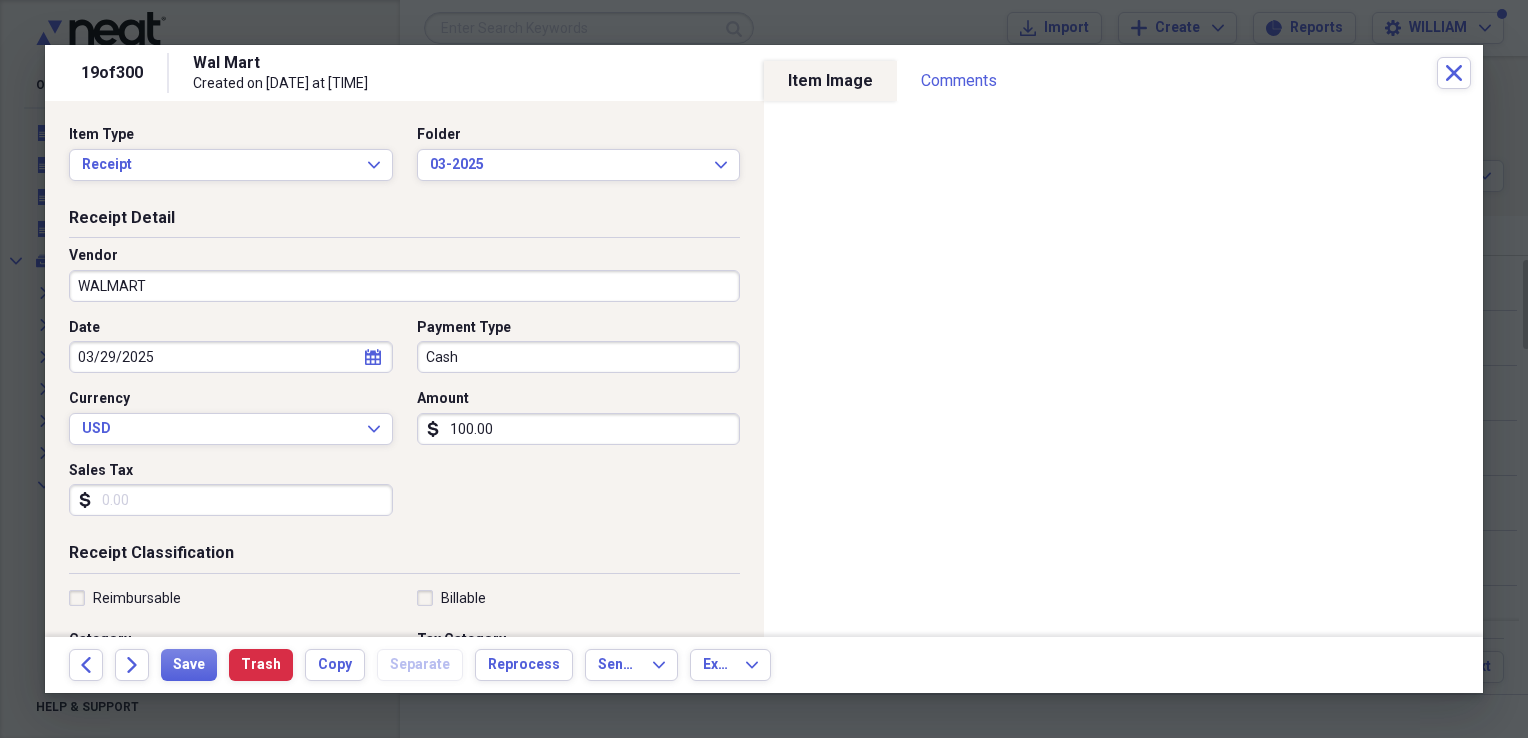 type on "Grocery Purchase" 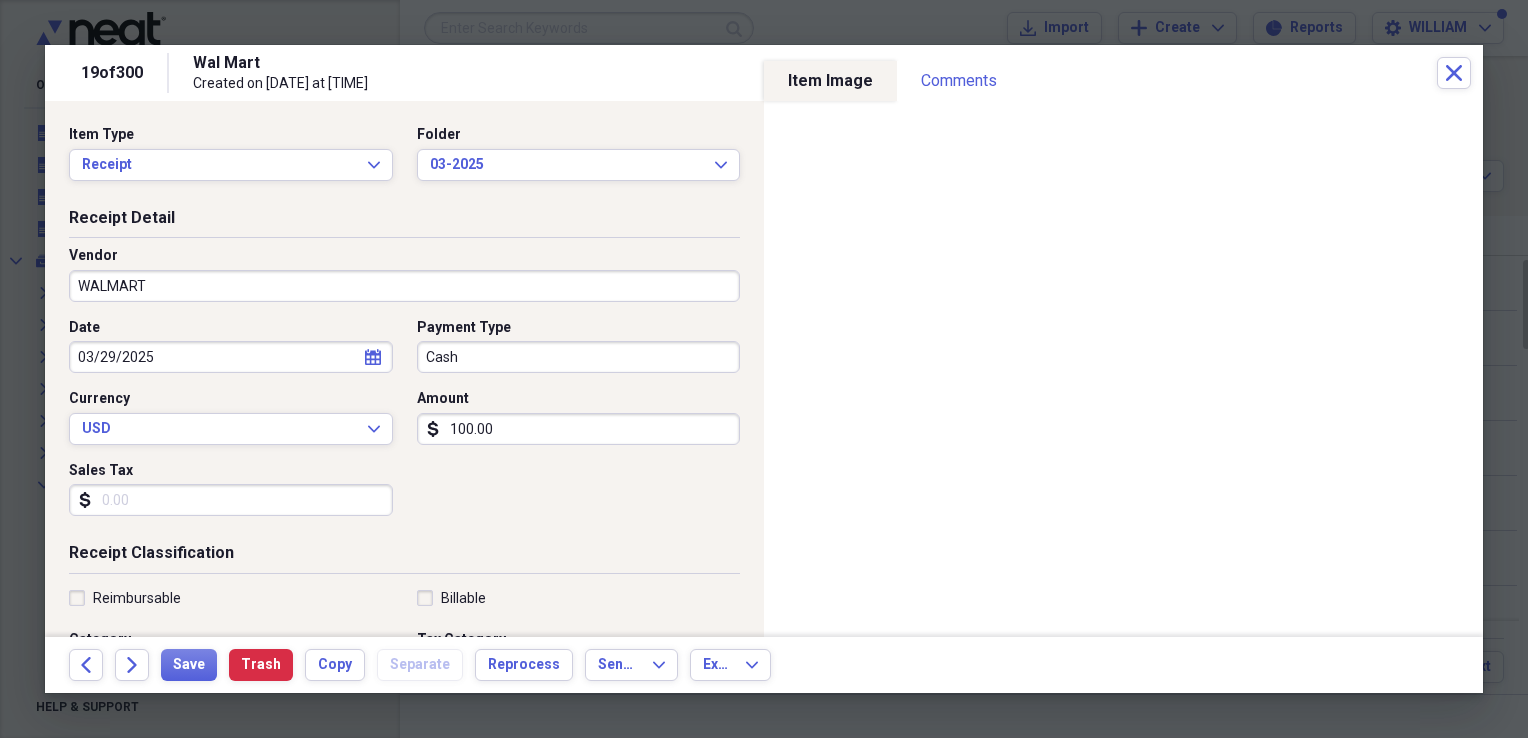 click on "Sales Tax" at bounding box center (231, 500) 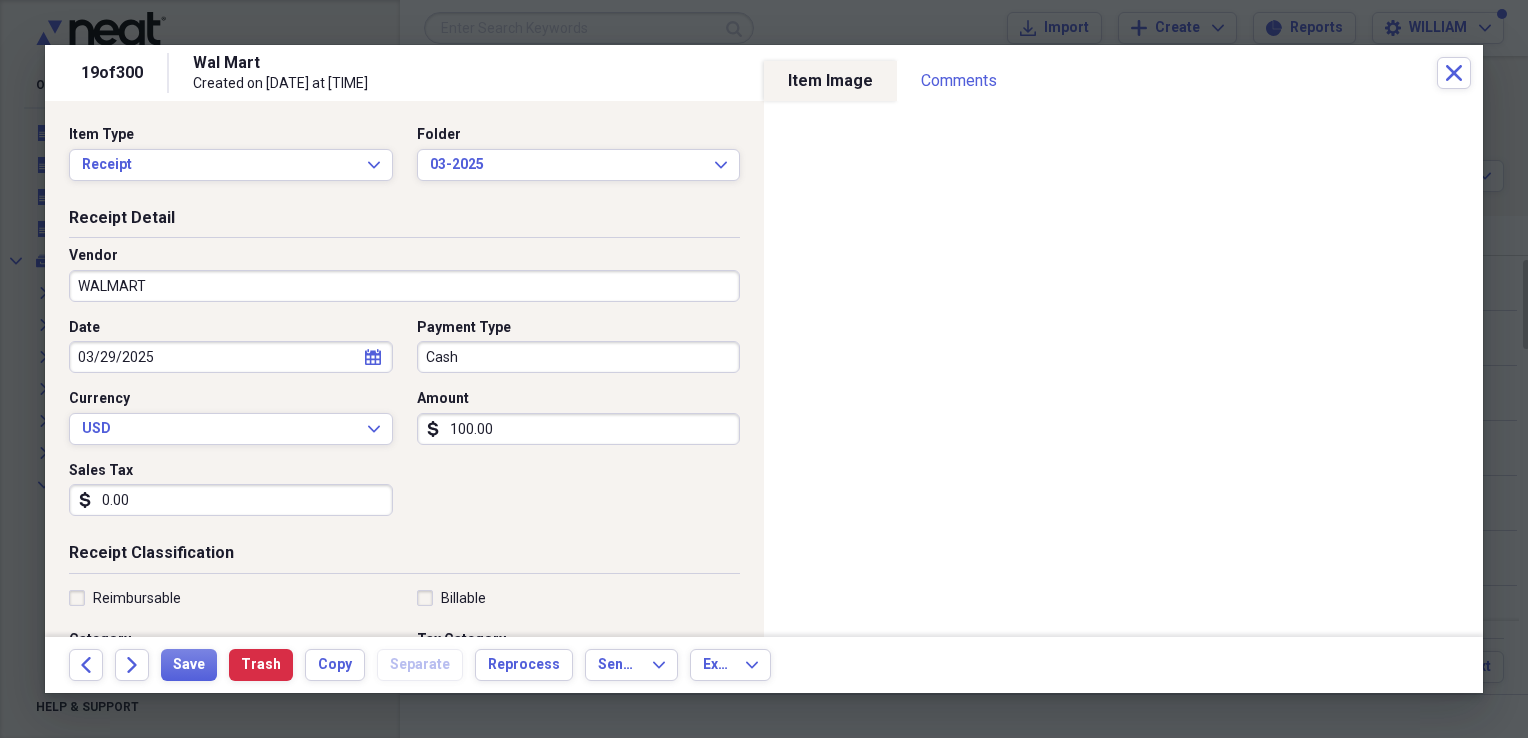 type on "0.00" 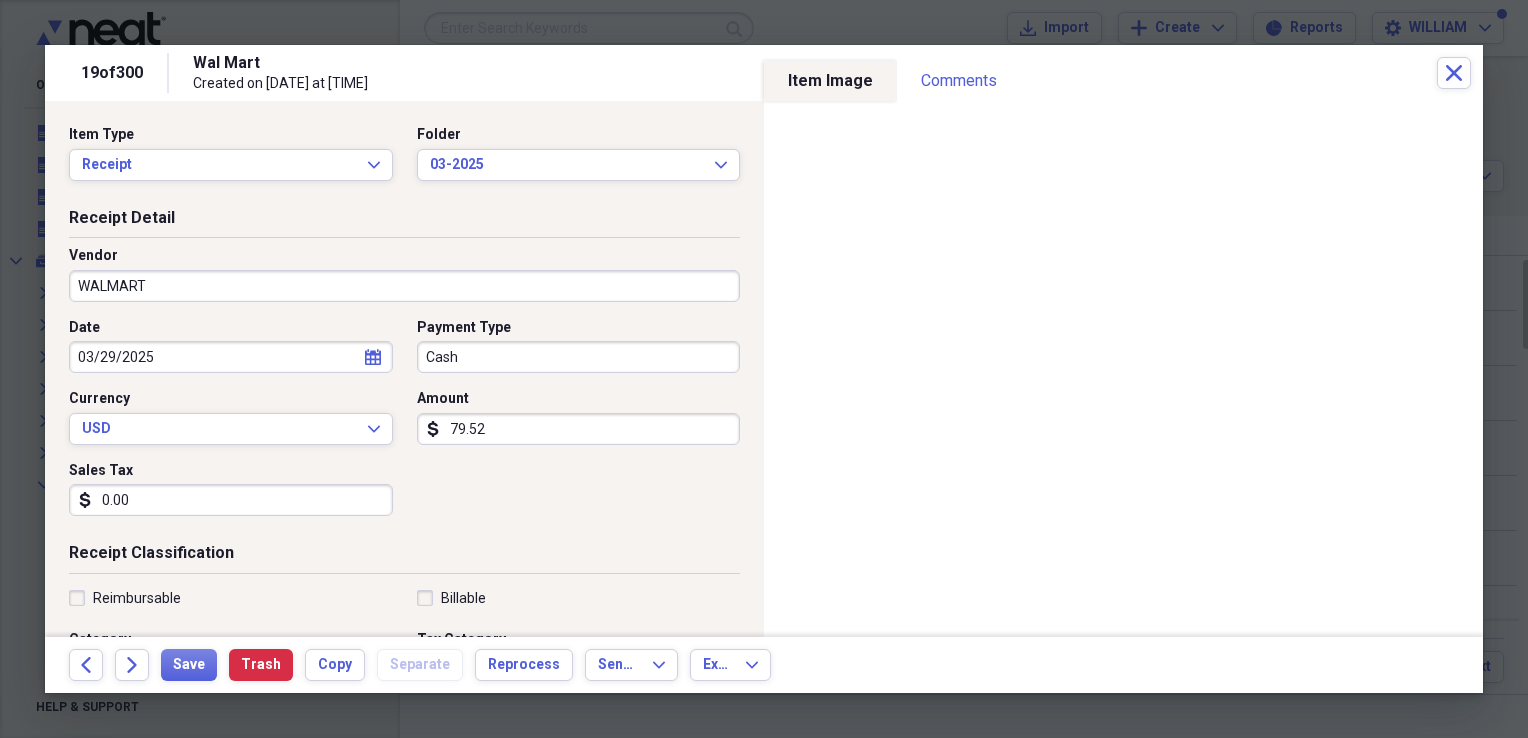 type on "79.52" 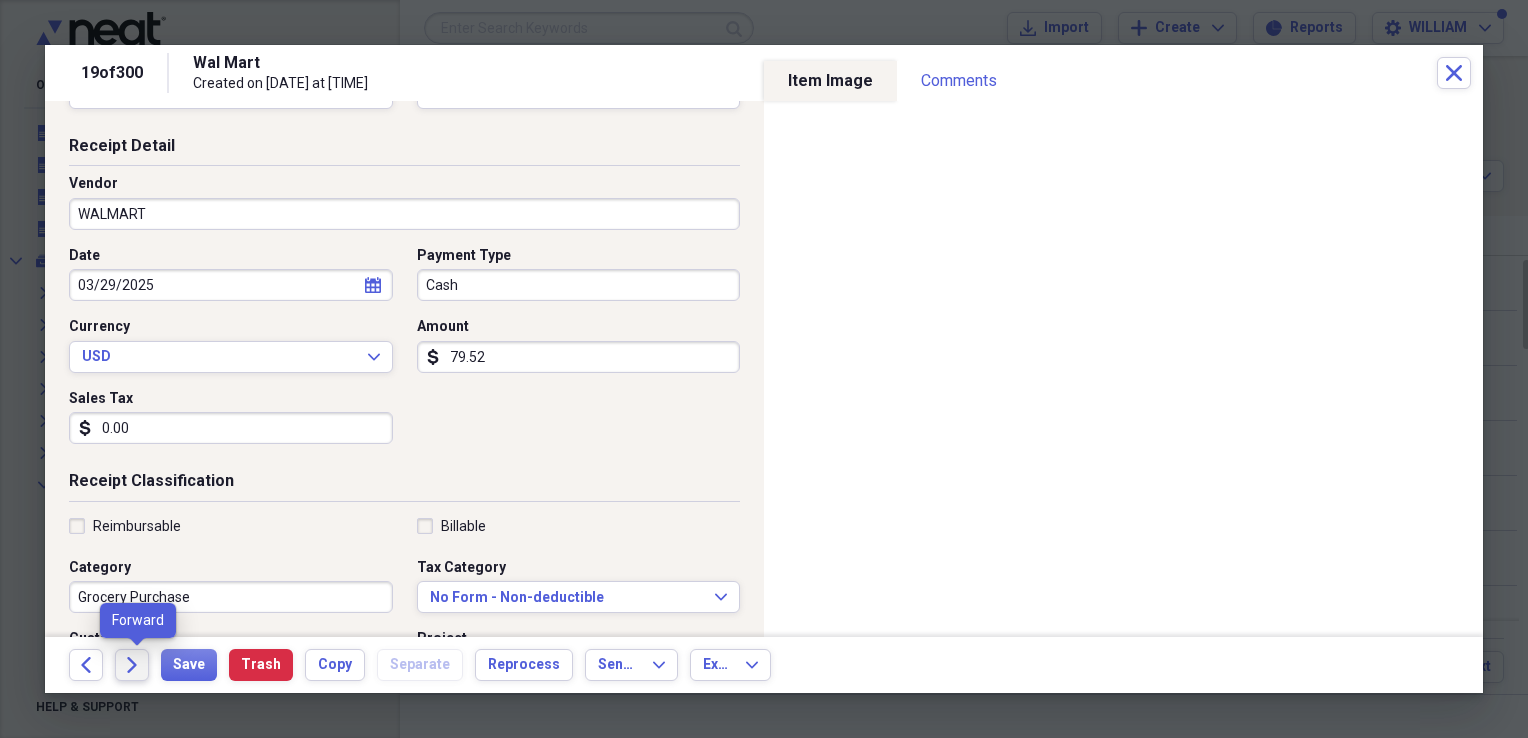 click on "Forward" at bounding box center (132, 665) 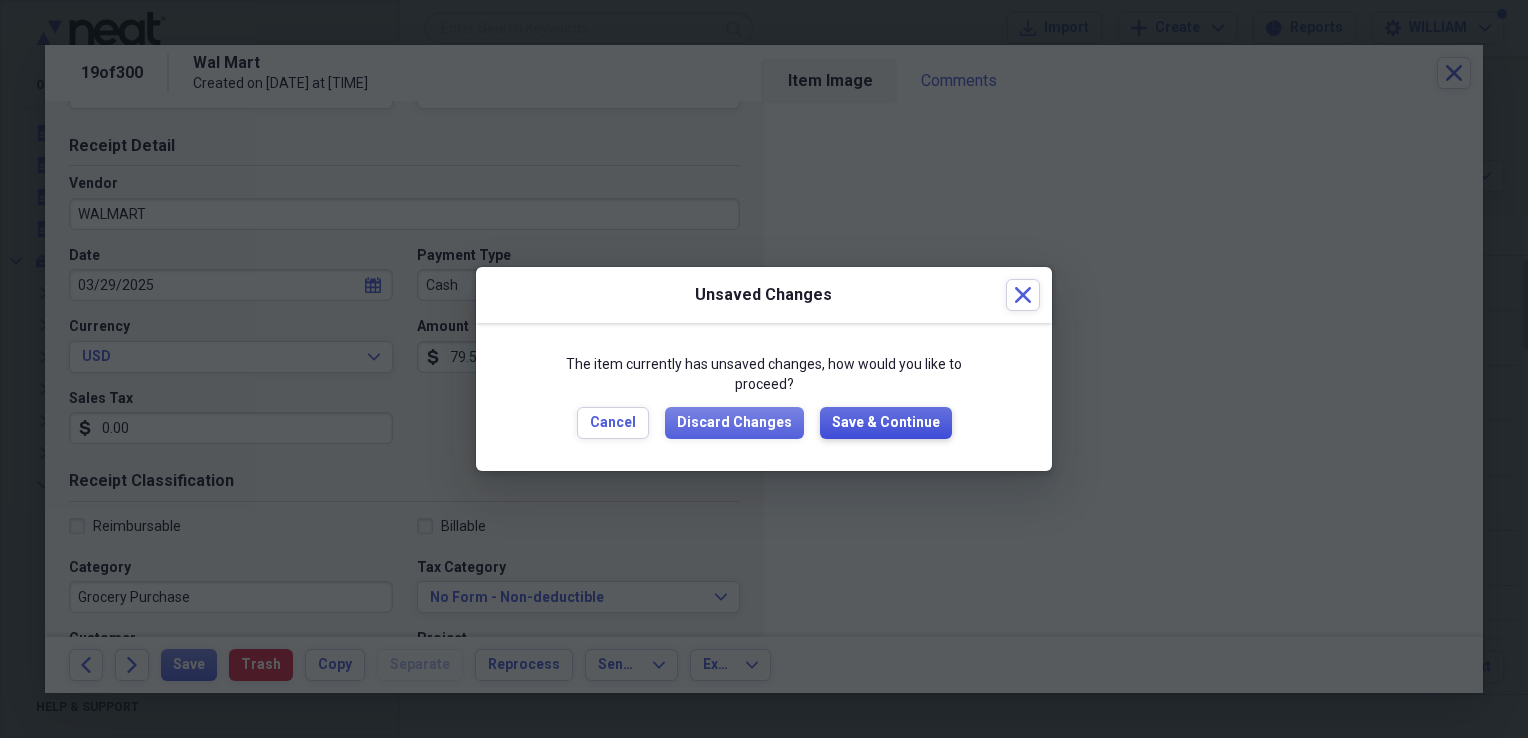 click on "Save & Continue" at bounding box center (886, 423) 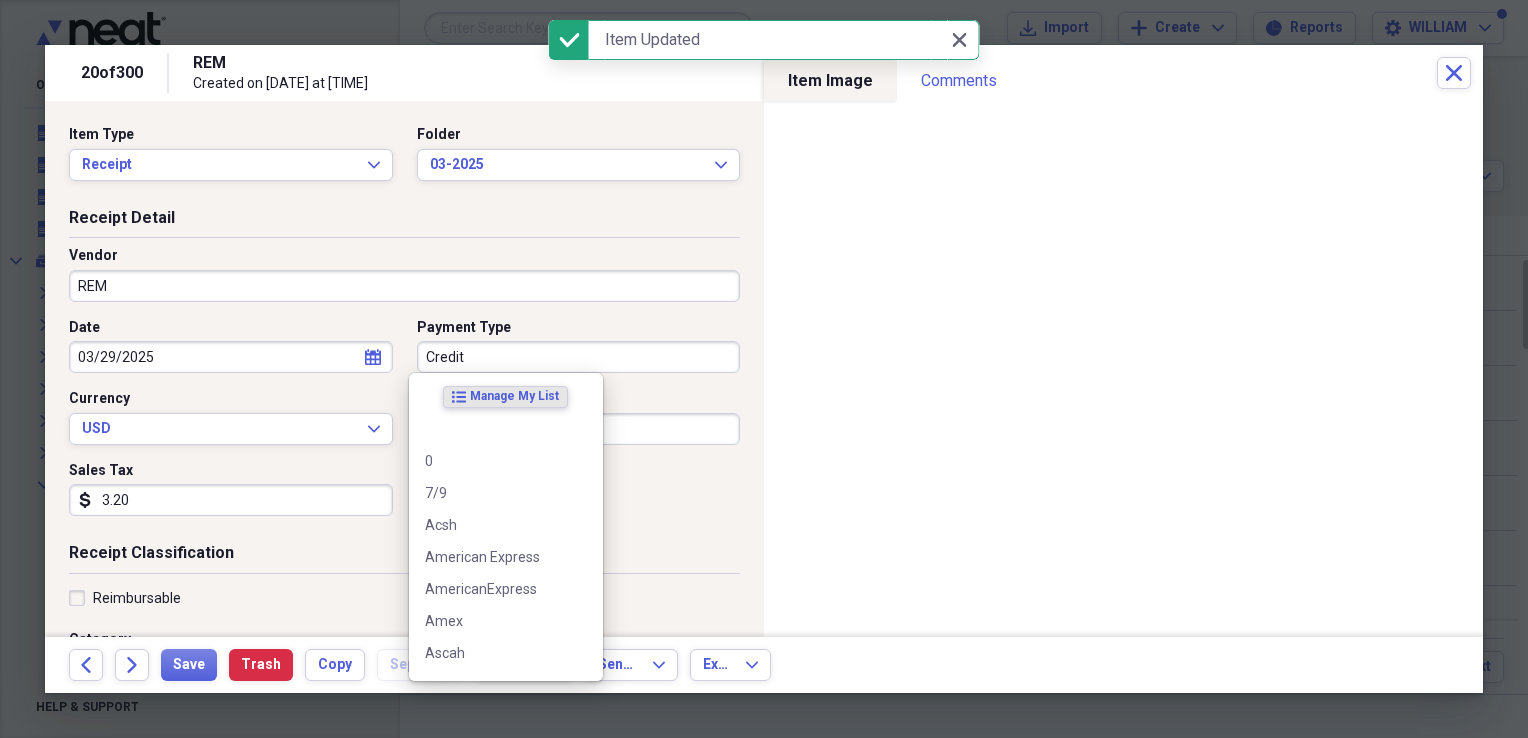 click on "Credit" at bounding box center [579, 357] 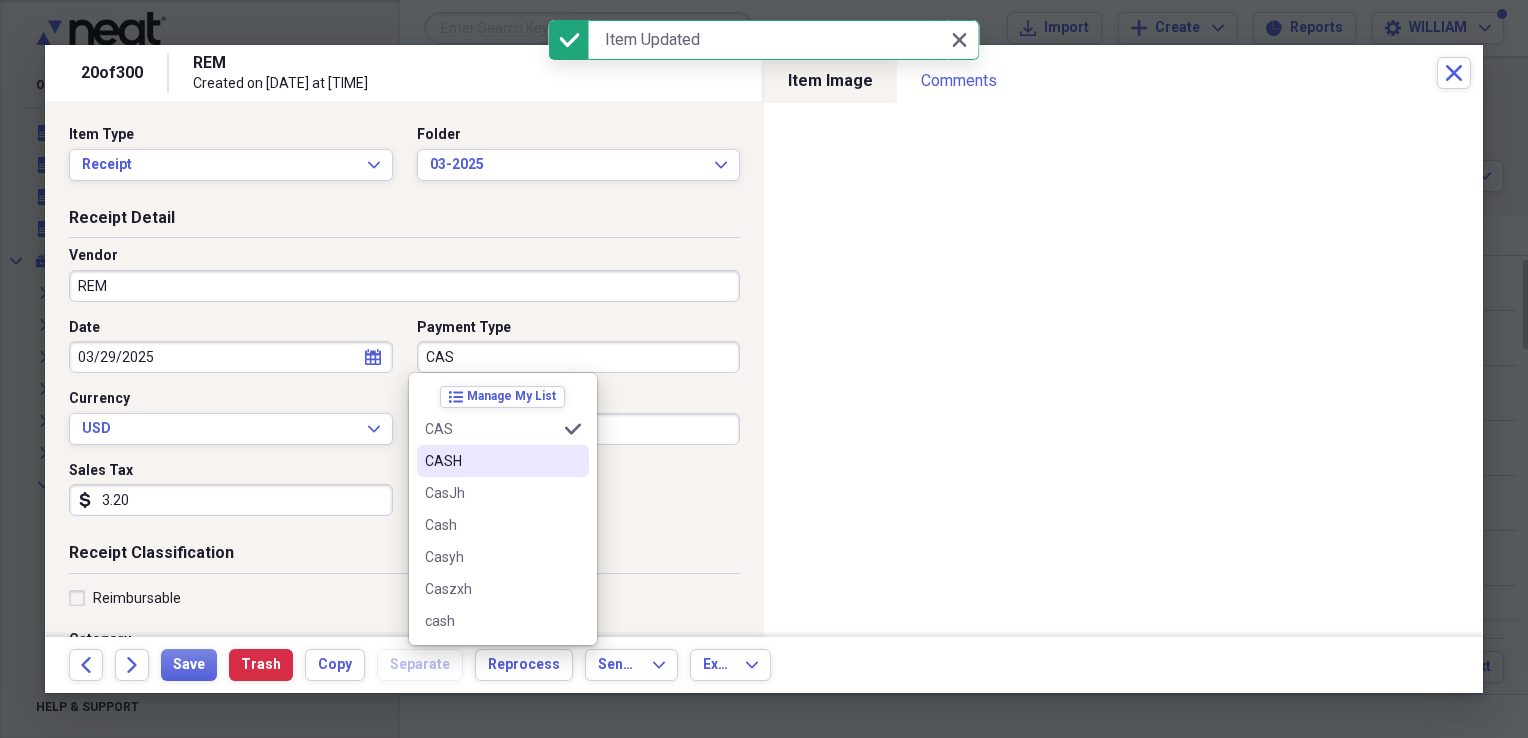 click on "CASH" at bounding box center [503, 461] 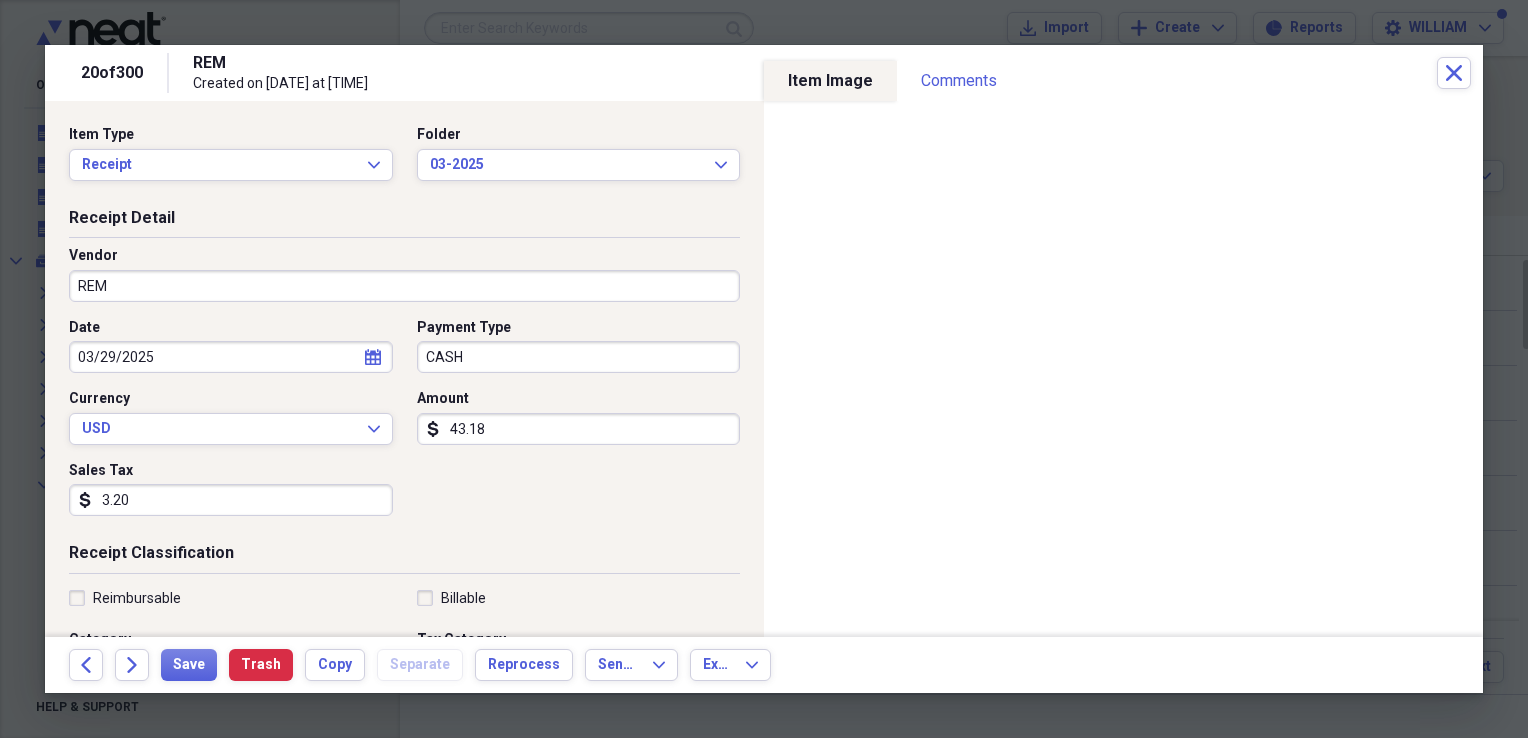 scroll, scrollTop: 84, scrollLeft: 0, axis: vertical 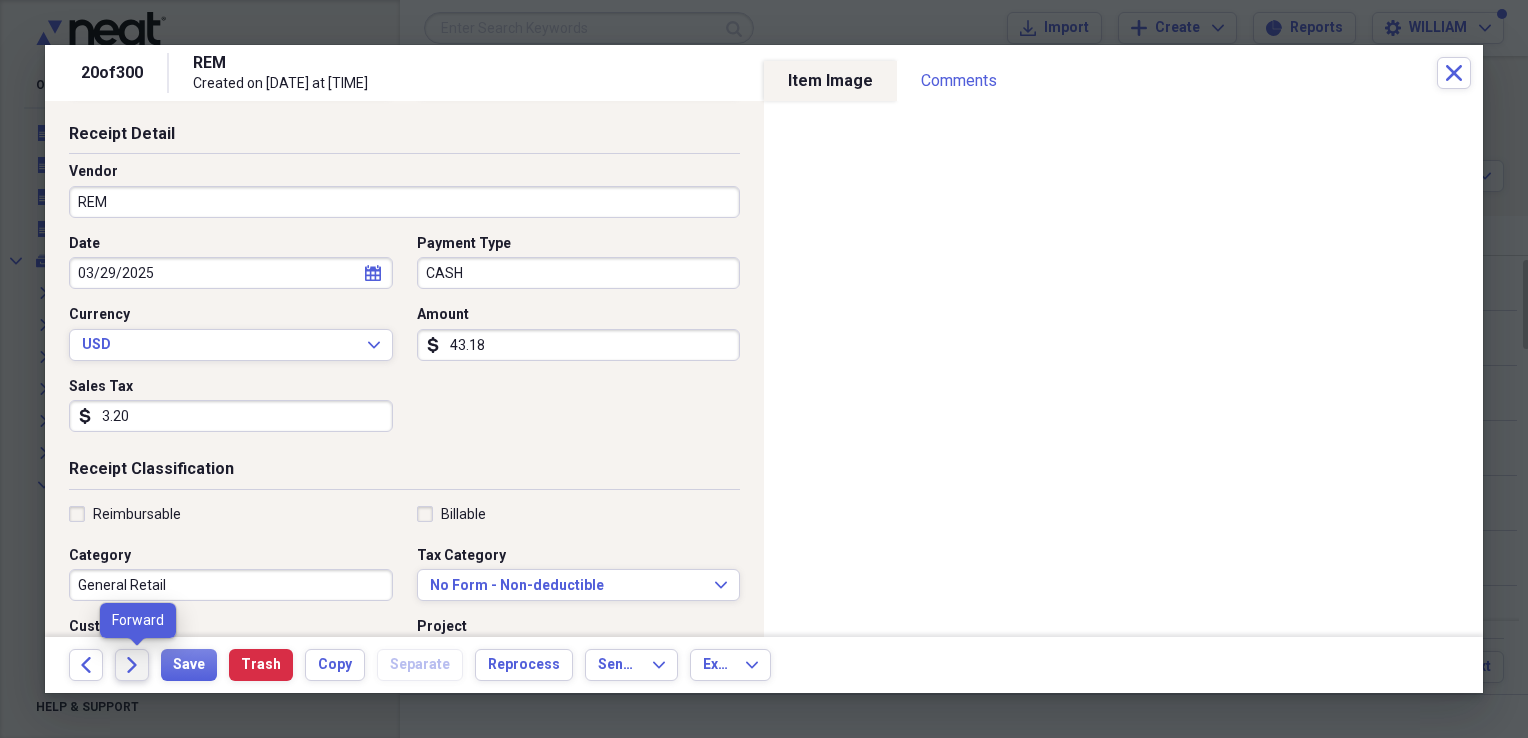 click on "Forward" 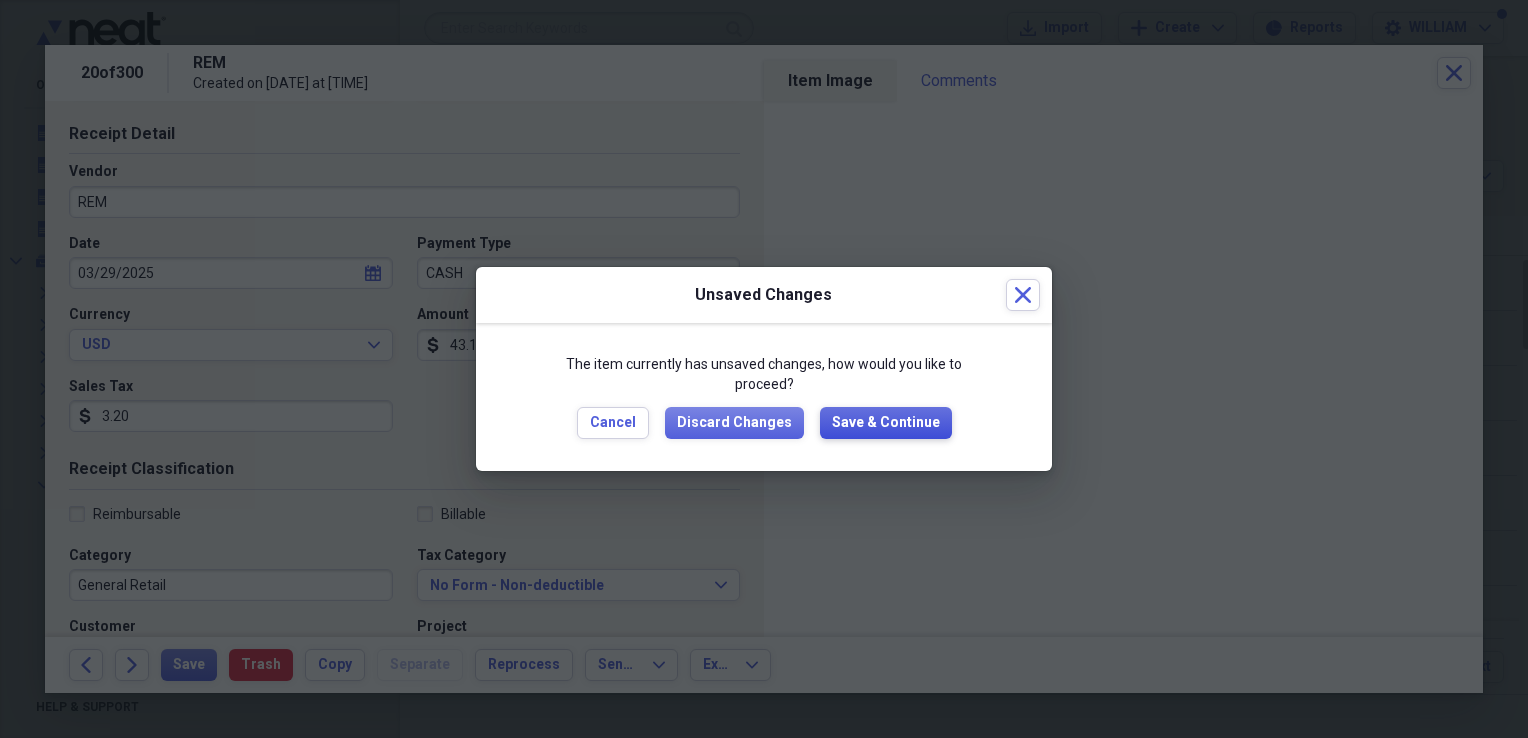 click on "Save & Continue" at bounding box center (886, 423) 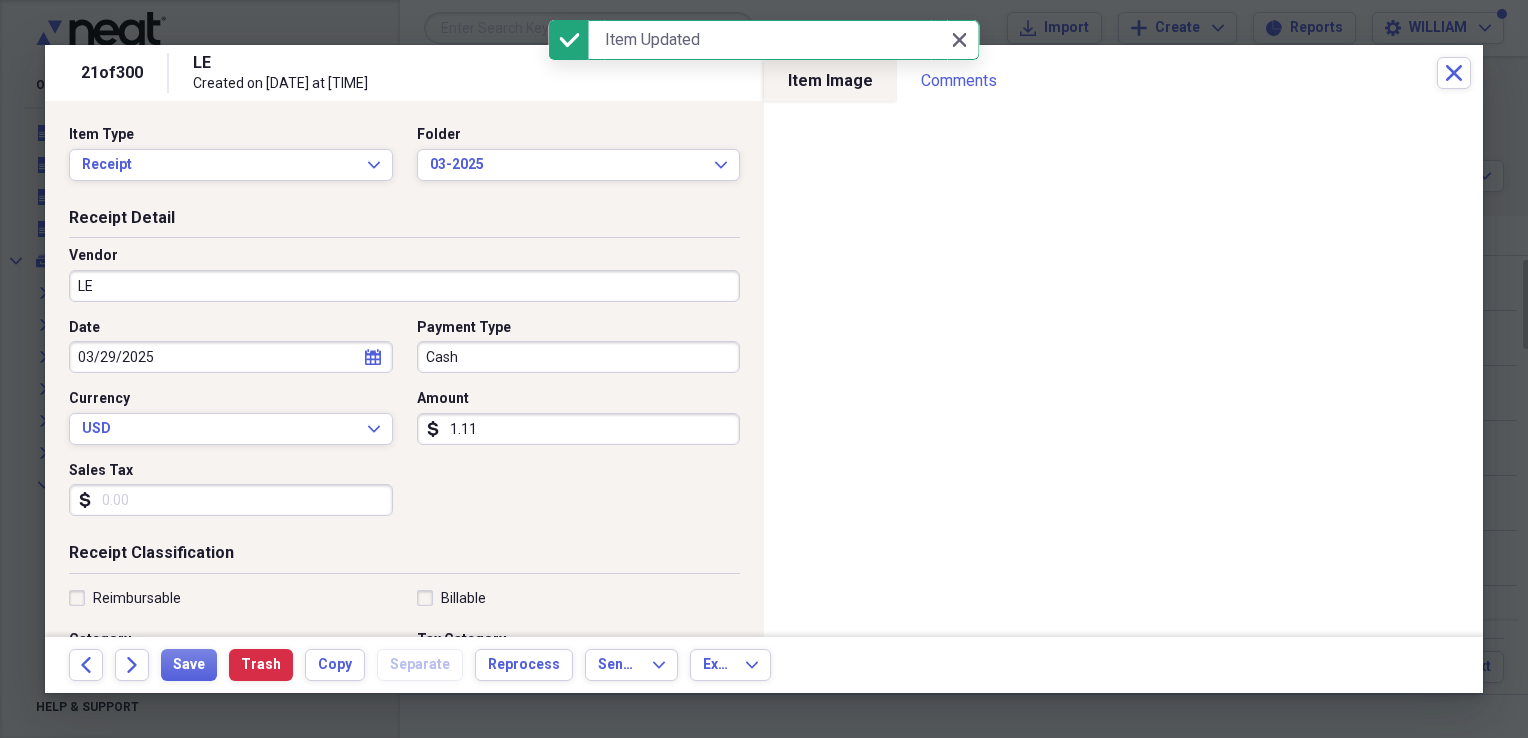 click on "LE" at bounding box center (404, 286) 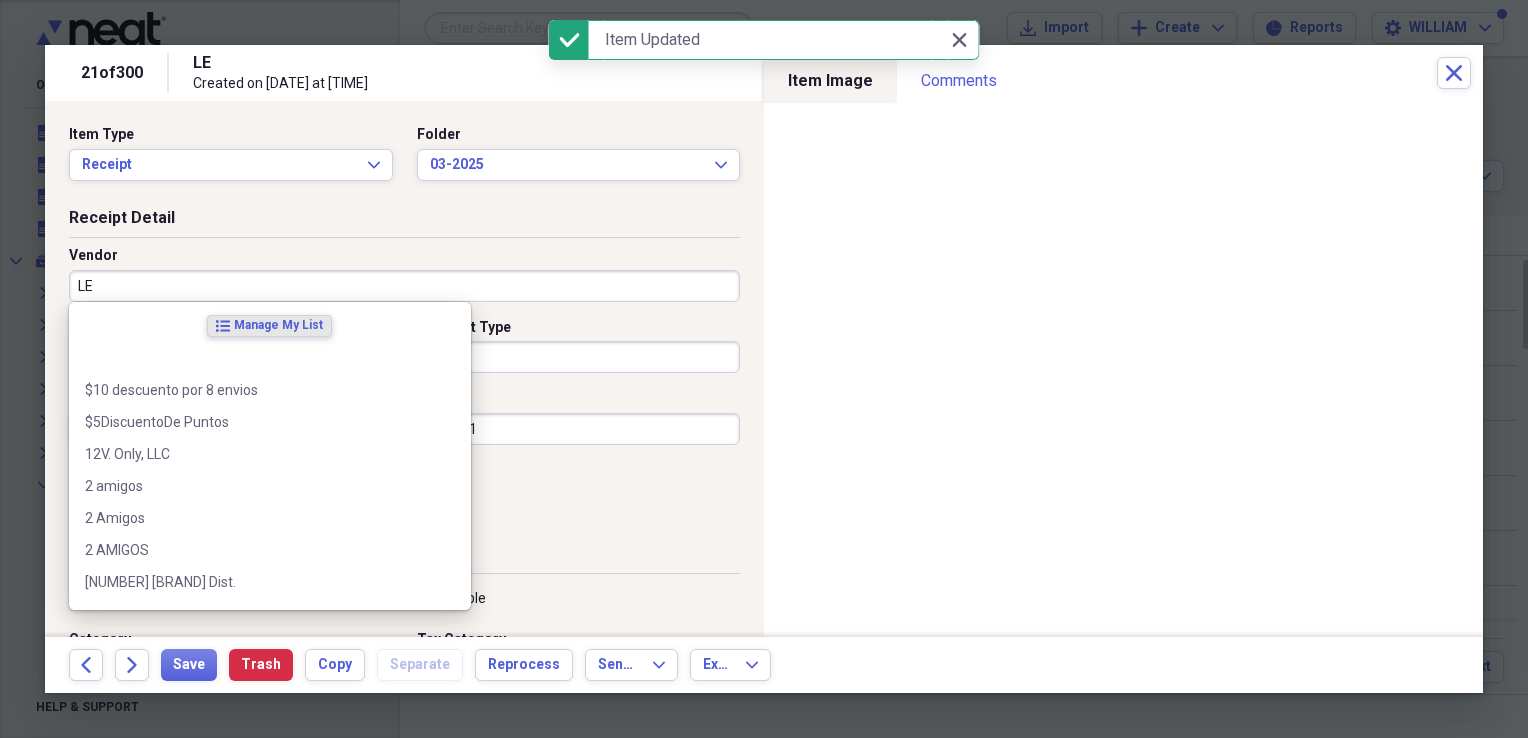 click on "LE" at bounding box center [404, 286] 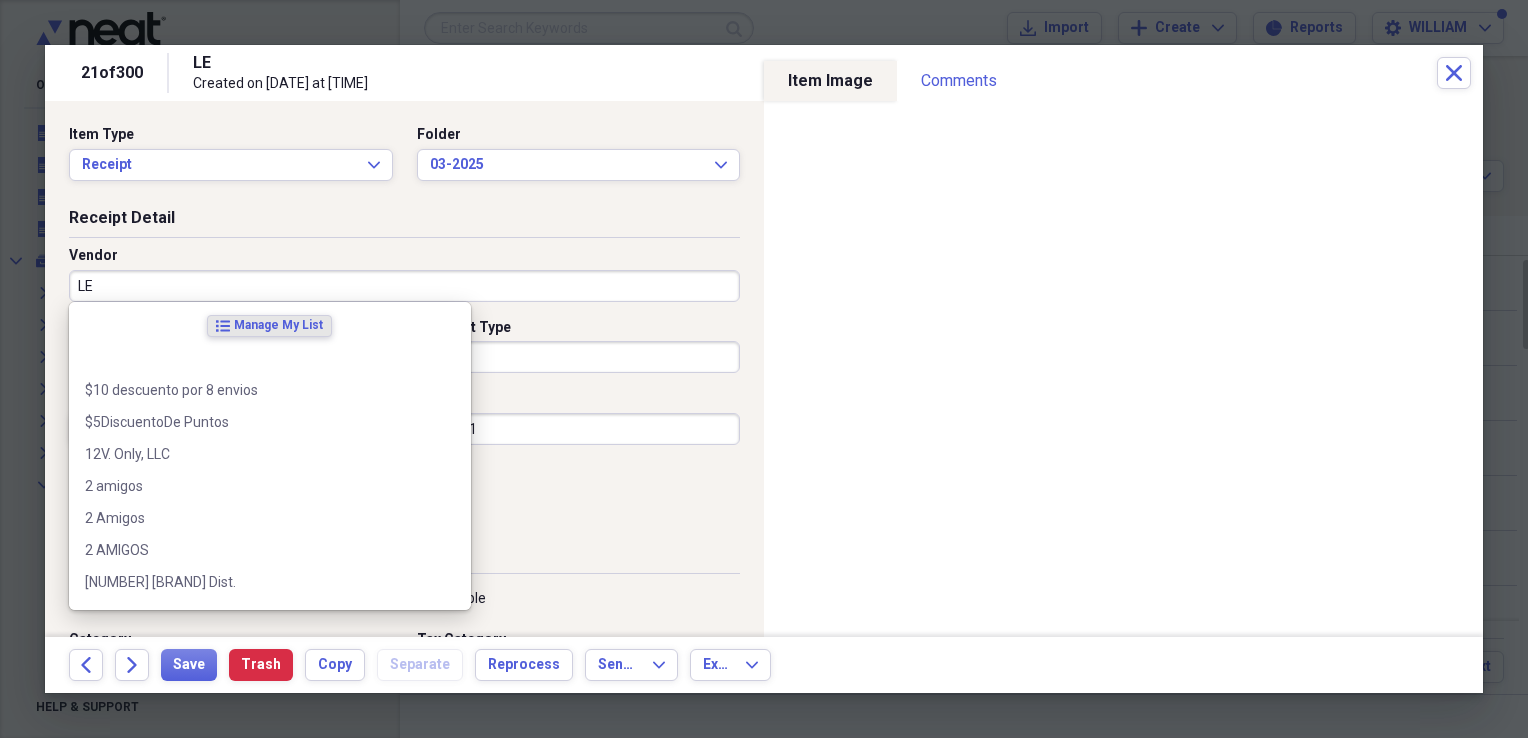 type on "L" 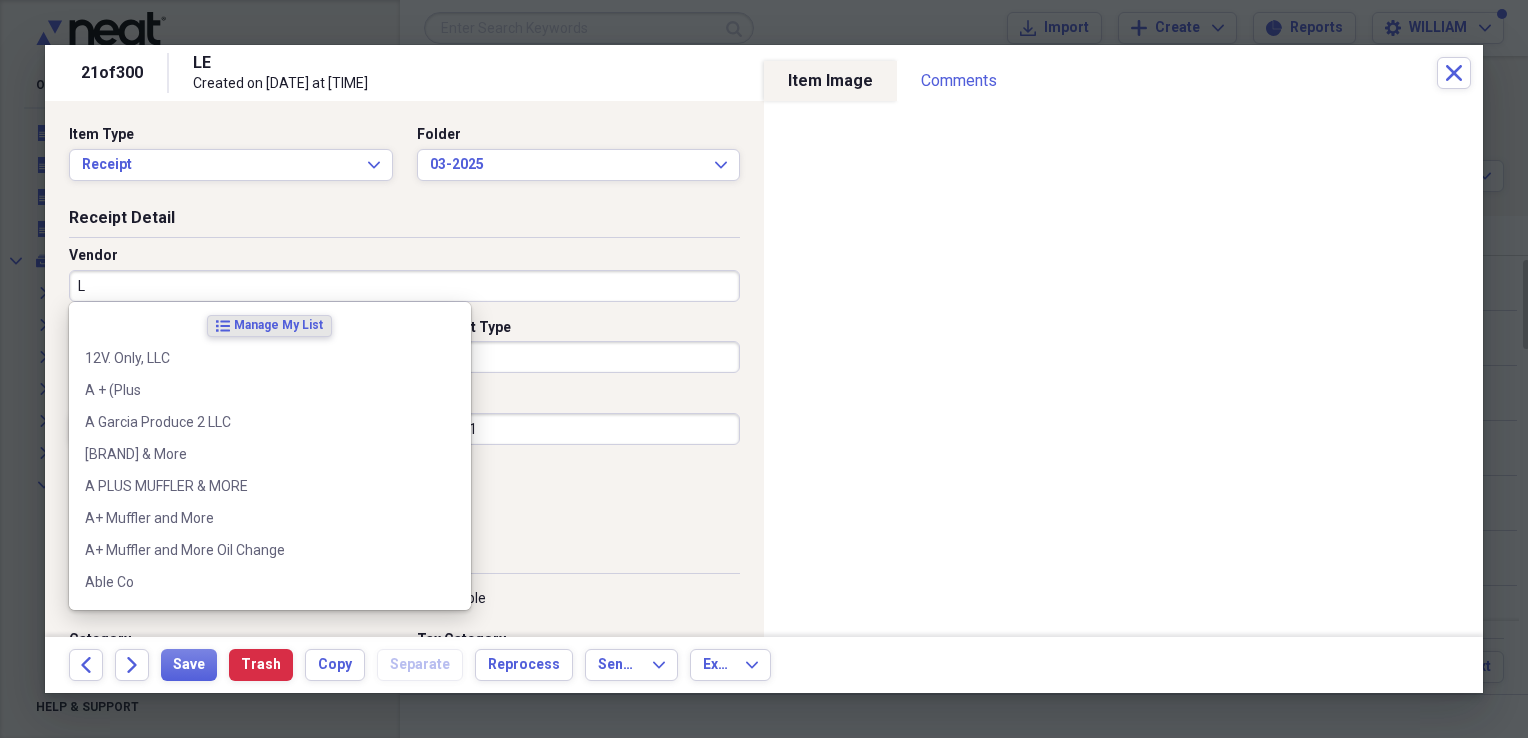 click on "L" at bounding box center [404, 286] 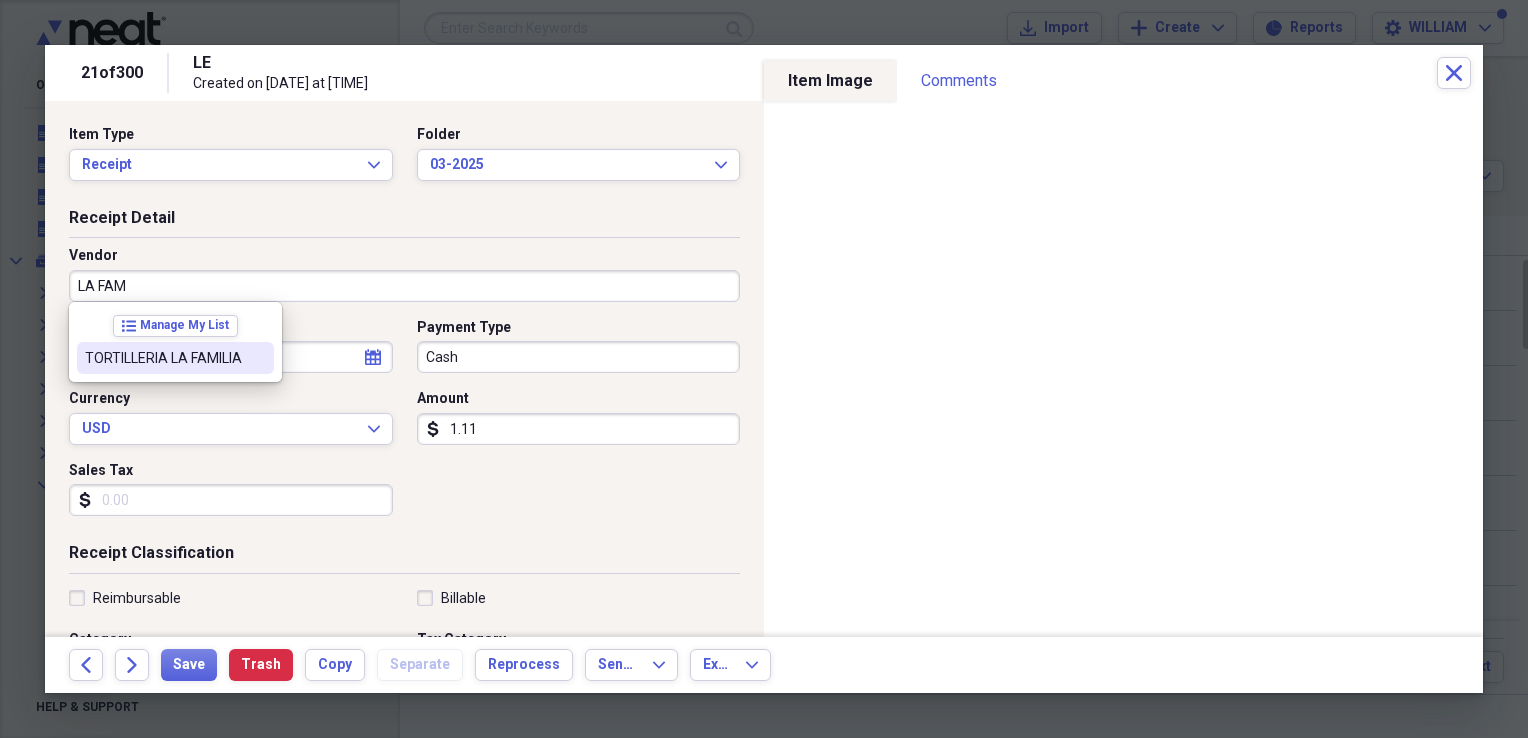 click on "TORTILLERIA LA FAMILIA" at bounding box center [175, 358] 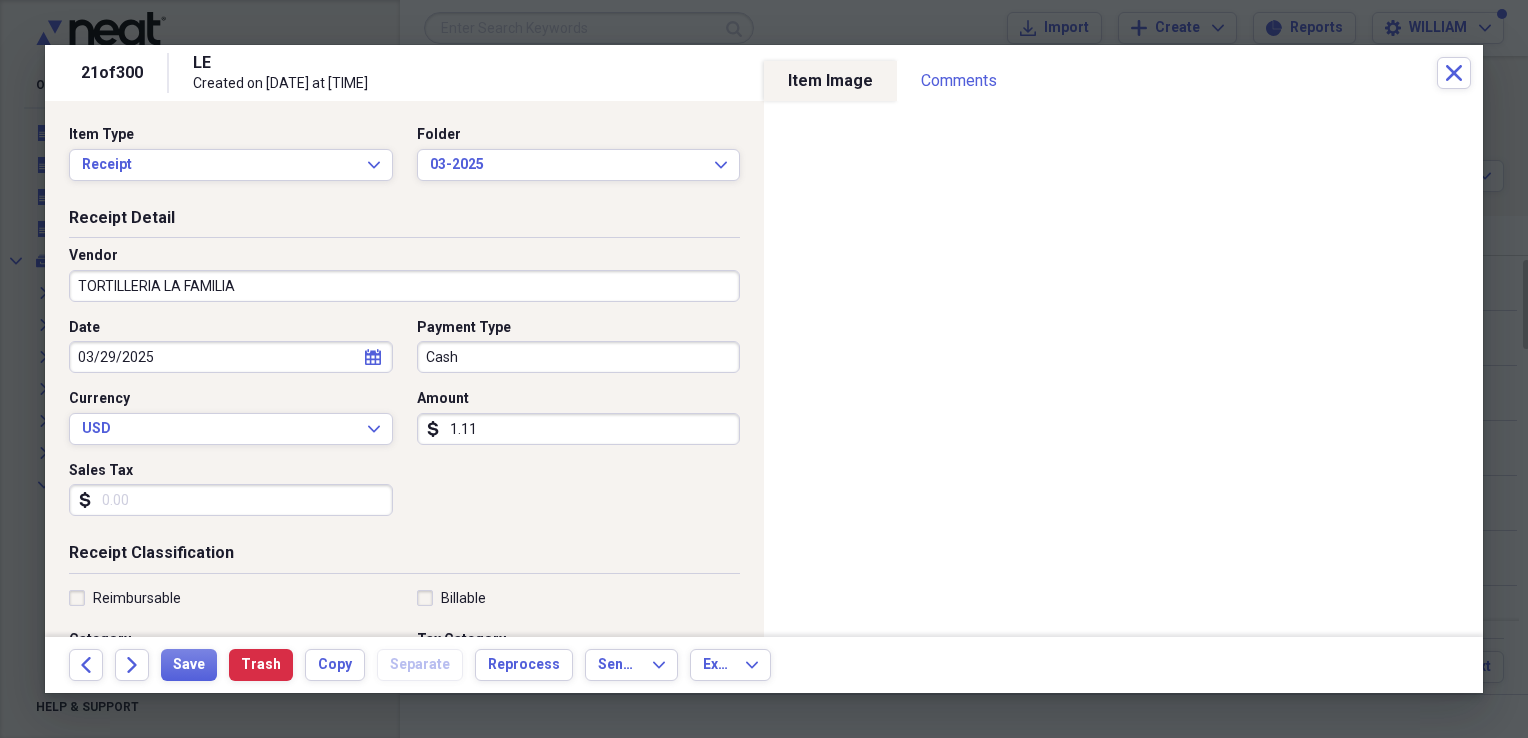 type on "Grocery Purchase" 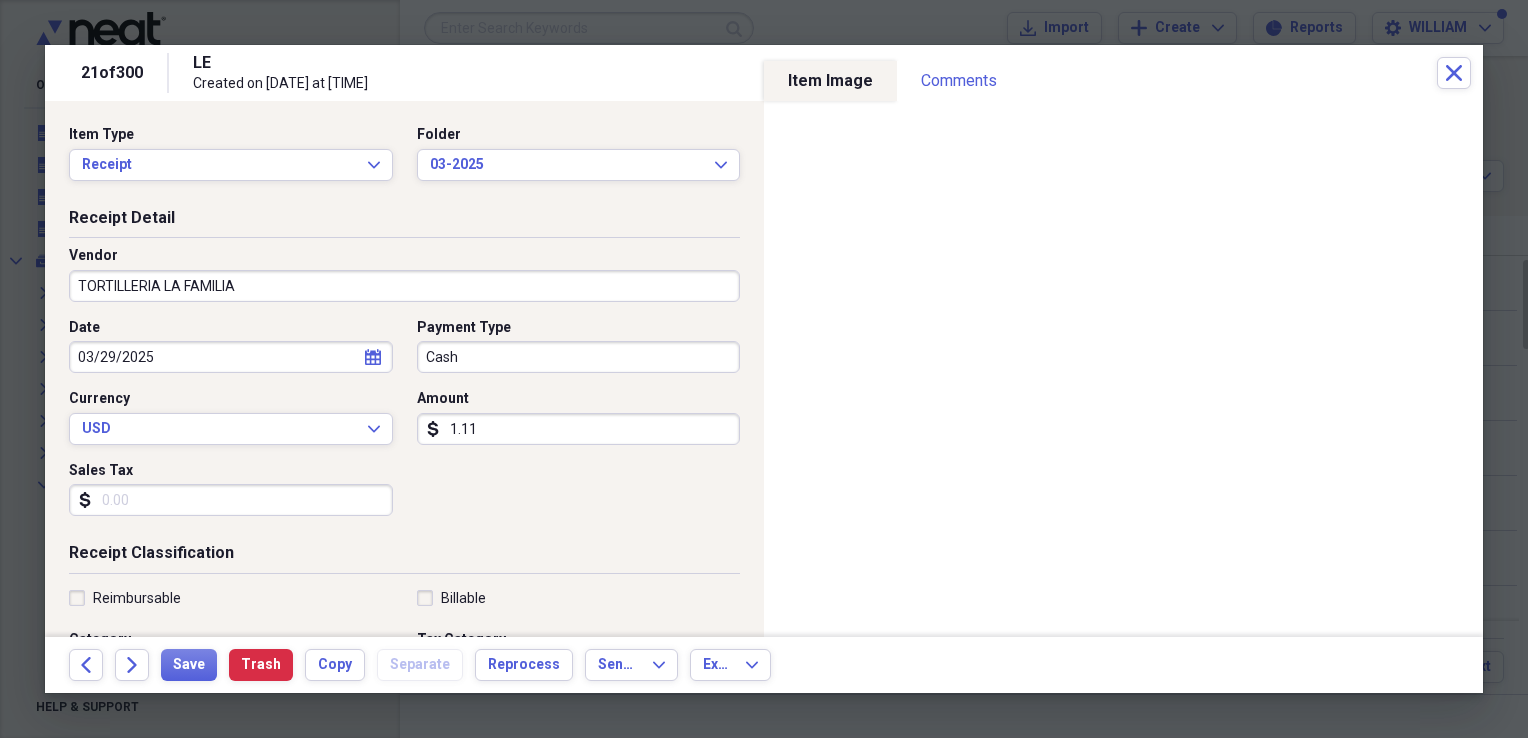 click on "Sales Tax" at bounding box center (231, 500) 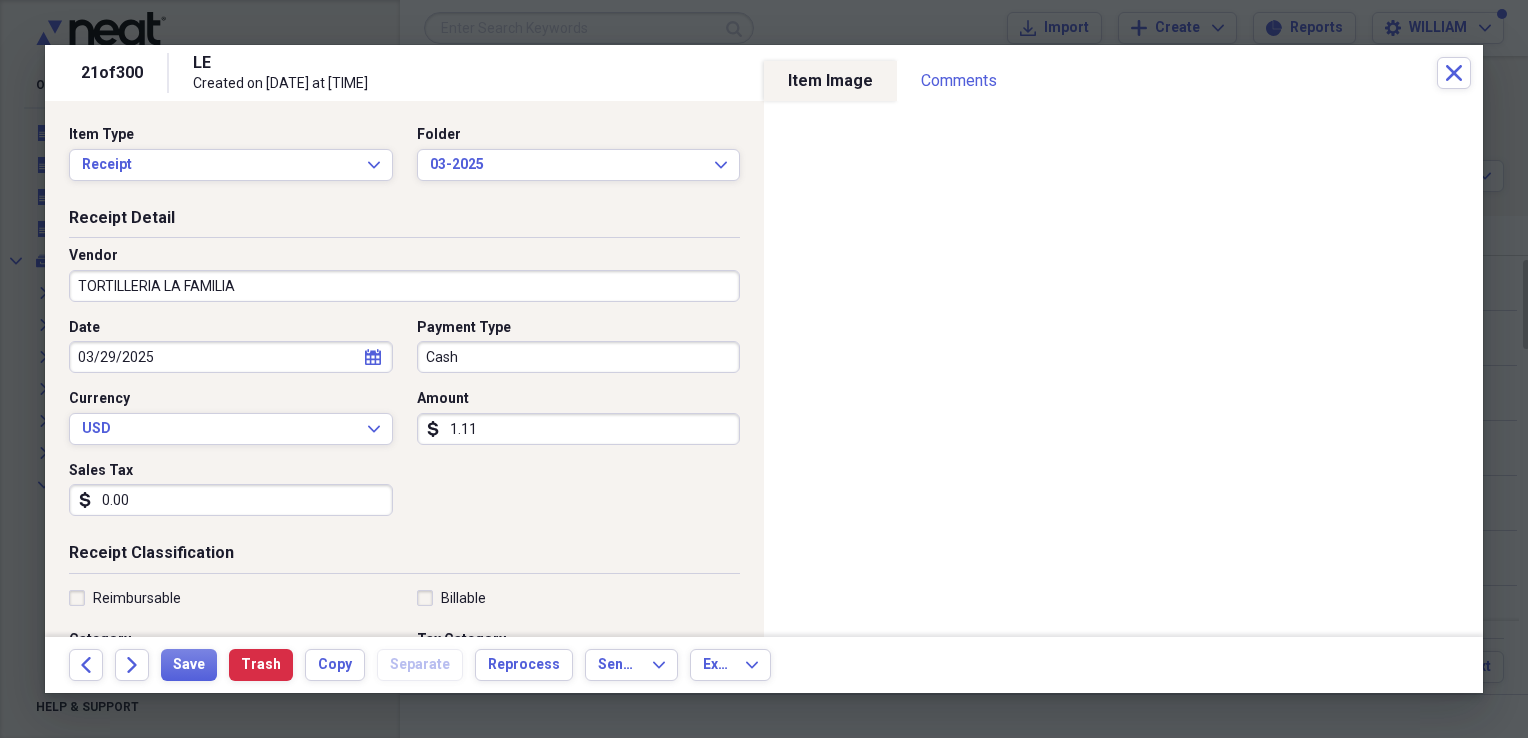 type on "0.00" 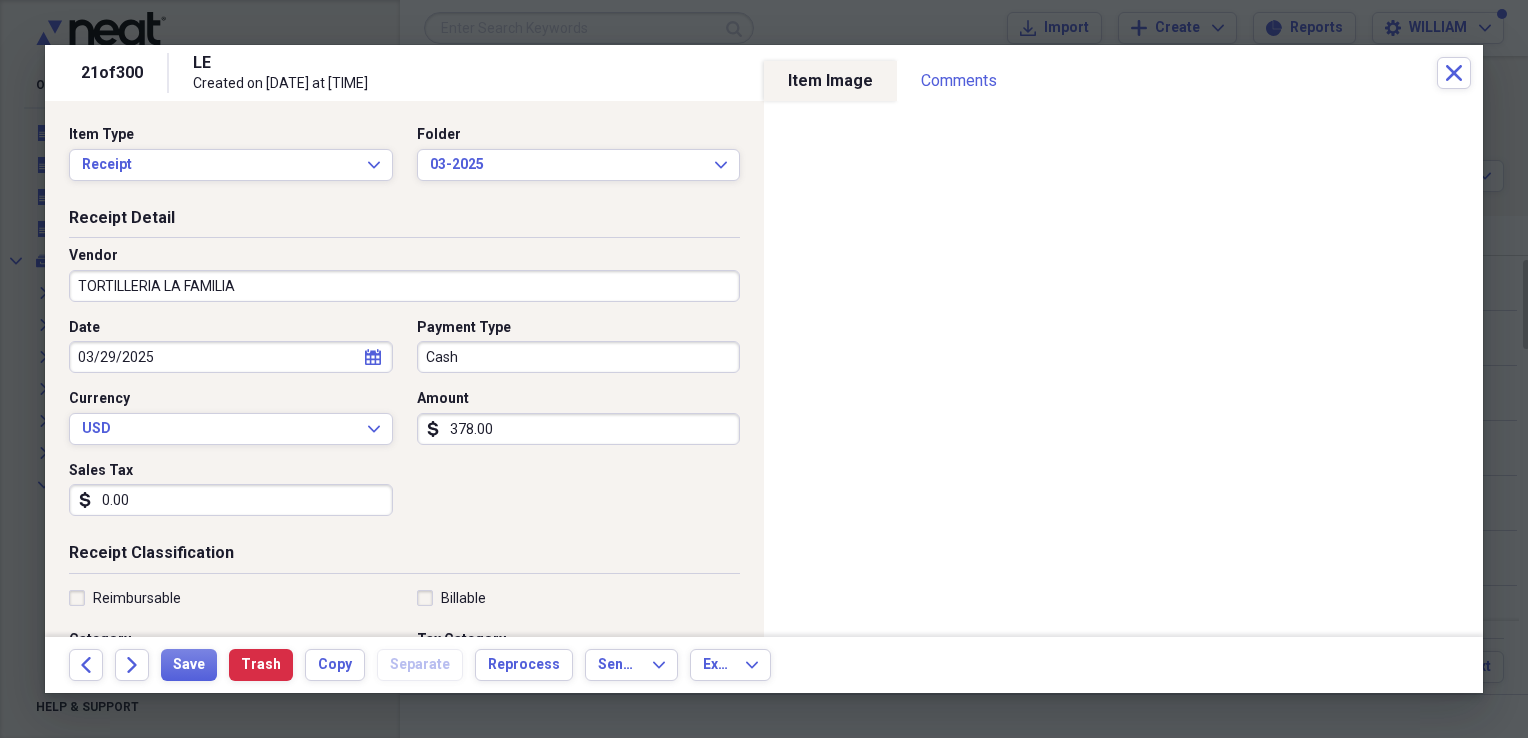 type on "378.00" 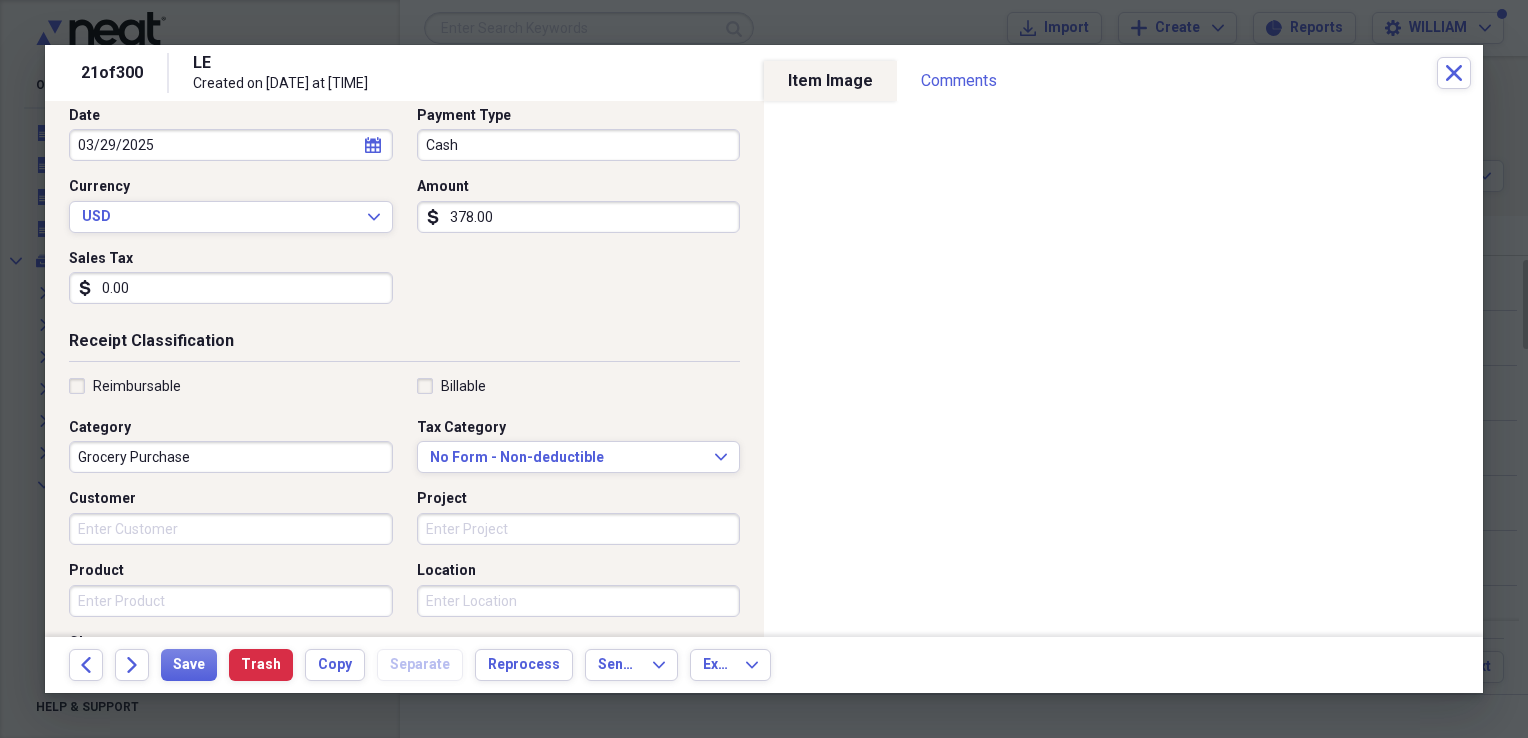 scroll, scrollTop: 216, scrollLeft: 0, axis: vertical 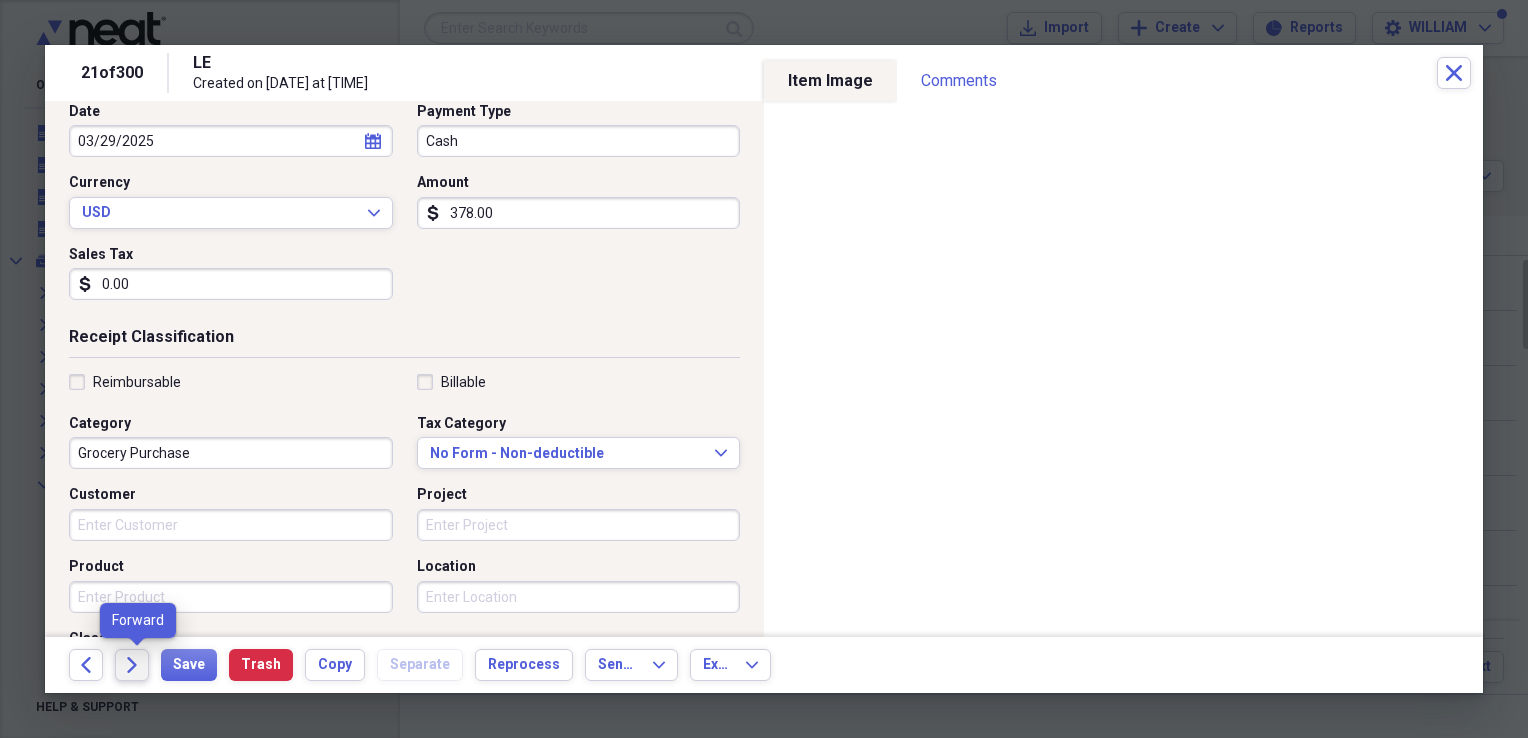 click on "Forward" 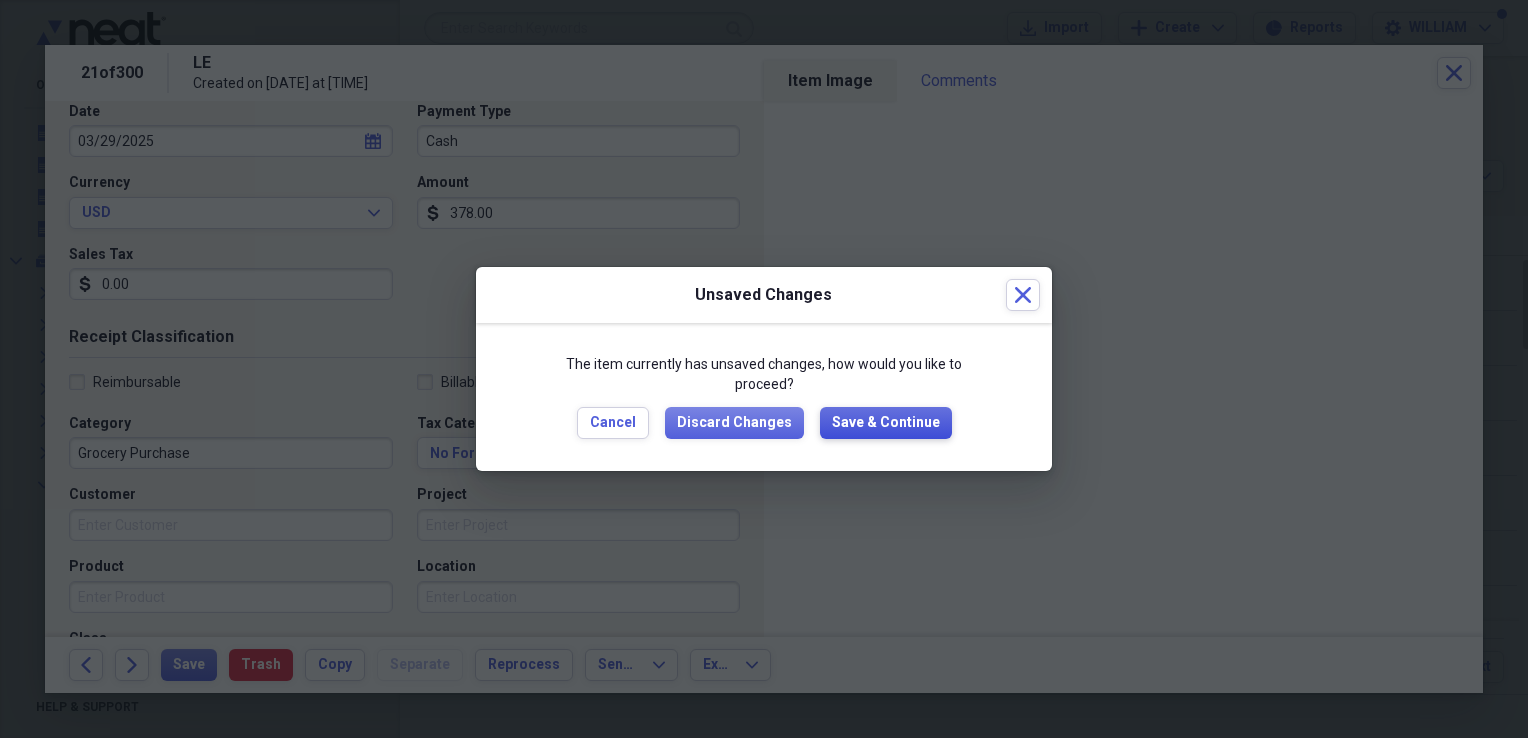 click on "Save & Continue" at bounding box center (886, 423) 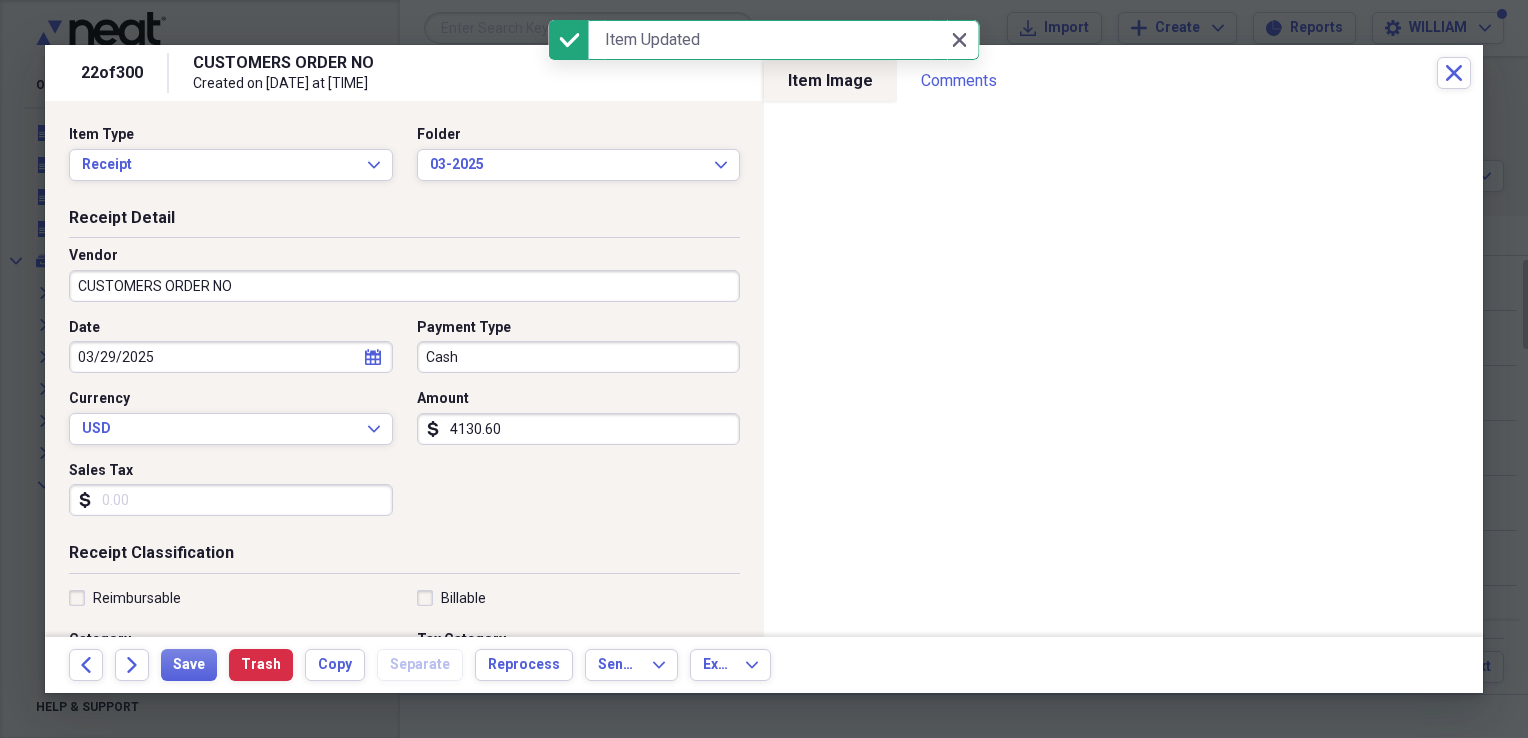 click on "CUSTOMERS ORDER NO" at bounding box center [404, 286] 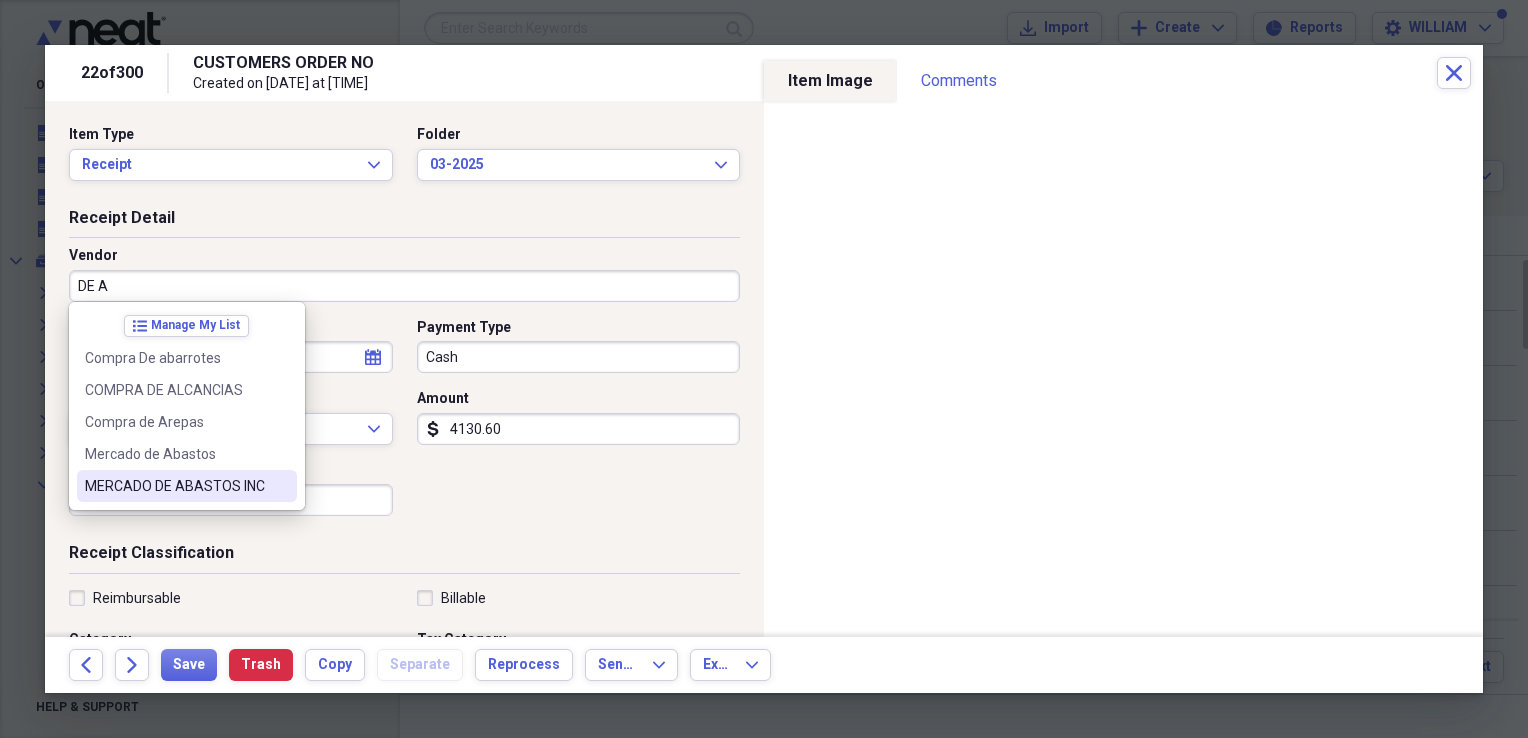 click on "MERCADO DE ABASTOS INC" at bounding box center (187, 486) 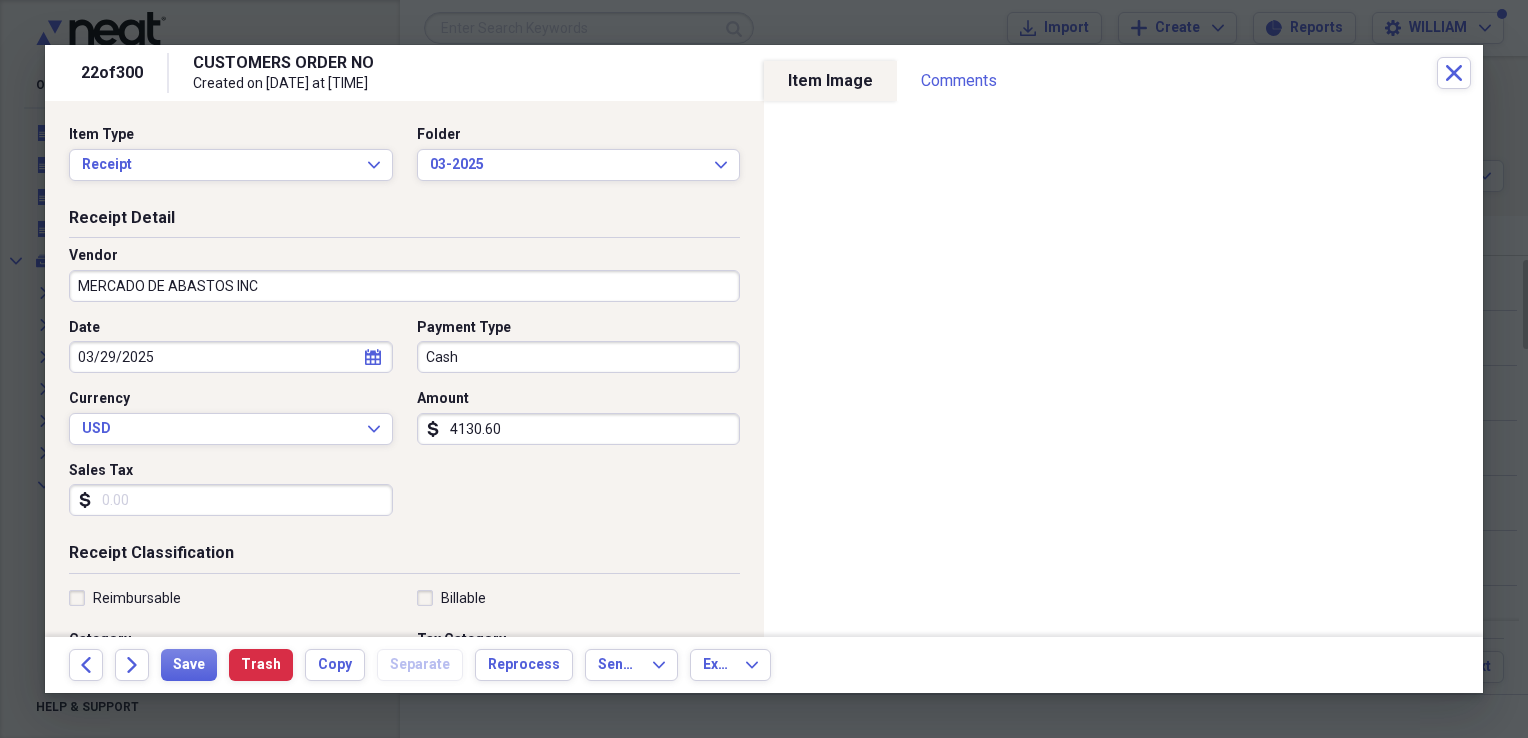 type on "[COMPANY] [COMPANY]" 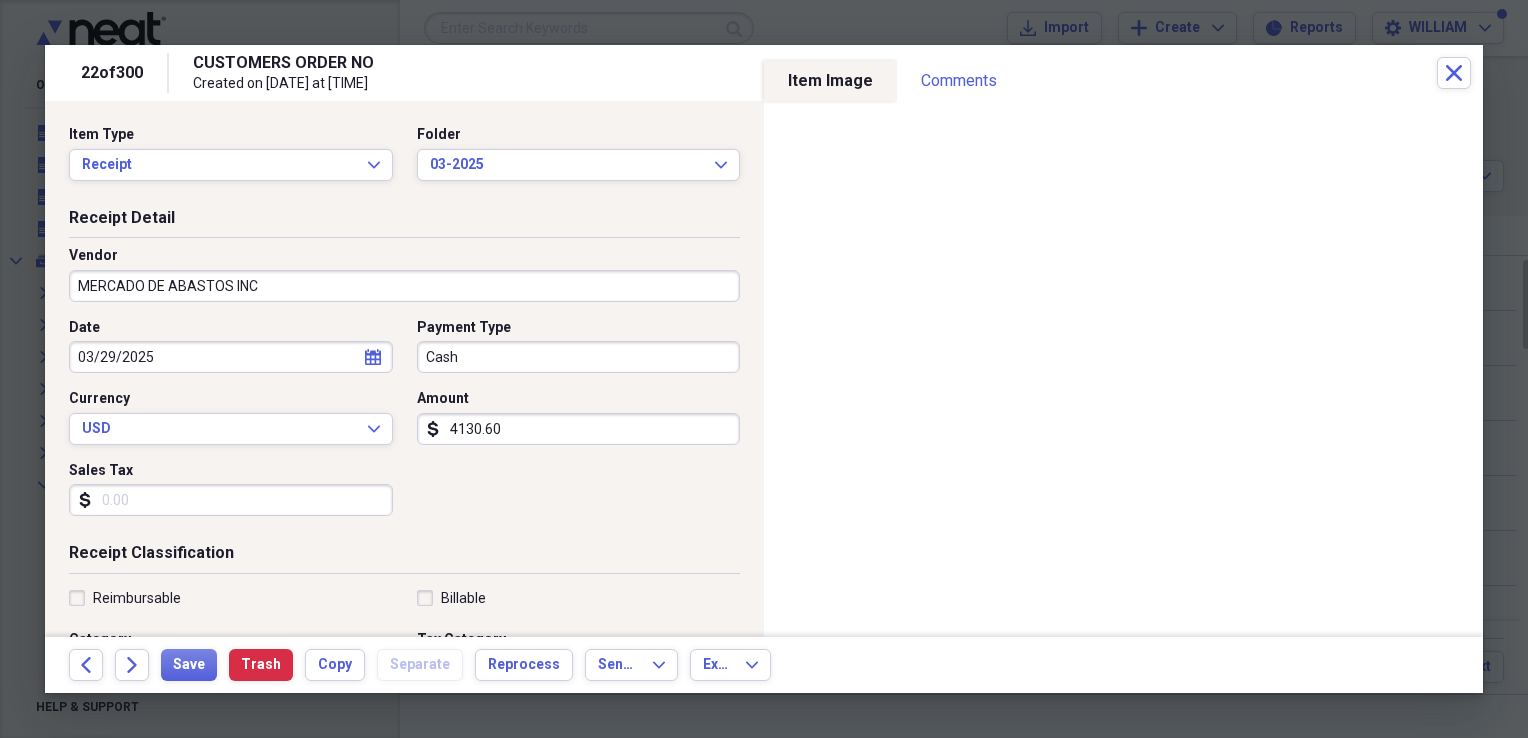 click on "Sales Tax" at bounding box center (231, 500) 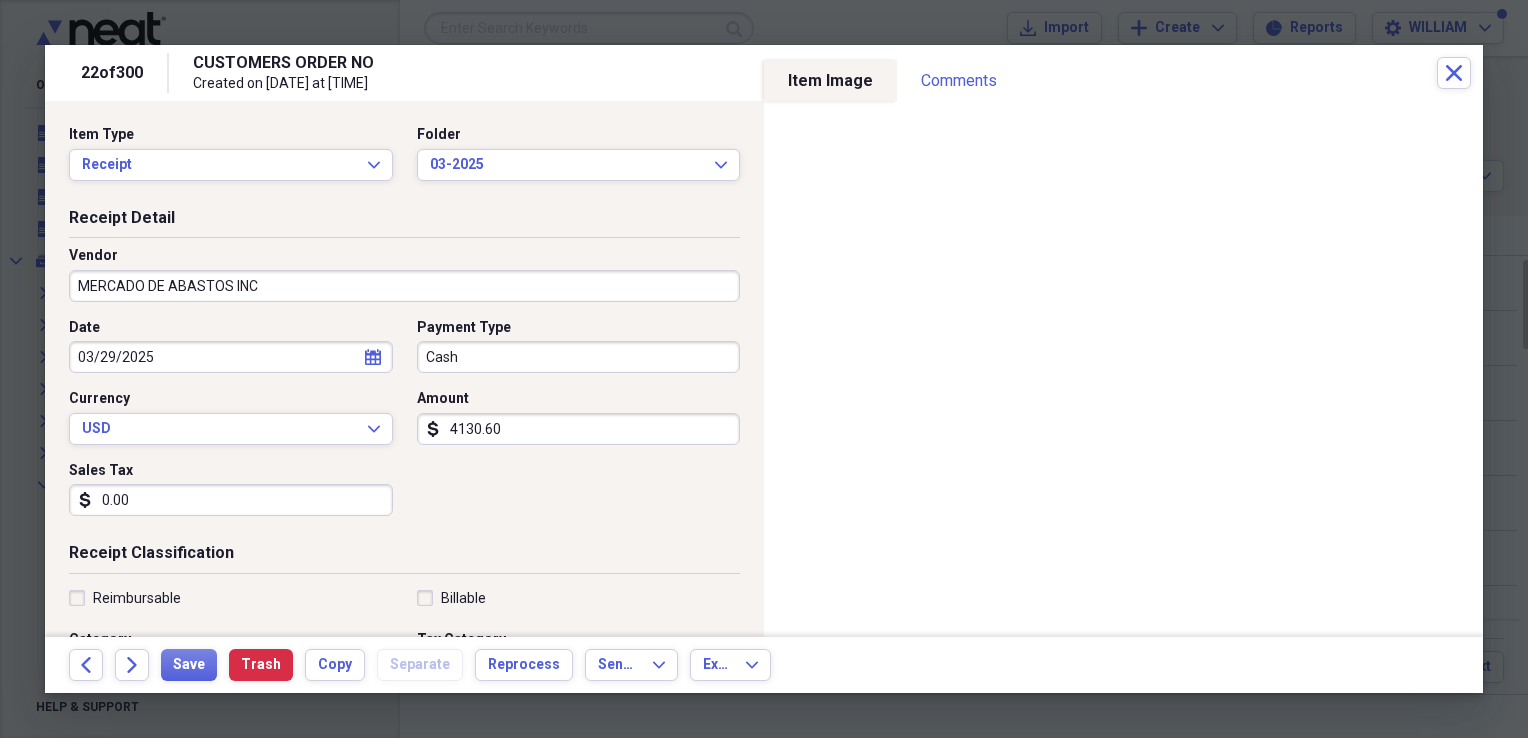type on "0.00" 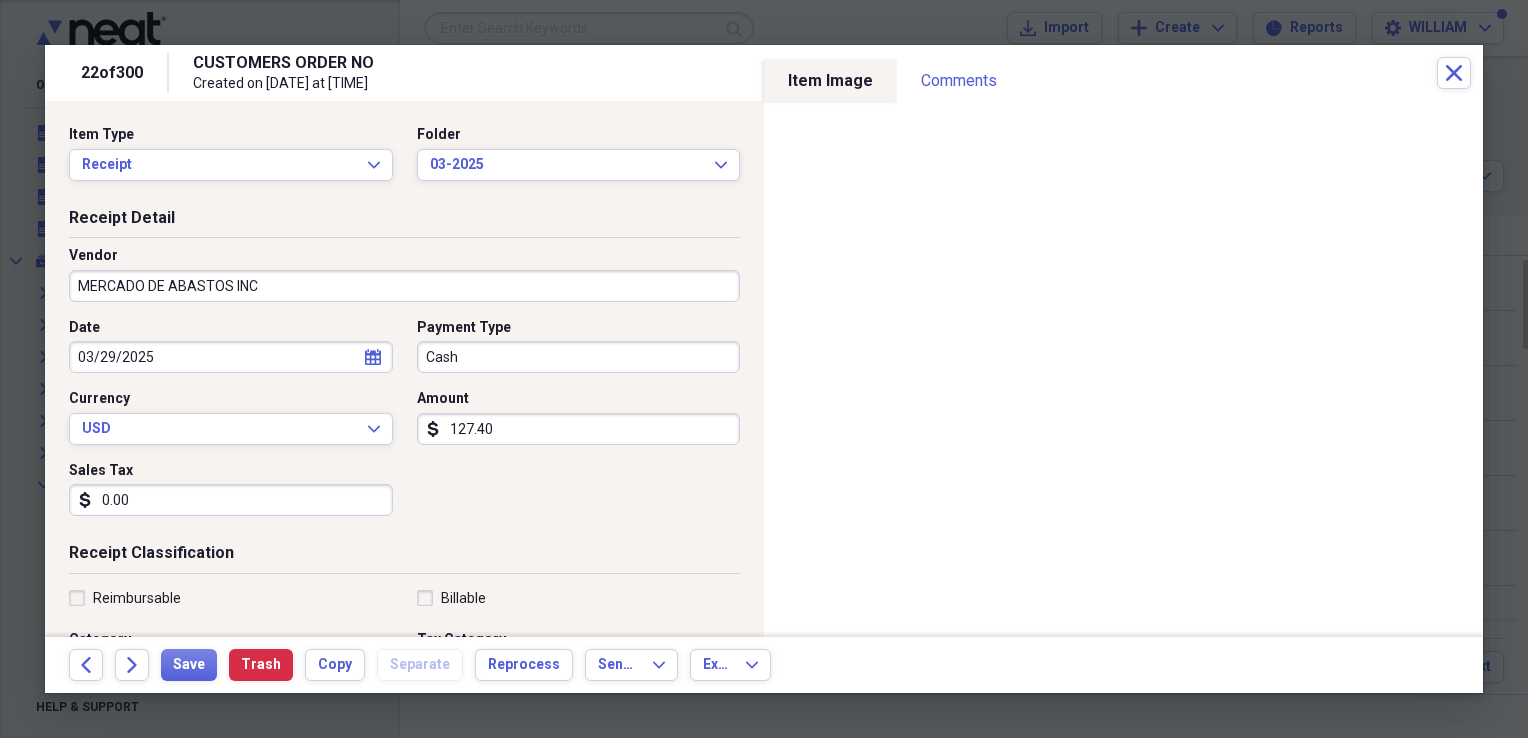 type on "127.40" 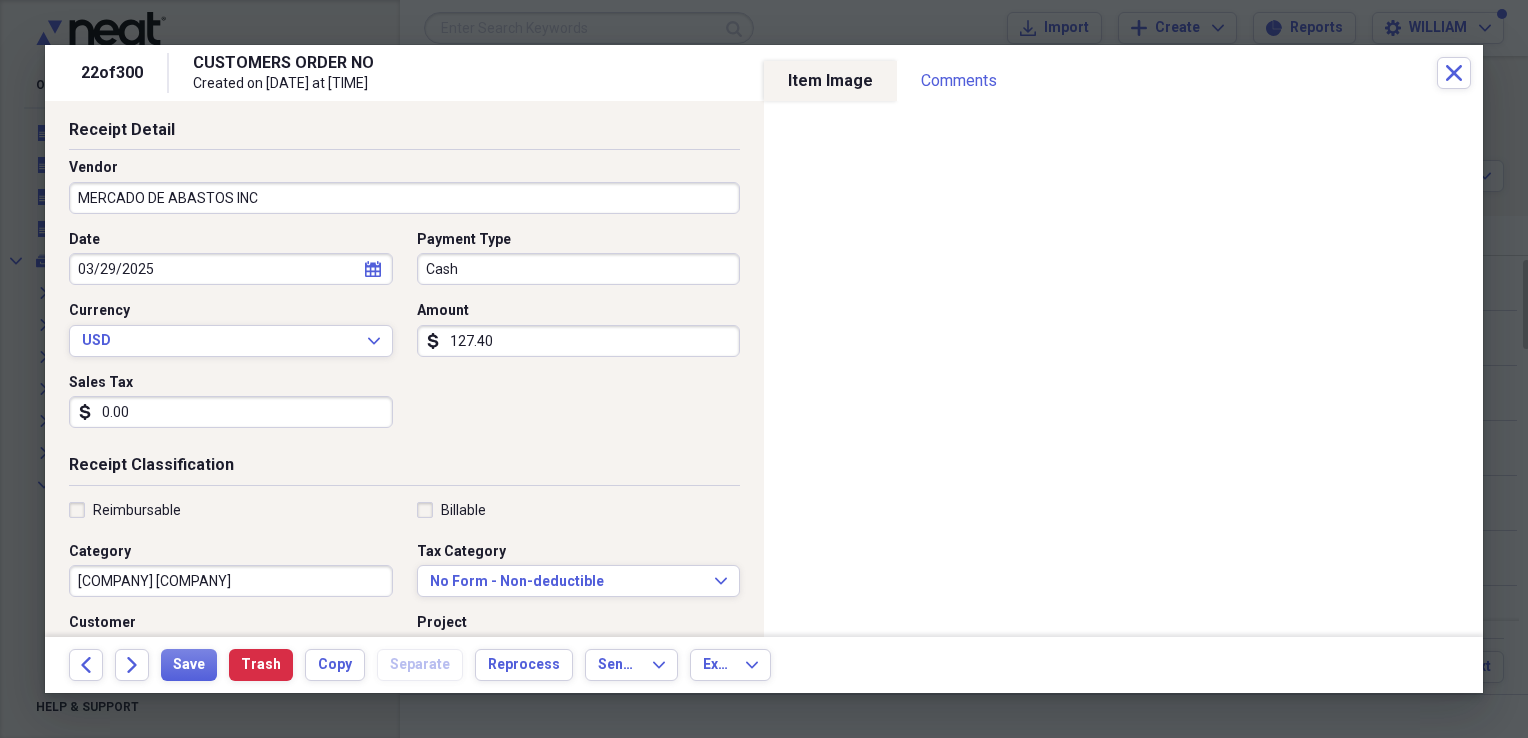 scroll, scrollTop: 90, scrollLeft: 0, axis: vertical 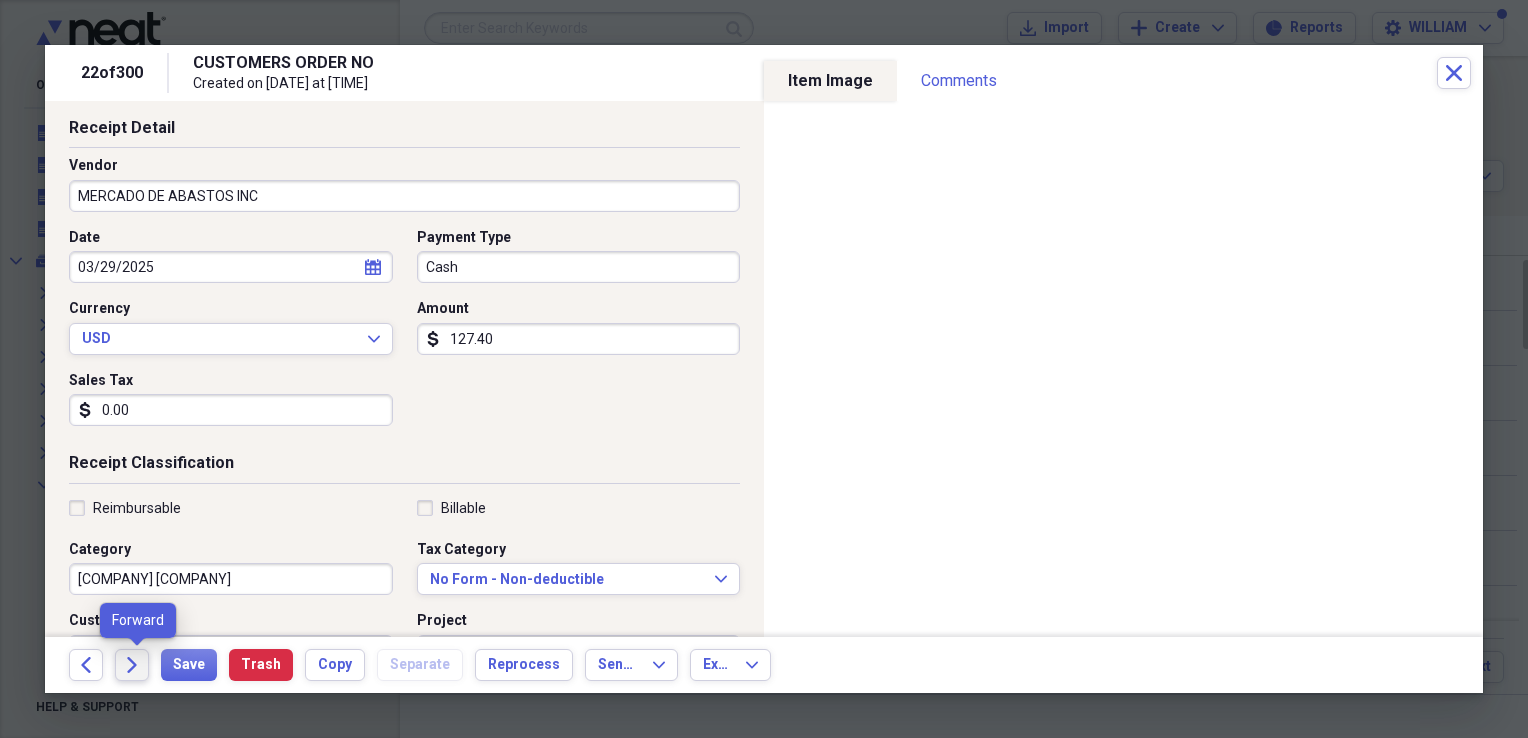 click on "Forward" 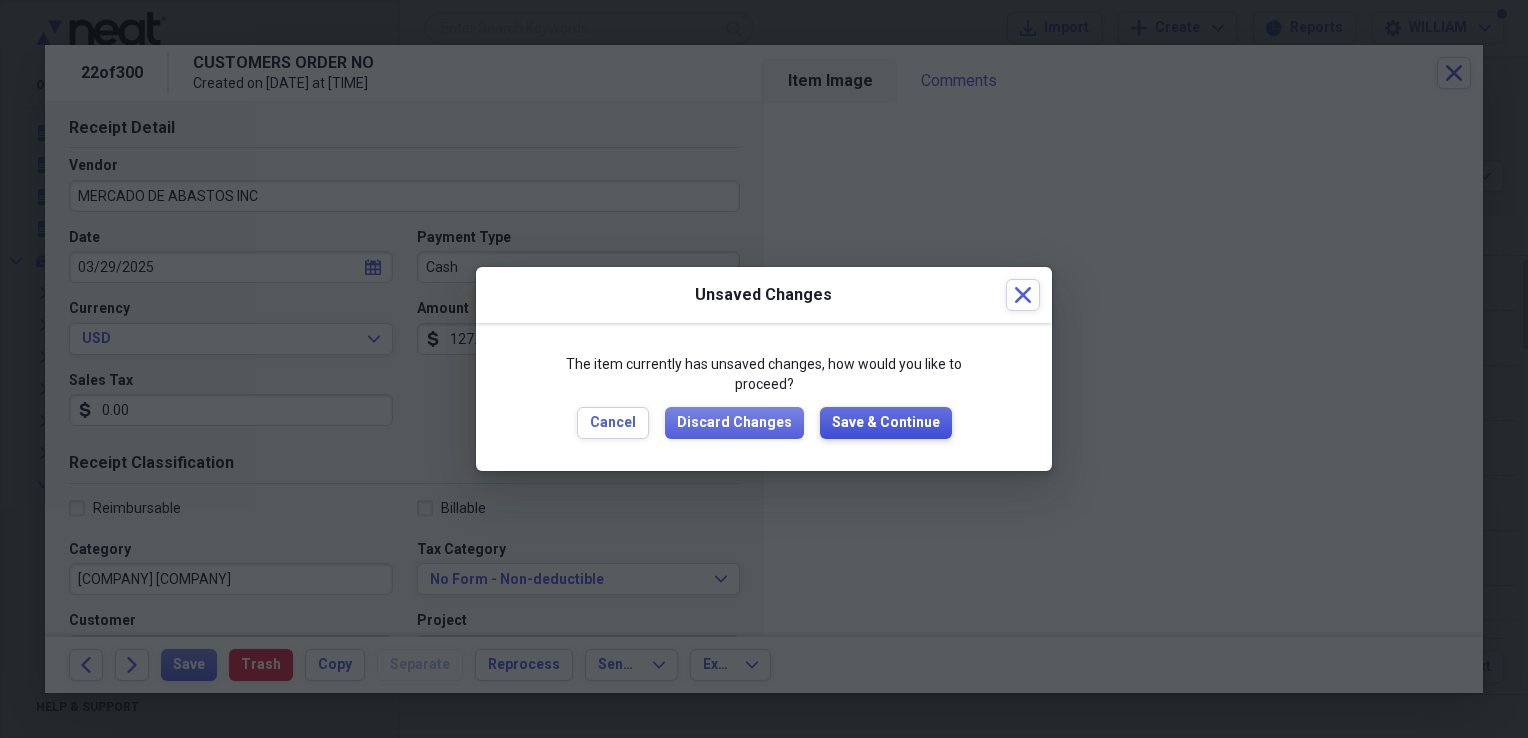 click on "Save & Continue" at bounding box center [886, 423] 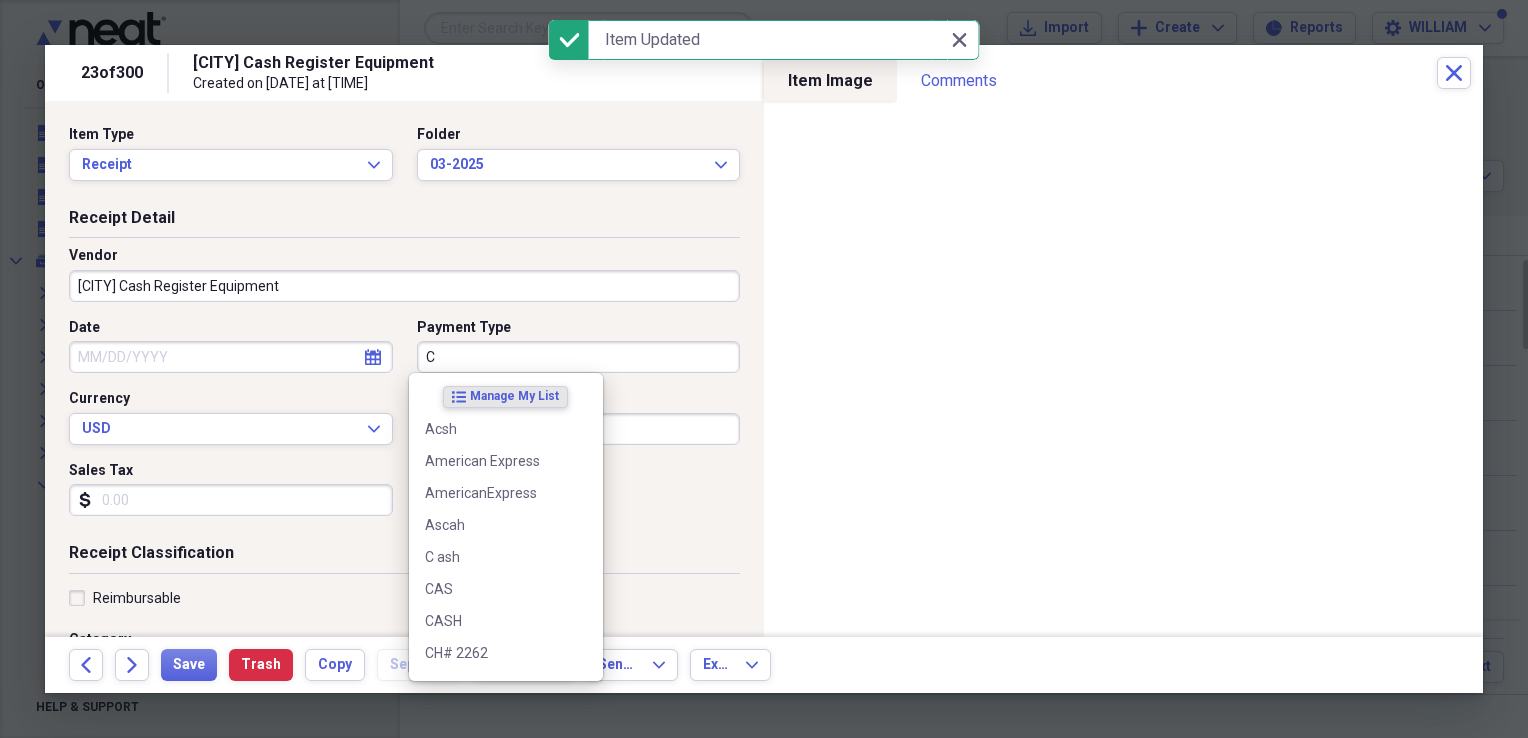 click on "C" at bounding box center (579, 357) 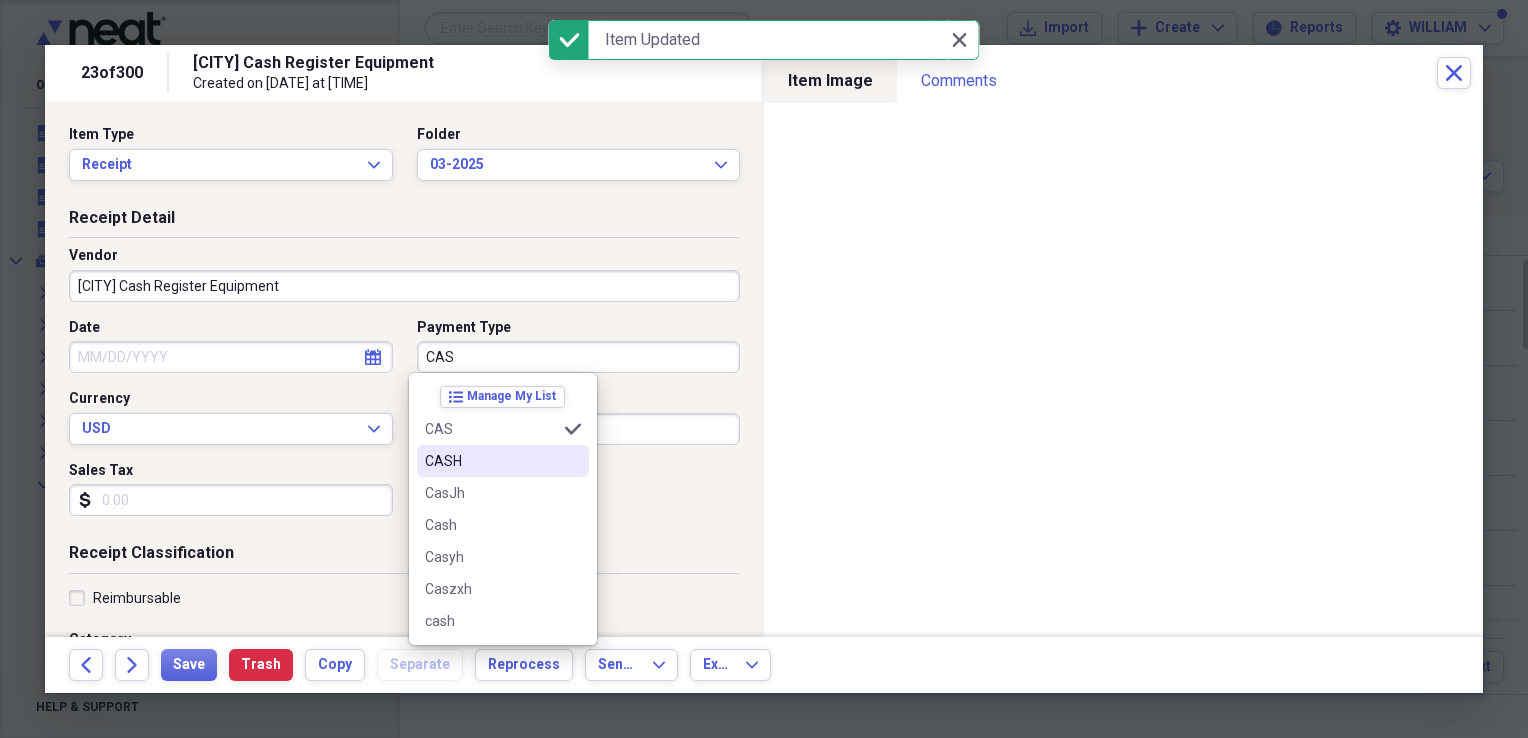 click on "CASH" at bounding box center (503, 461) 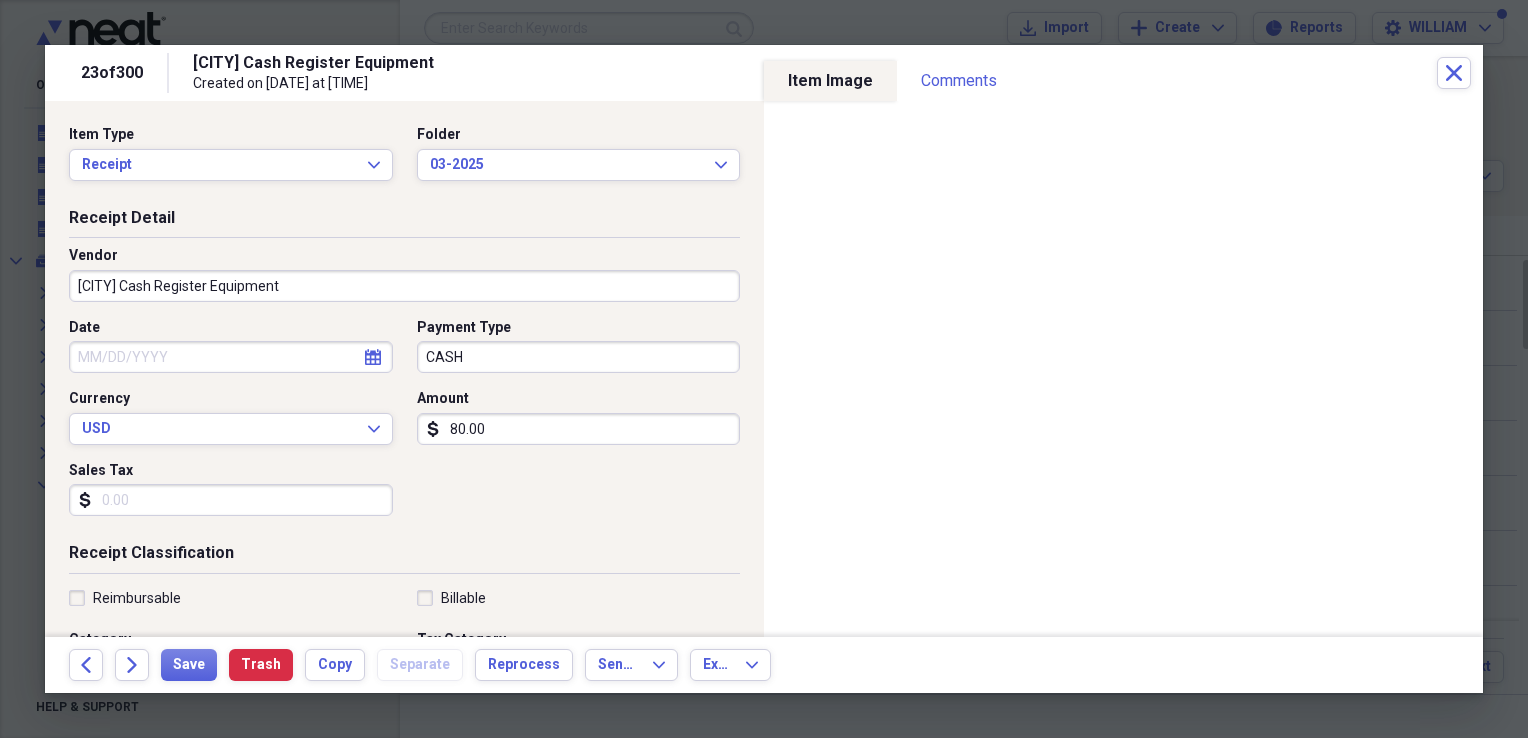 select on "7" 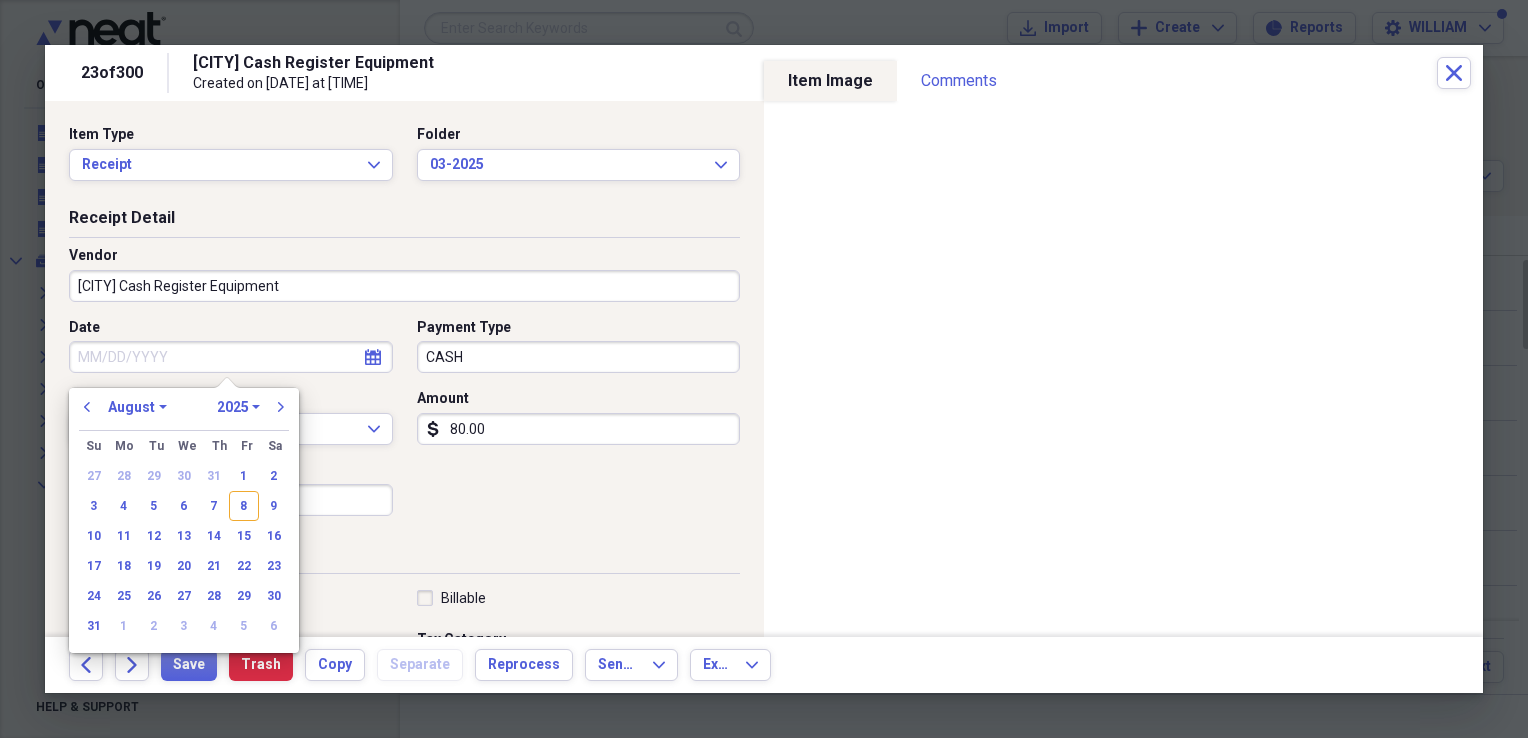 click on "Date" at bounding box center (231, 357) 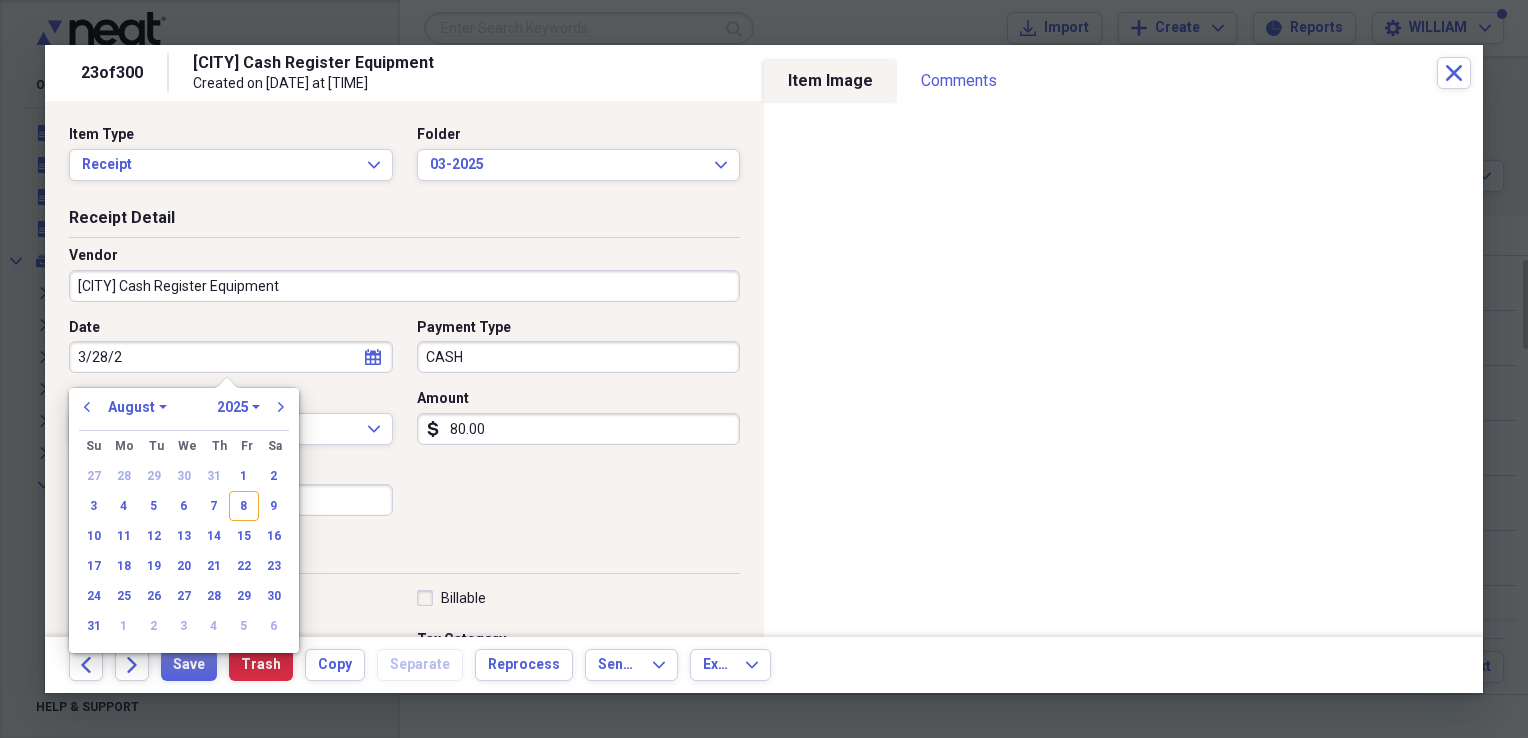 type on "[DATE]" 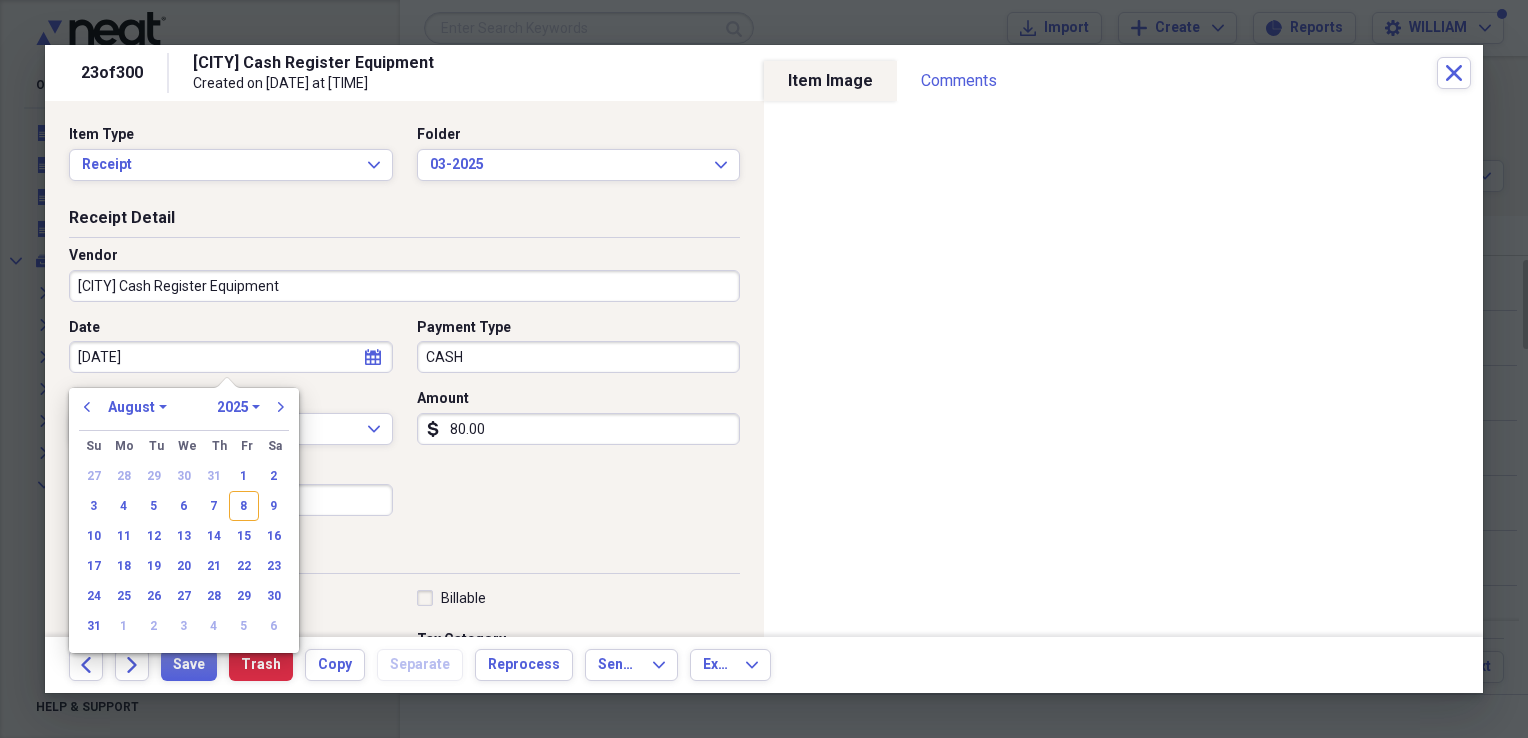 select on "2" 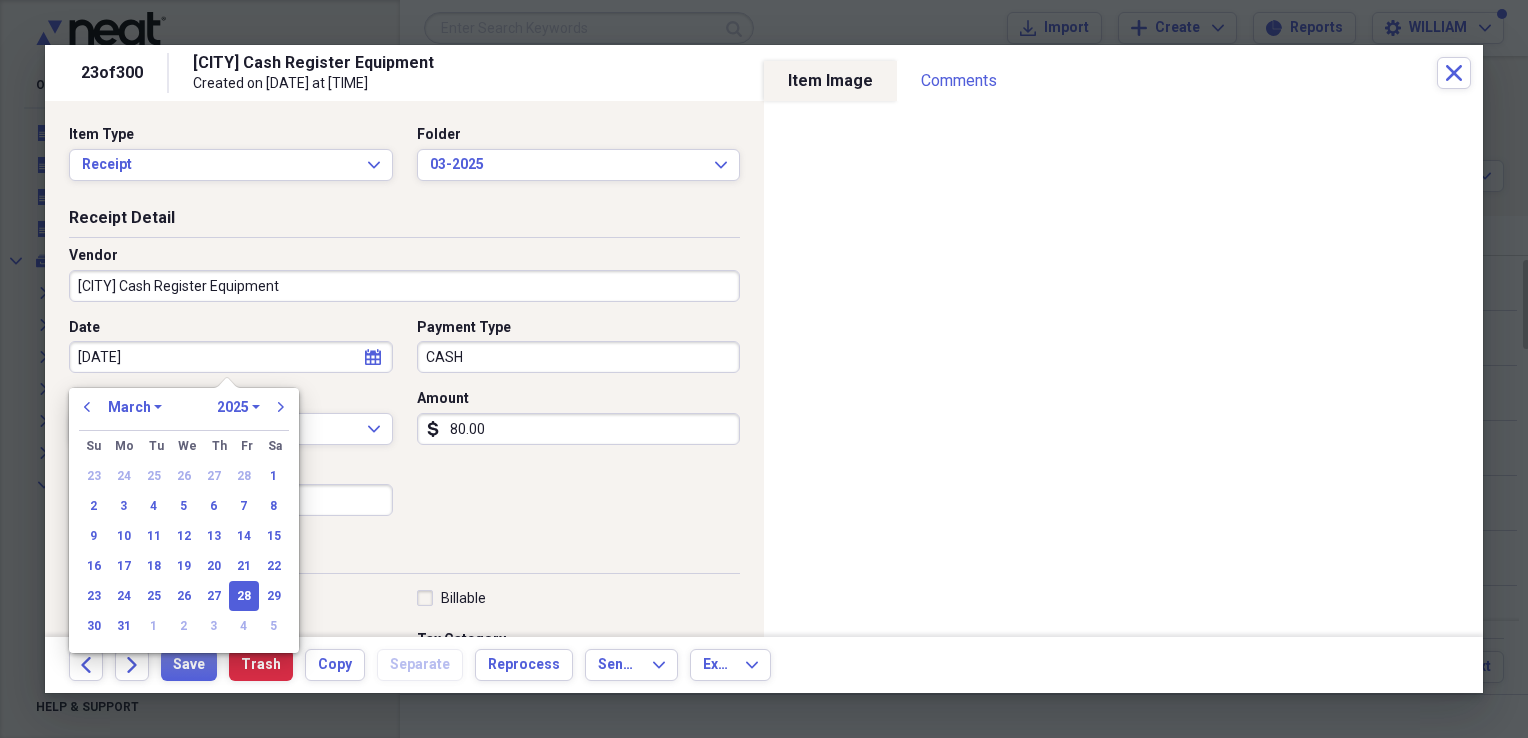 type on "03/28/2025" 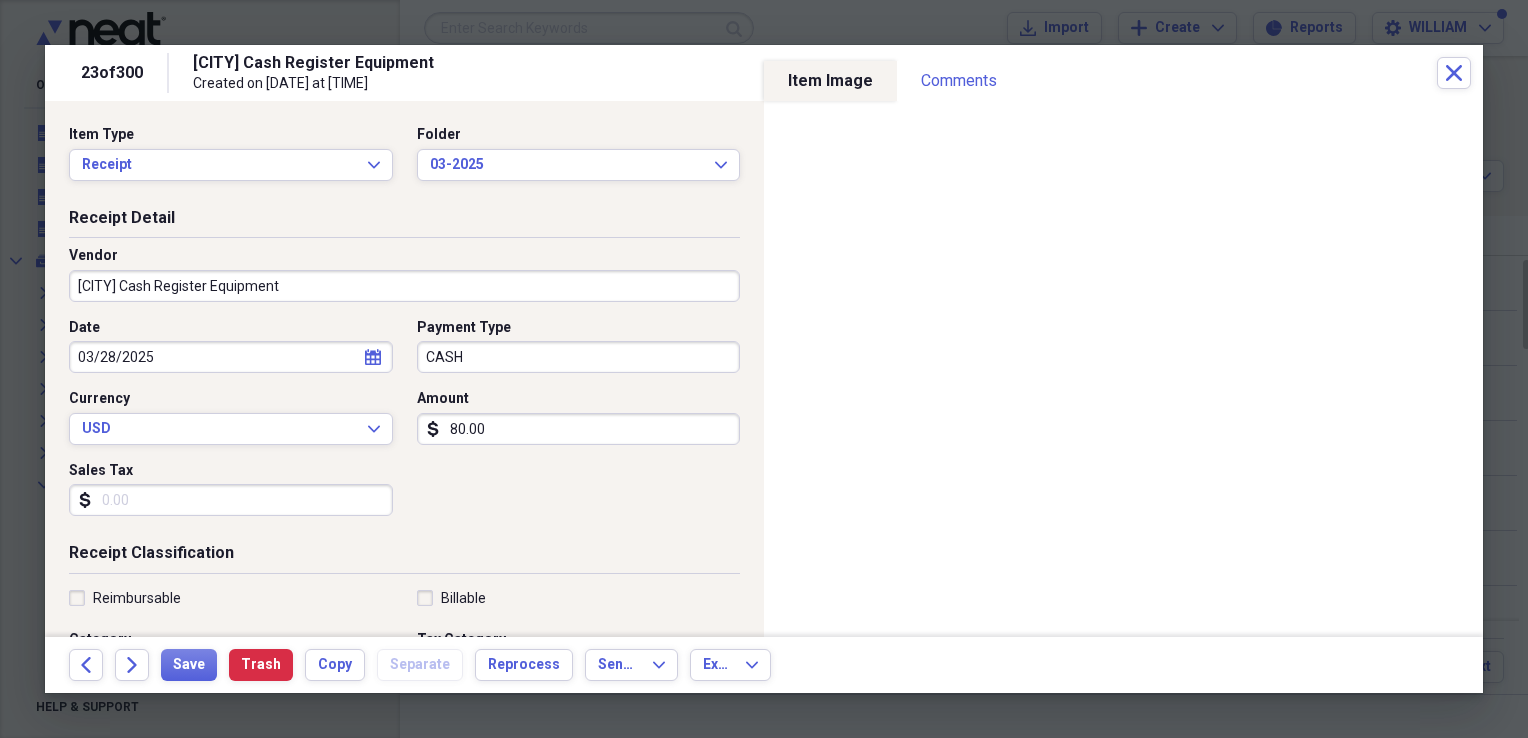 click on "Sales Tax" at bounding box center [231, 500] 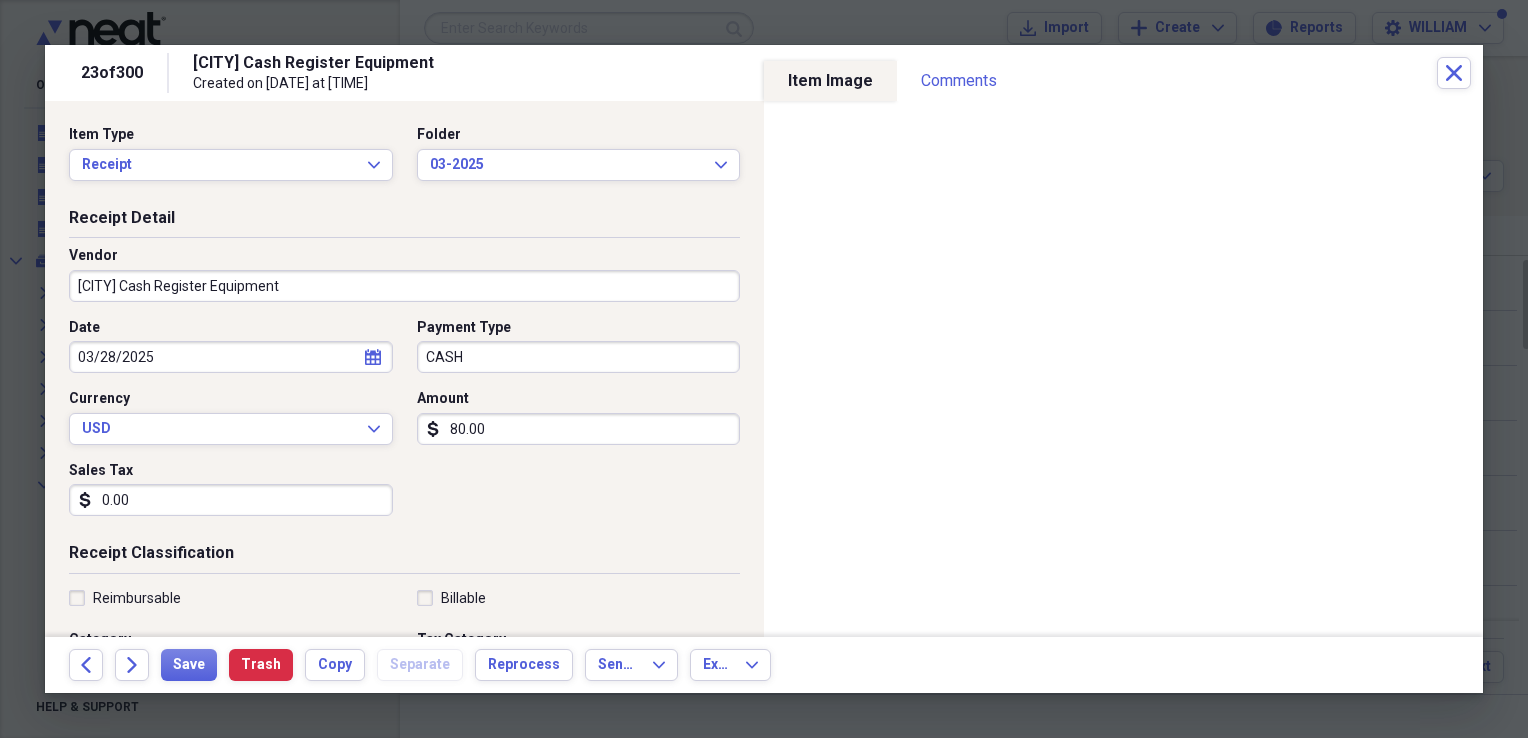 type on "0.00" 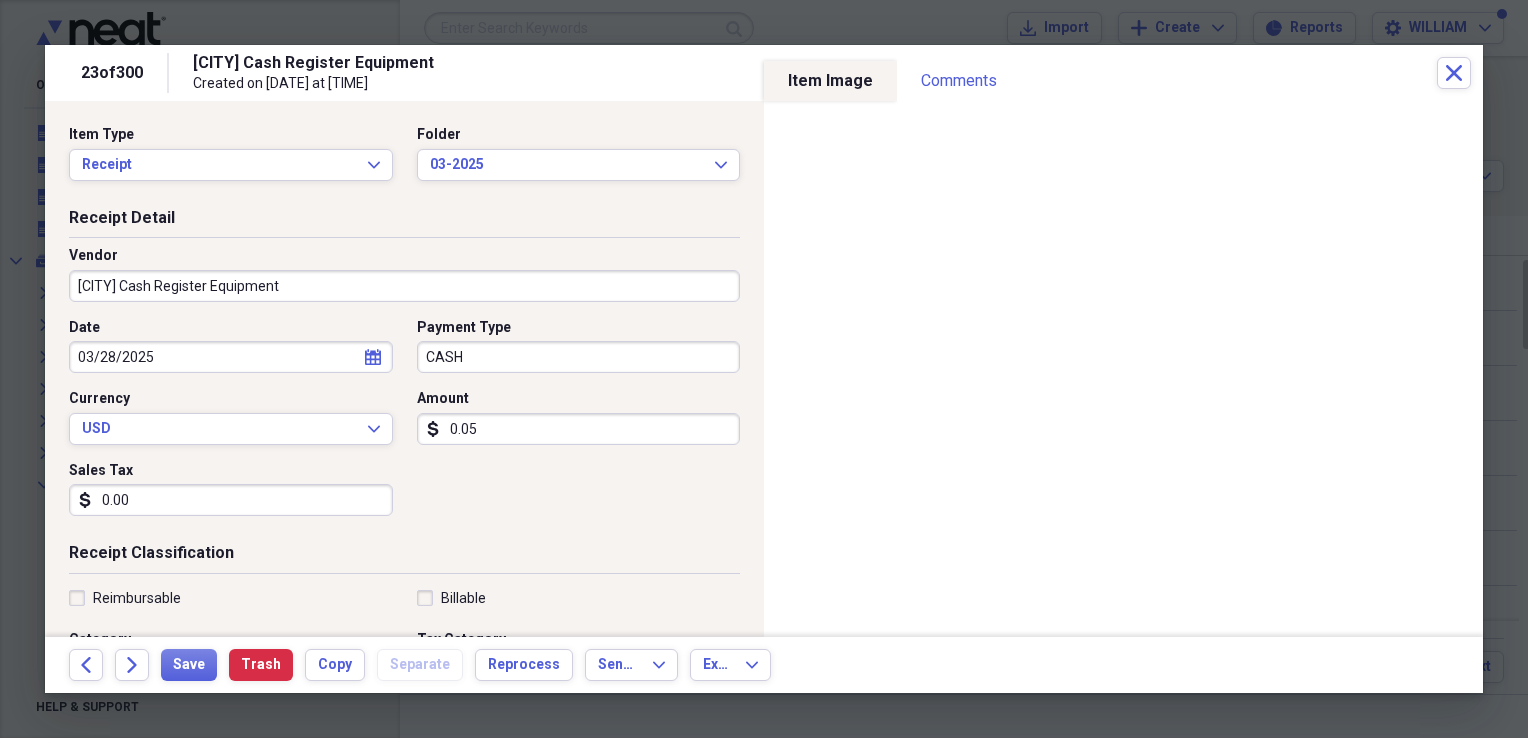type on "0.05" 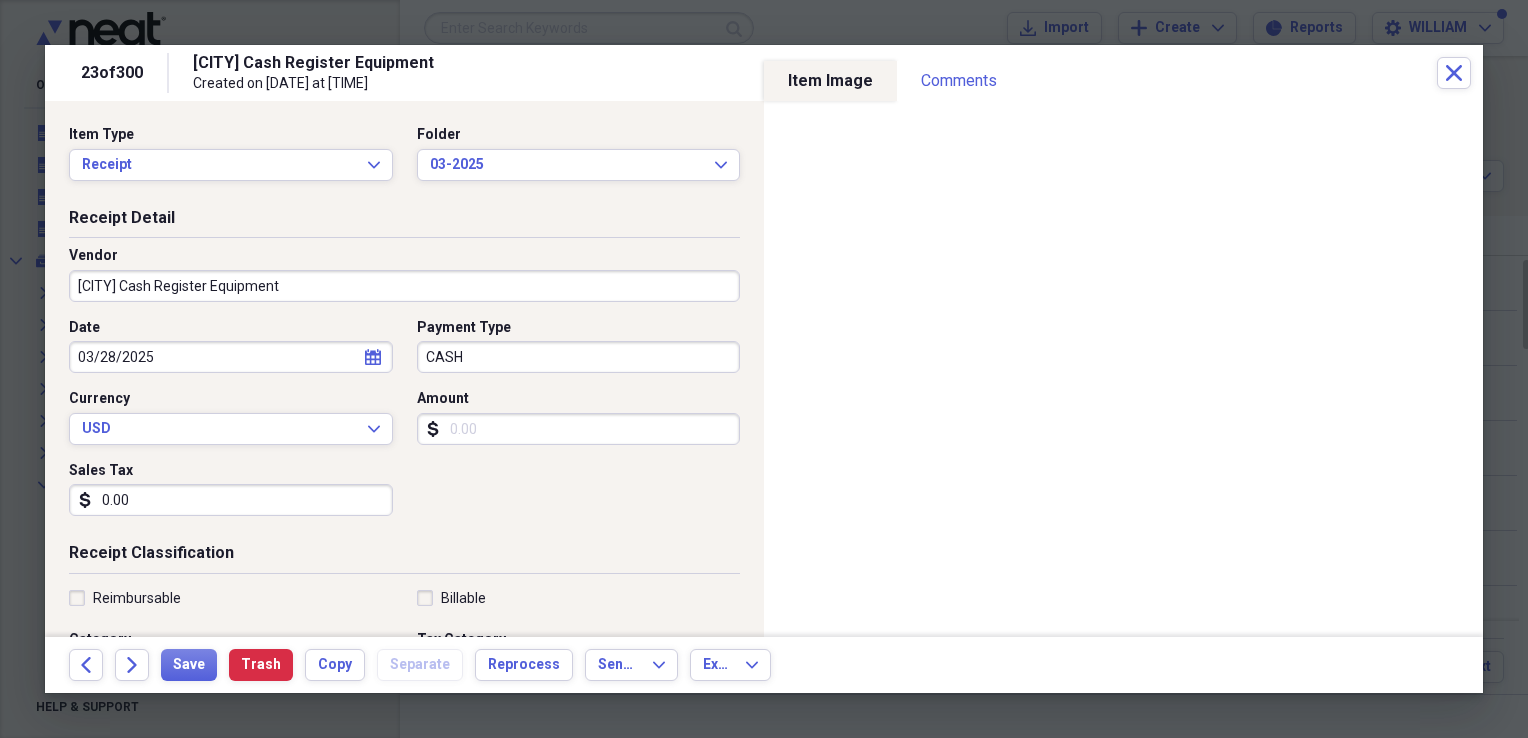 type on "0.02" 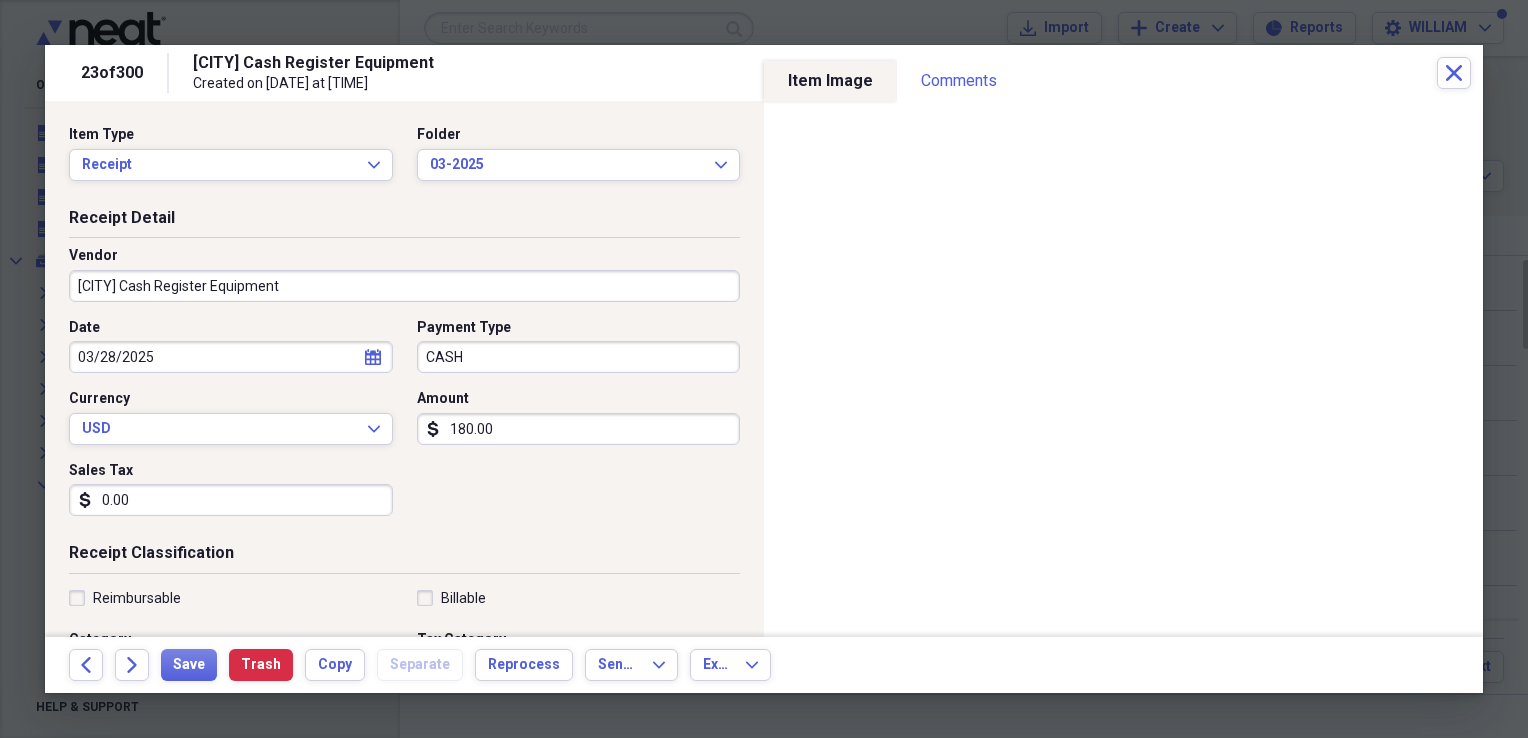 type on "180.00" 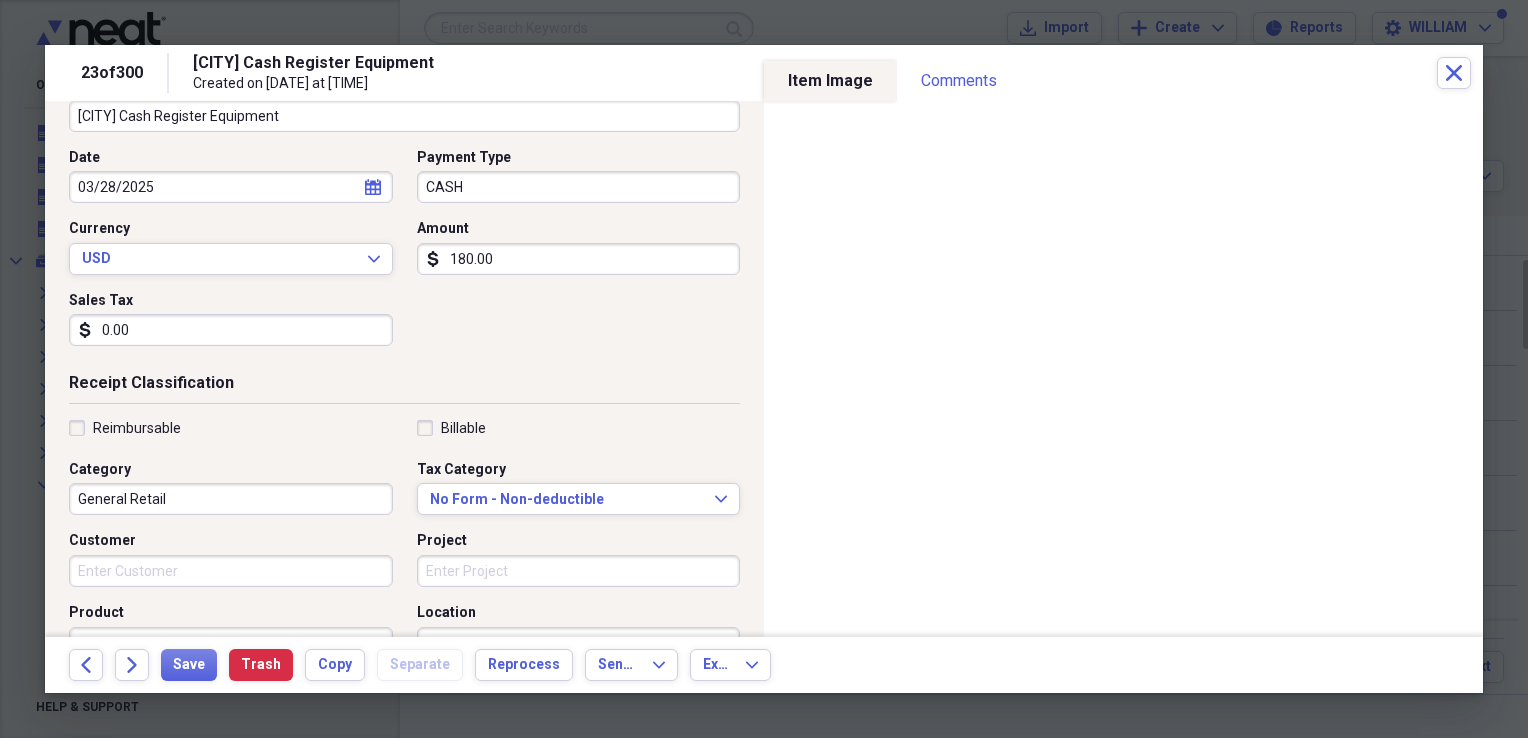 scroll, scrollTop: 171, scrollLeft: 0, axis: vertical 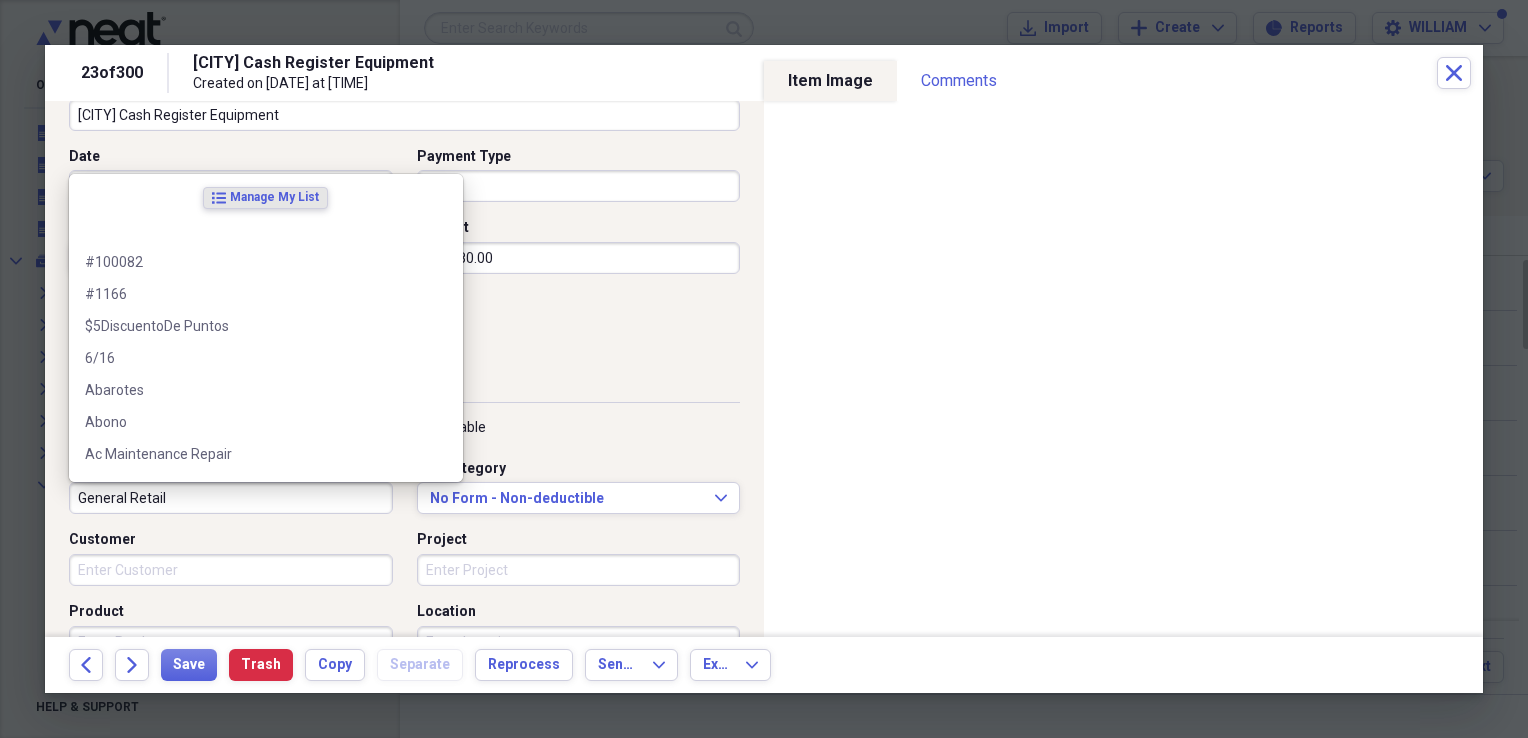 click on "General Retail" at bounding box center (231, 498) 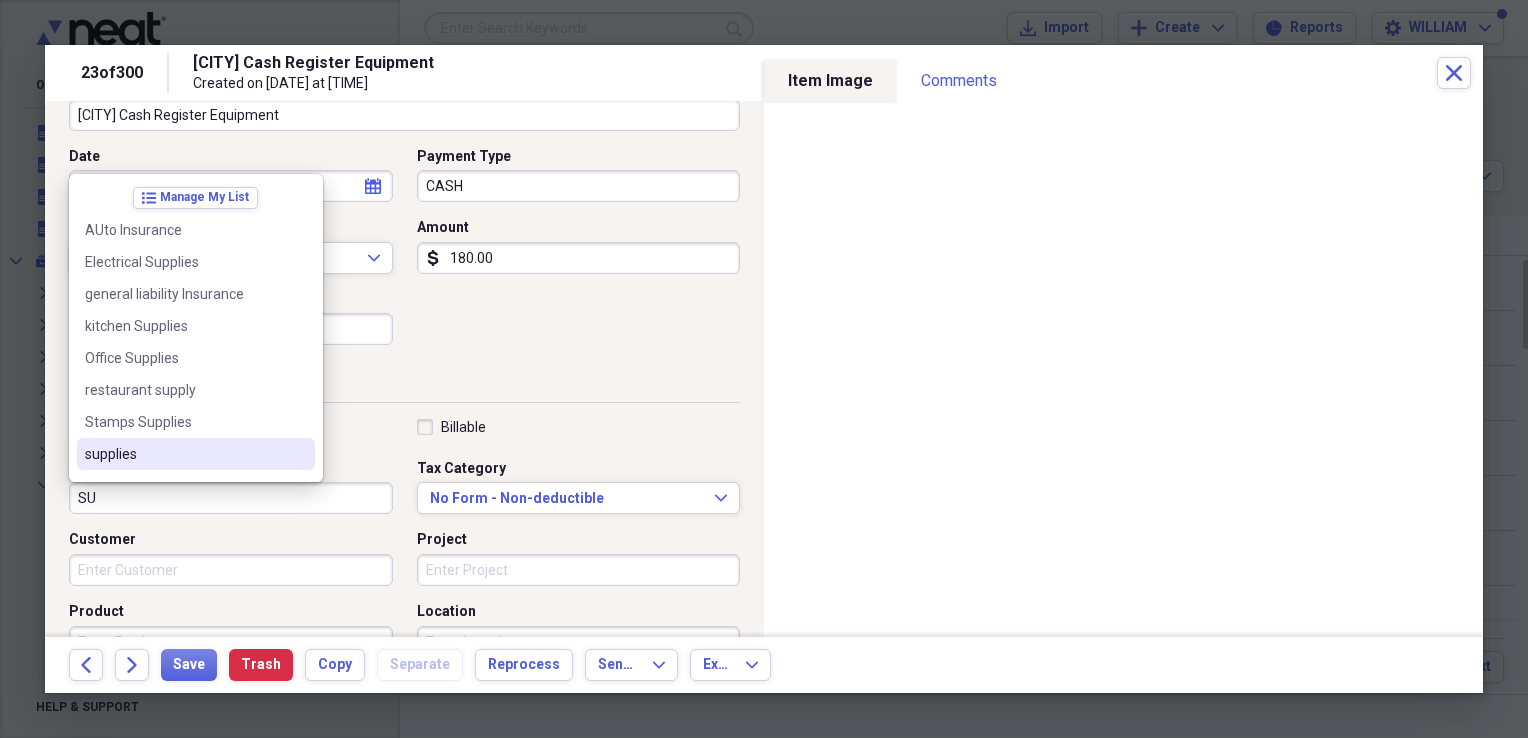 click on "supplies" at bounding box center [184, 454] 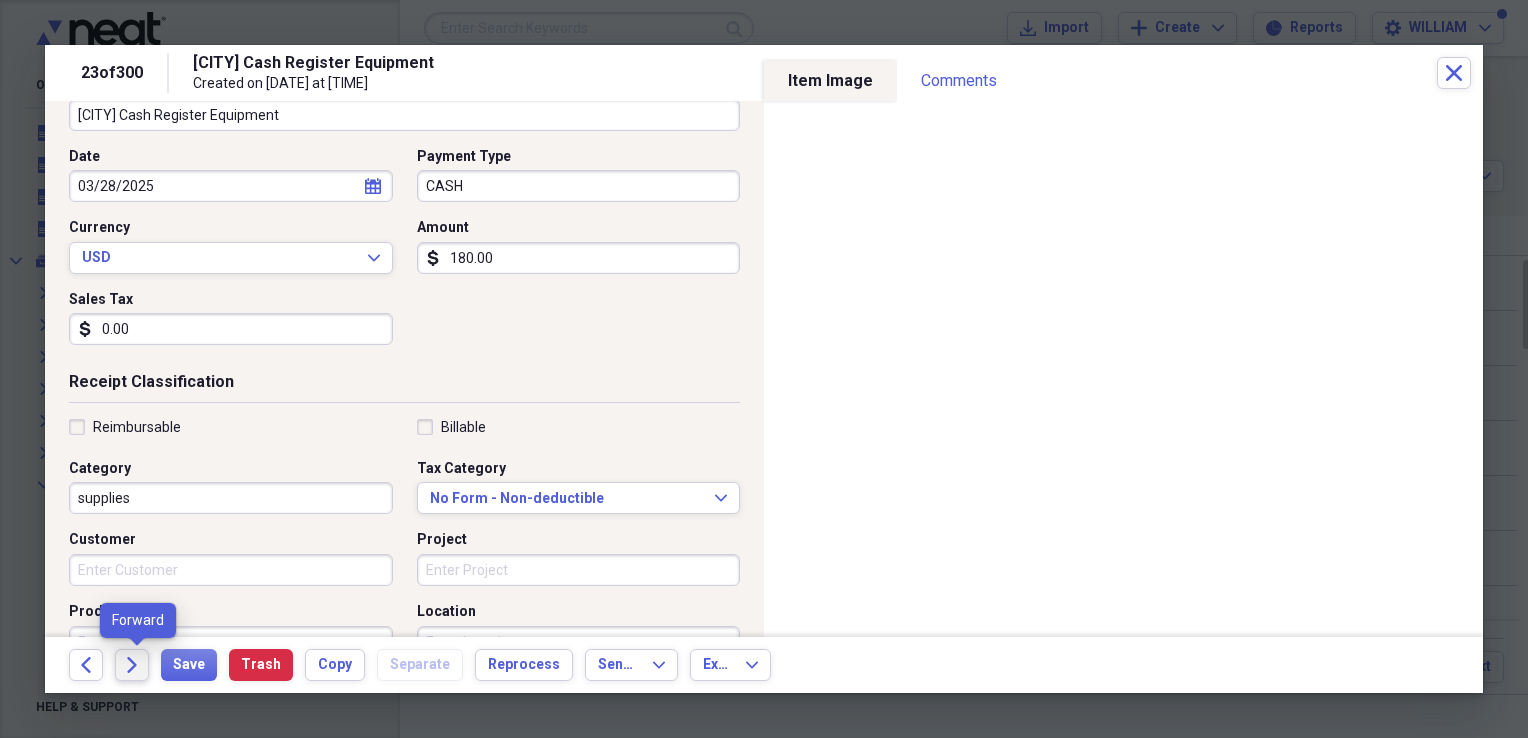 click on "Forward" 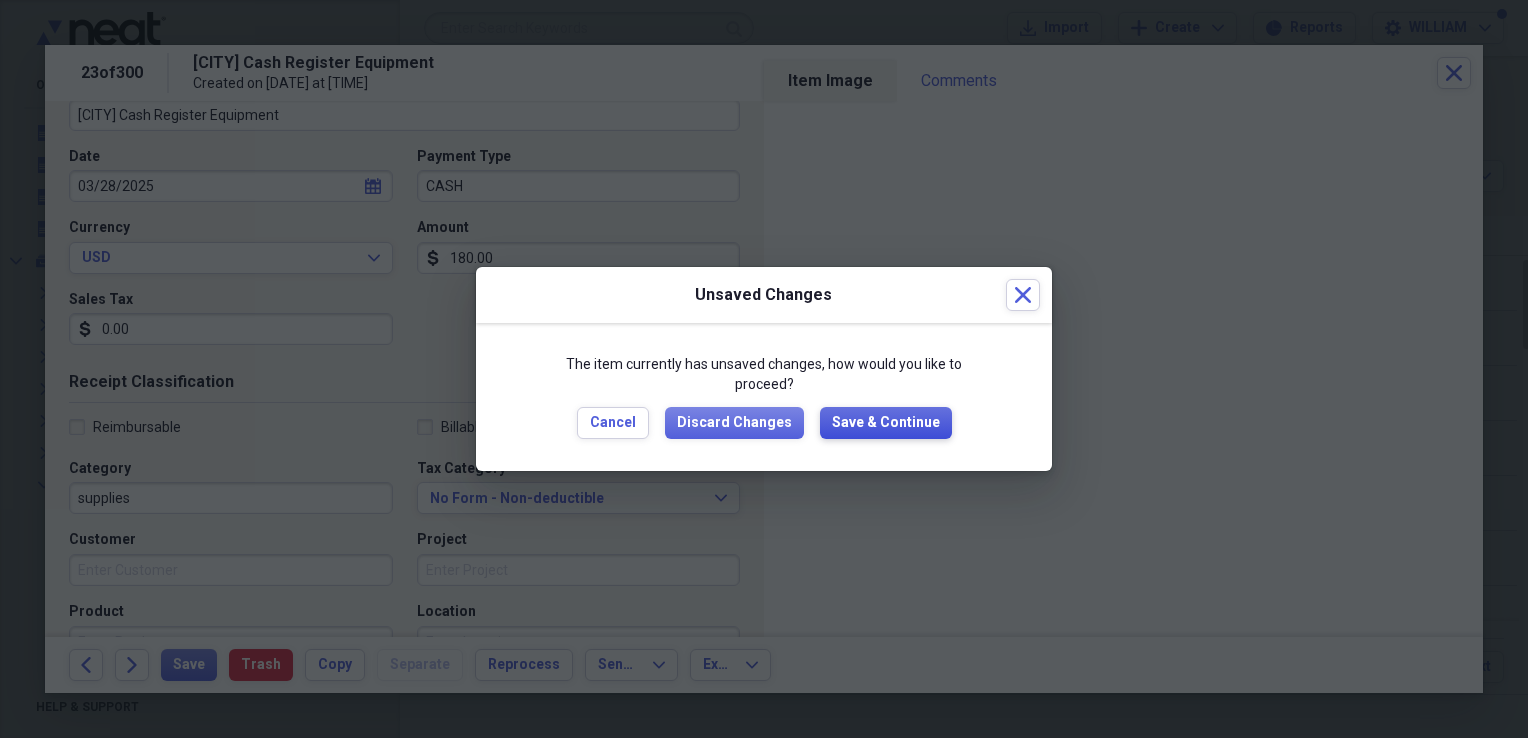 click on "Save & Continue" at bounding box center (886, 423) 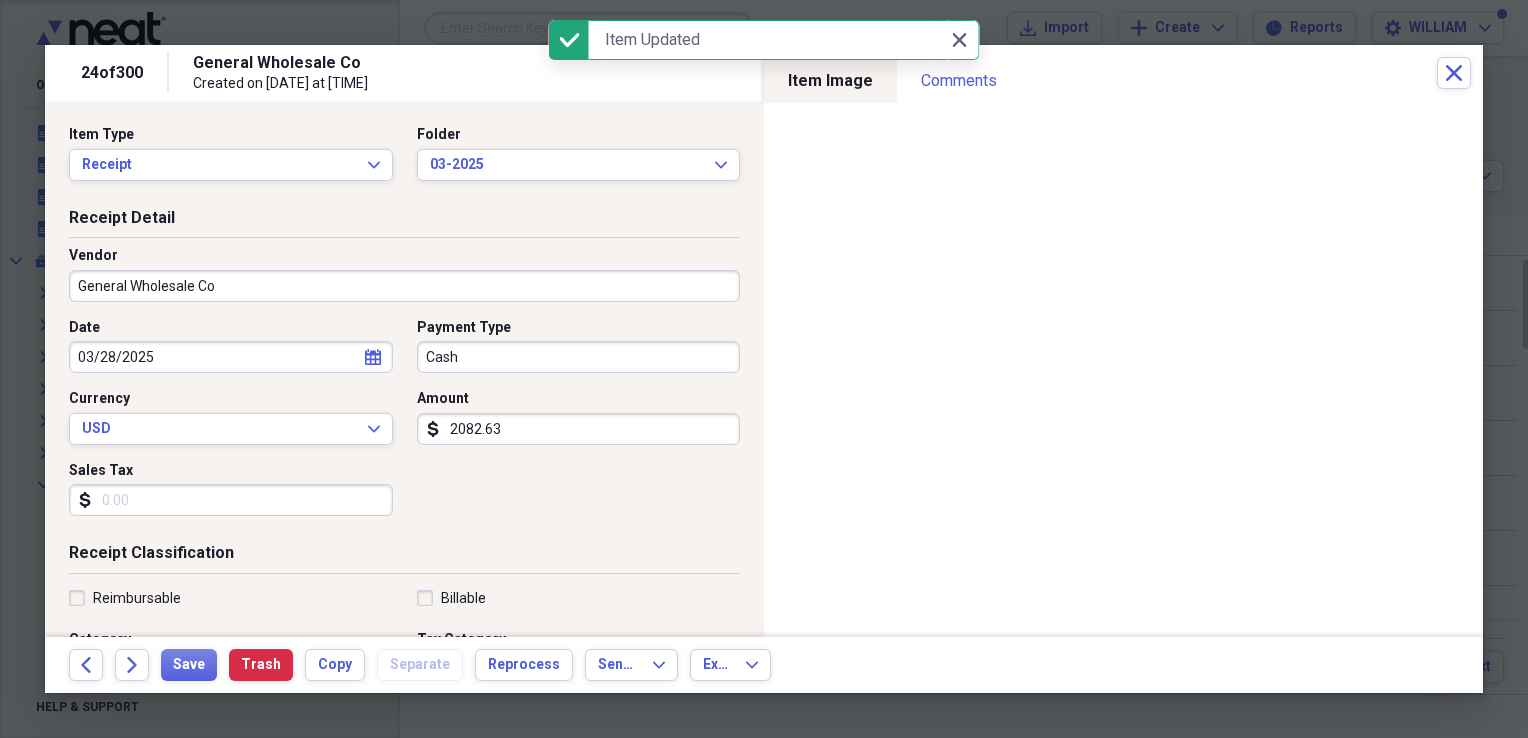 click on "Sales Tax" at bounding box center (231, 500) 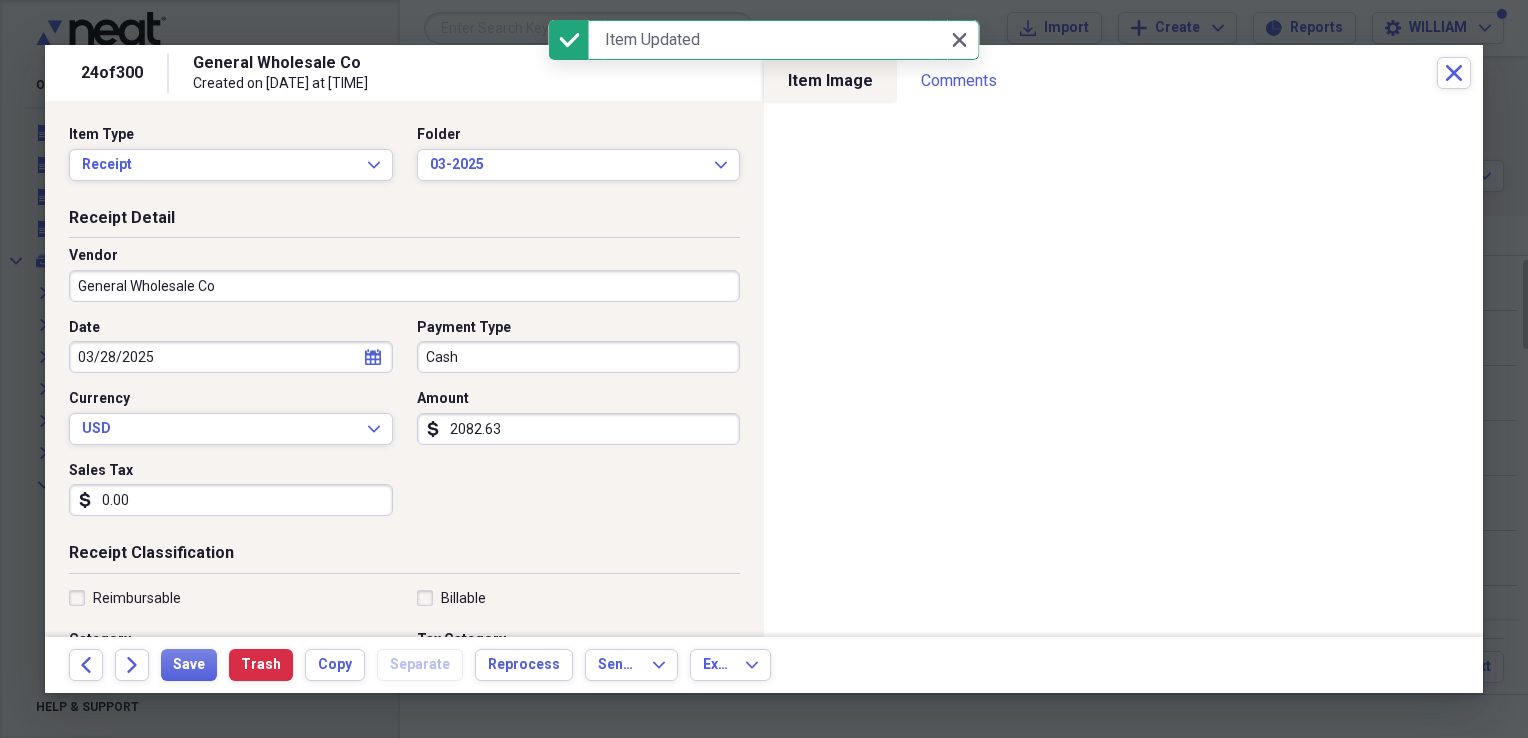 type on "0.00" 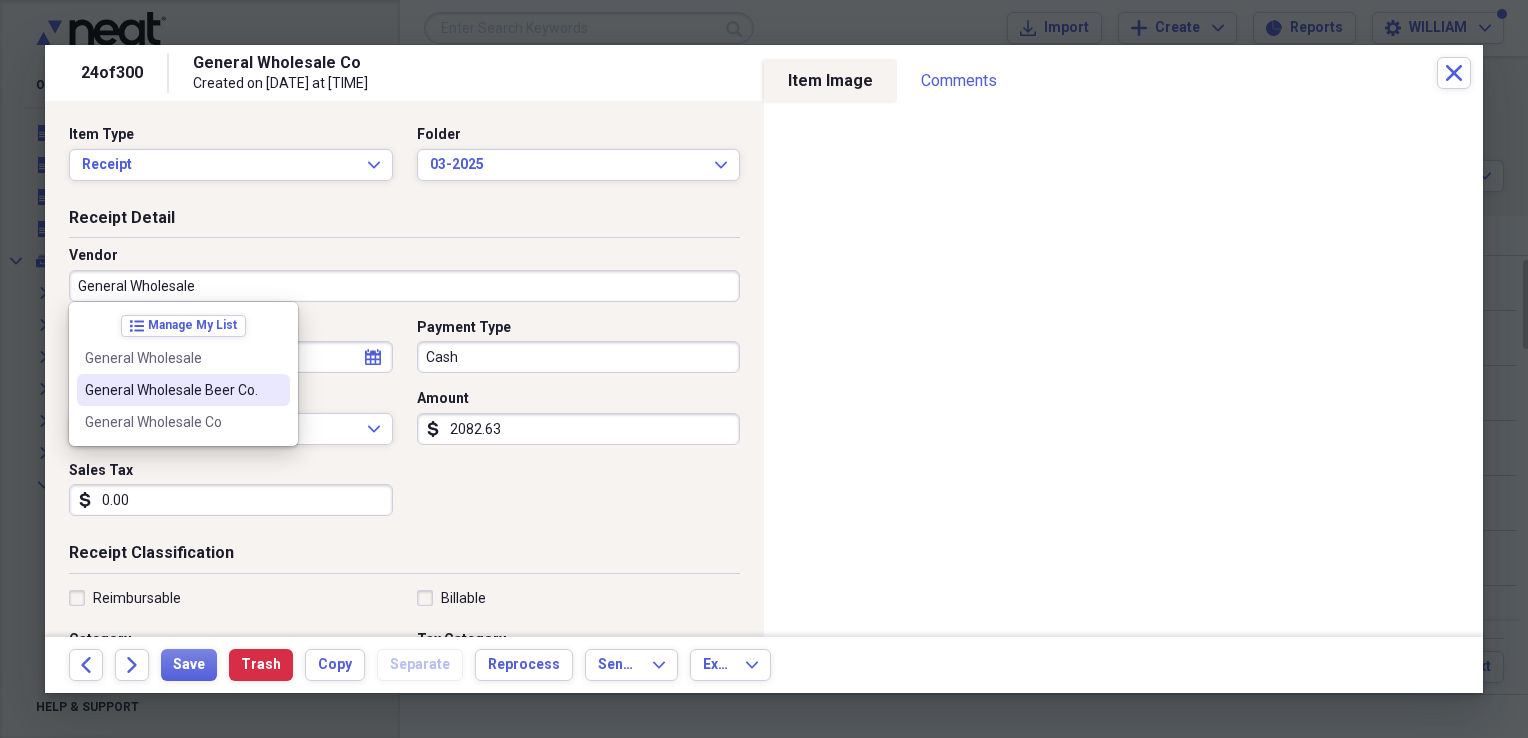 click on "General Wholesale Beer Co." at bounding box center [171, 390] 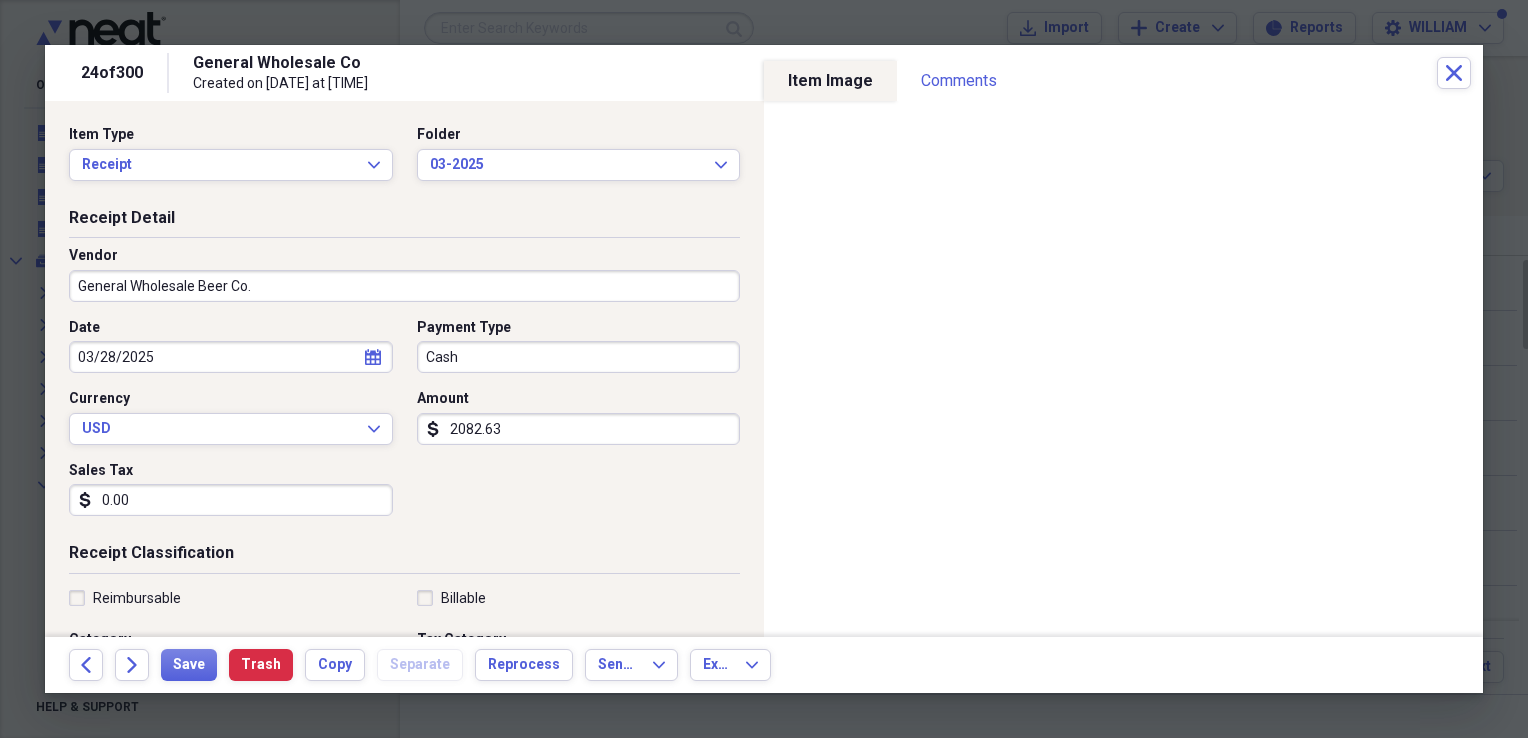 type on "Beer Purchase" 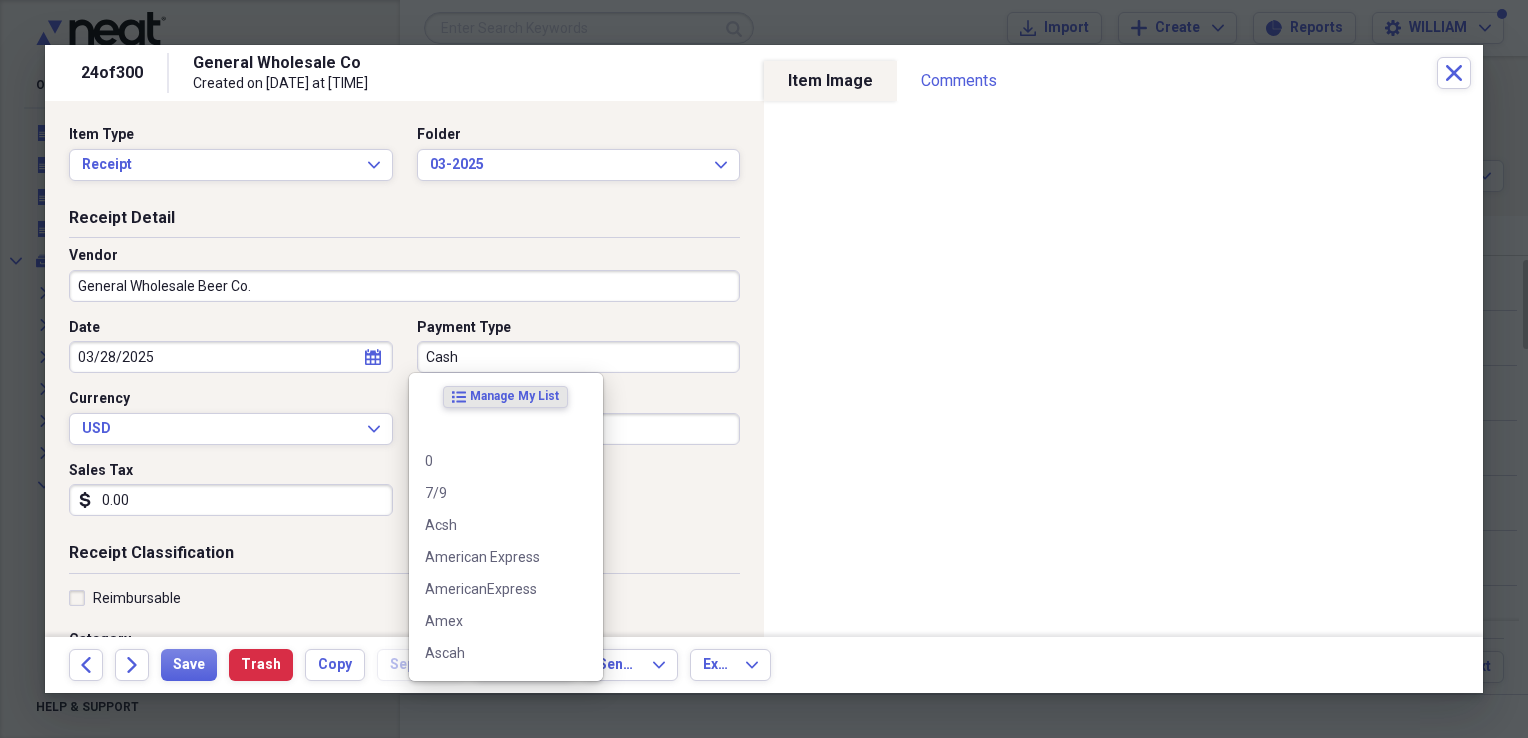 click on "Cash" at bounding box center [579, 357] 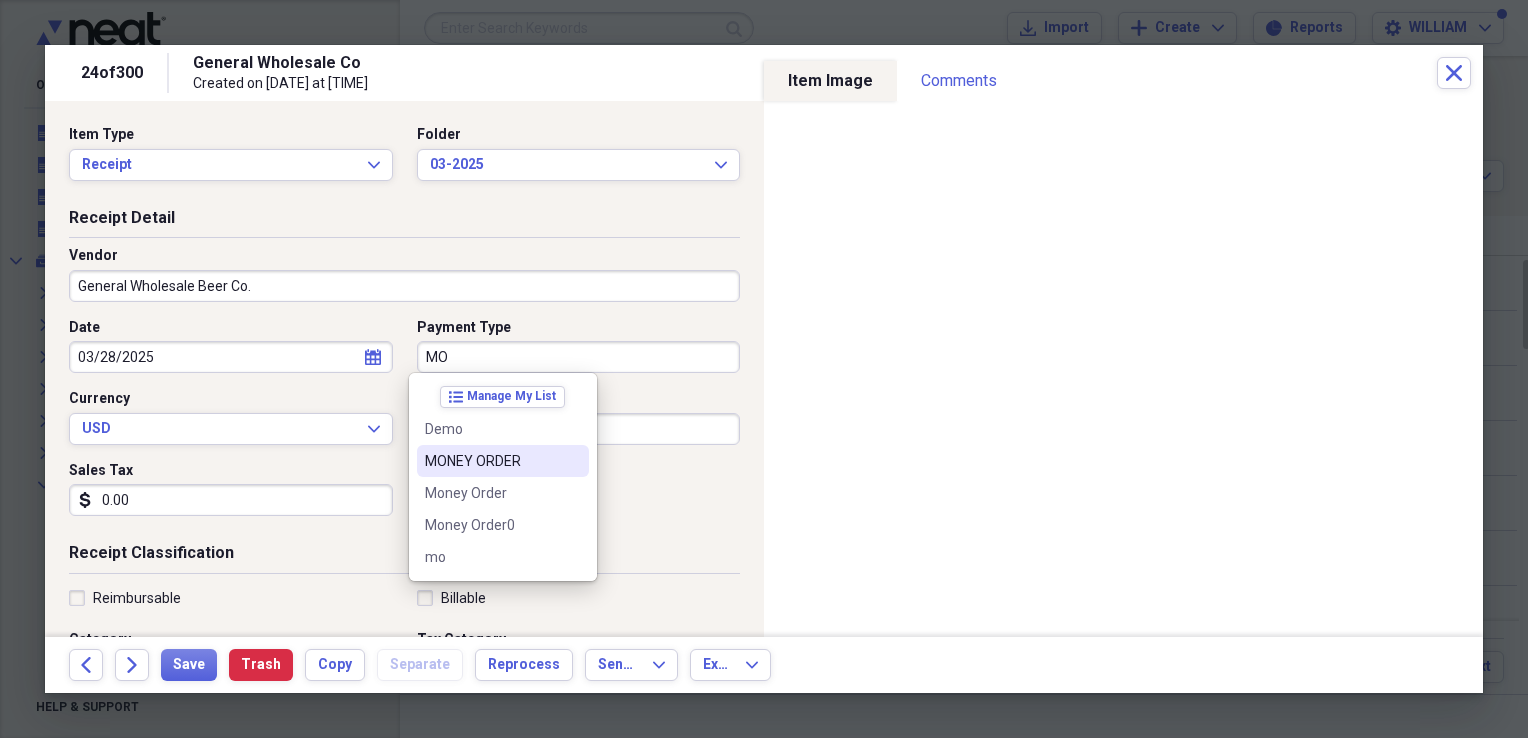 click on "MONEY ORDER" at bounding box center (491, 461) 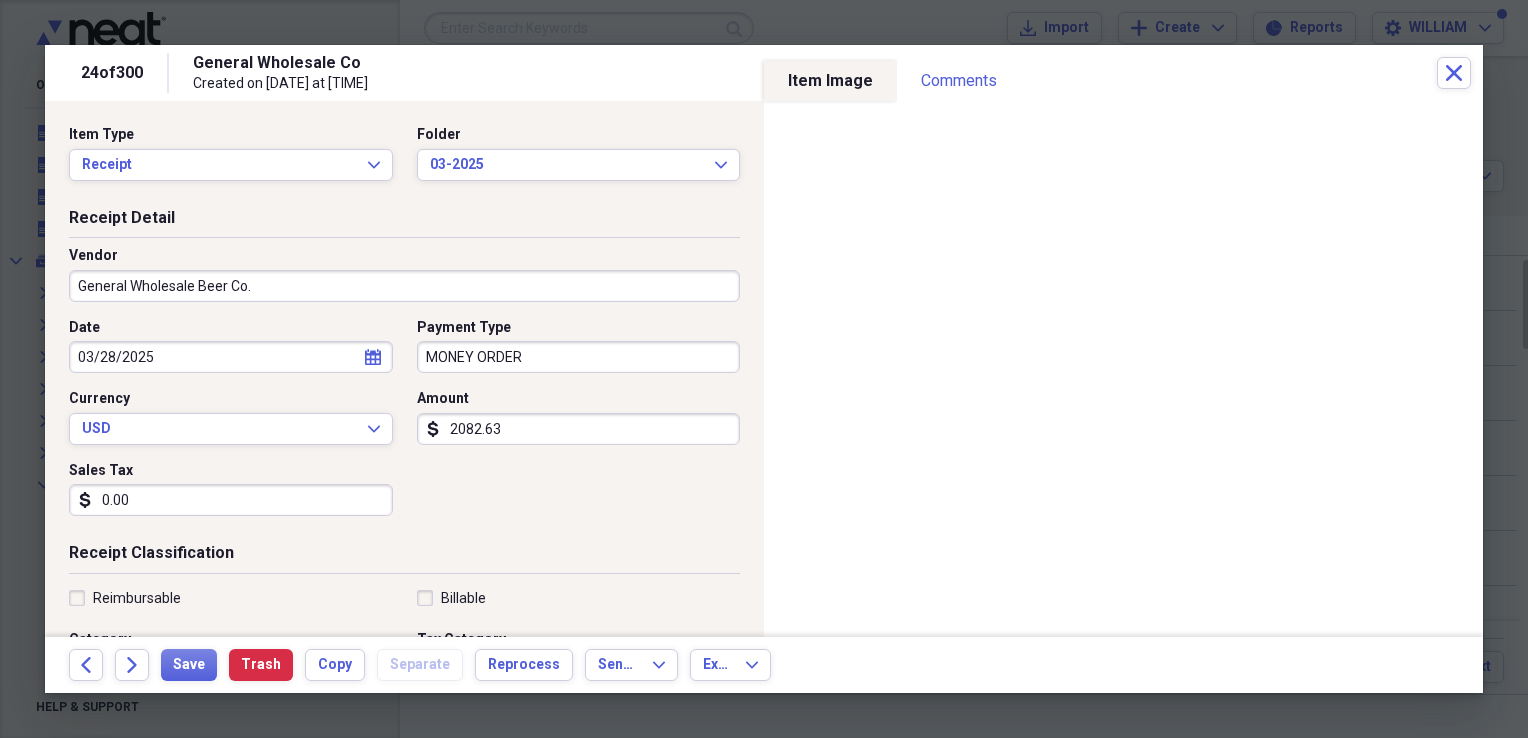 click on "2082.63" at bounding box center (579, 429) 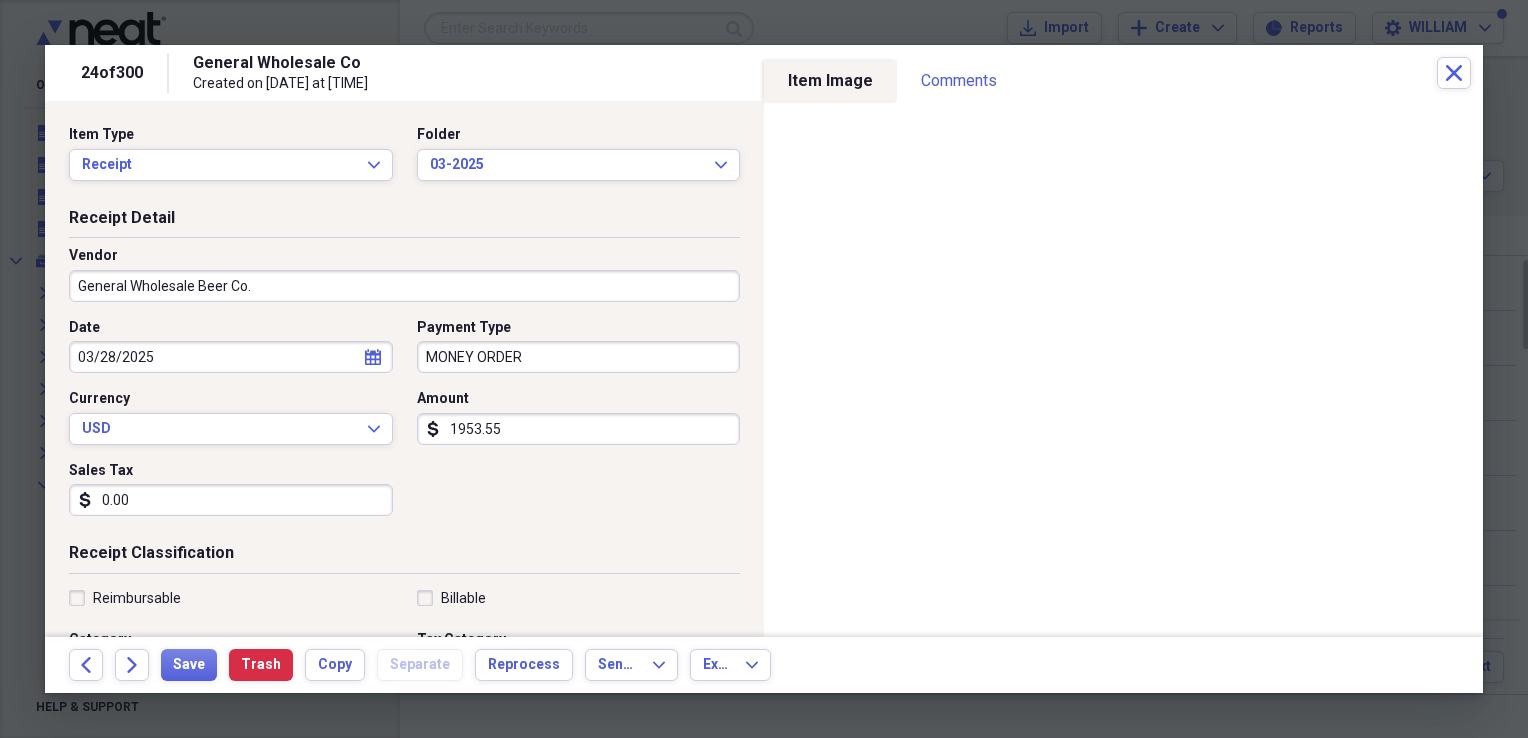 type on "1953.55" 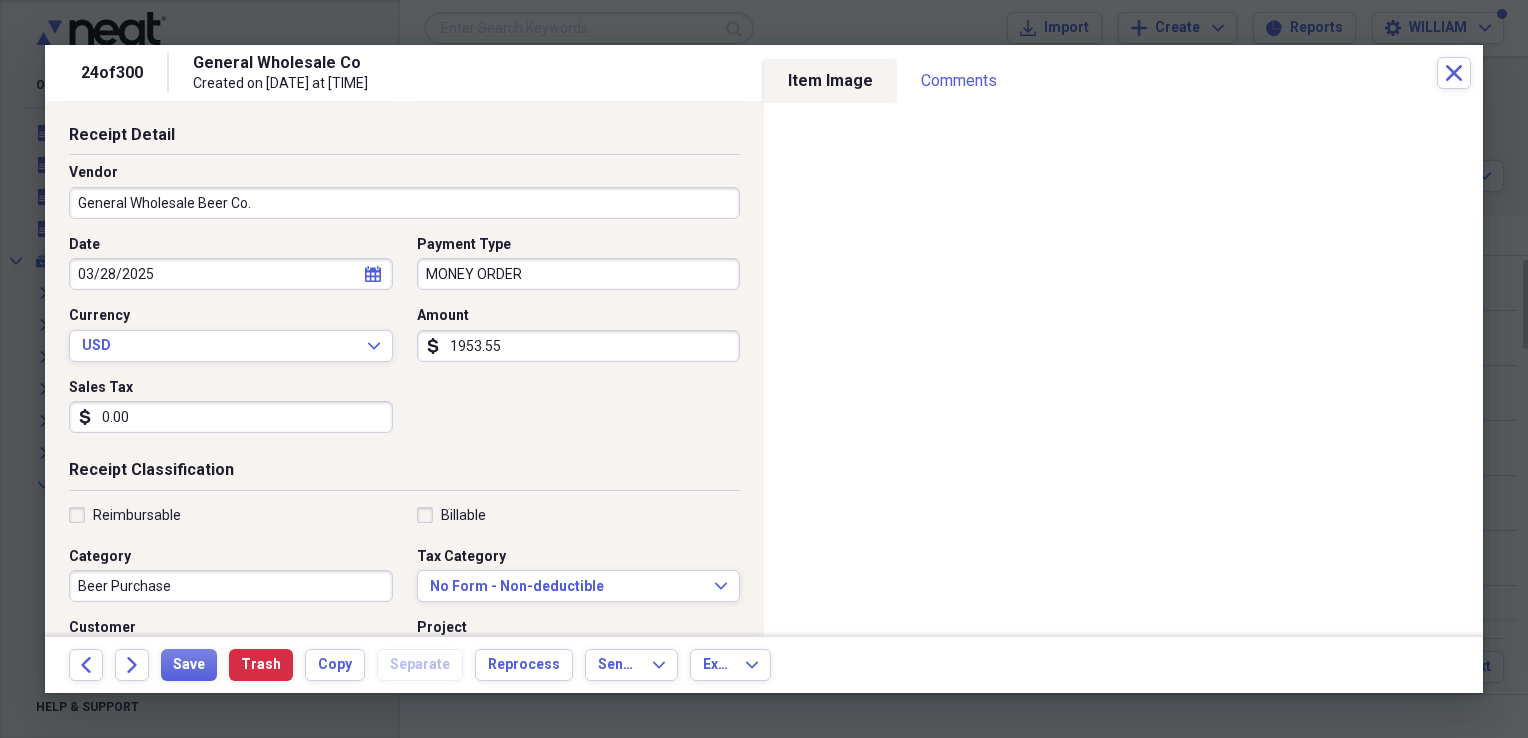 scroll, scrollTop: 88, scrollLeft: 0, axis: vertical 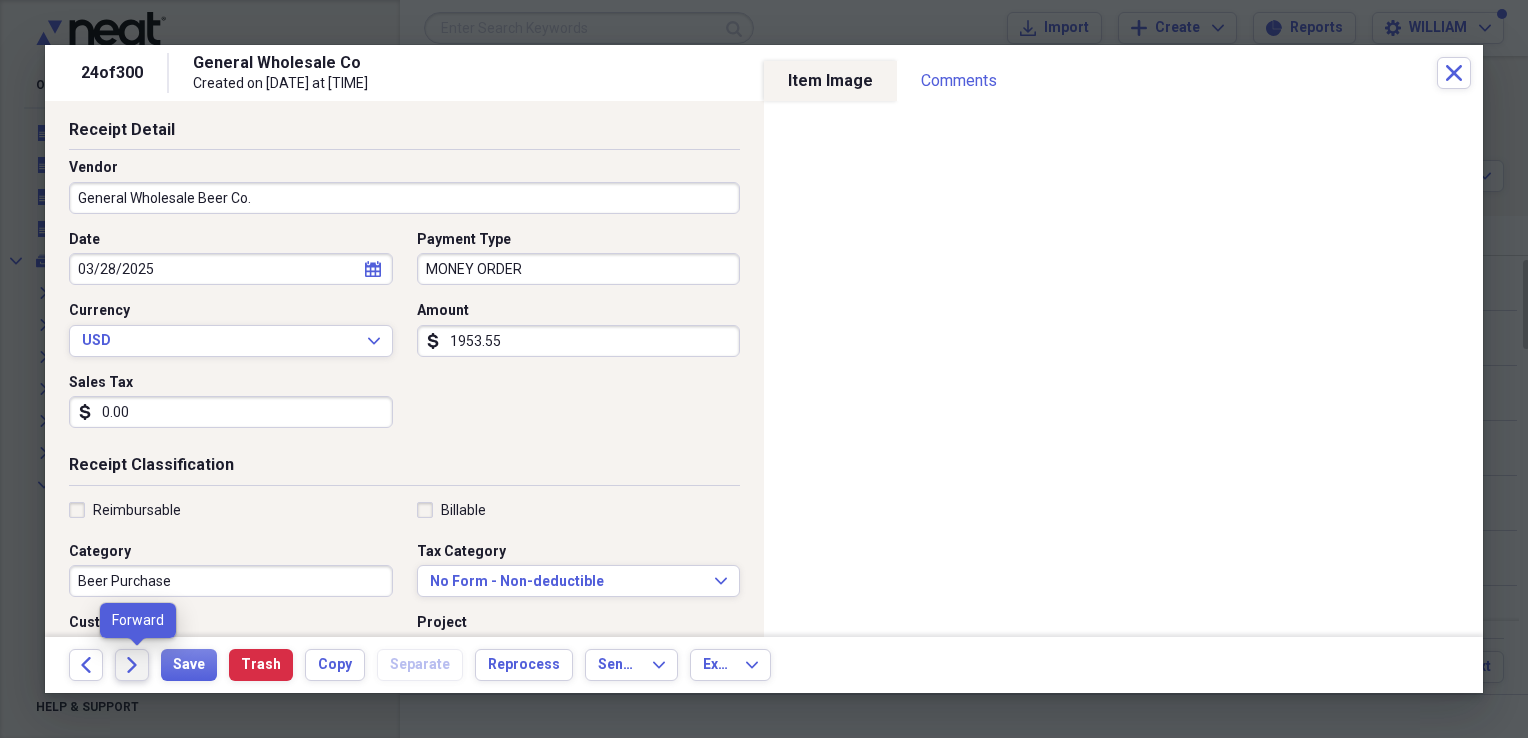 click on "Forward" at bounding box center (132, 665) 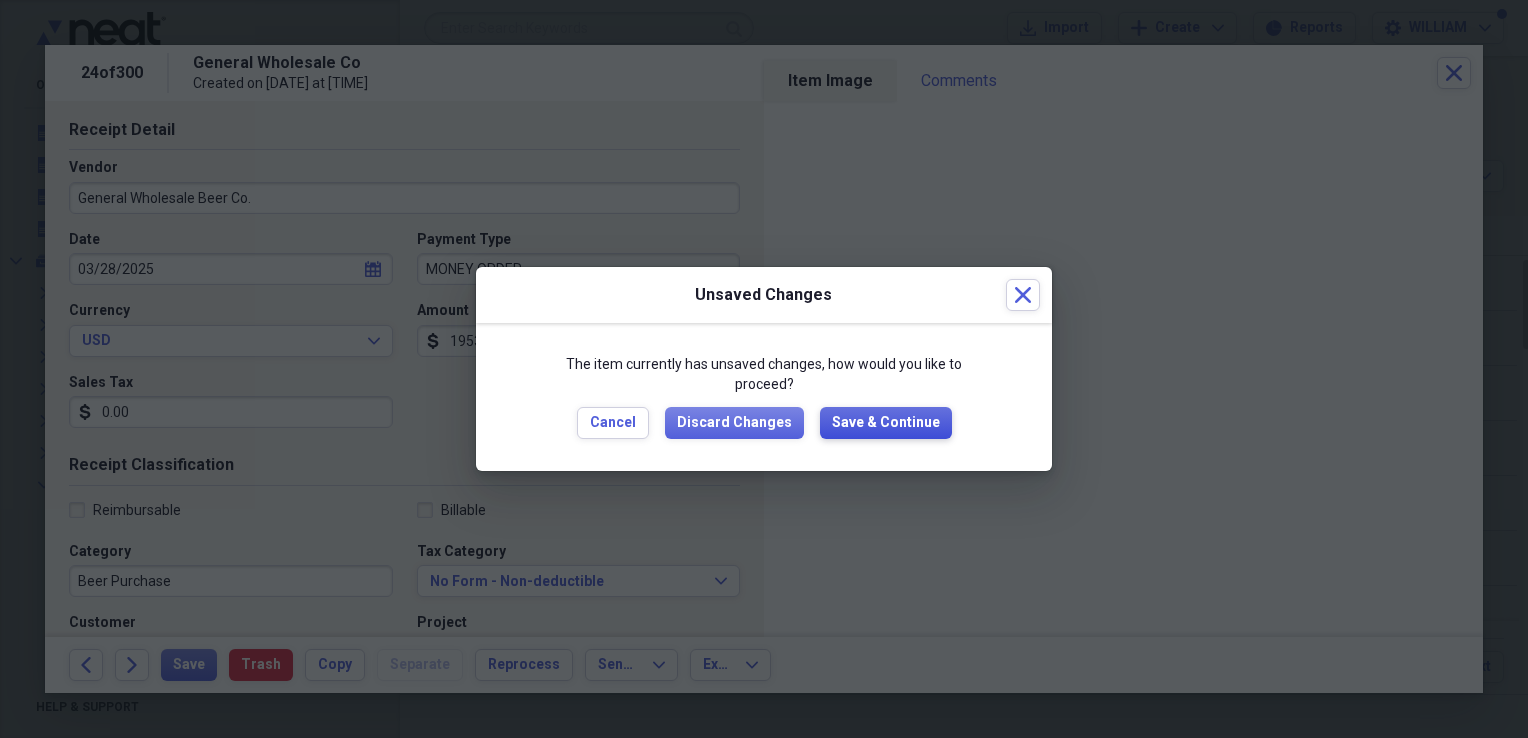 click on "Save & Continue" at bounding box center [886, 423] 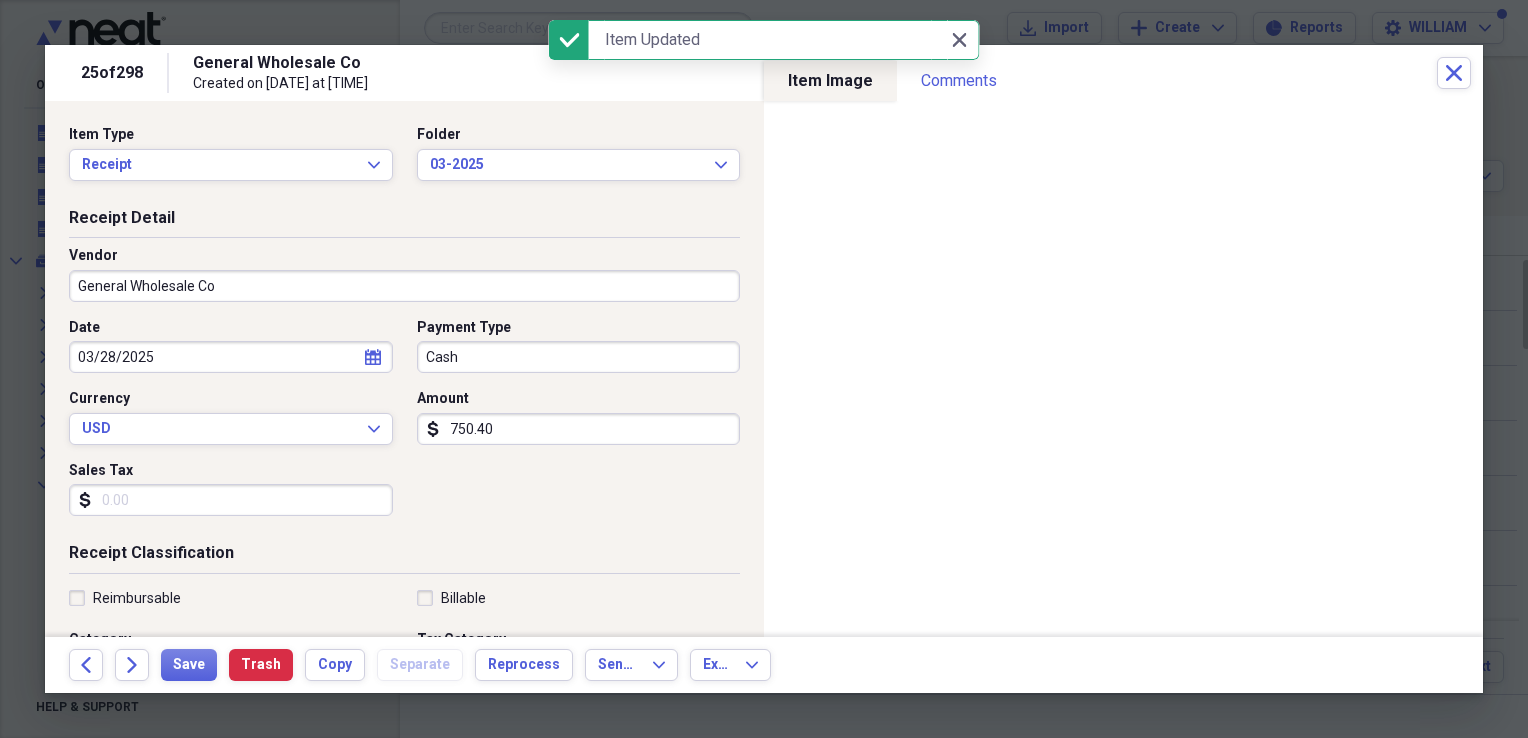 click on "750.40" at bounding box center [579, 429] 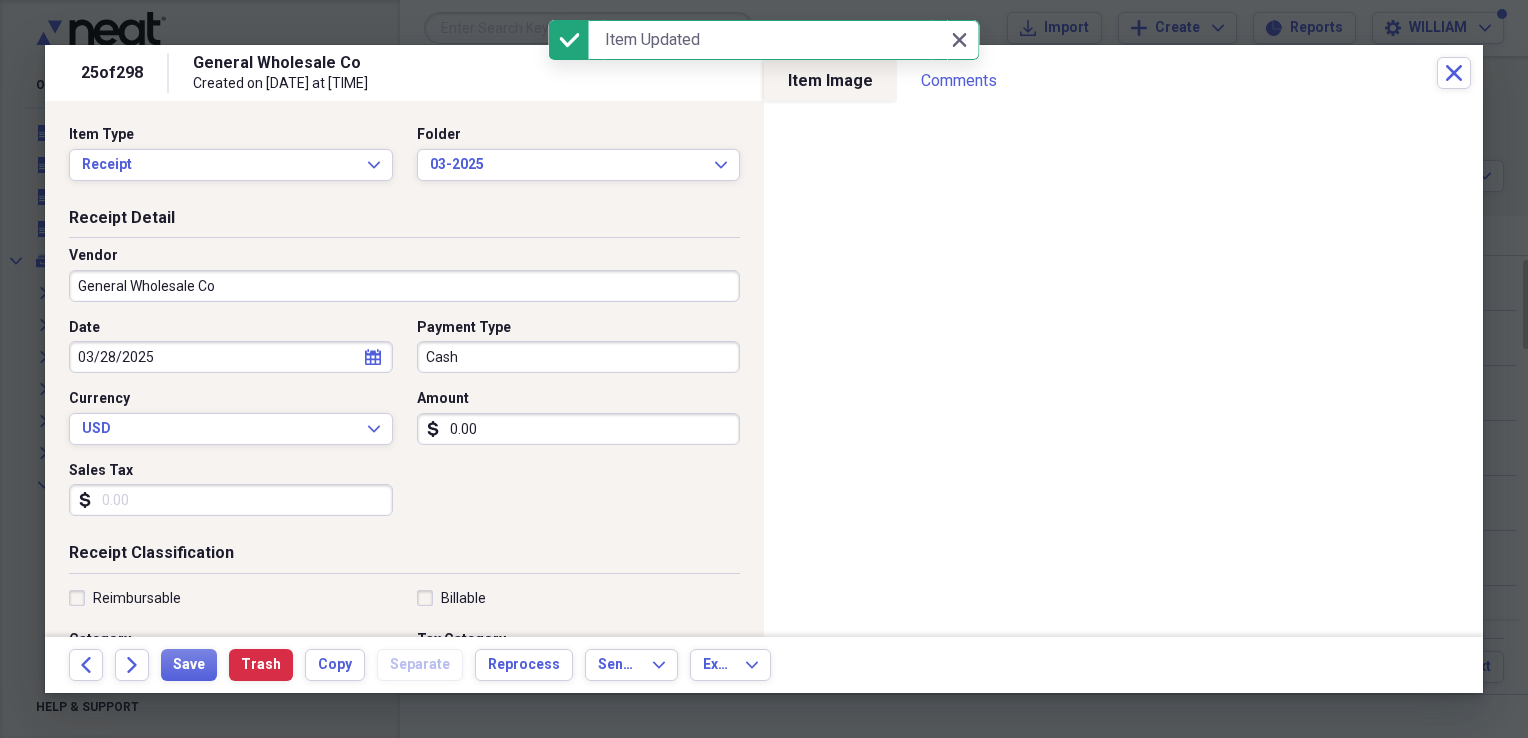 type on "0.00" 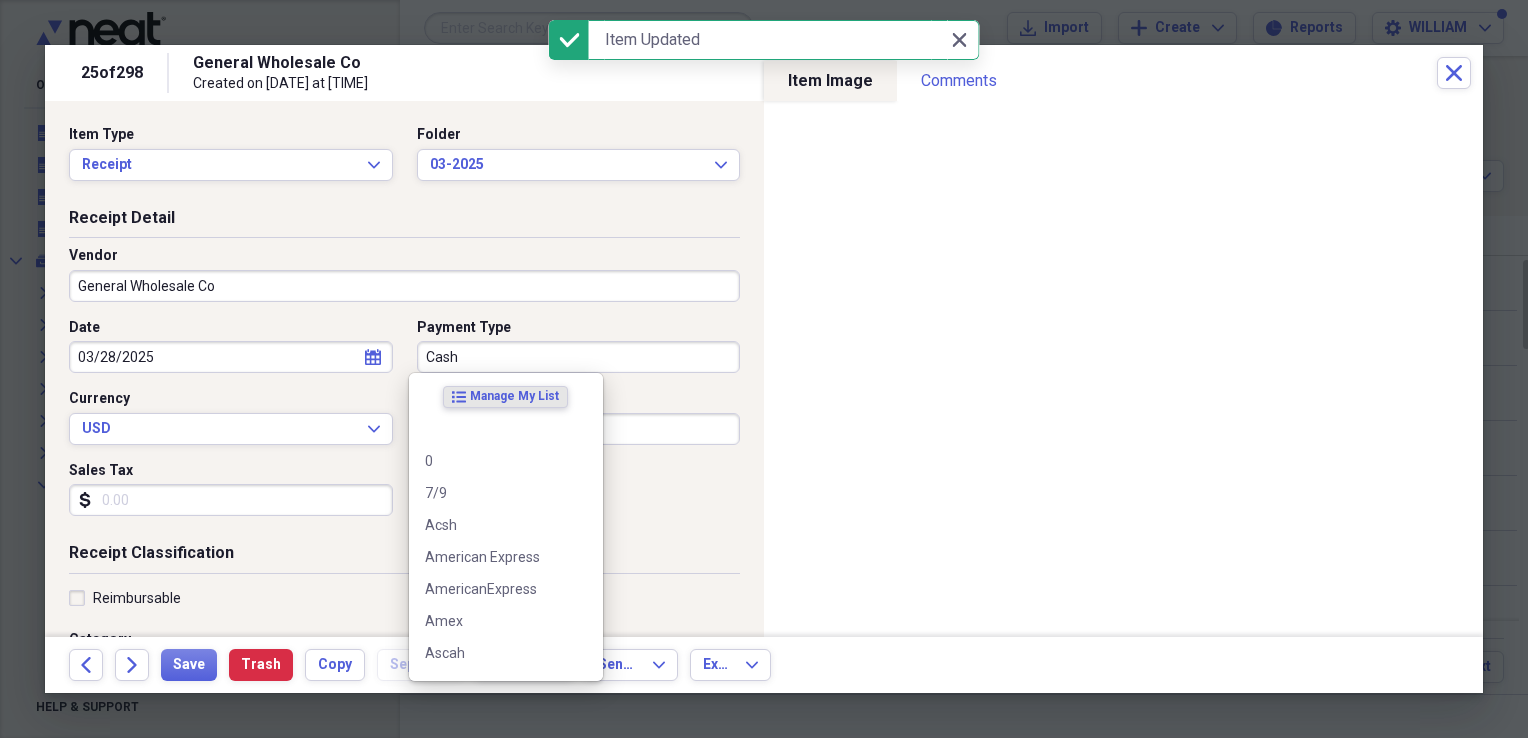 click on "Cash" at bounding box center (579, 357) 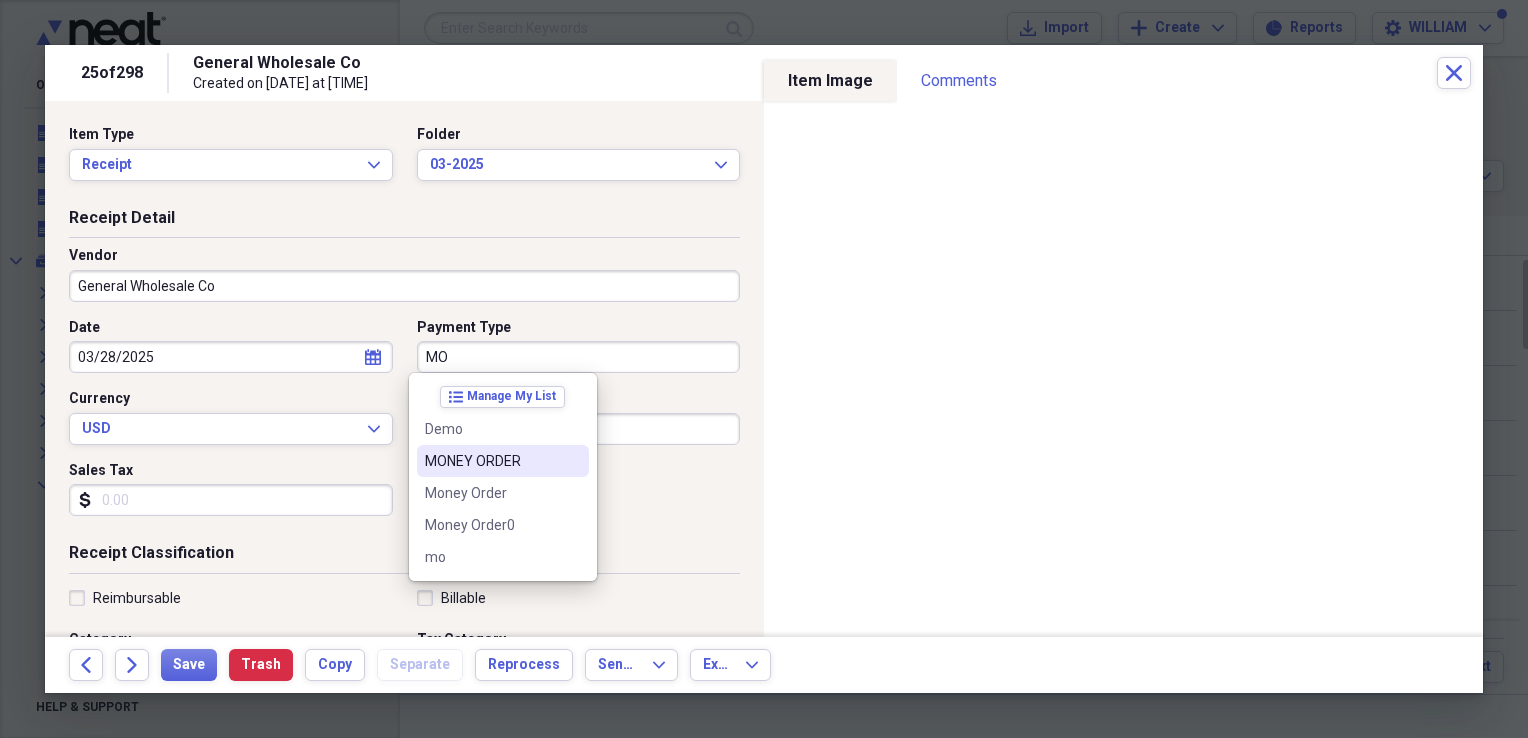click on "MONEY ORDER" at bounding box center (491, 461) 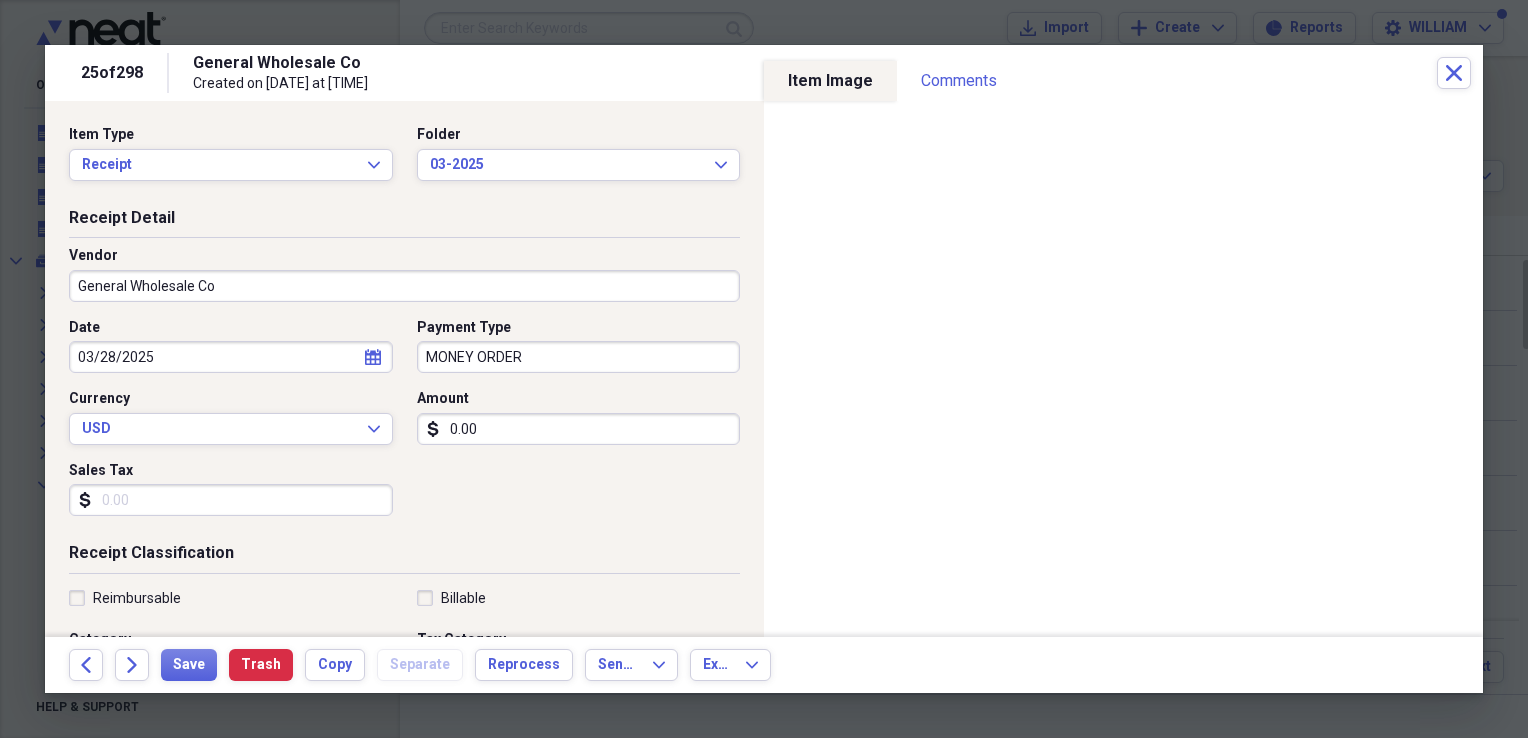 click on "Sales Tax" at bounding box center (231, 500) 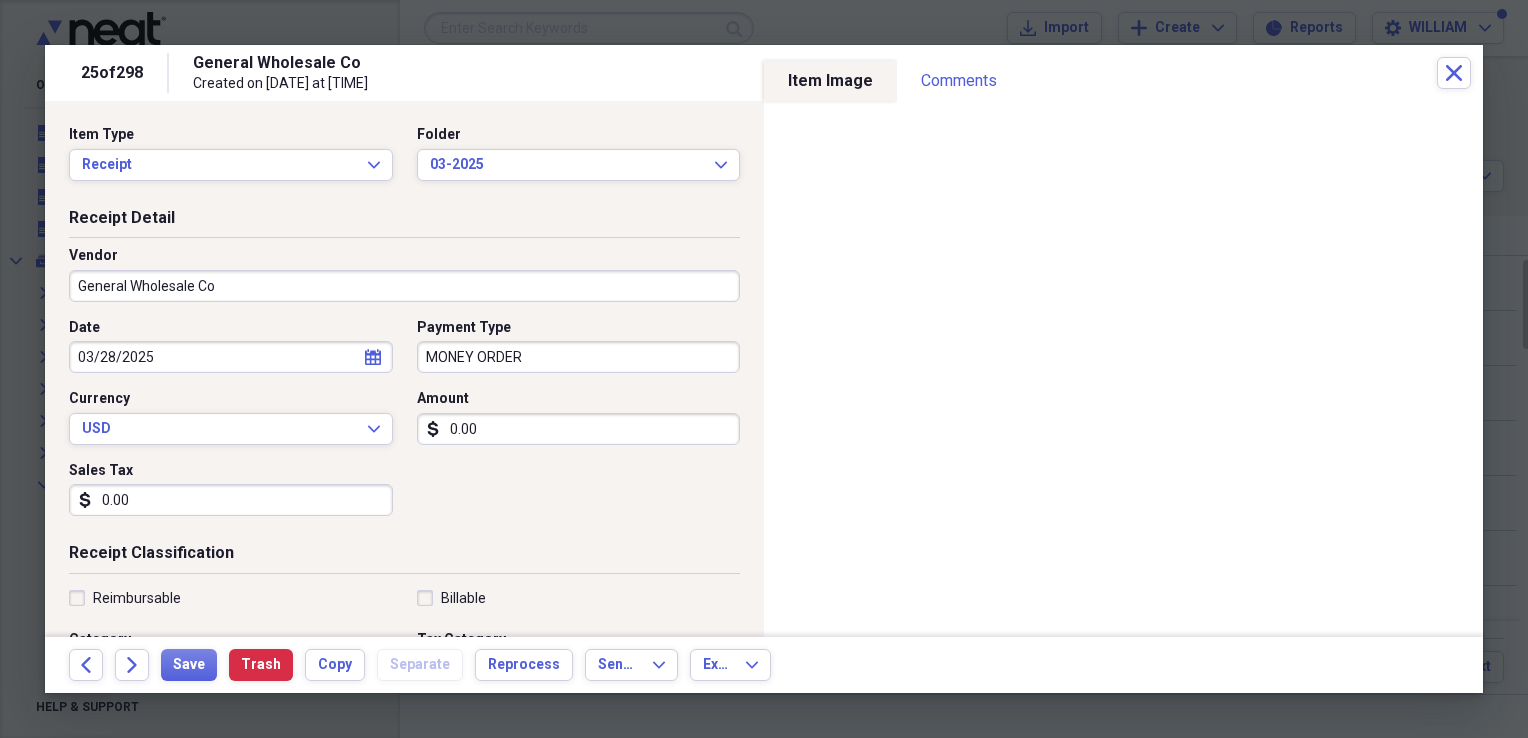 type on "0.00" 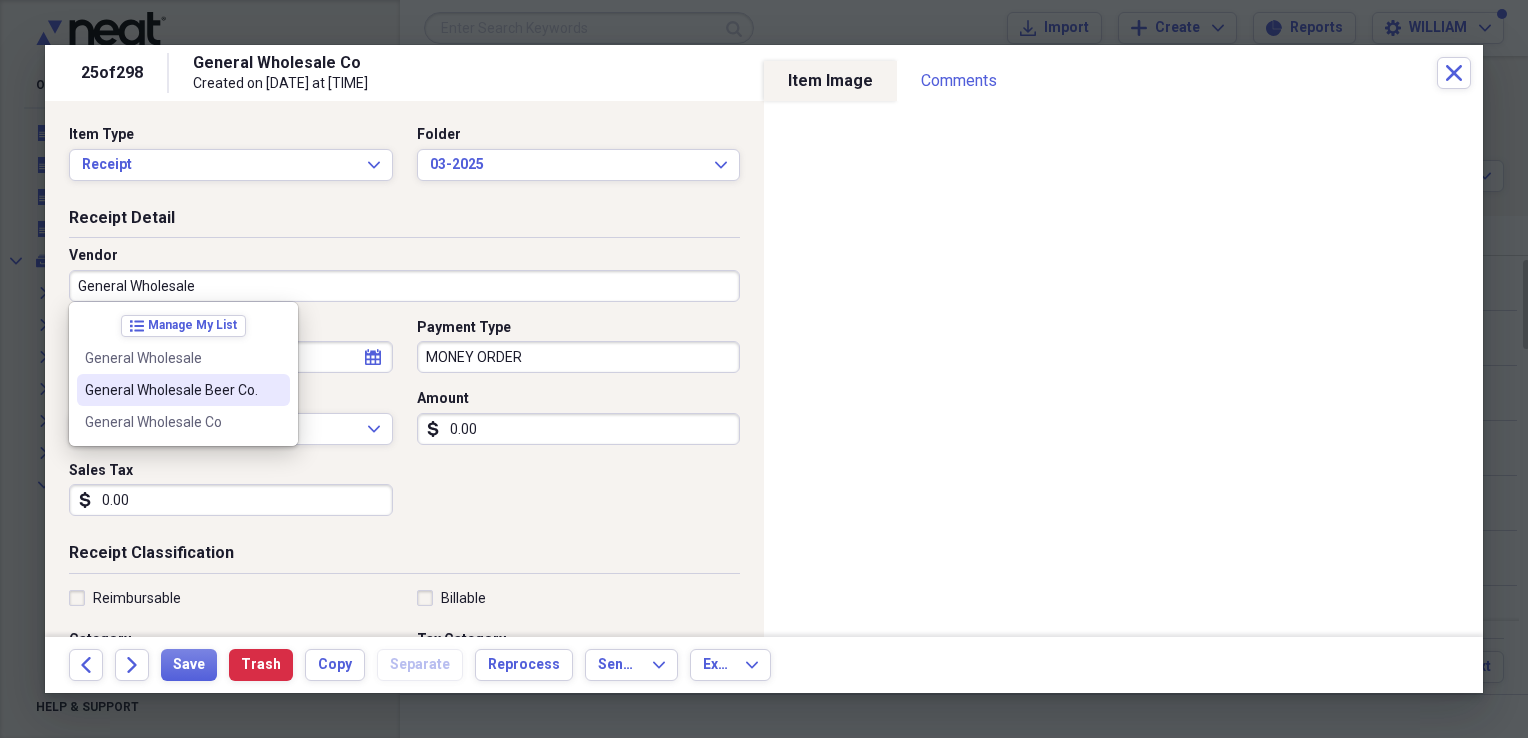 click on "General Wholesale Beer Co." at bounding box center (183, 390) 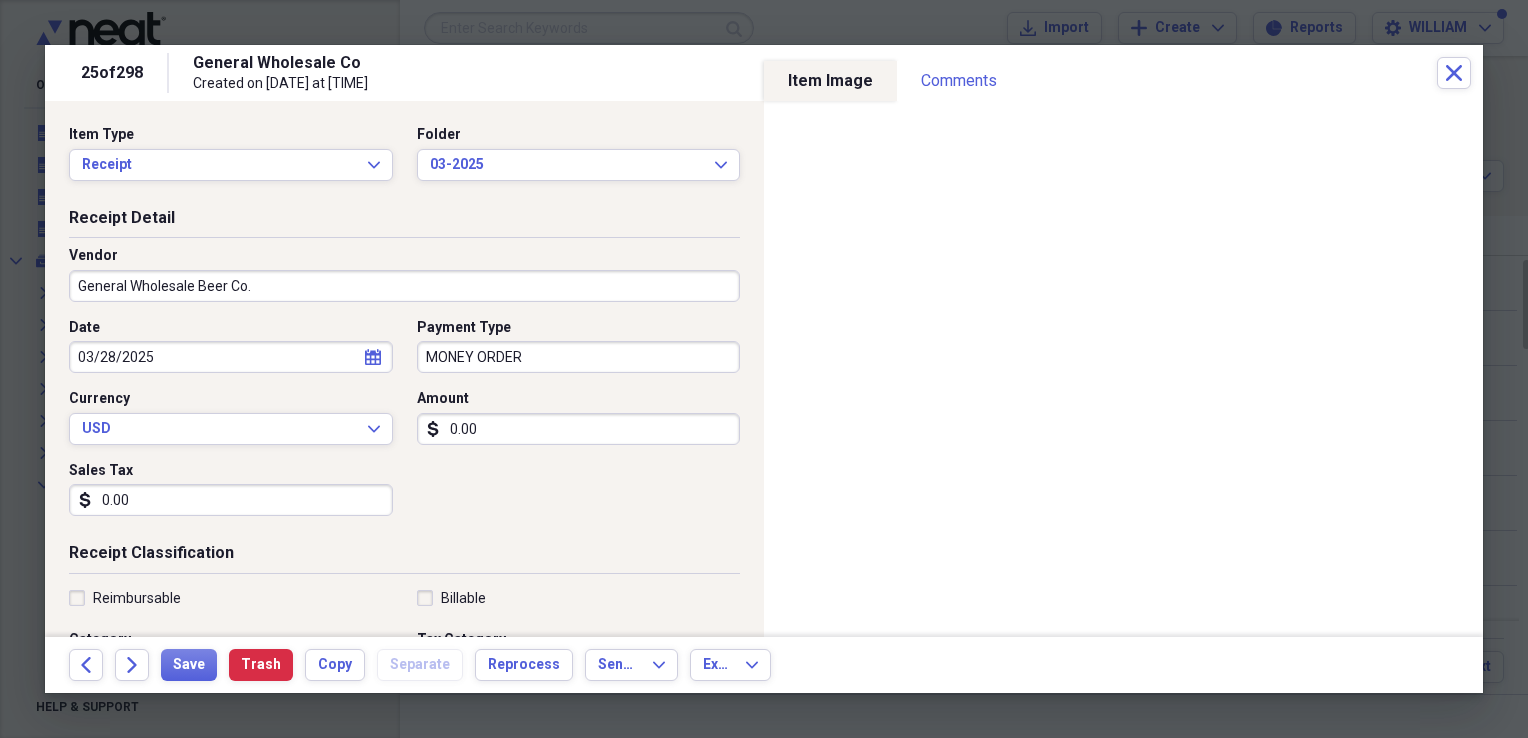 type on "Beer Purchase" 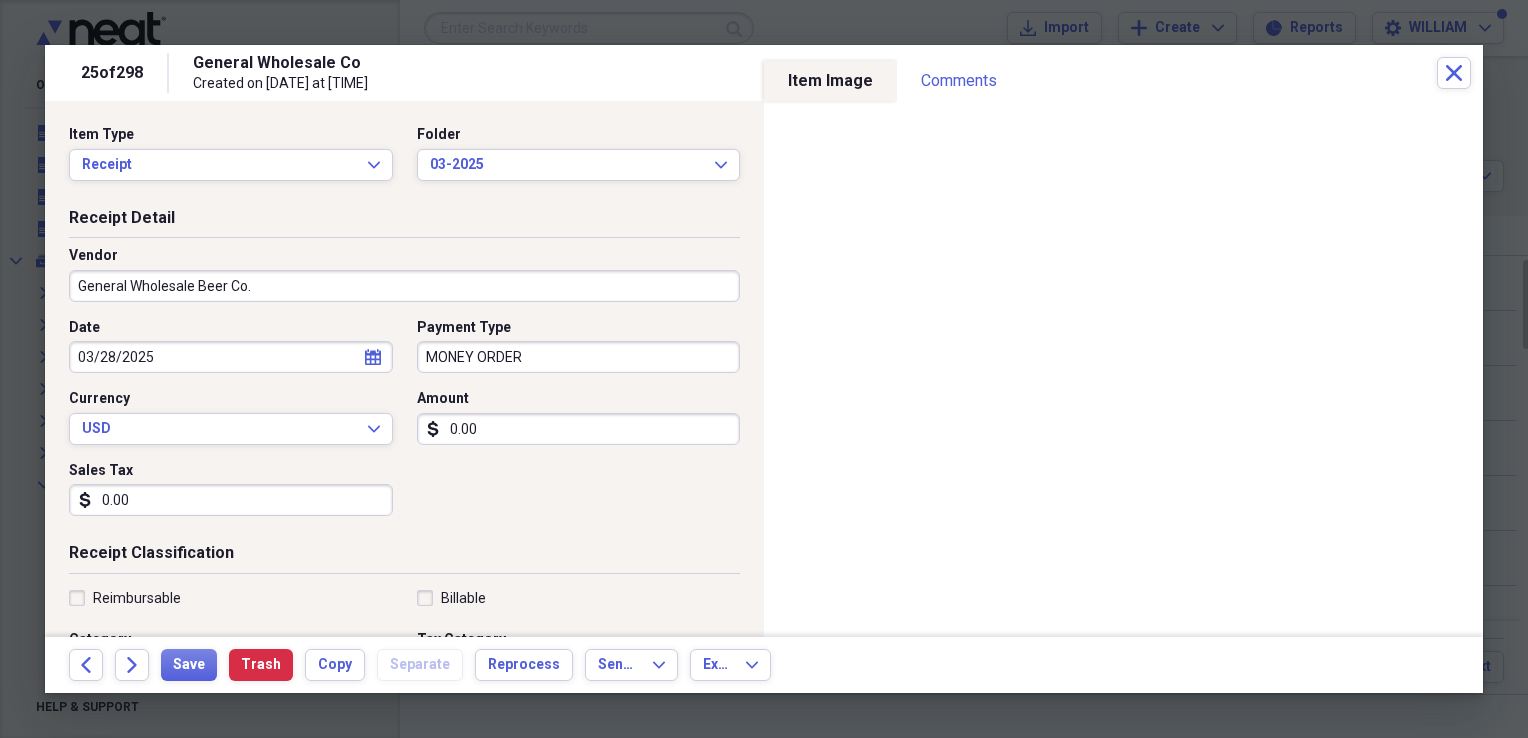 scroll, scrollTop: 152, scrollLeft: 0, axis: vertical 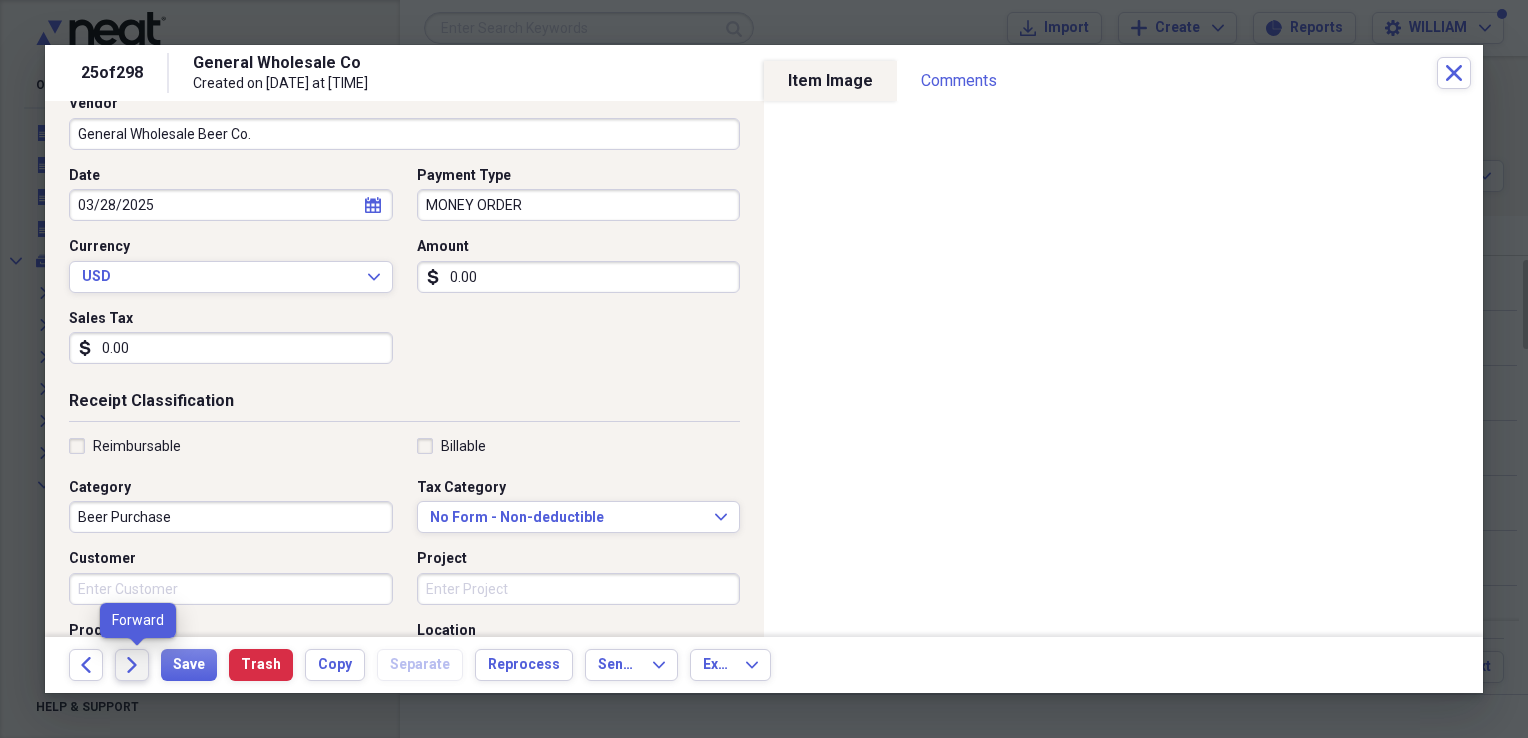 click on "Forward" at bounding box center (132, 665) 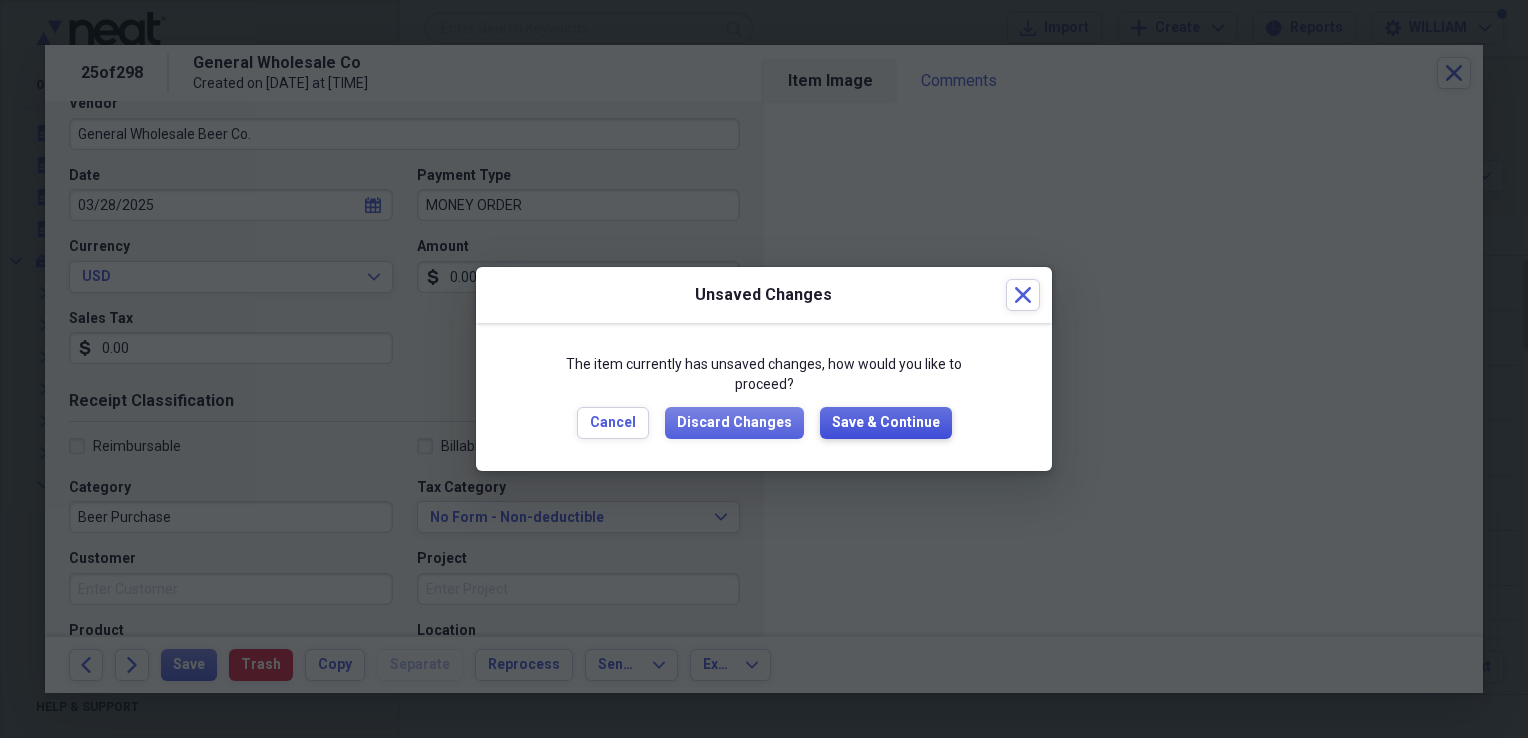click on "Save & Continue" at bounding box center (886, 423) 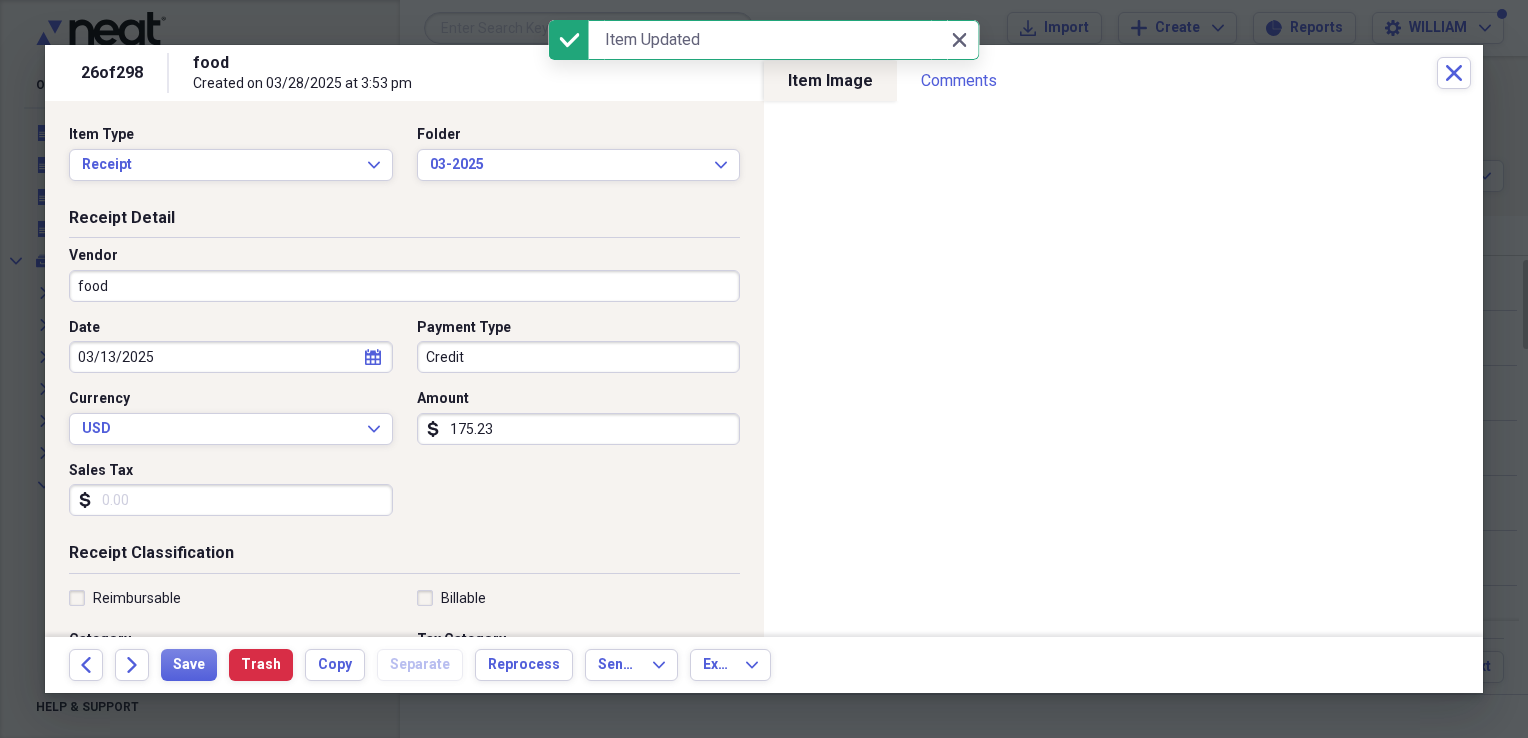 click on "food" at bounding box center (404, 286) 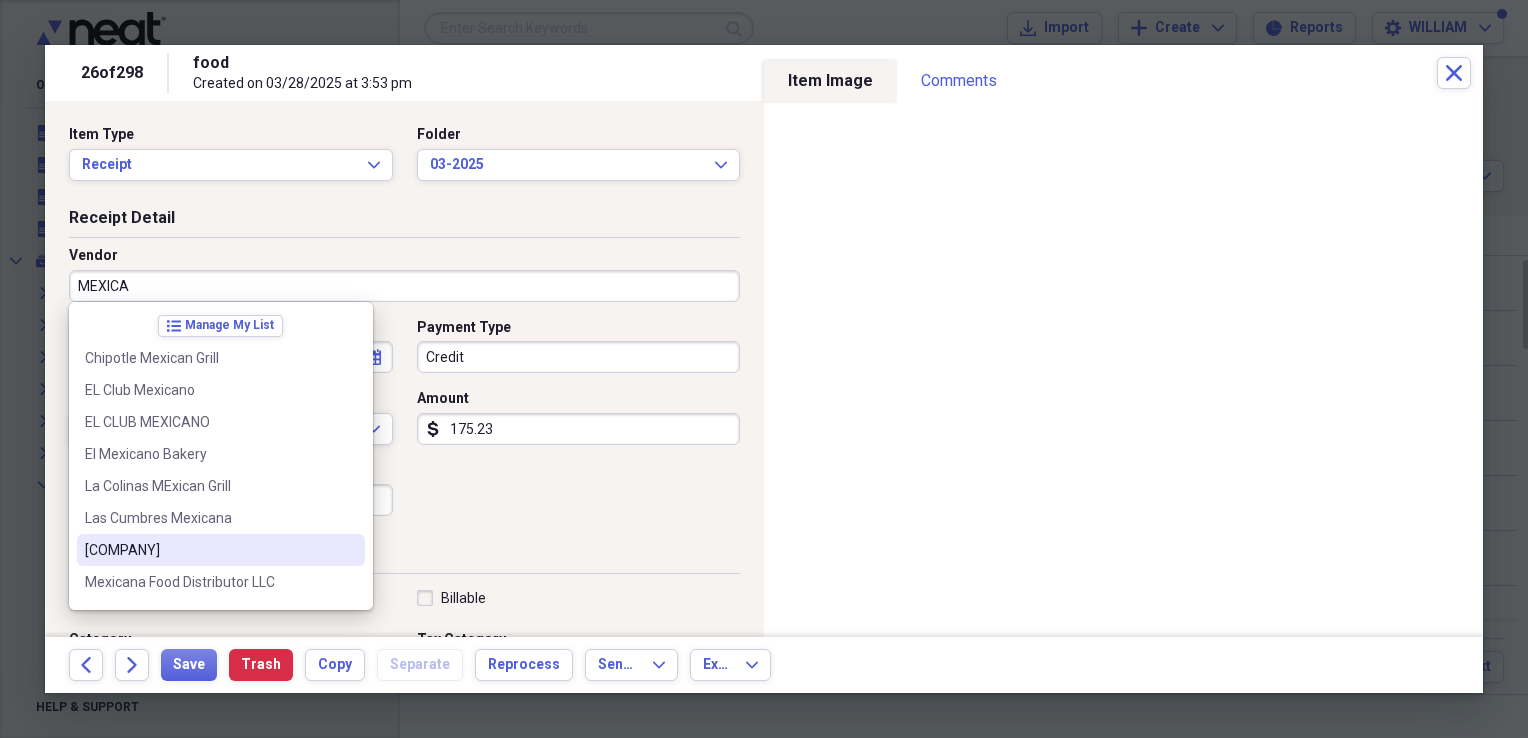 click on "[COMPANY]" at bounding box center (221, 550) 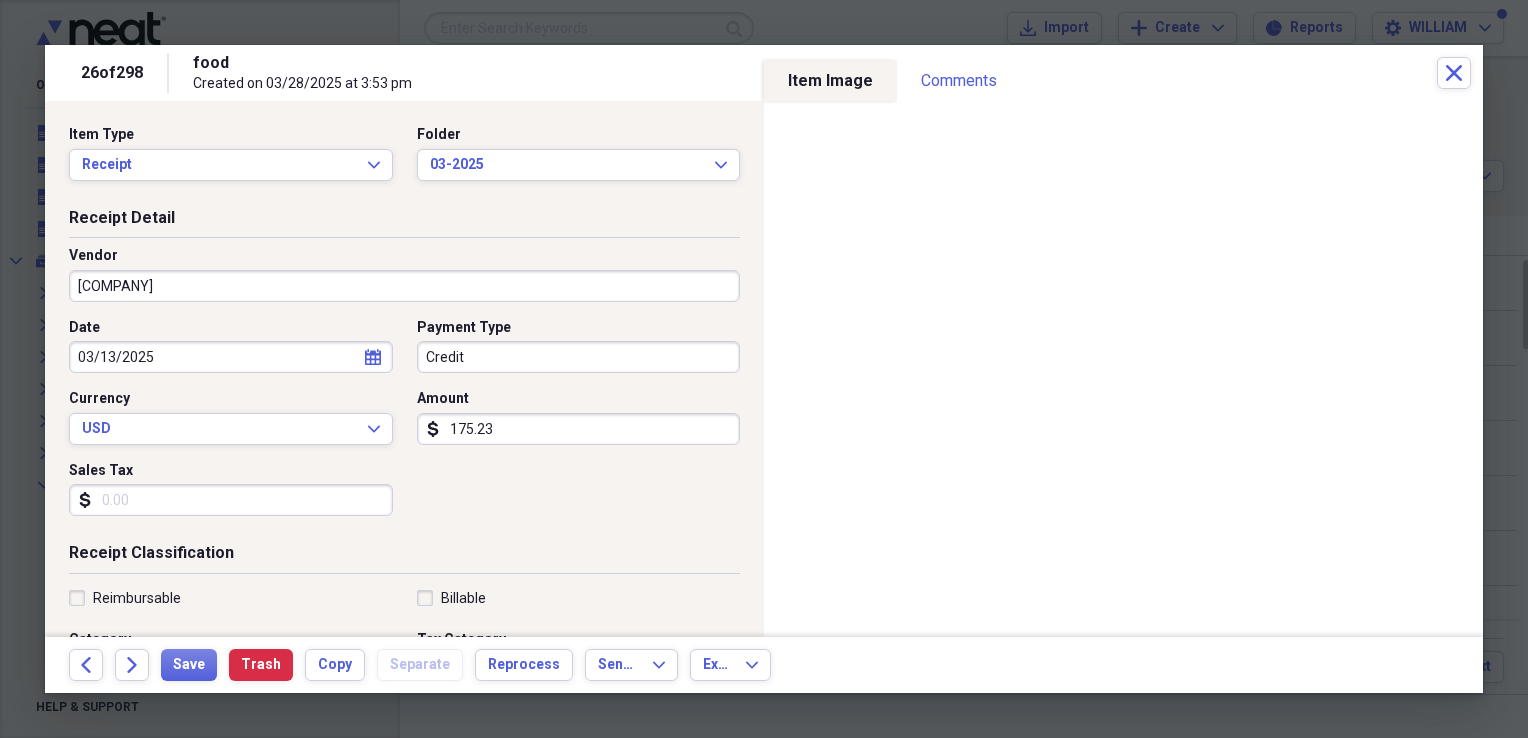 type on "Grocery Purchase" 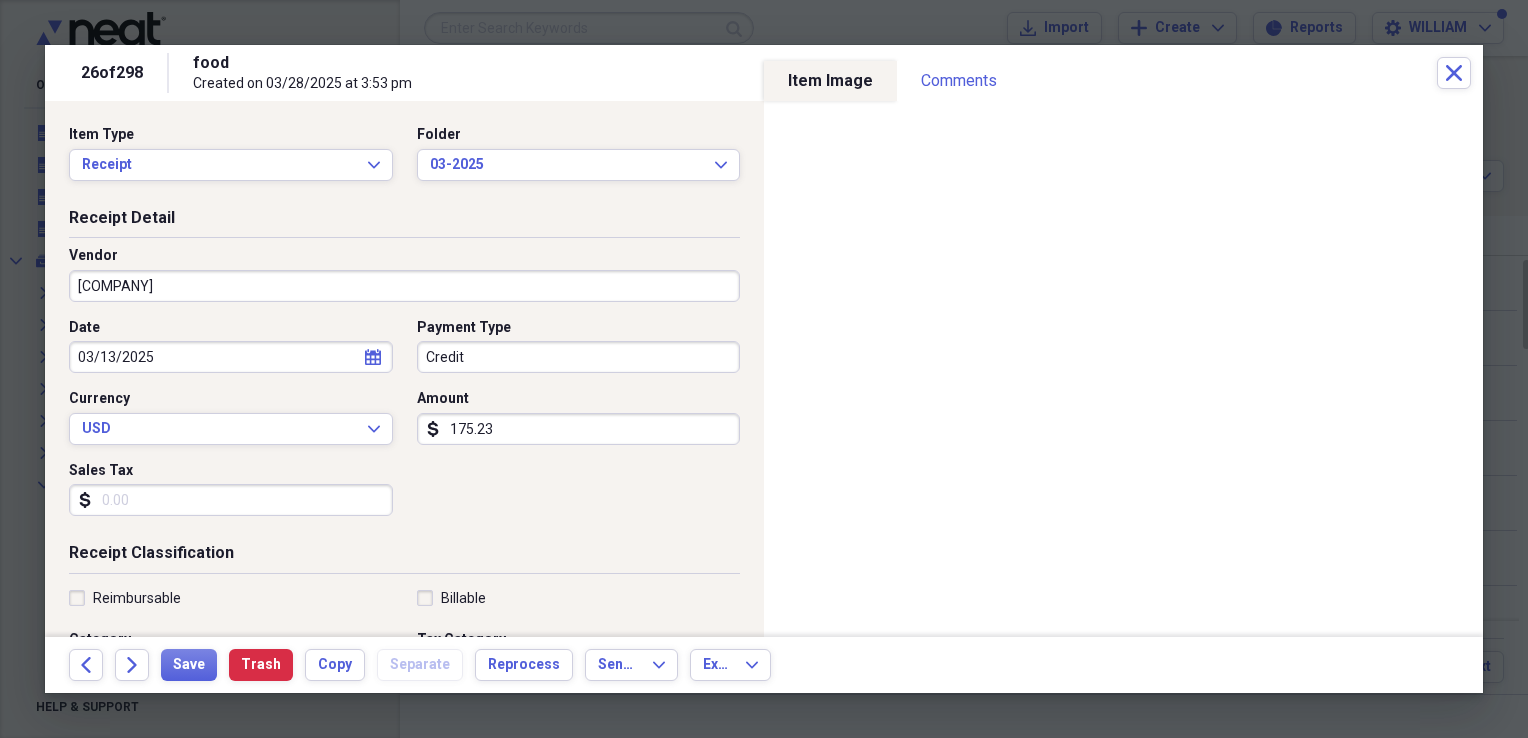 click on "Sales Tax" at bounding box center [231, 500] 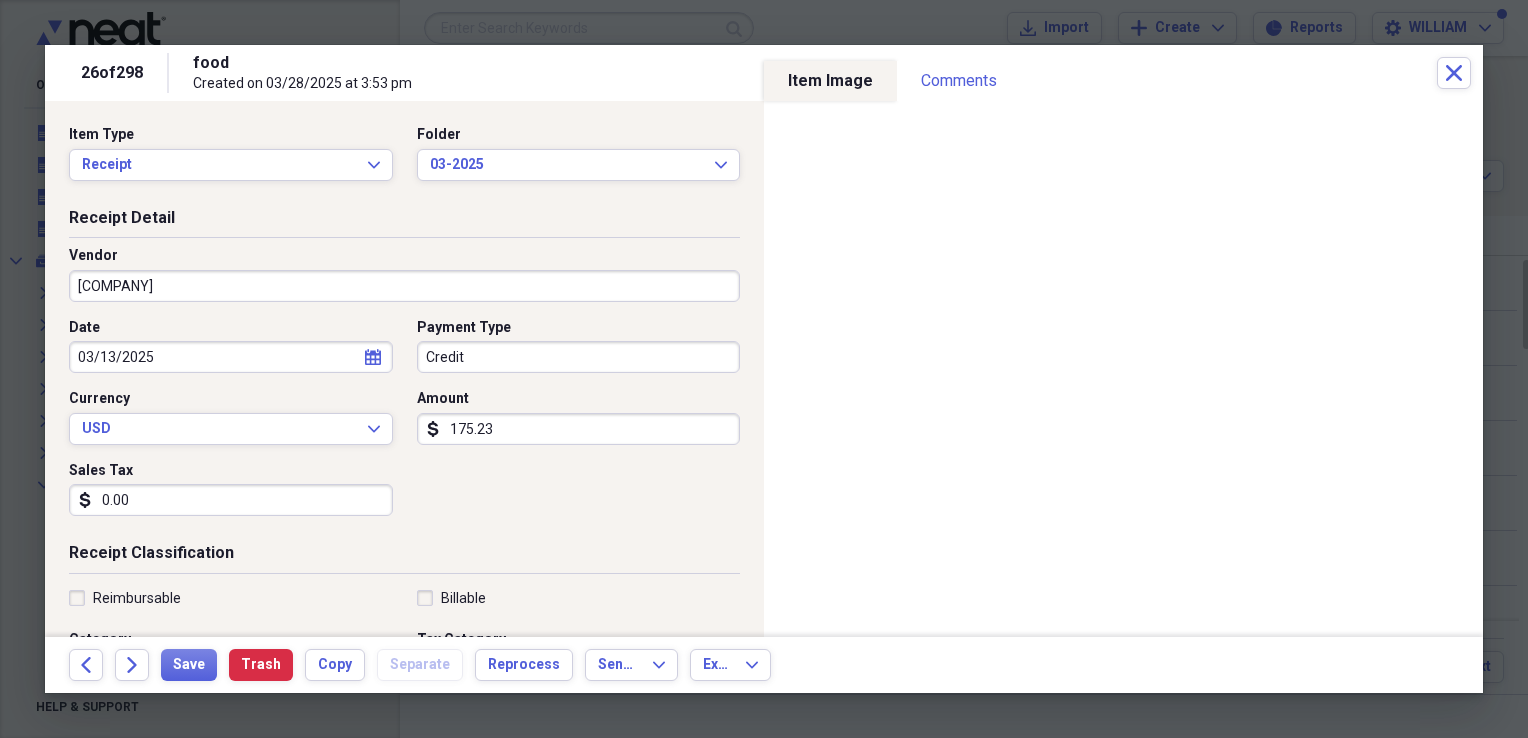 type on "0.00" 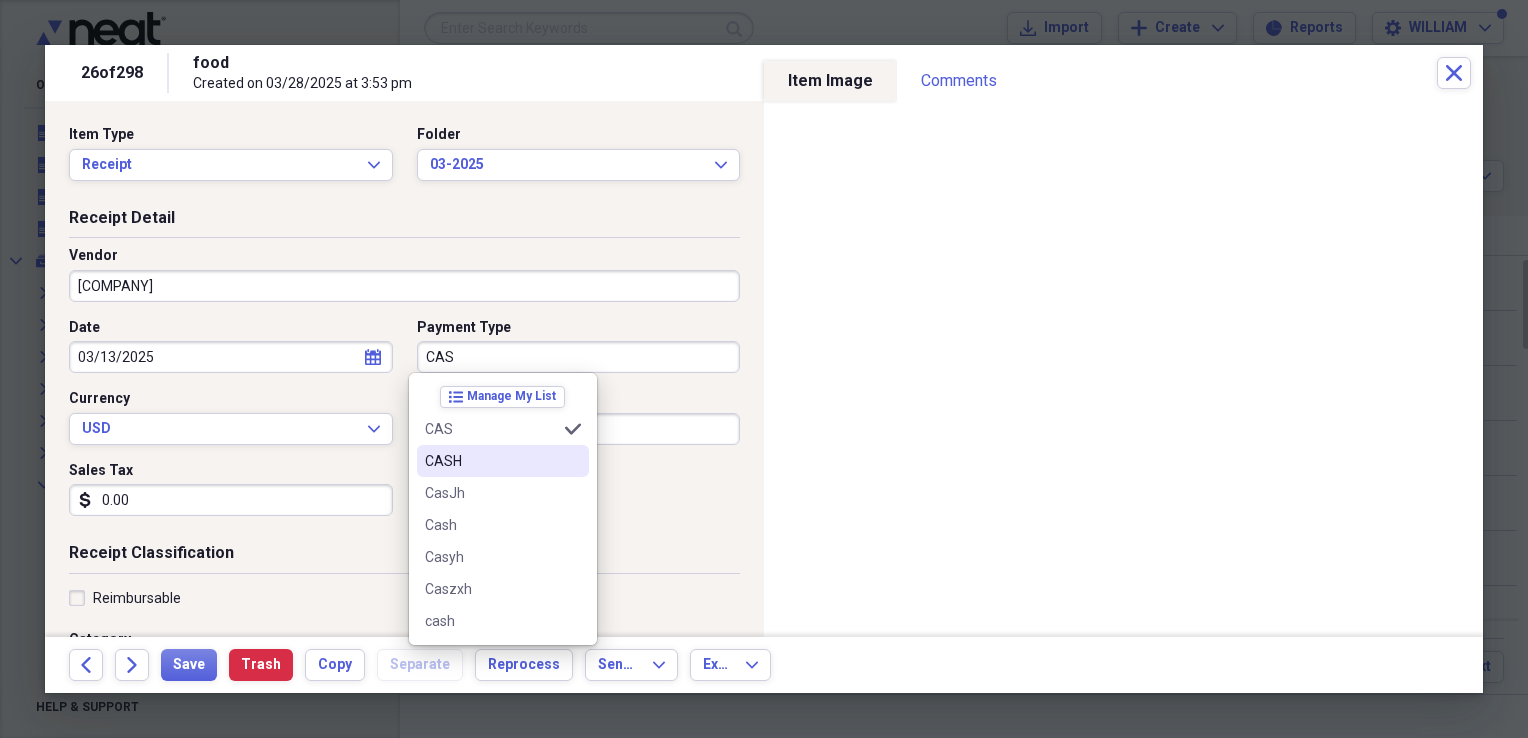 click on "CASH" at bounding box center (491, 461) 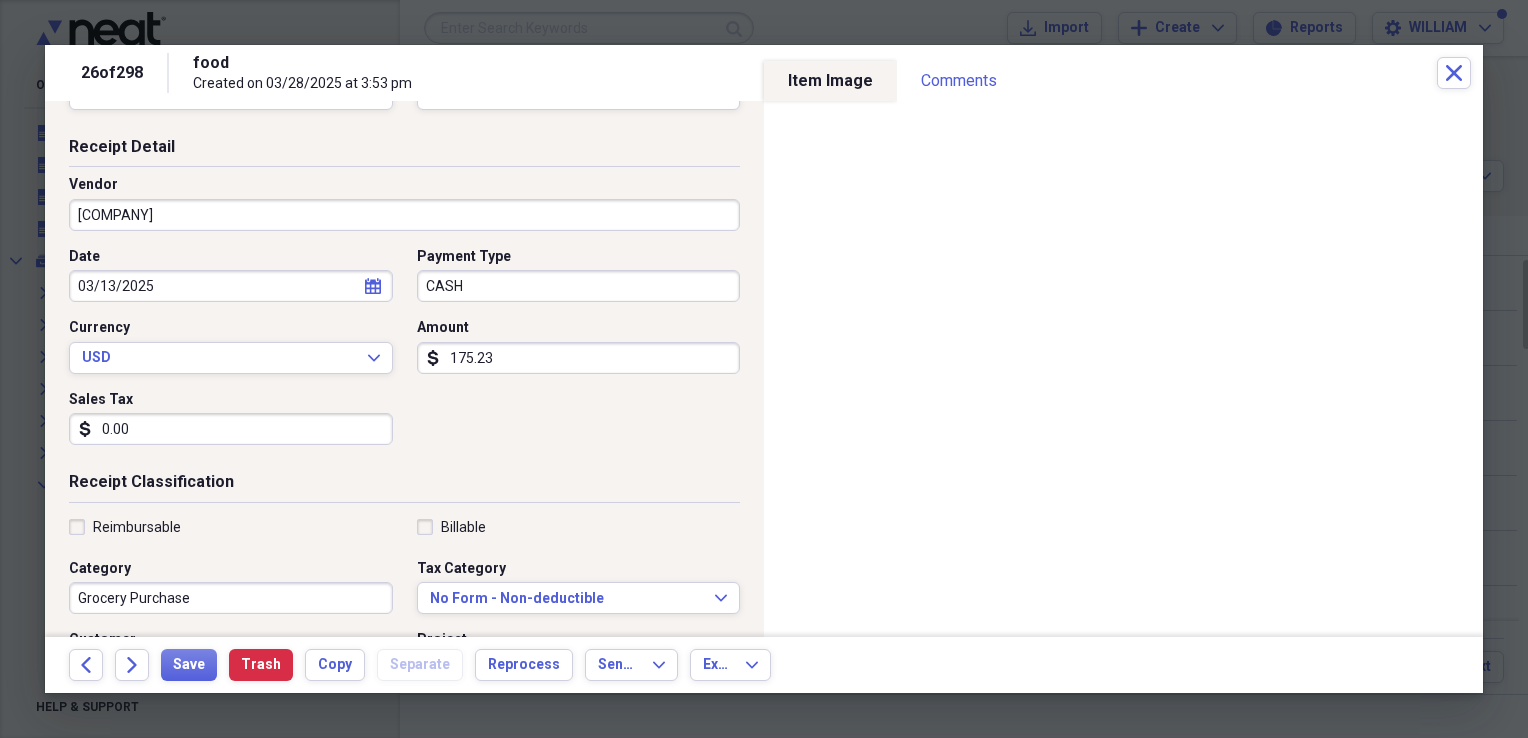scroll, scrollTop: 72, scrollLeft: 0, axis: vertical 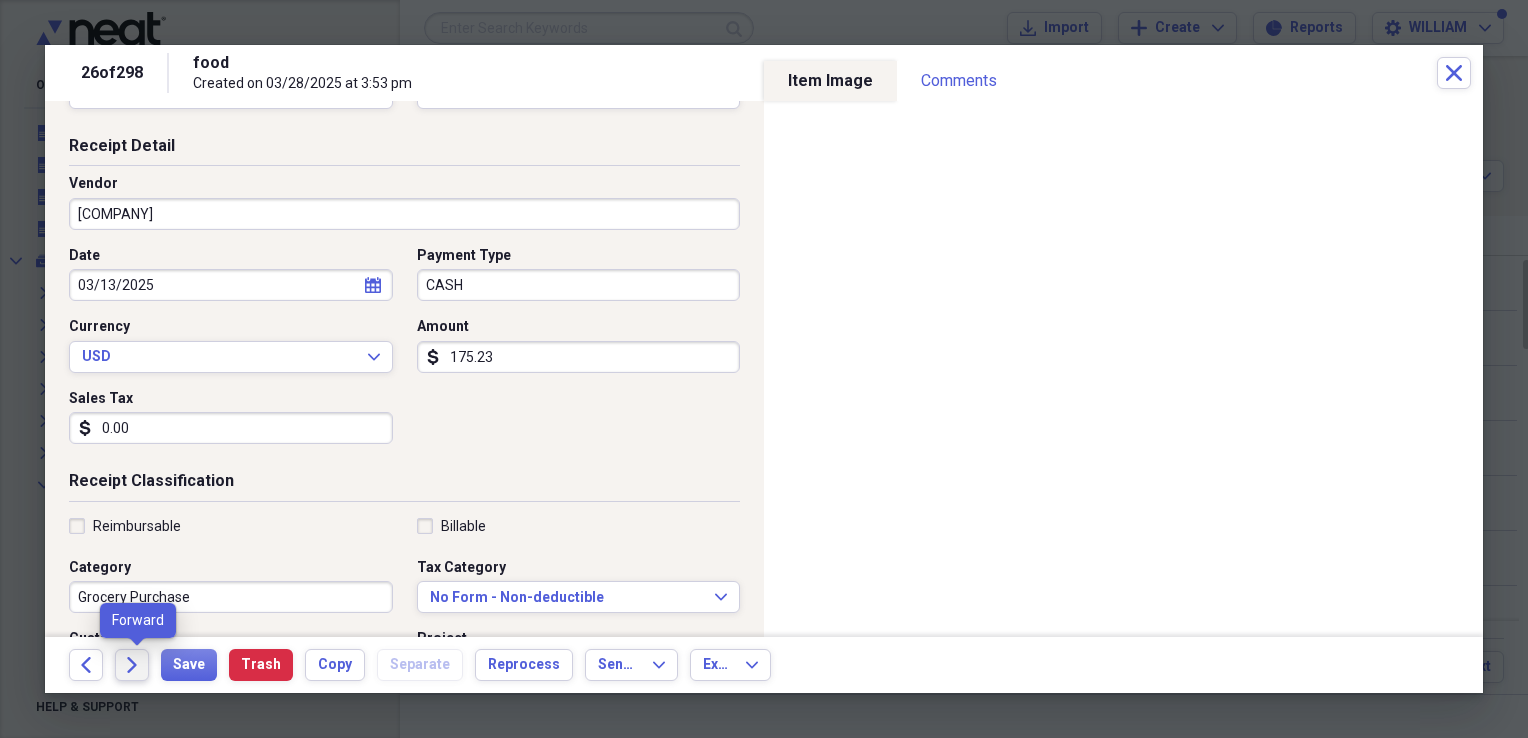 click on "Forward" 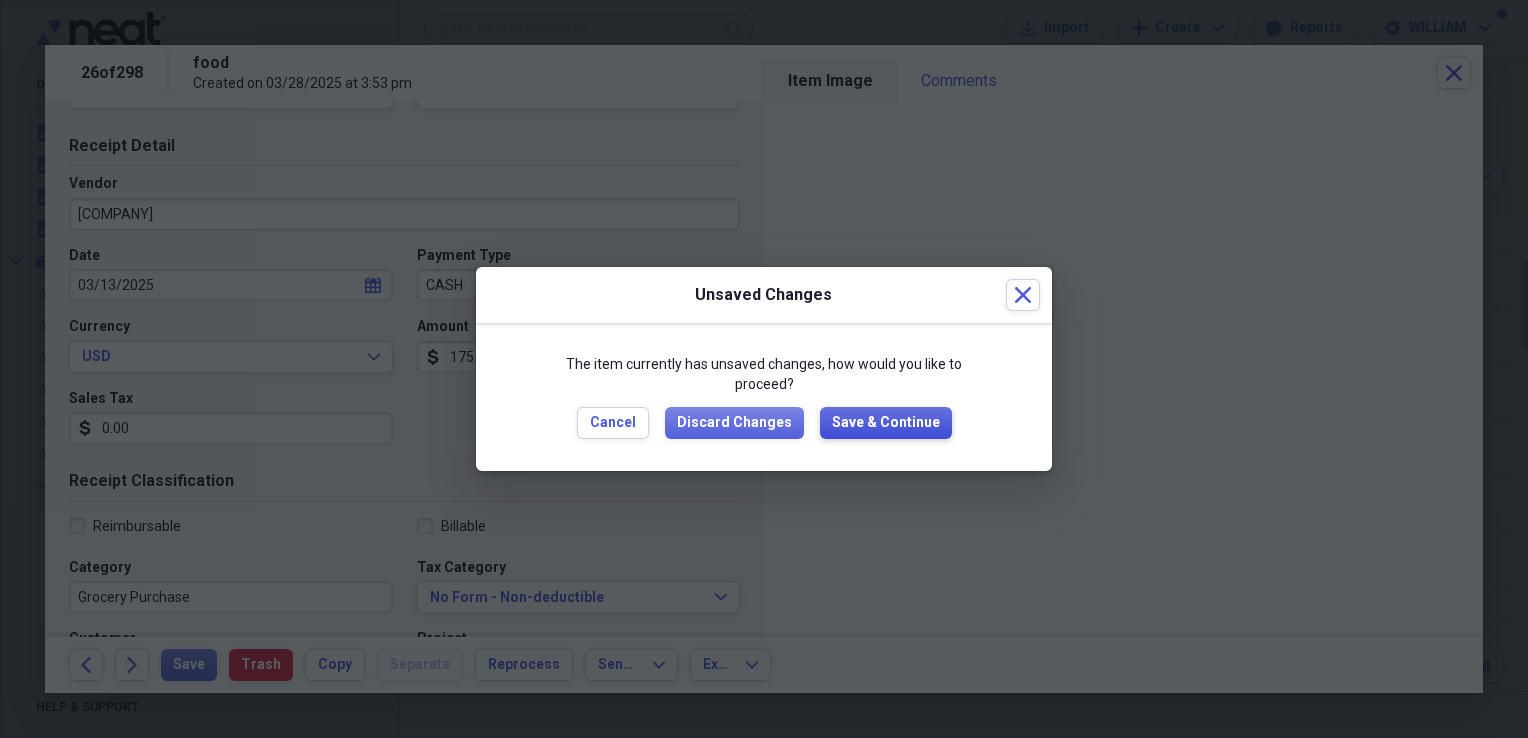 click on "Save & Continue" at bounding box center (886, 423) 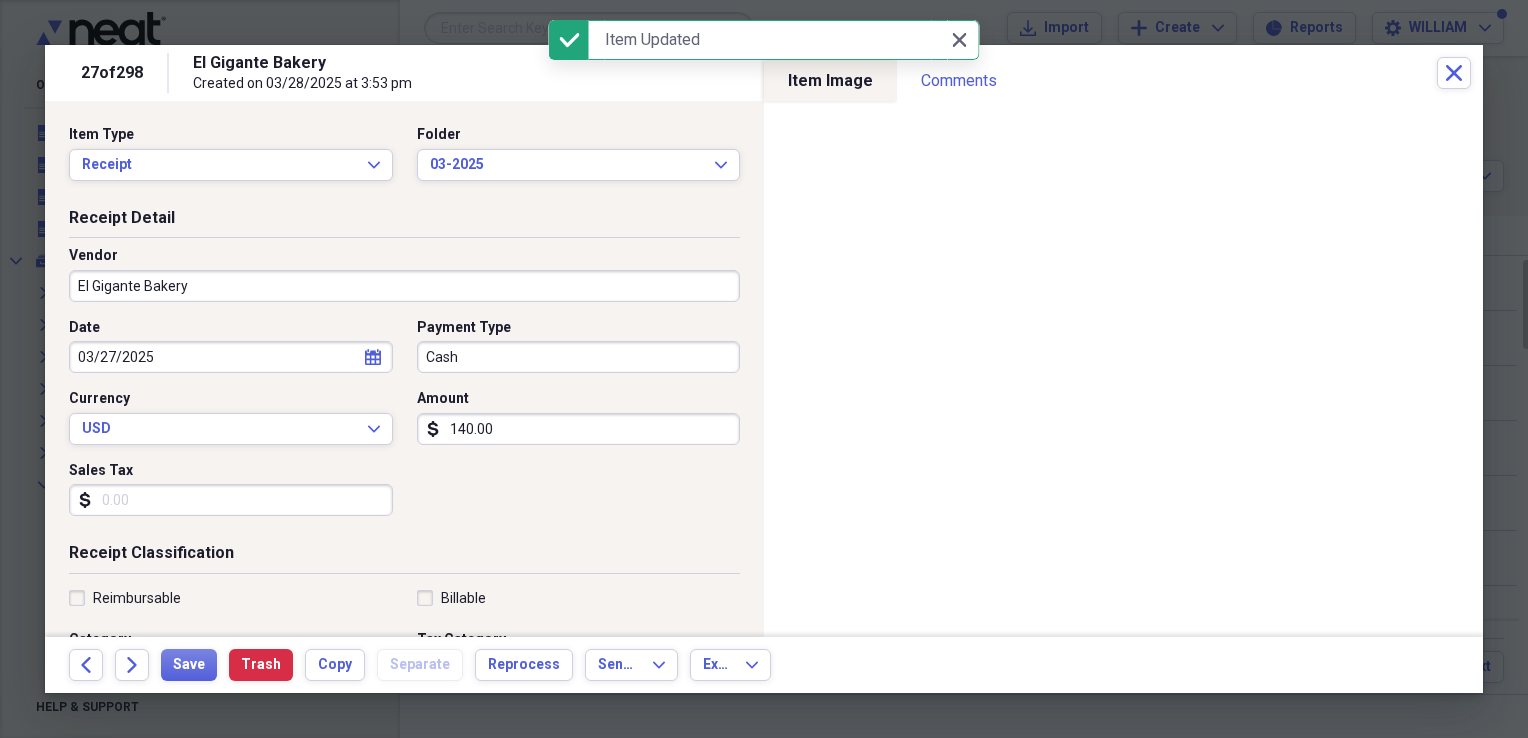 click on "Sales Tax" at bounding box center [231, 500] 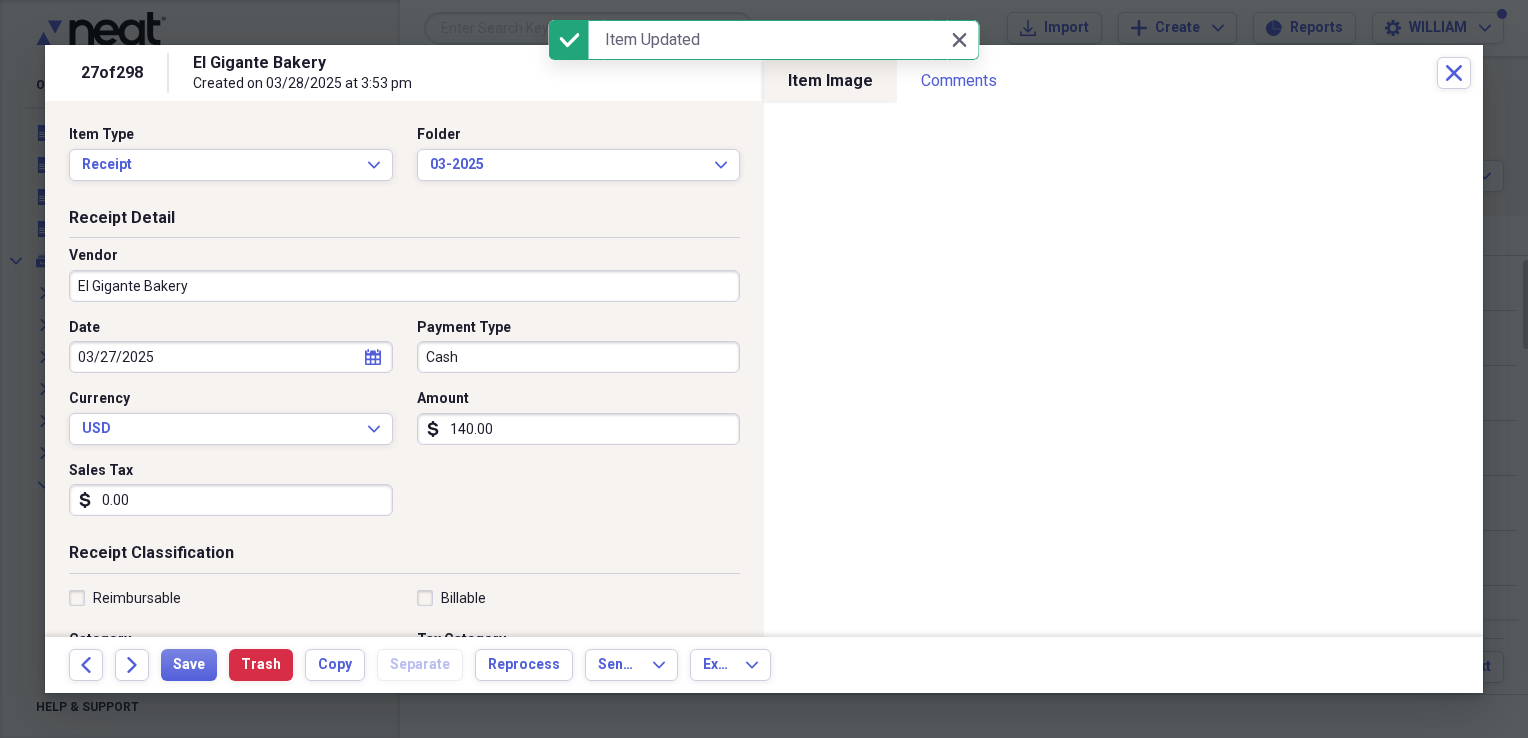 type on "0.00" 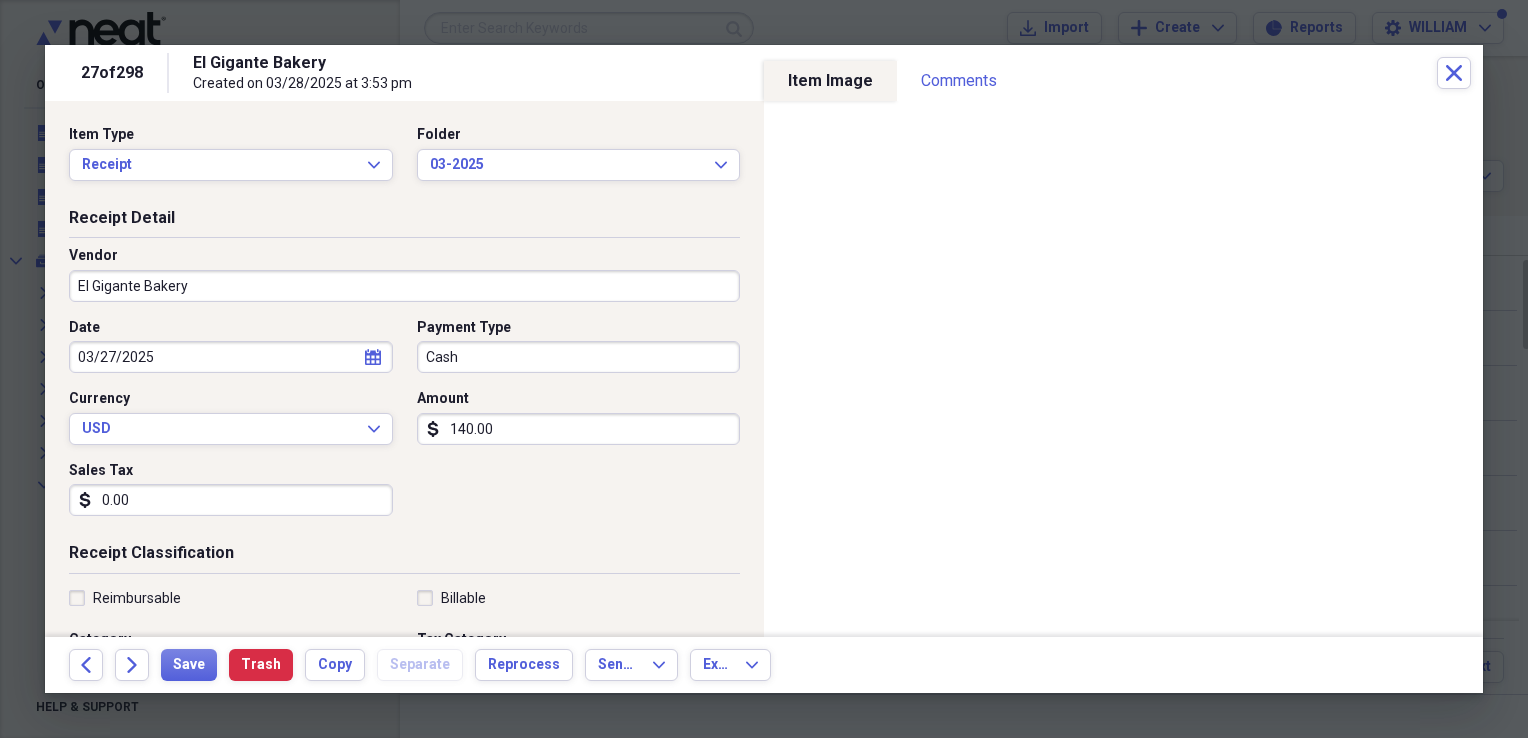 scroll, scrollTop: 152, scrollLeft: 0, axis: vertical 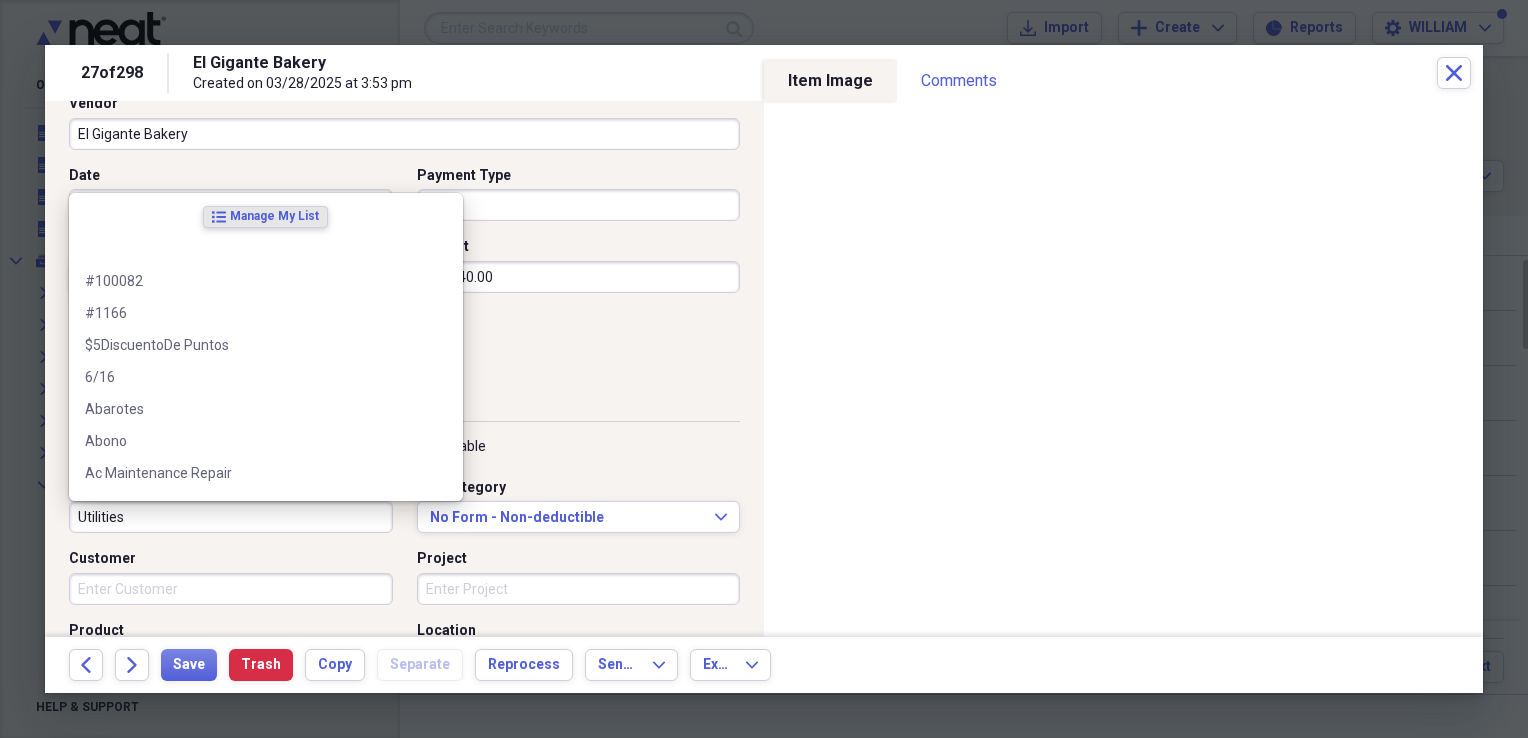 click on "Utilities" at bounding box center (231, 517) 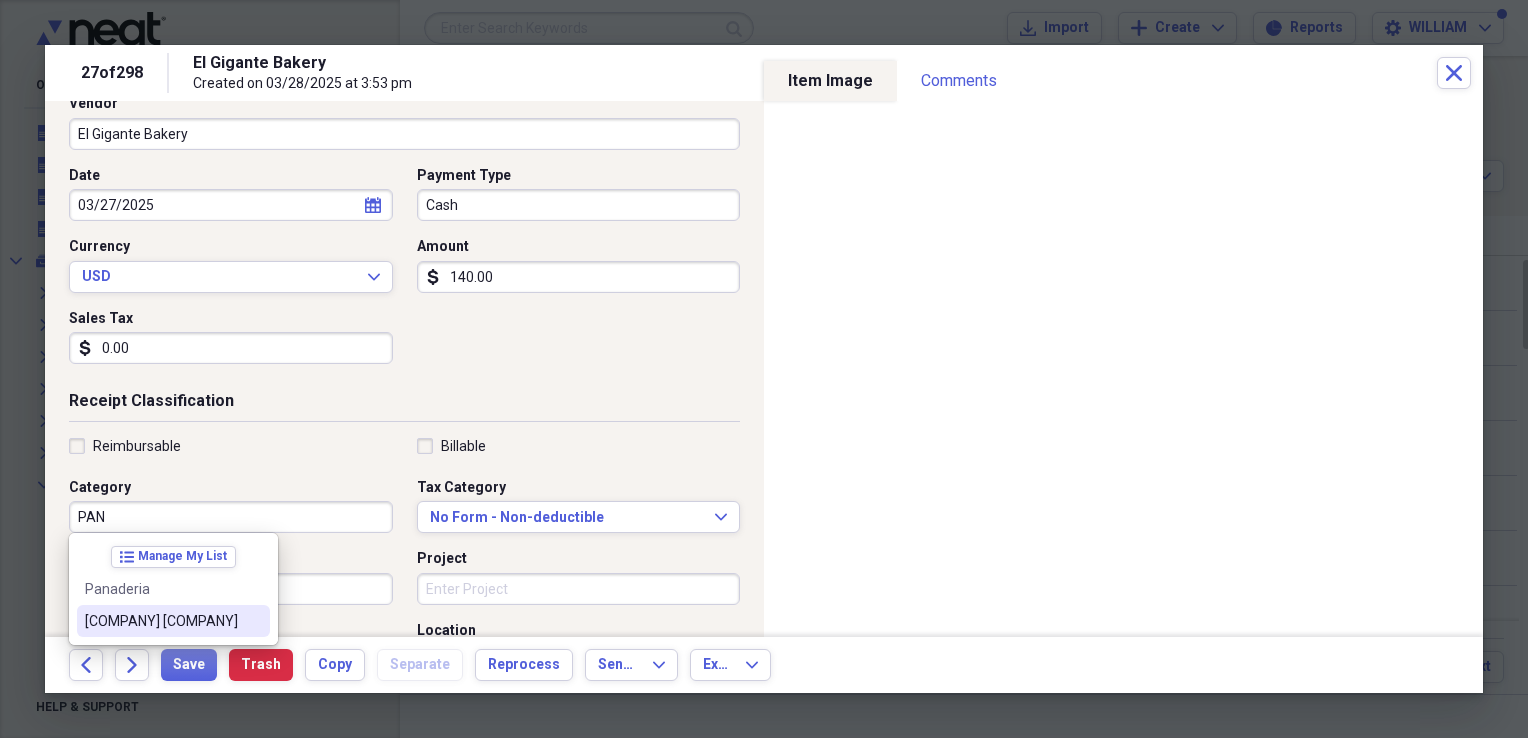 click on "[COMPANY] [COMPANY]" at bounding box center (161, 621) 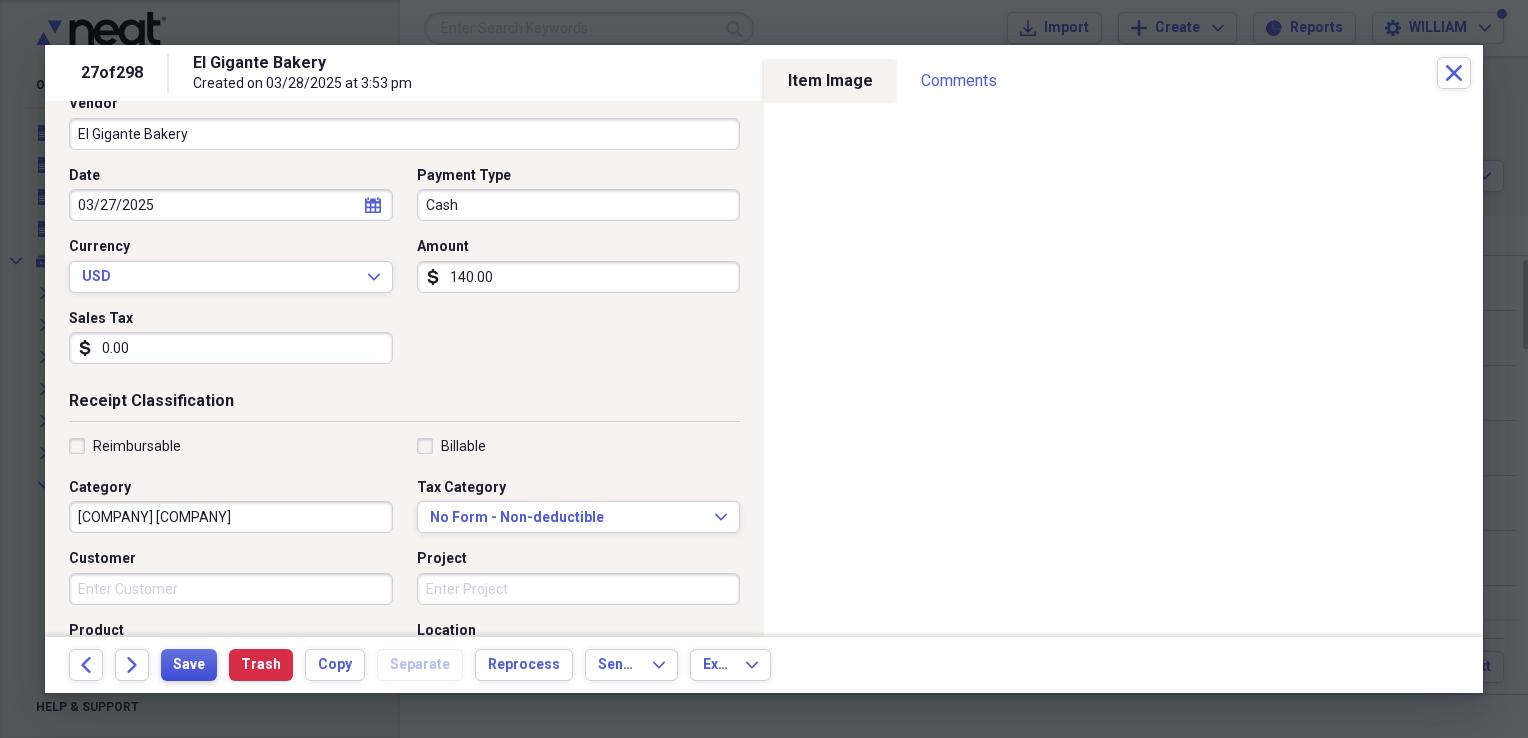 click on "Save" at bounding box center (189, 665) 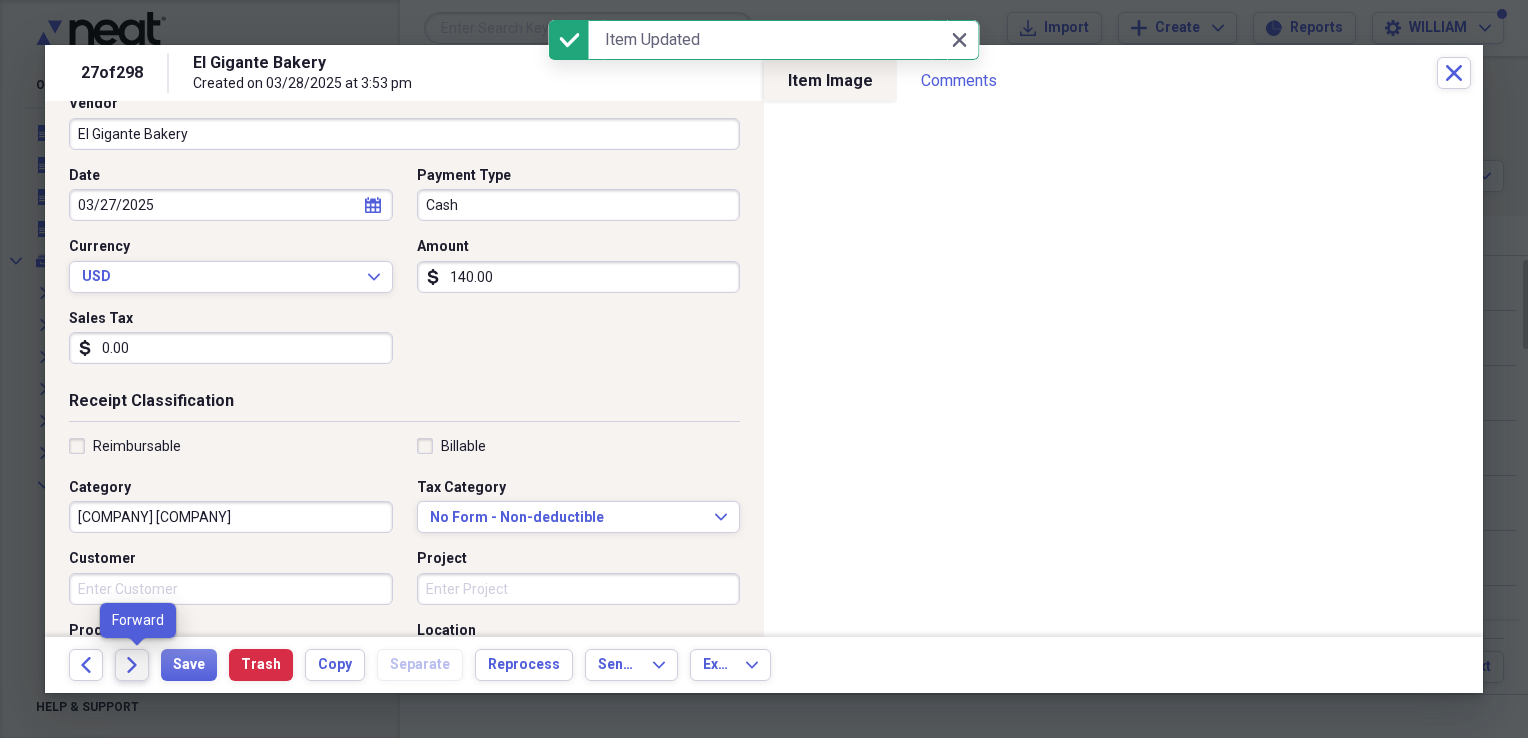 click on "Forward" 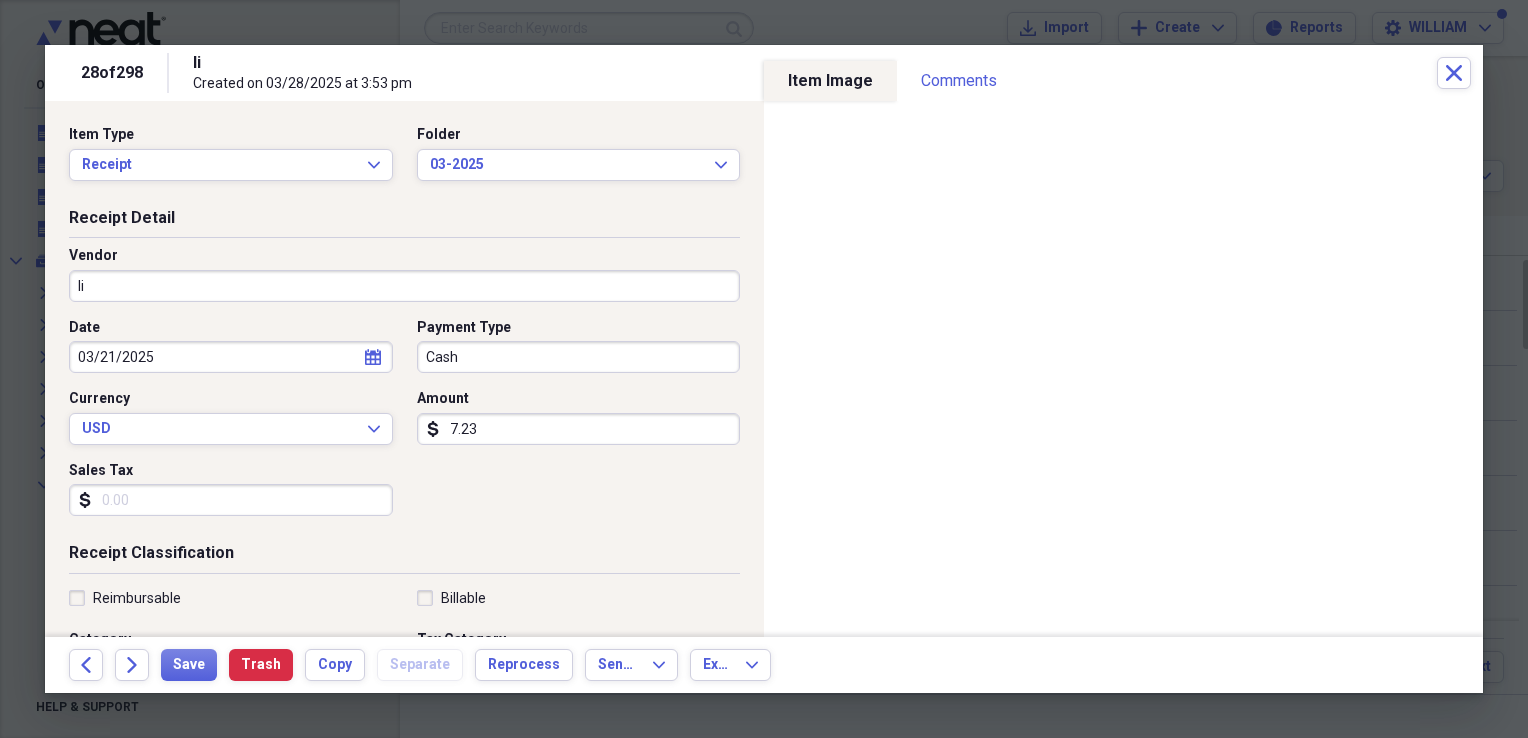 click on "Ii" at bounding box center (404, 286) 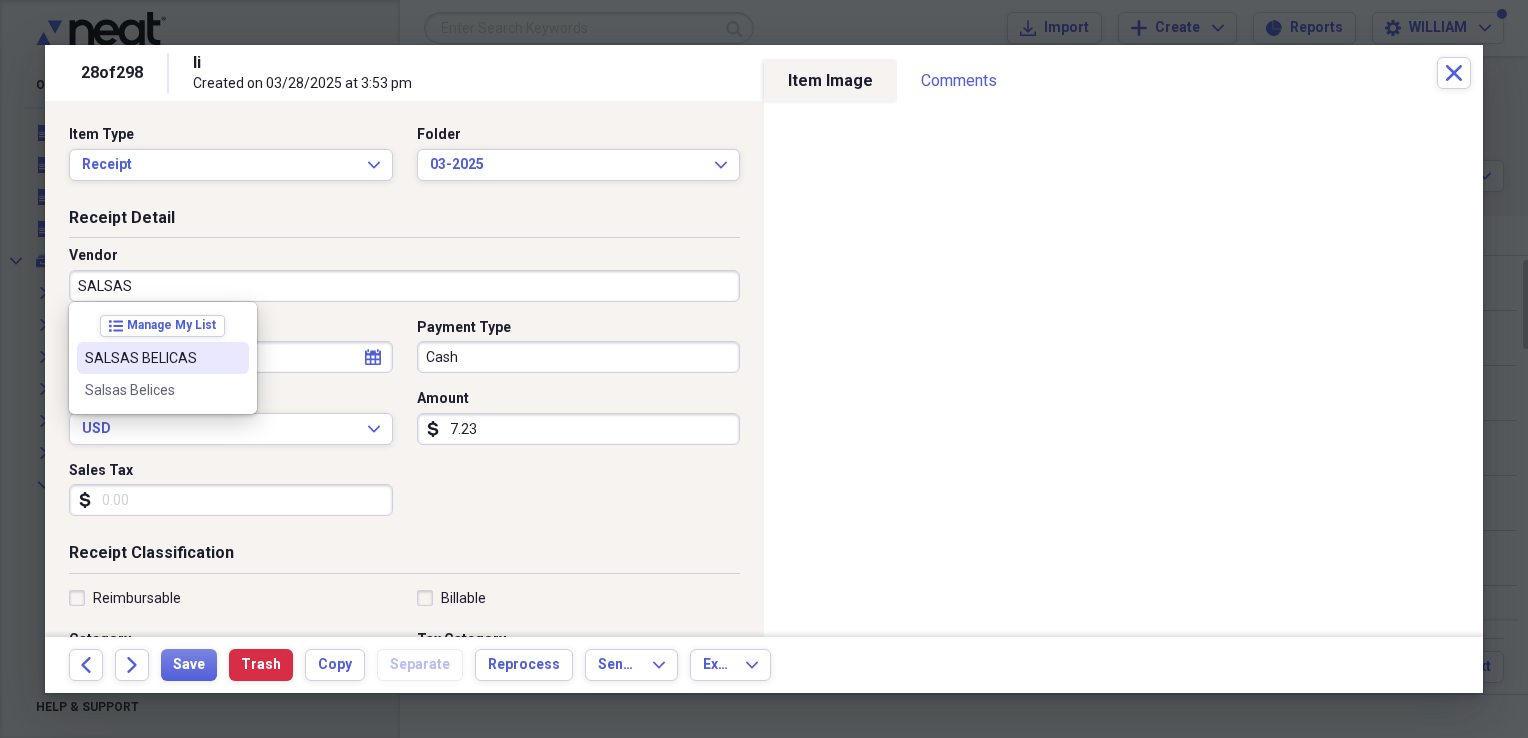 click on "SALSAS BELICAS" at bounding box center (151, 358) 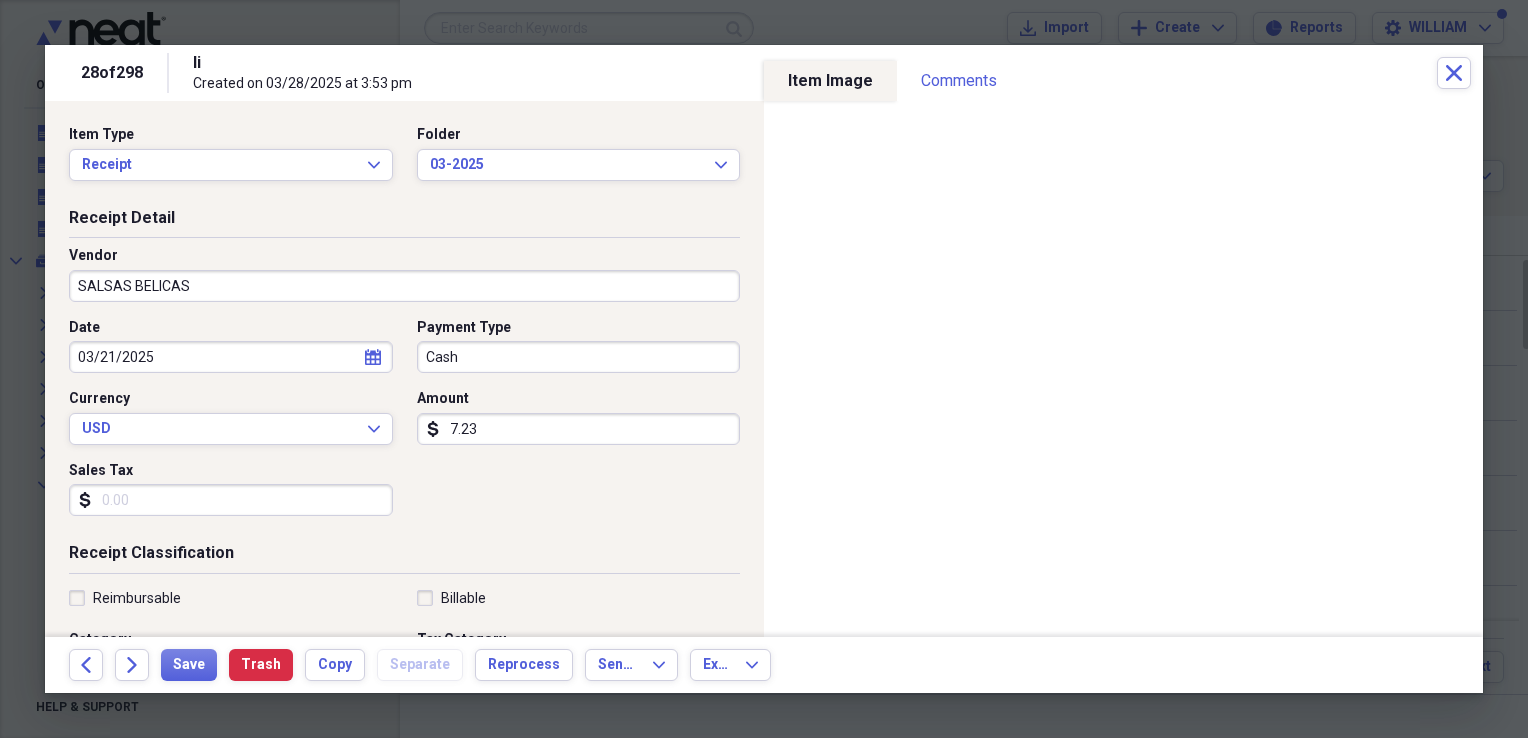 type on "Grocery Purchase" 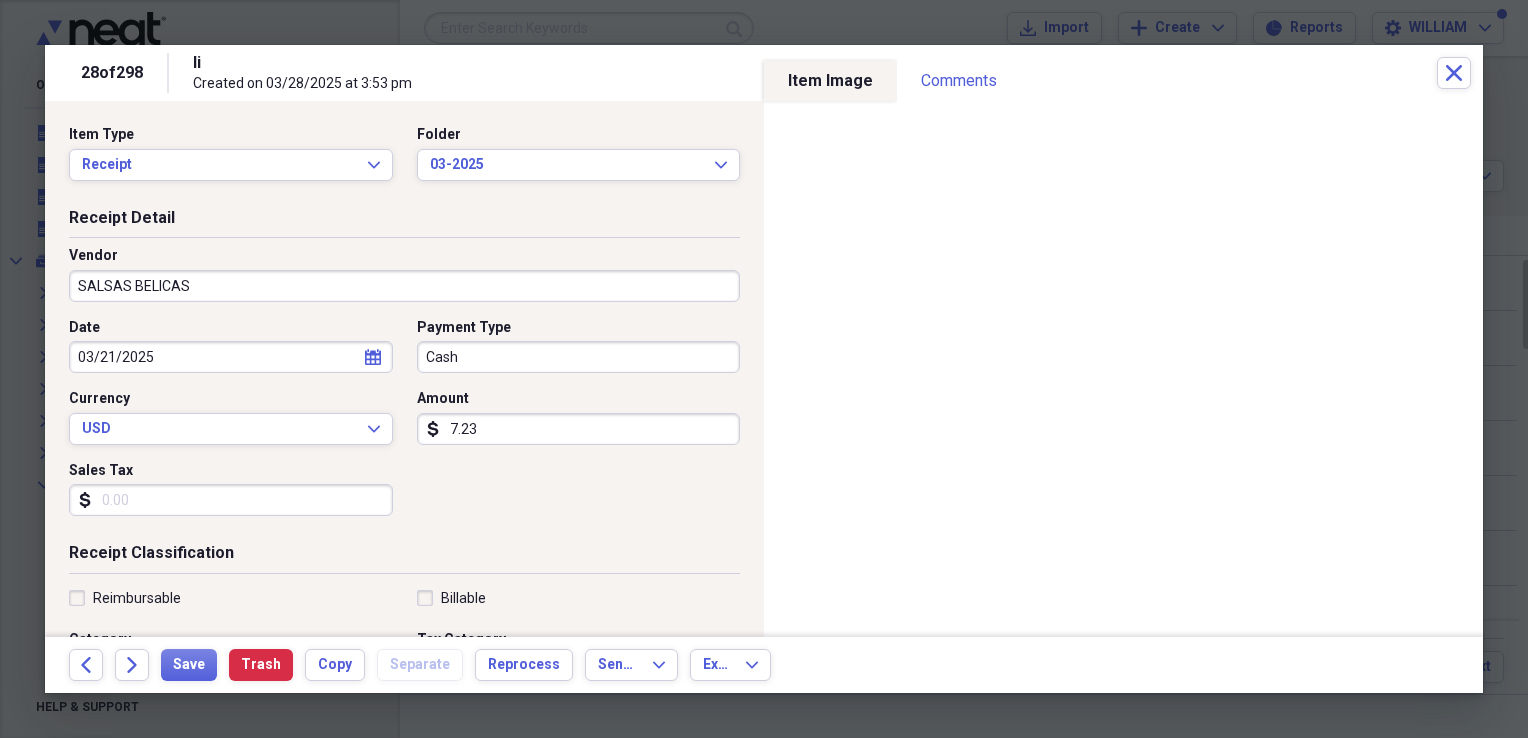 click on "Date [DATE] calendar Calendar Payment Type Cash Currency USD Expand Amount dollar-sign 7.23 Sales Tax dollar-sign" at bounding box center (404, 425) 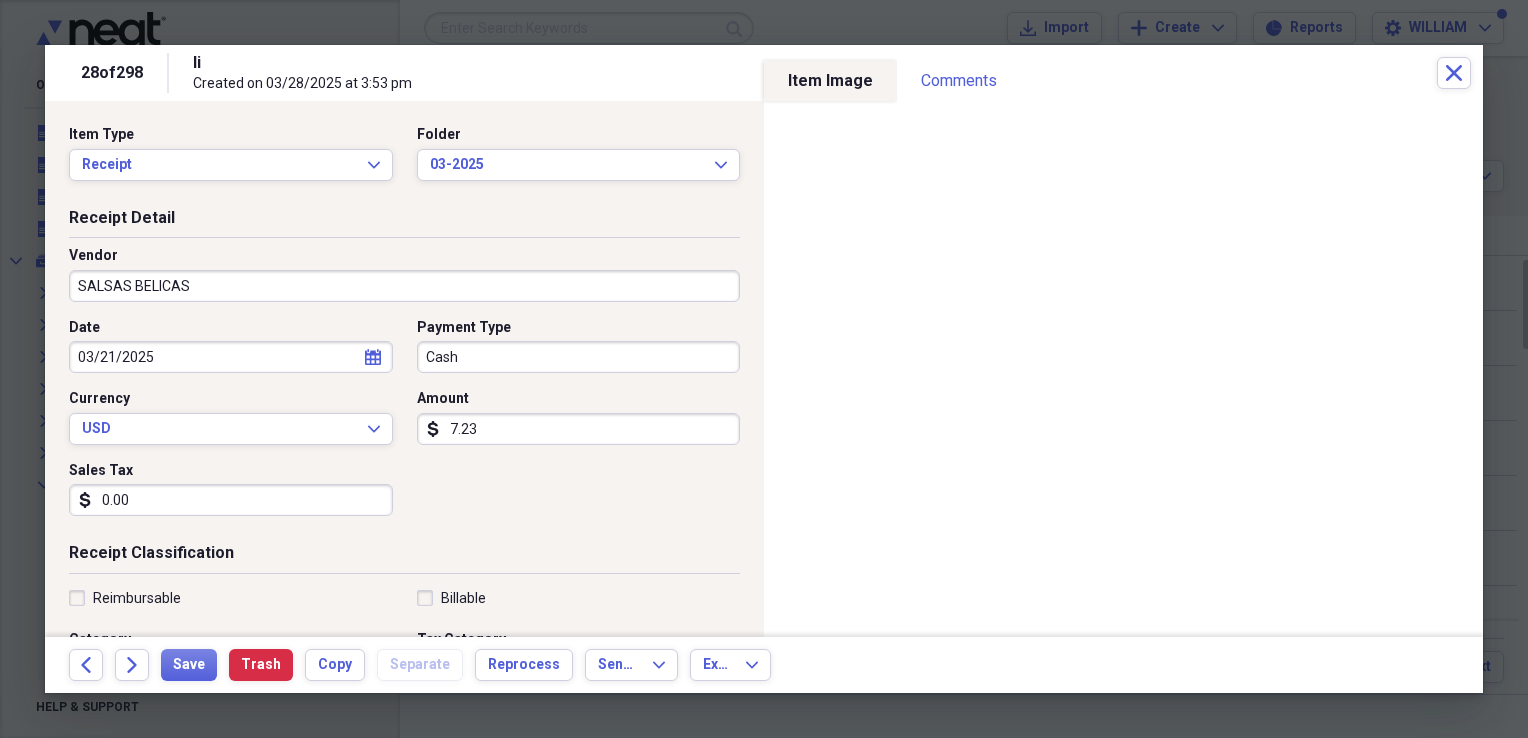 type on "0.00" 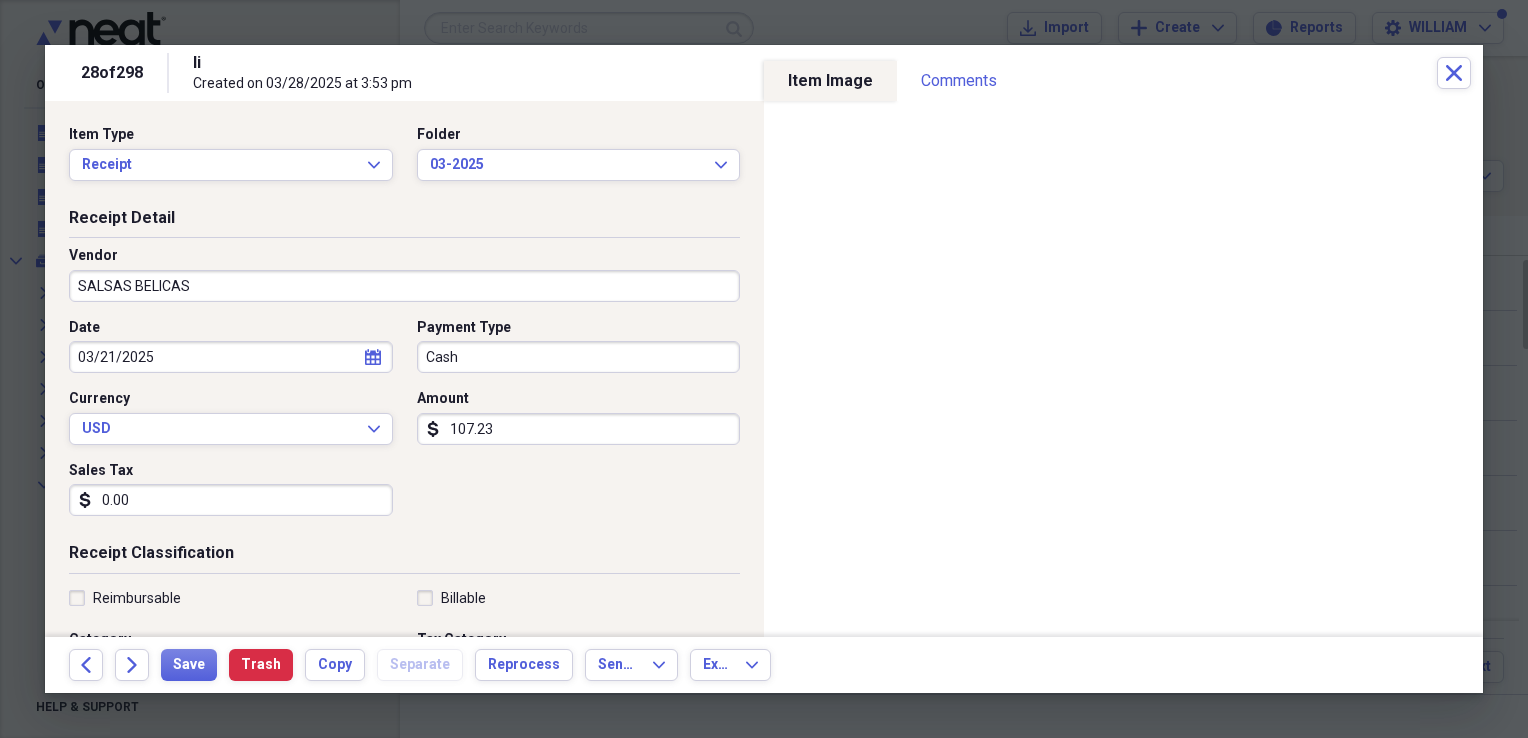 type on "107.23" 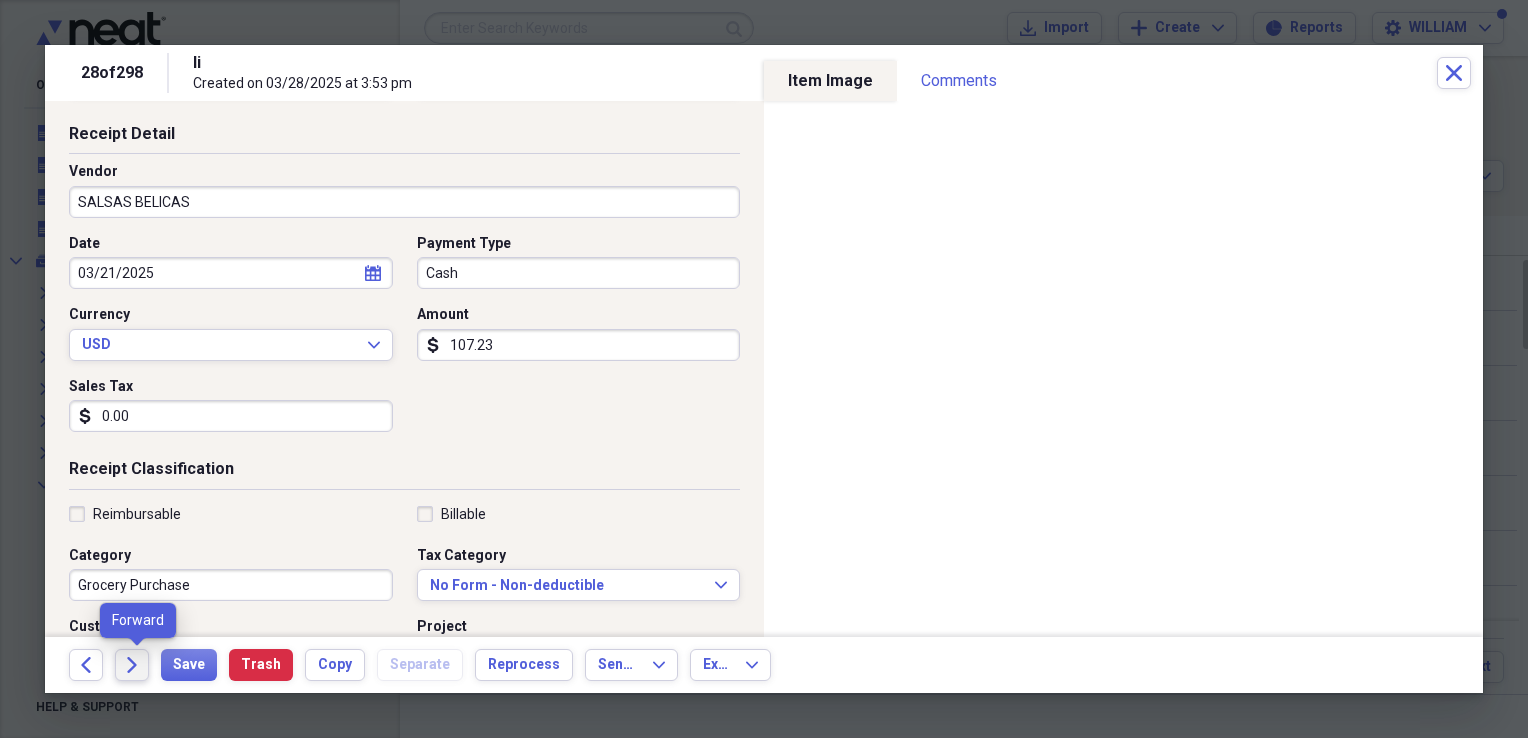 click on "Forward" 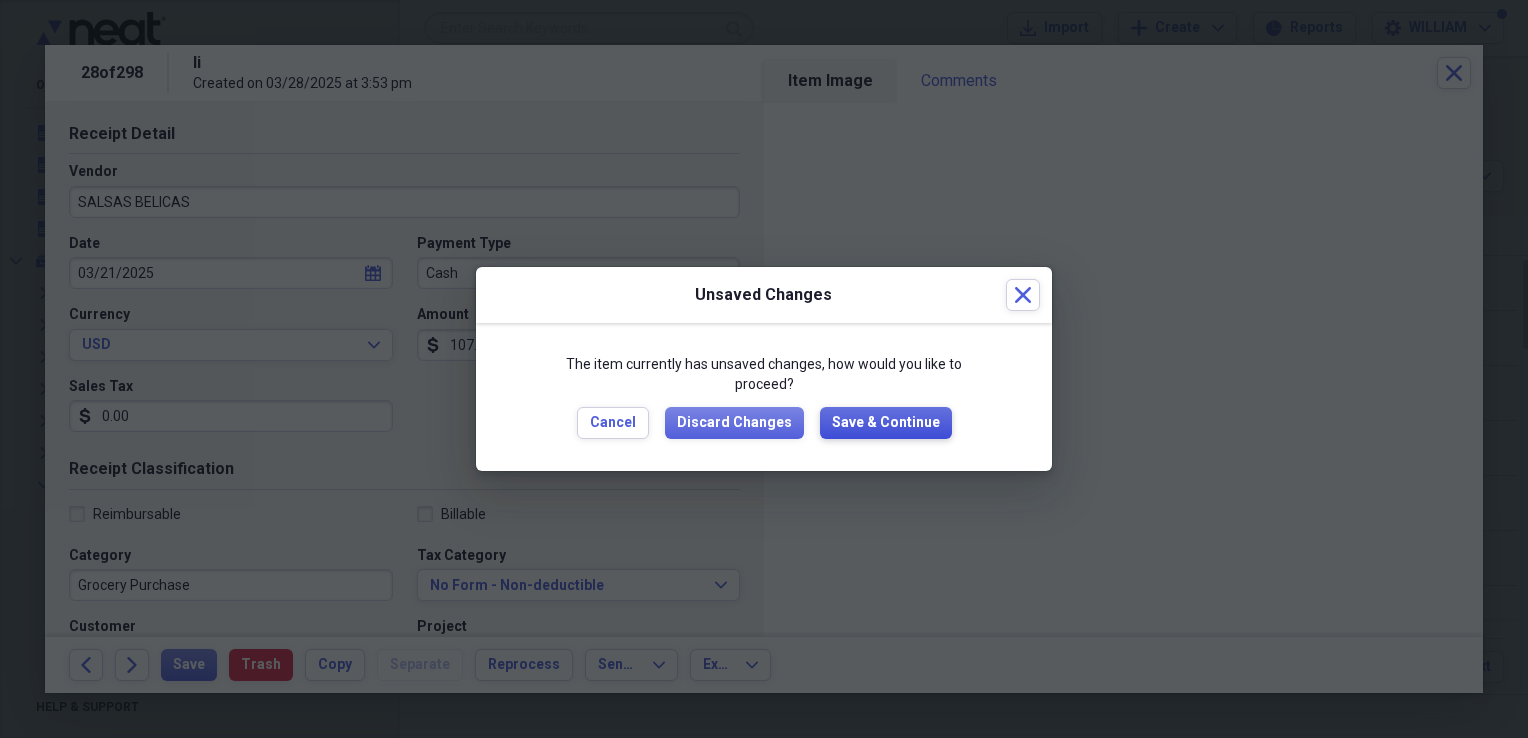 click on "Save & Continue" at bounding box center (886, 423) 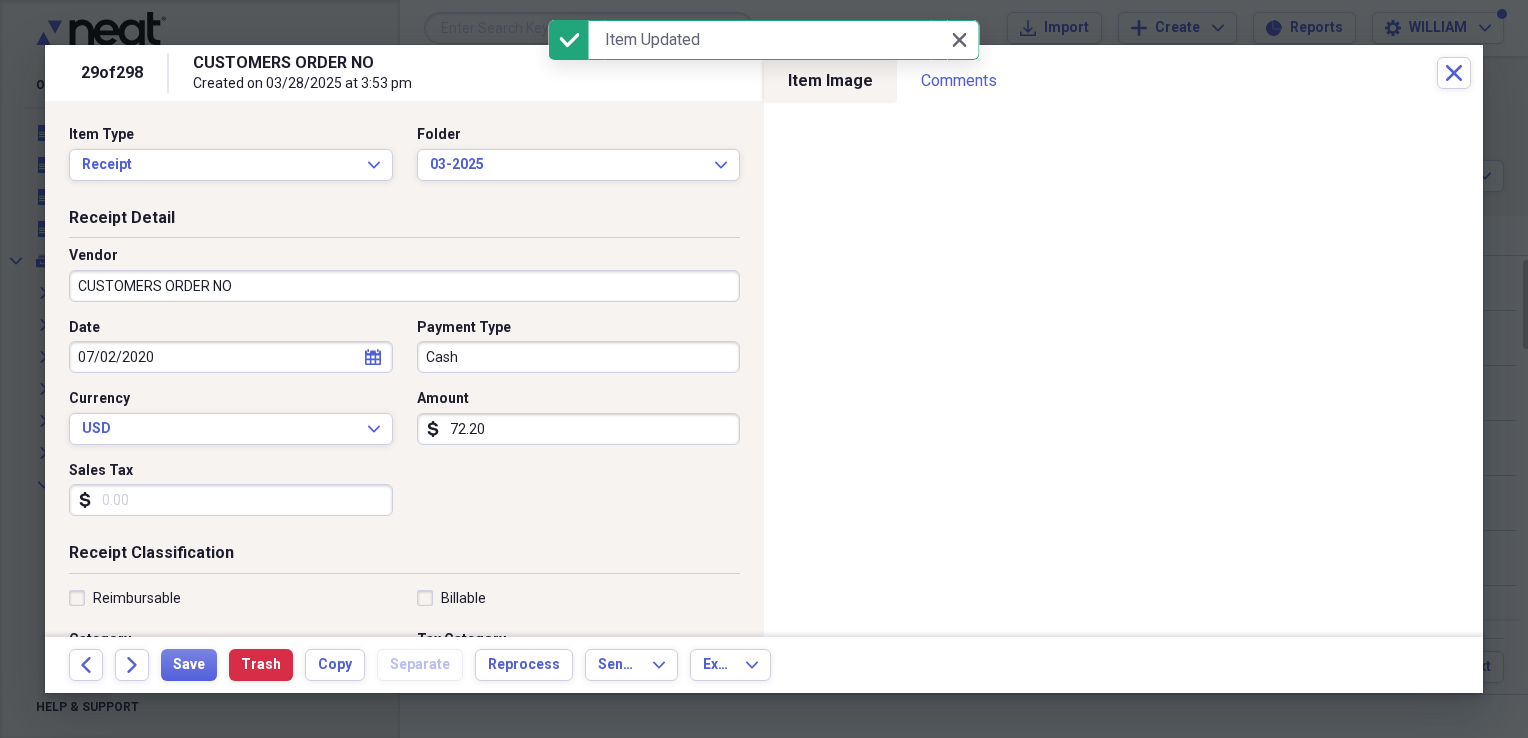 click on "CUSTOMERS ORDER NO" at bounding box center [404, 286] 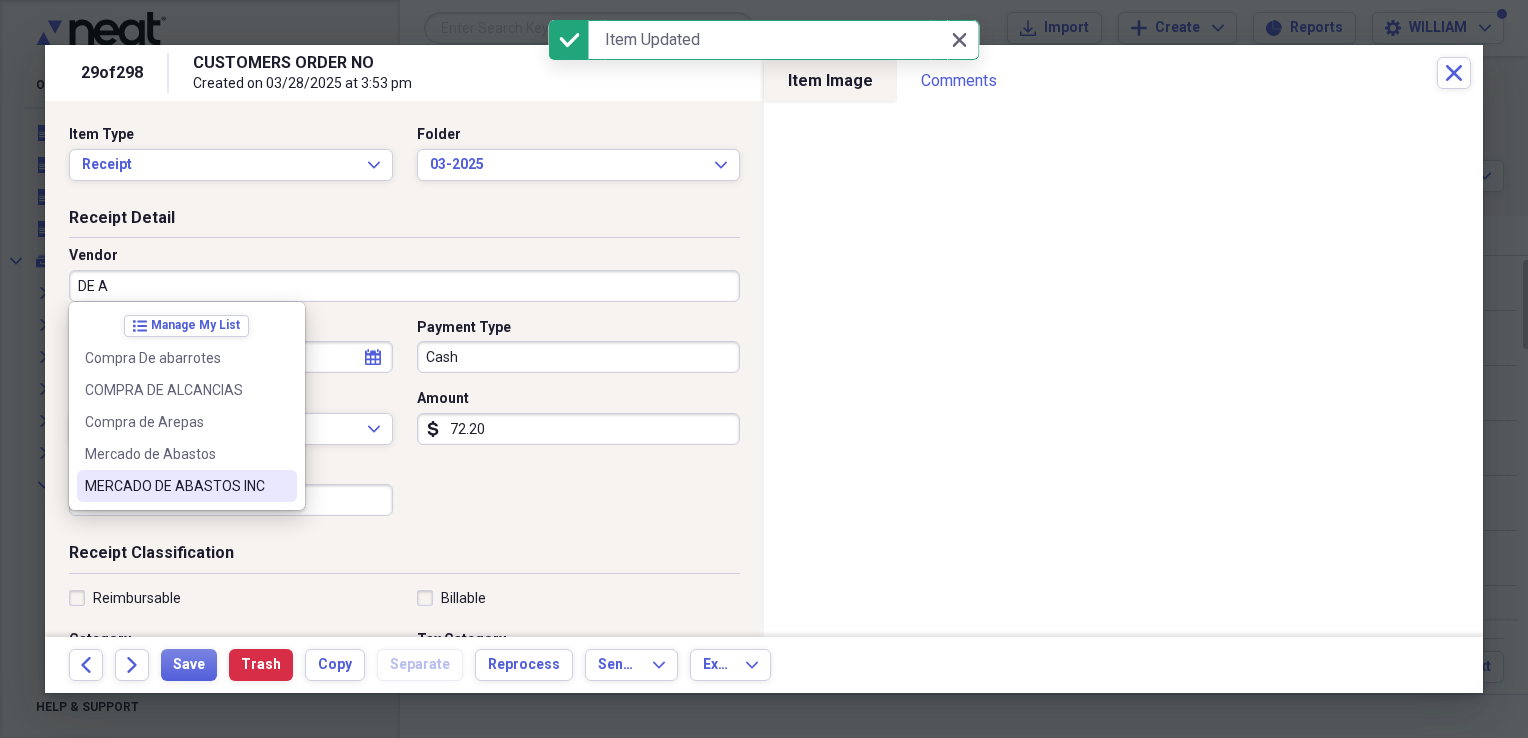 click on "MERCADO DE ABASTOS INC" at bounding box center (187, 486) 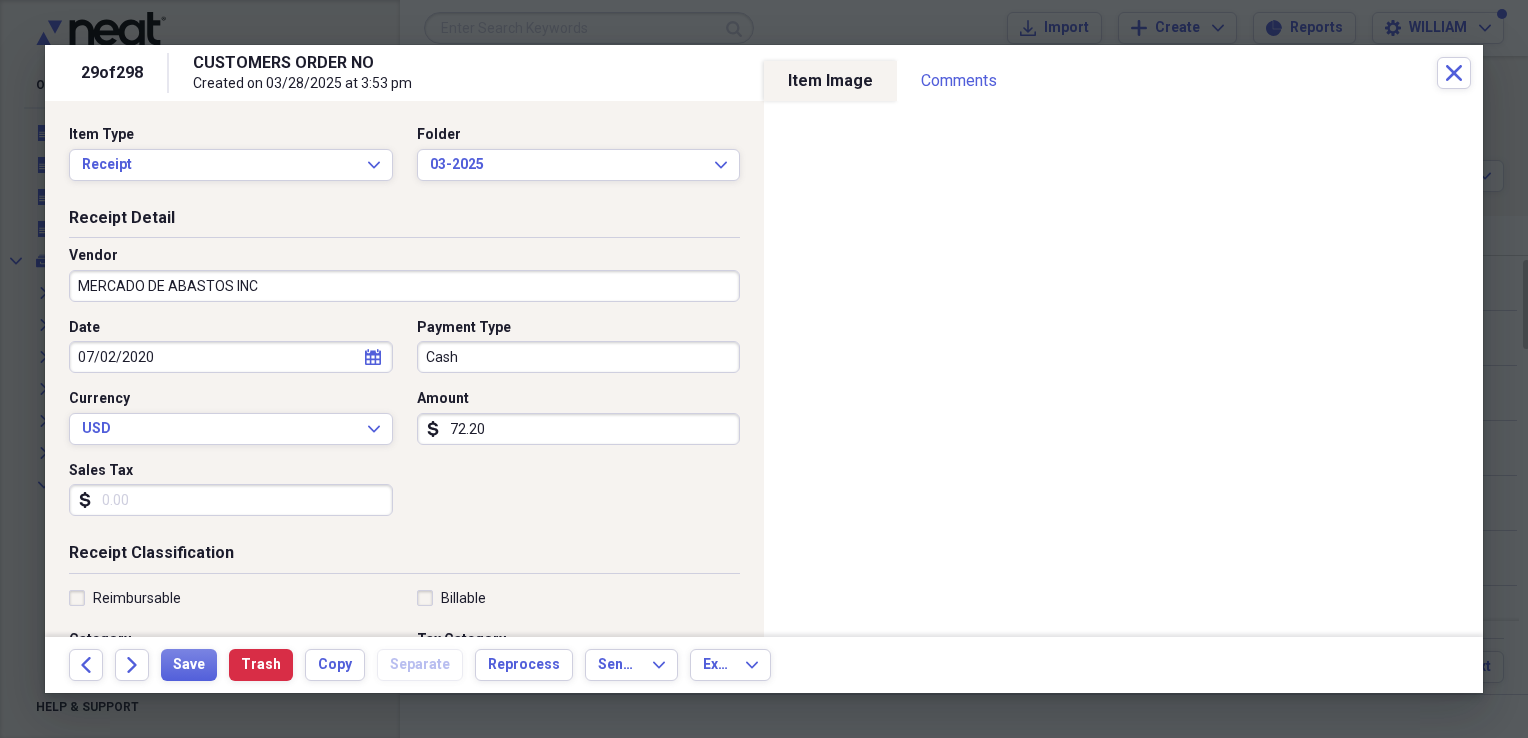 type on "[COMPANY] [COMPANY]" 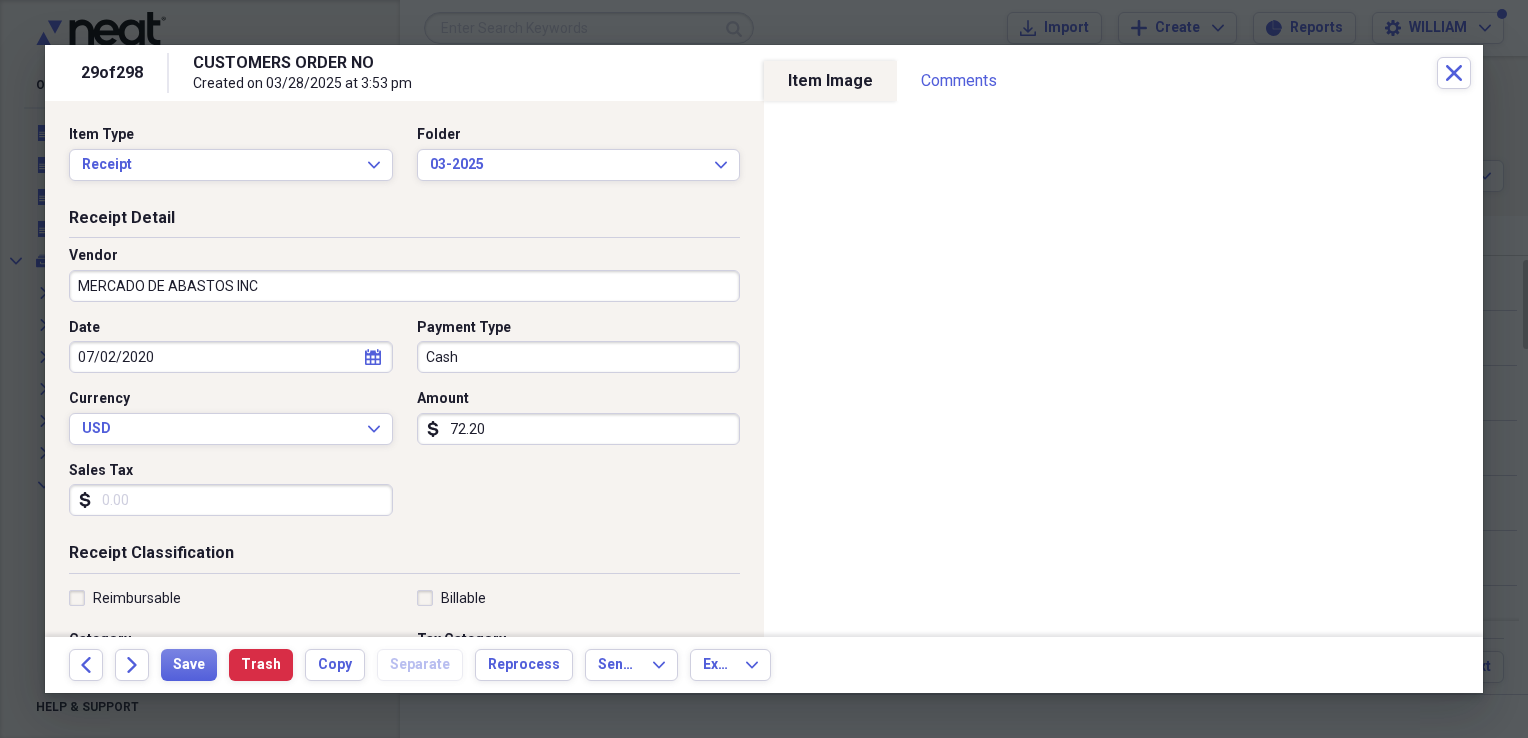 click on "Sales Tax" at bounding box center (231, 500) 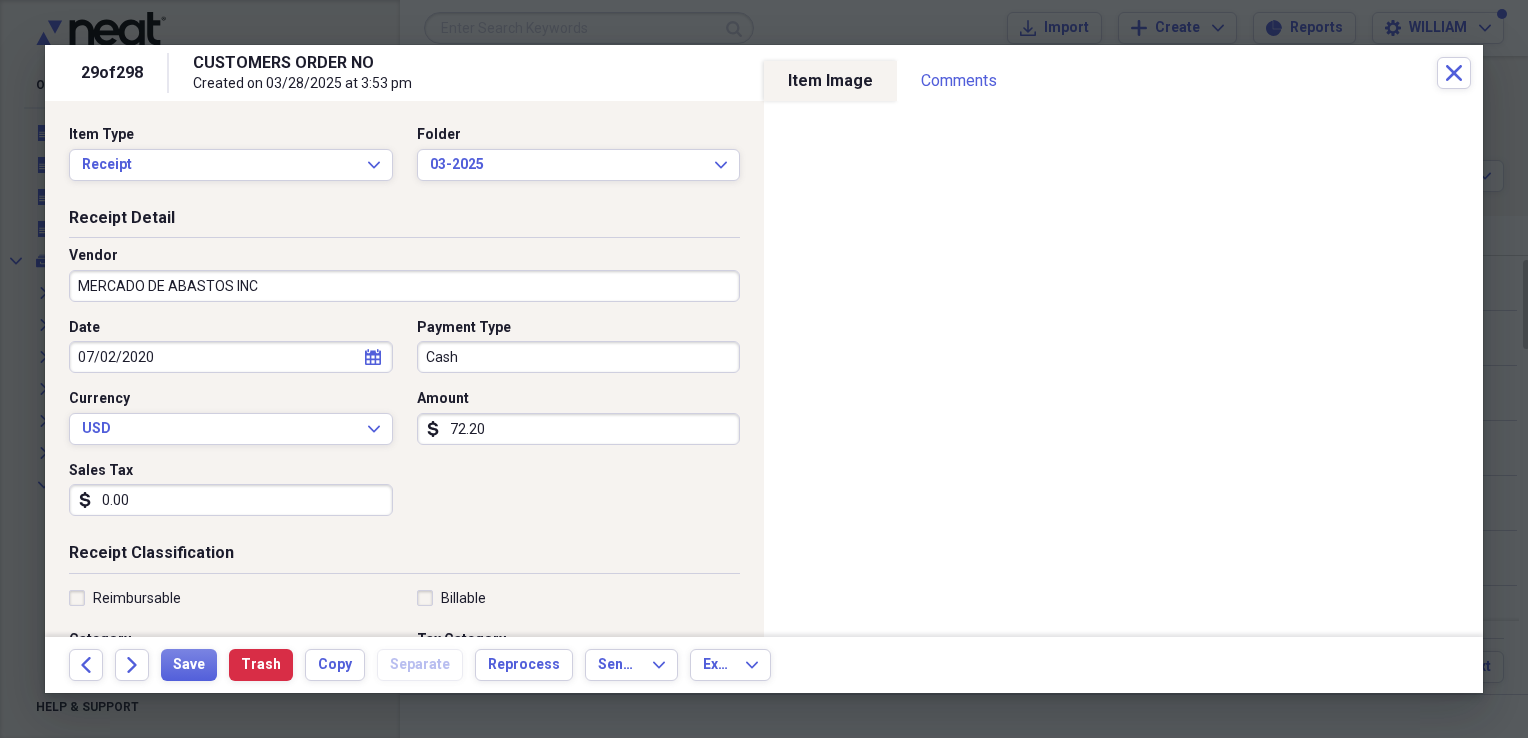 type on "0.00" 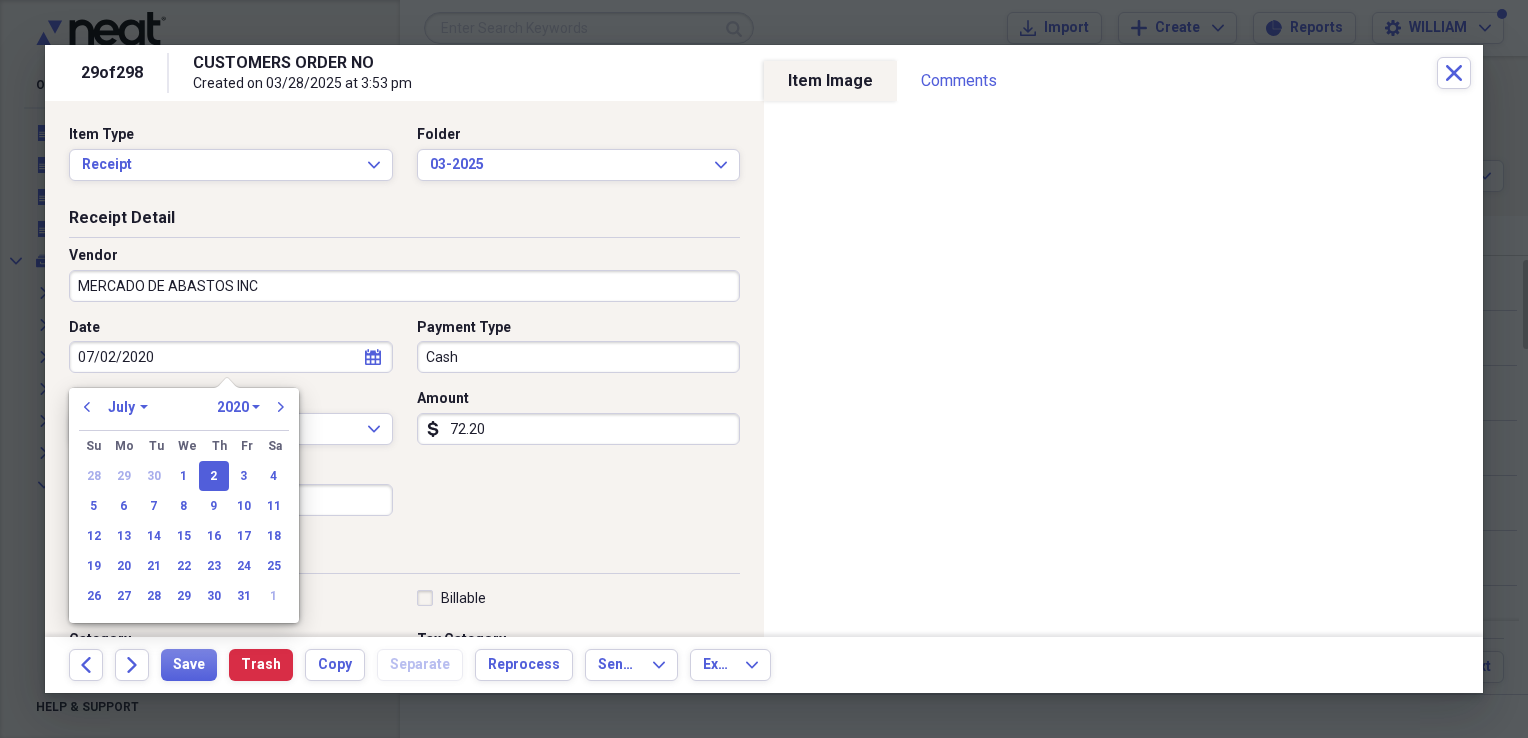 click on "07/02/2020" at bounding box center (231, 357) 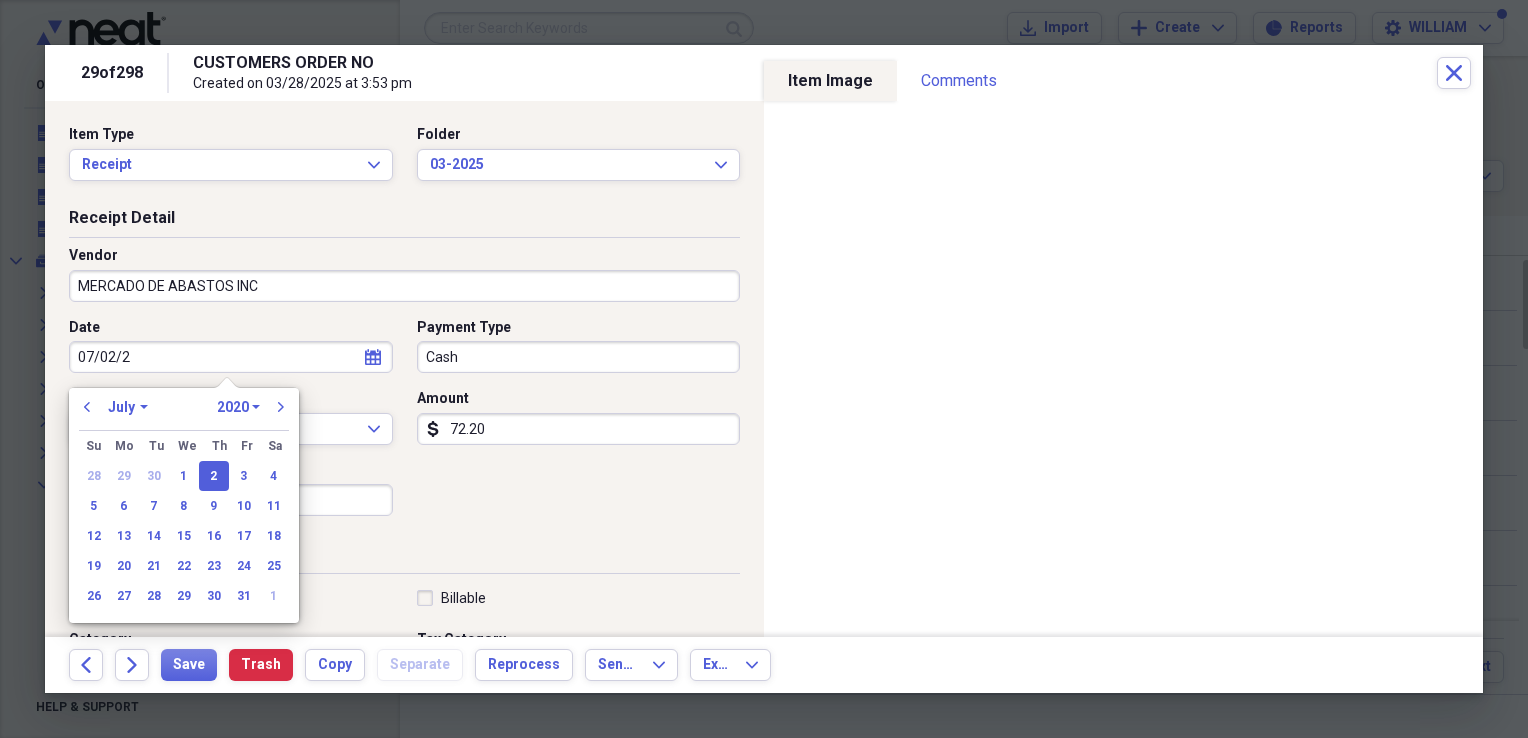 type on "07/02/25" 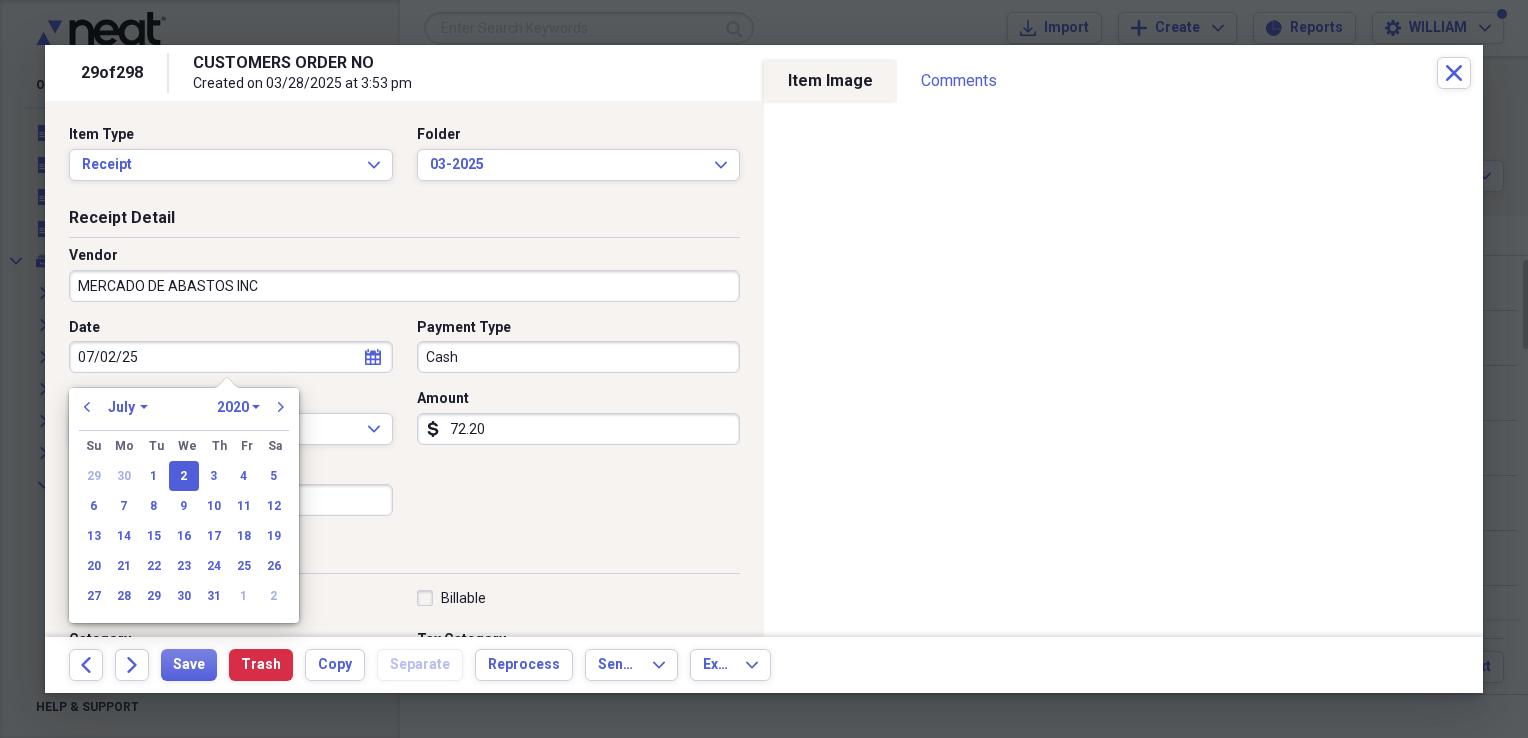 select on "2025" 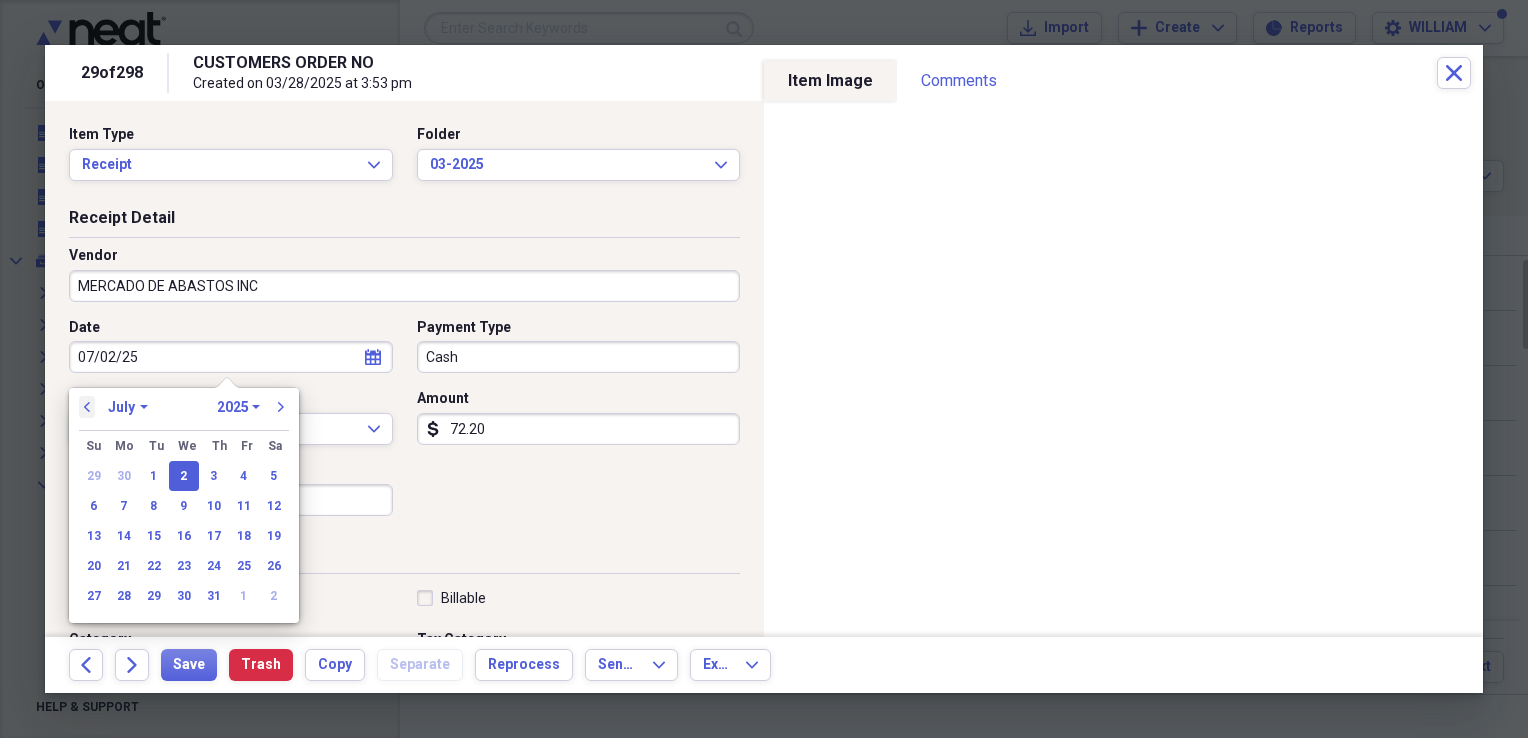 type on "07/02/2025" 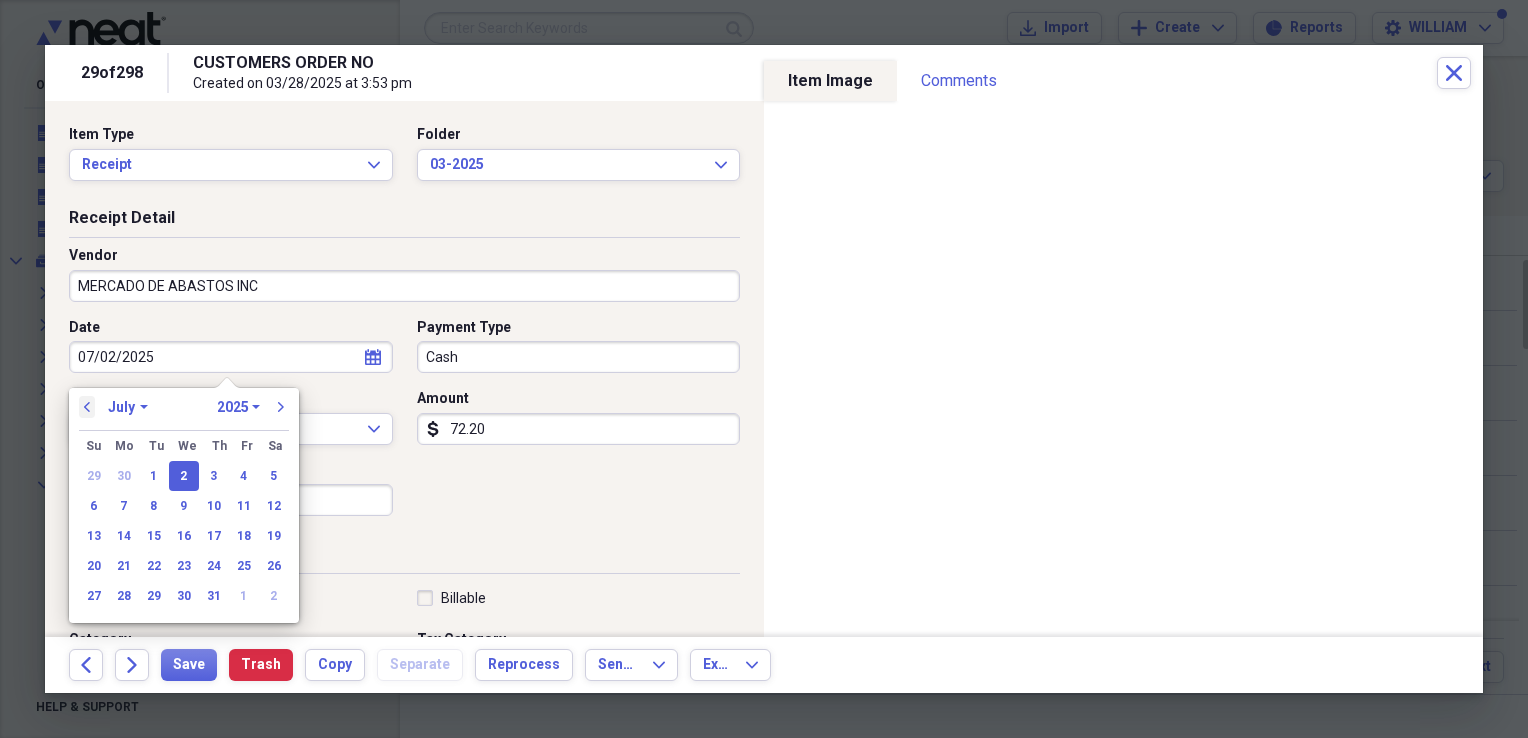 click on "previous" at bounding box center (87, 407) 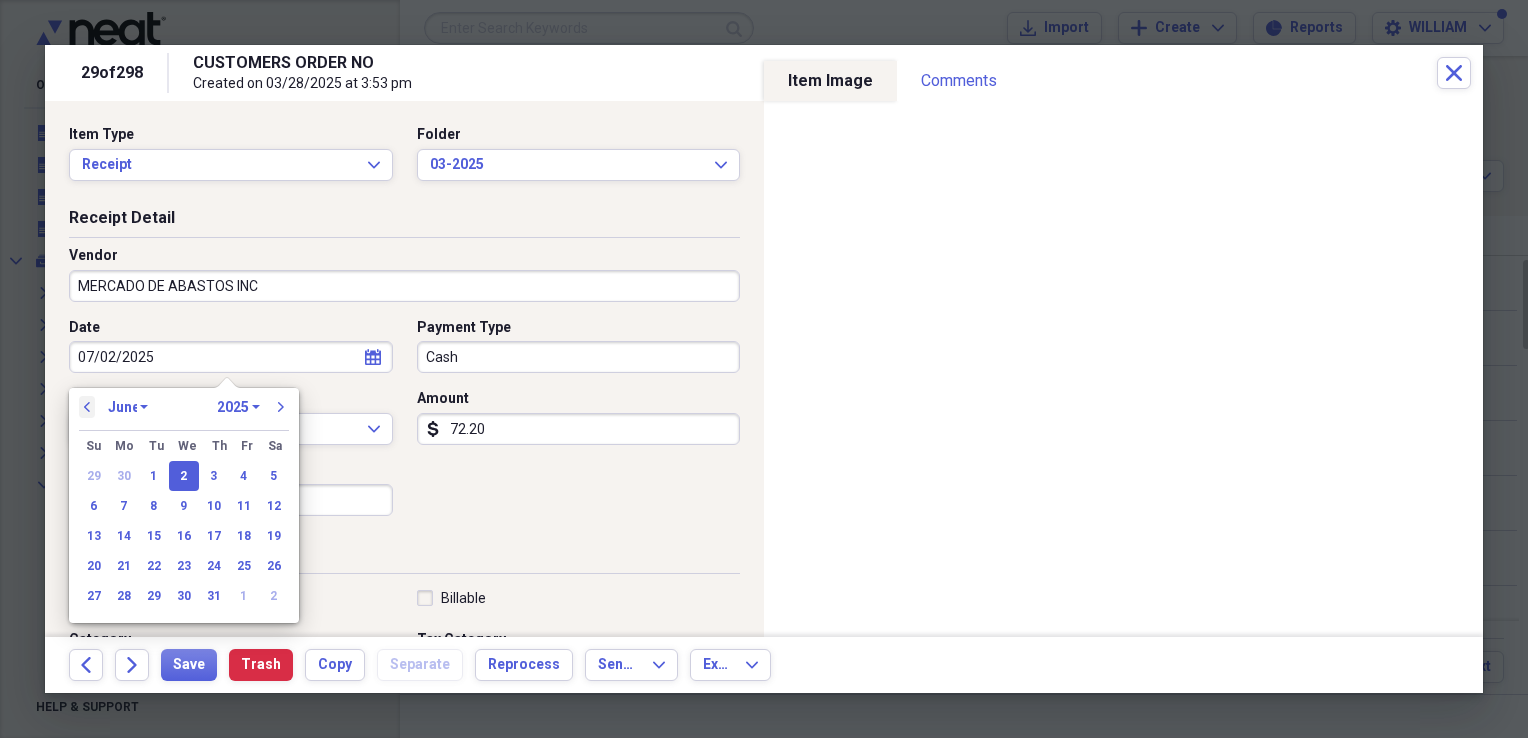 click on "previous" at bounding box center (87, 407) 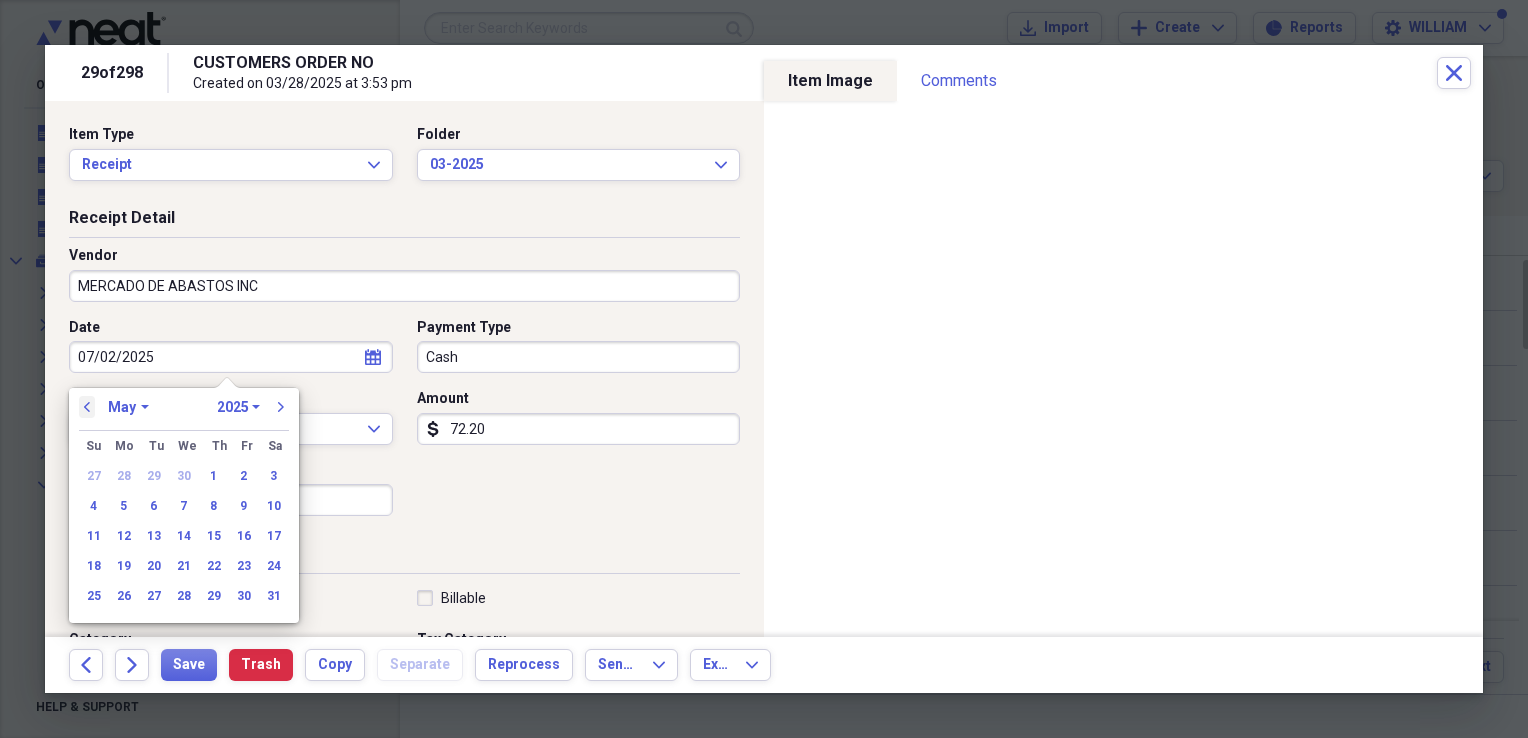 click on "previous" at bounding box center [87, 407] 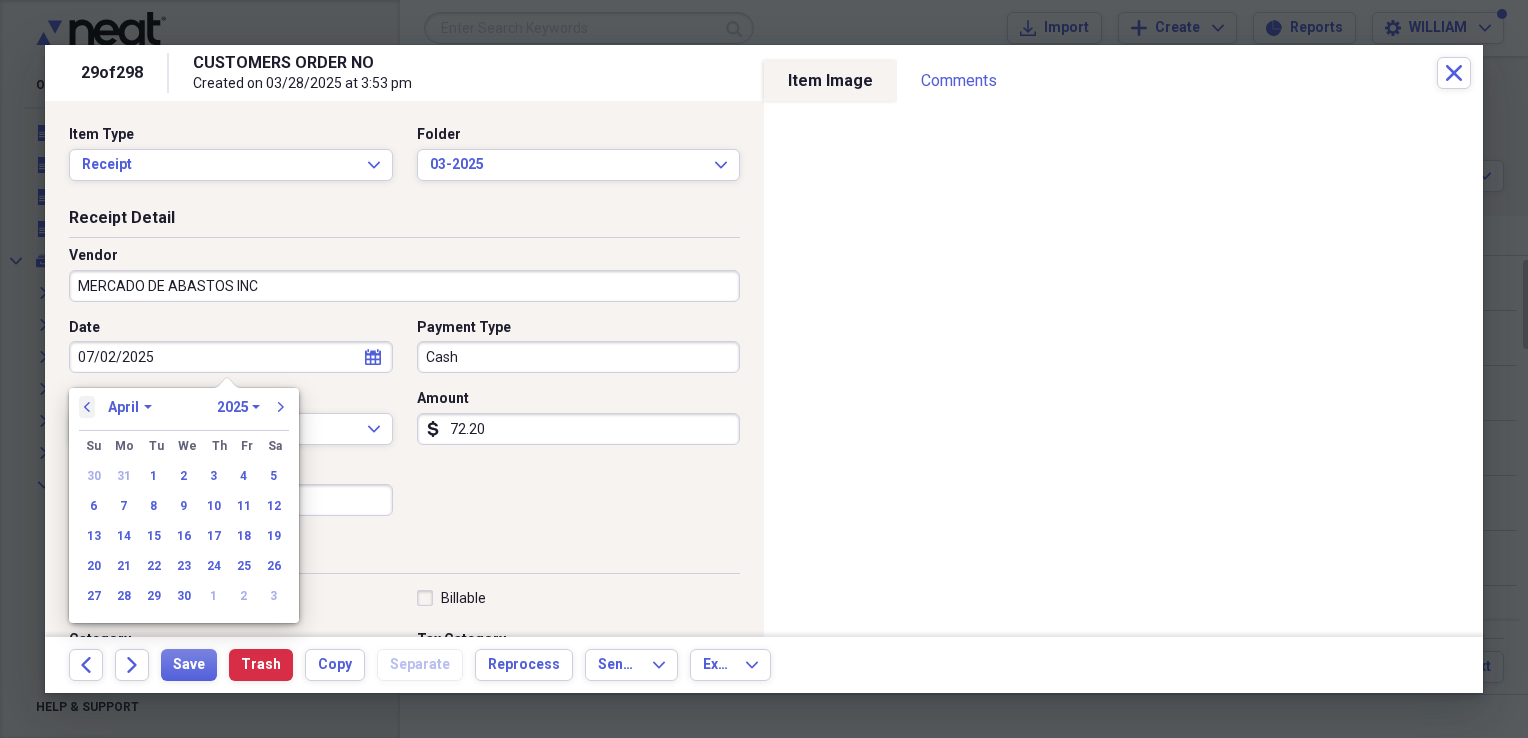 click on "previous" at bounding box center (87, 407) 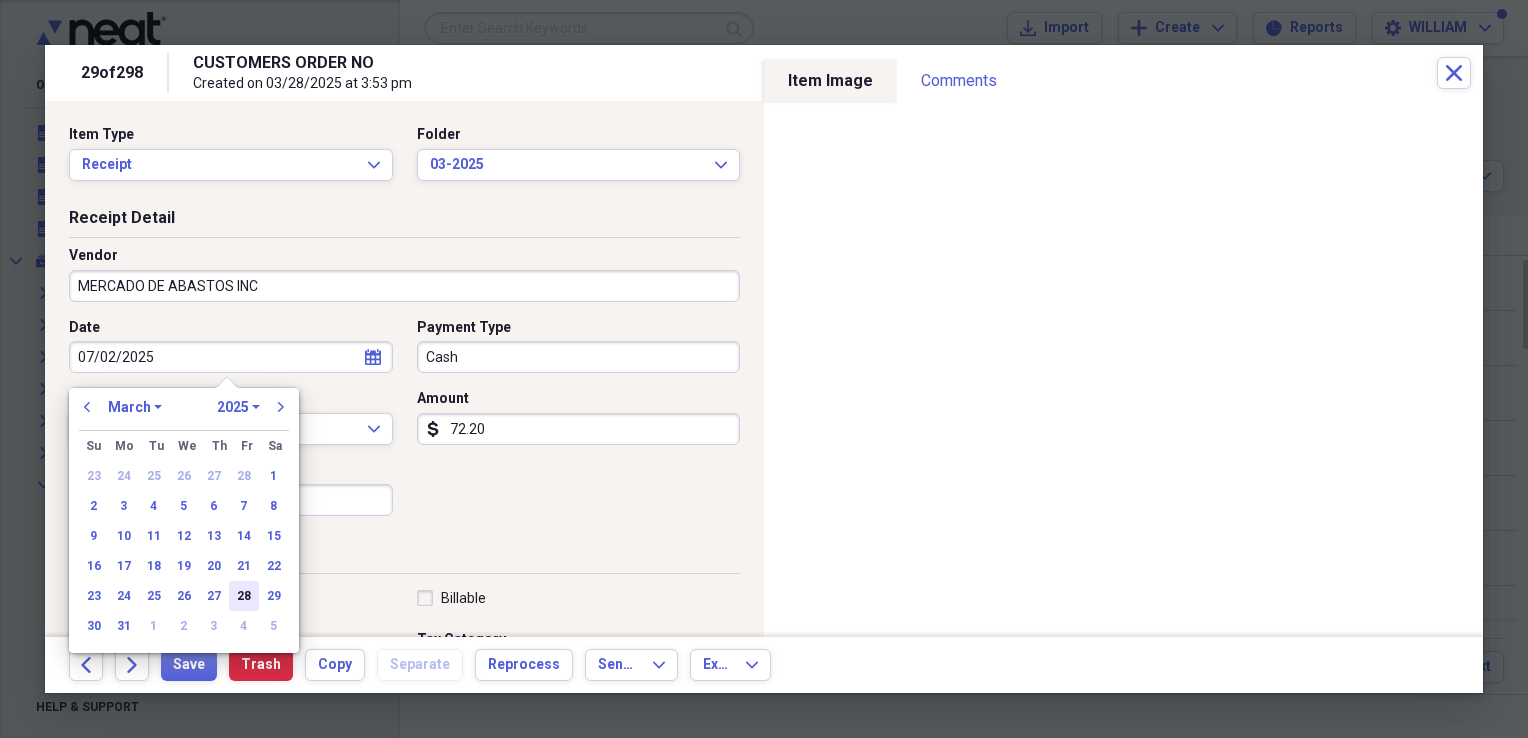 click on "28" at bounding box center [244, 596] 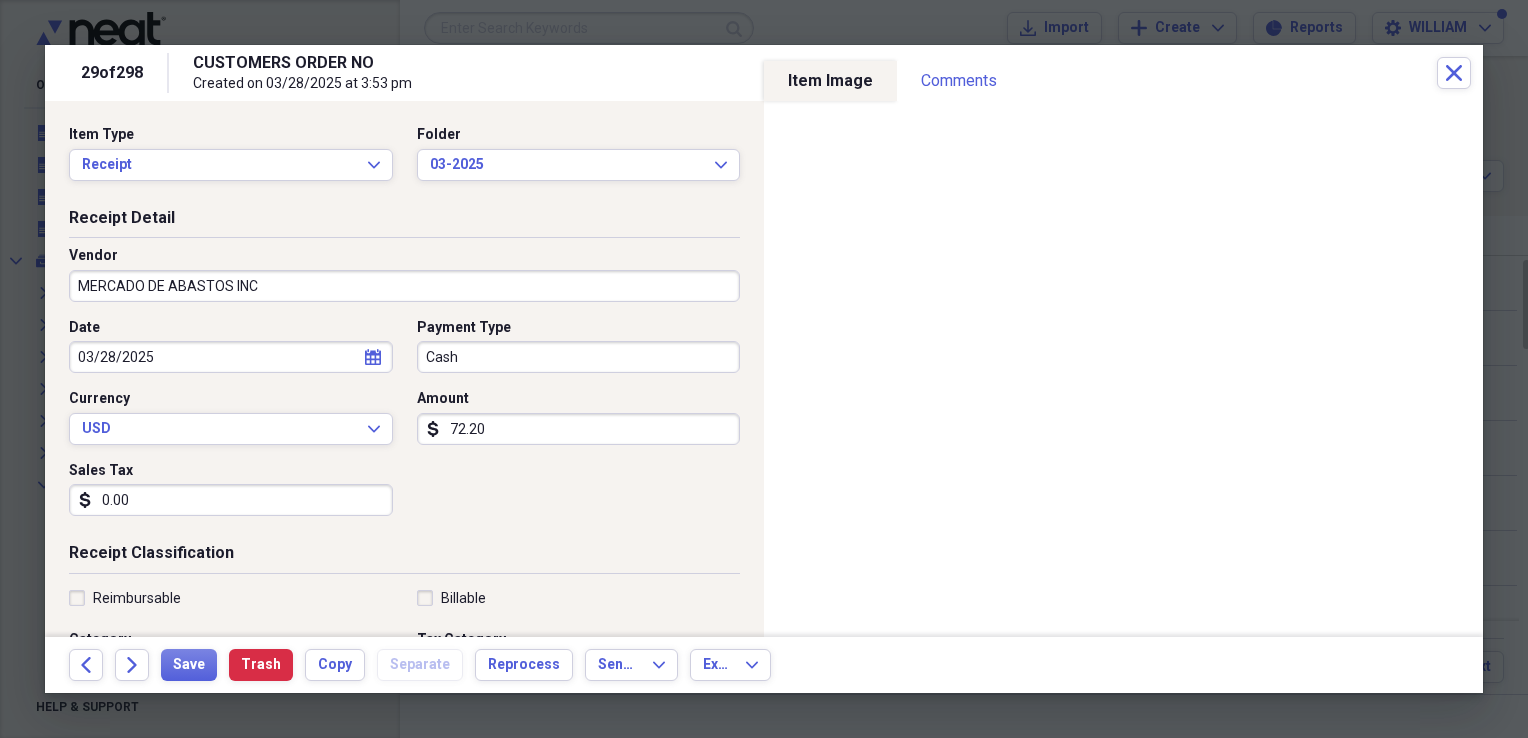 click on "72.20" at bounding box center [579, 429] 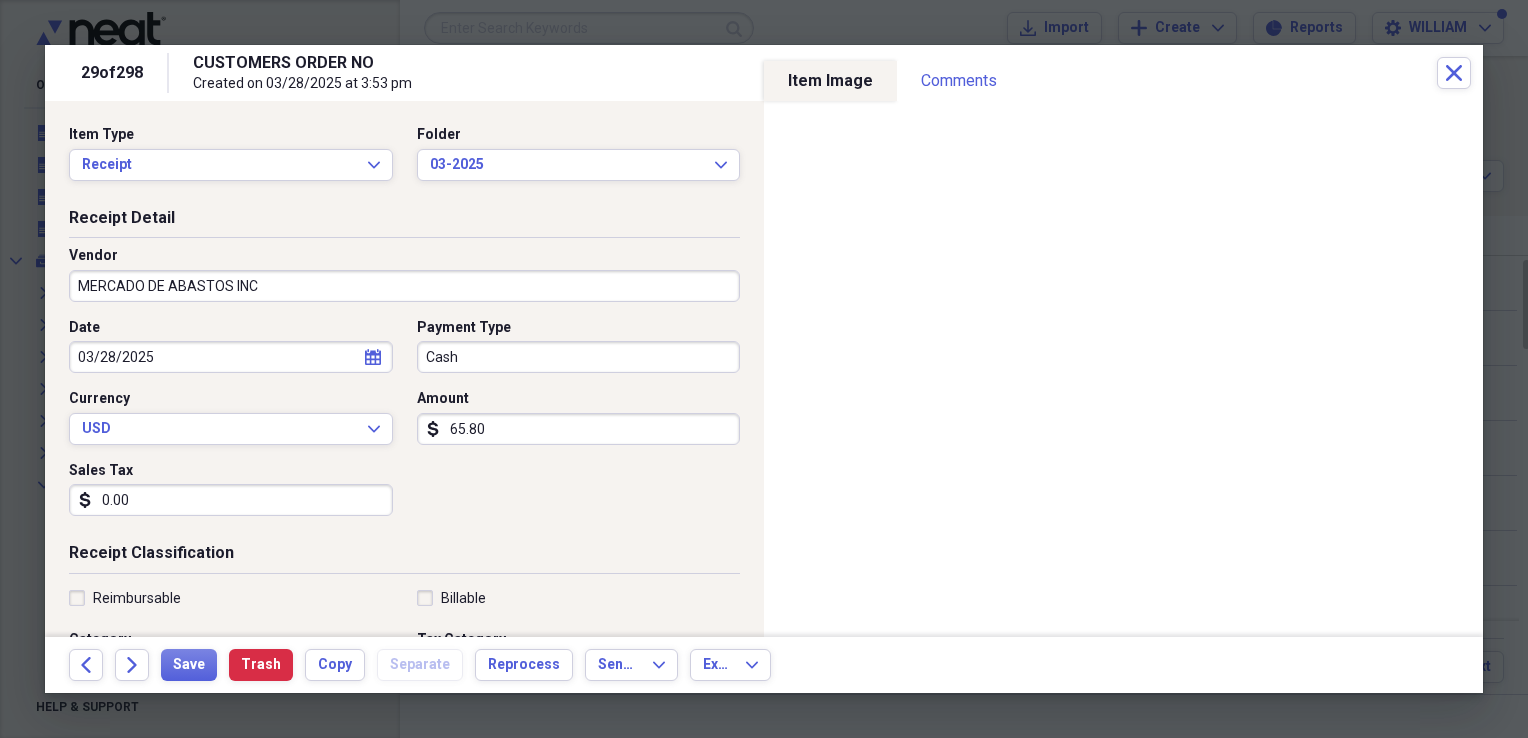 type on "65.80" 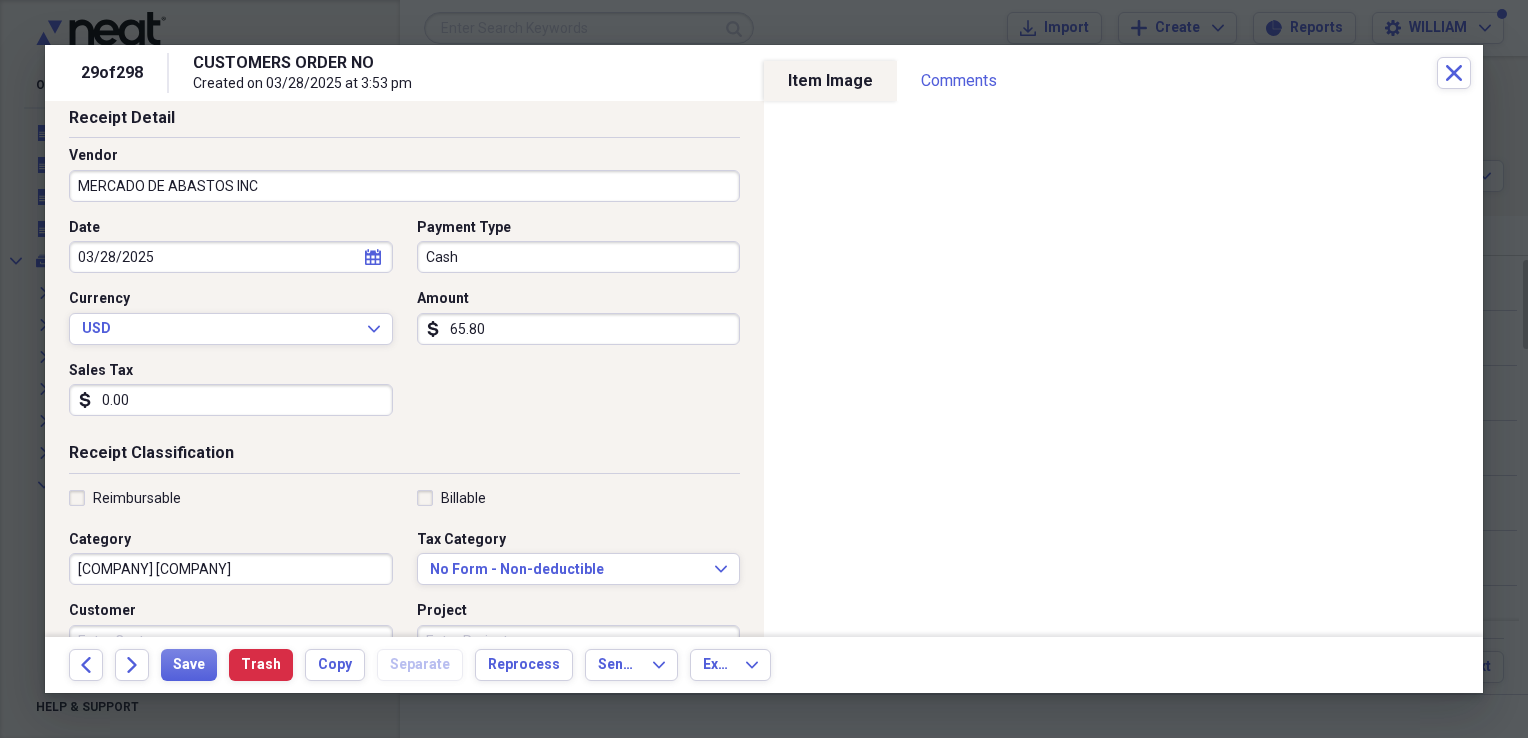 scroll, scrollTop: 104, scrollLeft: 0, axis: vertical 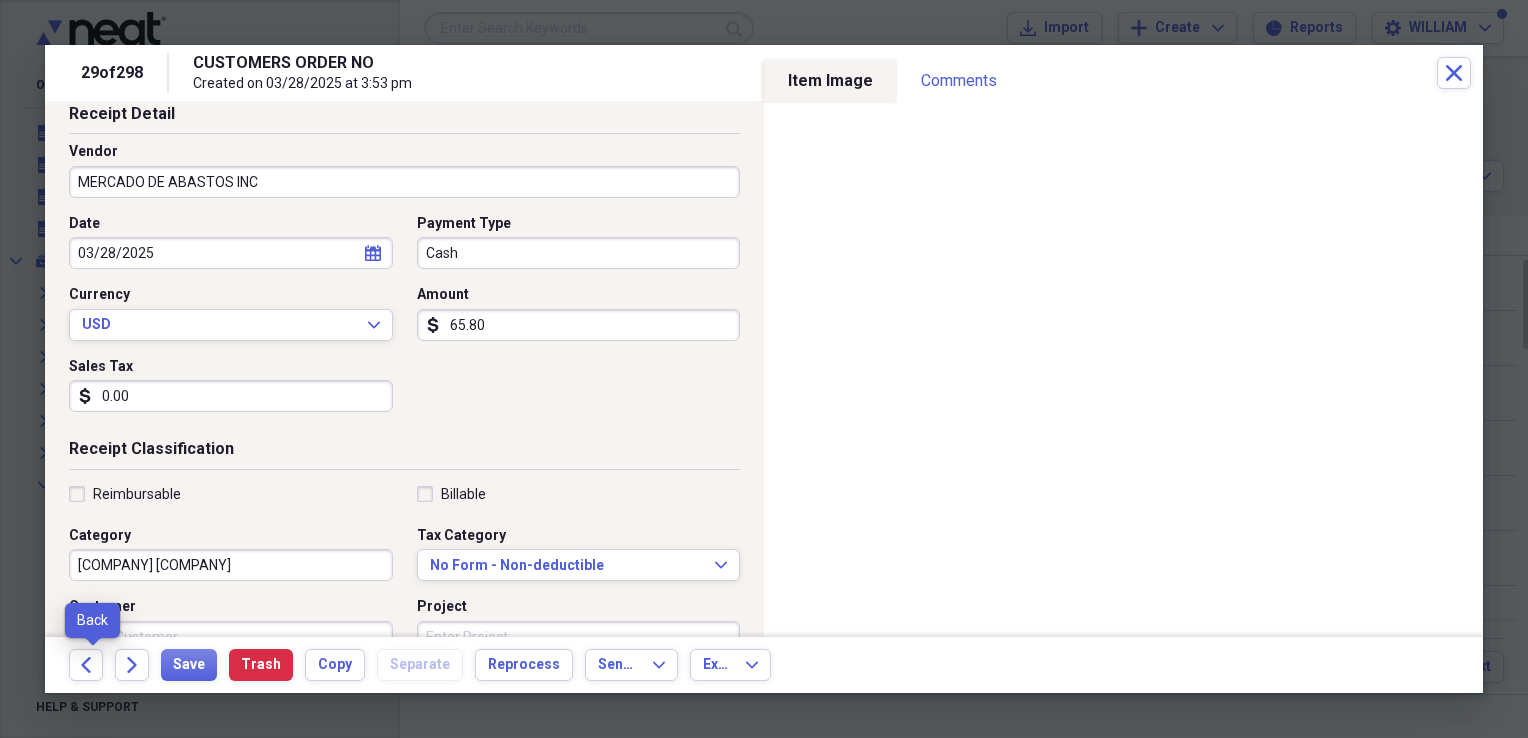 click on "Back" at bounding box center [92, 665] 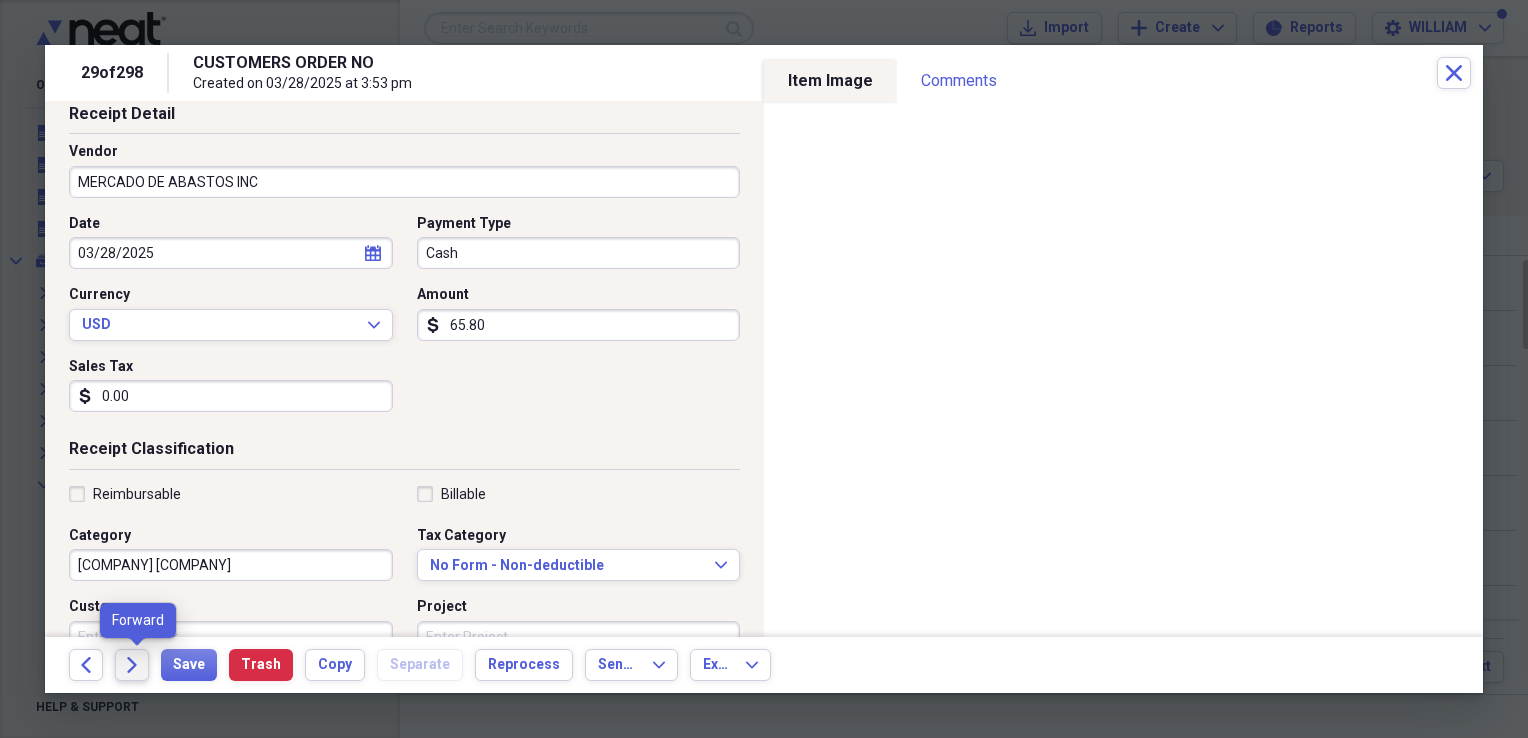 click on "Forward" 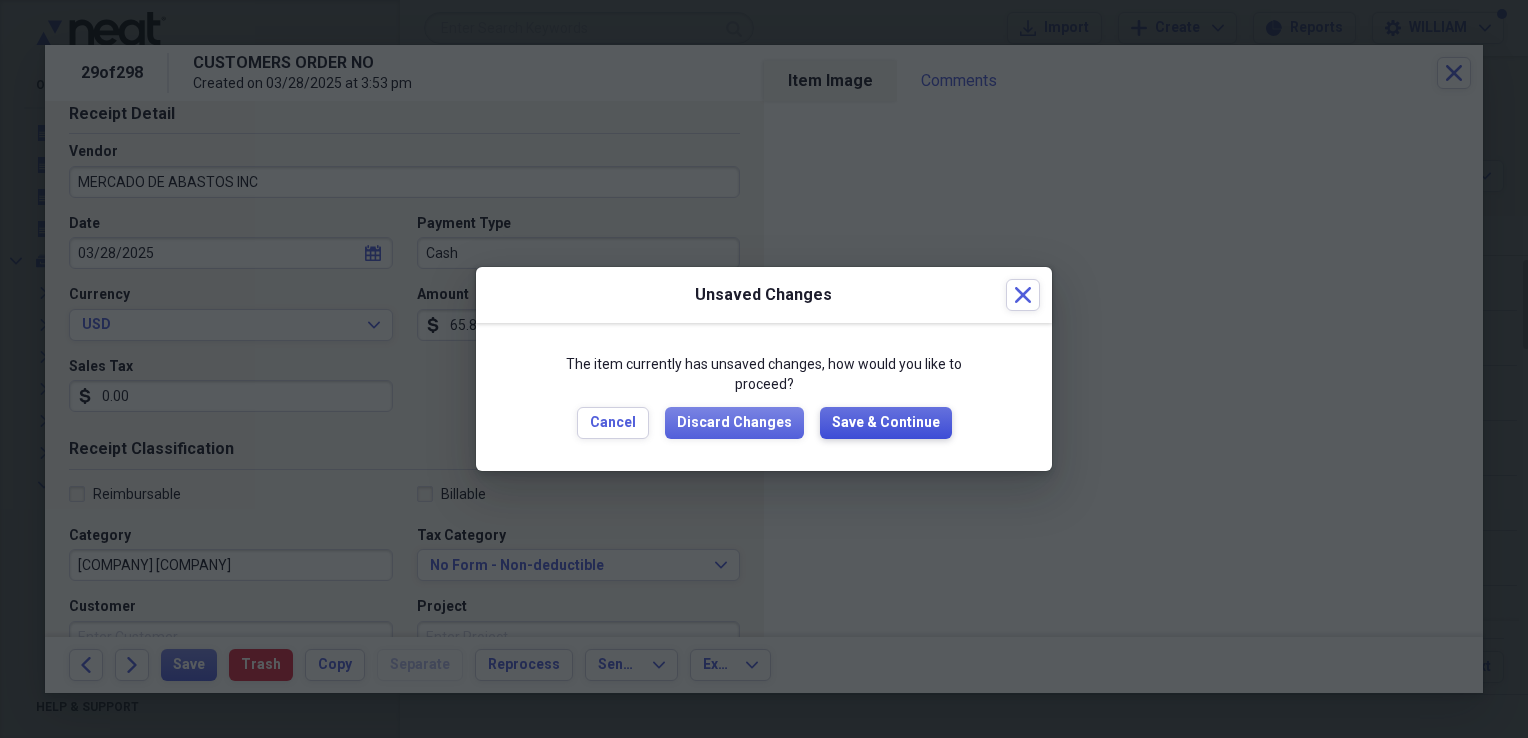 click on "Save & Continue" at bounding box center [886, 423] 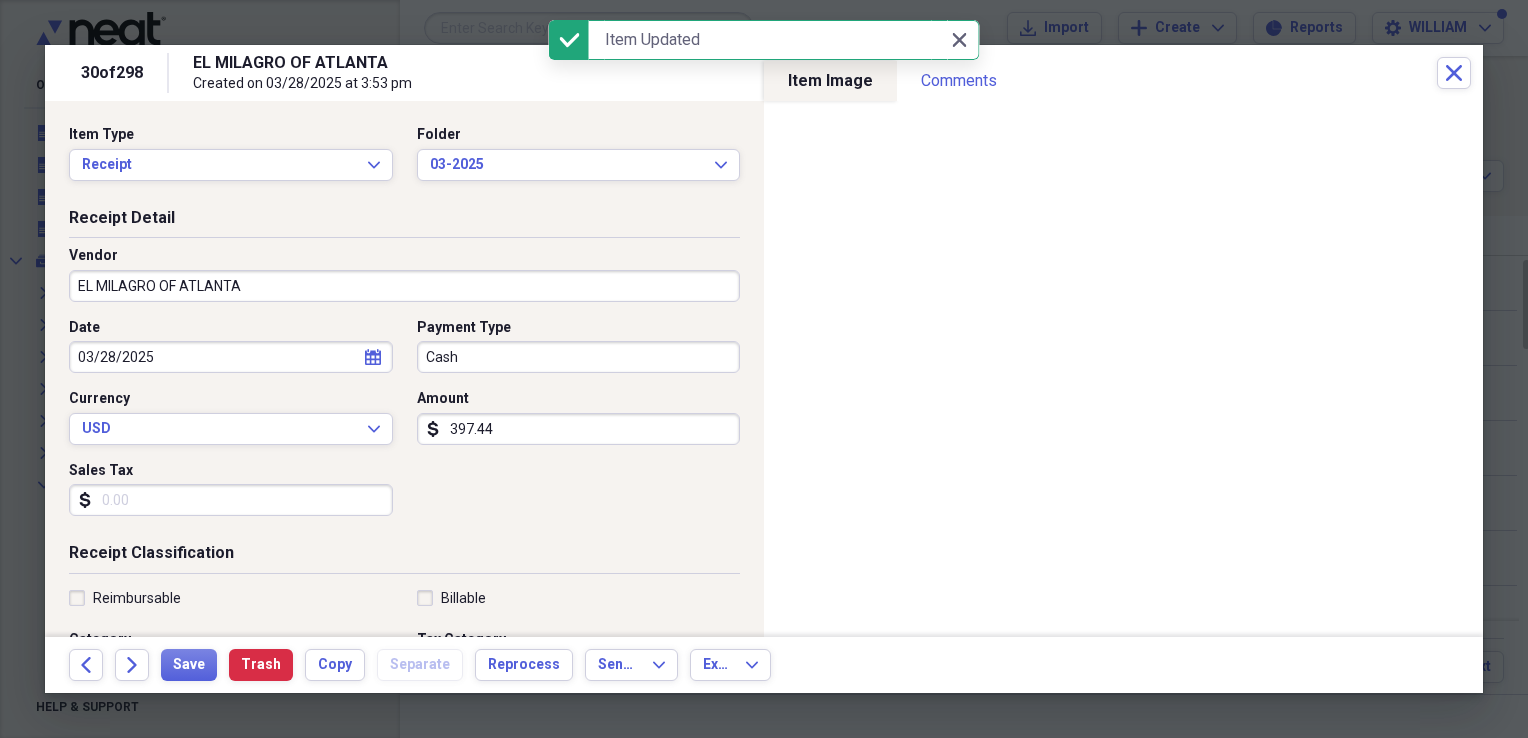 click on "Sales Tax" at bounding box center [231, 500] 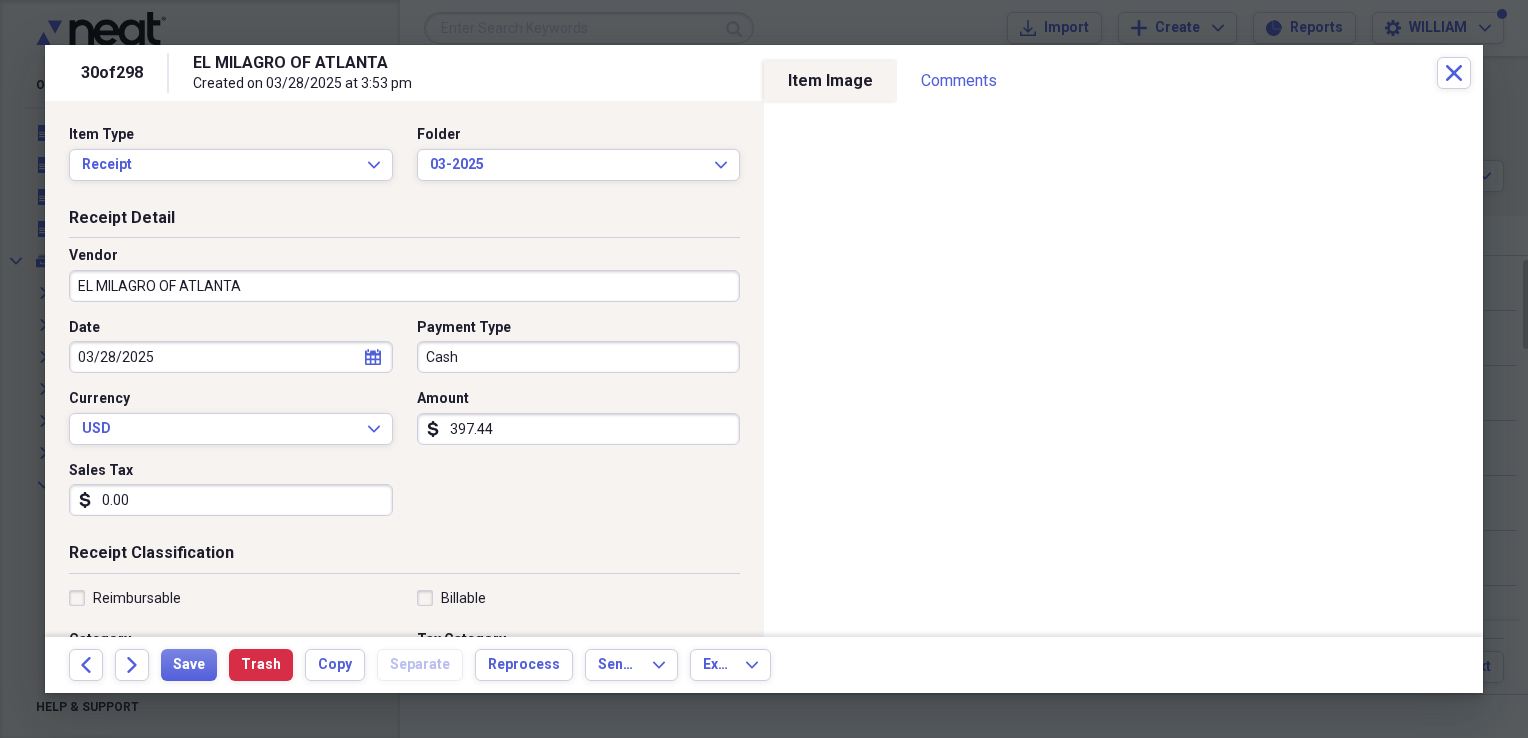 scroll, scrollTop: 86, scrollLeft: 0, axis: vertical 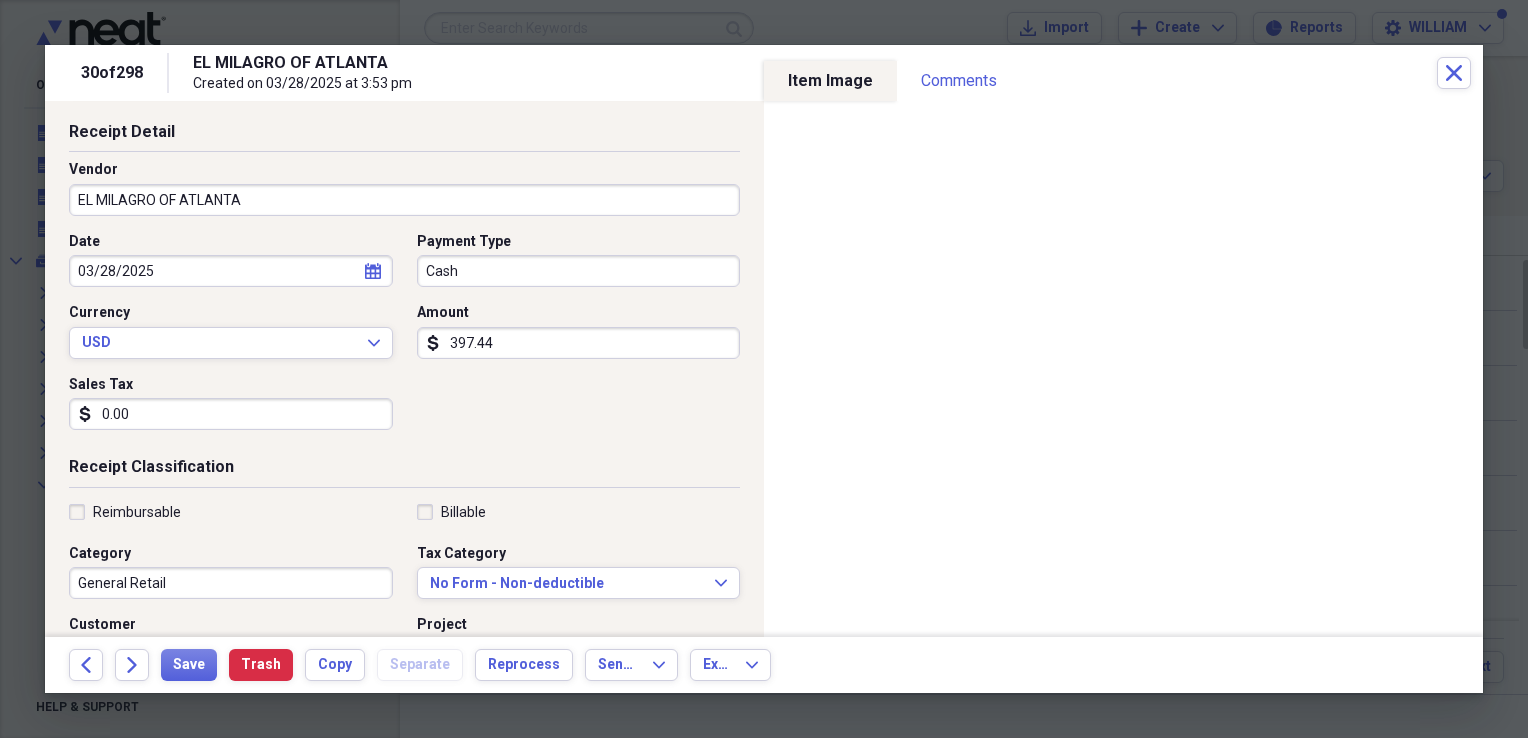type on "0.00" 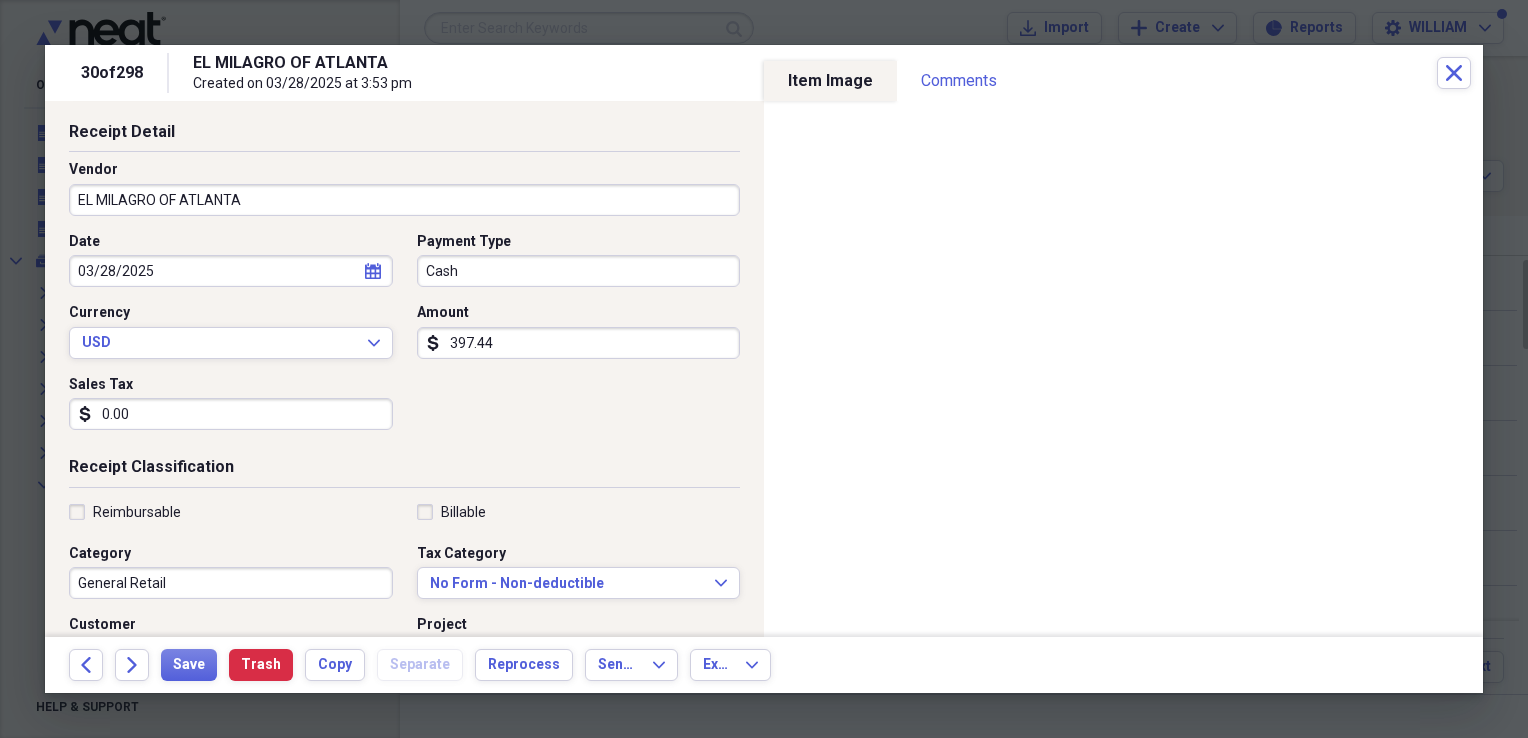 click on "General Retail" at bounding box center [231, 583] 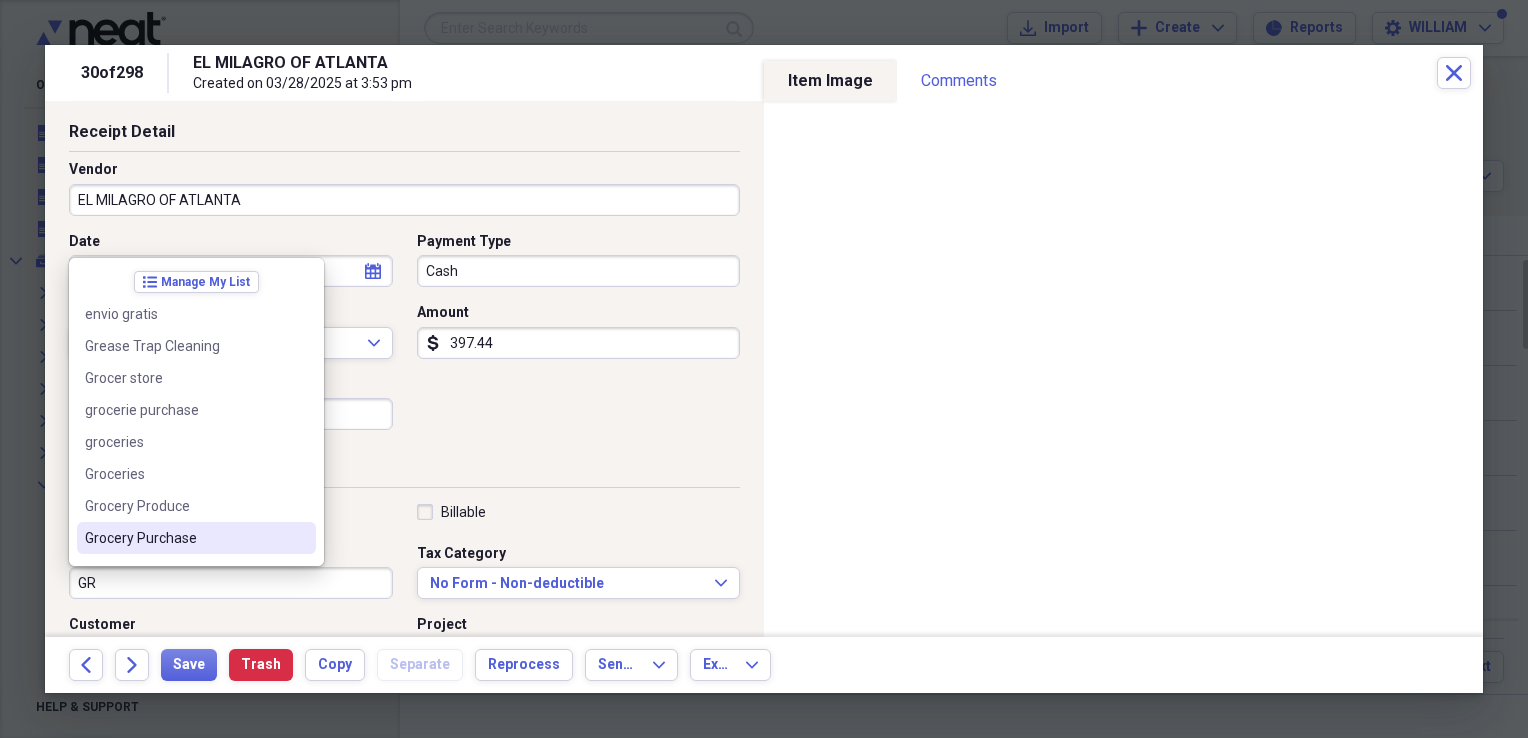click on "Grocery Purchase" at bounding box center (196, 538) 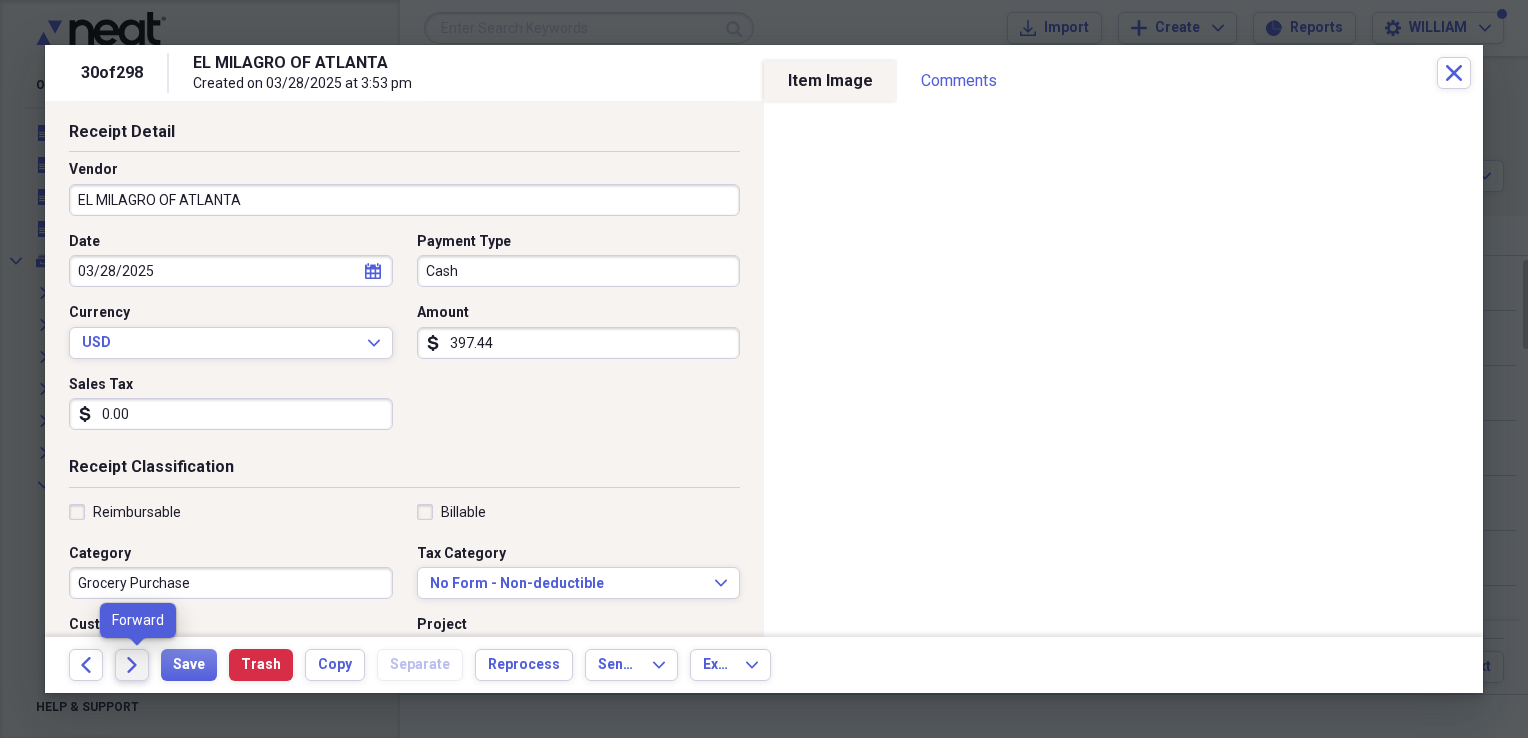 click 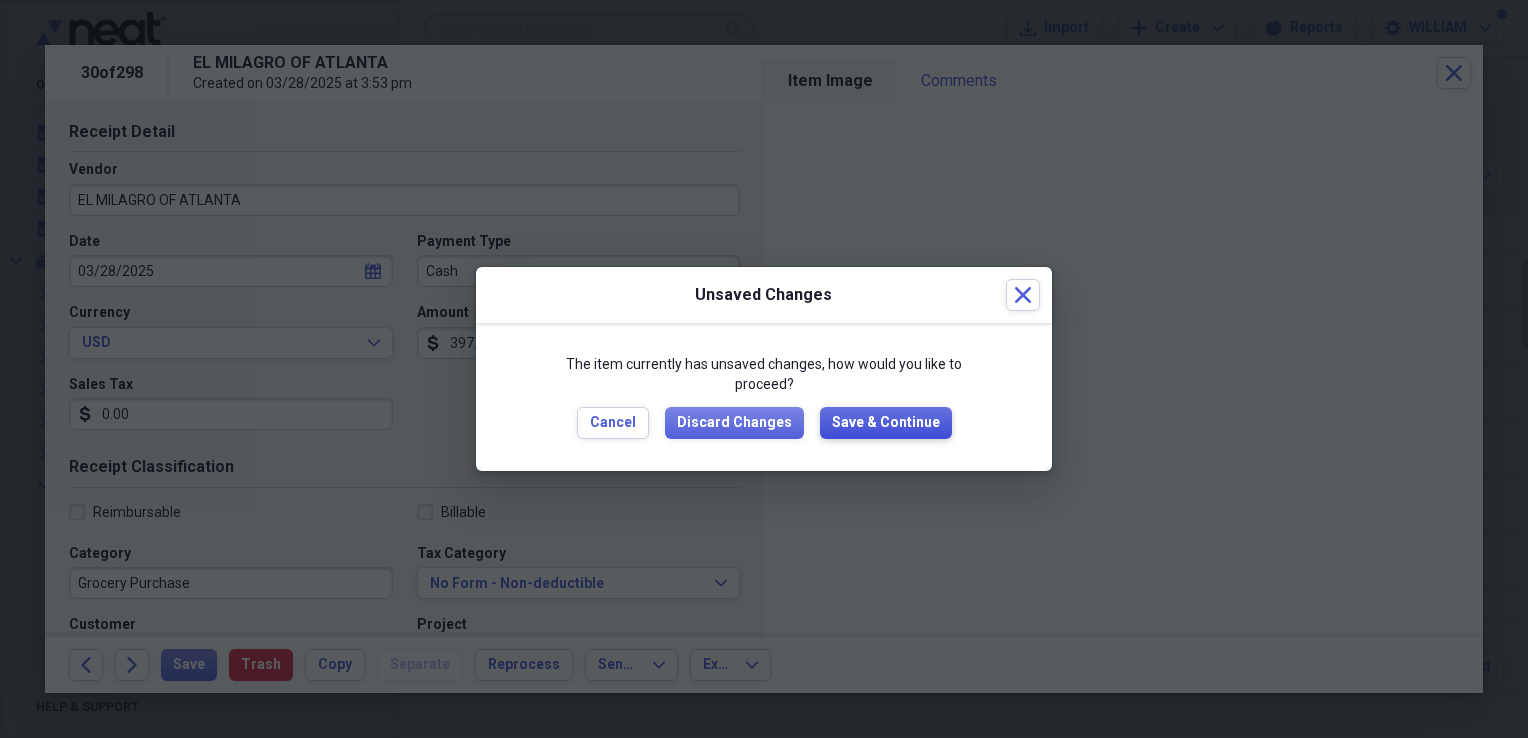 click on "Save & Continue" at bounding box center [886, 423] 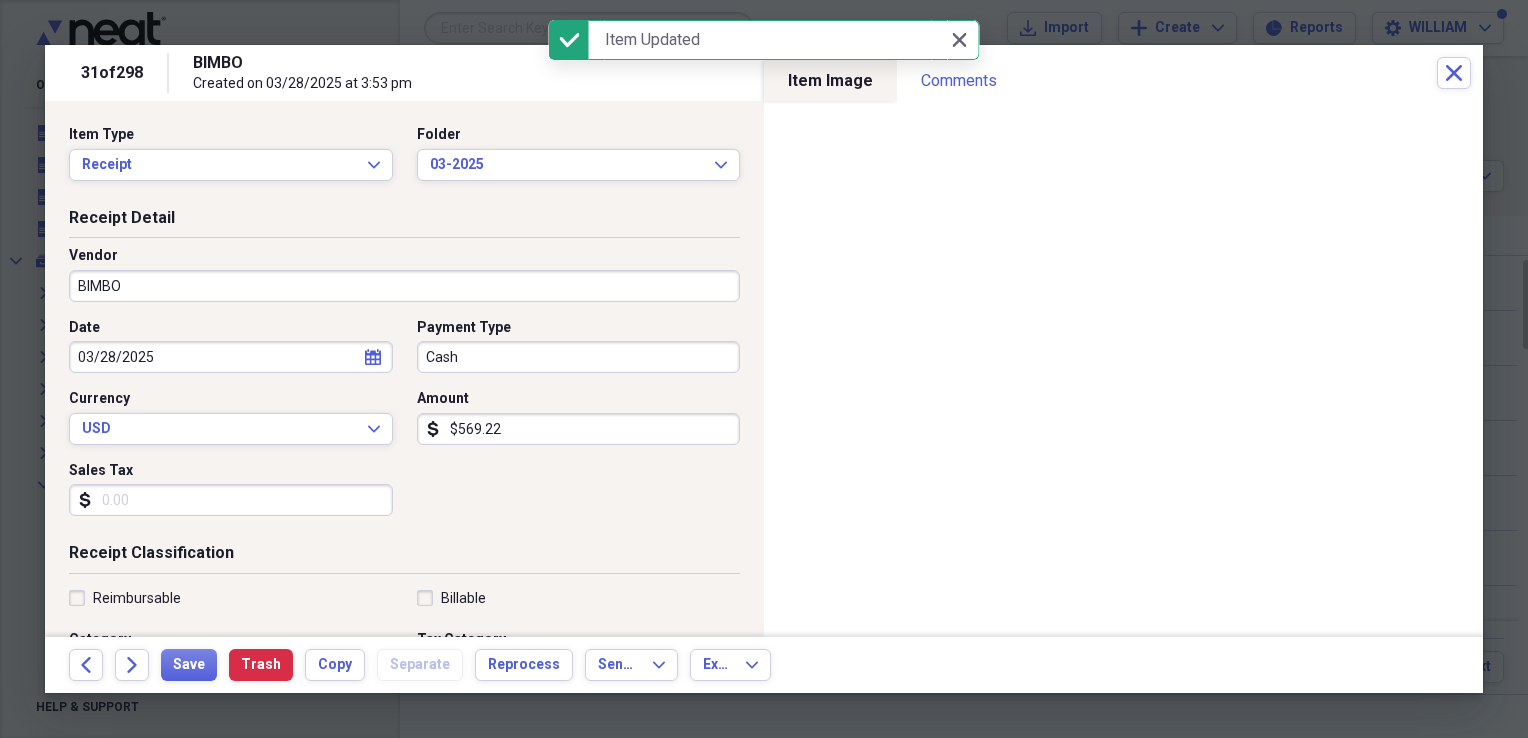 click on "BIMBO" at bounding box center [404, 286] 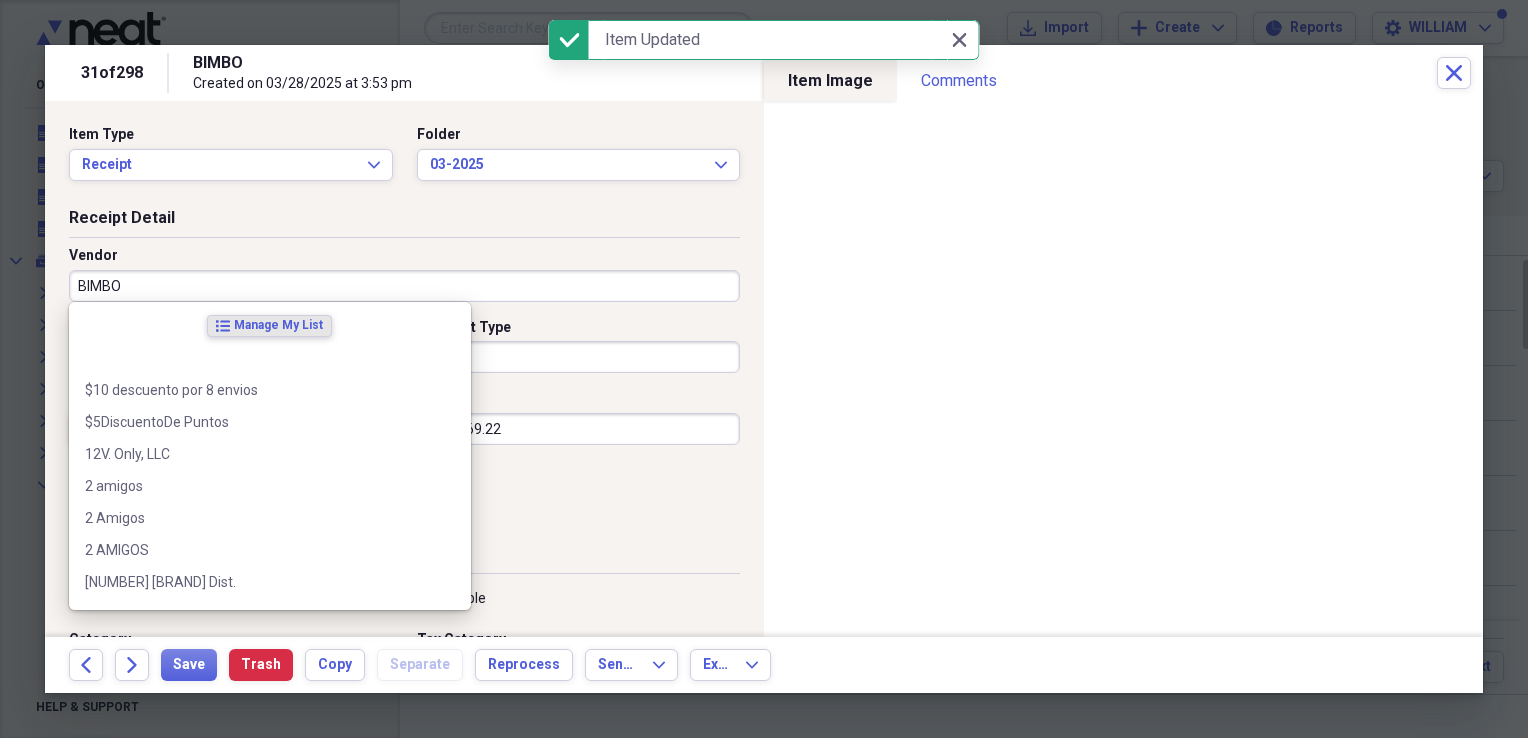 click on "BIMBO" at bounding box center (404, 286) 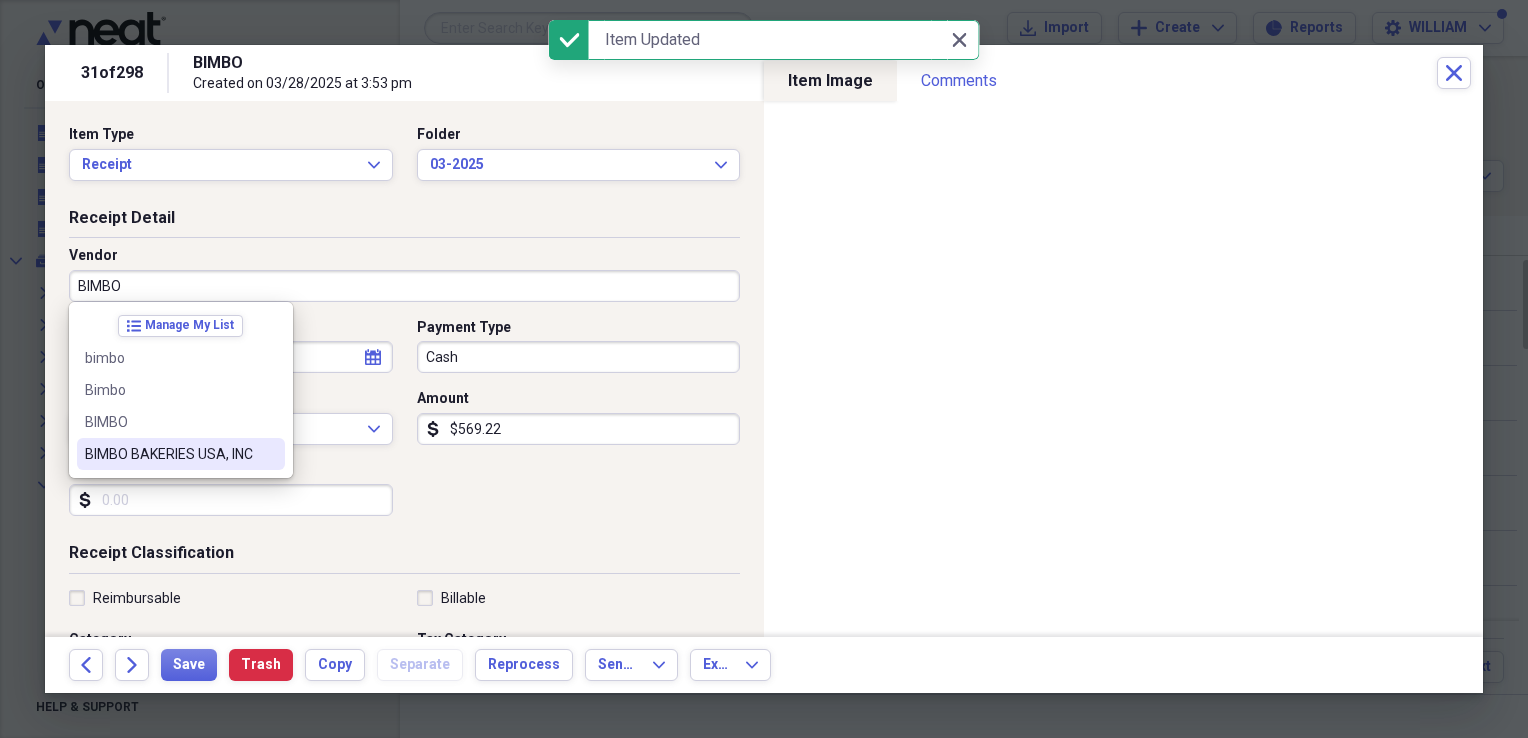 click at bounding box center [269, 454] 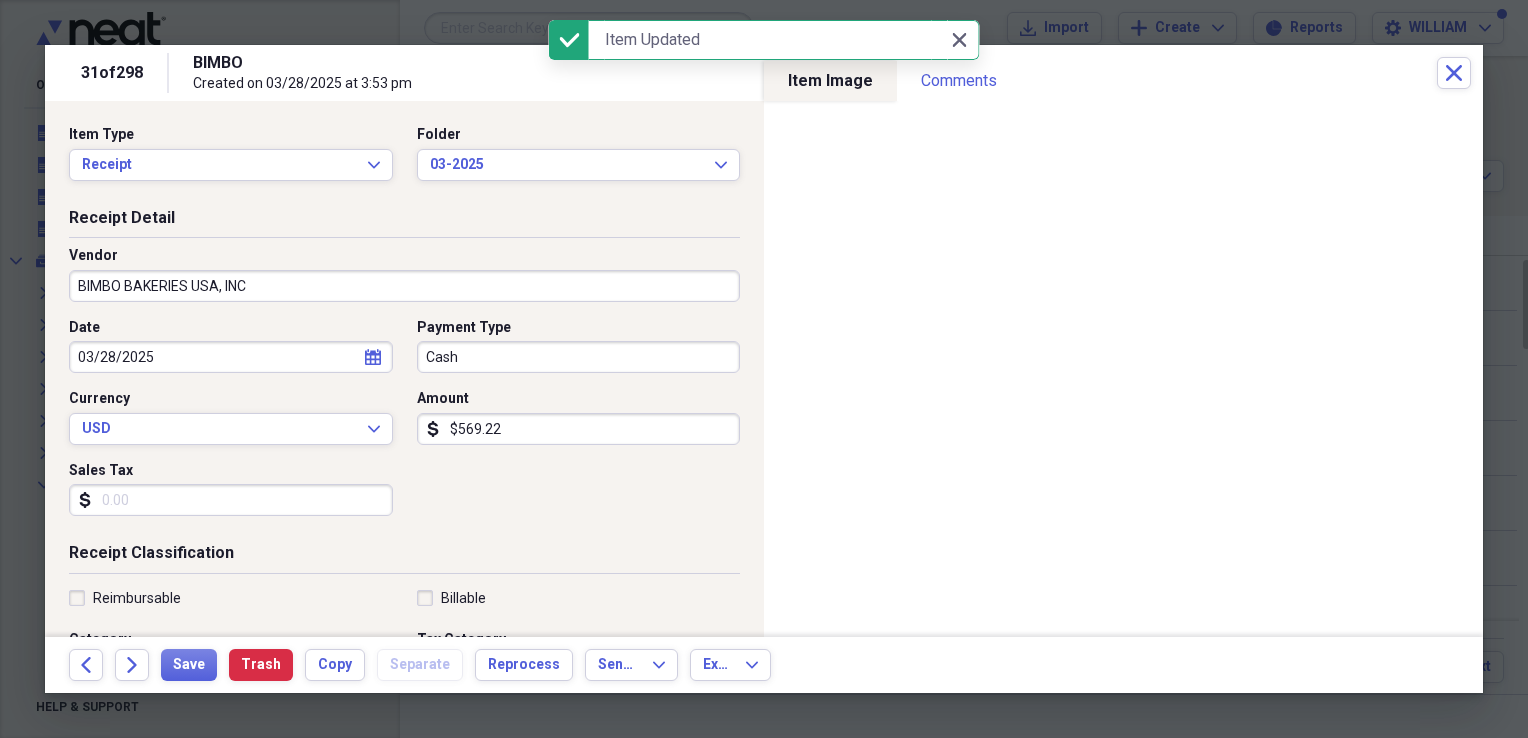 type on "[COMPANY] [COMPANY]" 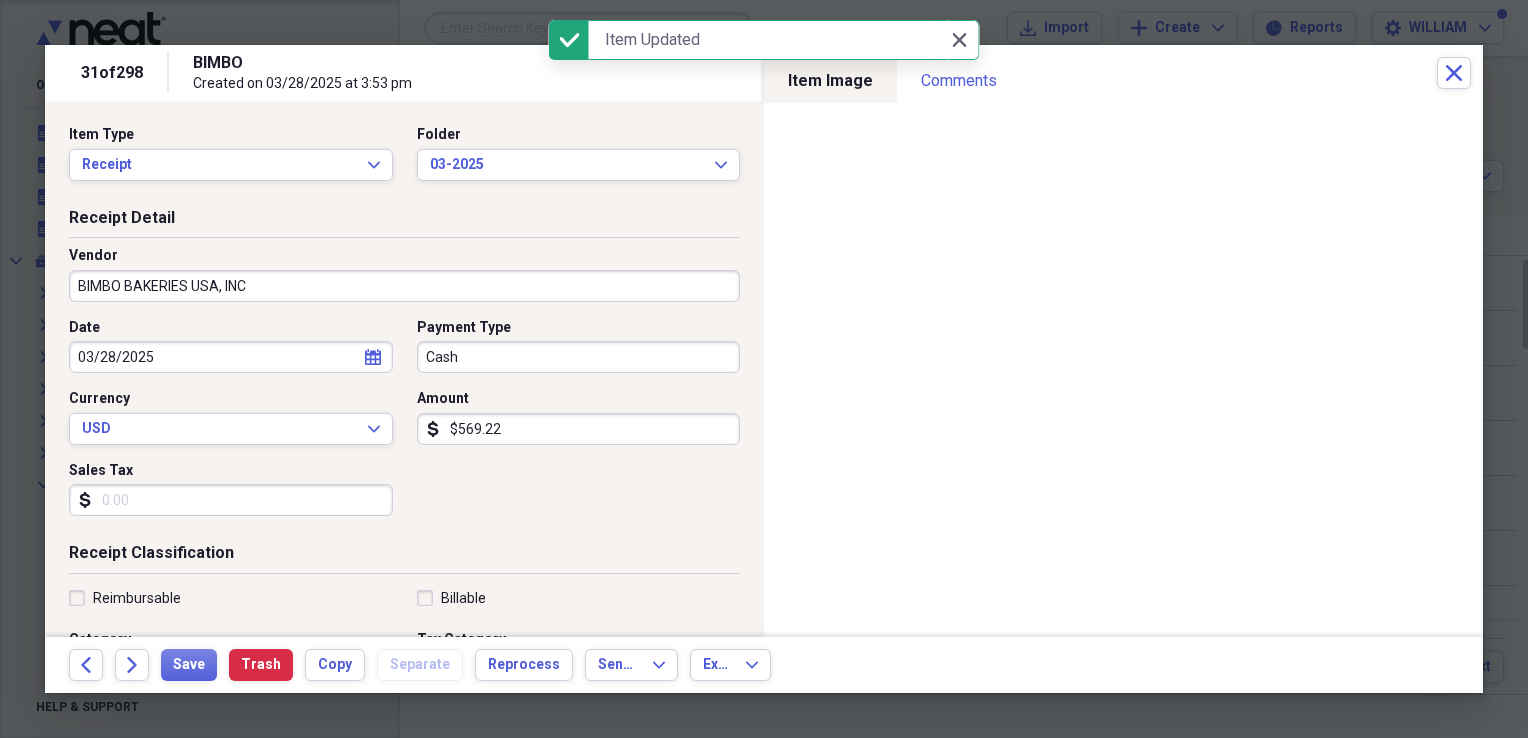click on "Sales Tax" at bounding box center [231, 500] 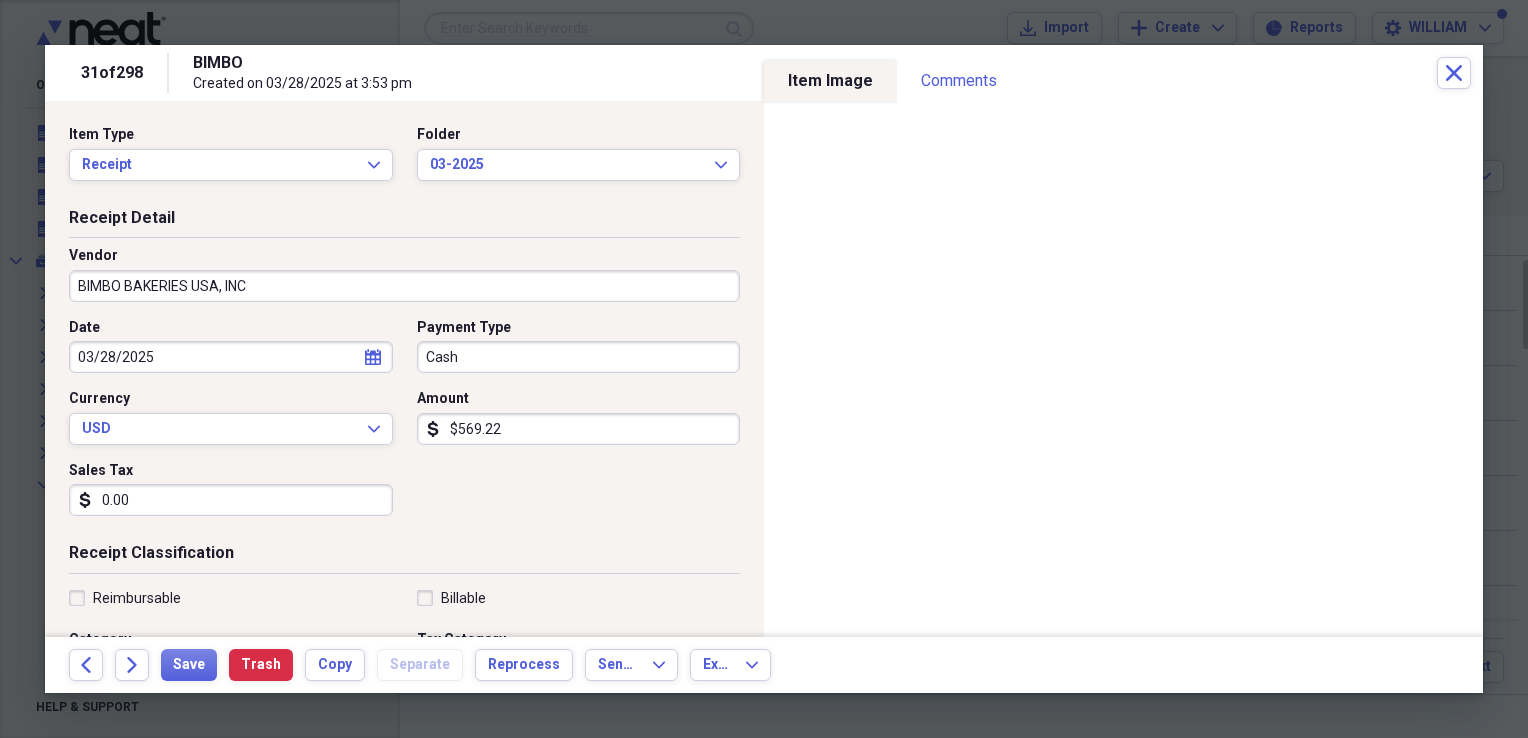 type on "0.00" 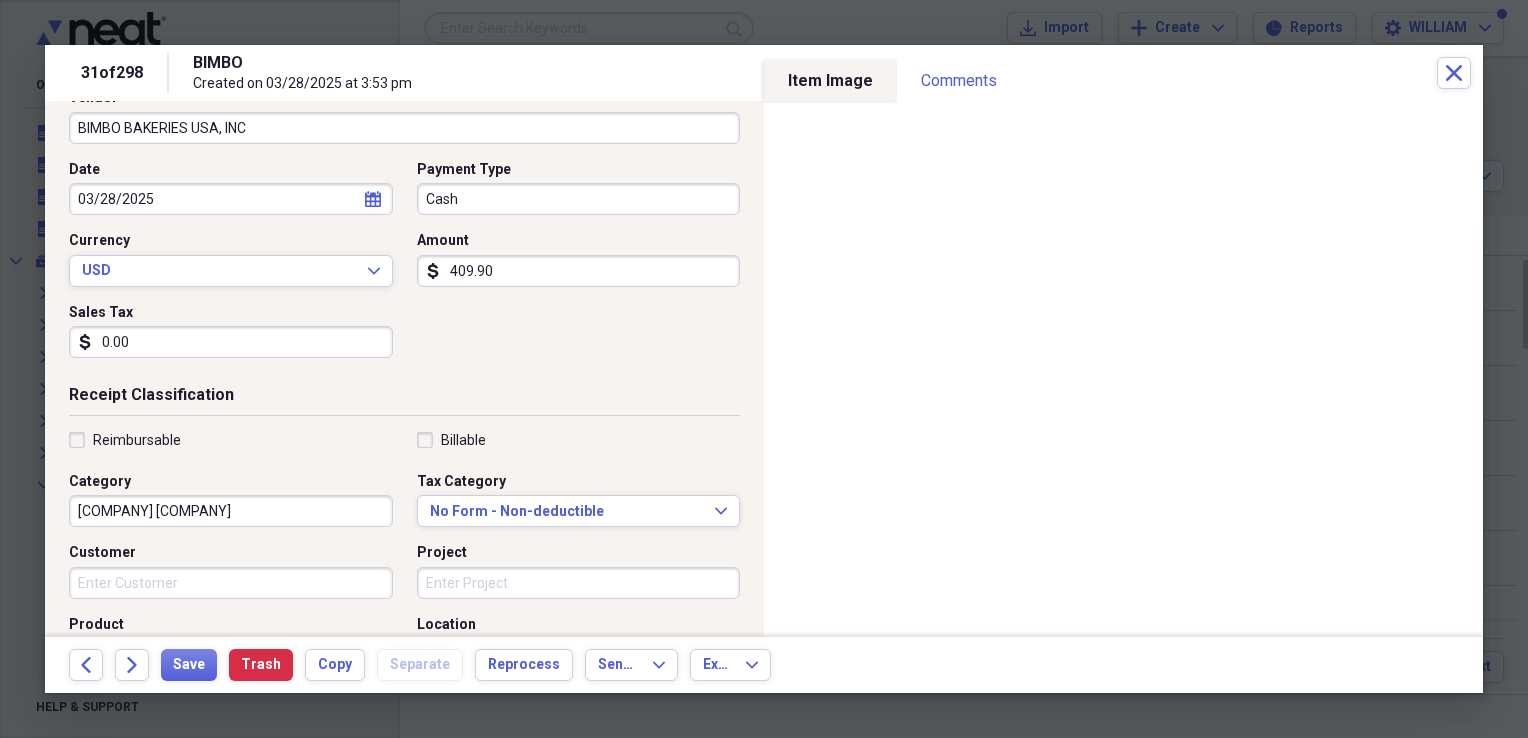 scroll, scrollTop: 159, scrollLeft: 0, axis: vertical 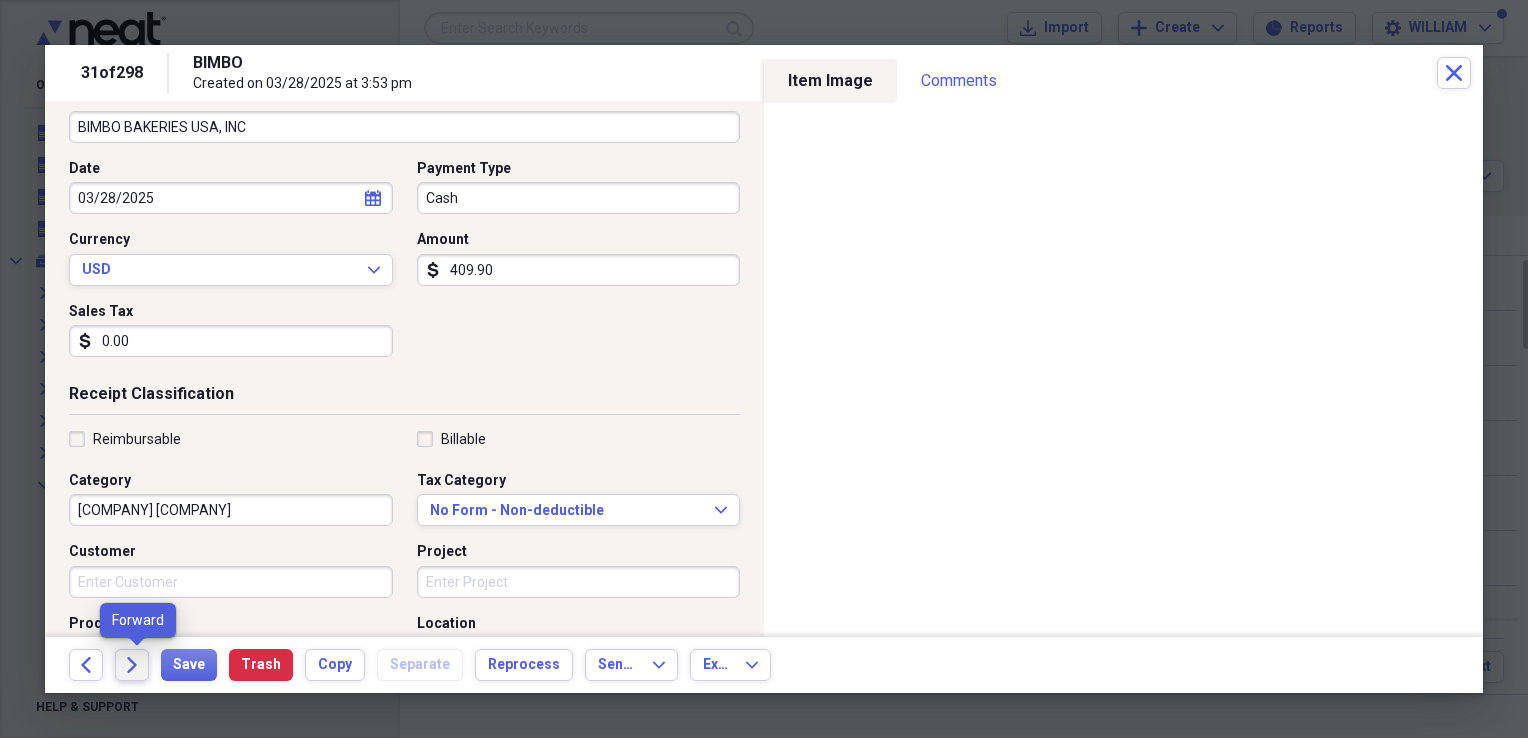 type on "409.90" 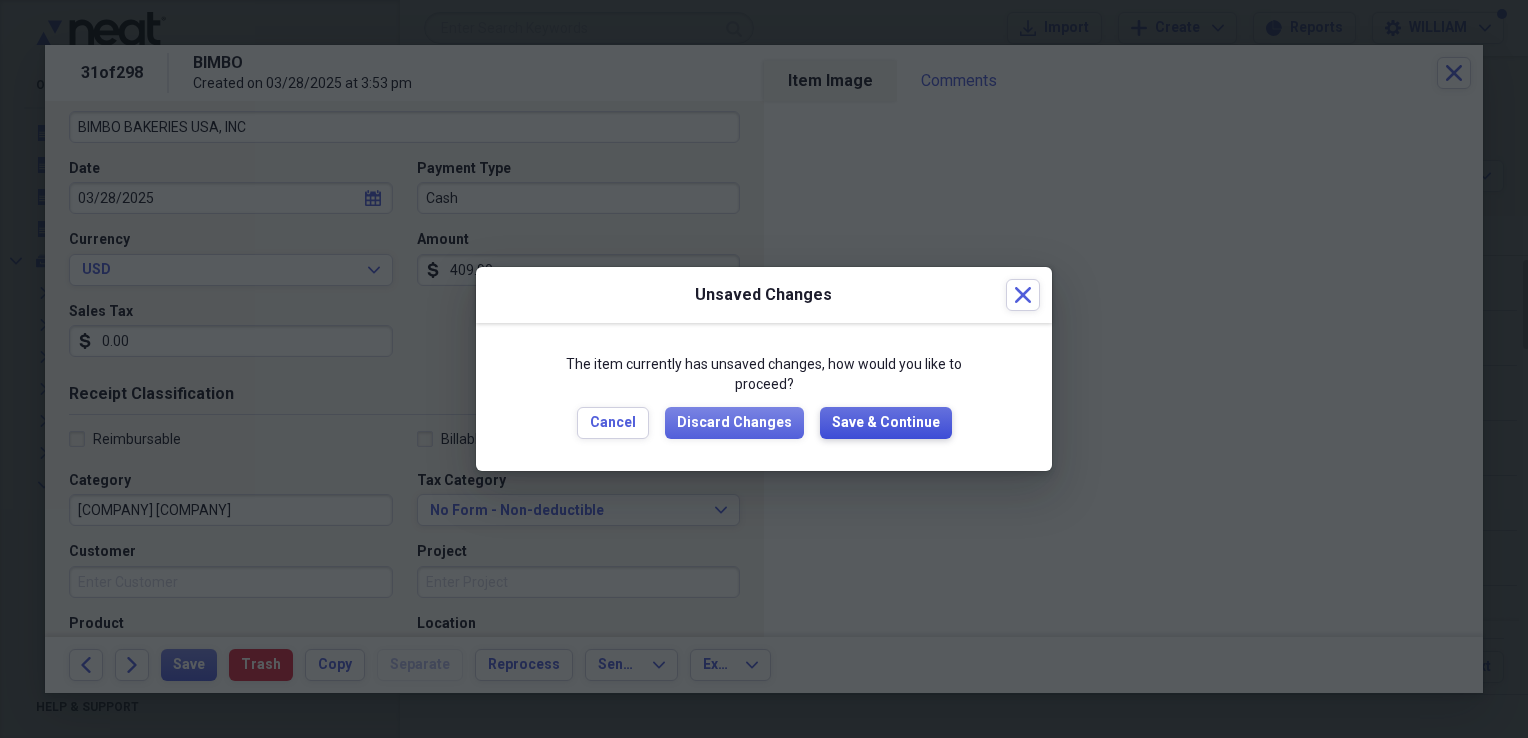 click on "Save & Continue" at bounding box center [886, 423] 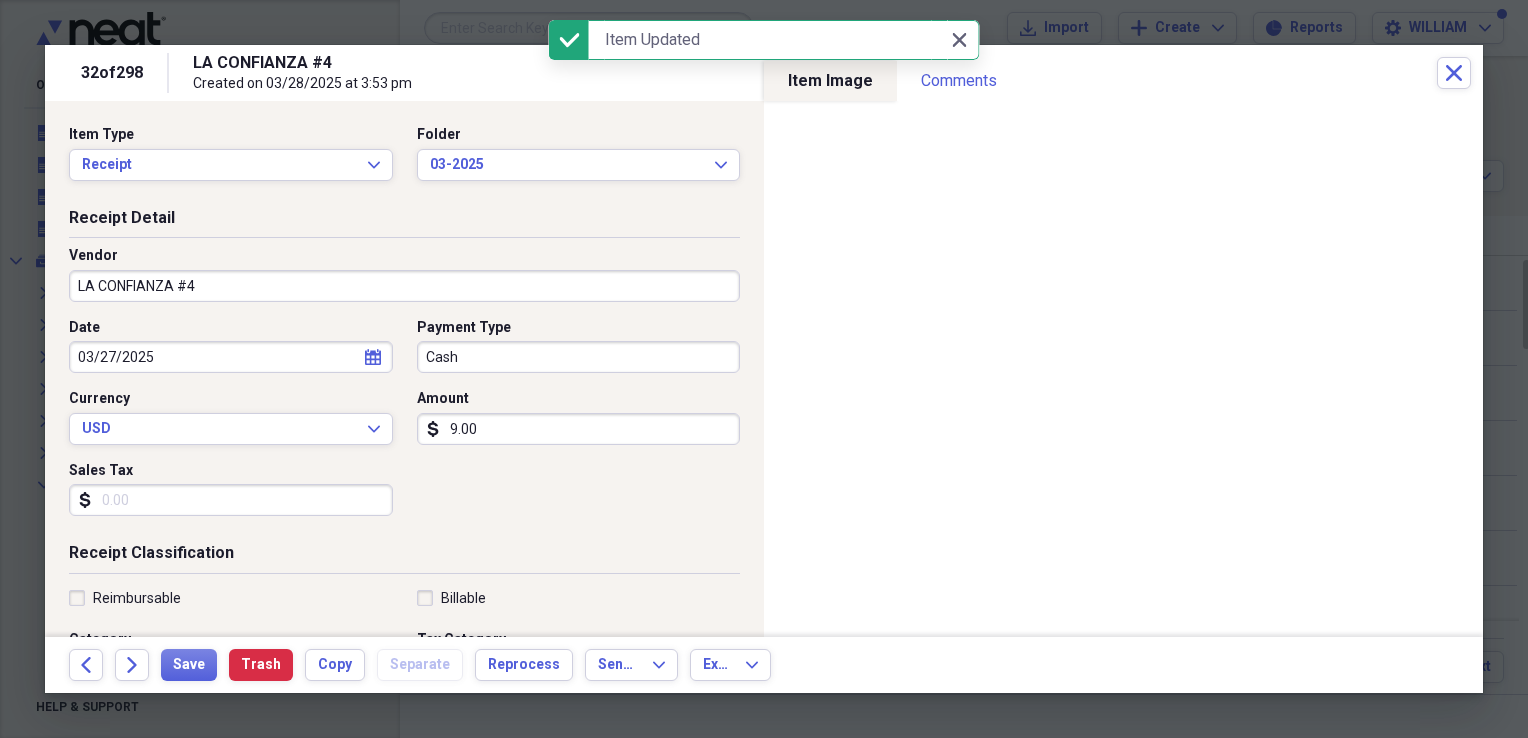 click on "LA CONFIANZA #4" at bounding box center [404, 286] 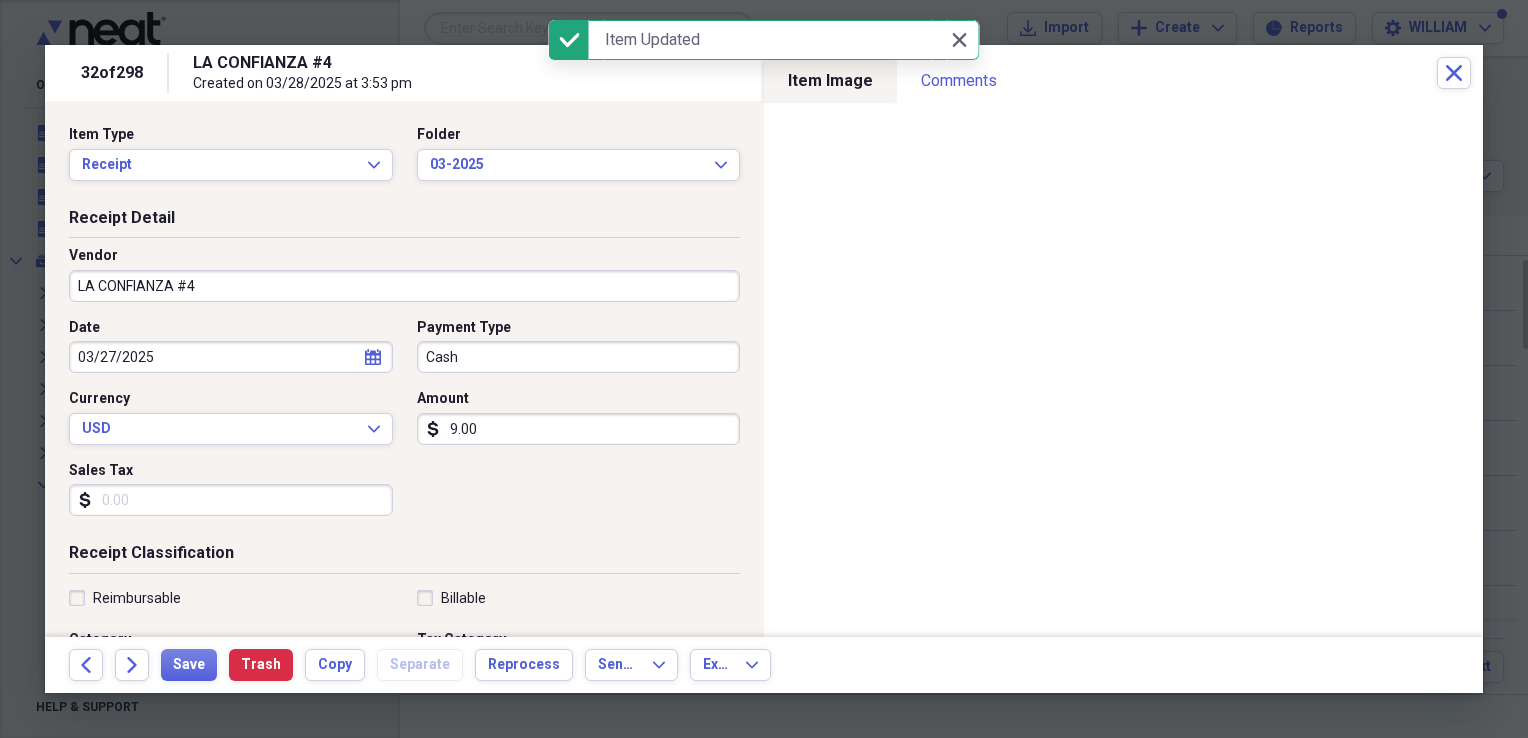 click on "Receipt Detail" at bounding box center [404, 222] 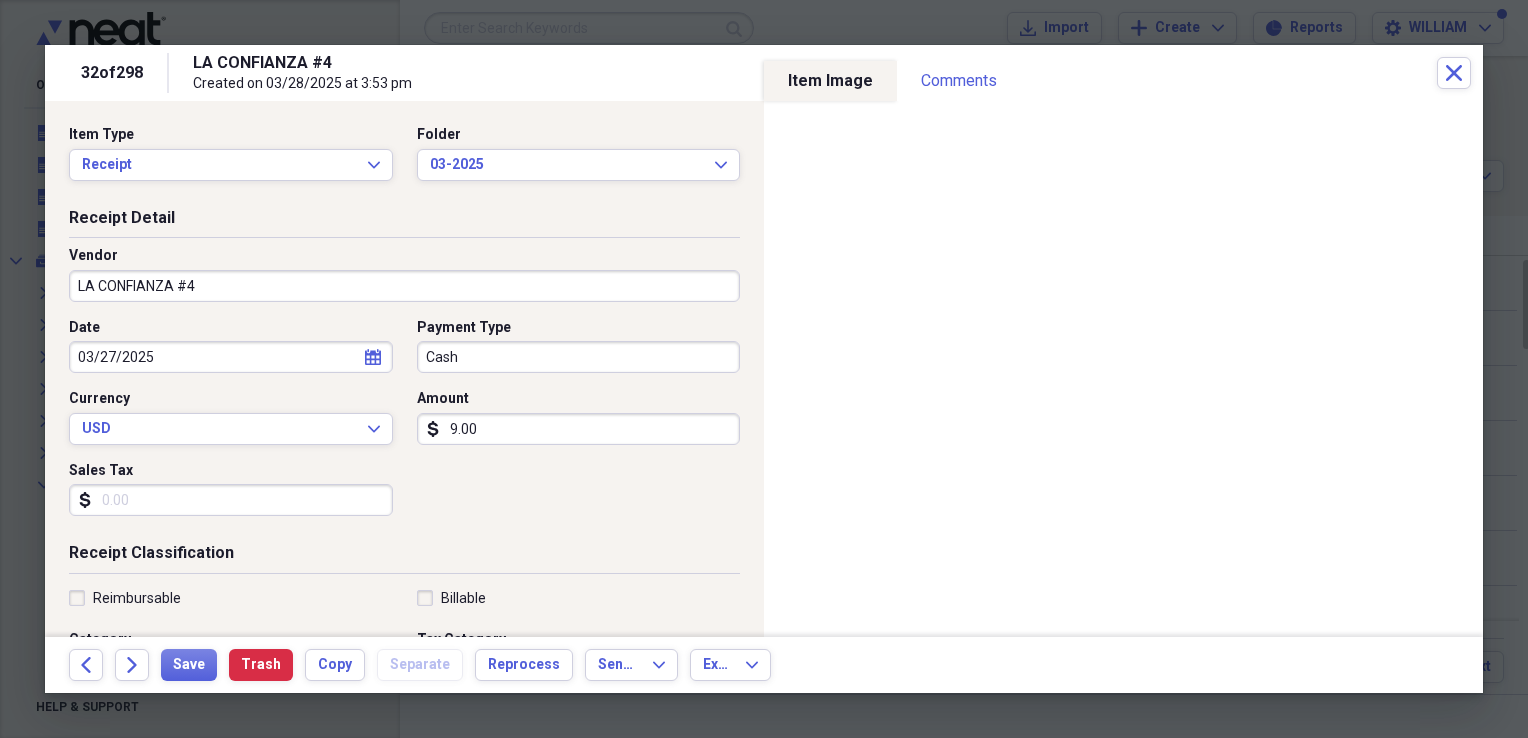 click on "LA CONFIANZA #4" at bounding box center [404, 286] 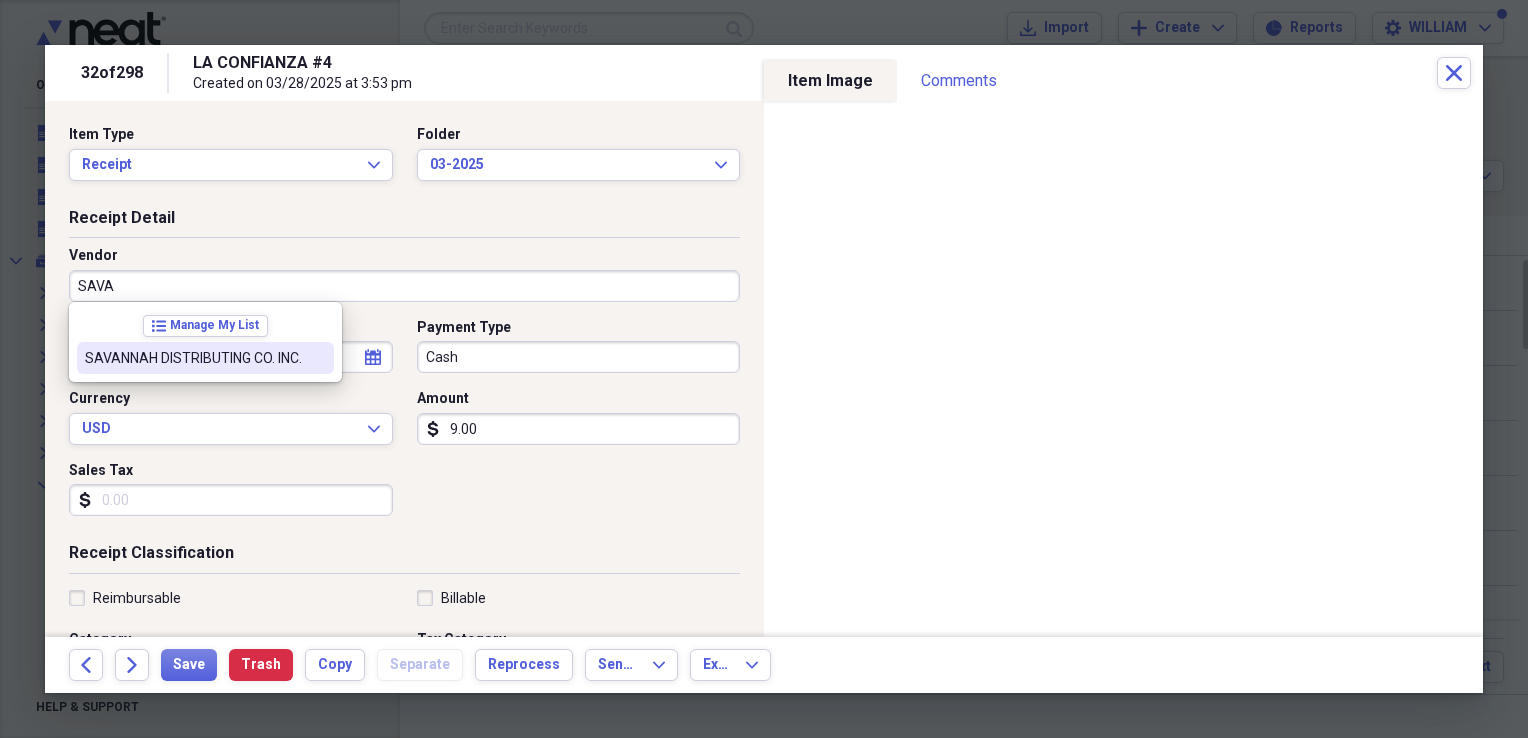 click on "SAVANNAH DISTRIBUTING CO. INC." at bounding box center (193, 358) 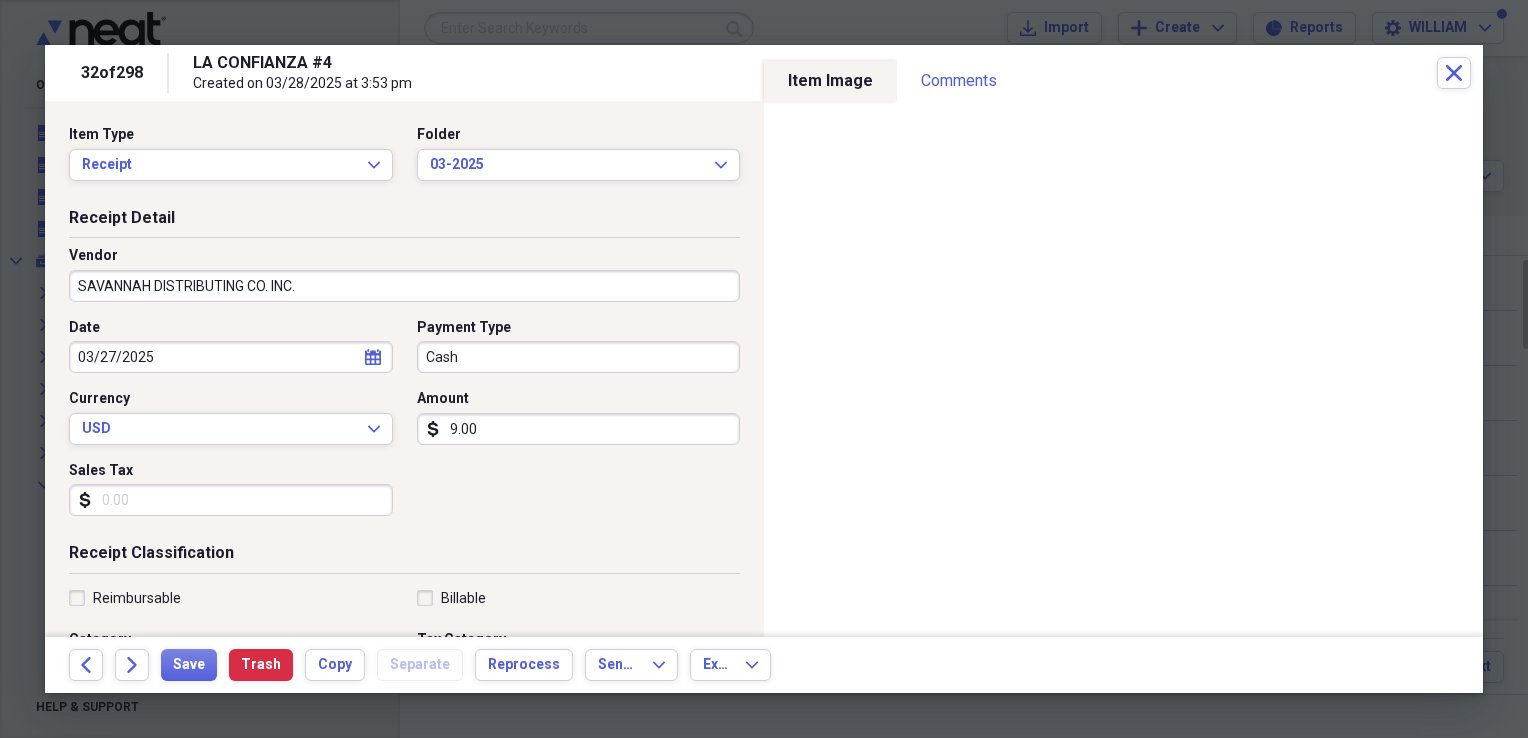 type on "Beer Purchase" 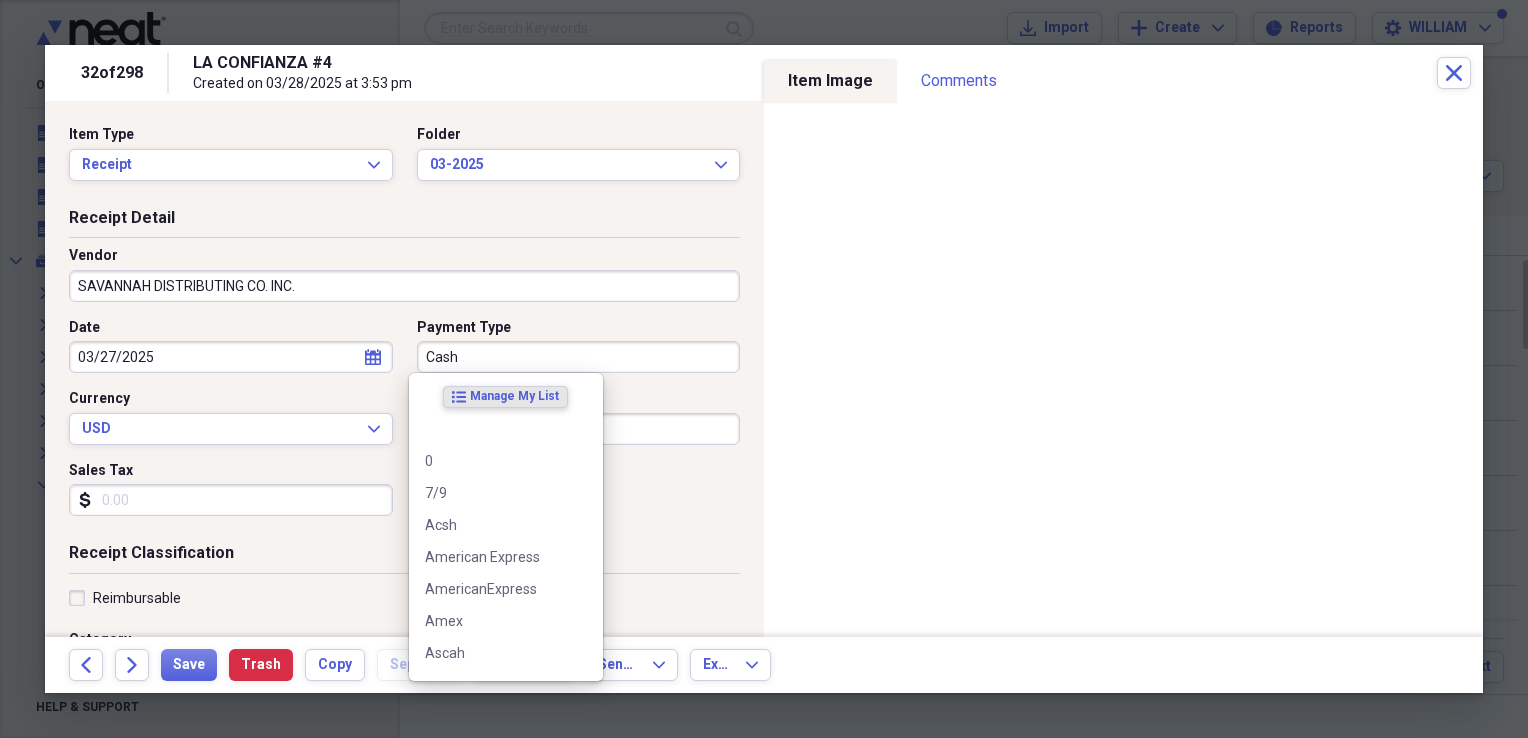 click on "Cash" at bounding box center (579, 357) 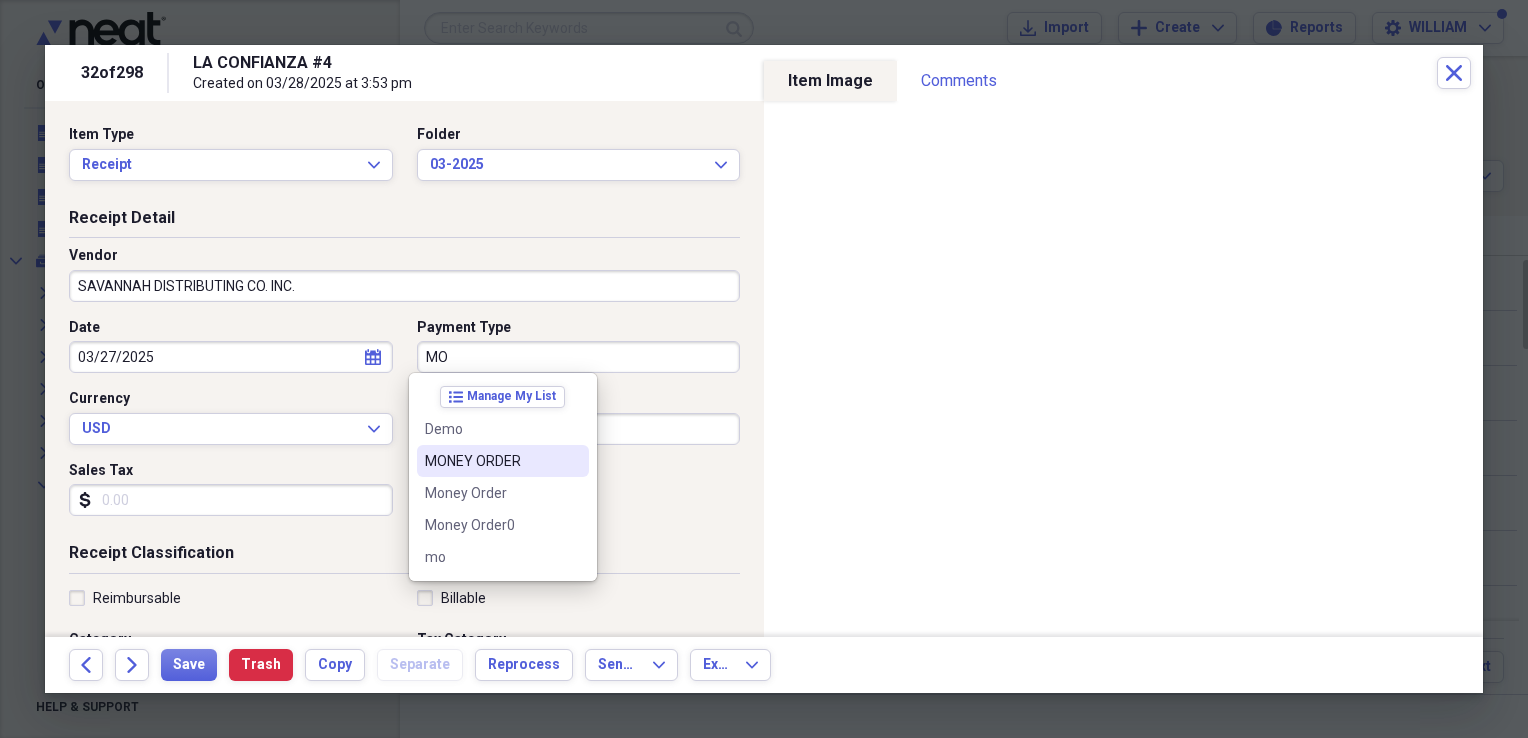 click on "MONEY ORDER" at bounding box center (491, 461) 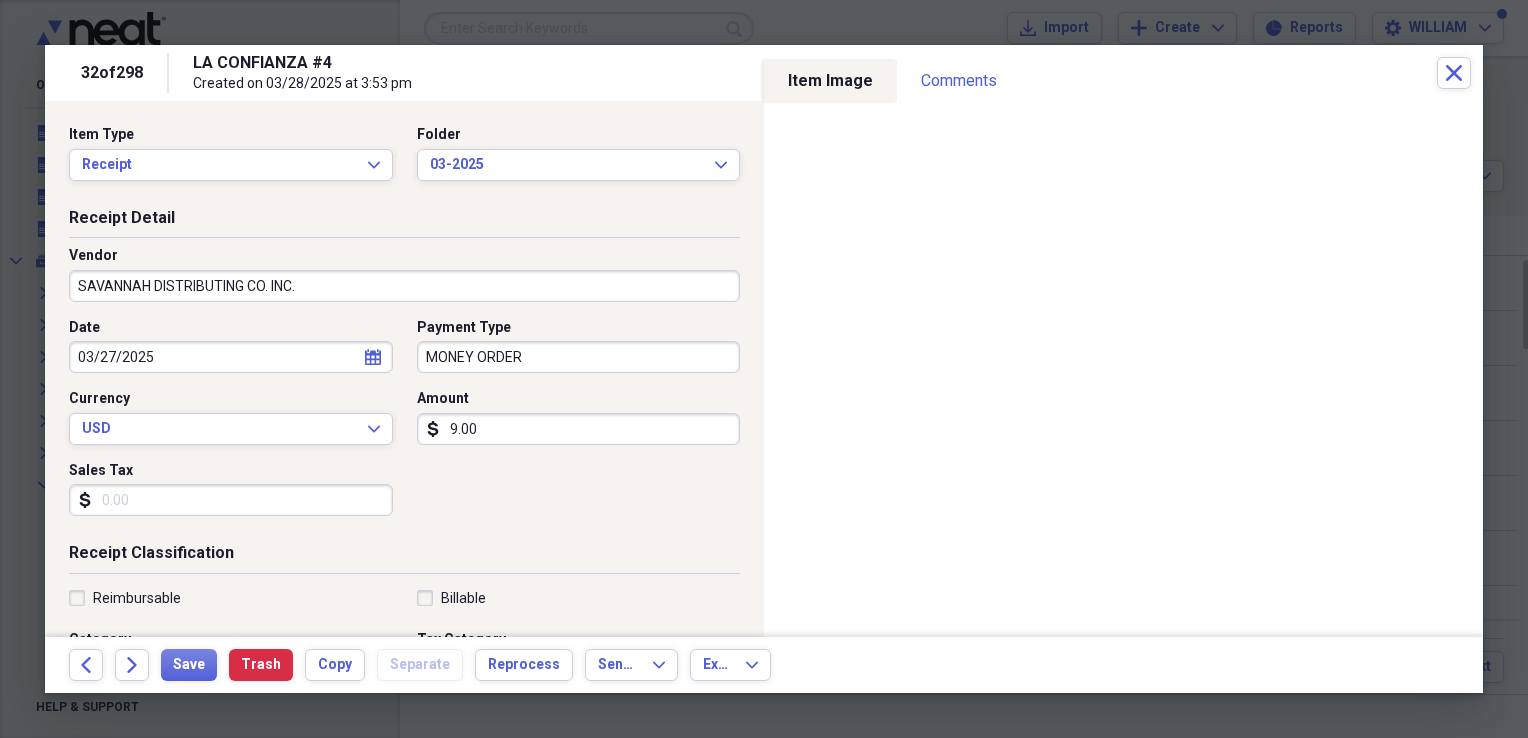 click on "Sales Tax" at bounding box center (231, 500) 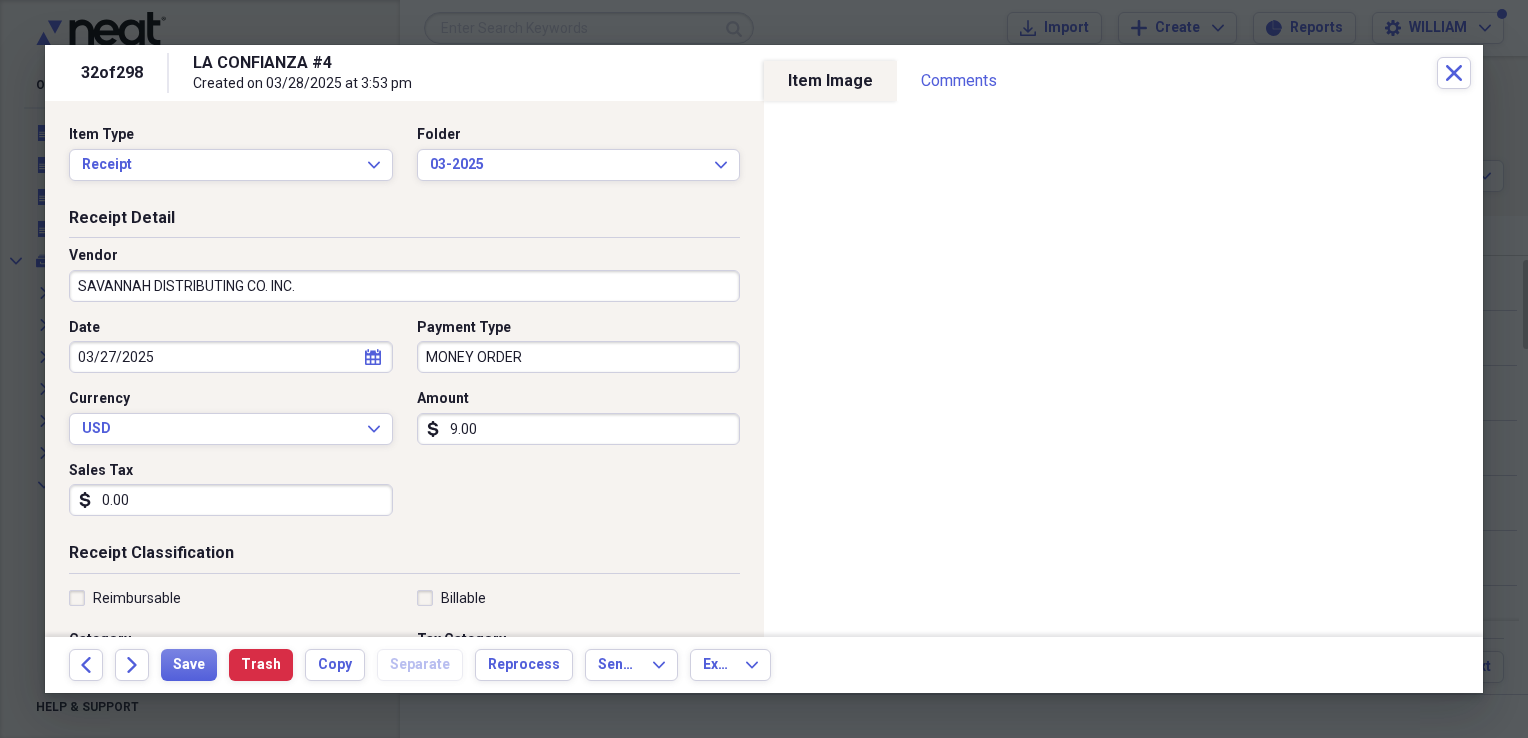 type on "0.00" 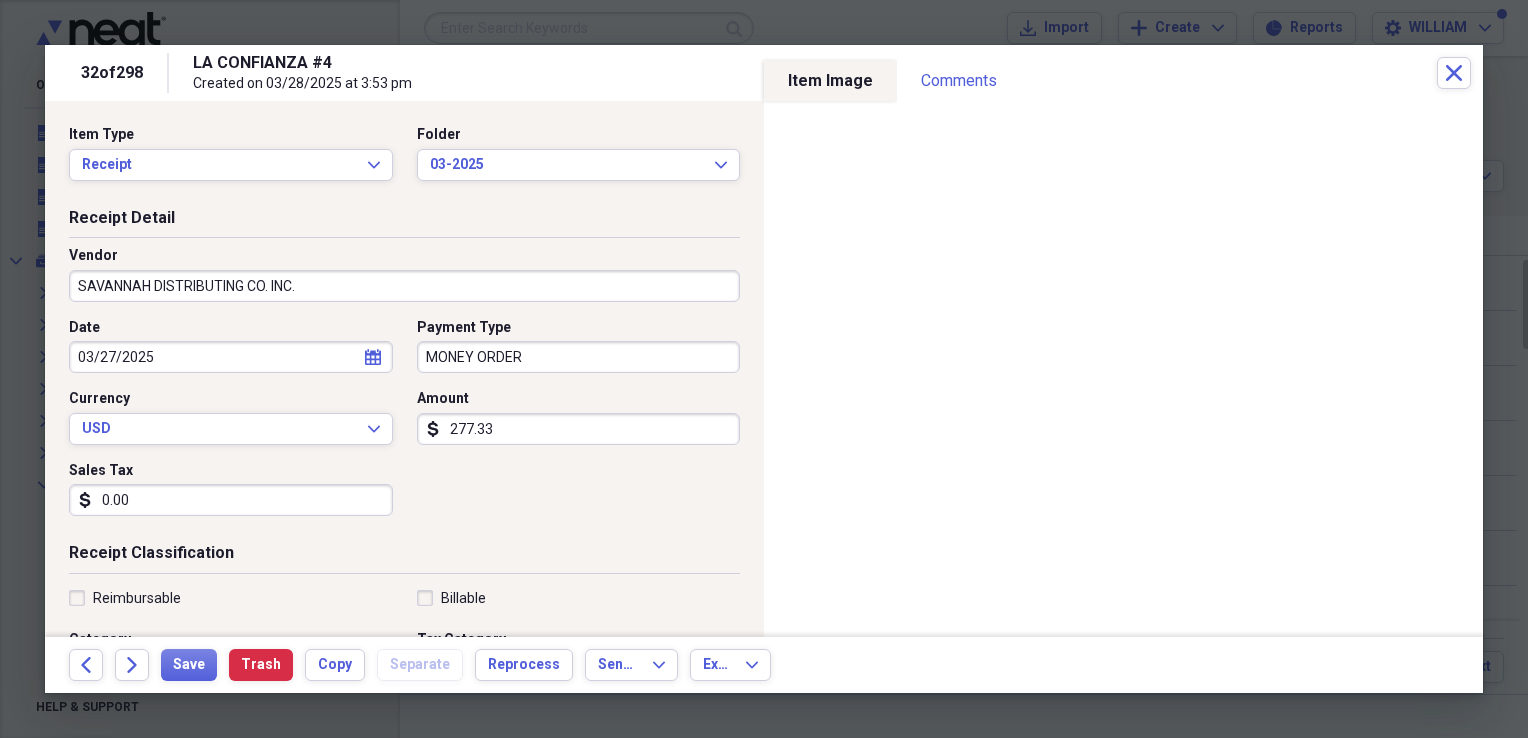 type on "277.33" 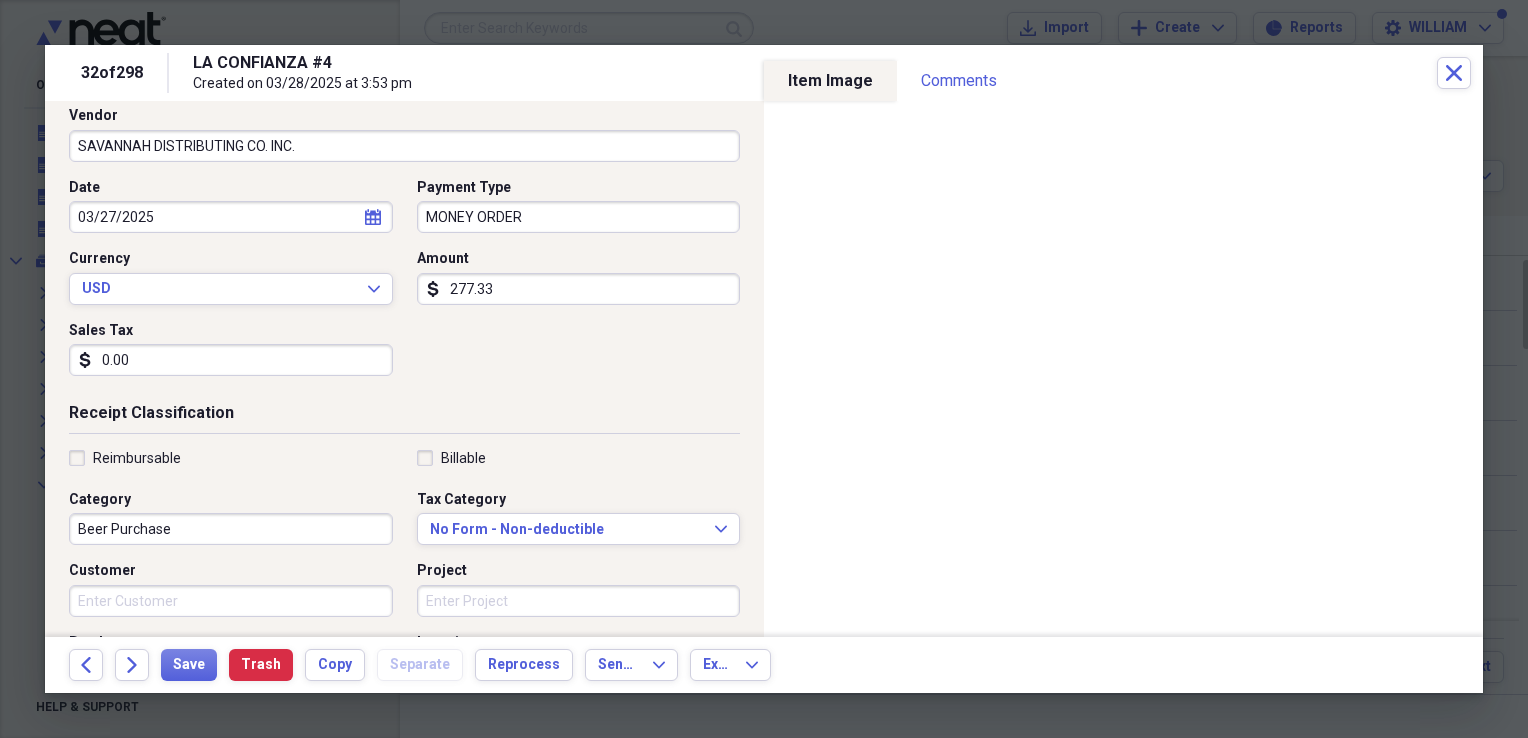 scroll, scrollTop: 151, scrollLeft: 0, axis: vertical 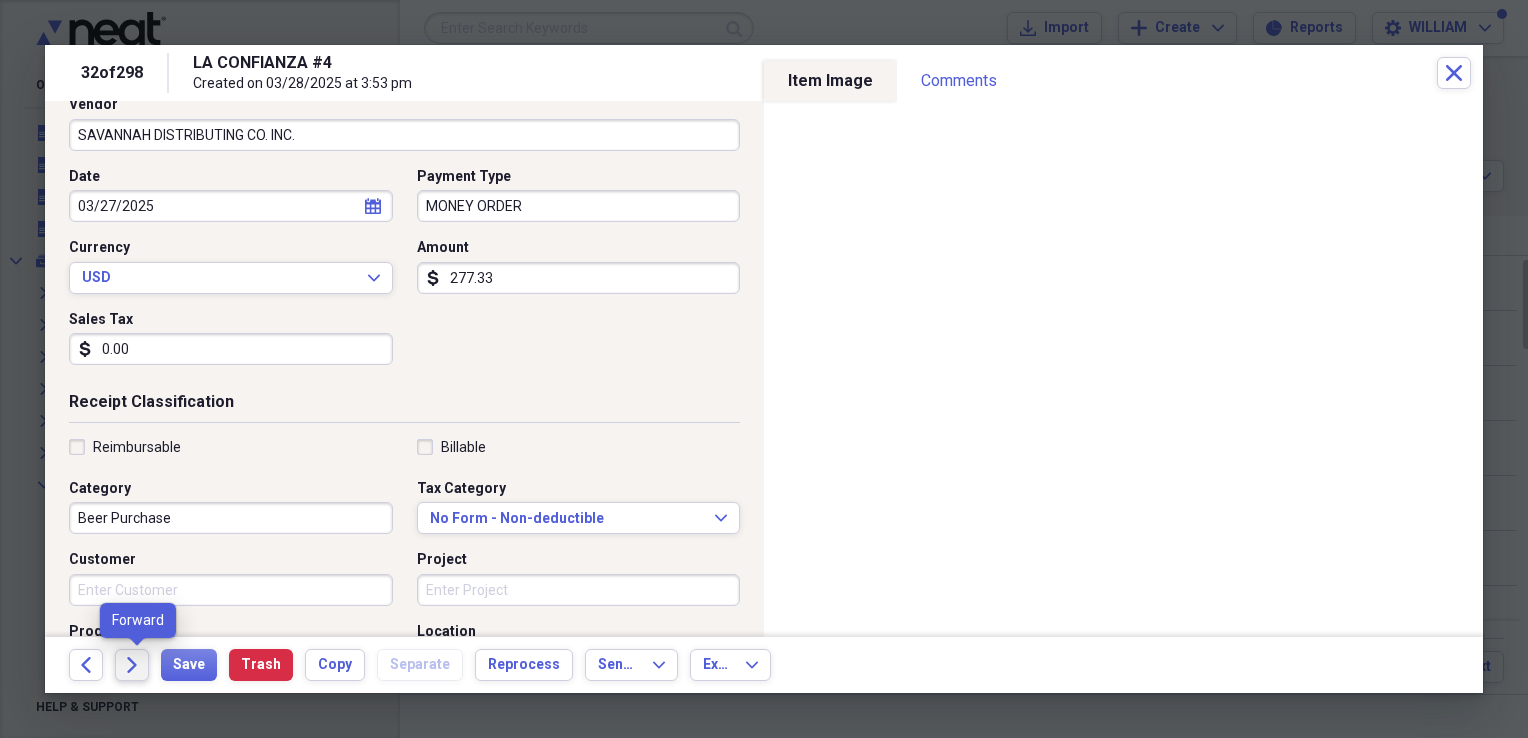 click on "Forward" 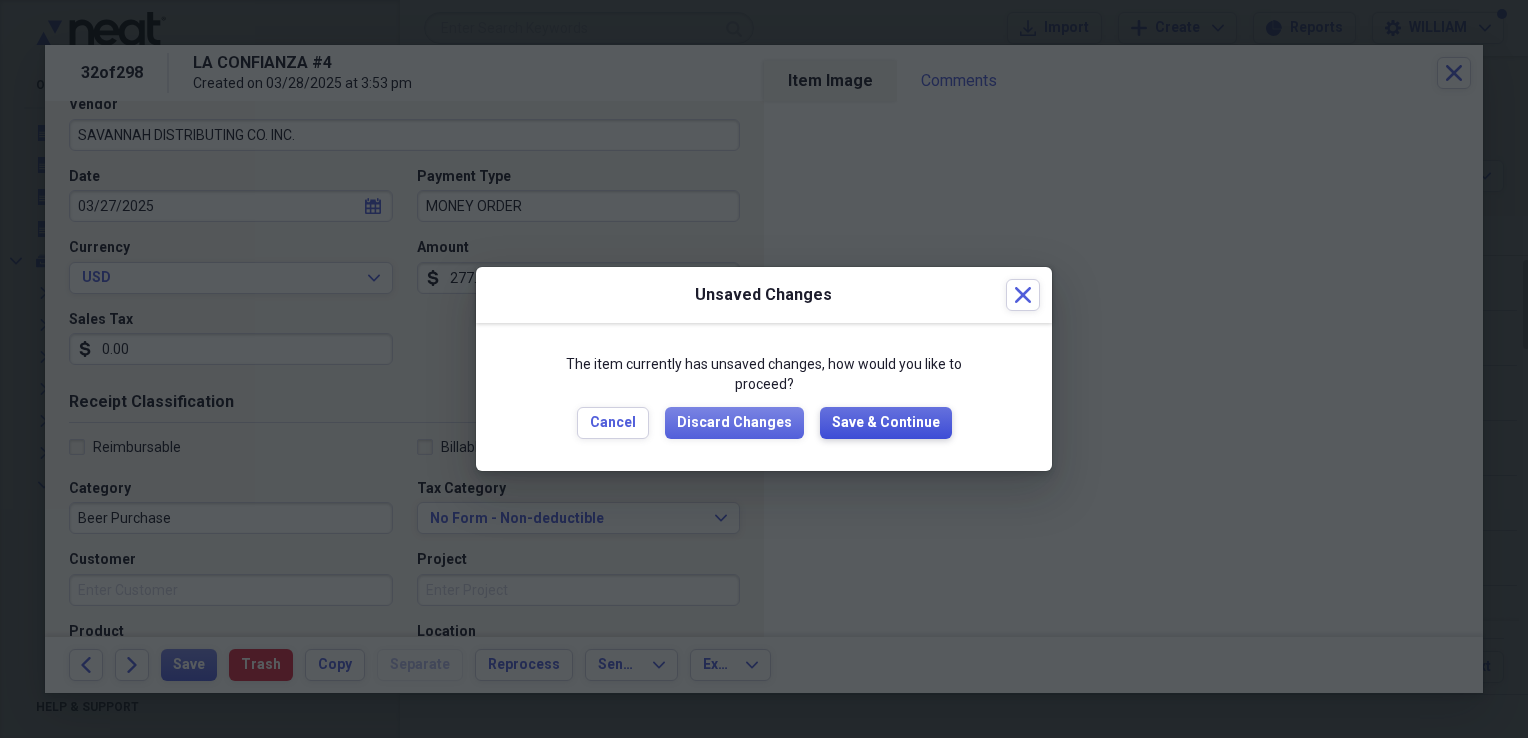 click on "Save & Continue" at bounding box center [886, 423] 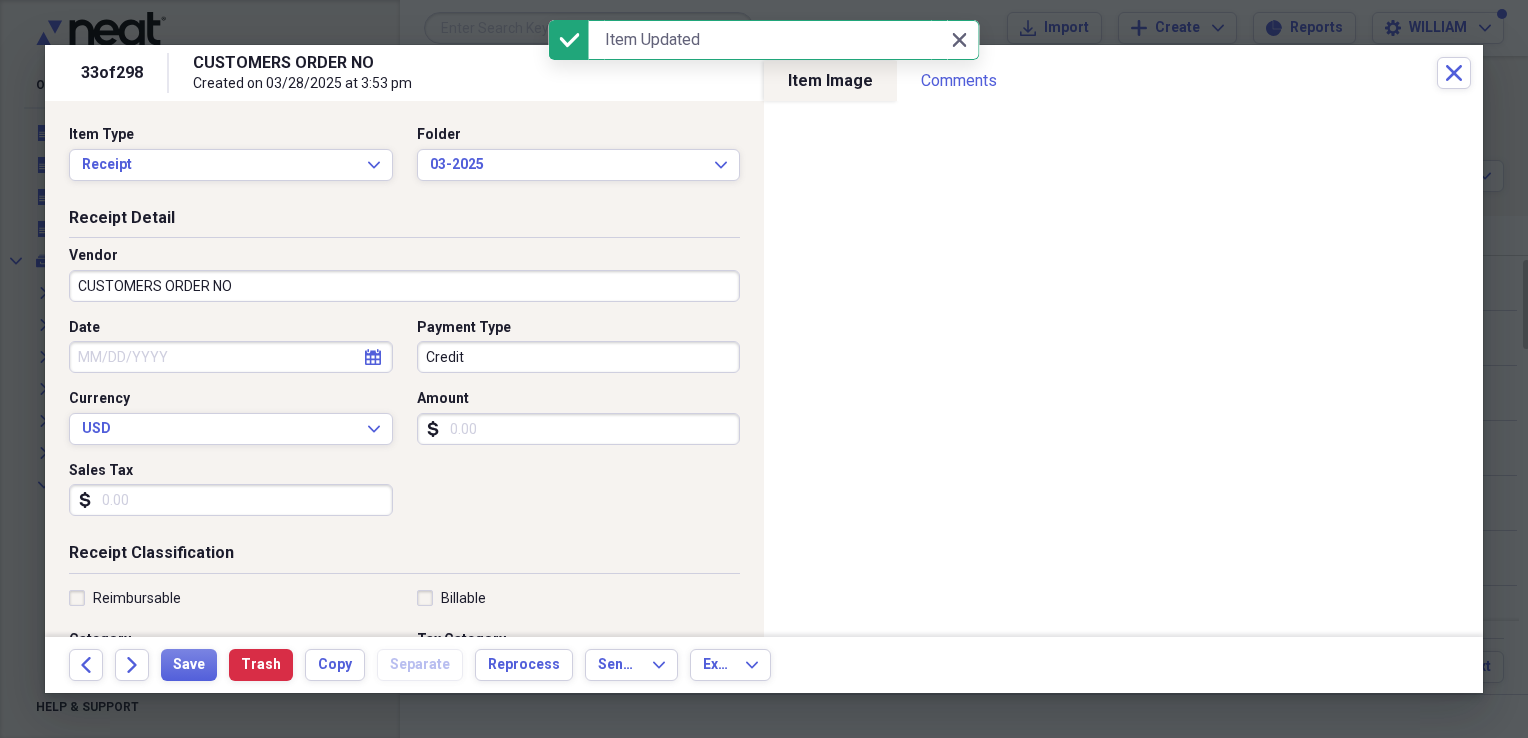click on "CUSTOMERS ORDER NO" at bounding box center [404, 286] 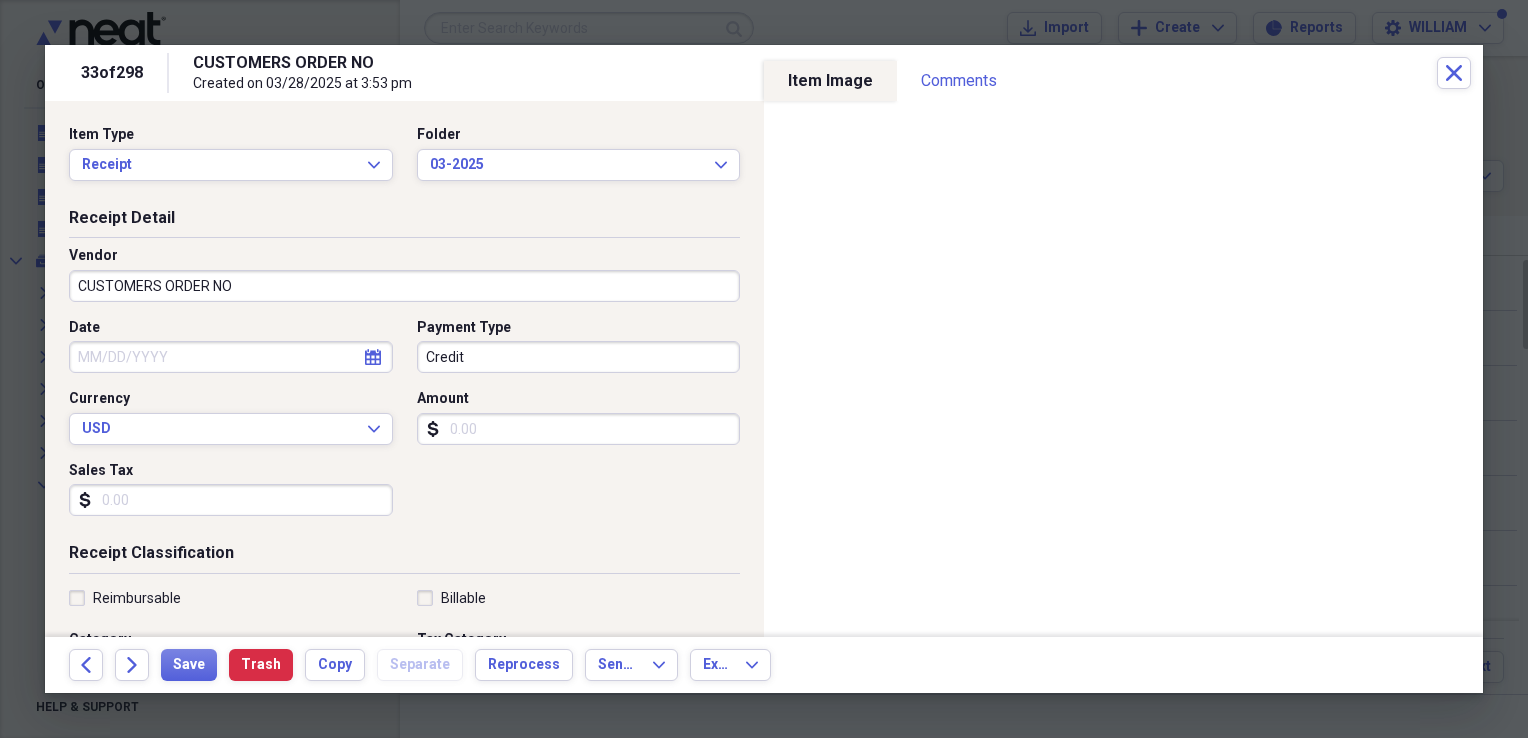 click on "Receipt Detail" at bounding box center (404, 222) 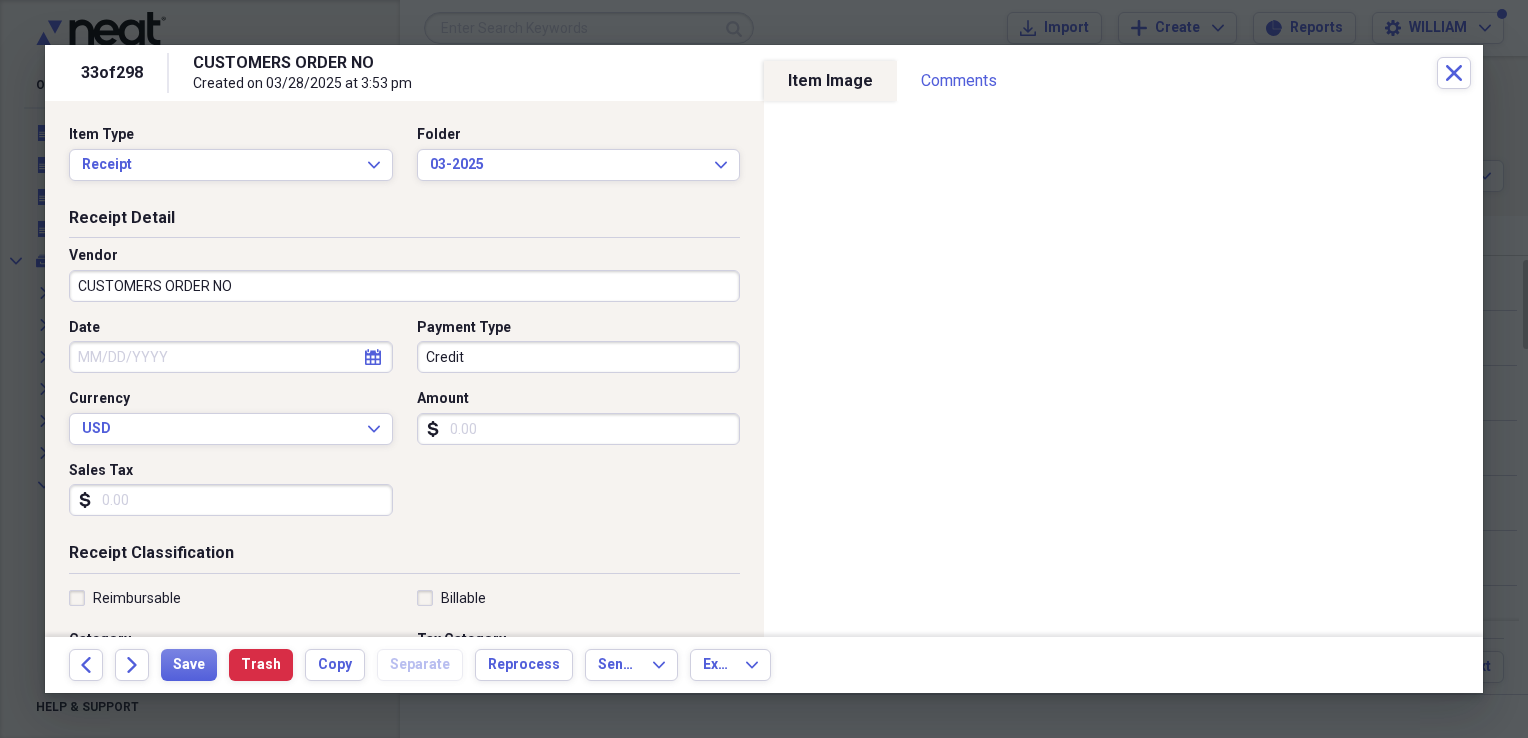 click on "Amount" at bounding box center [579, 429] 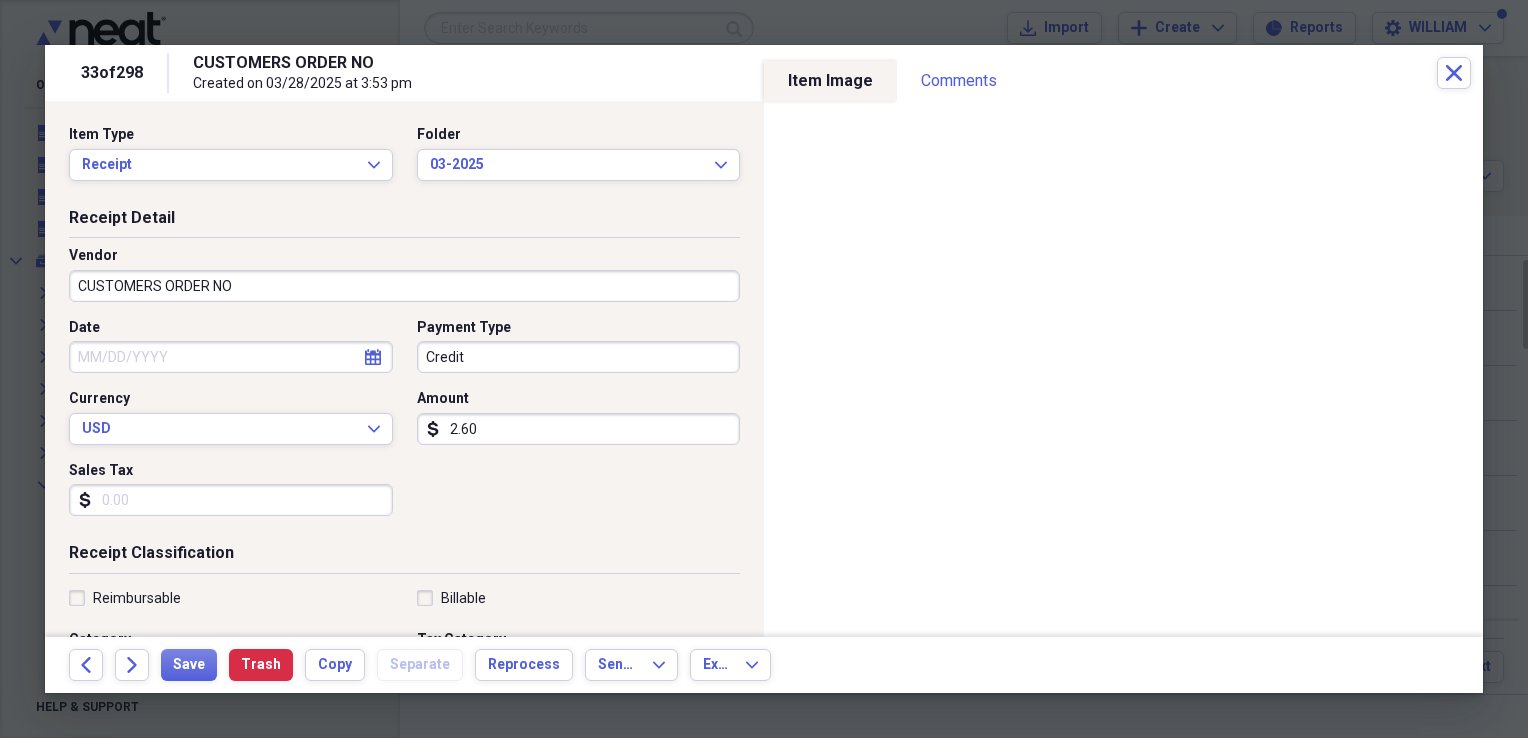 click on "2.60" at bounding box center [579, 429] 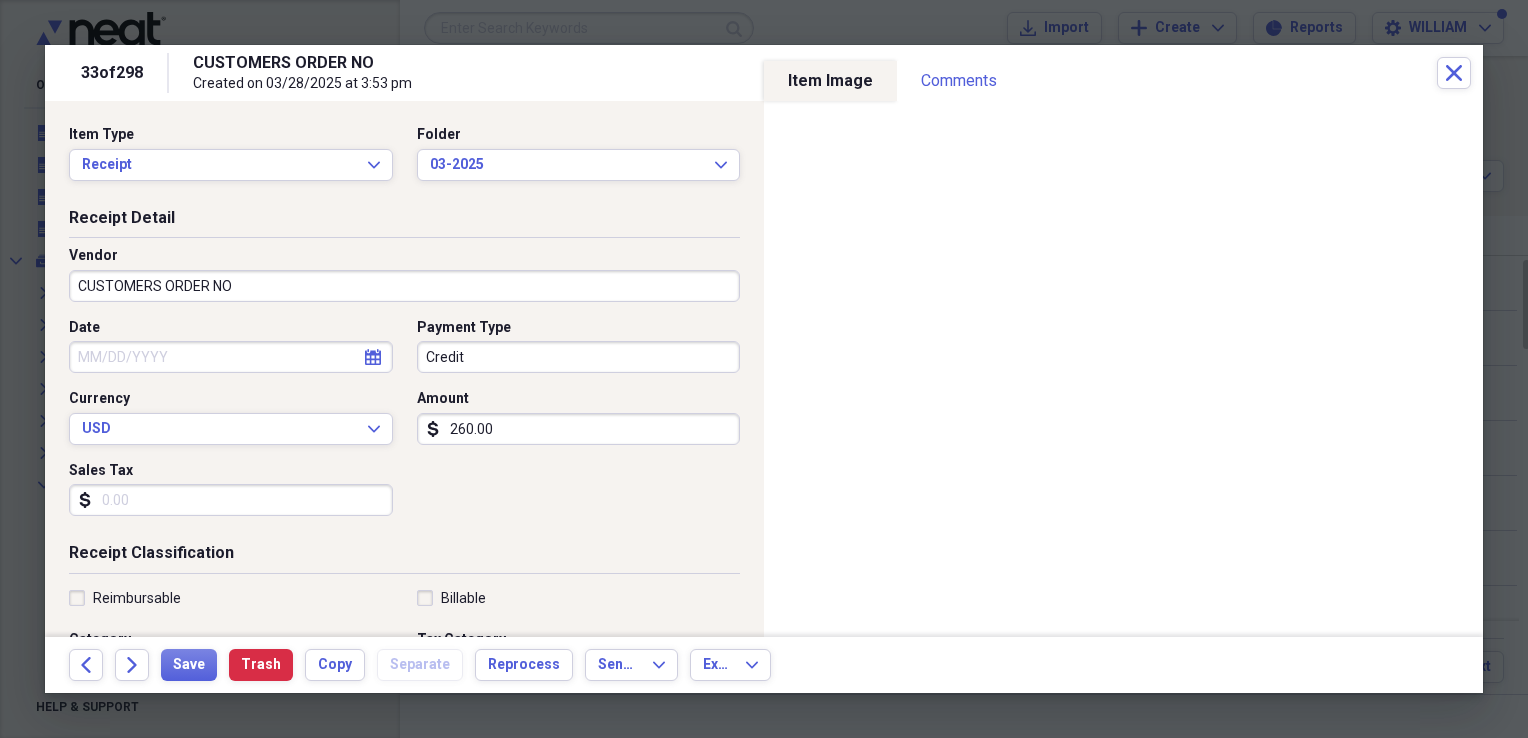 type on "260.00" 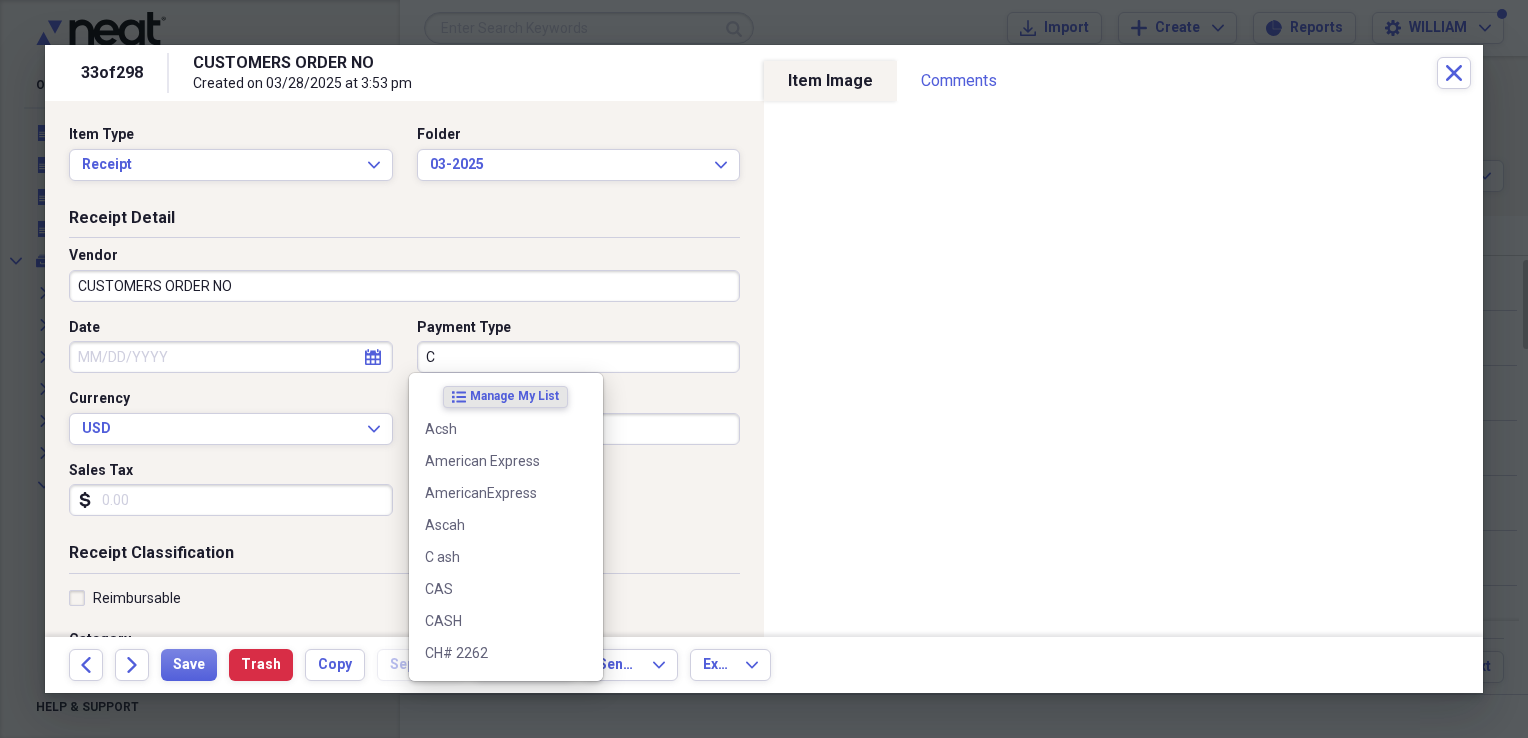 click on "C" at bounding box center (579, 357) 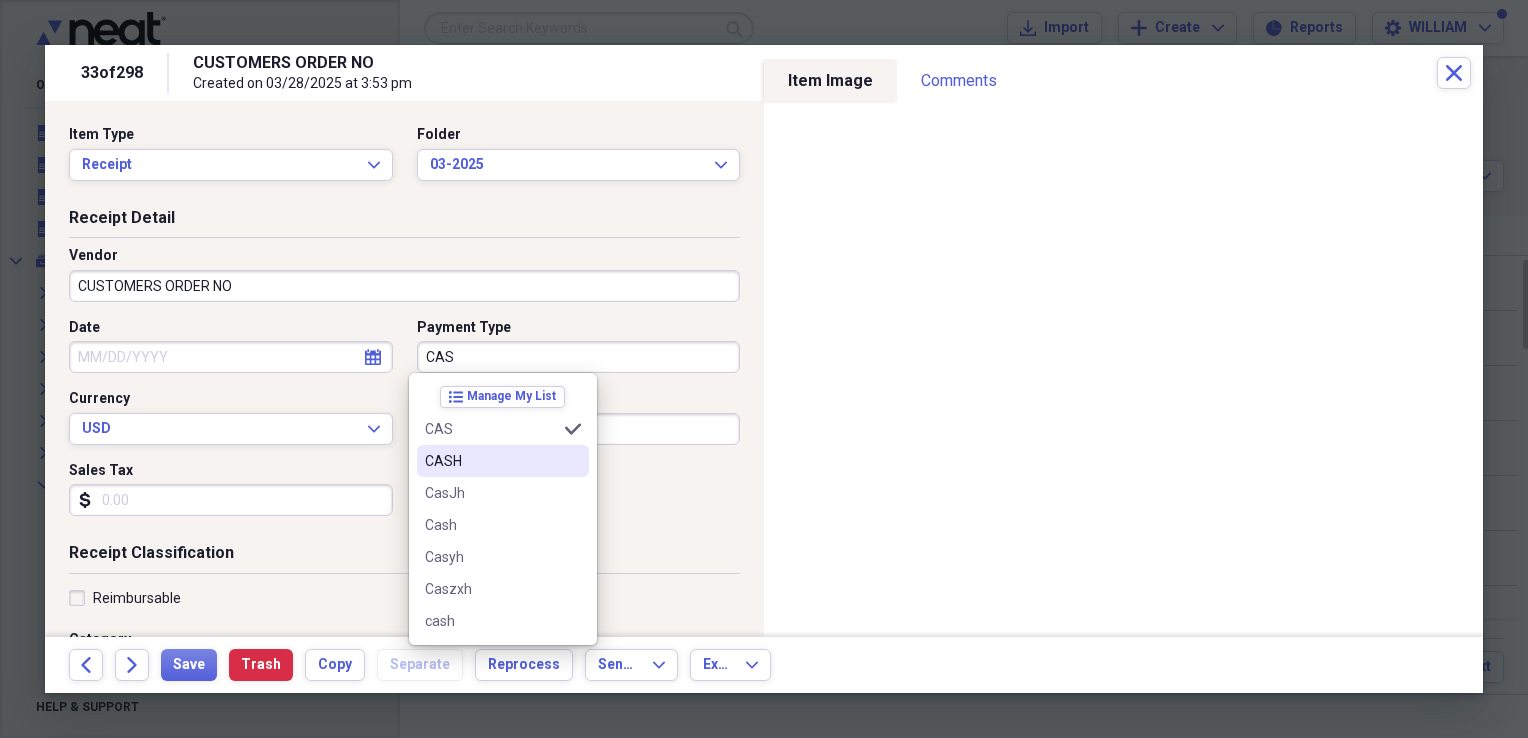 click on "CASH" at bounding box center [491, 461] 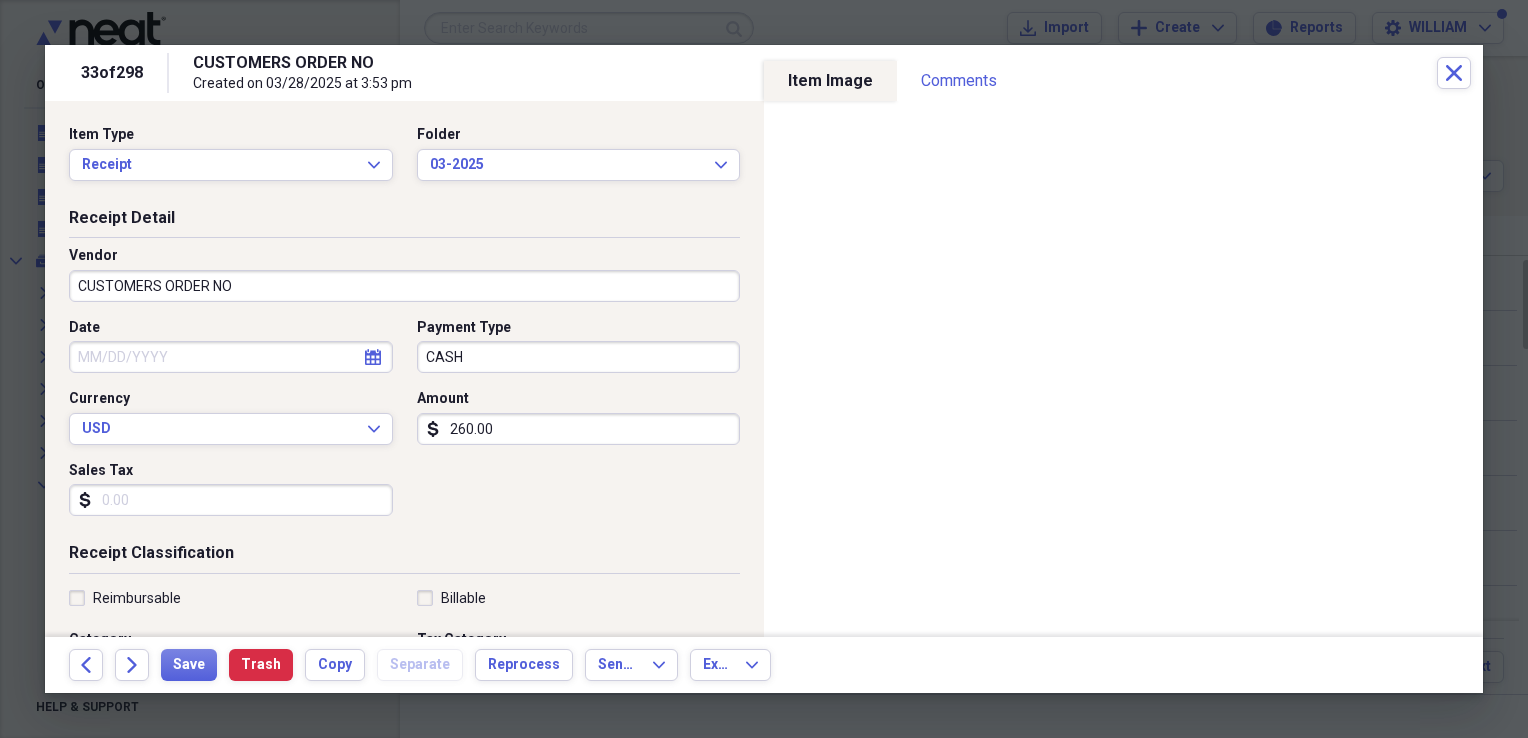 click on "Sales Tax" at bounding box center [231, 500] 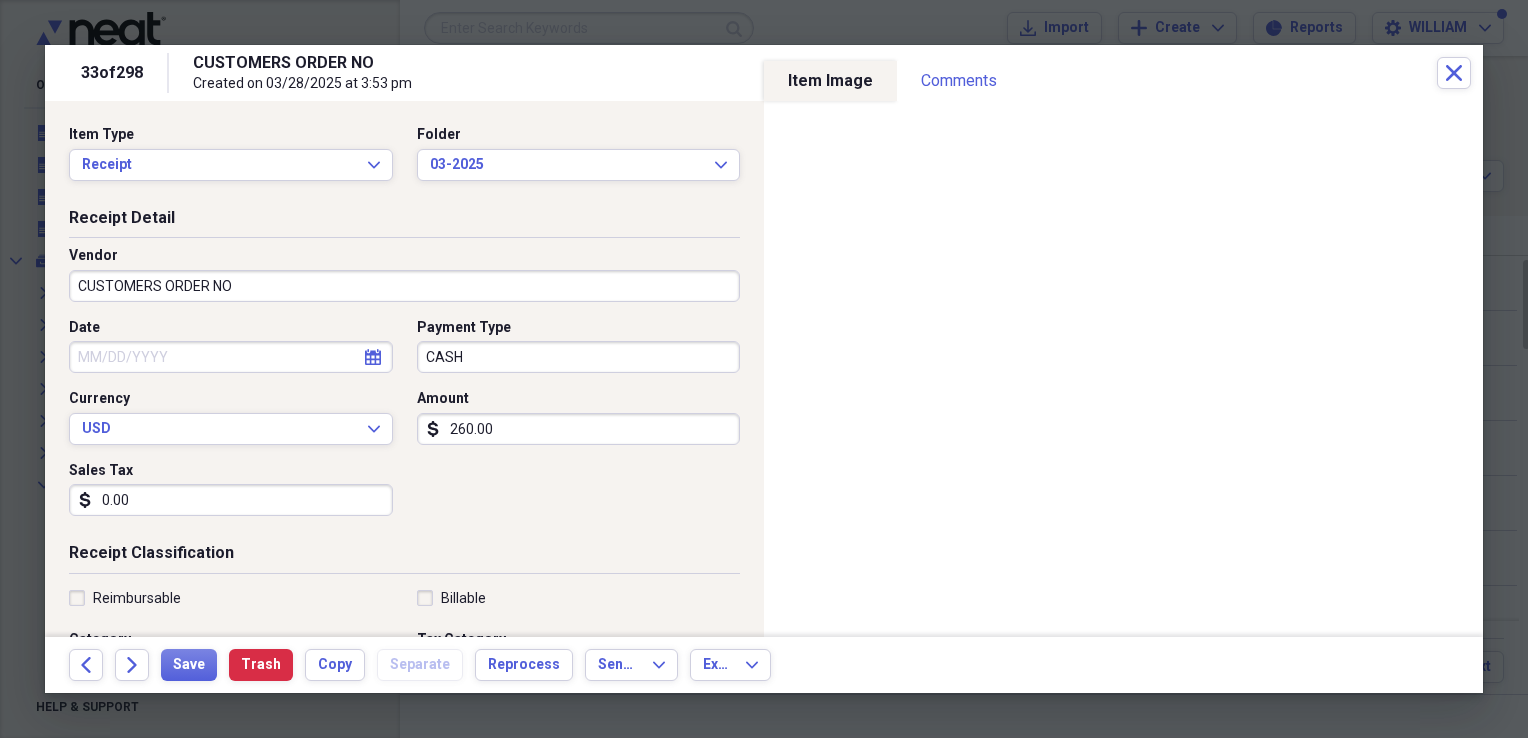 type on "0.00" 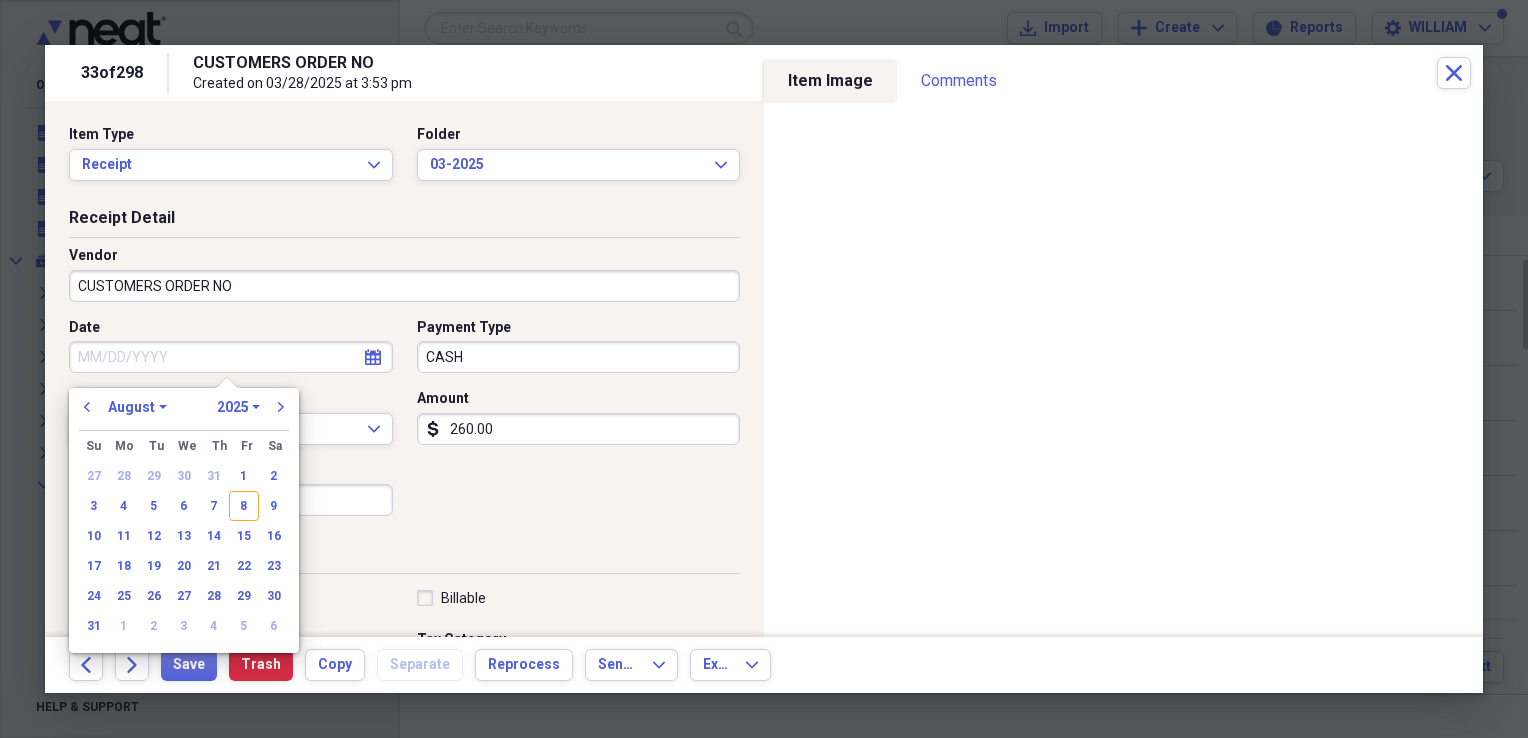 click on "Date" at bounding box center (231, 357) 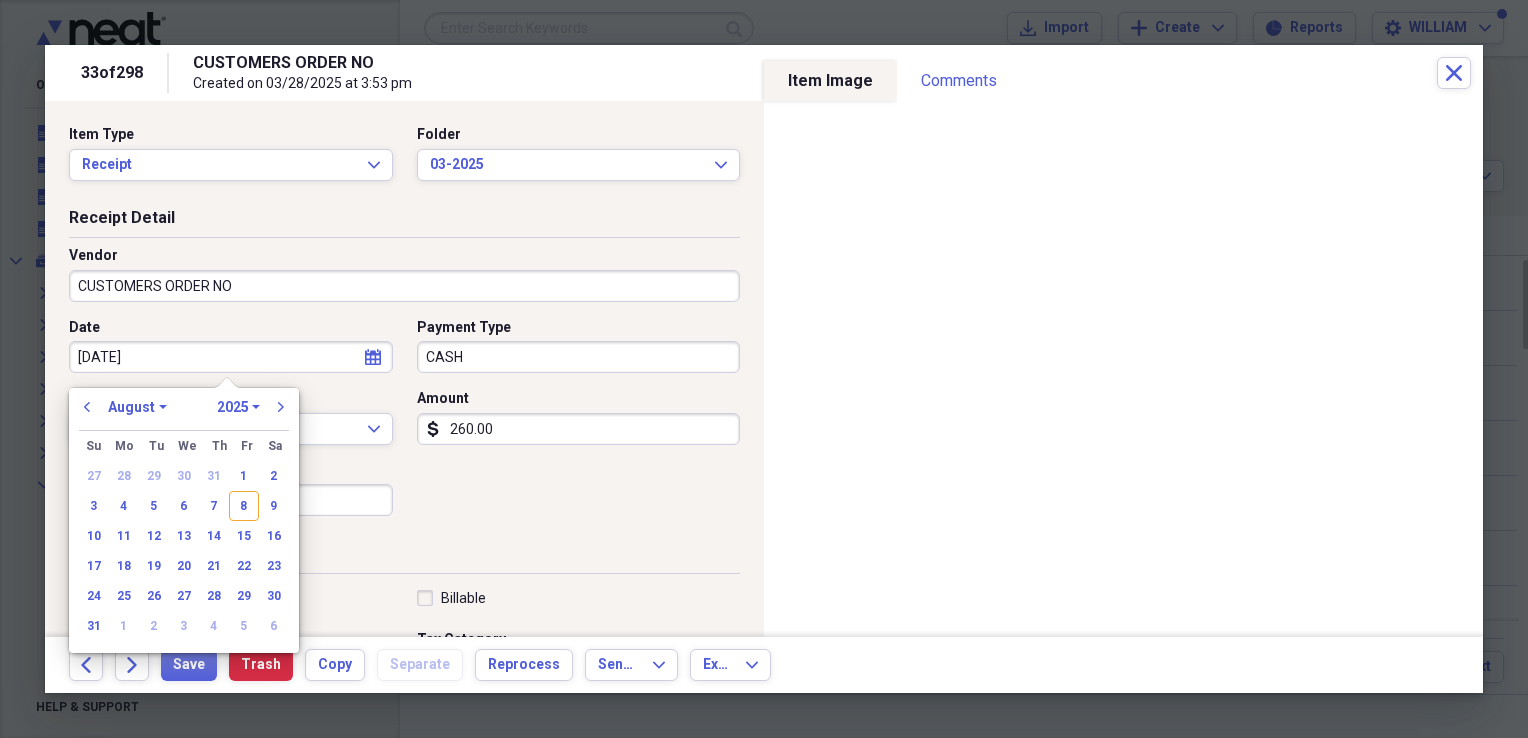 type on "3/27/25" 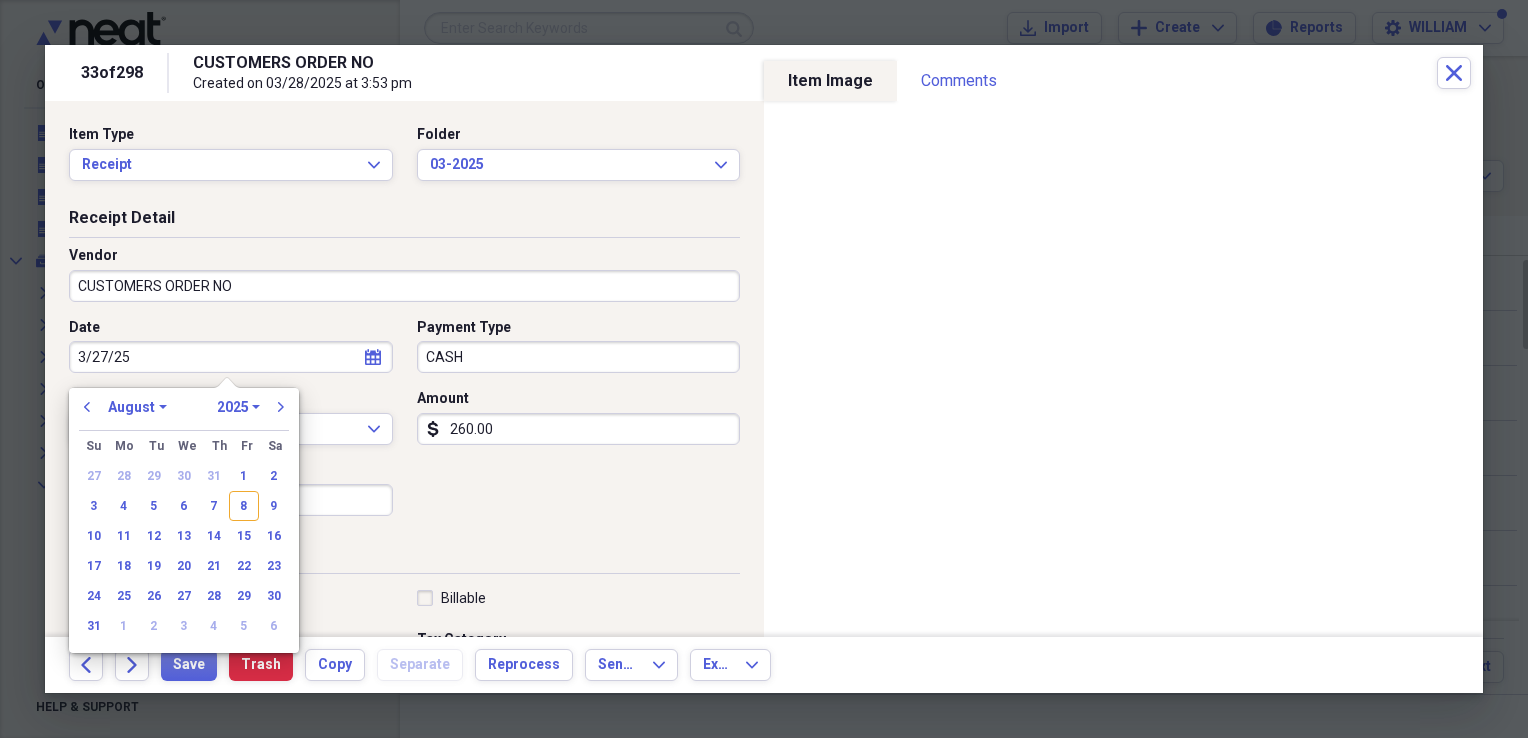 select on "2" 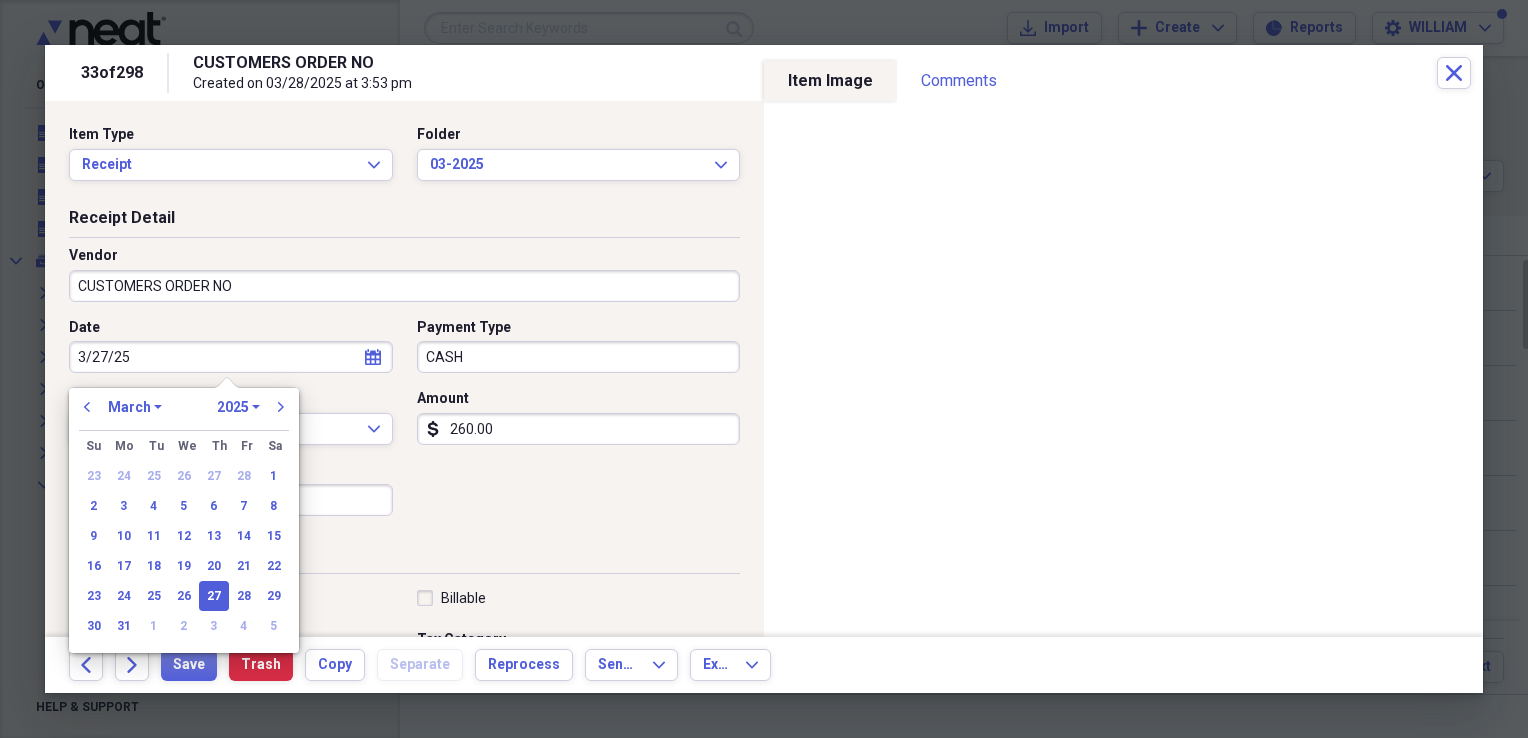 type on "03/27/2025" 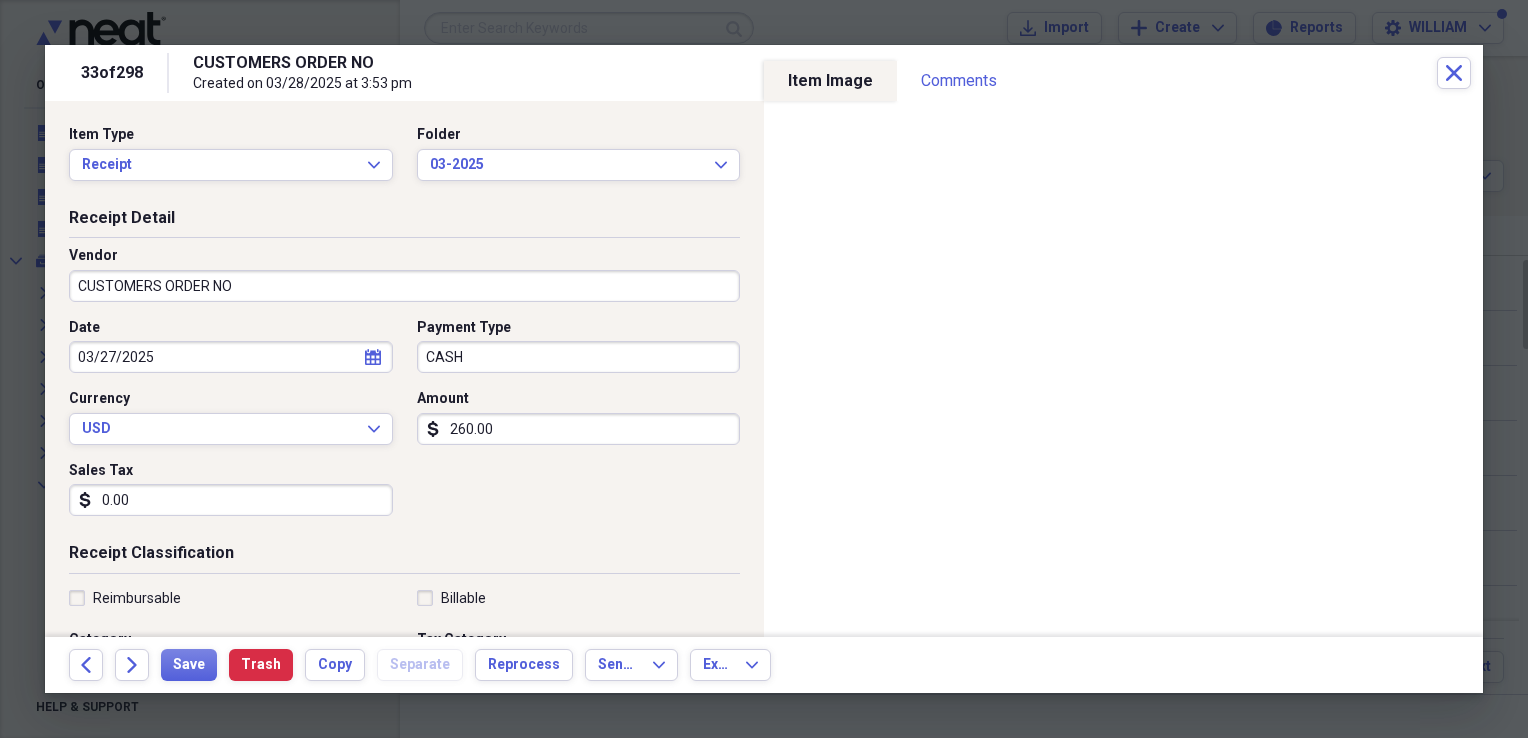 click on "Date 03/27/2025 calendar Calendar Payment Type CASH Currency USD Expand Amount dollar-sign 260.00 Sales Tax dollar-sign 0.00" at bounding box center (404, 425) 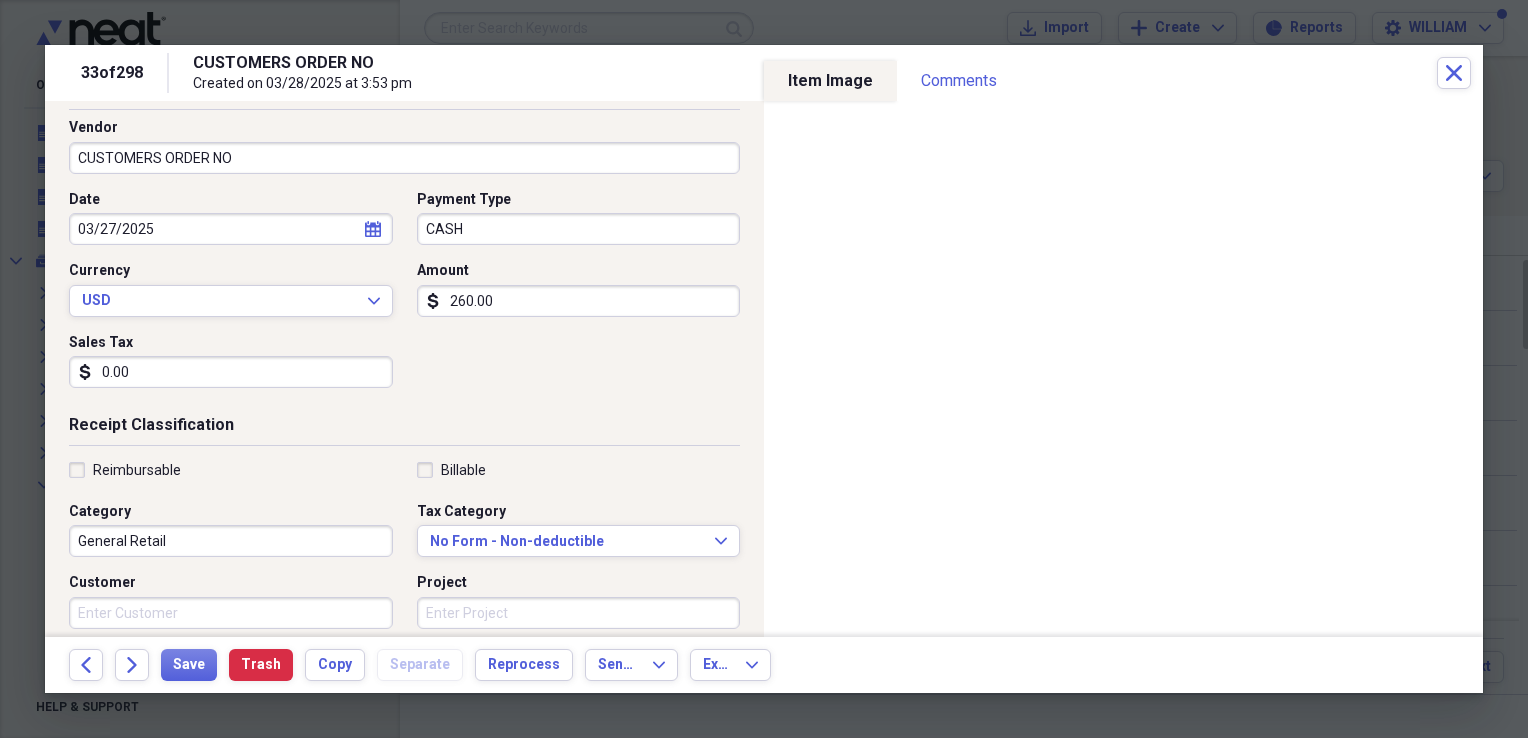scroll, scrollTop: 128, scrollLeft: 0, axis: vertical 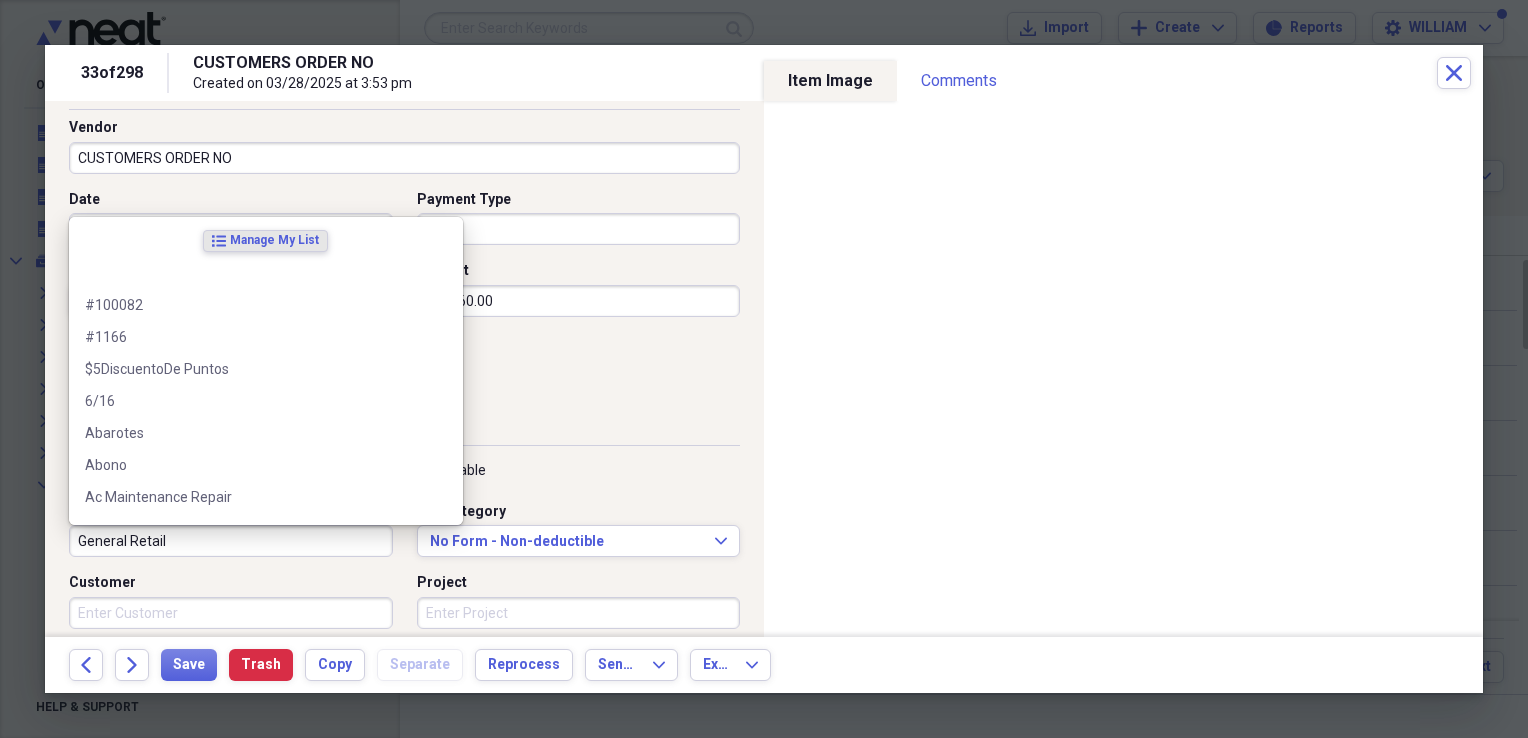 click on "General Retail" at bounding box center [231, 541] 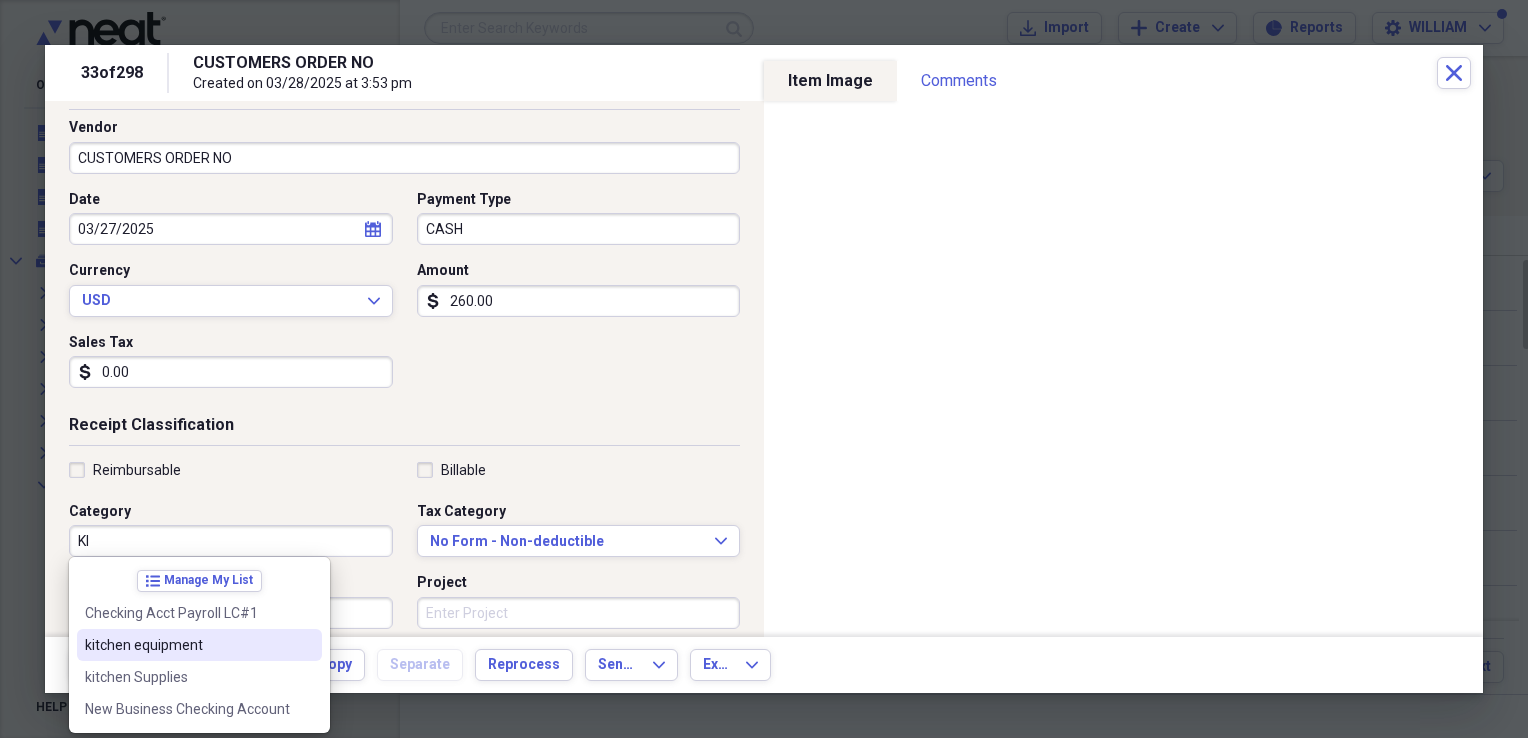 click on "kitchen equipment" at bounding box center [199, 645] 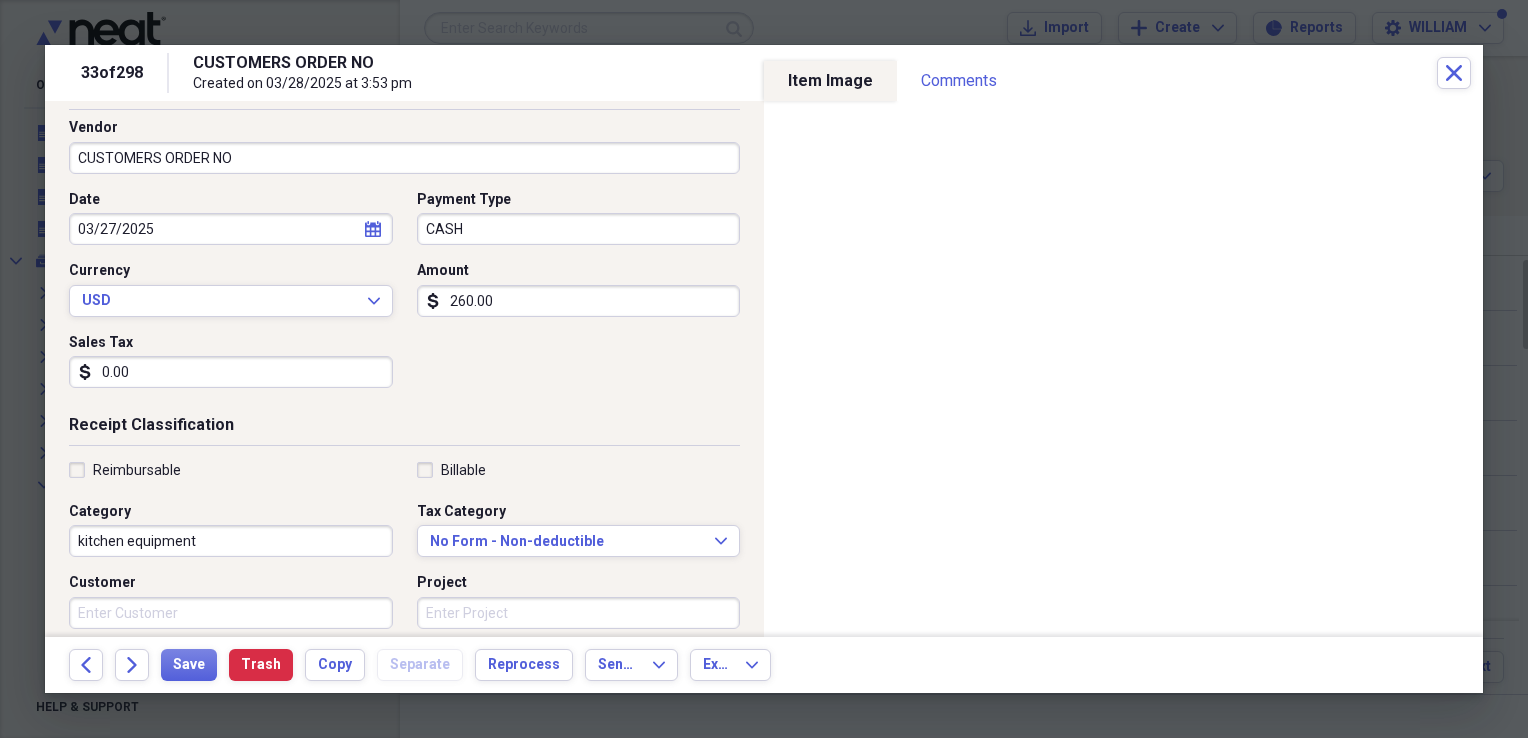 click on "CUSTOMERS ORDER NO" at bounding box center [404, 158] 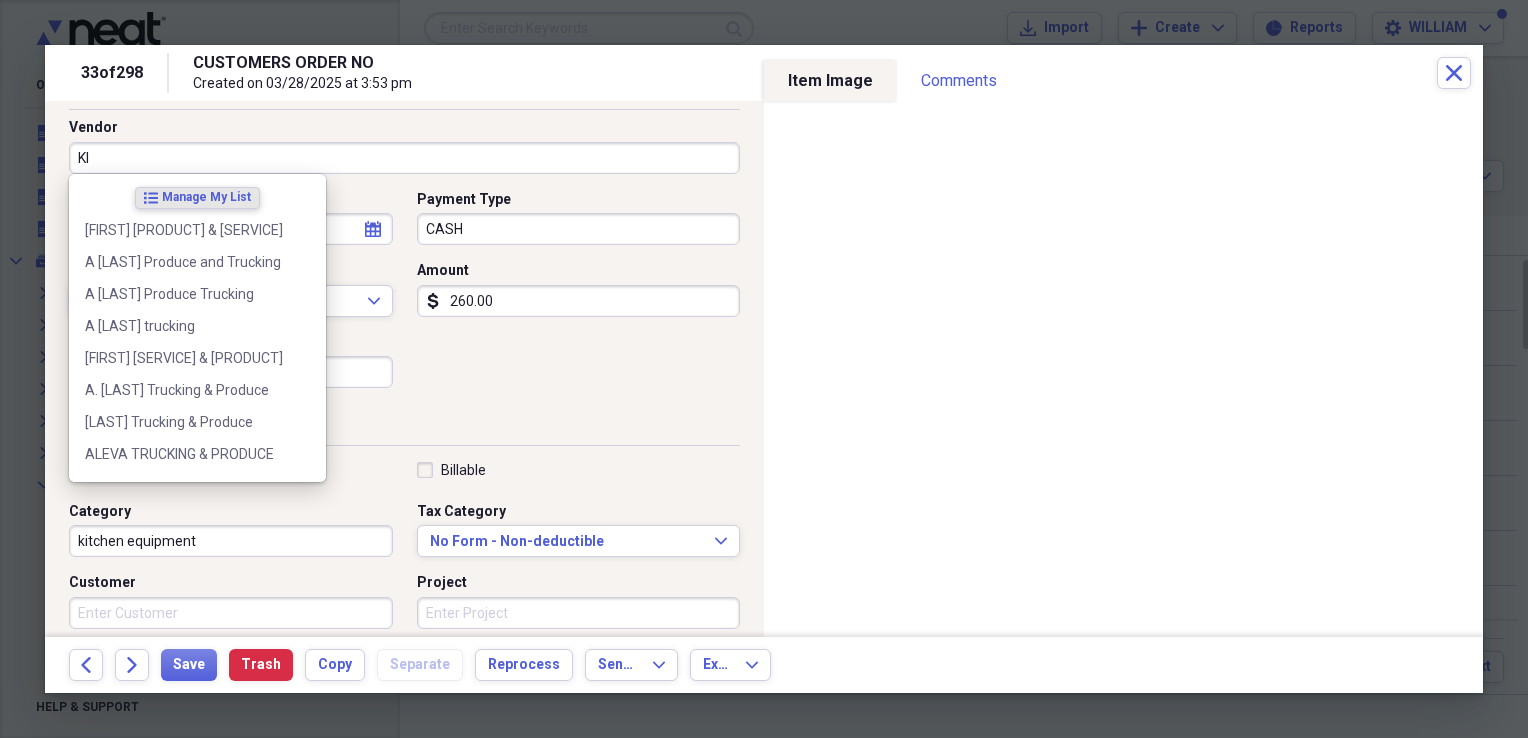 type on "K" 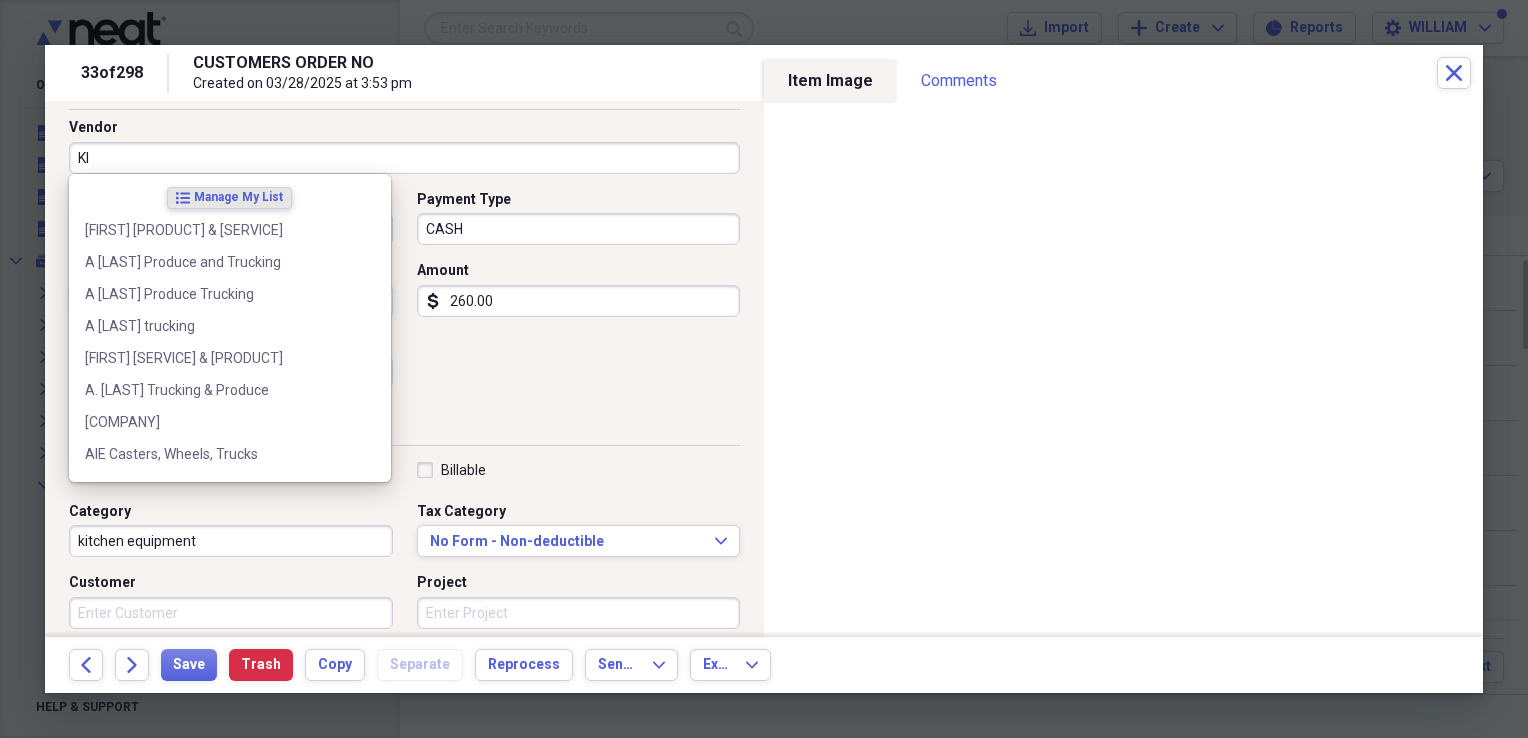 type on "K" 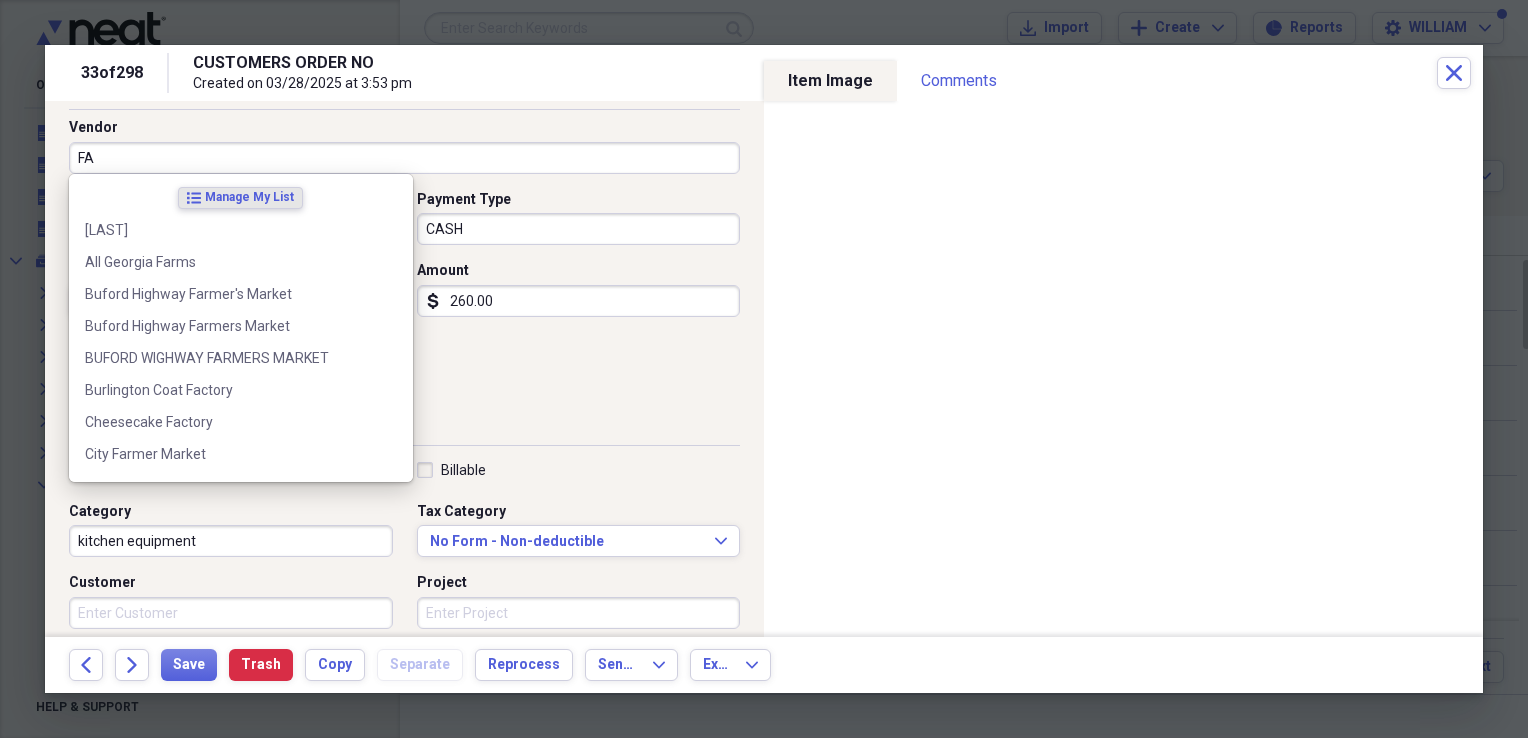 type on "F" 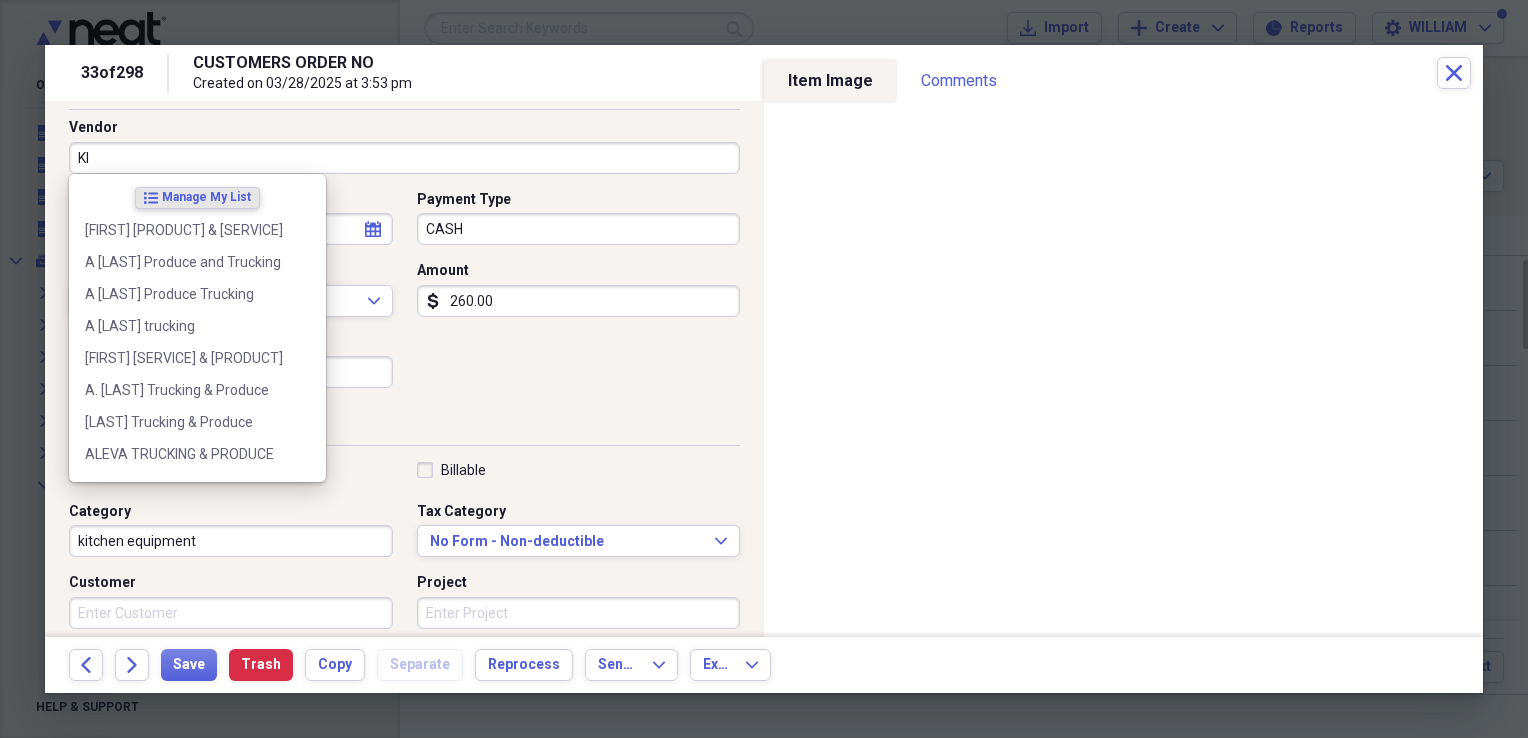 type on "K" 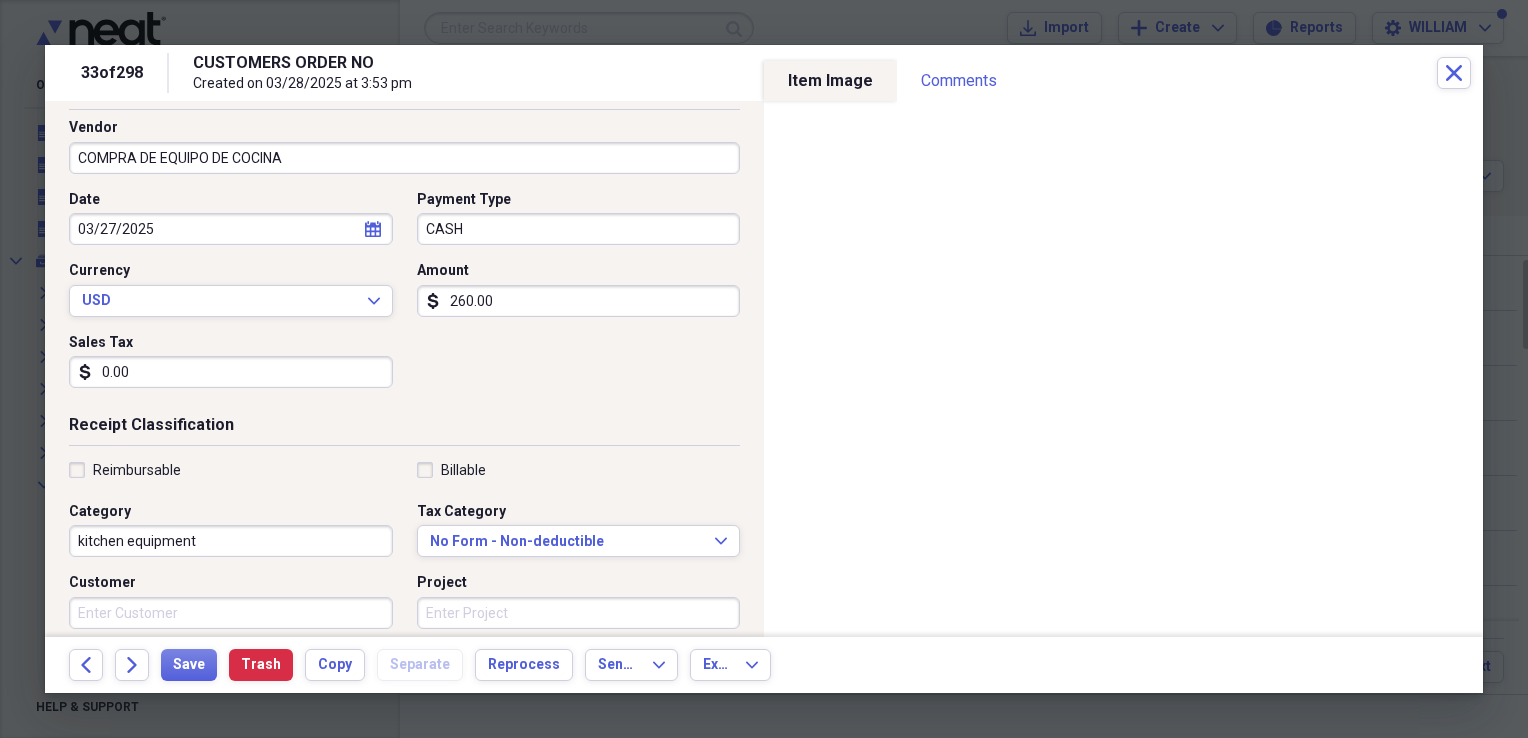 type on "COMPRA DE EQUIPO DE COCINA" 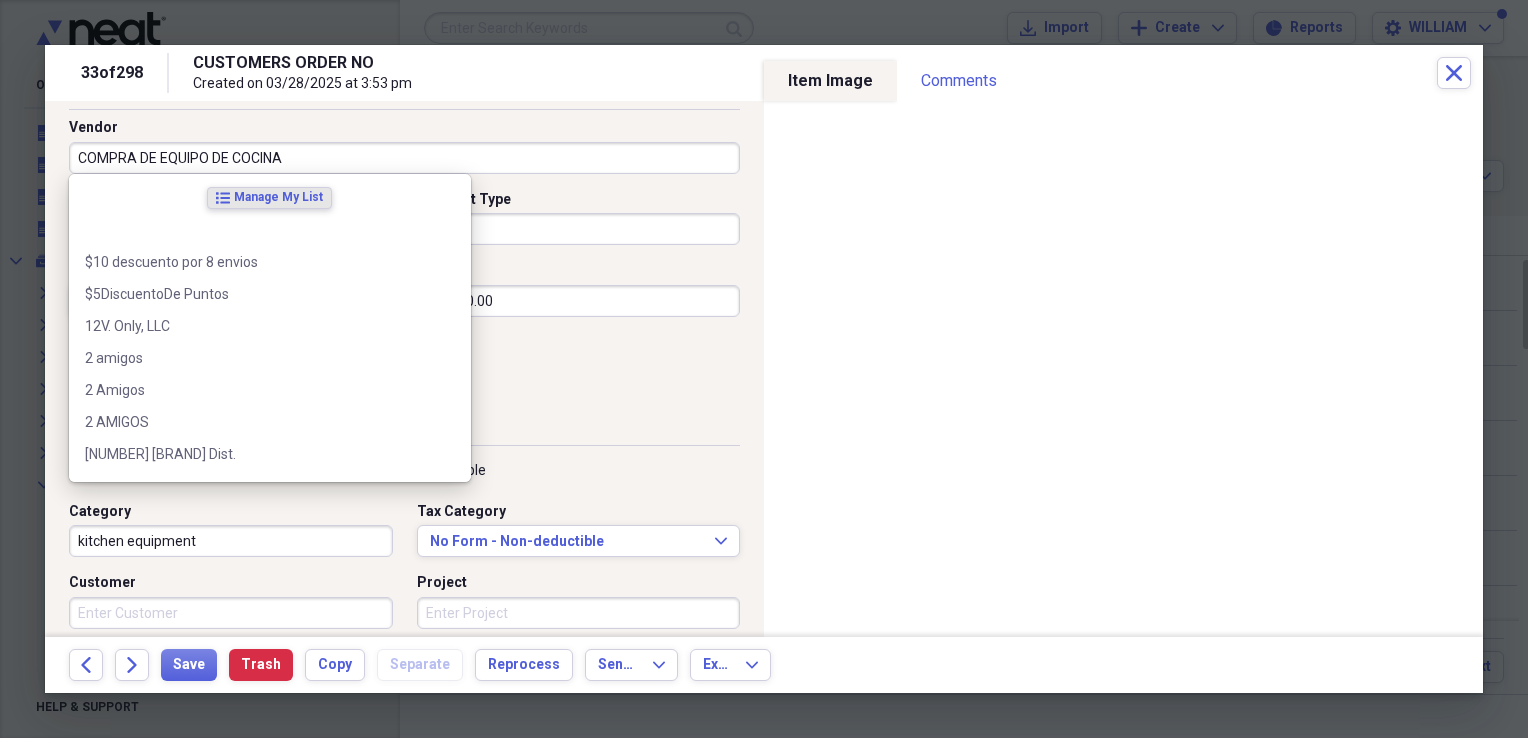 click on "COMPRA DE EQUIPO DE COCINA" at bounding box center (404, 158) 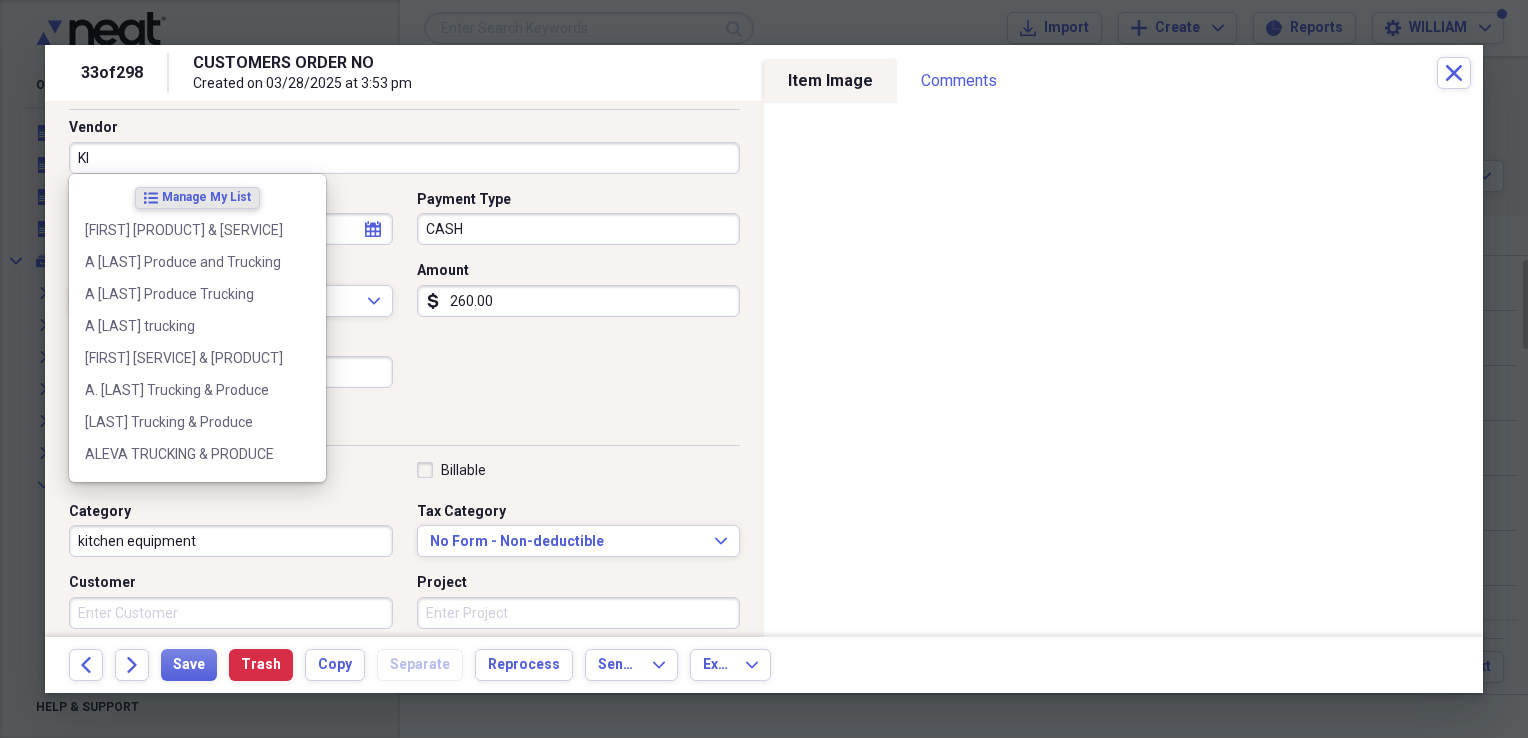 type on "K" 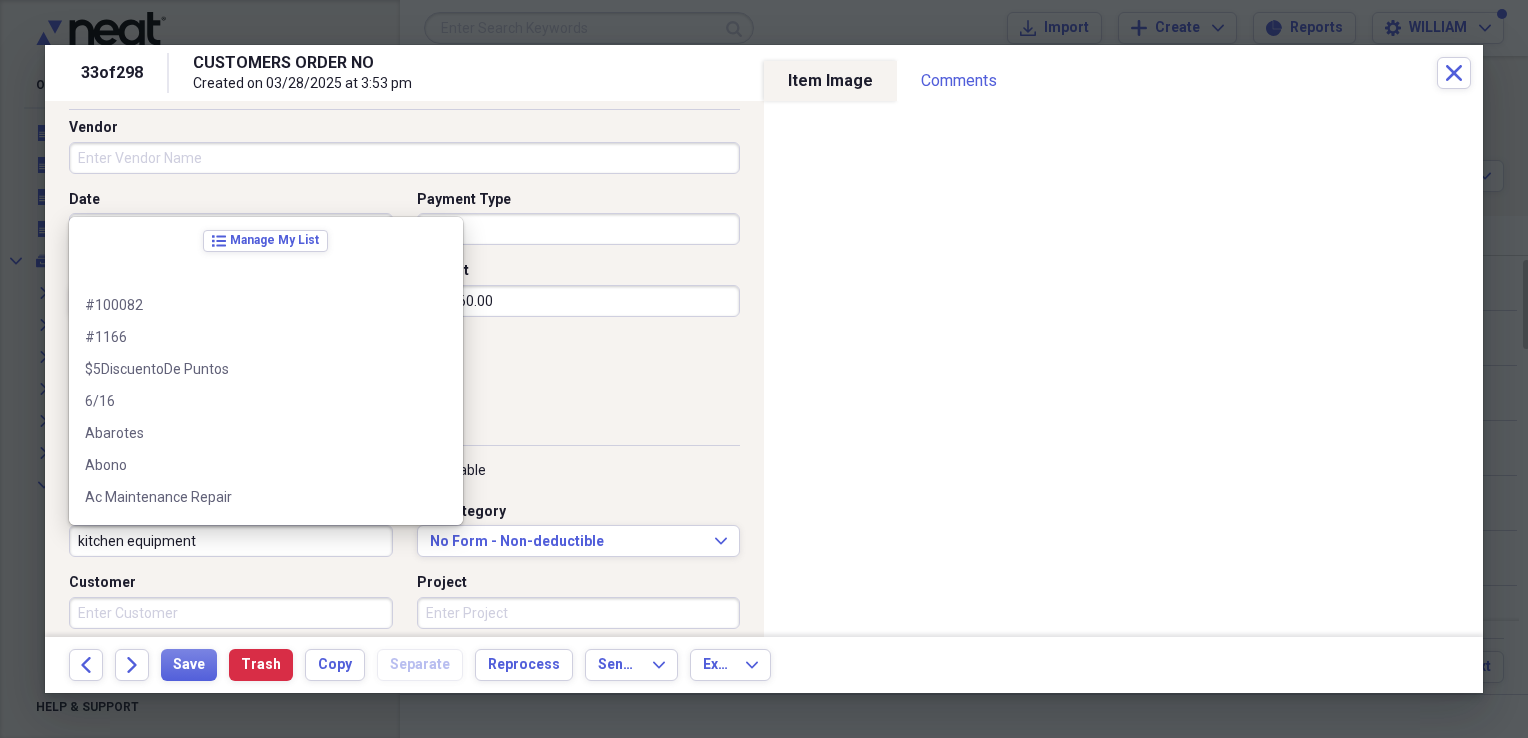 click on "kitchen equipment" at bounding box center [231, 541] 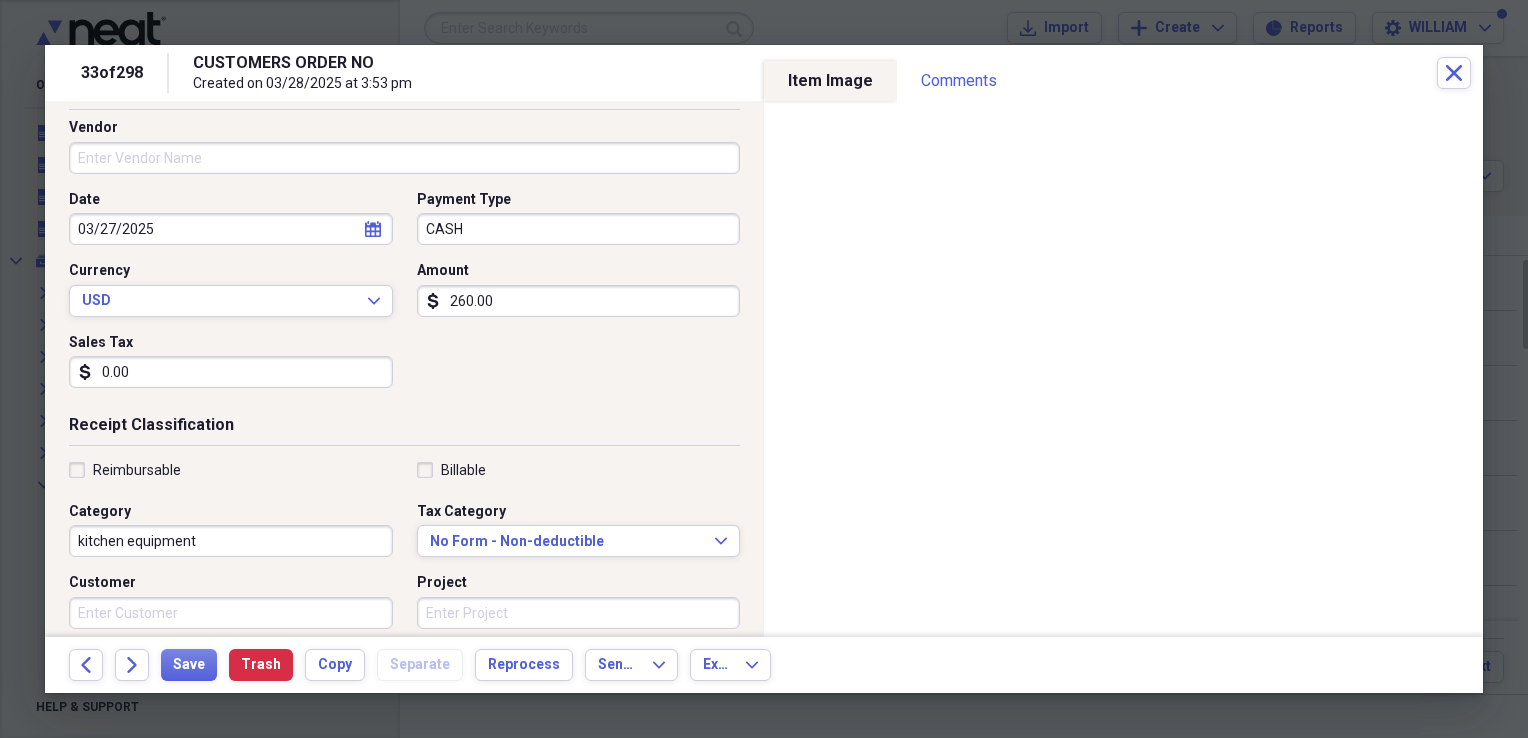 click on "Receipt Classification" at bounding box center (404, 429) 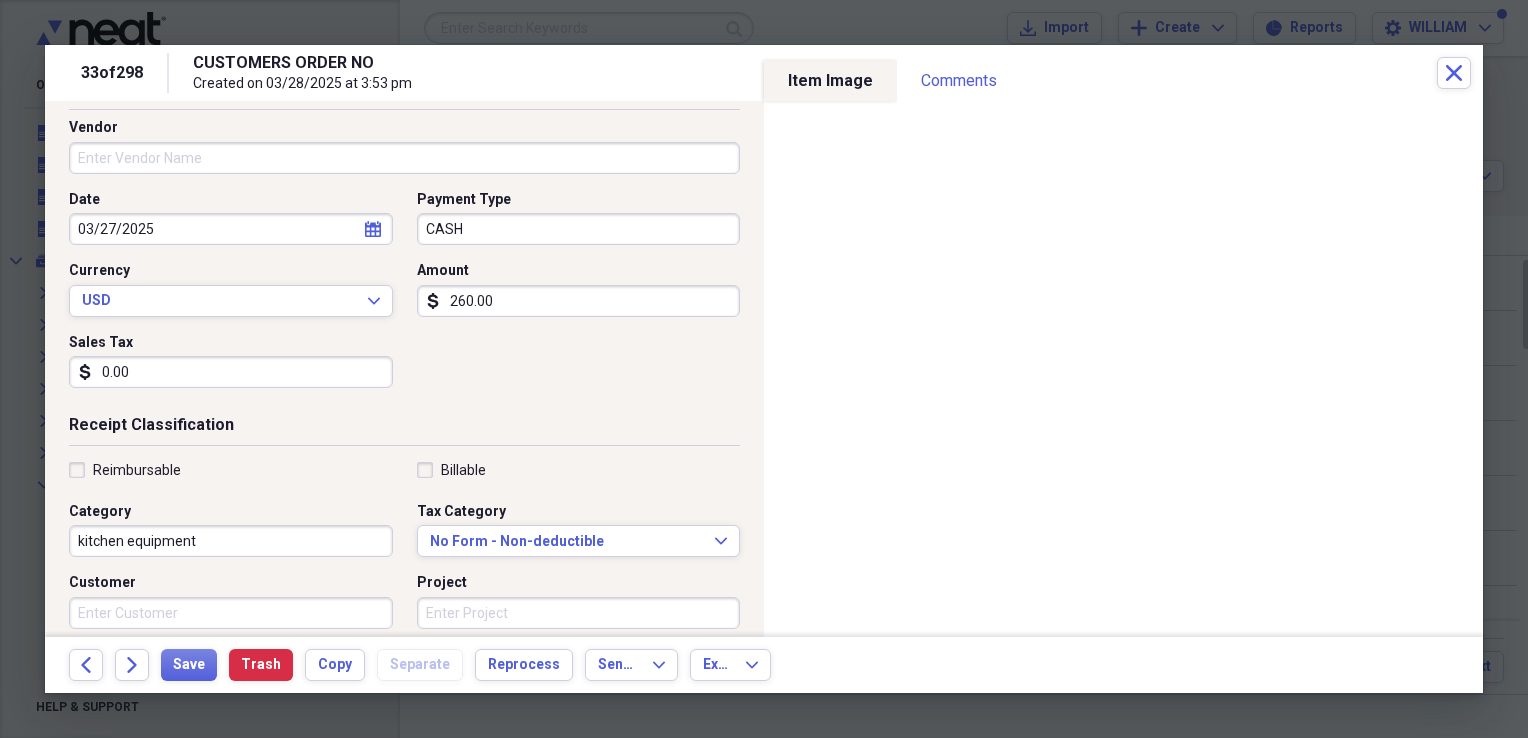 click on "Vendor" at bounding box center [404, 158] 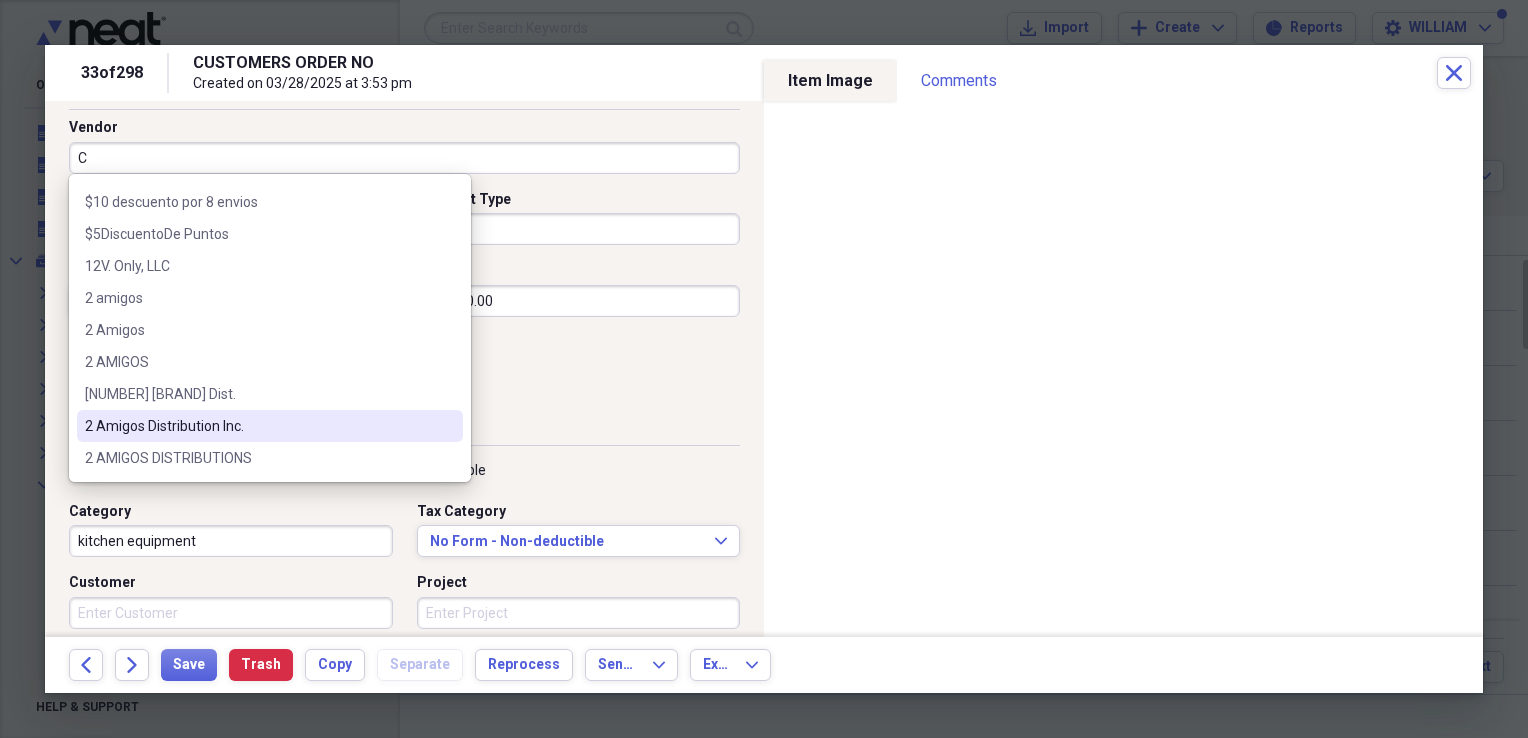 scroll, scrollTop: 0, scrollLeft: 0, axis: both 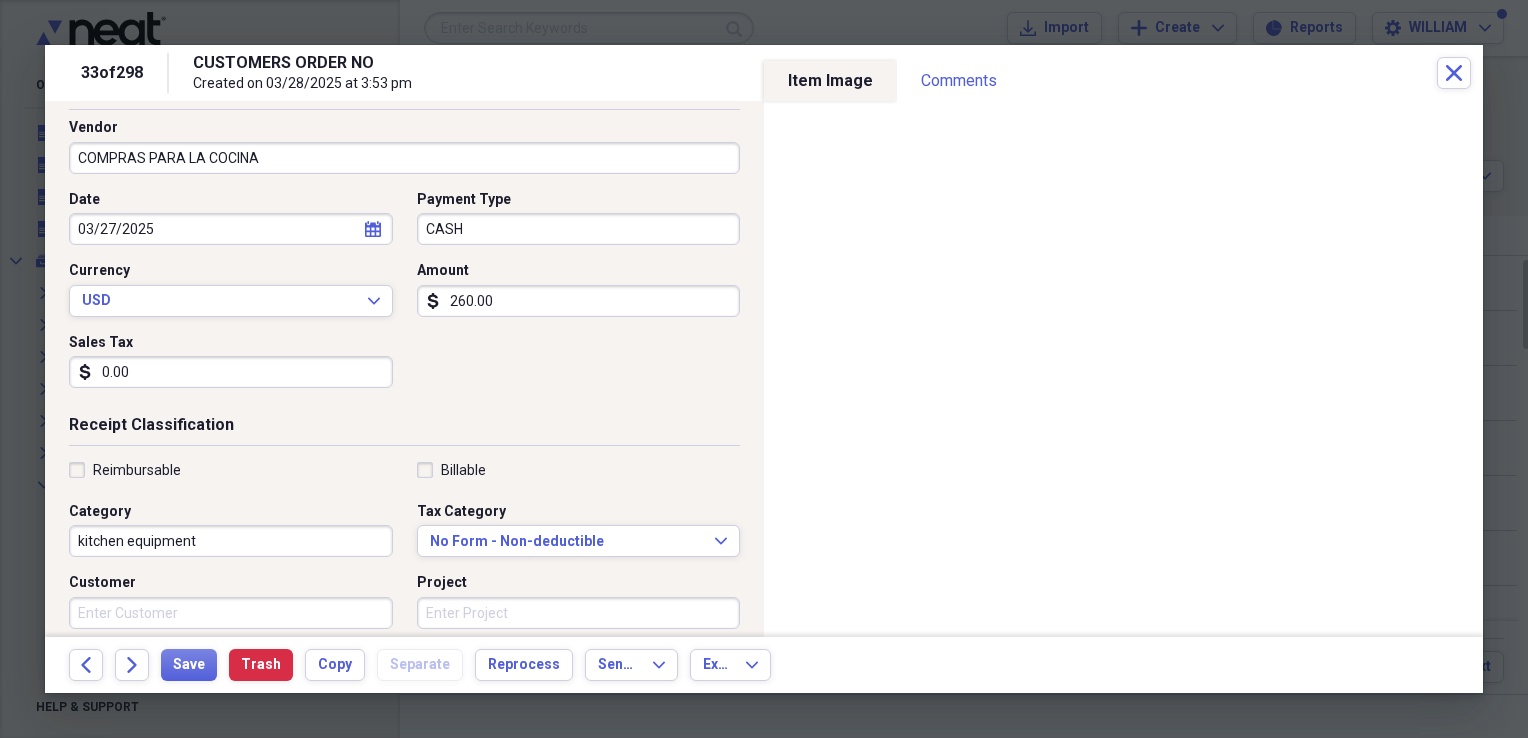 type on "COMPRAS PARA LA COCINA" 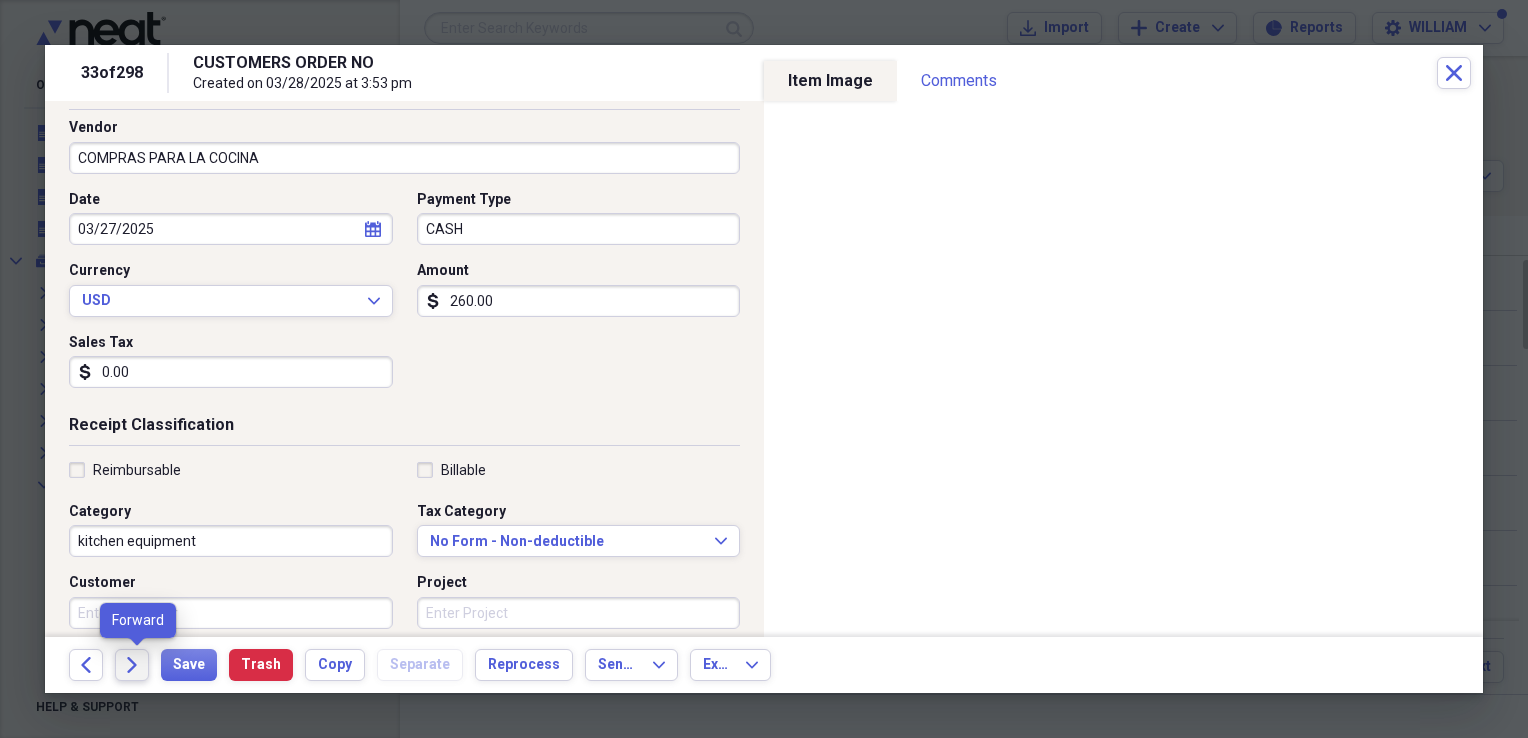 click on "Forward" 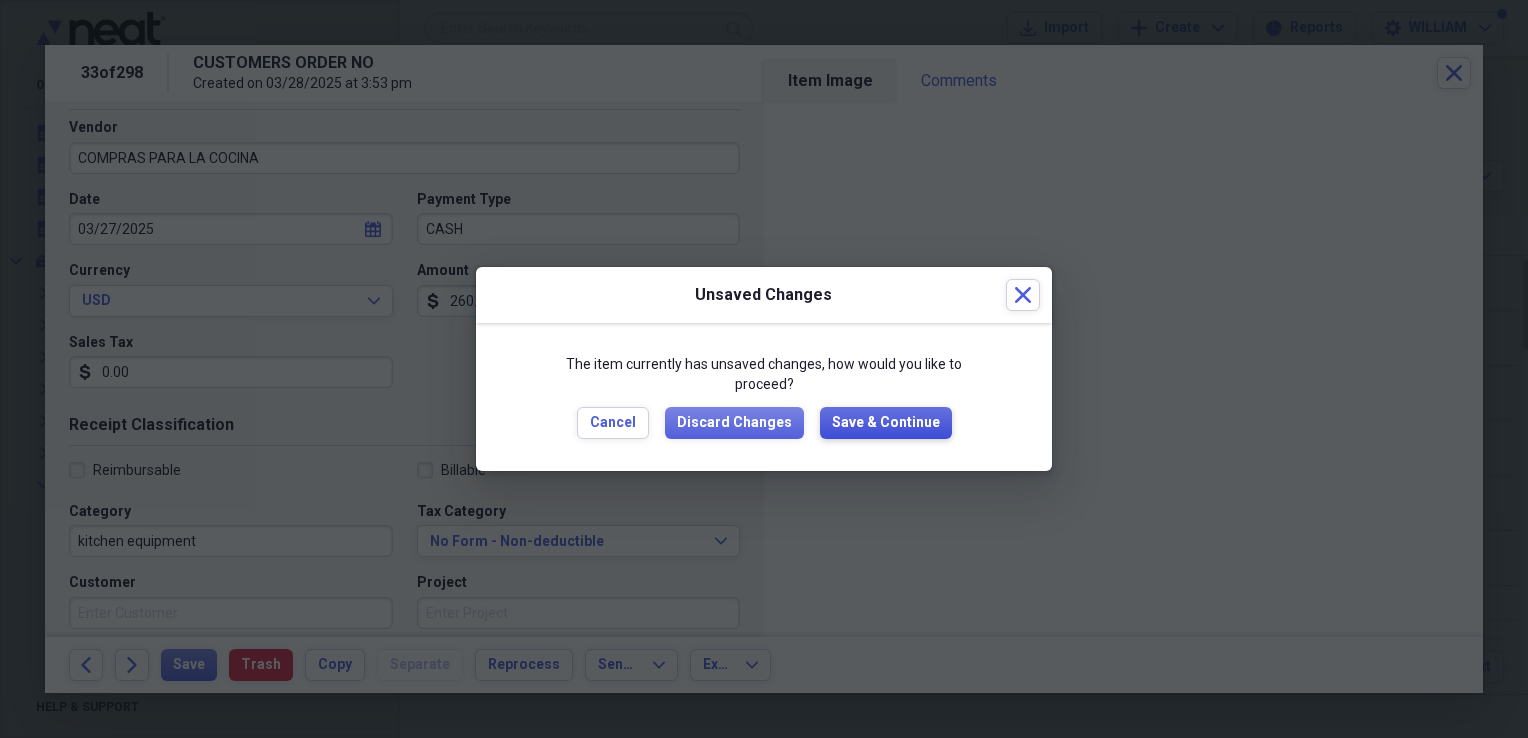 click on "Save & Continue" at bounding box center (886, 423) 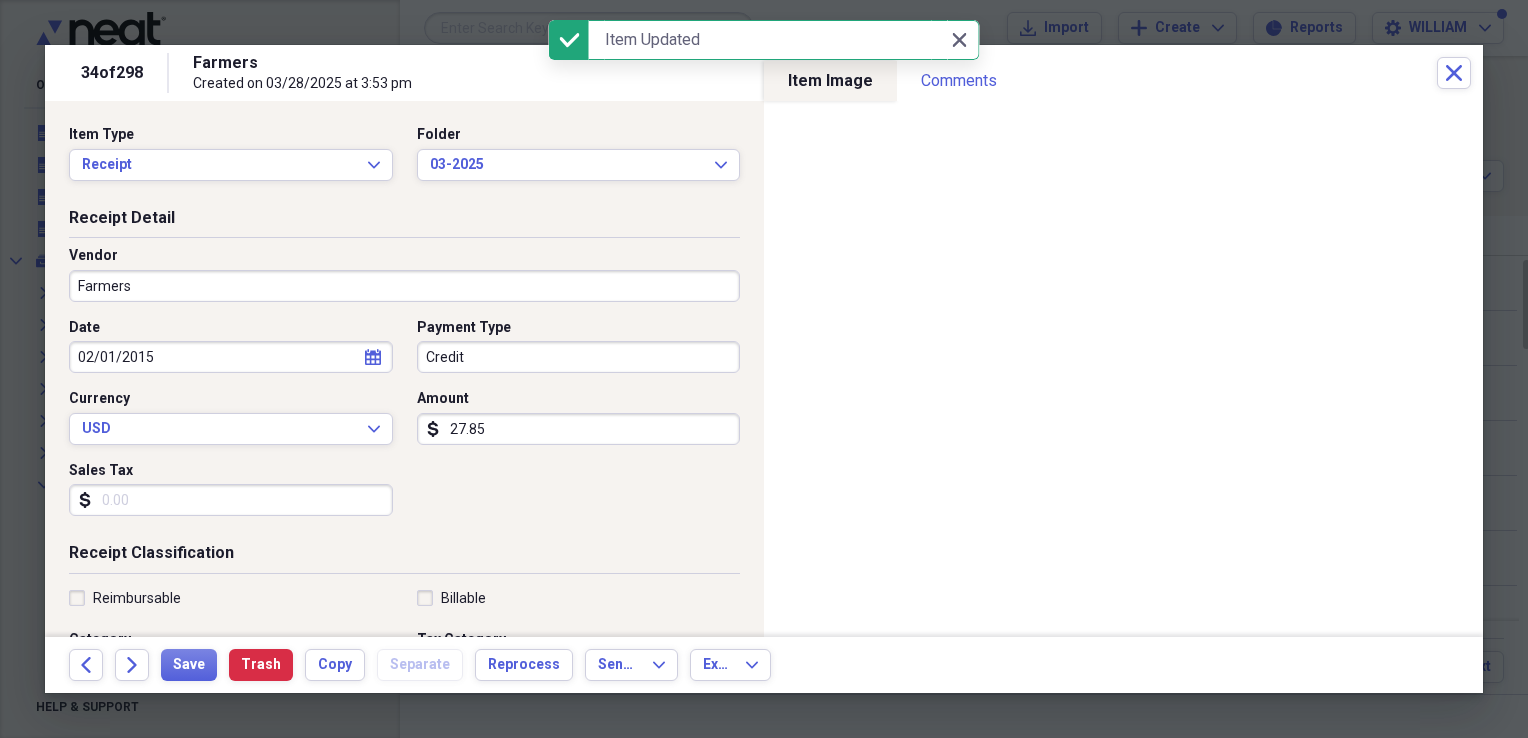 click on "Farmers" at bounding box center [404, 286] 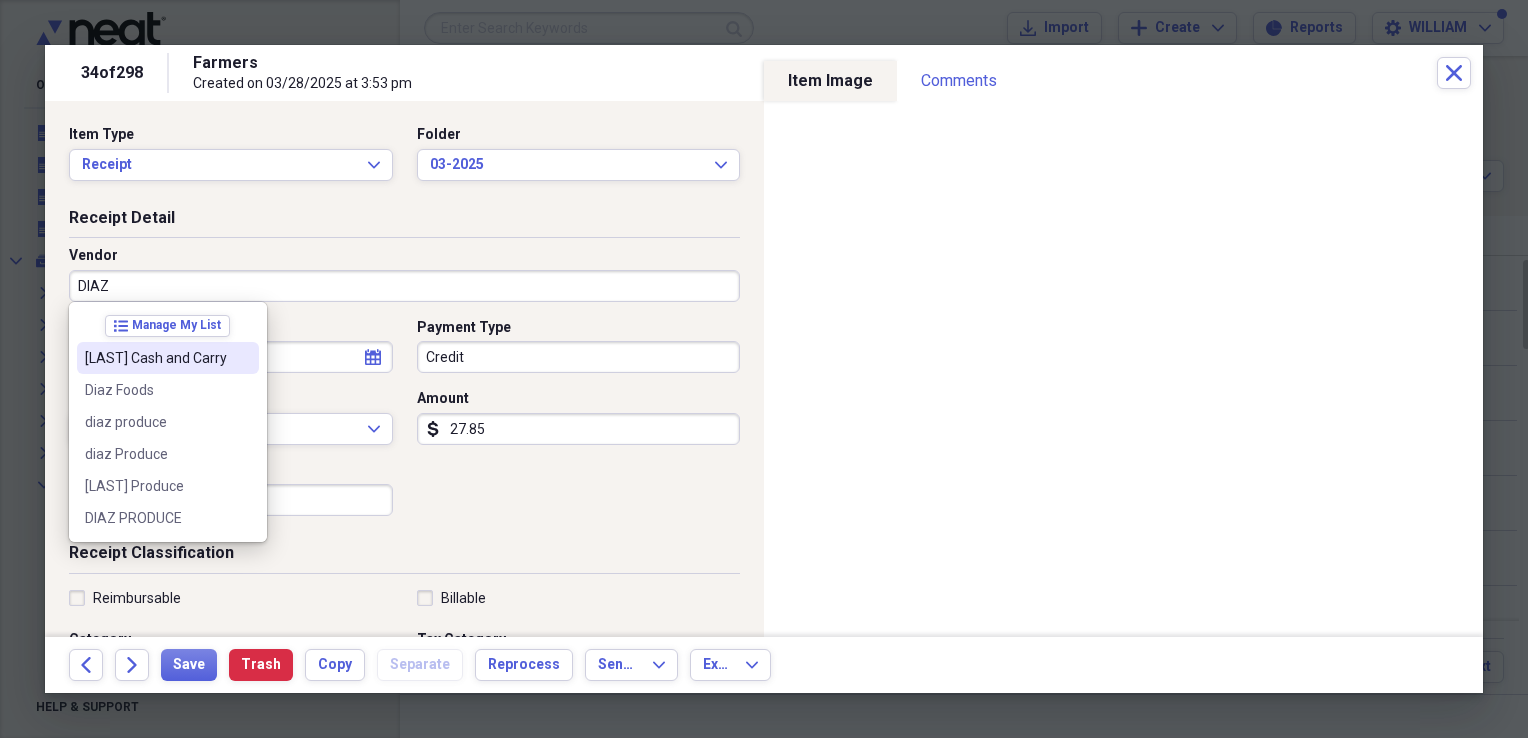 click at bounding box center (243, 358) 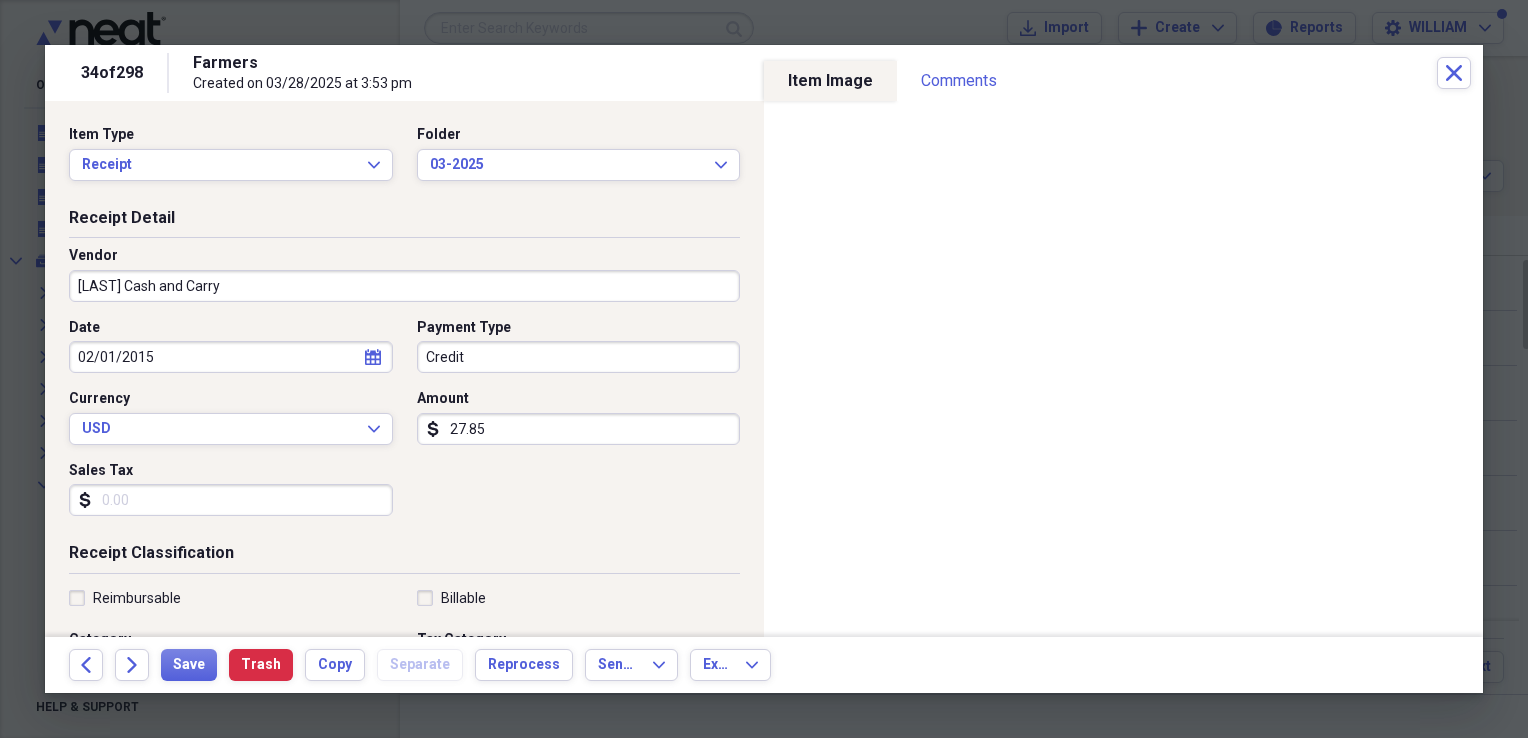 type on "Grocery Purchase" 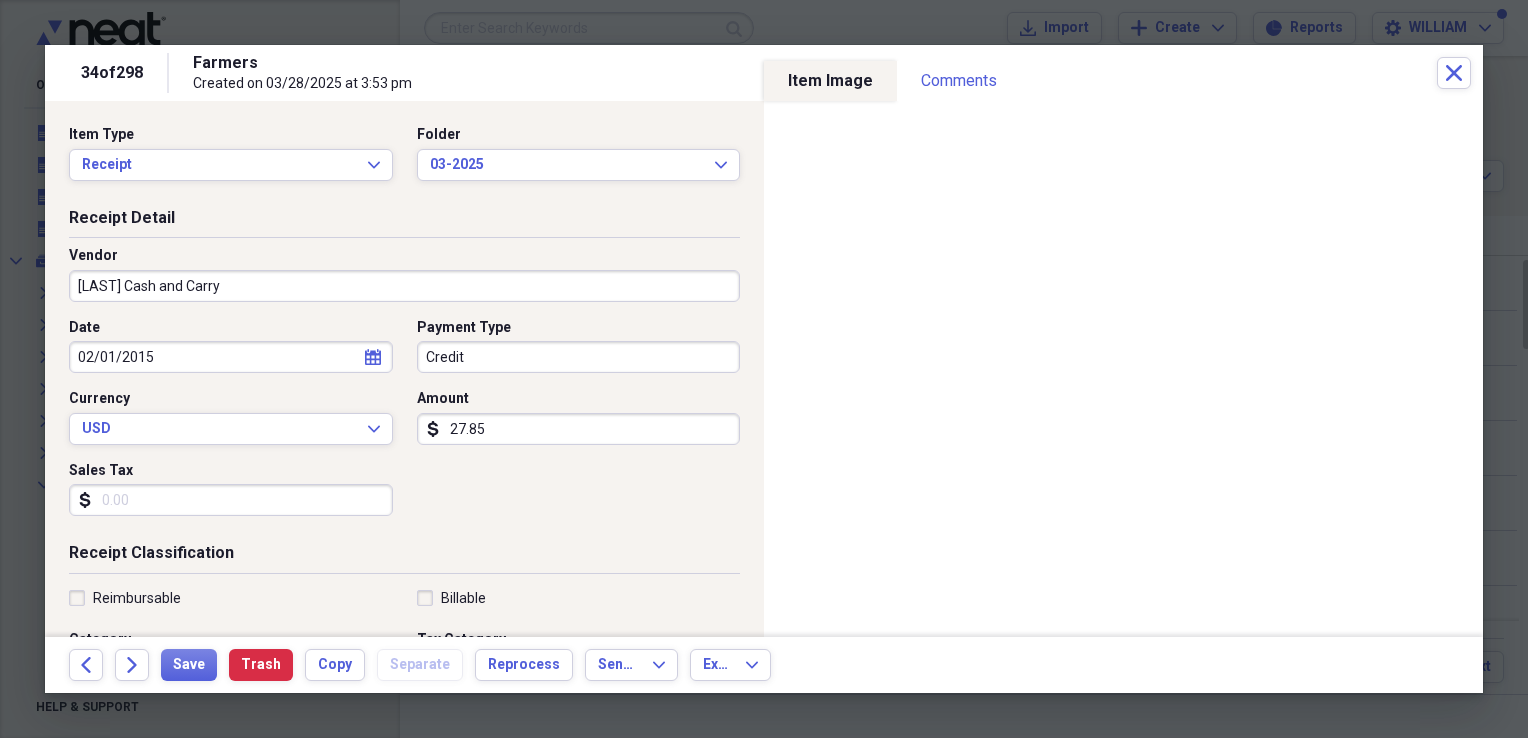 click on "Sales Tax" at bounding box center (231, 500) 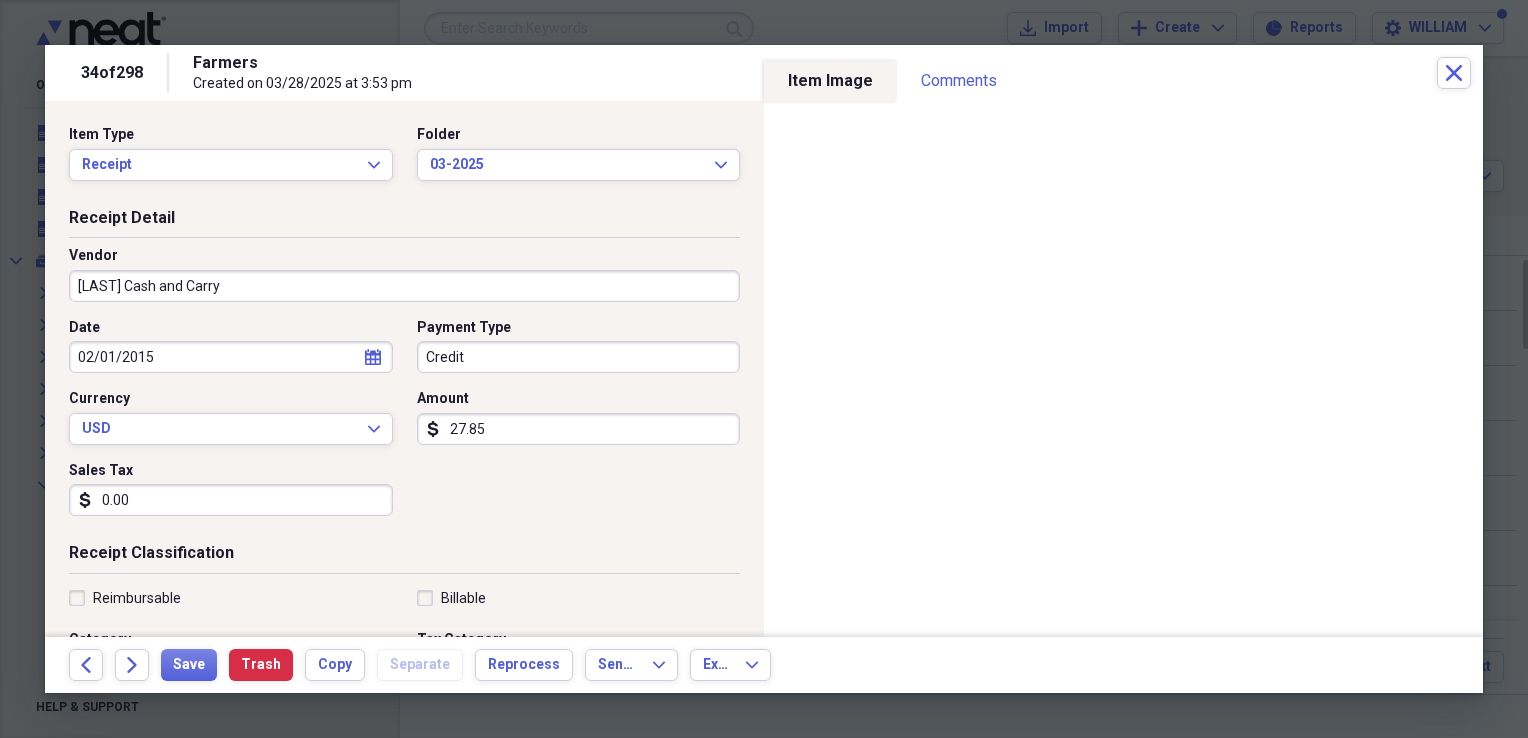 type on "0.00" 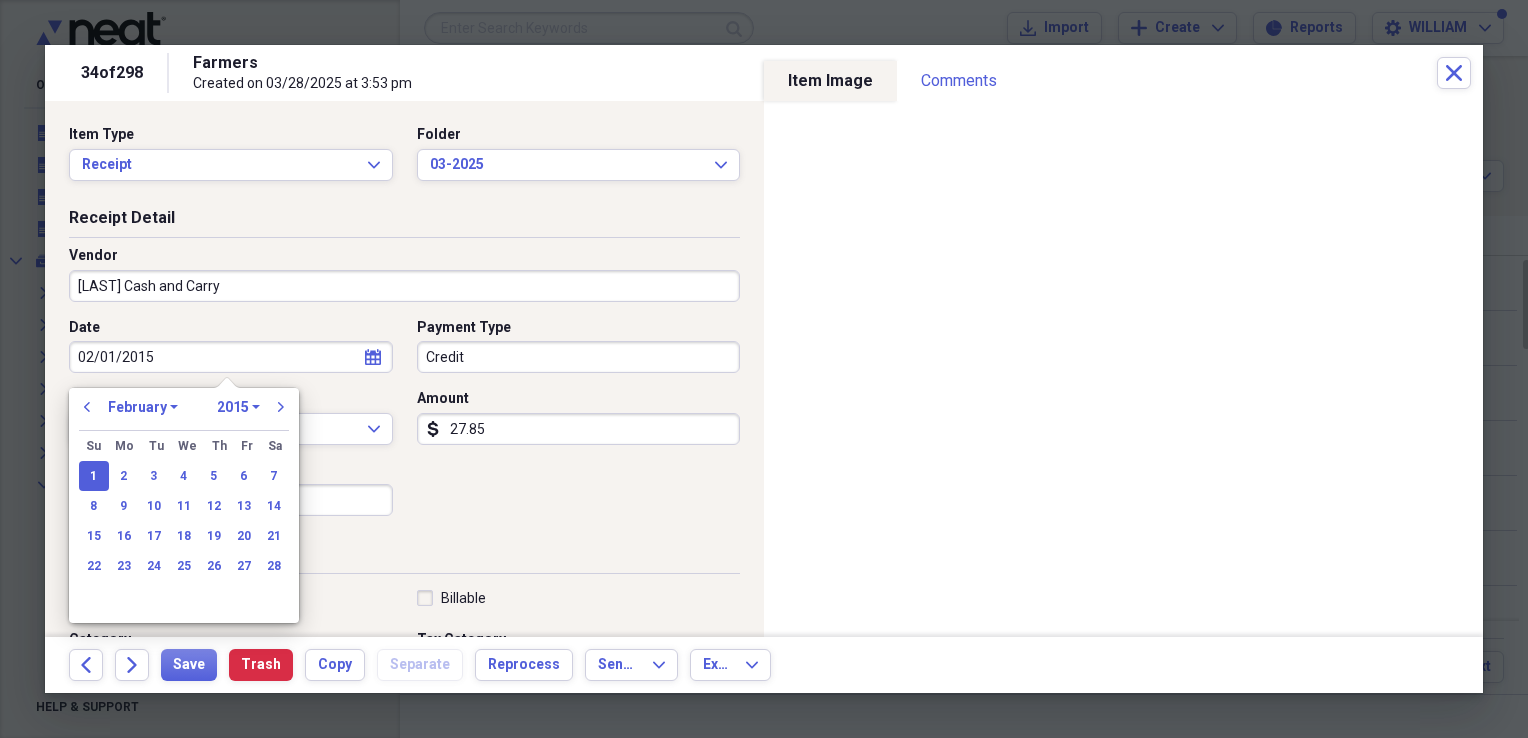 click on "02/01/2015" at bounding box center (231, 357) 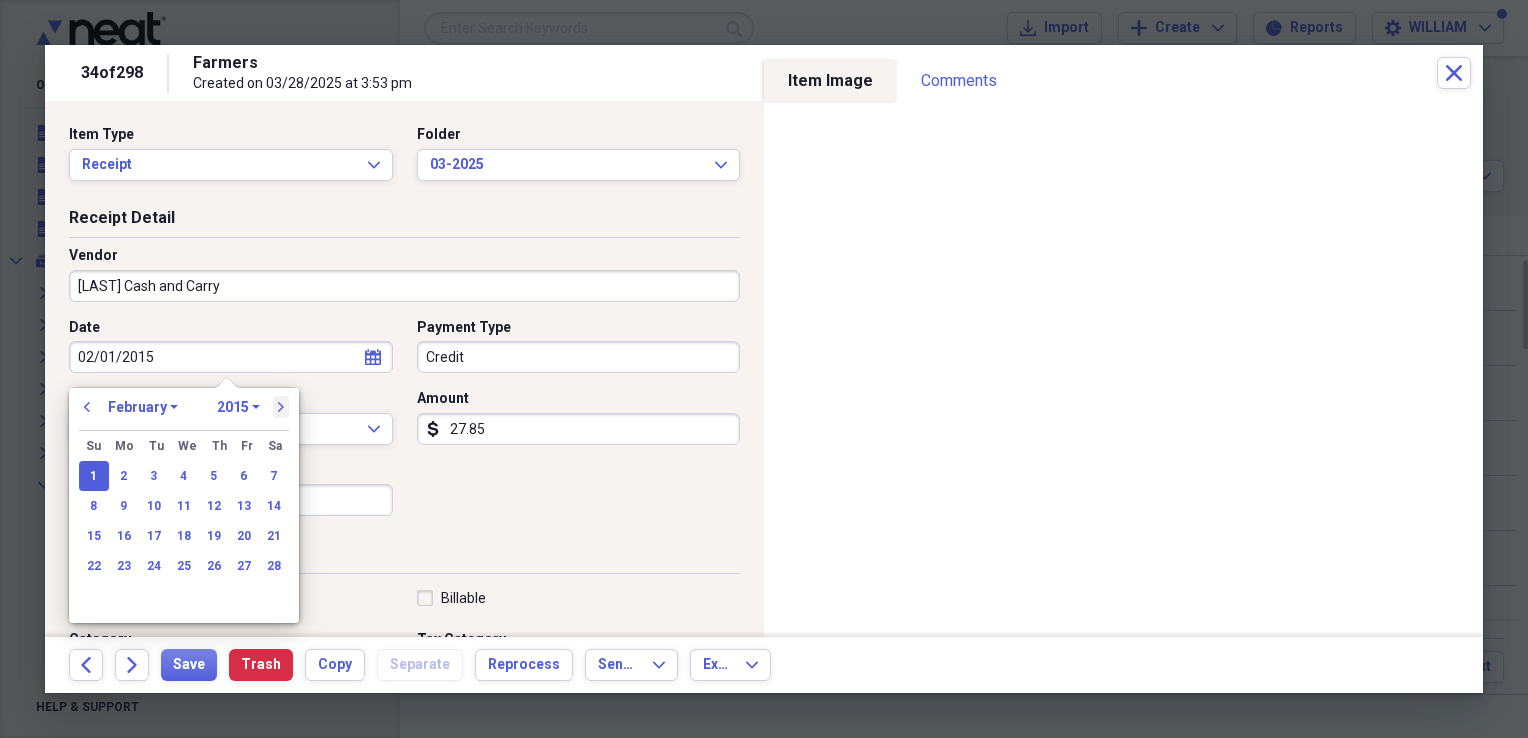 click on "next" at bounding box center (281, 407) 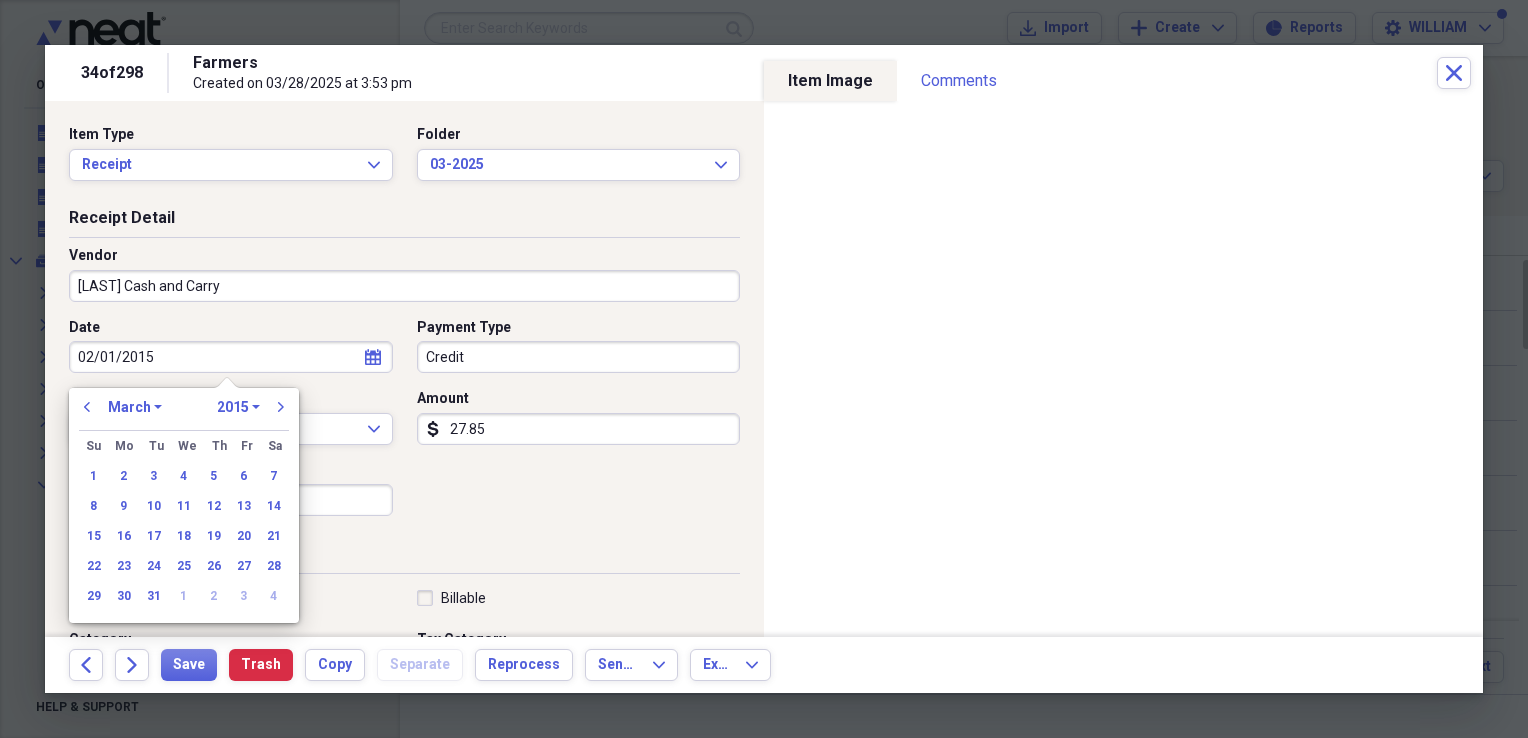 click on "02/01/2015" at bounding box center (231, 357) 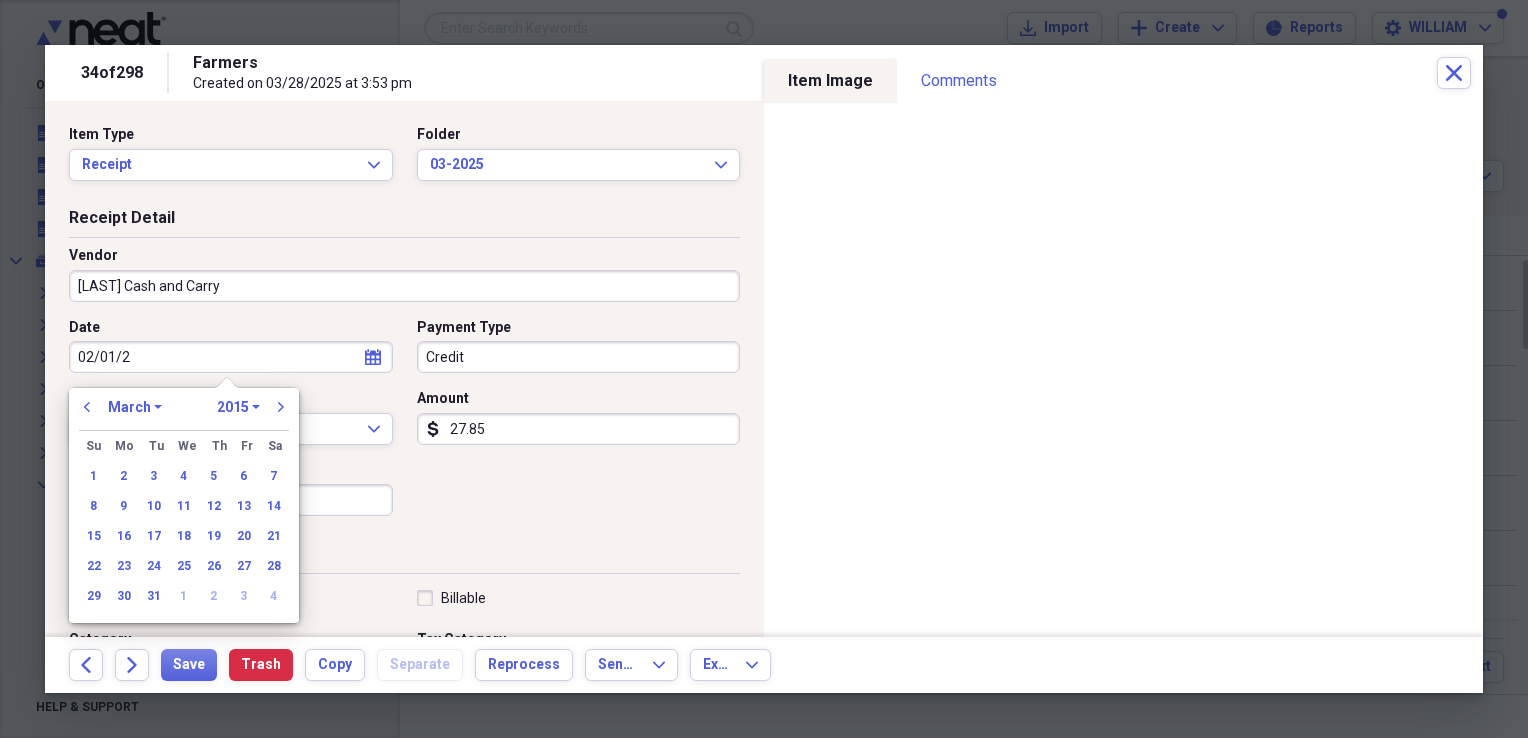 type 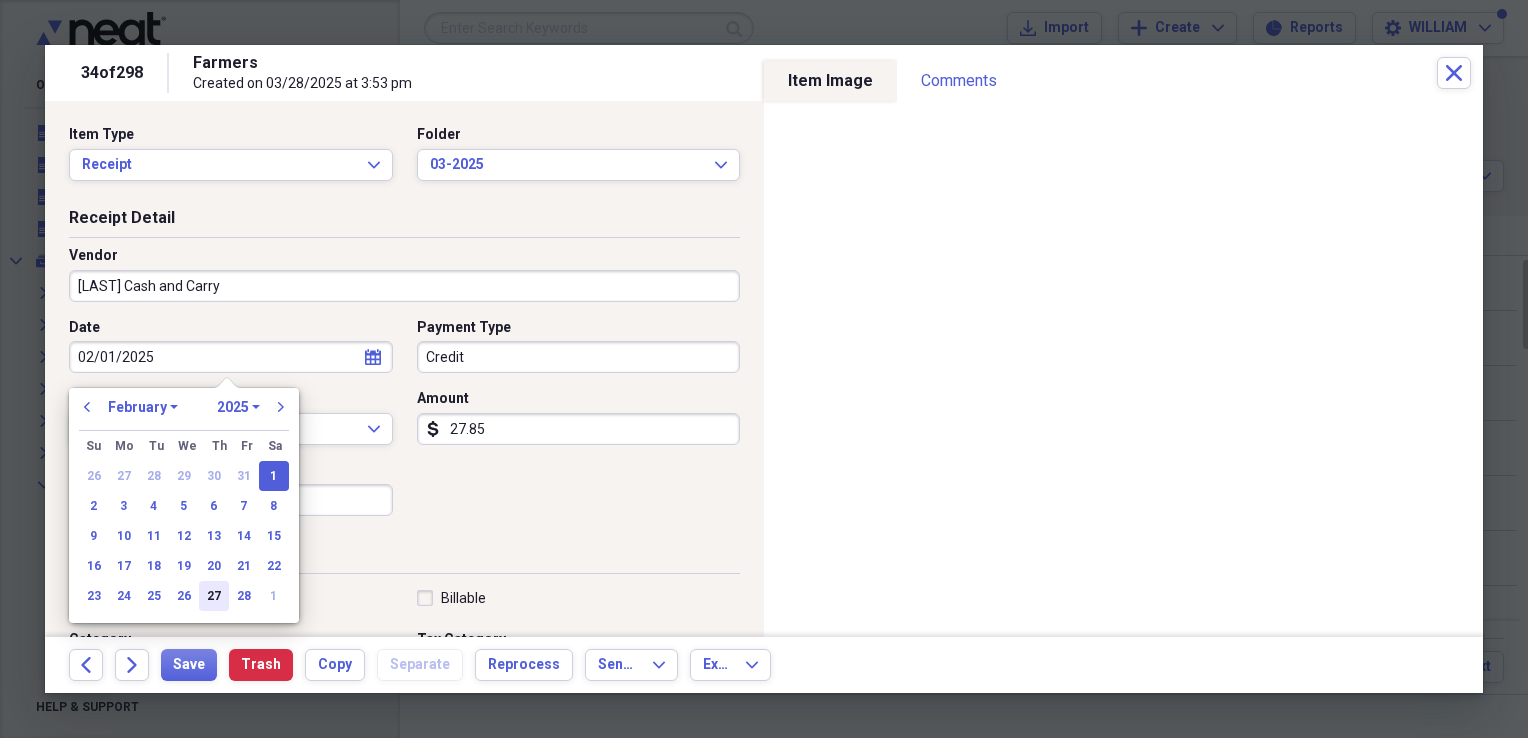 click on "27" at bounding box center [214, 596] 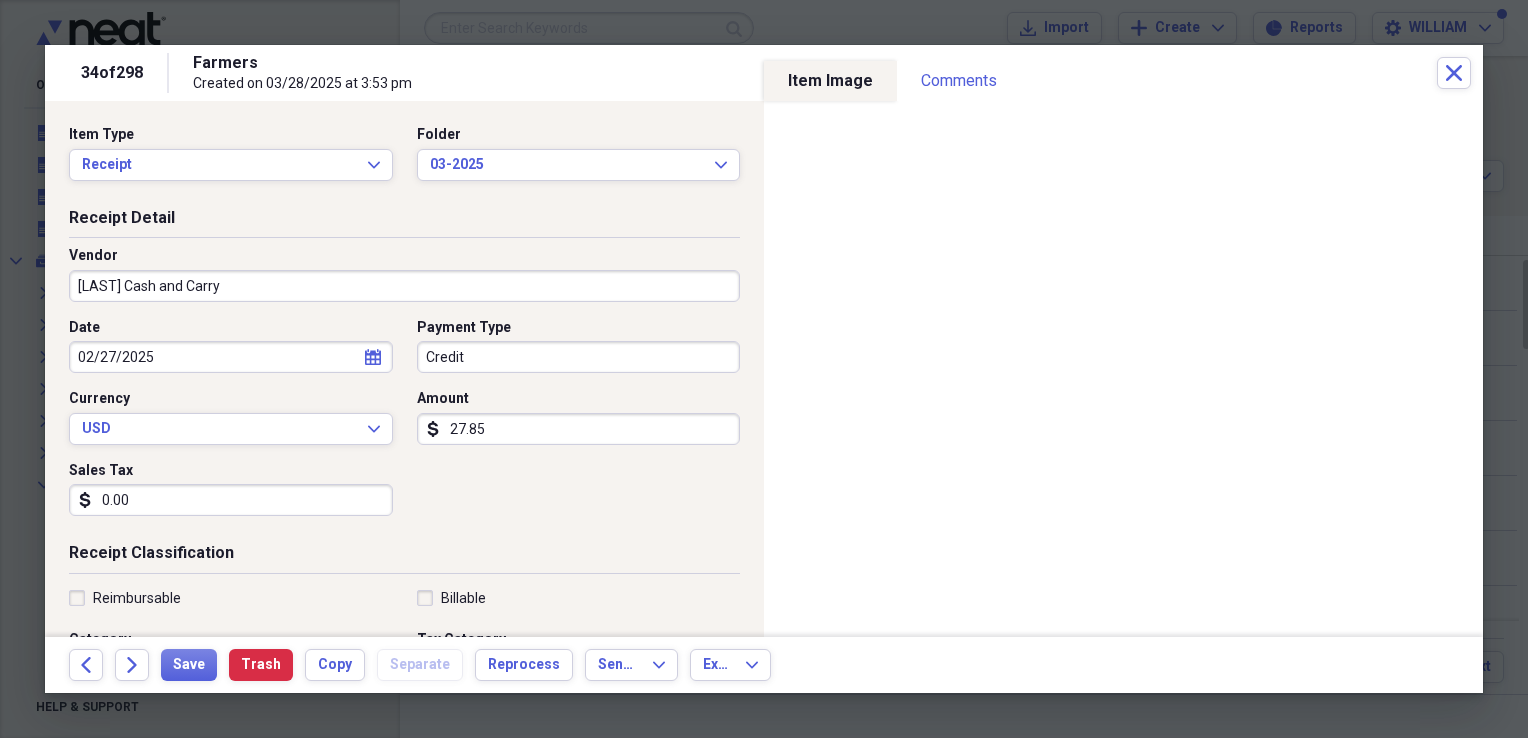 click on "02/27/2025" at bounding box center (231, 357) 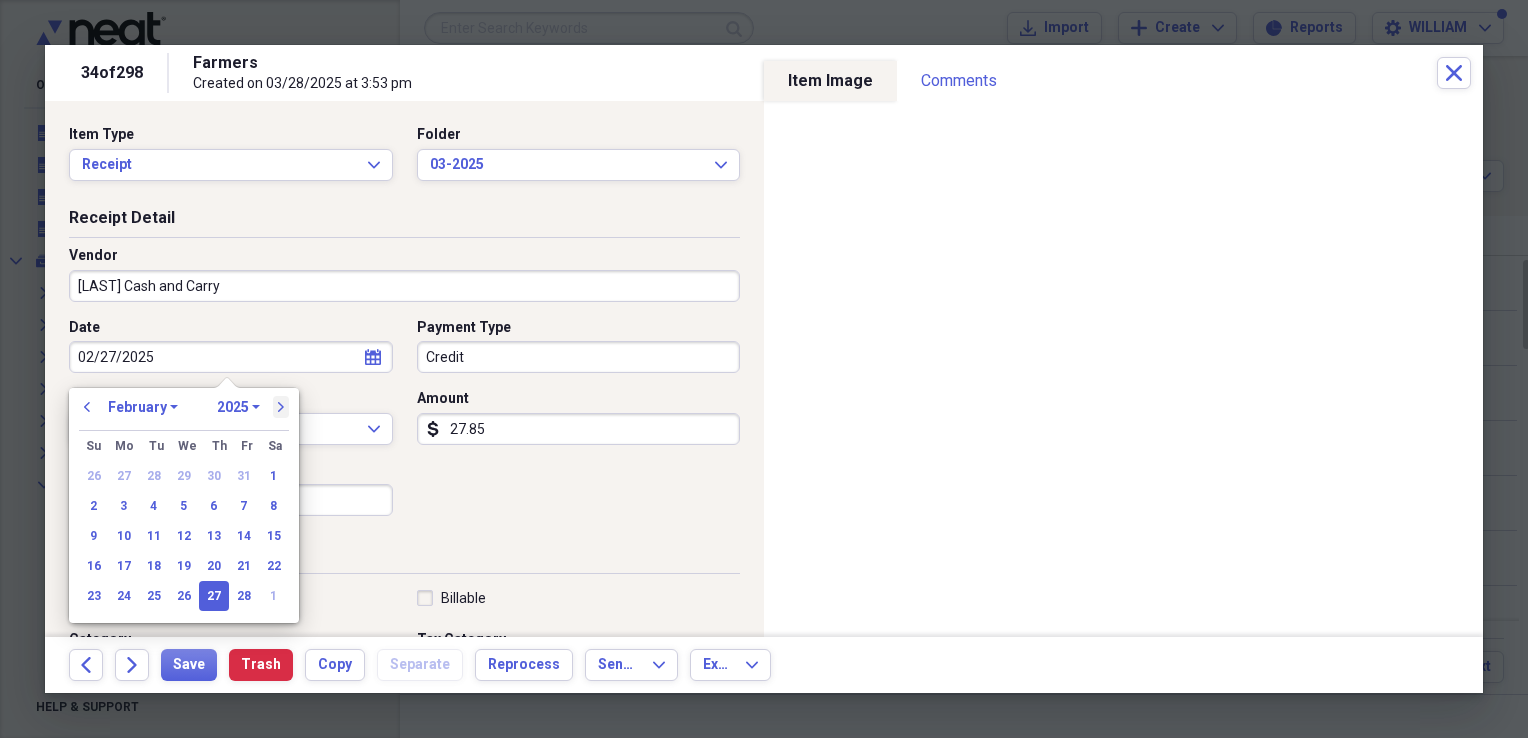 click on "next" at bounding box center (281, 407) 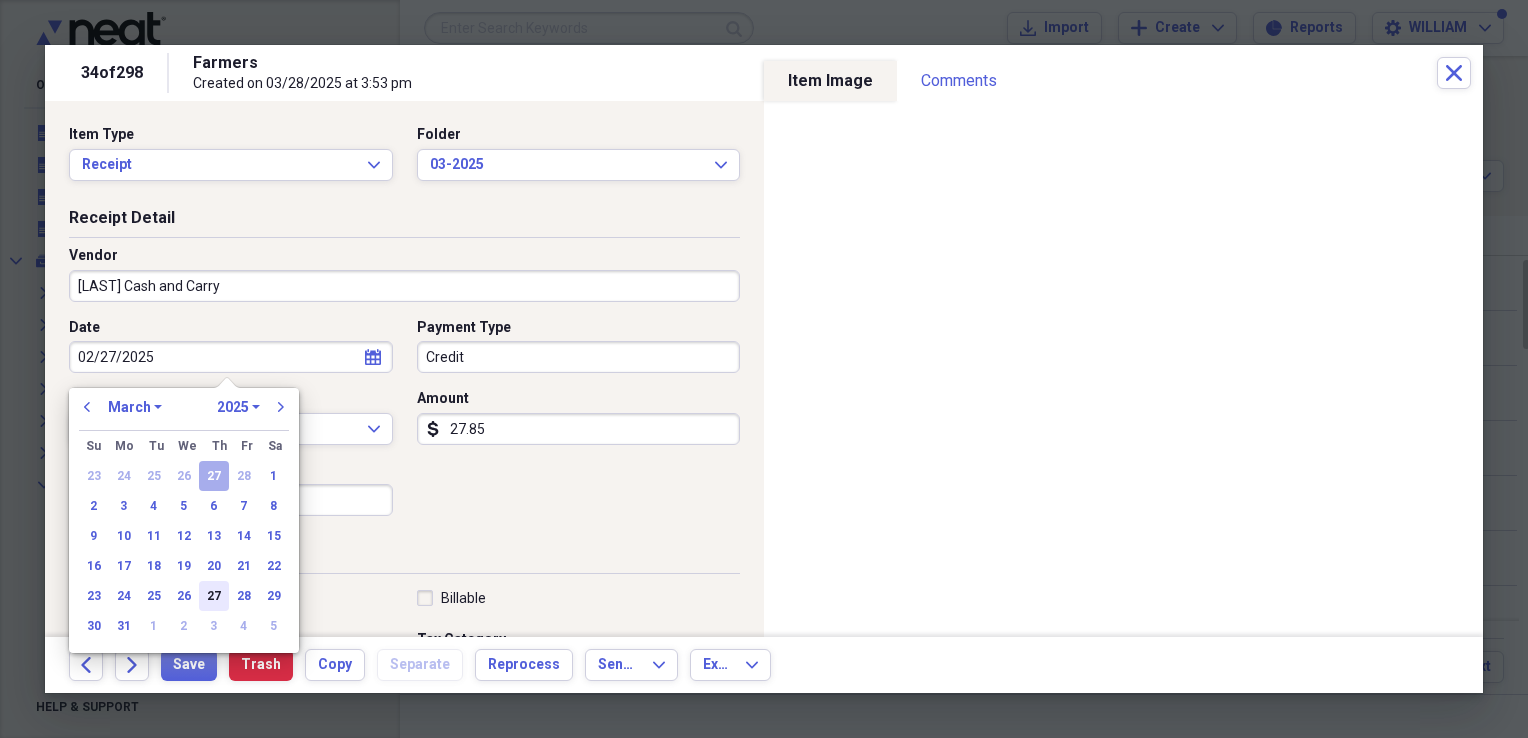 click on "27" at bounding box center (214, 596) 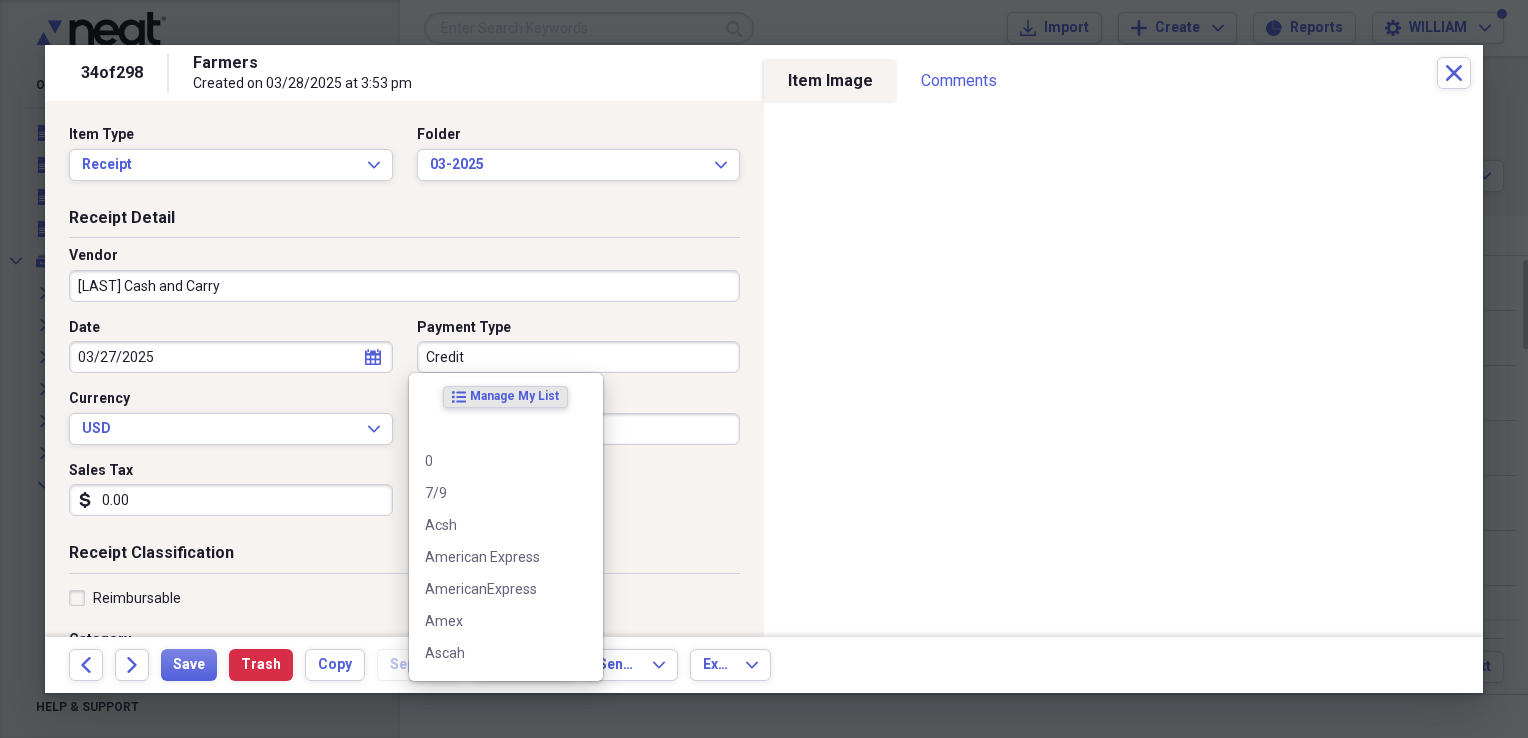 click on "Credit" at bounding box center [579, 357] 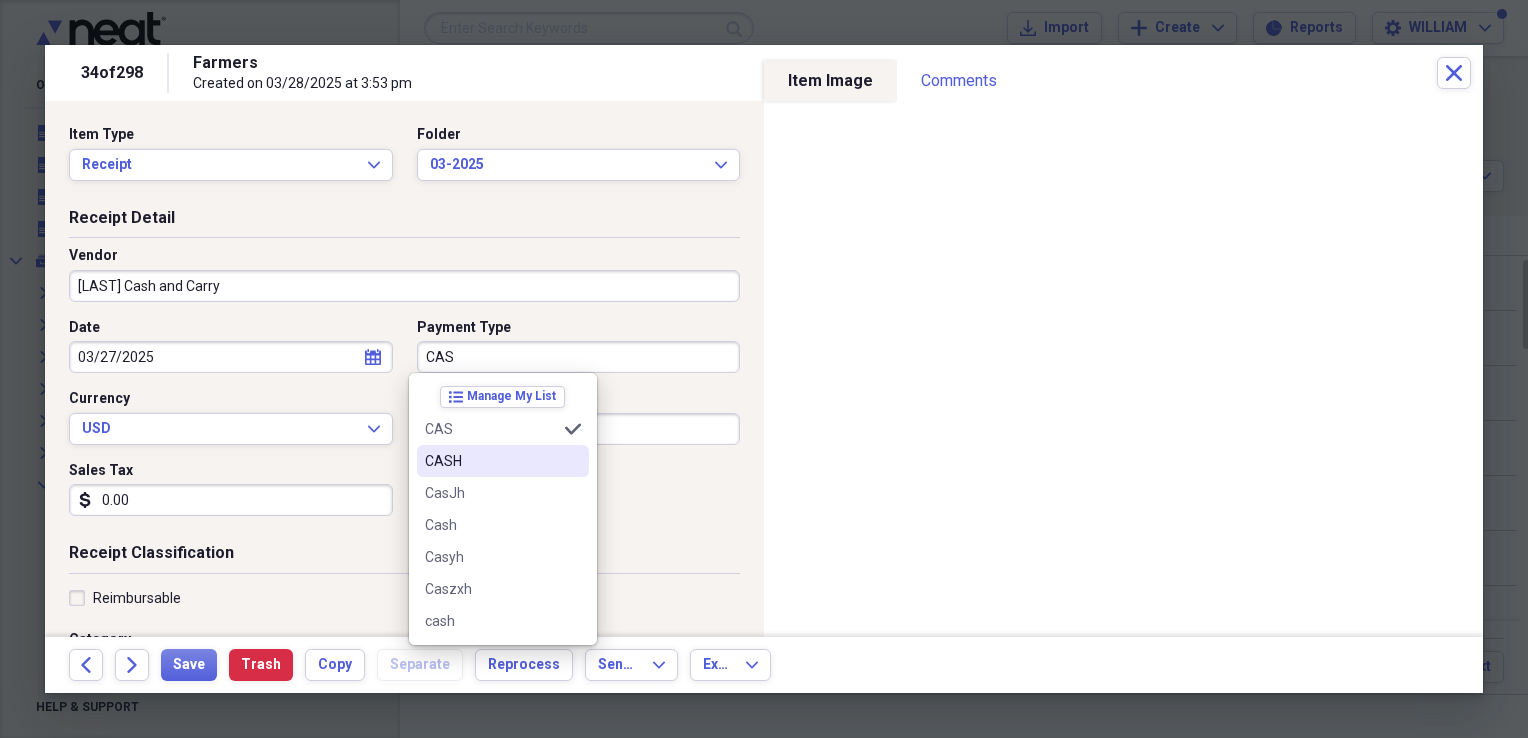 click on "CASH" at bounding box center [491, 461] 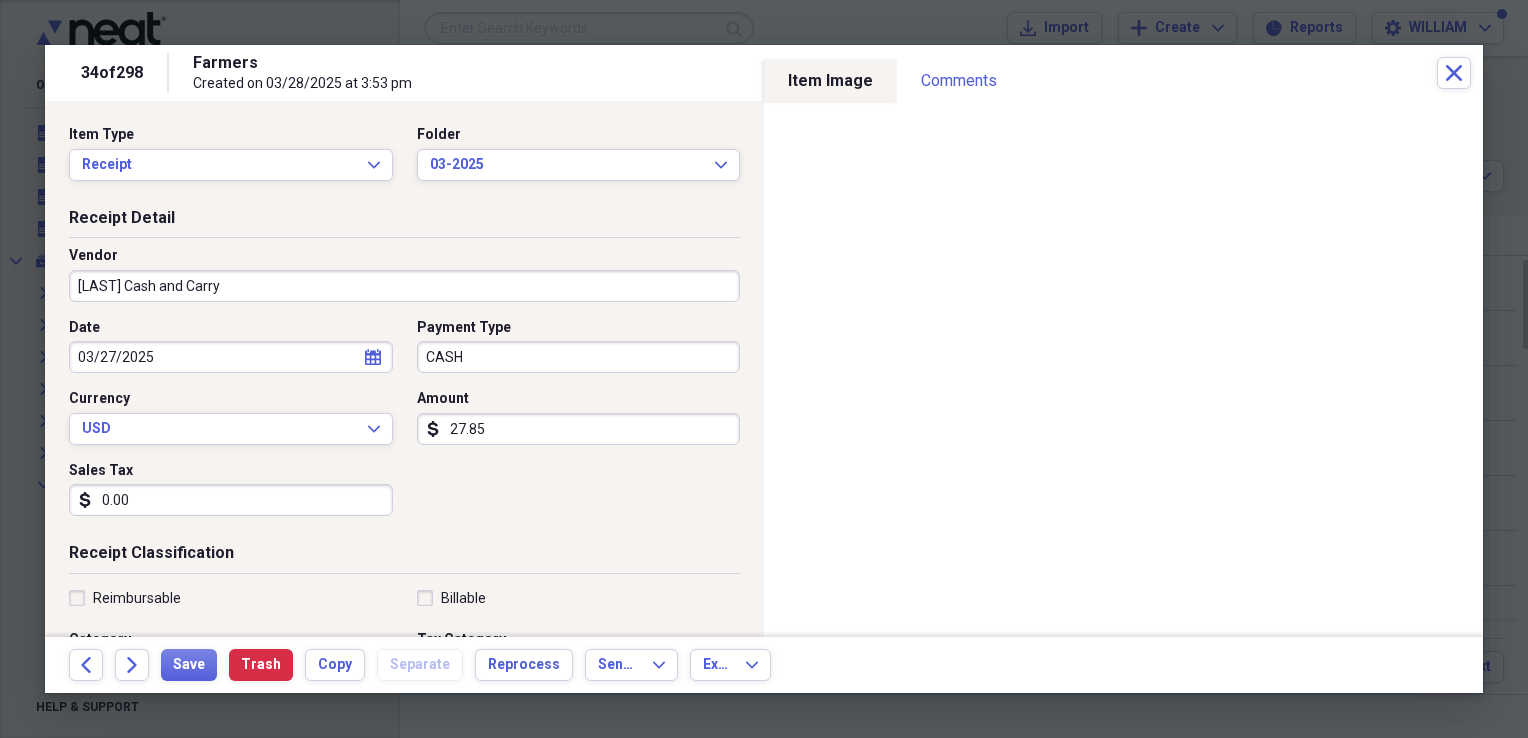 click on "Date [DATE] calendar Calendar Payment Type CASH Currency USD Expand Amount dollar-sign 27.85 Sales Tax dollar-sign 0.00" at bounding box center (404, 425) 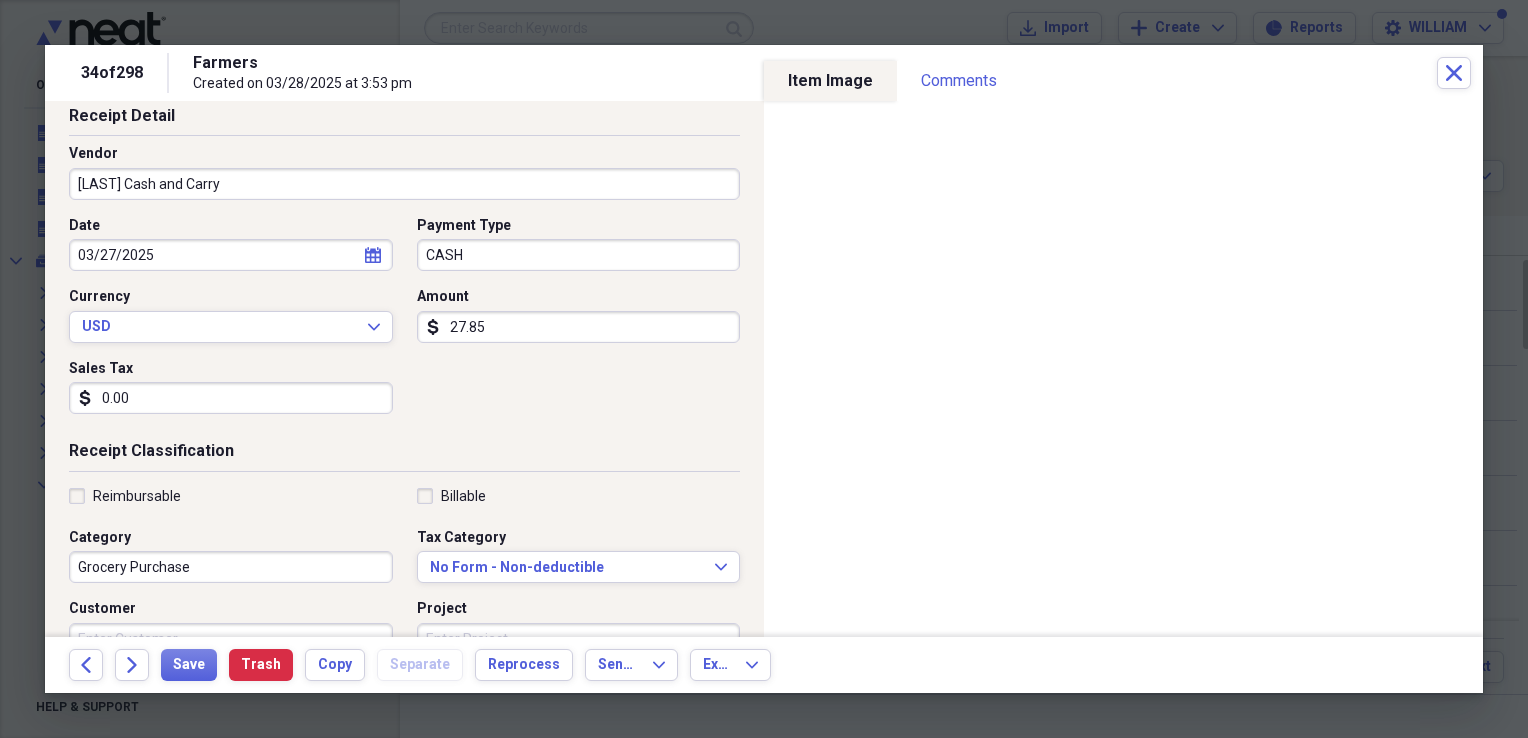 scroll, scrollTop: 103, scrollLeft: 0, axis: vertical 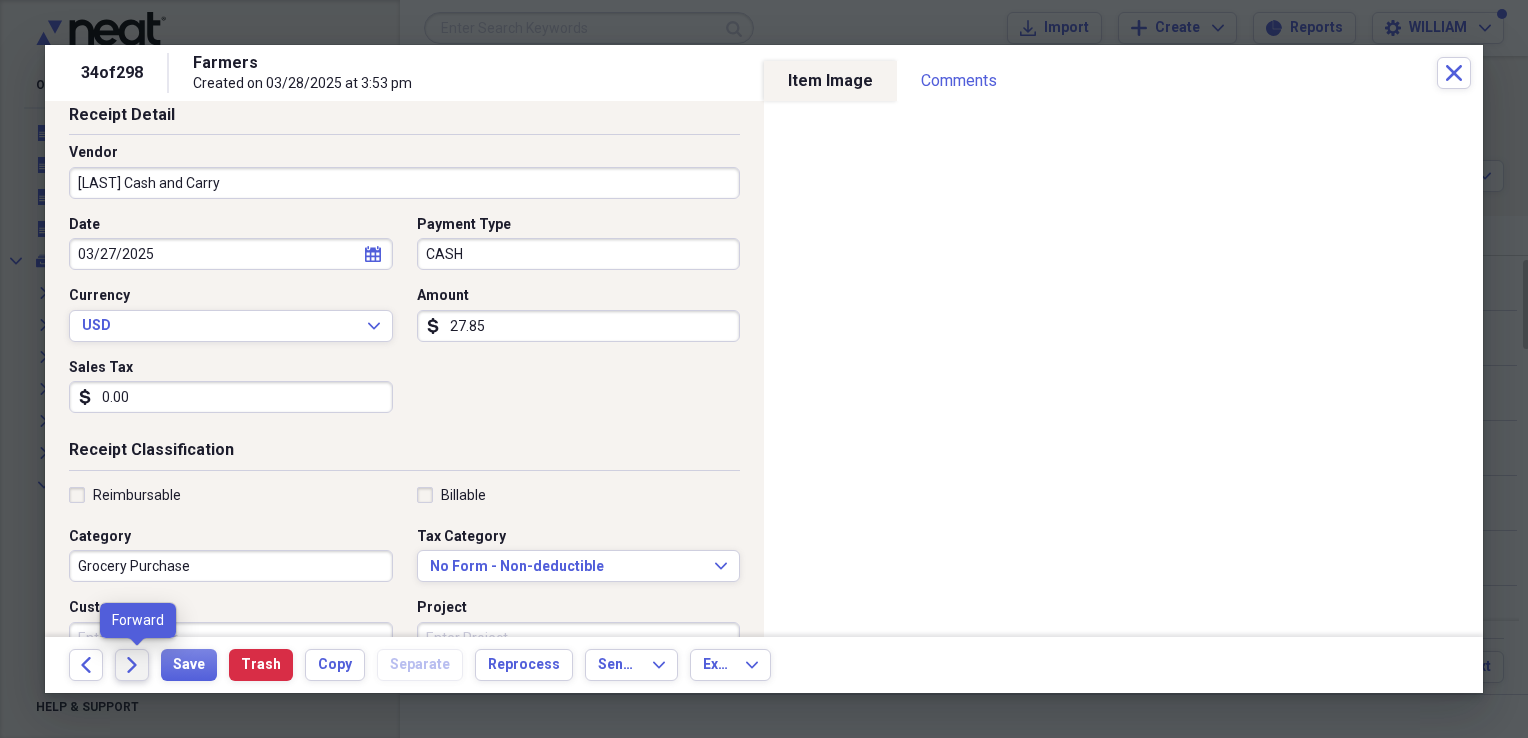 click on "Forward" 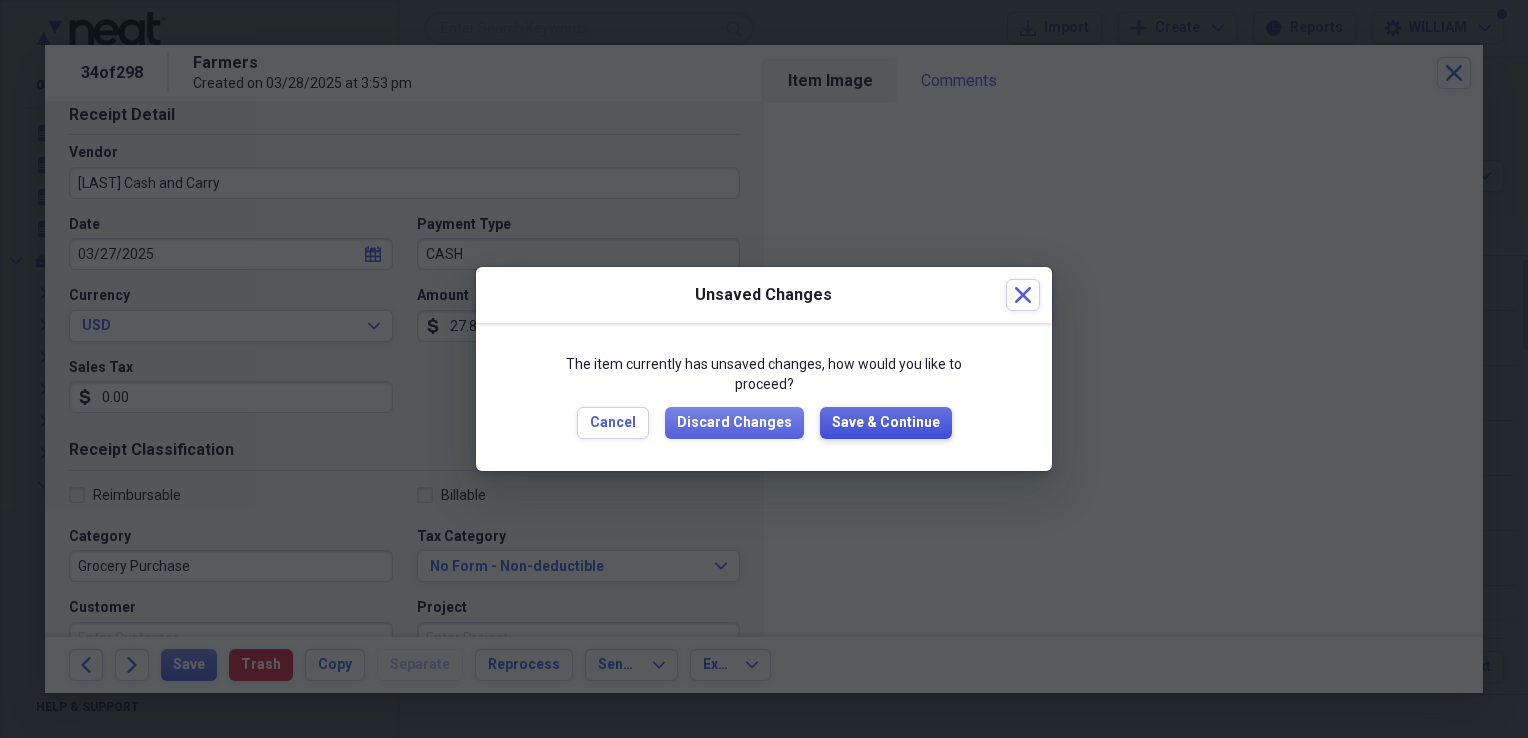 click on "Save & Continue" at bounding box center (886, 423) 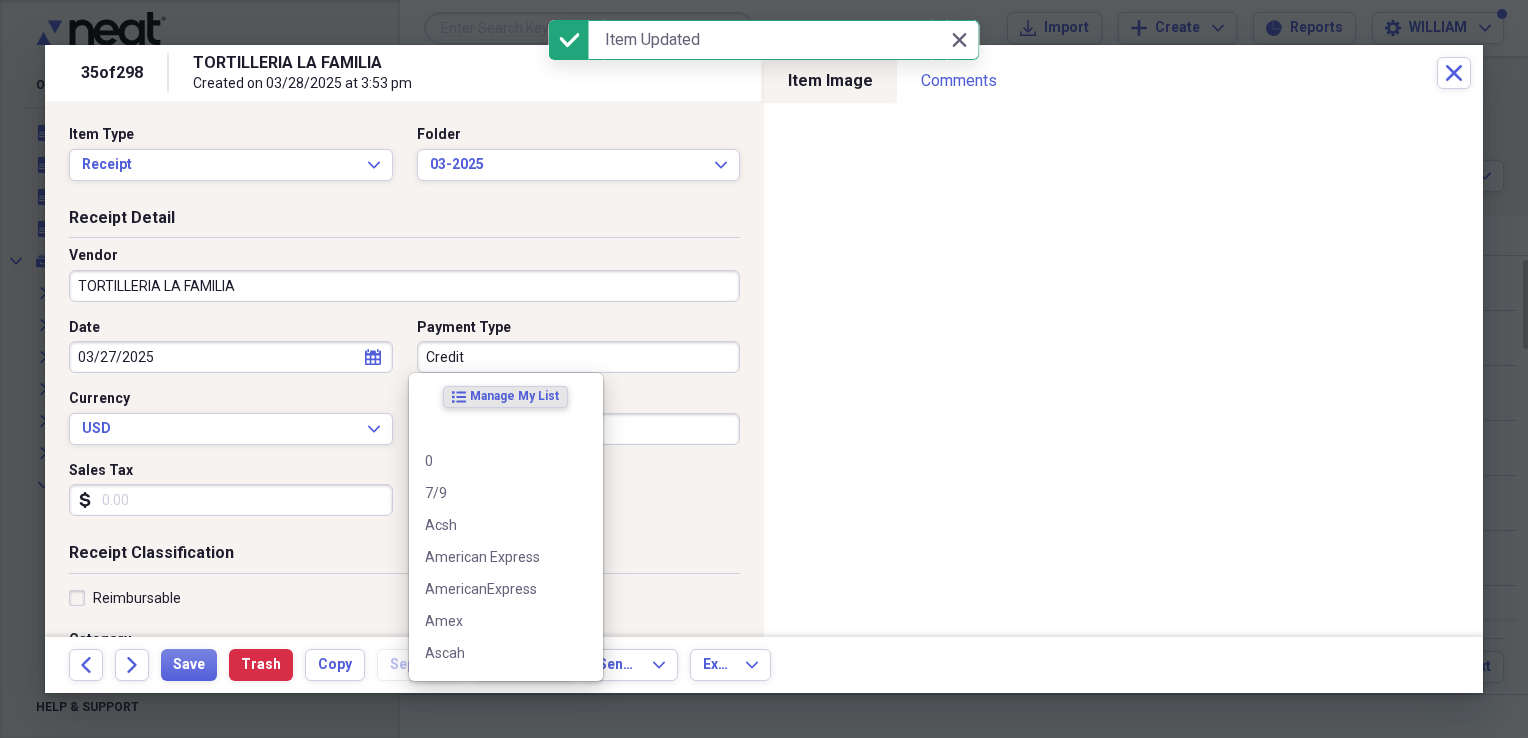 click on "Credit" at bounding box center (579, 357) 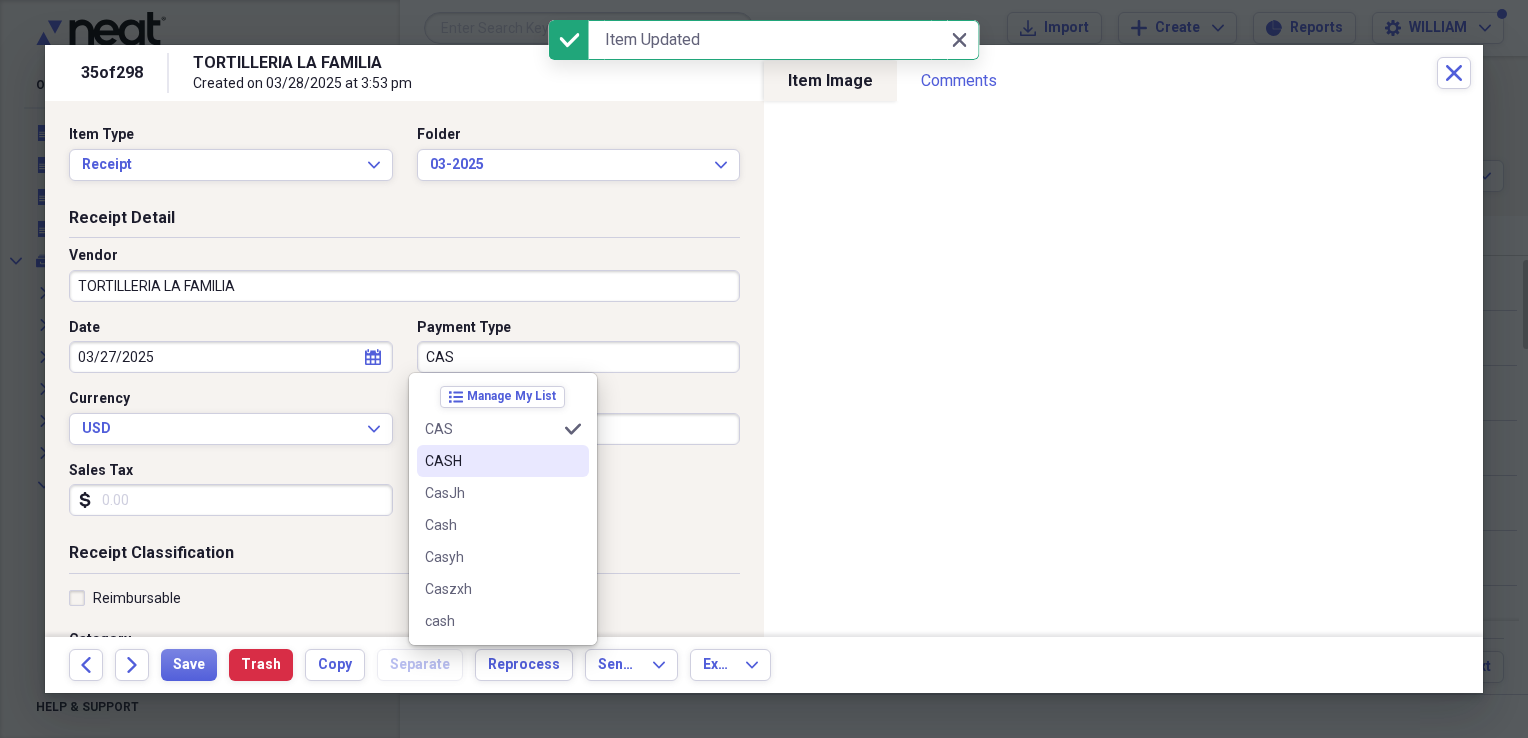 click on "CASH" at bounding box center (491, 461) 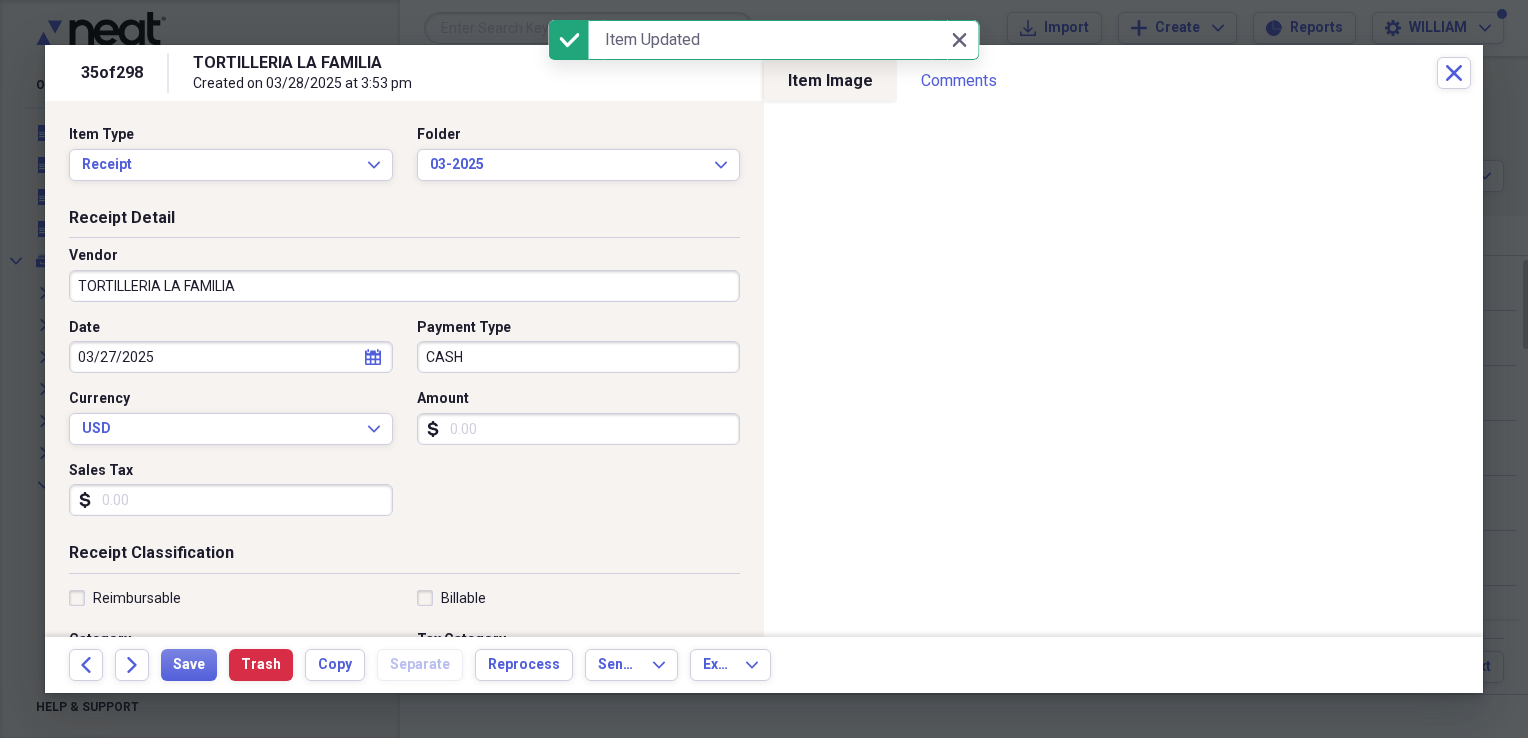click on "Sales Tax" at bounding box center [231, 500] 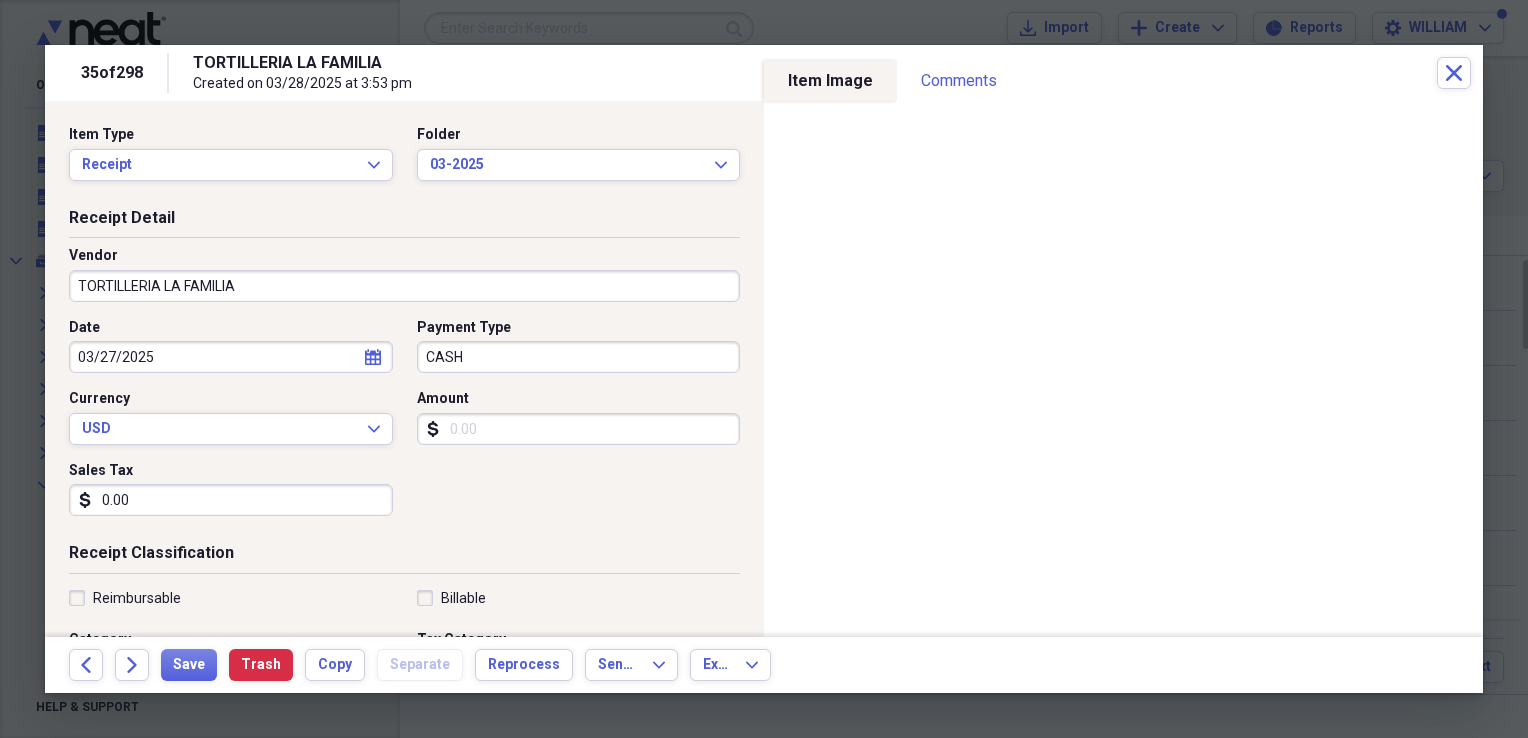 drag, startPoint x: 586, startPoint y: 502, endPoint x: 587, endPoint y: 428, distance: 74.00676 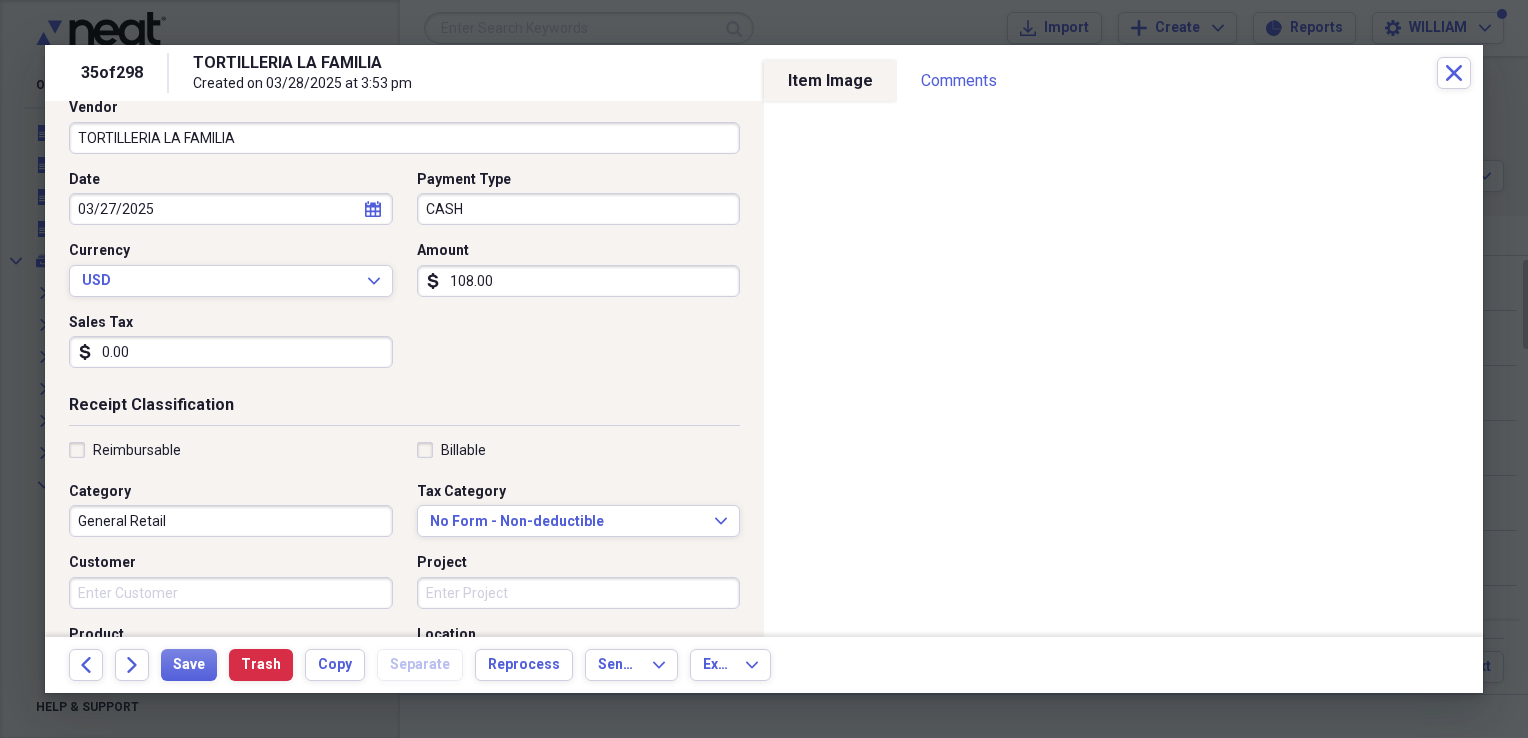 scroll, scrollTop: 156, scrollLeft: 0, axis: vertical 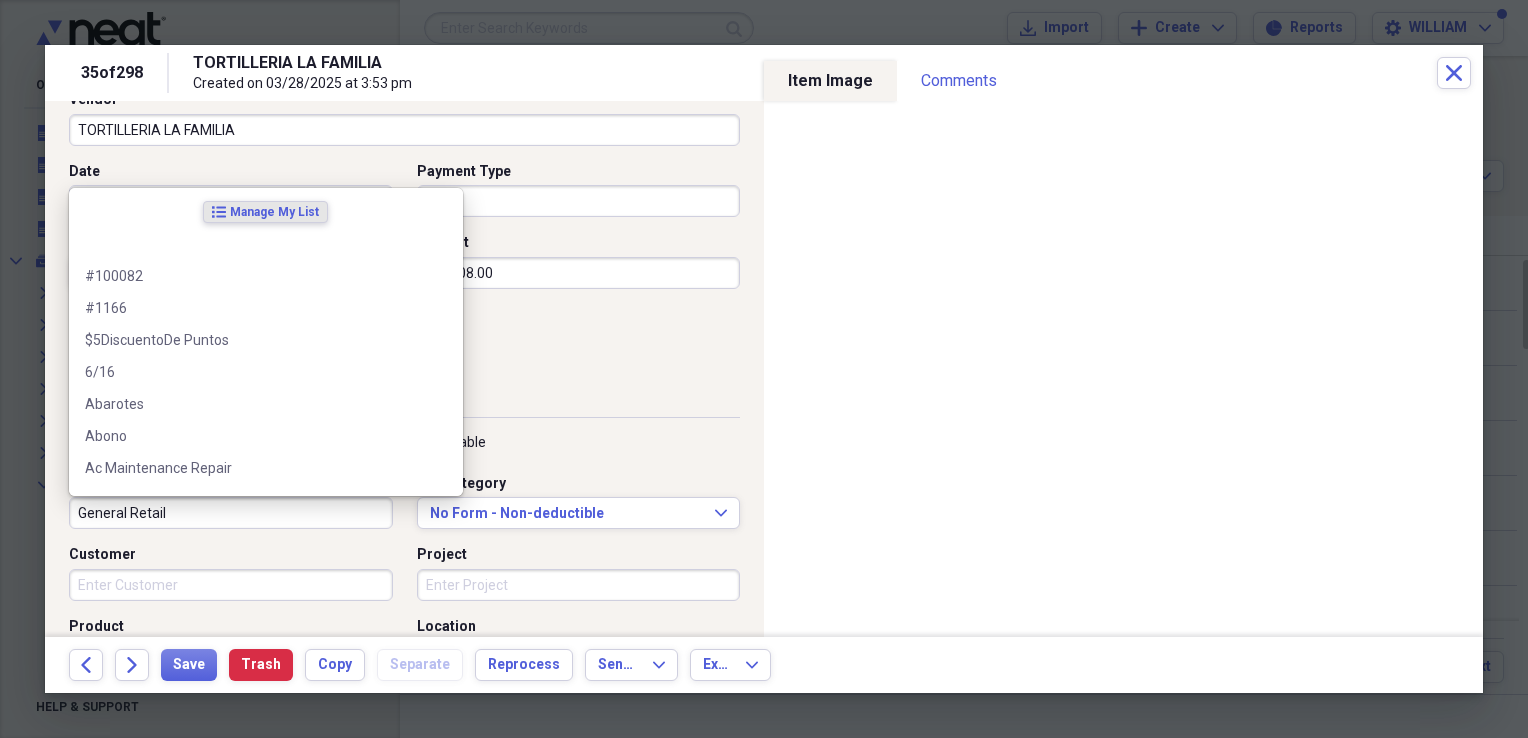 click on "General Retail" at bounding box center (231, 513) 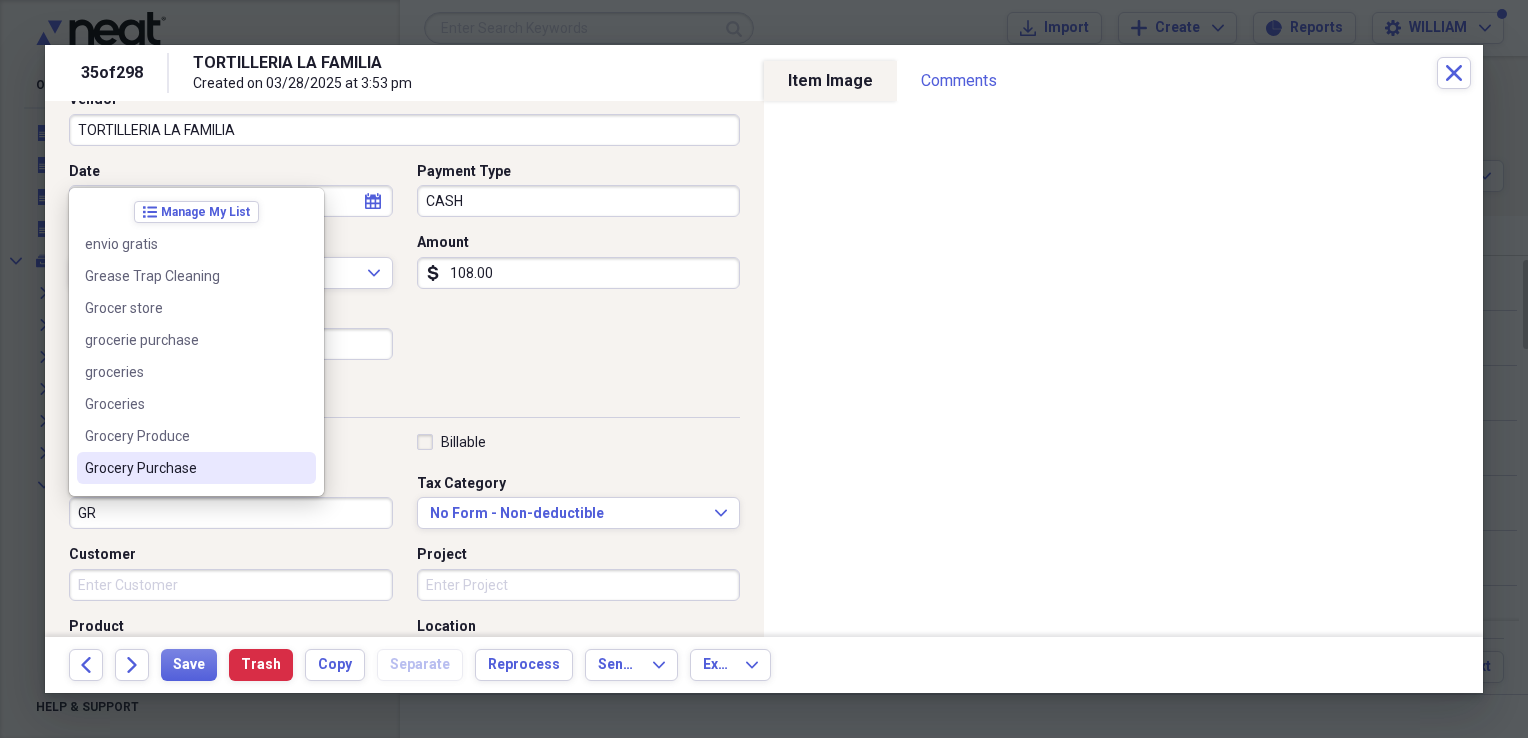 click on "Grocery Purchase" at bounding box center (184, 468) 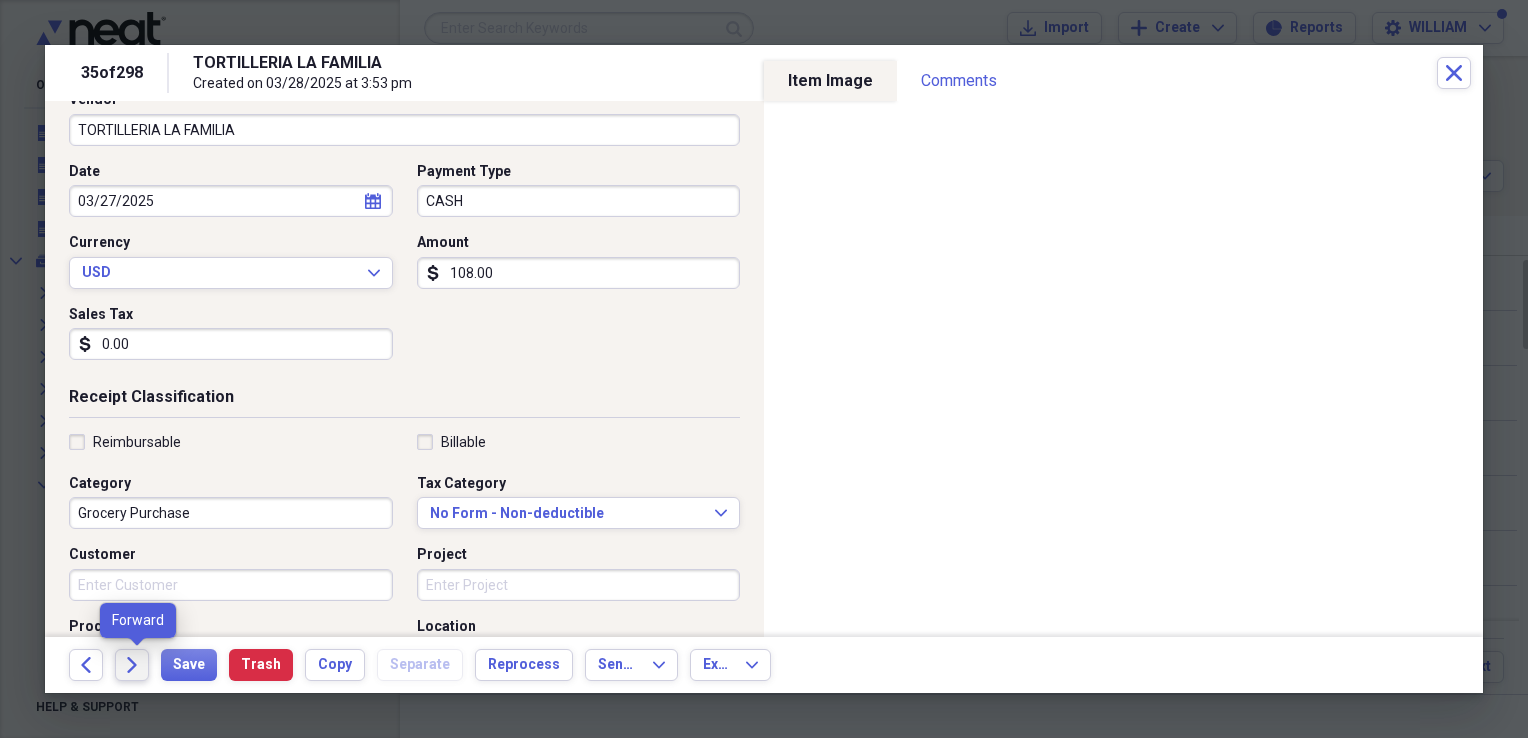 click 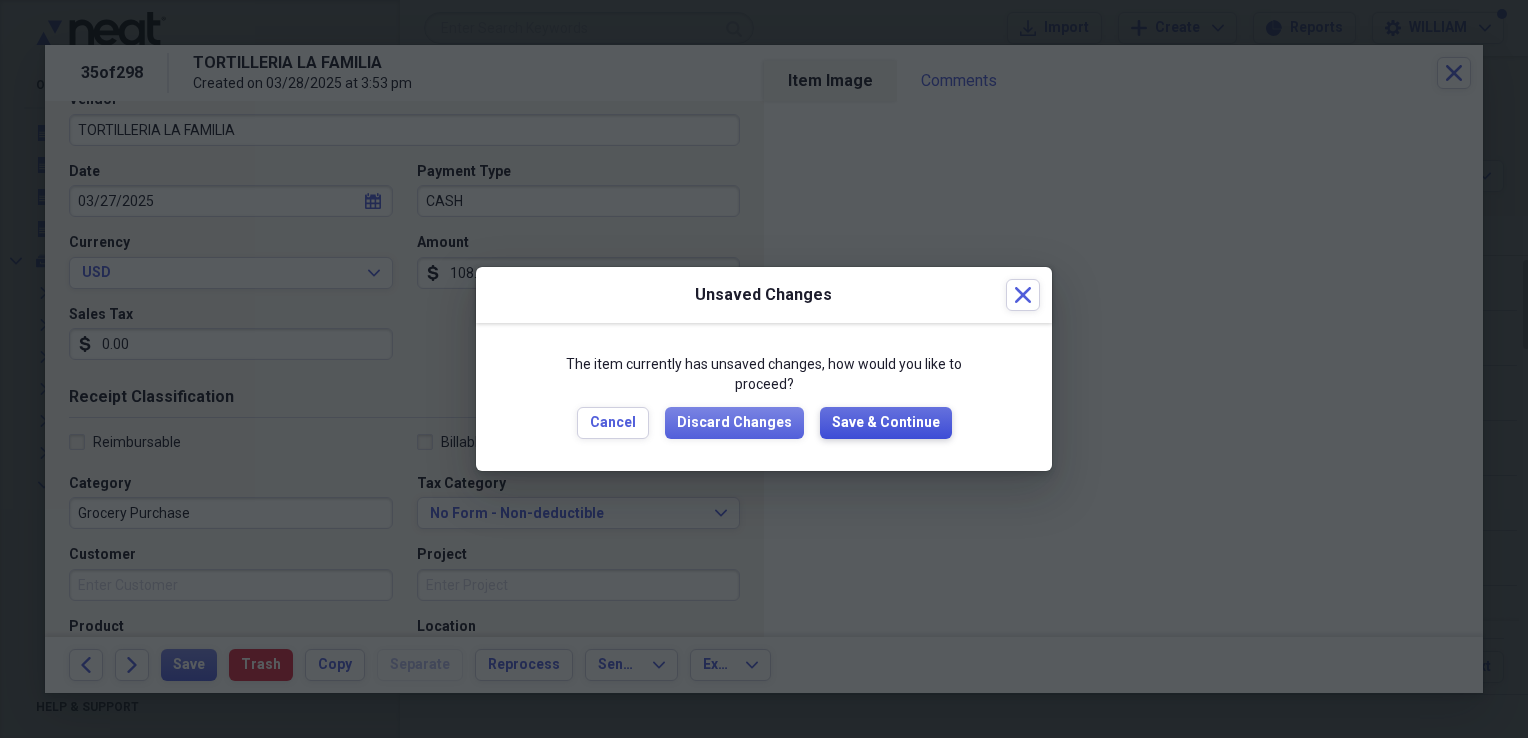 click on "Save & Continue" at bounding box center (886, 423) 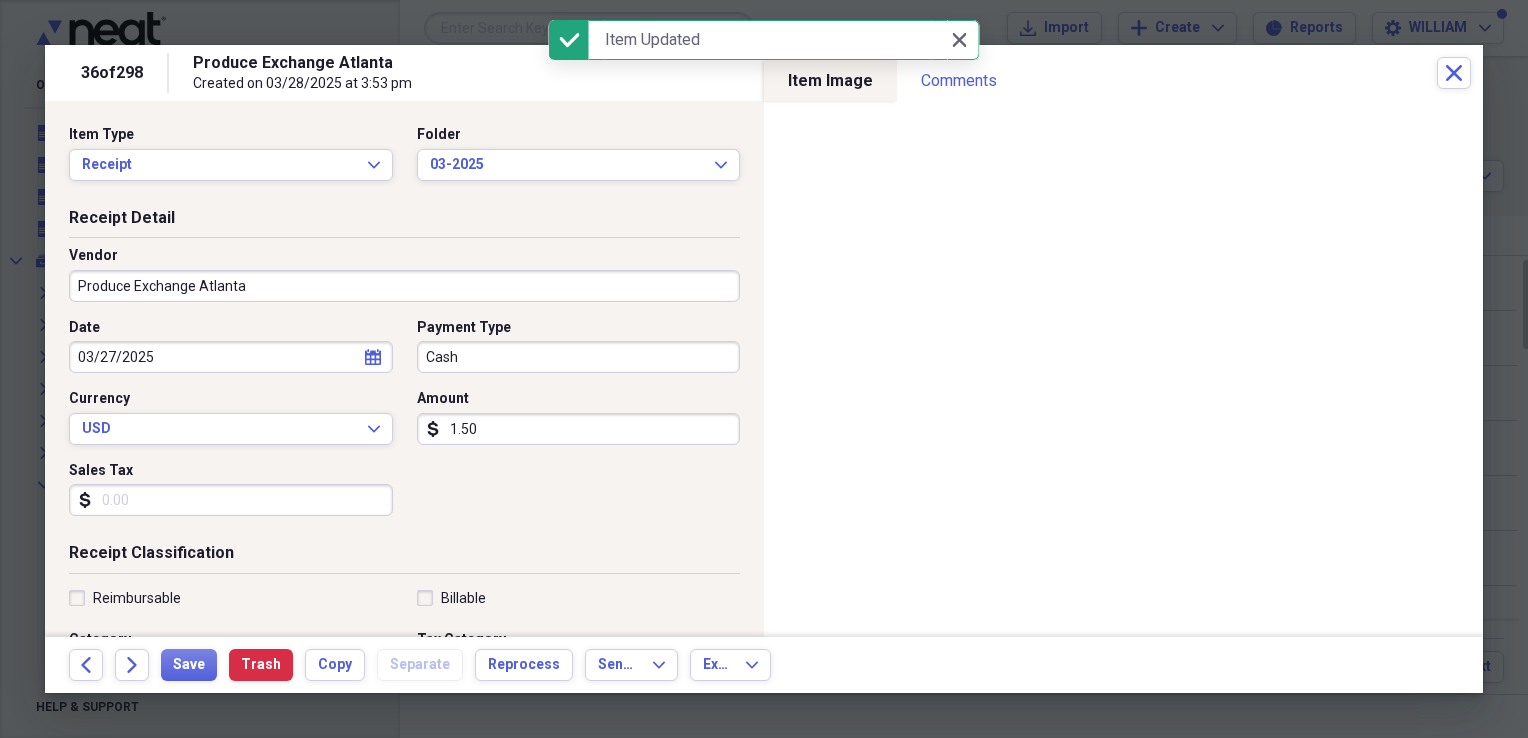 click on "Sales Tax" at bounding box center (231, 500) 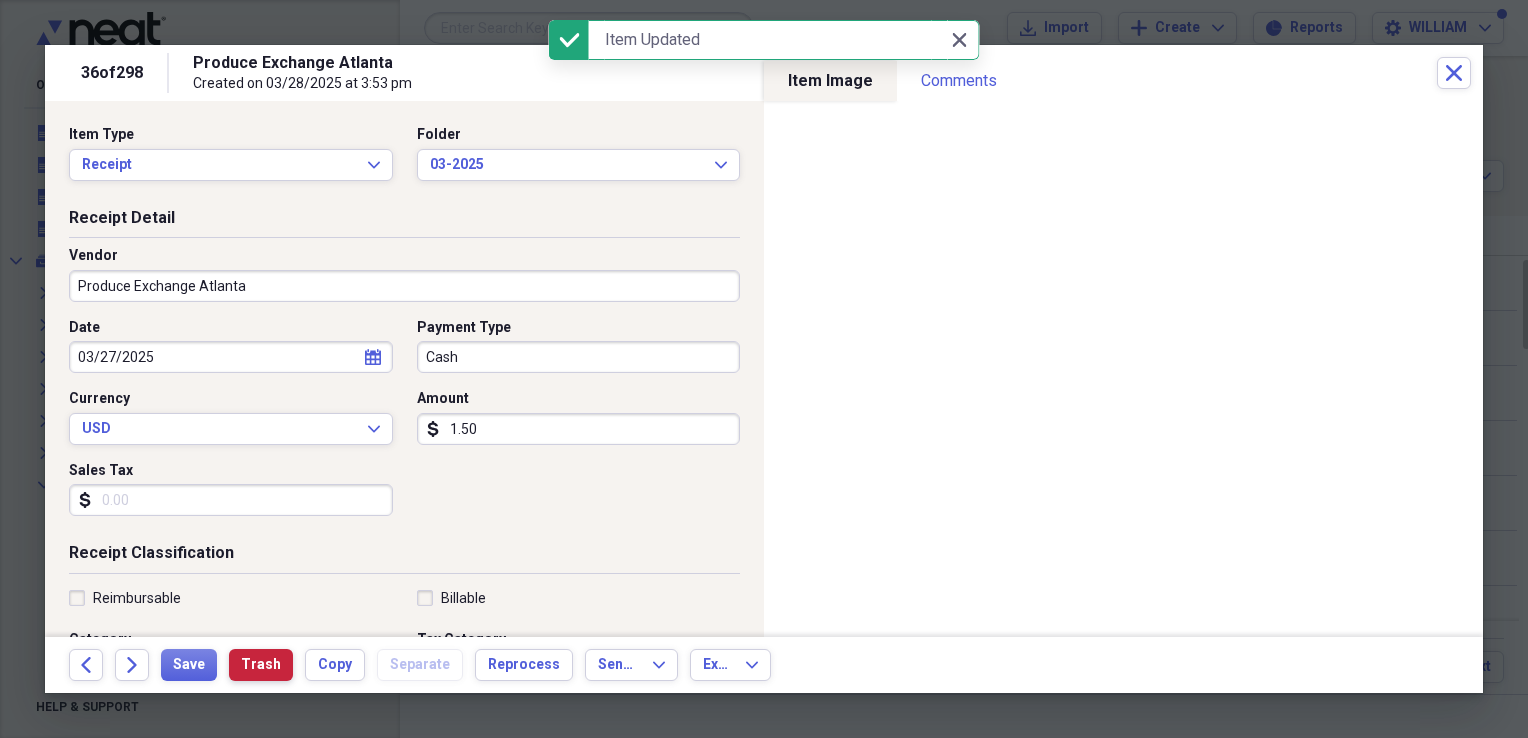 click on "Trash" at bounding box center [261, 665] 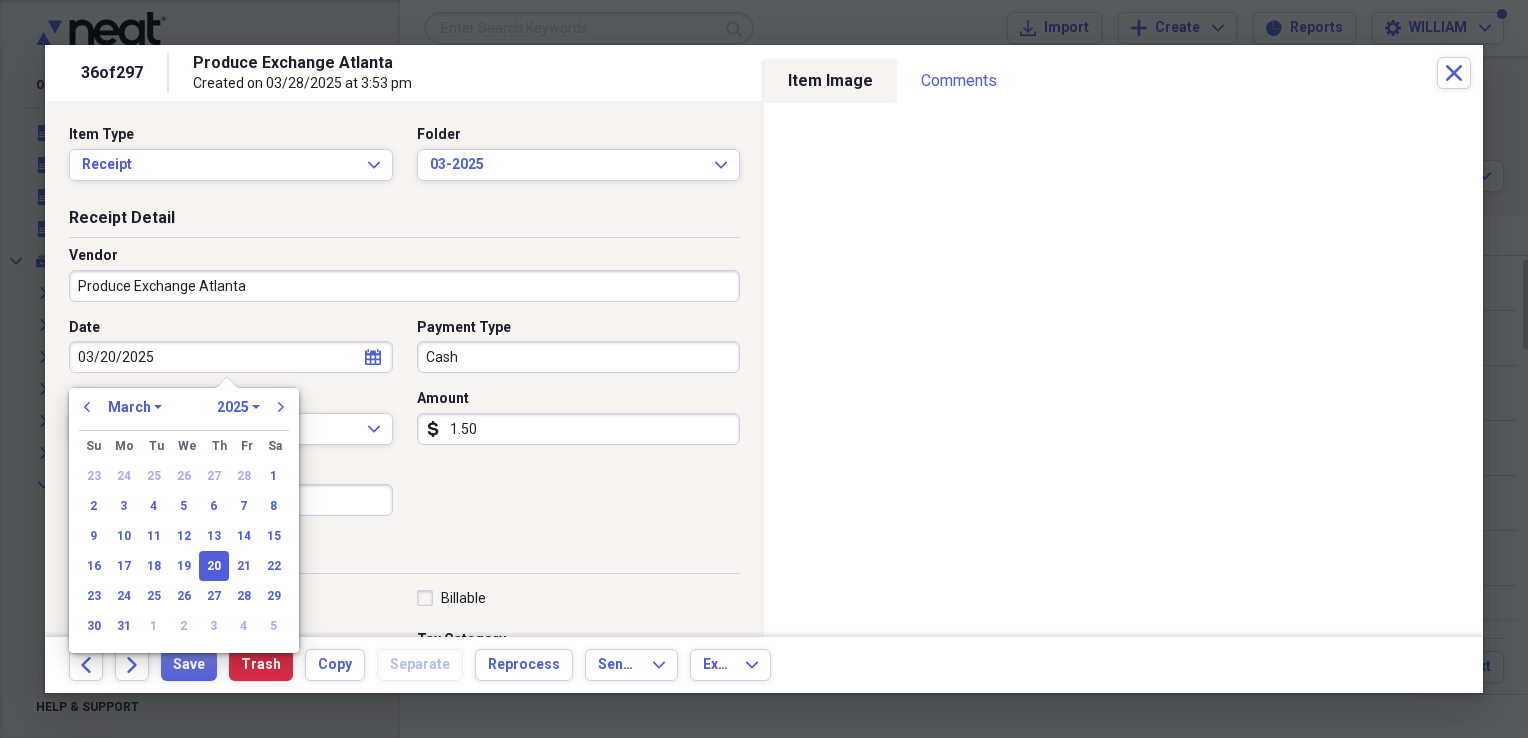 click on "03/20/2025" at bounding box center (231, 357) 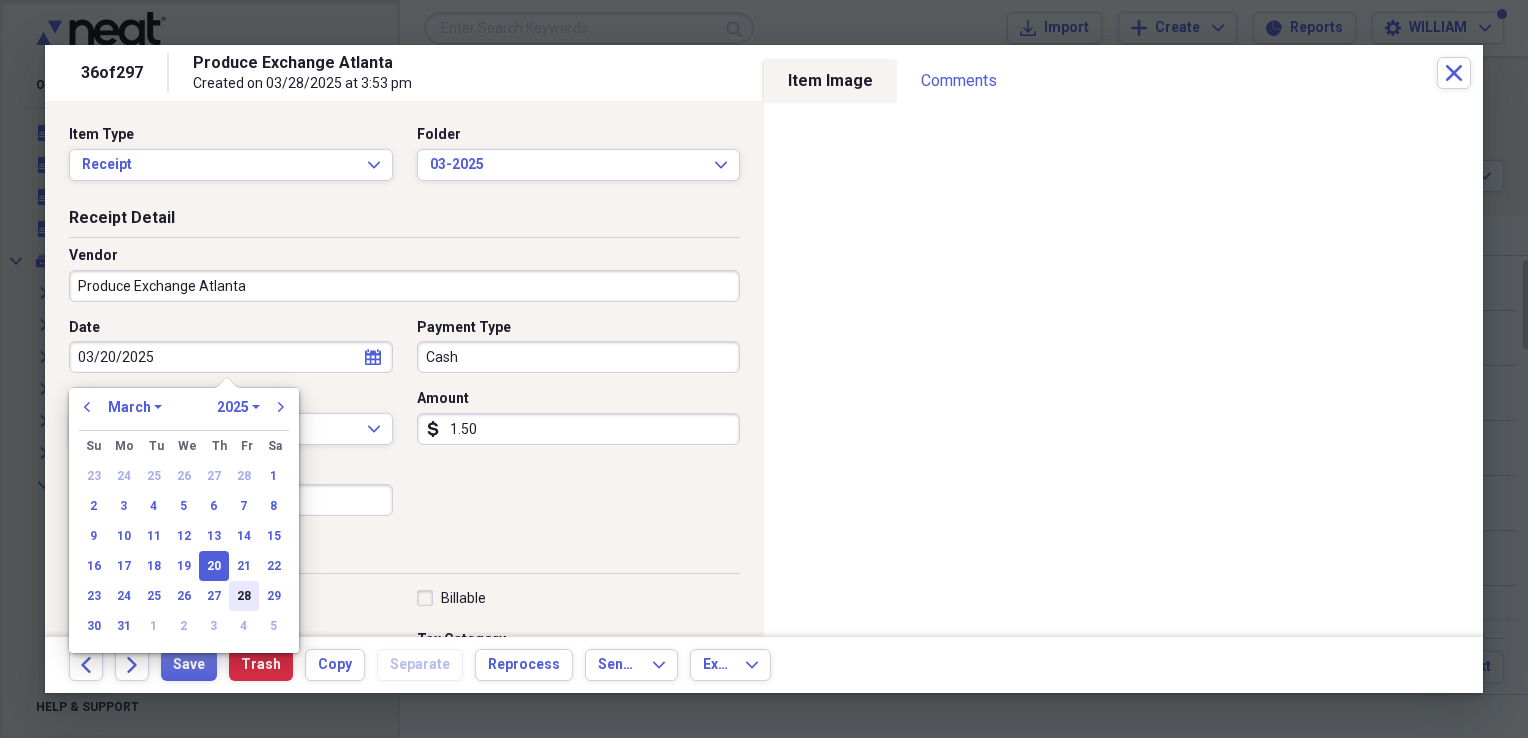 click on "28" at bounding box center (244, 596) 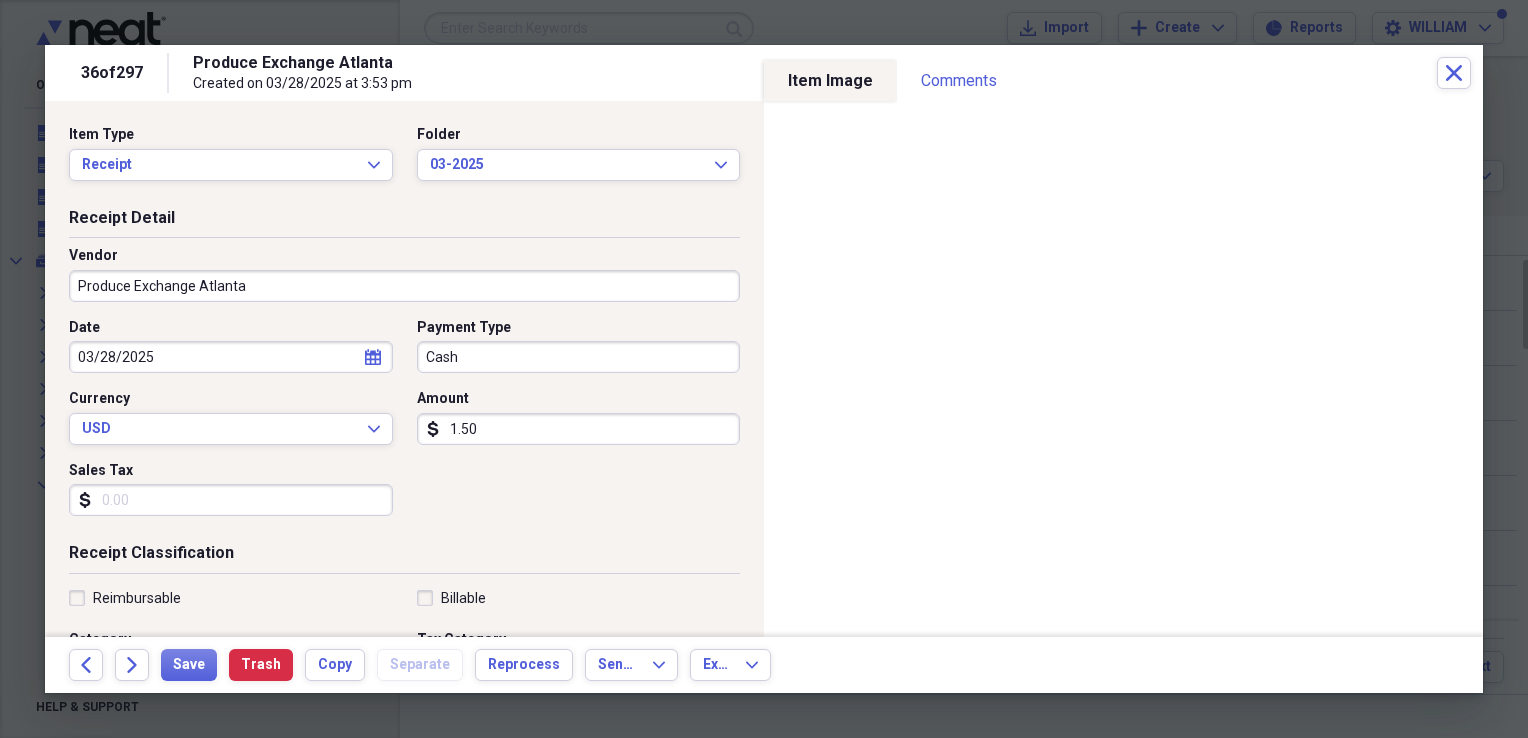 click on "Sales Tax" at bounding box center [231, 500] 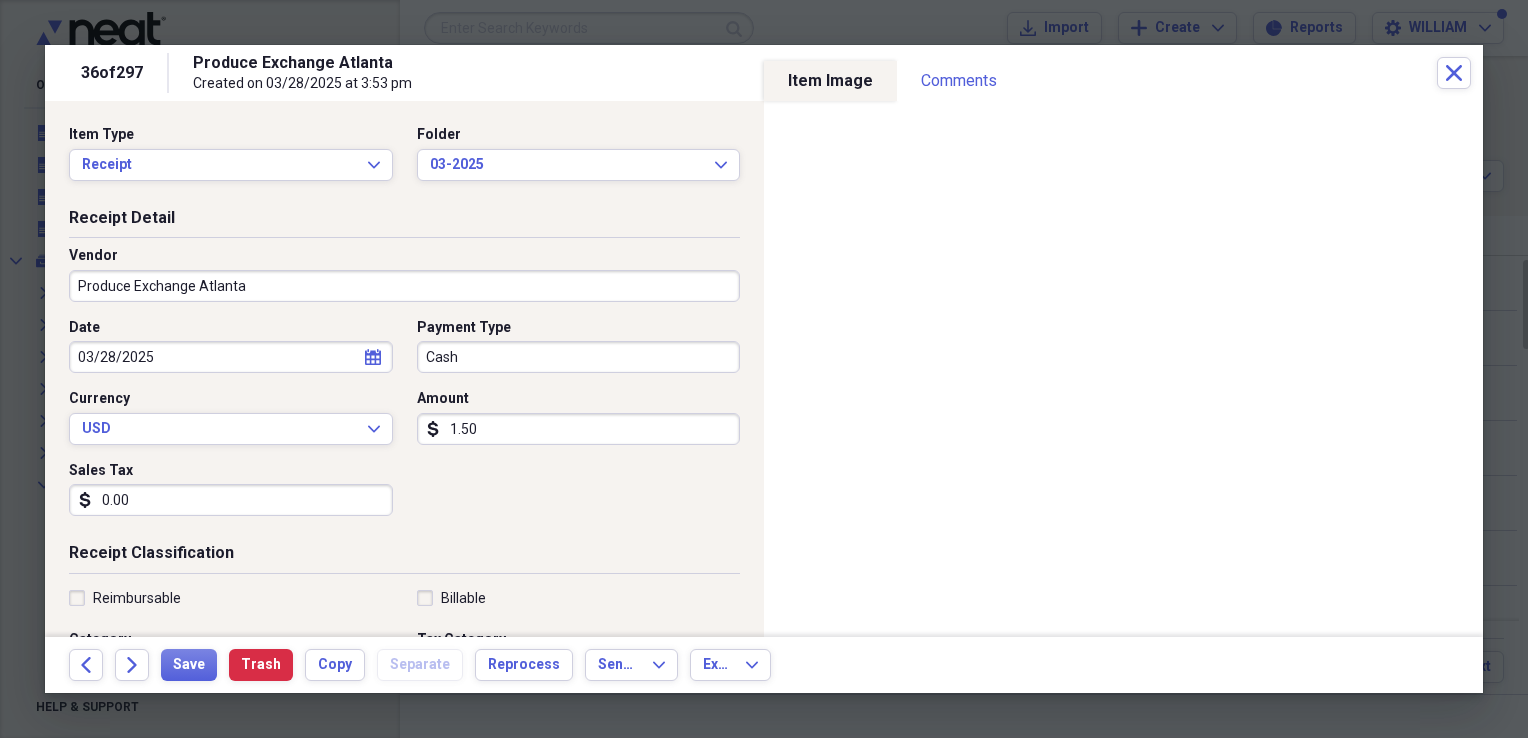 click on "1.50" at bounding box center [579, 429] 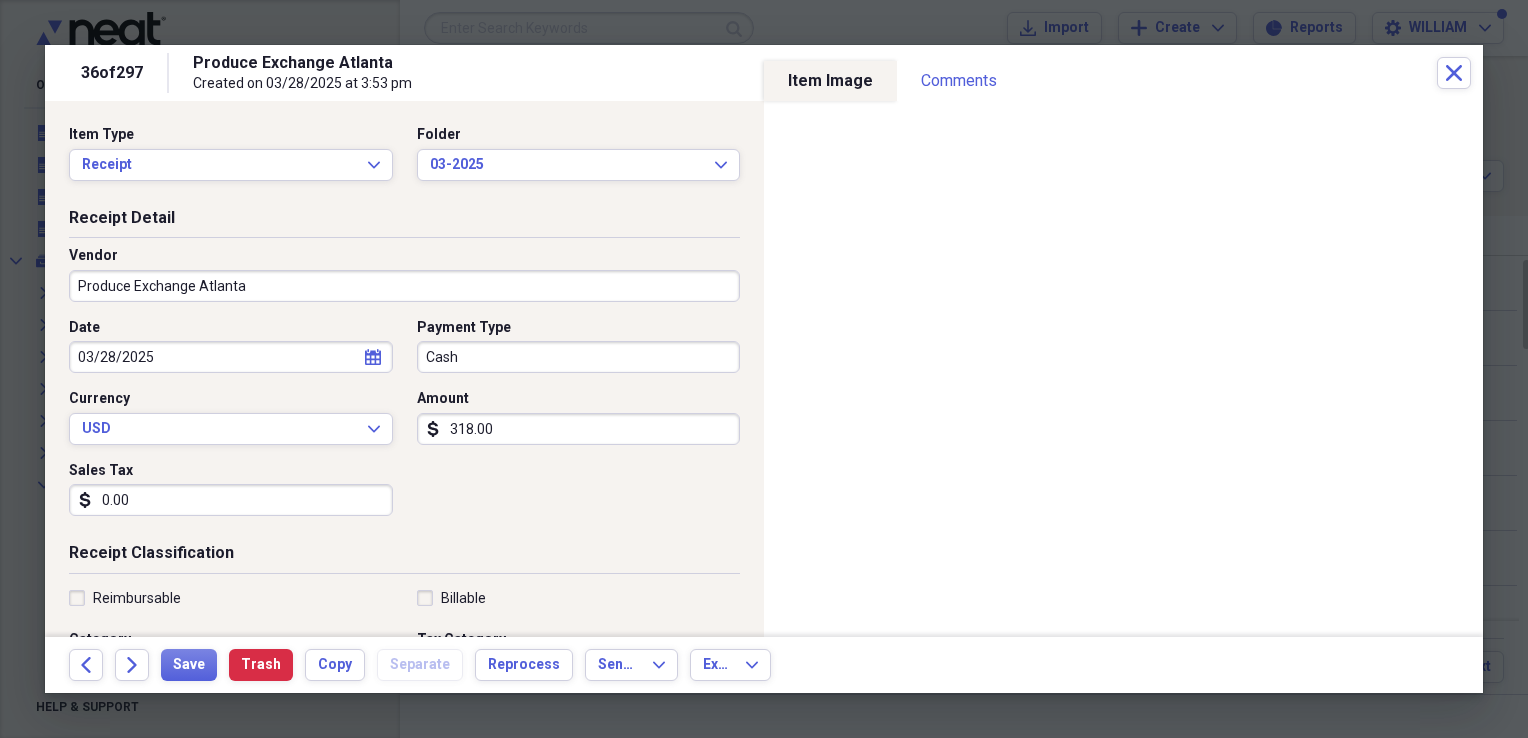 click on "Date 03/28/2025 calendar Calendar Payment Type Cash Currency USD Expand Amount dollar-sign 318.00 Sales Tax dollar-sign 0.00" at bounding box center (404, 425) 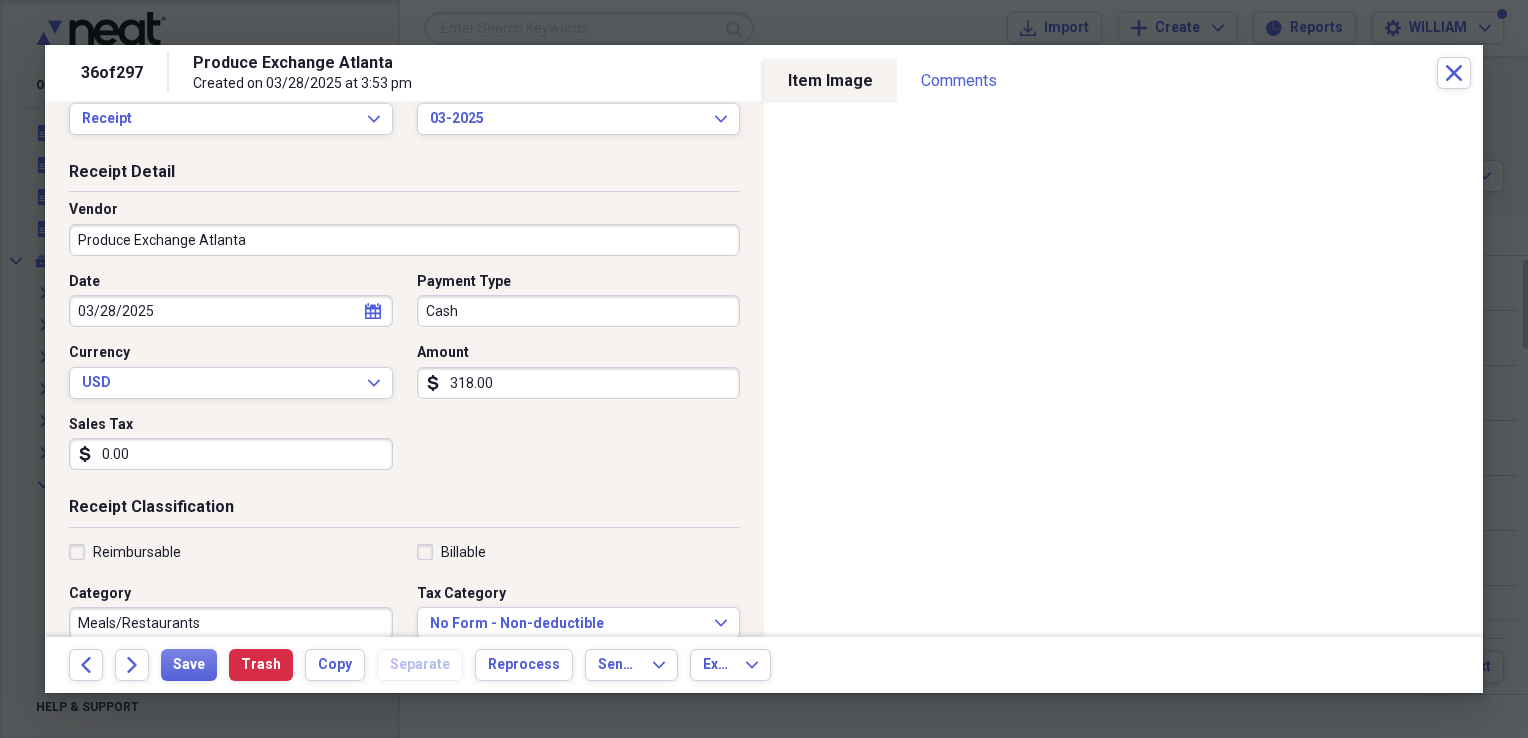 scroll, scrollTop: 54, scrollLeft: 0, axis: vertical 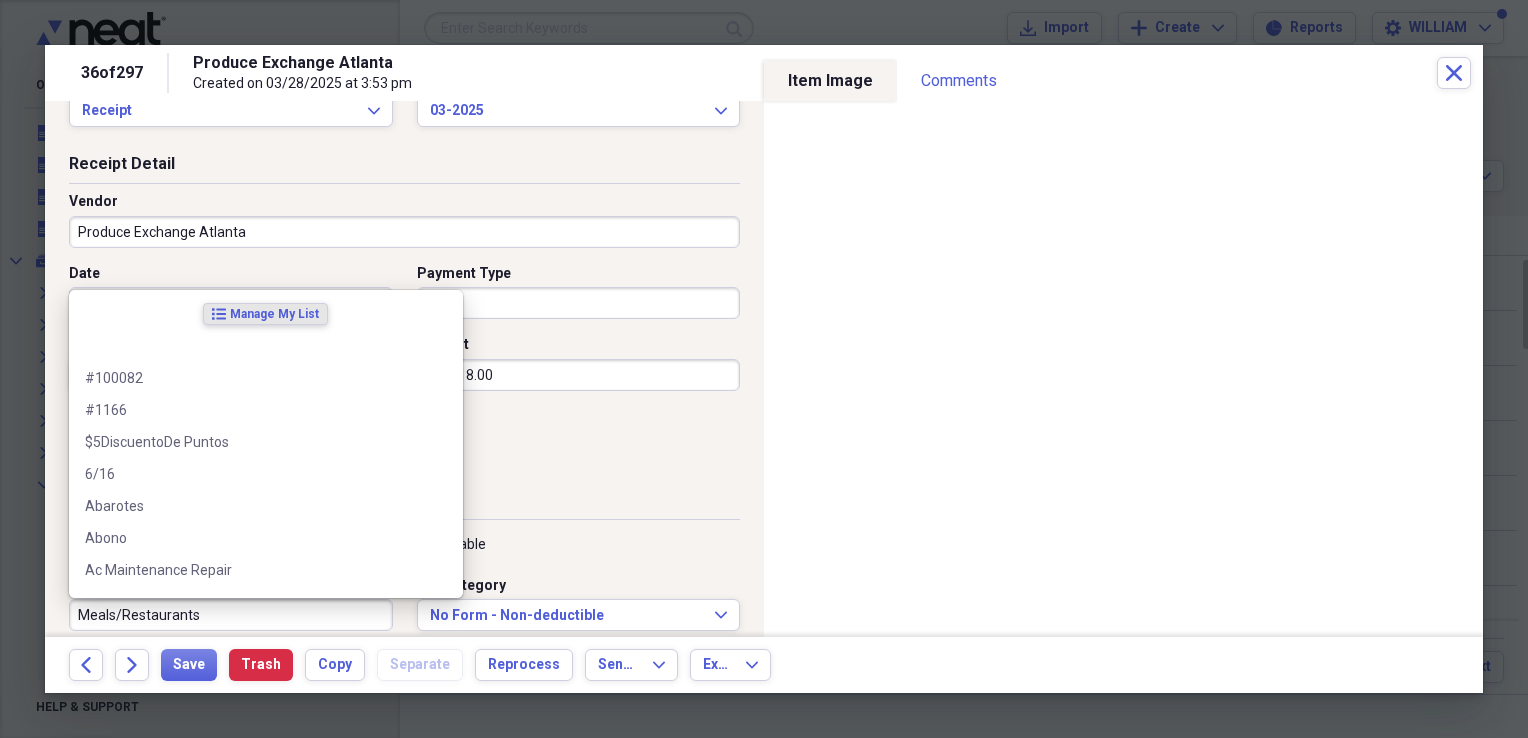 click on "Meals/Restaurants" at bounding box center [231, 615] 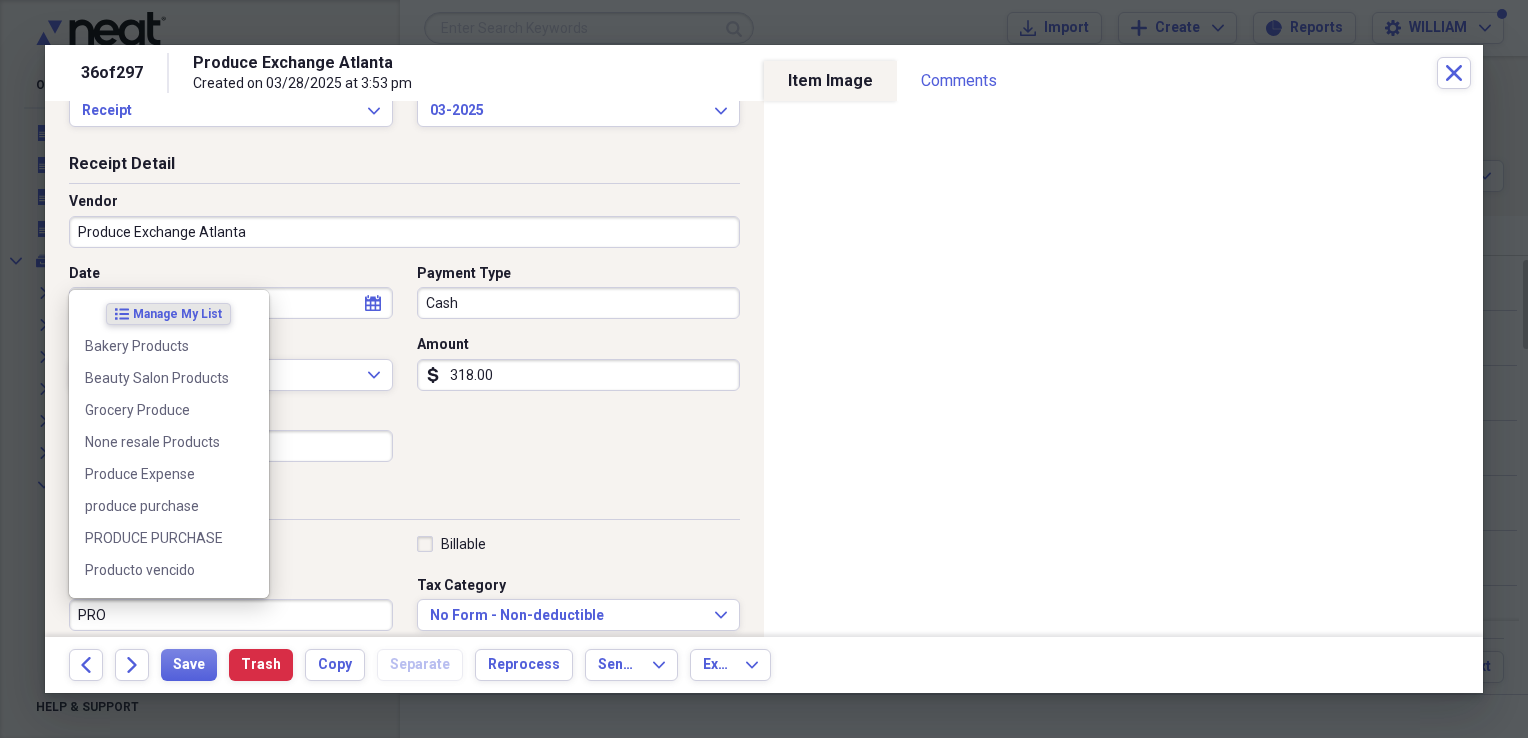 click on "PRODUCE PURCHASE" at bounding box center (157, 538) 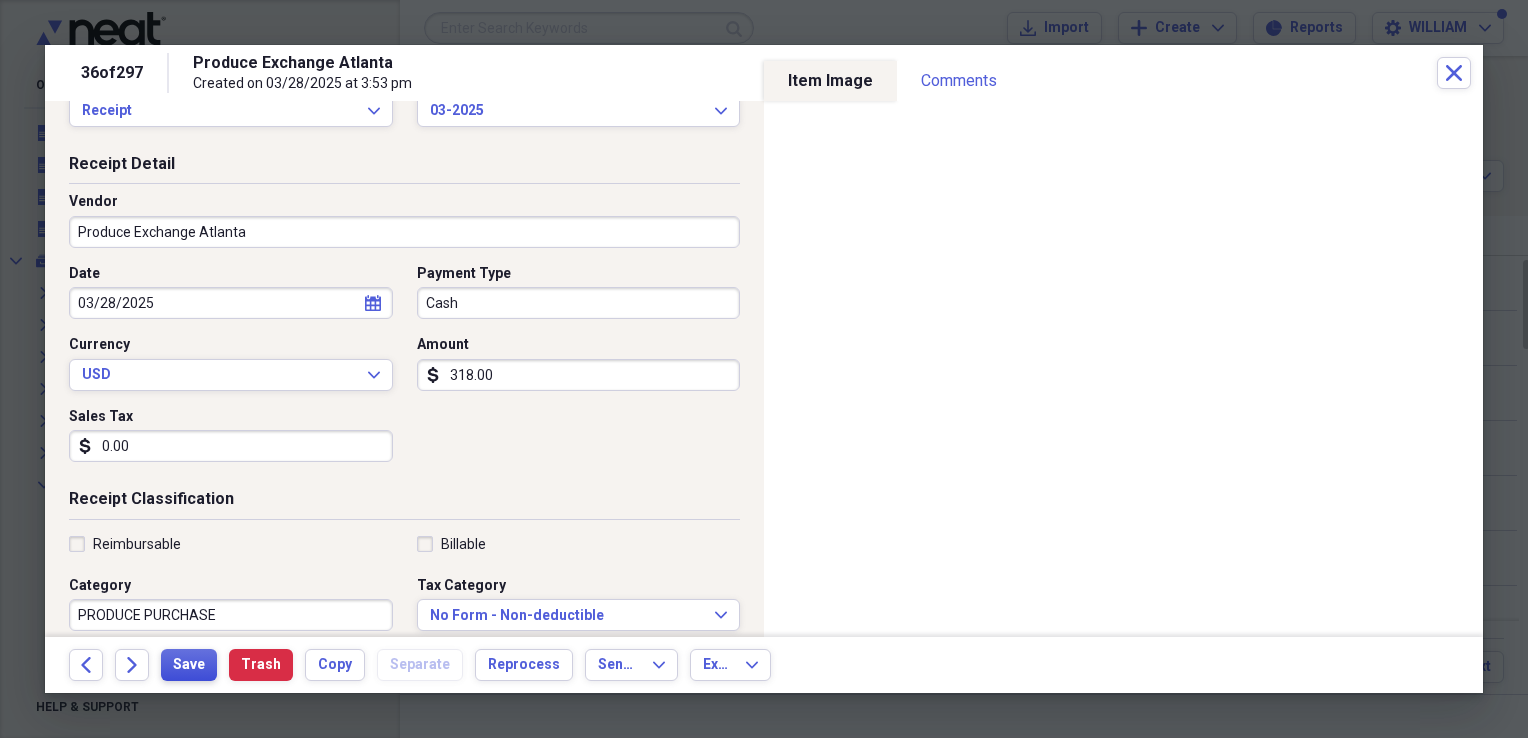 click on "Save" at bounding box center (189, 665) 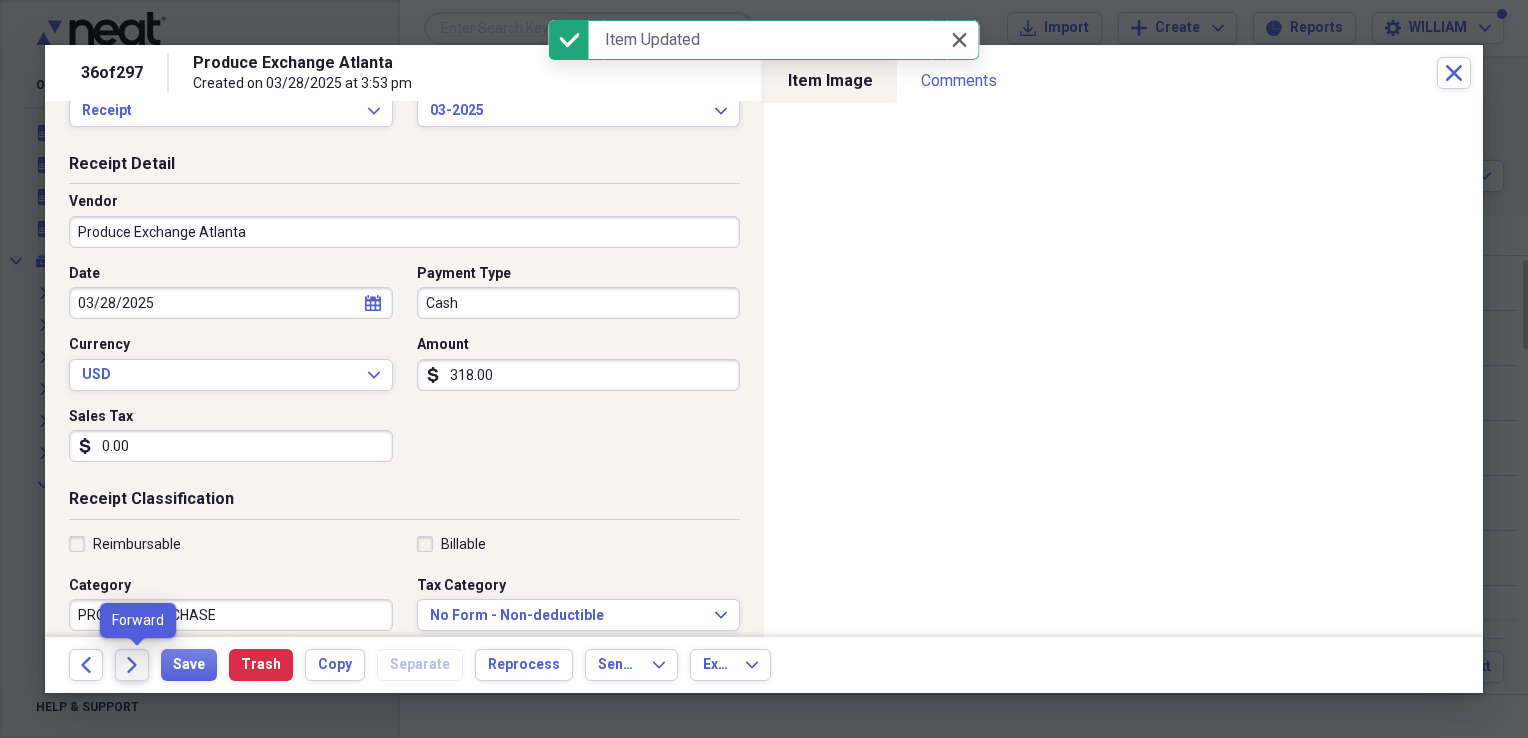 click on "Forward" at bounding box center [132, 665] 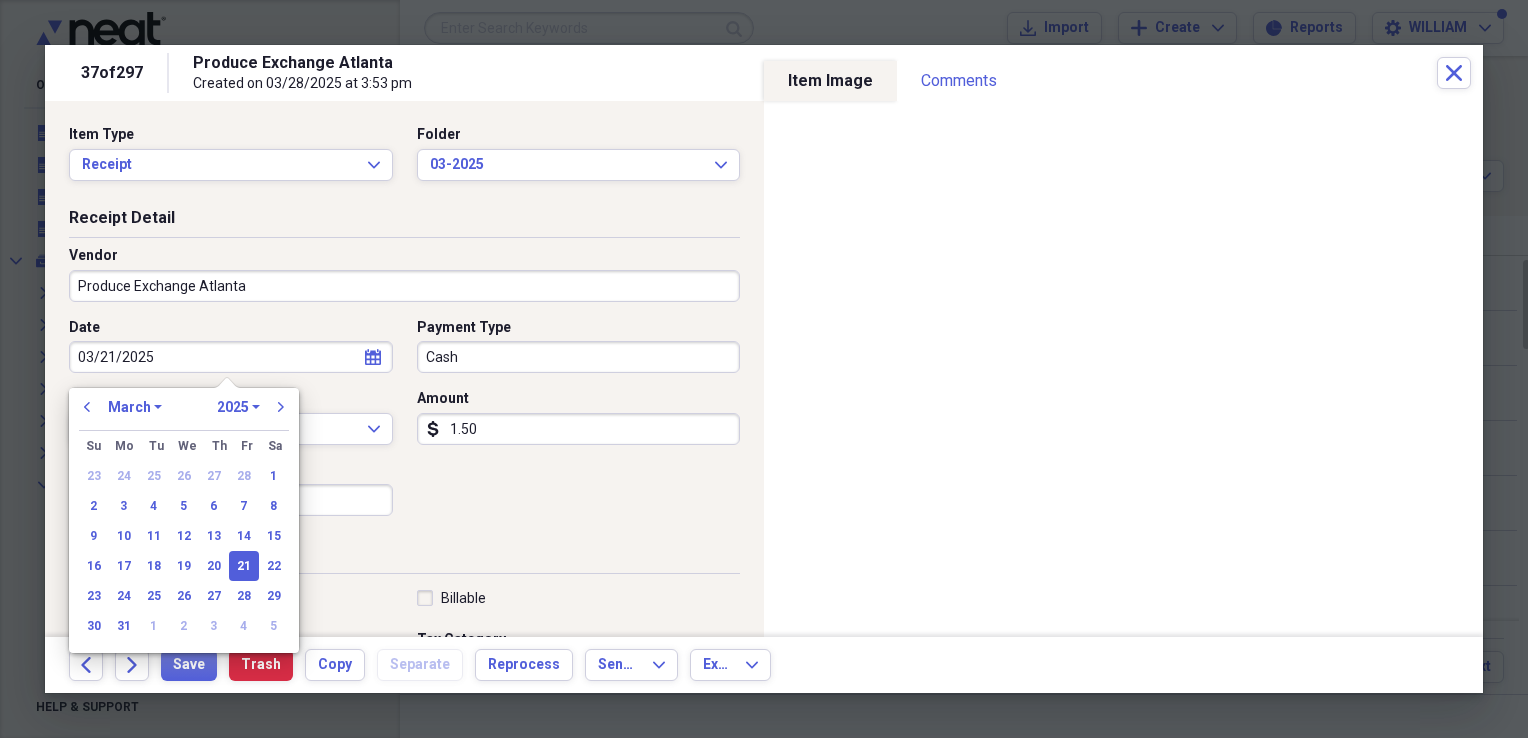 click on "03/21/2025" at bounding box center [231, 357] 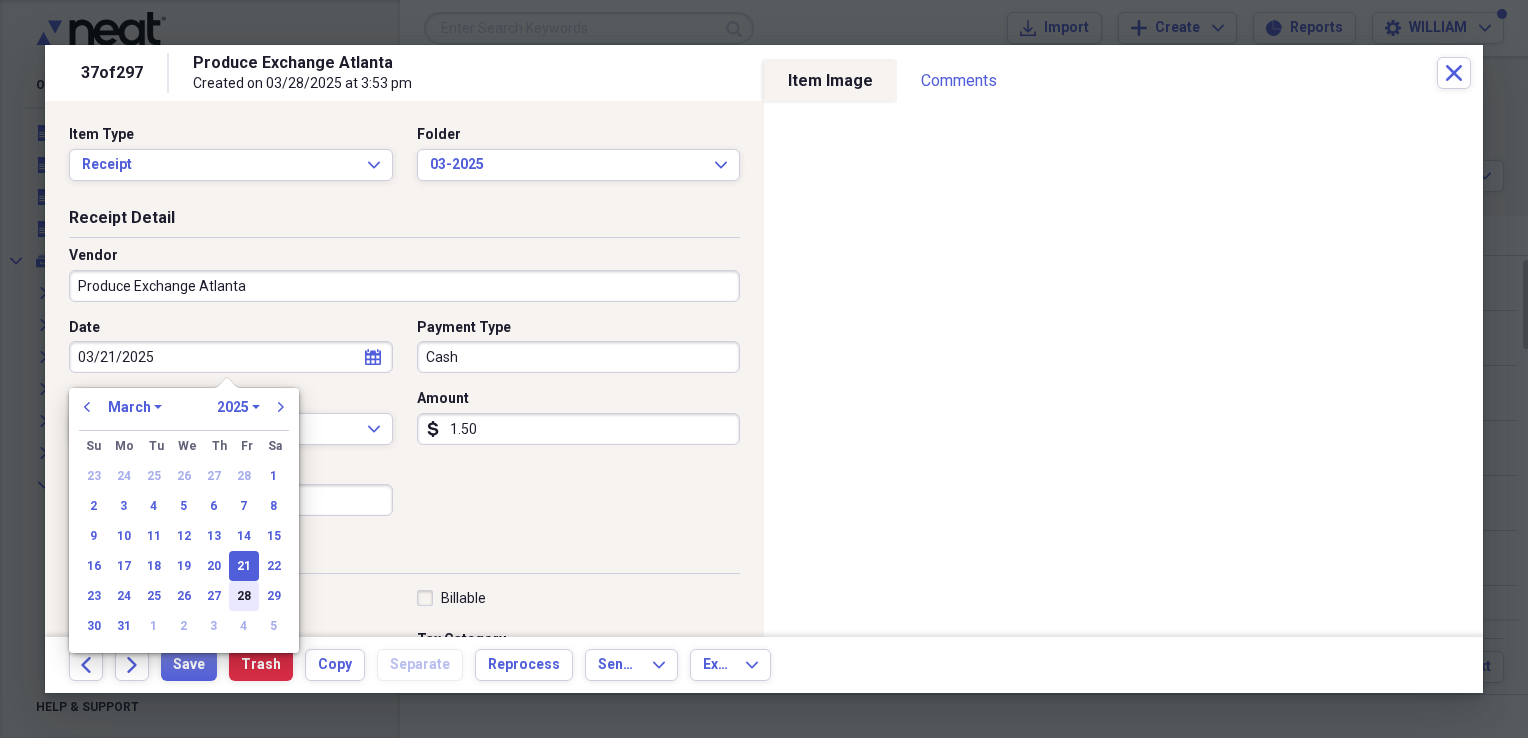 click on "28" at bounding box center [244, 596] 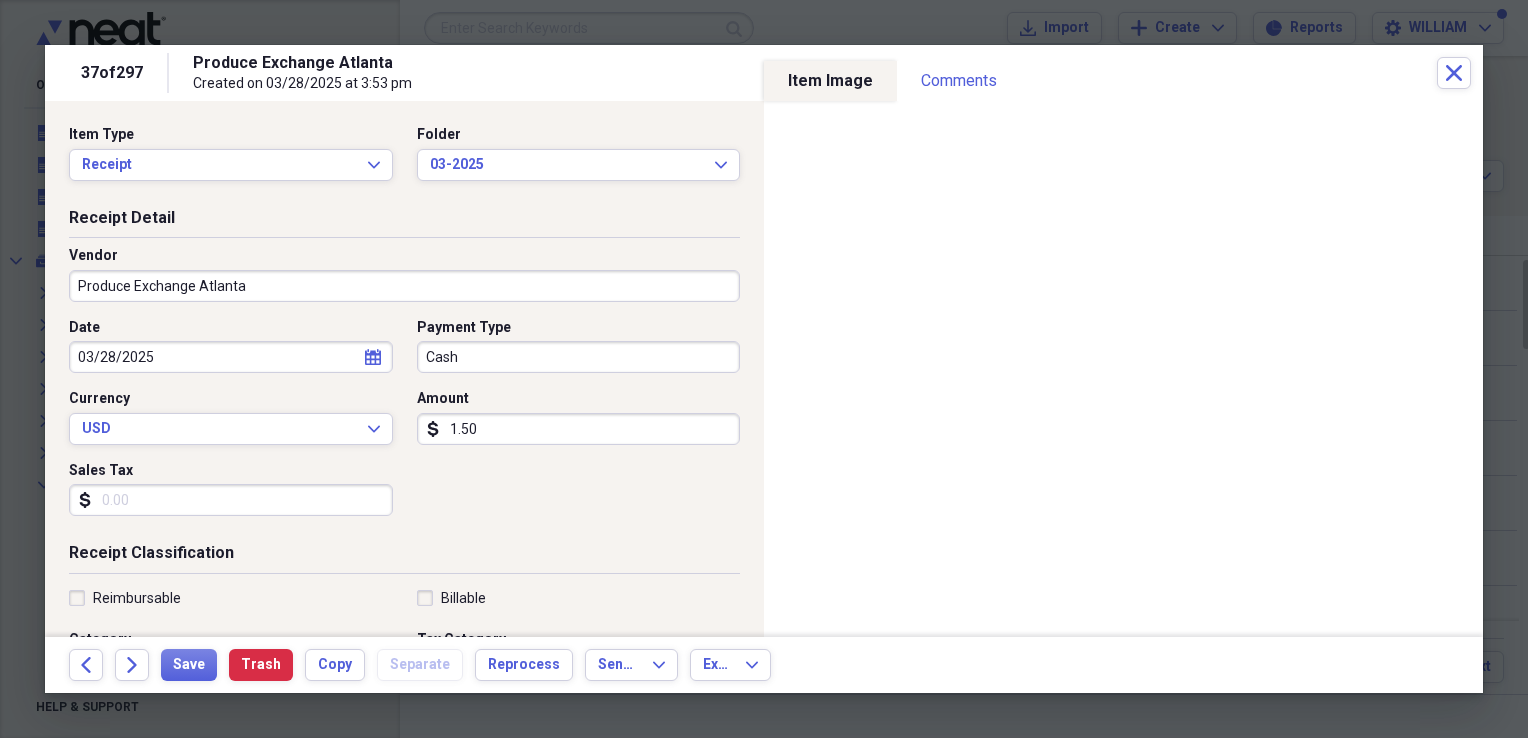 click on "Sales Tax" at bounding box center [231, 500] 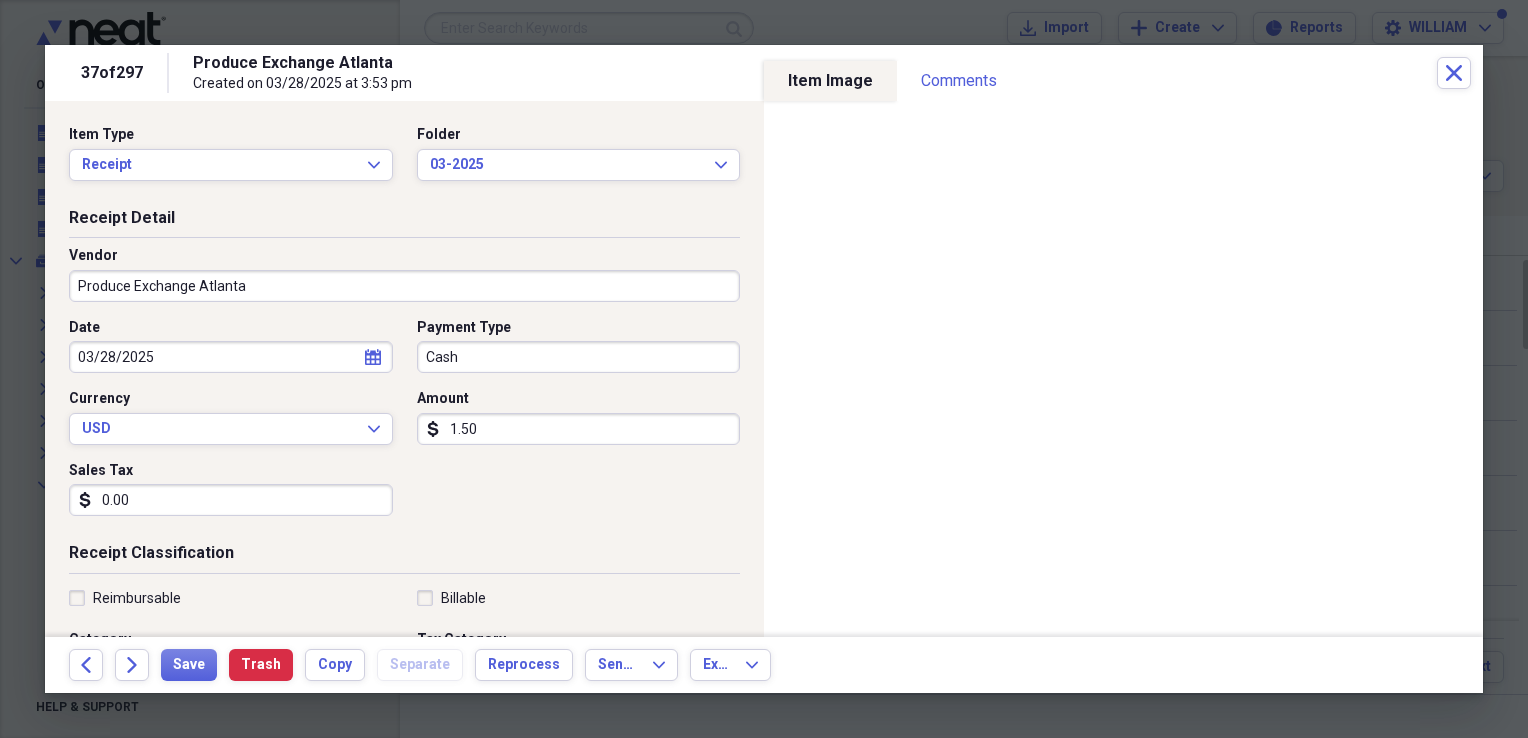 click on "1.50" at bounding box center [579, 429] 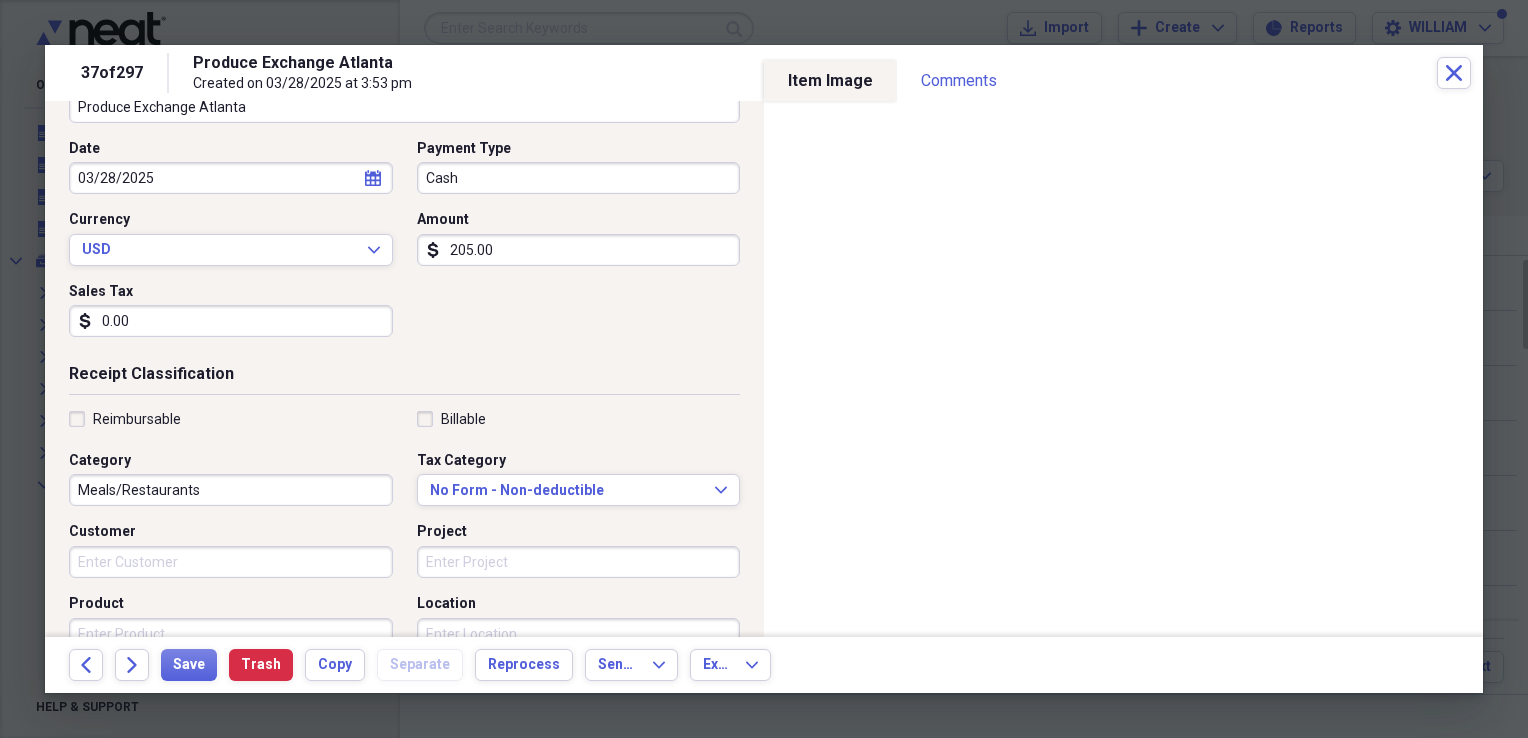 scroll, scrollTop: 180, scrollLeft: 0, axis: vertical 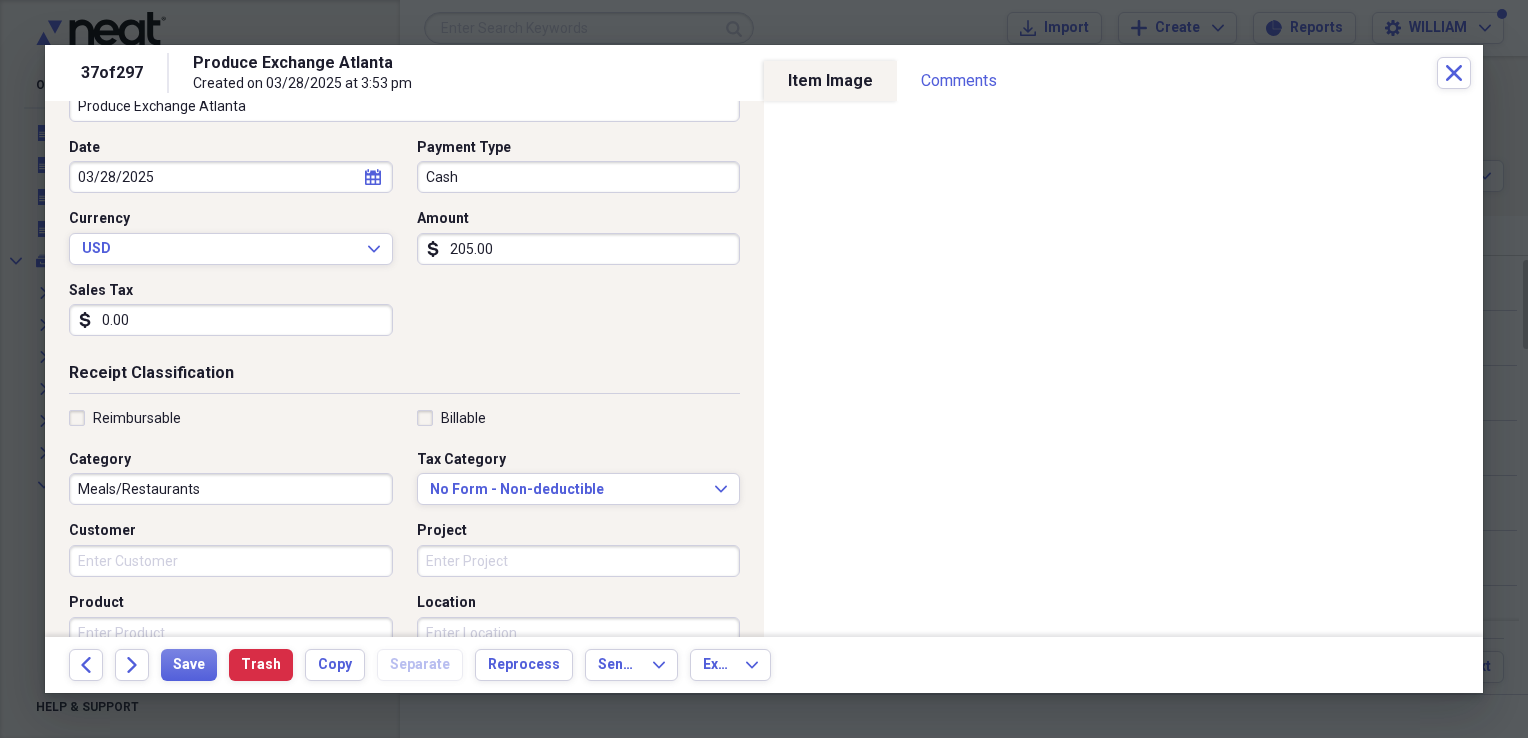 click on "Meals/Restaurants" at bounding box center [231, 489] 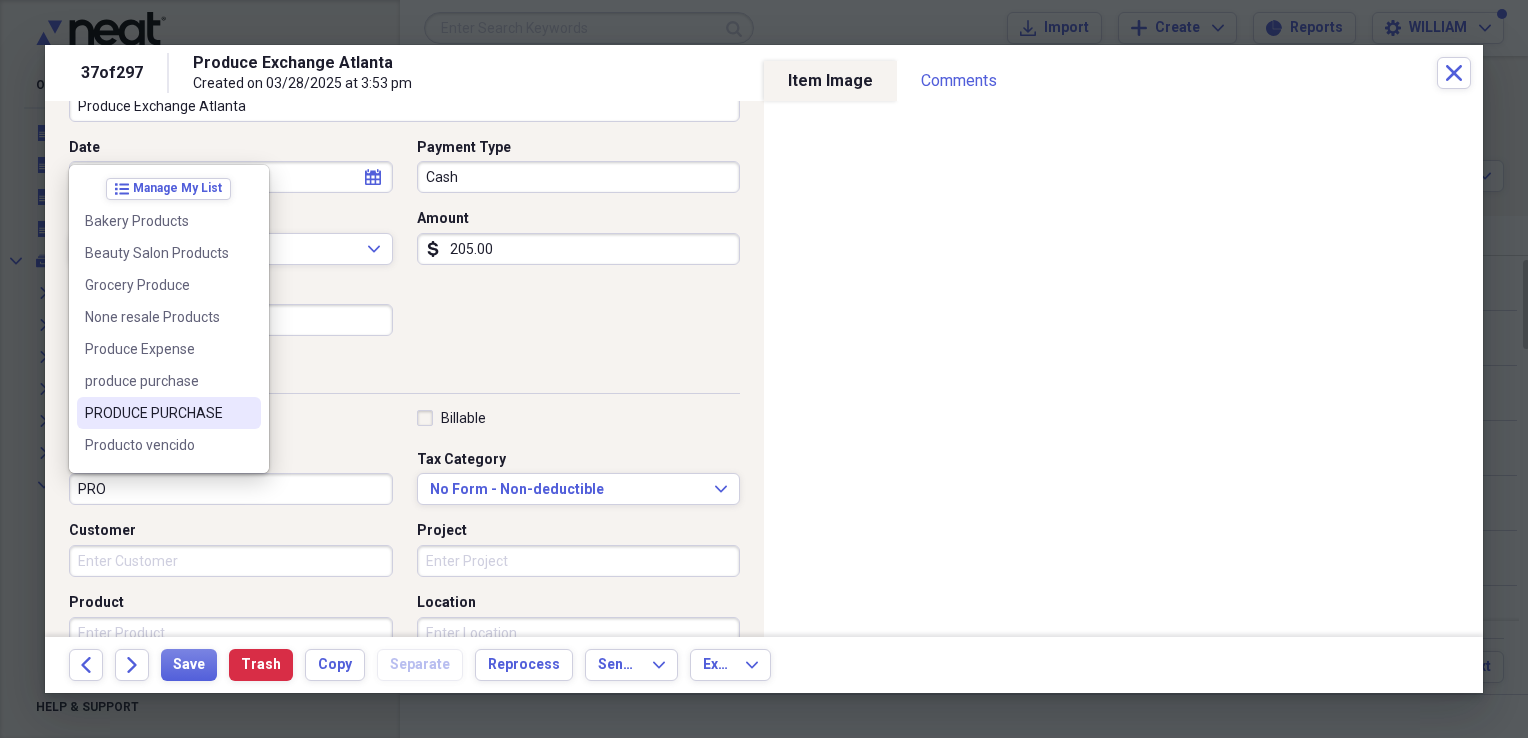 click on "PRODUCE PURCHASE" at bounding box center [157, 413] 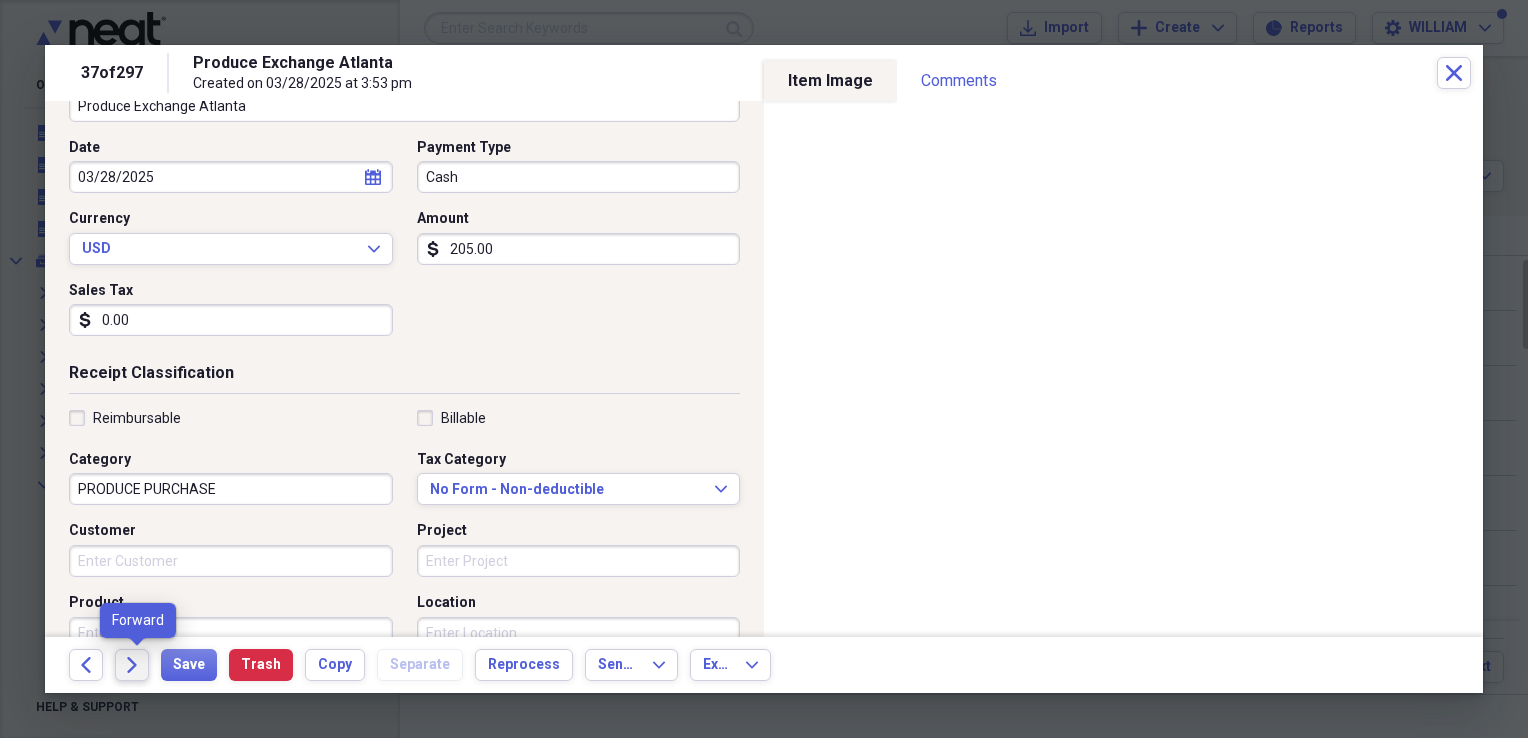 click on "Forward" 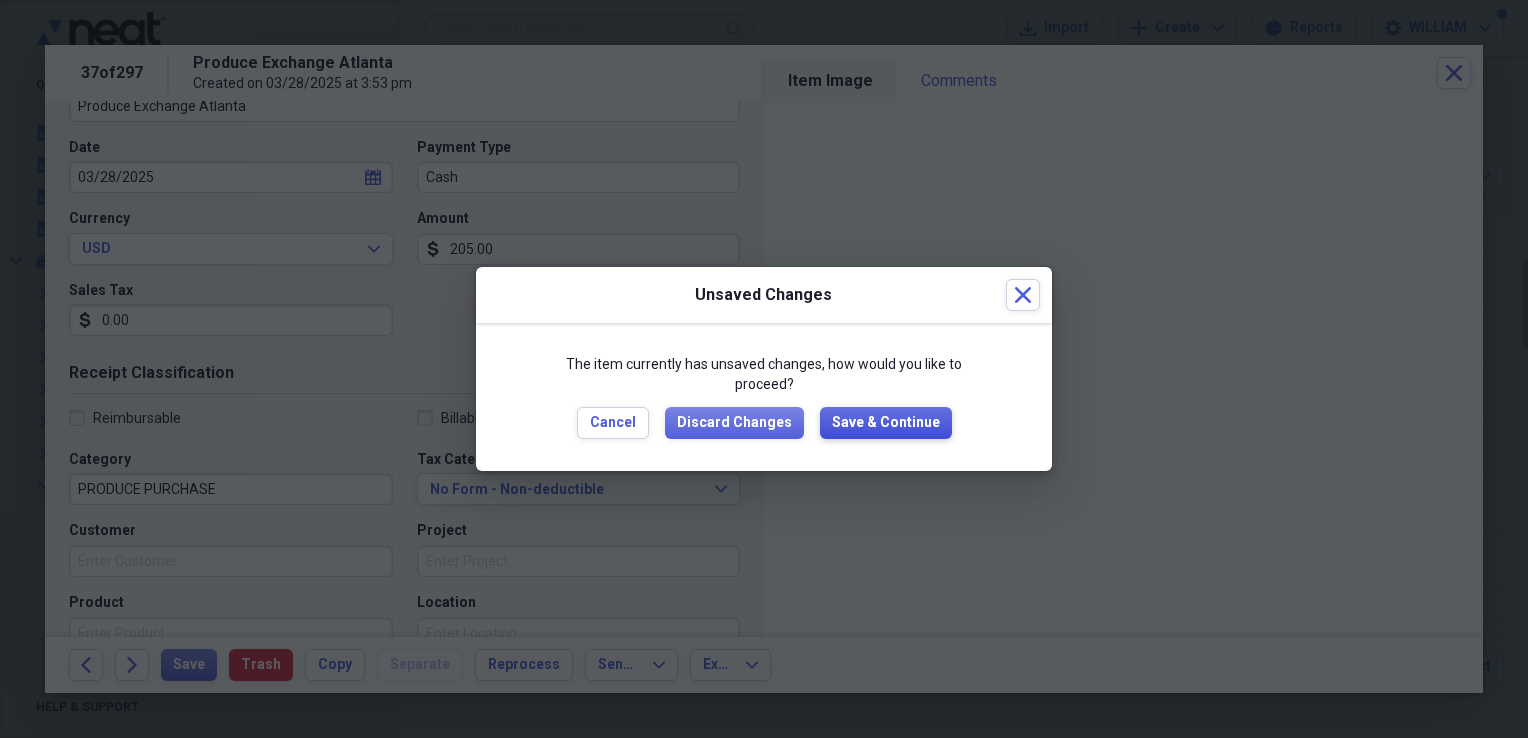 click on "Save & Continue" at bounding box center (886, 423) 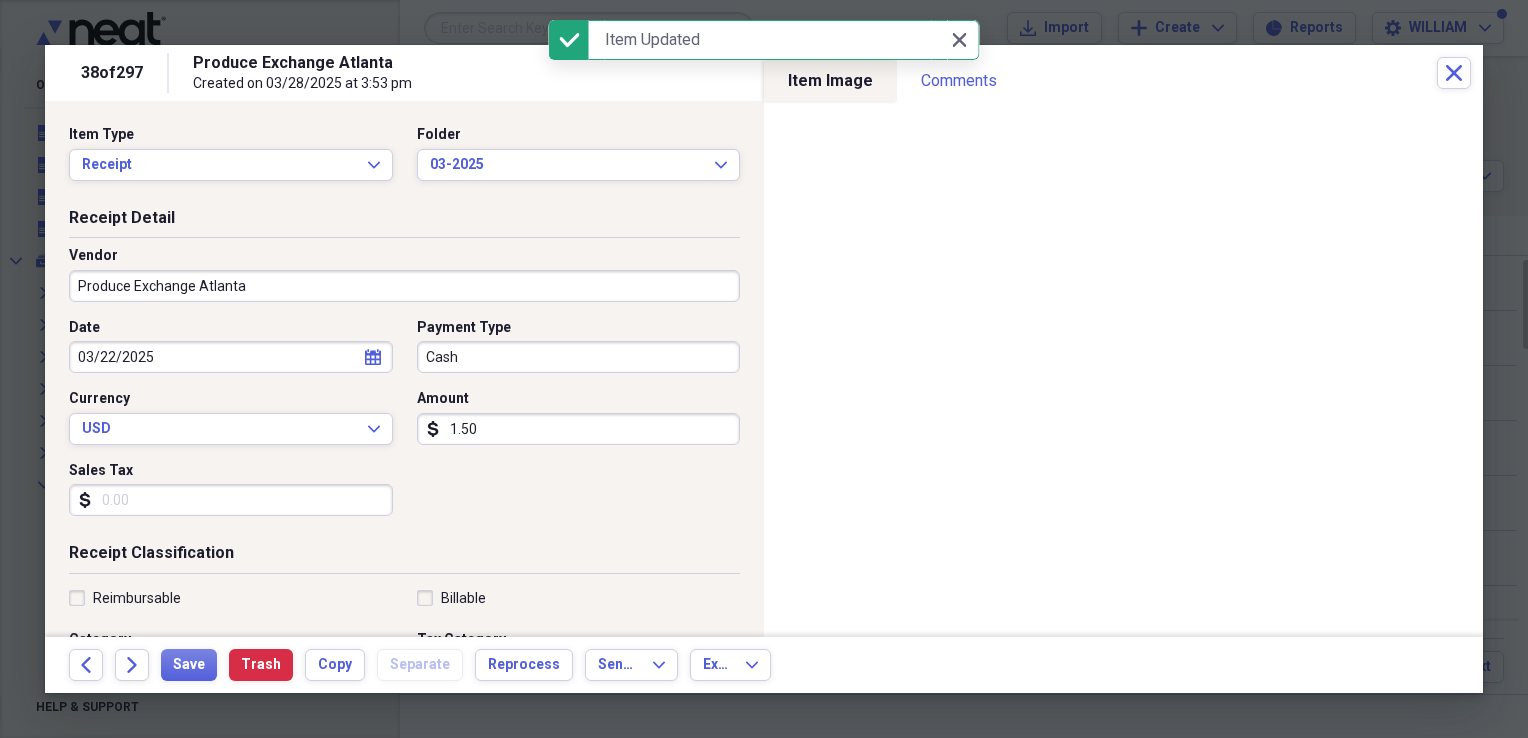 click on "Sales Tax" at bounding box center (231, 500) 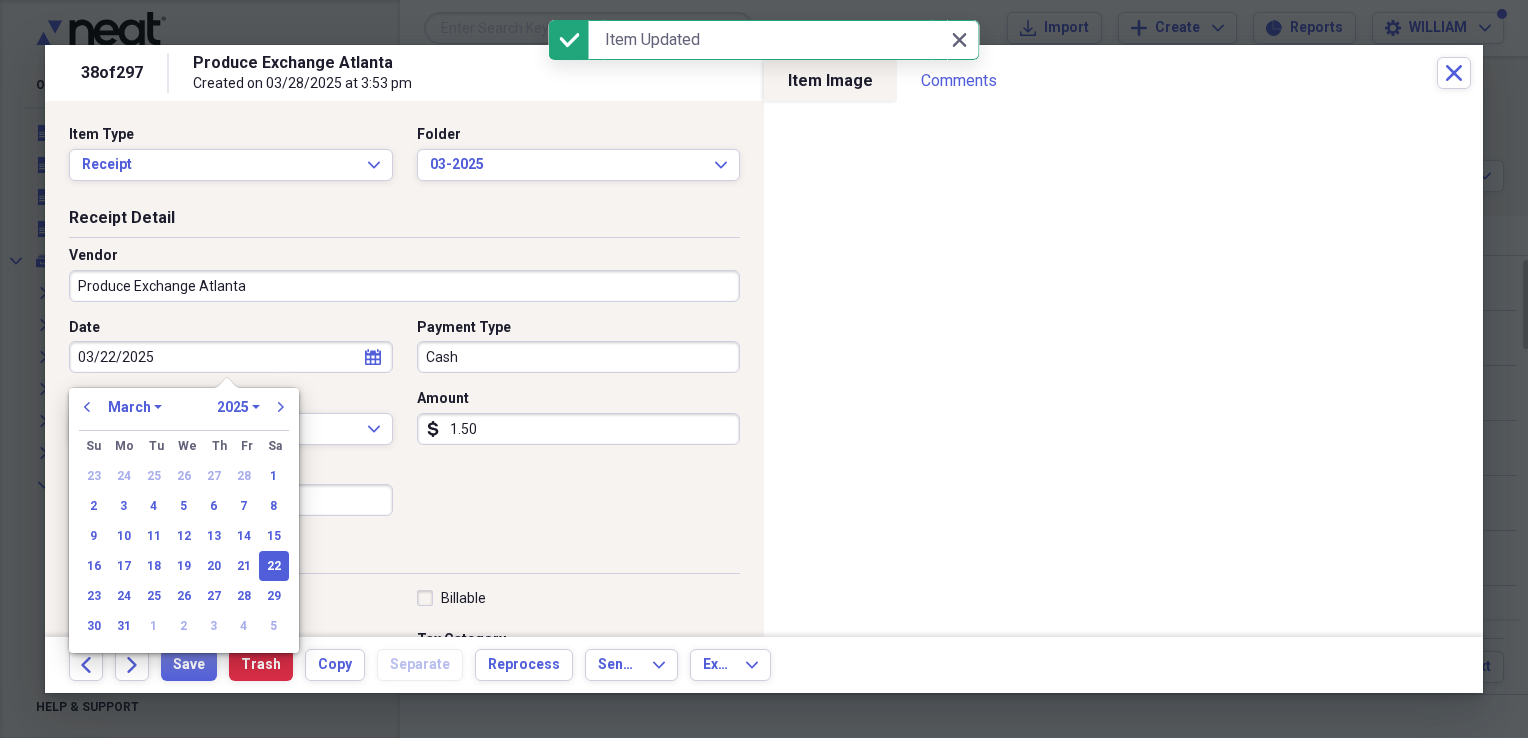 click on "03/22/2025" at bounding box center [231, 357] 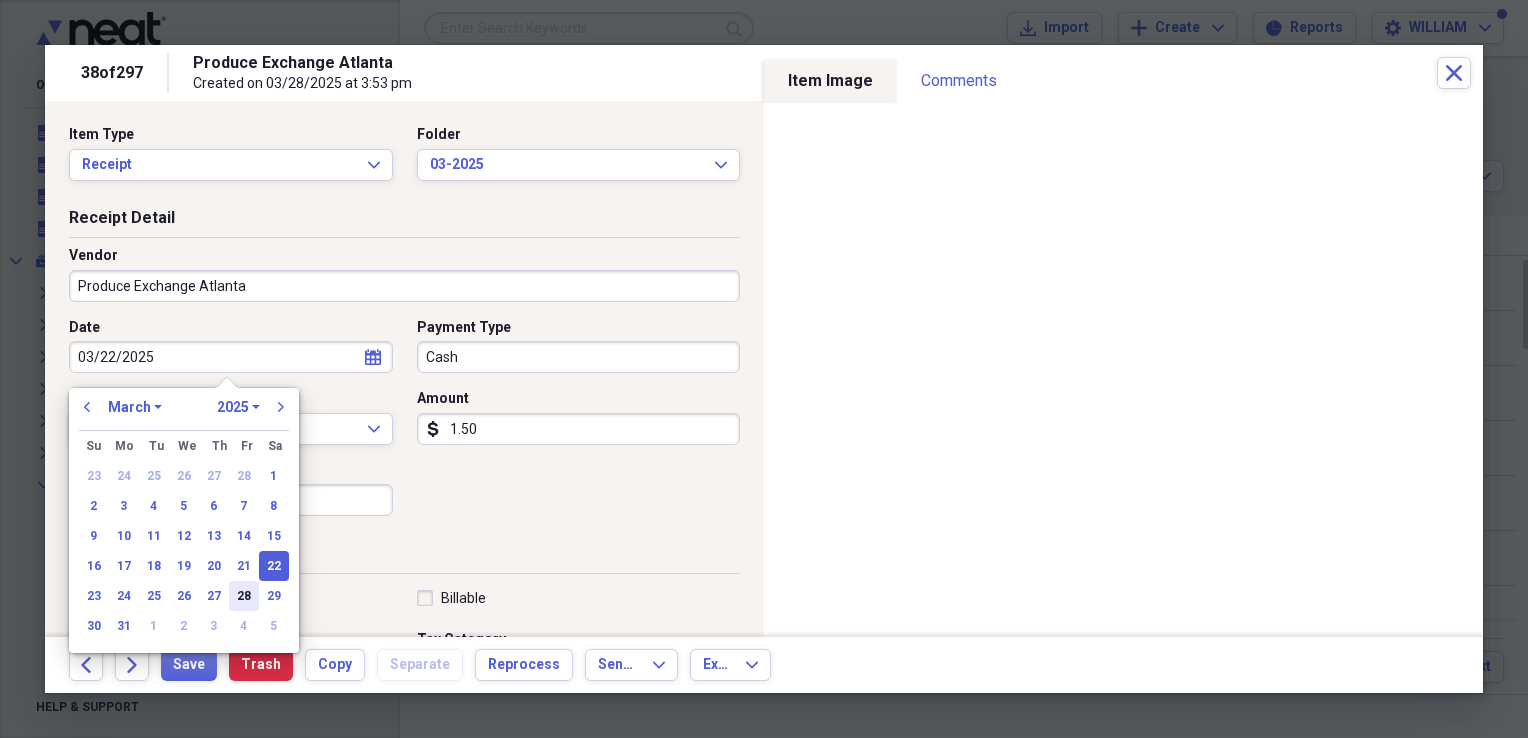 drag, startPoint x: 258, startPoint y: 592, endPoint x: 246, endPoint y: 594, distance: 12.165525 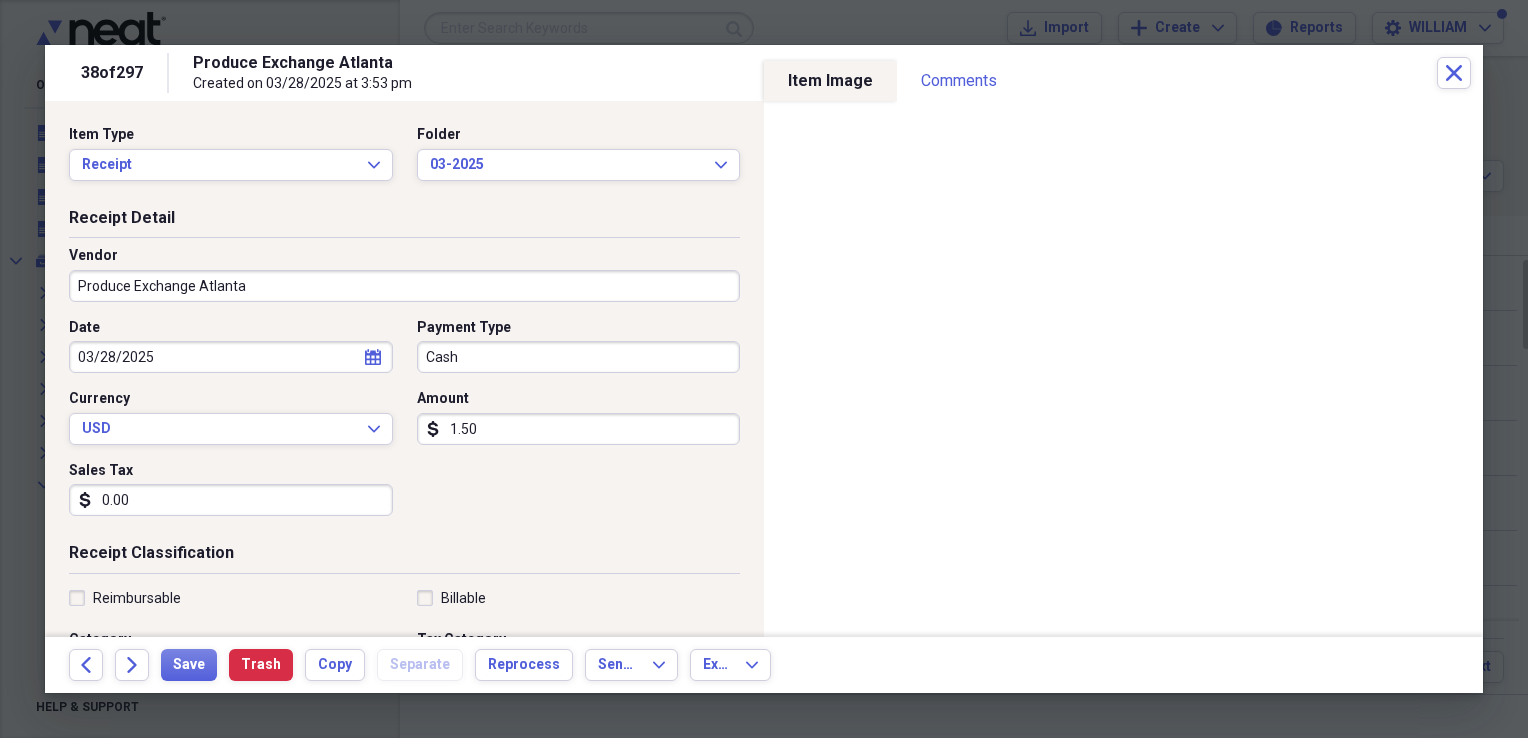 click on "1.50" at bounding box center (579, 429) 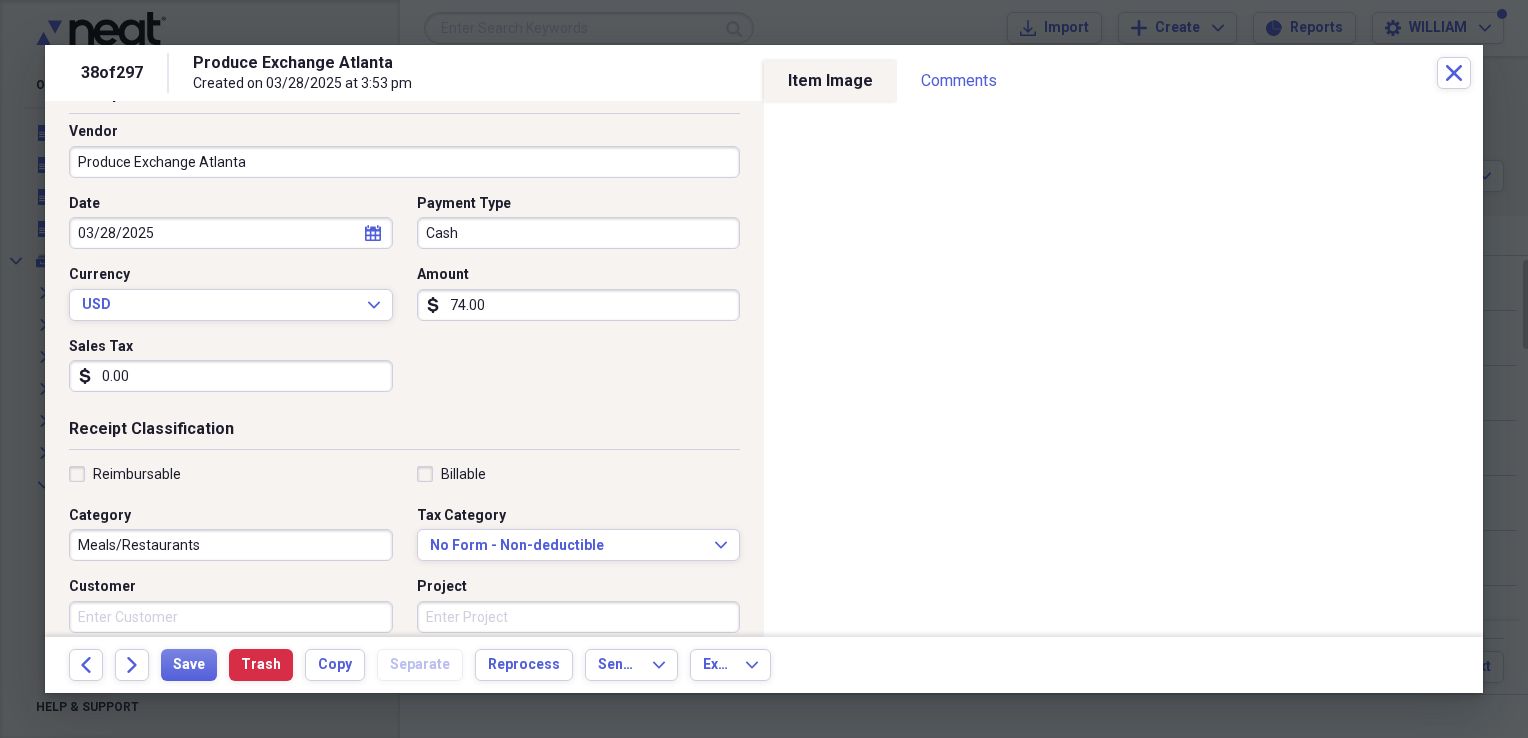 scroll, scrollTop: 124, scrollLeft: 0, axis: vertical 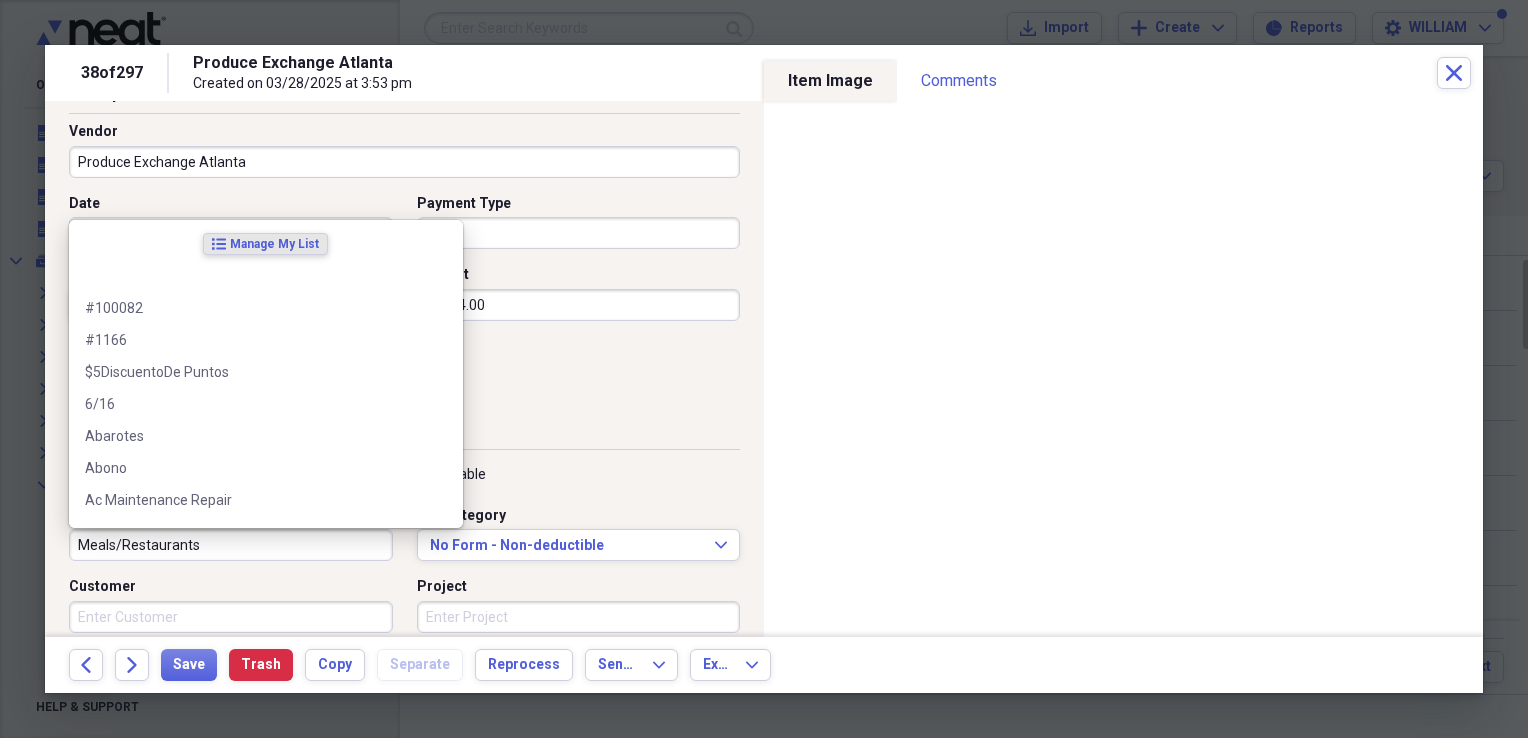 click on "Meals/Restaurants" at bounding box center (231, 545) 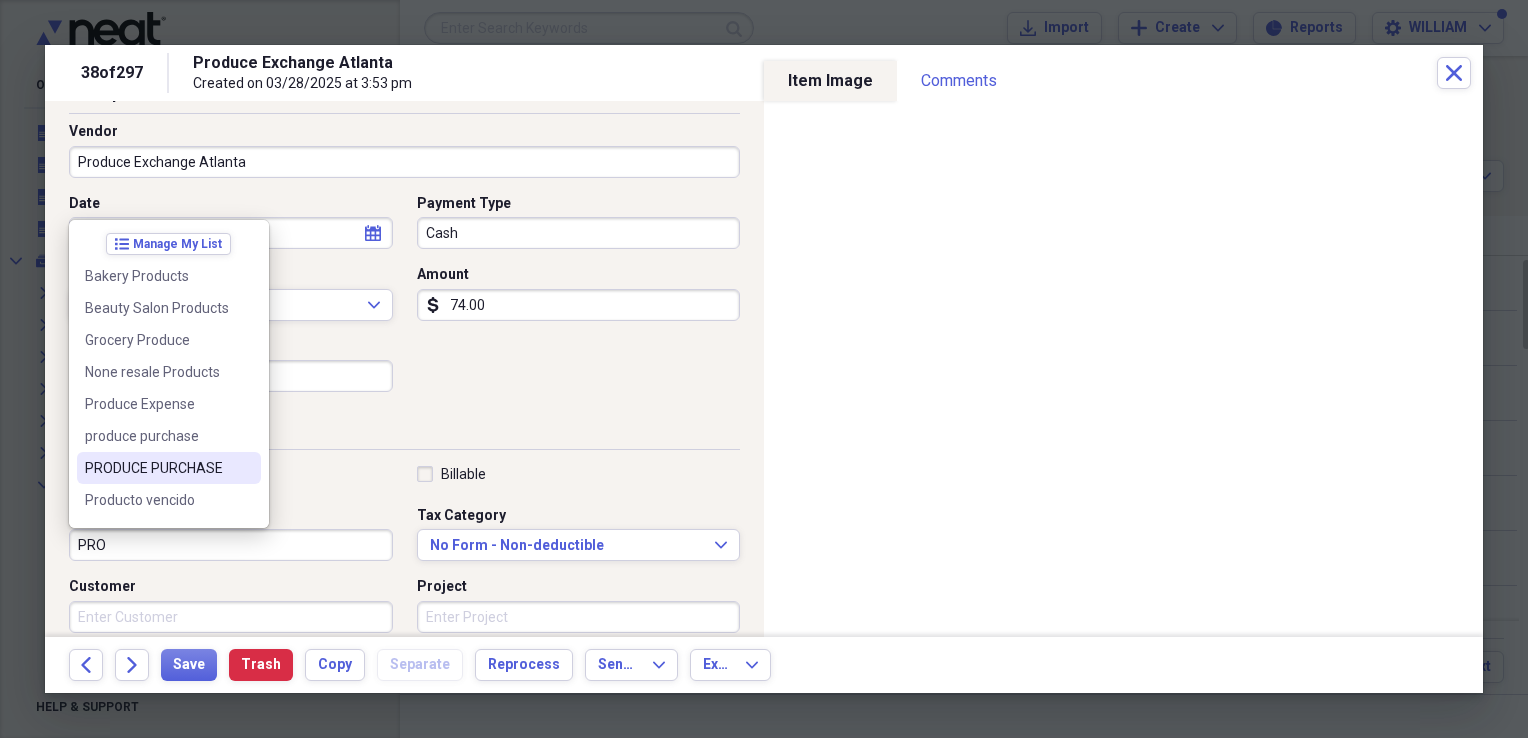 click on "PRODUCE PURCHASE" at bounding box center (157, 468) 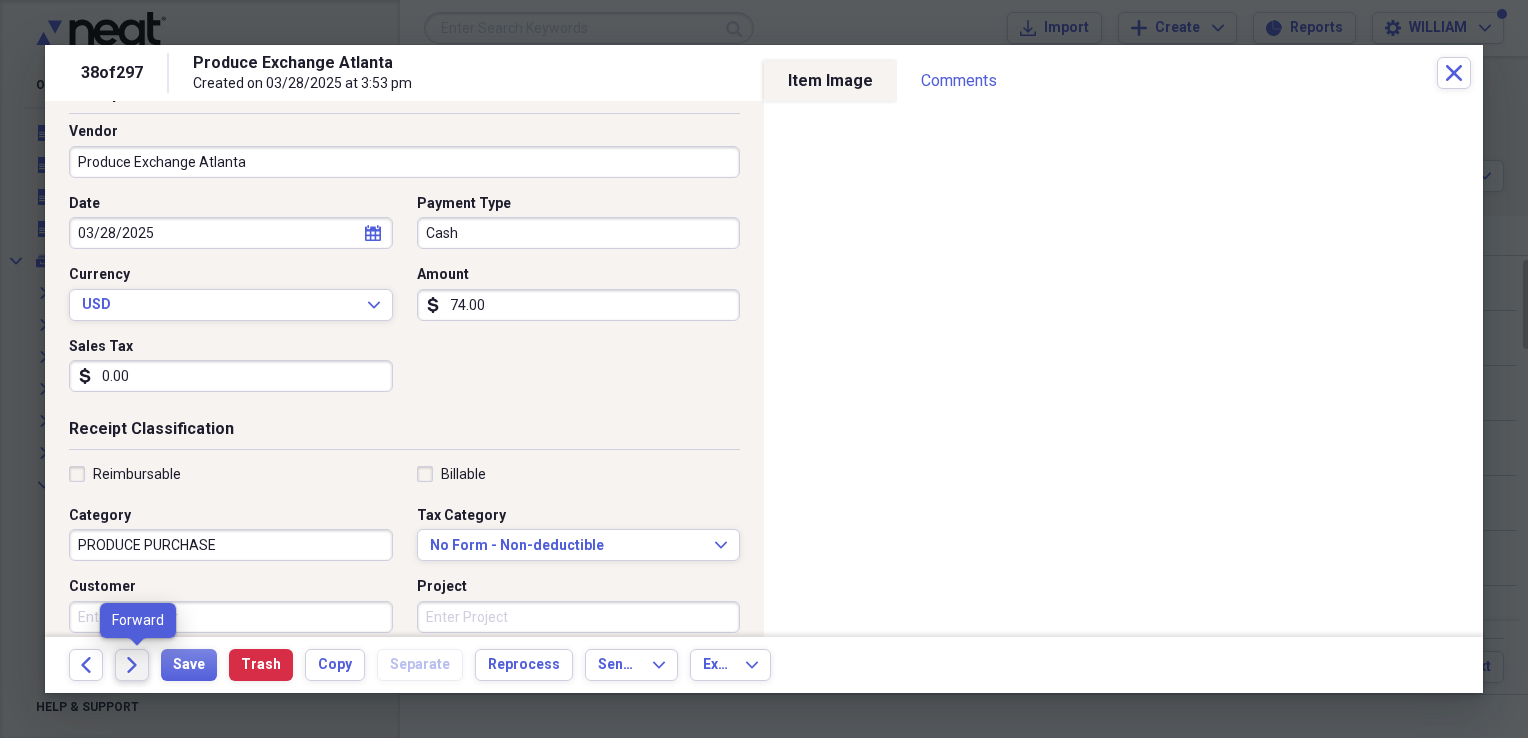click on "Forward" at bounding box center [132, 665] 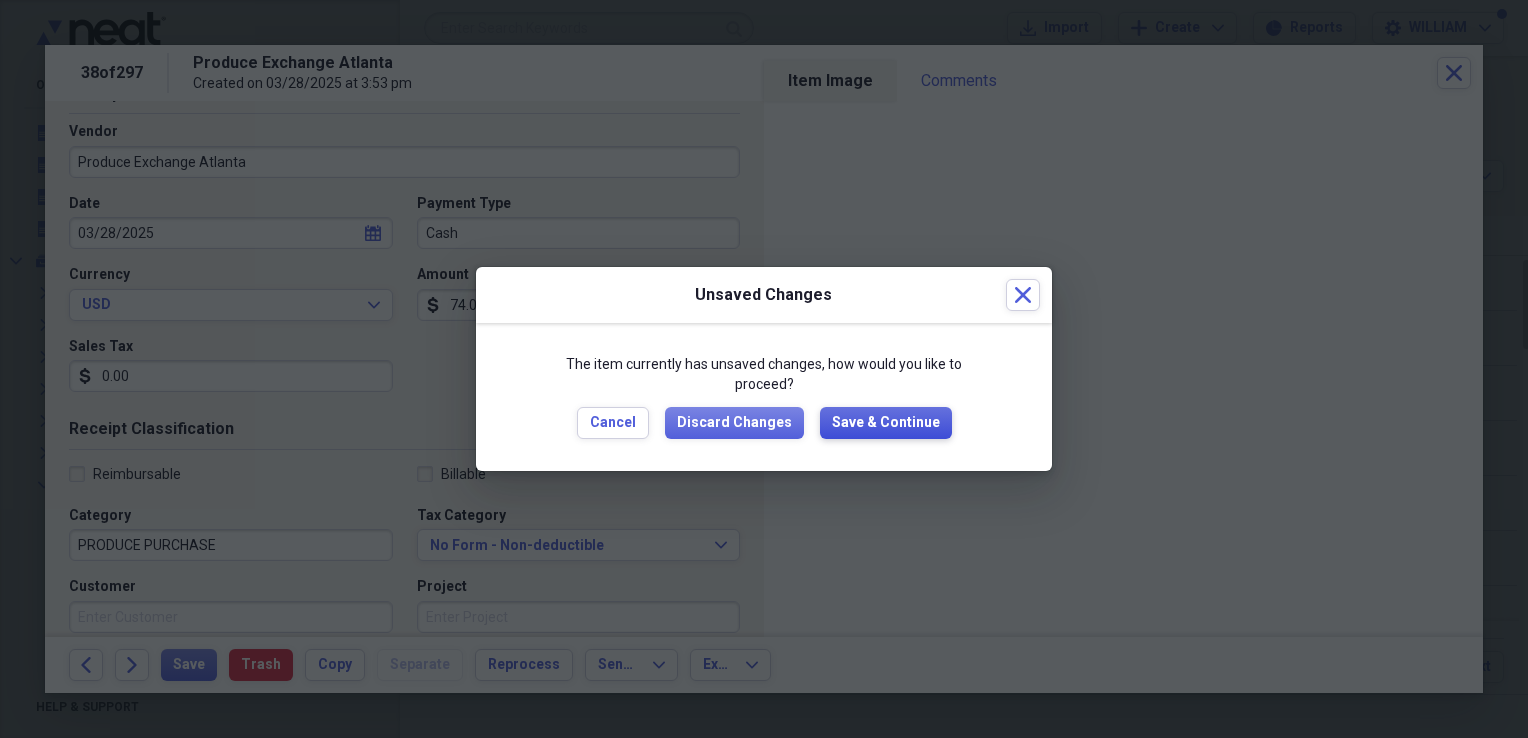 click on "Save & Continue" at bounding box center [886, 423] 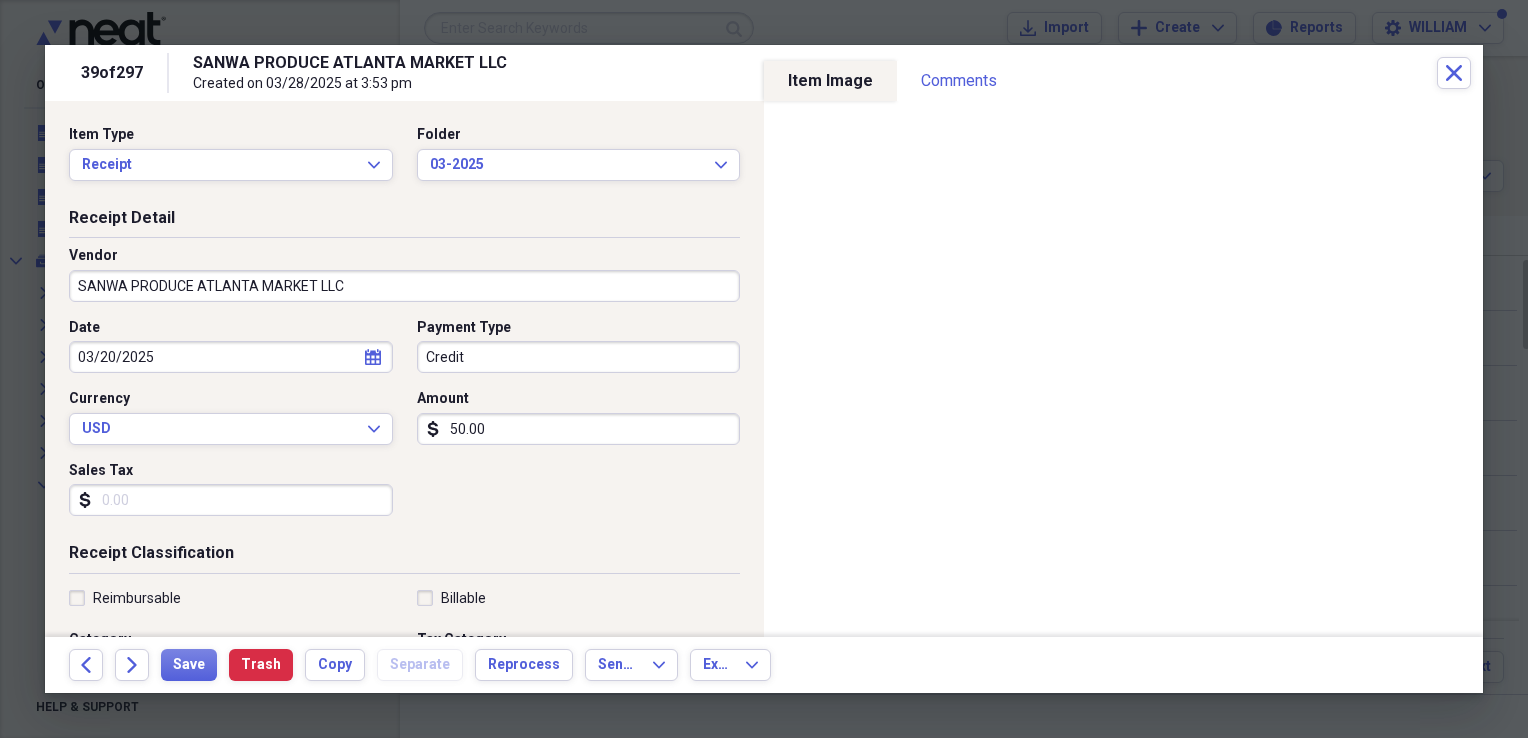 click on "Credit" at bounding box center [579, 357] 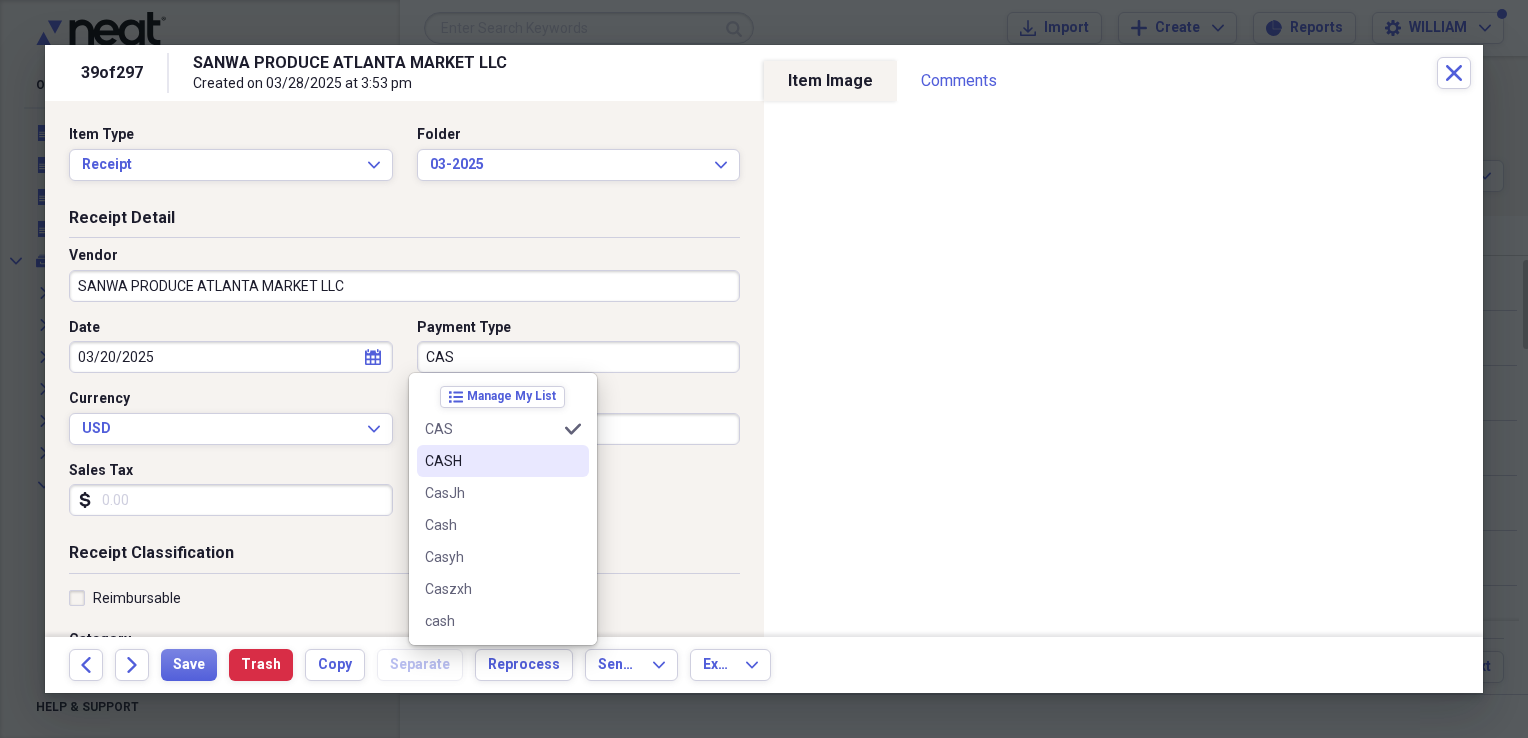 click on "CASH" at bounding box center (491, 461) 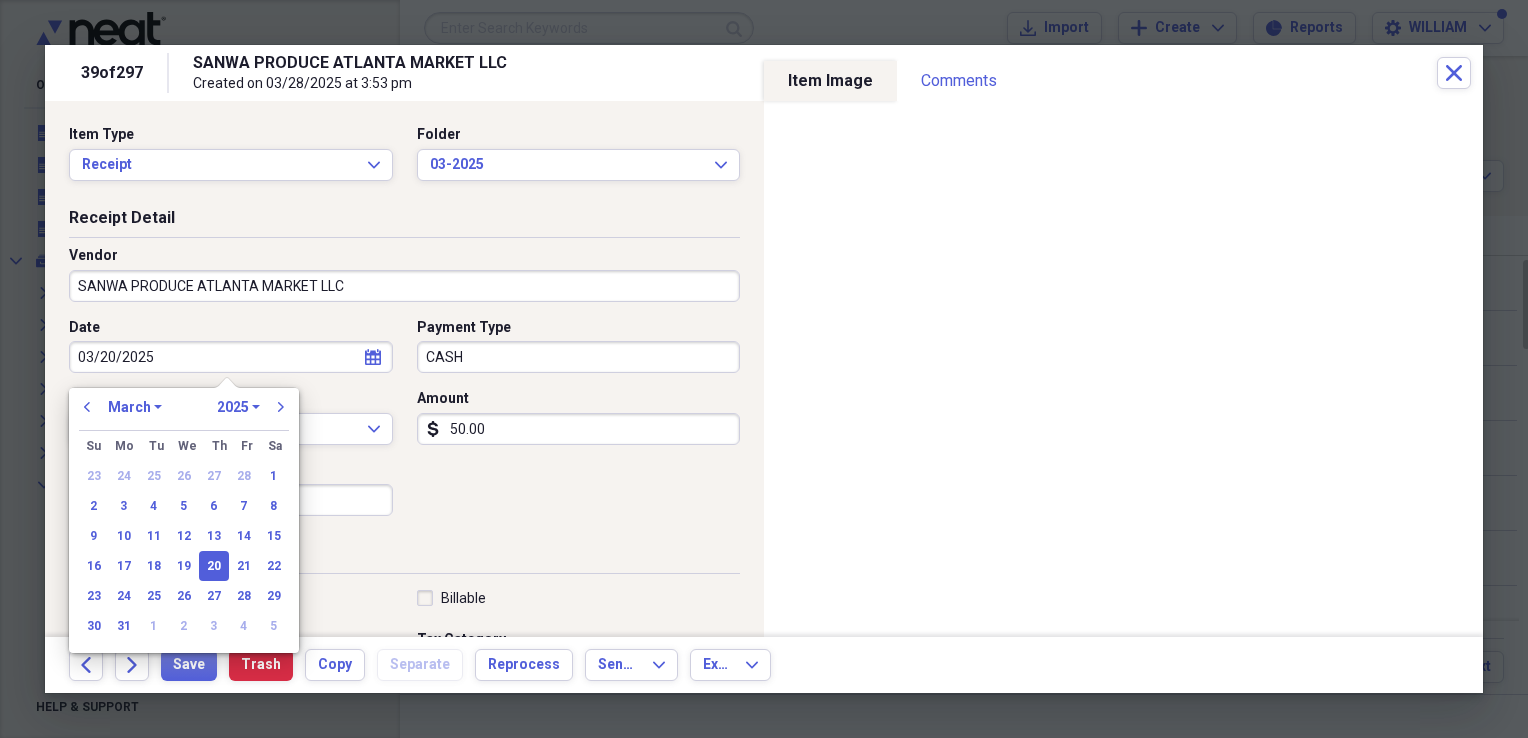 click on "03/20/2025" at bounding box center [231, 357] 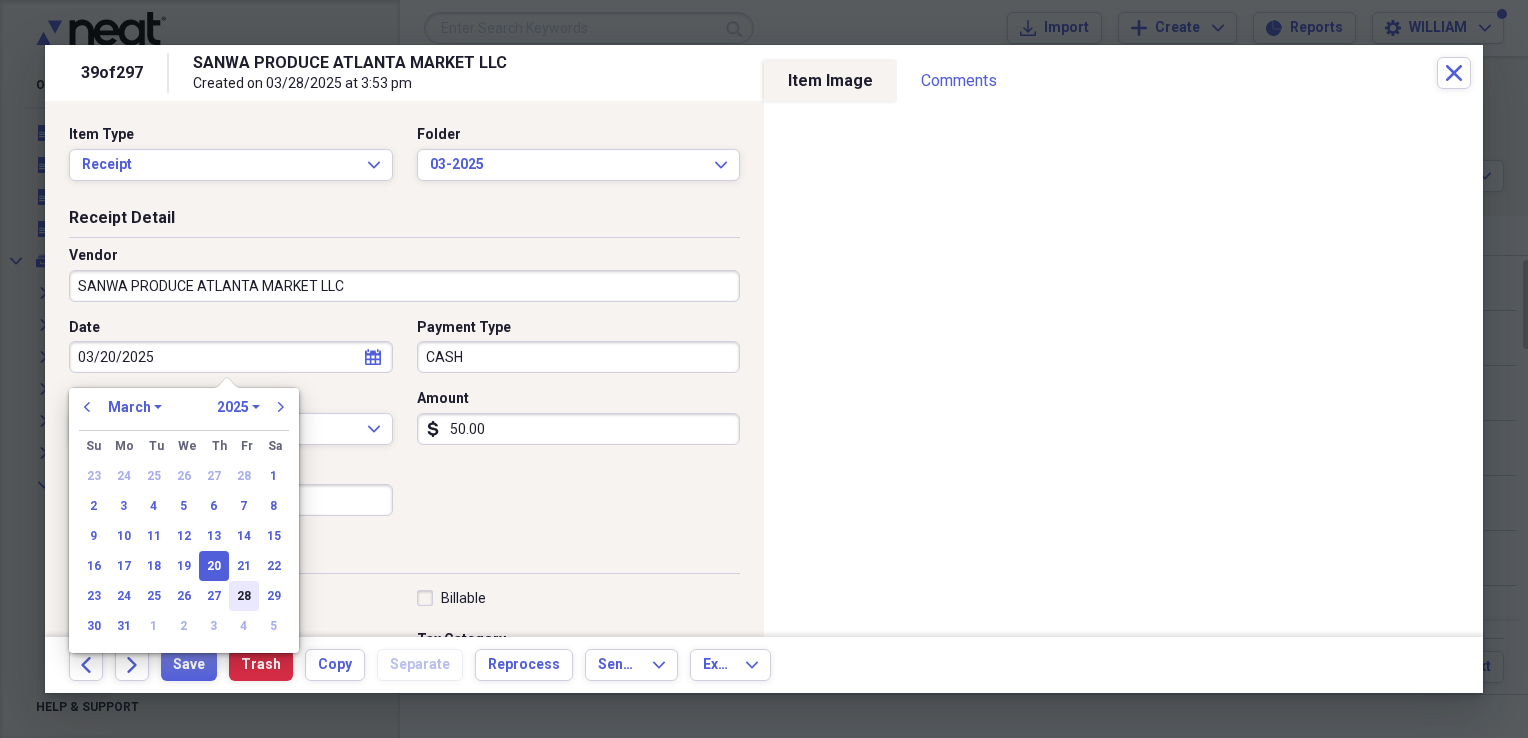click on "28" at bounding box center [244, 596] 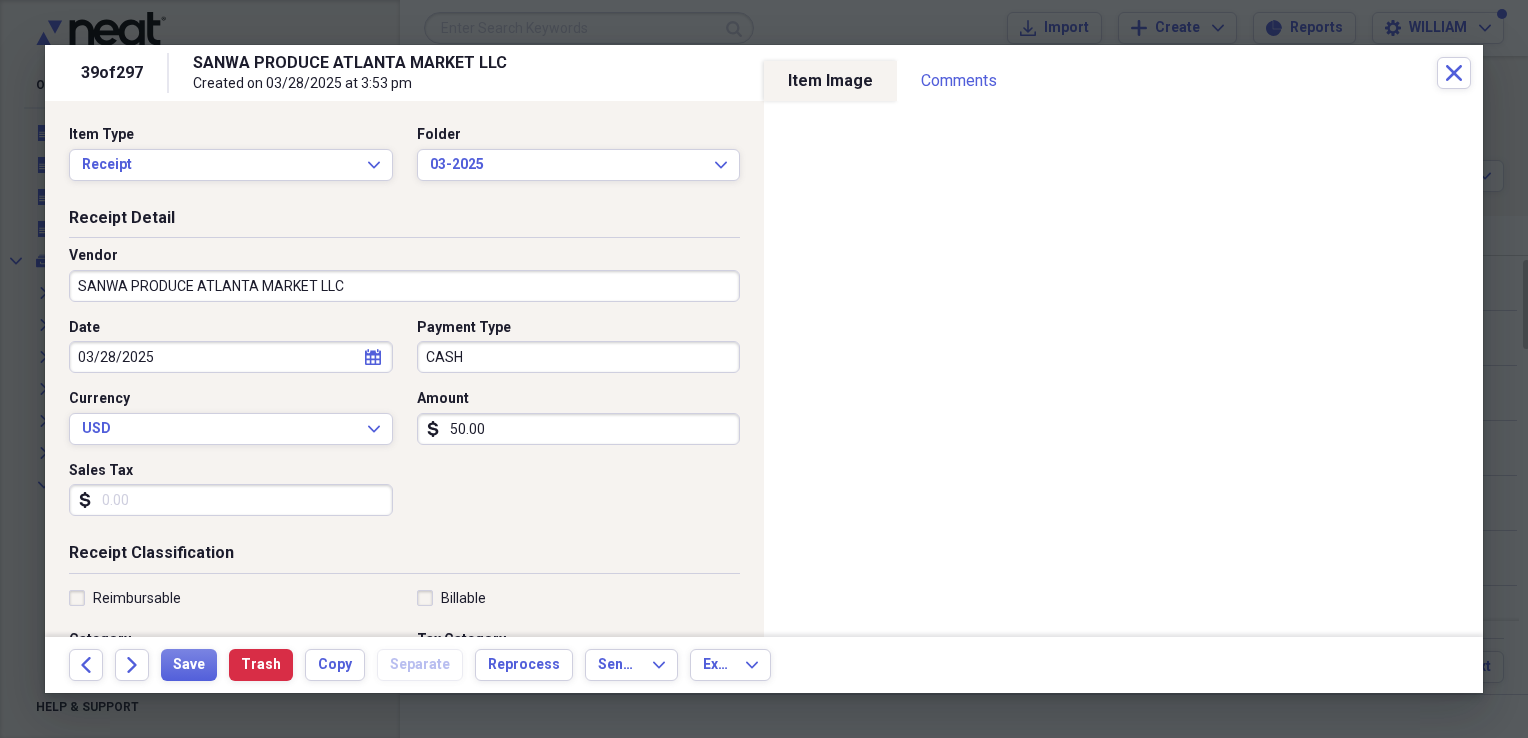 click on "Sales Tax" at bounding box center (231, 500) 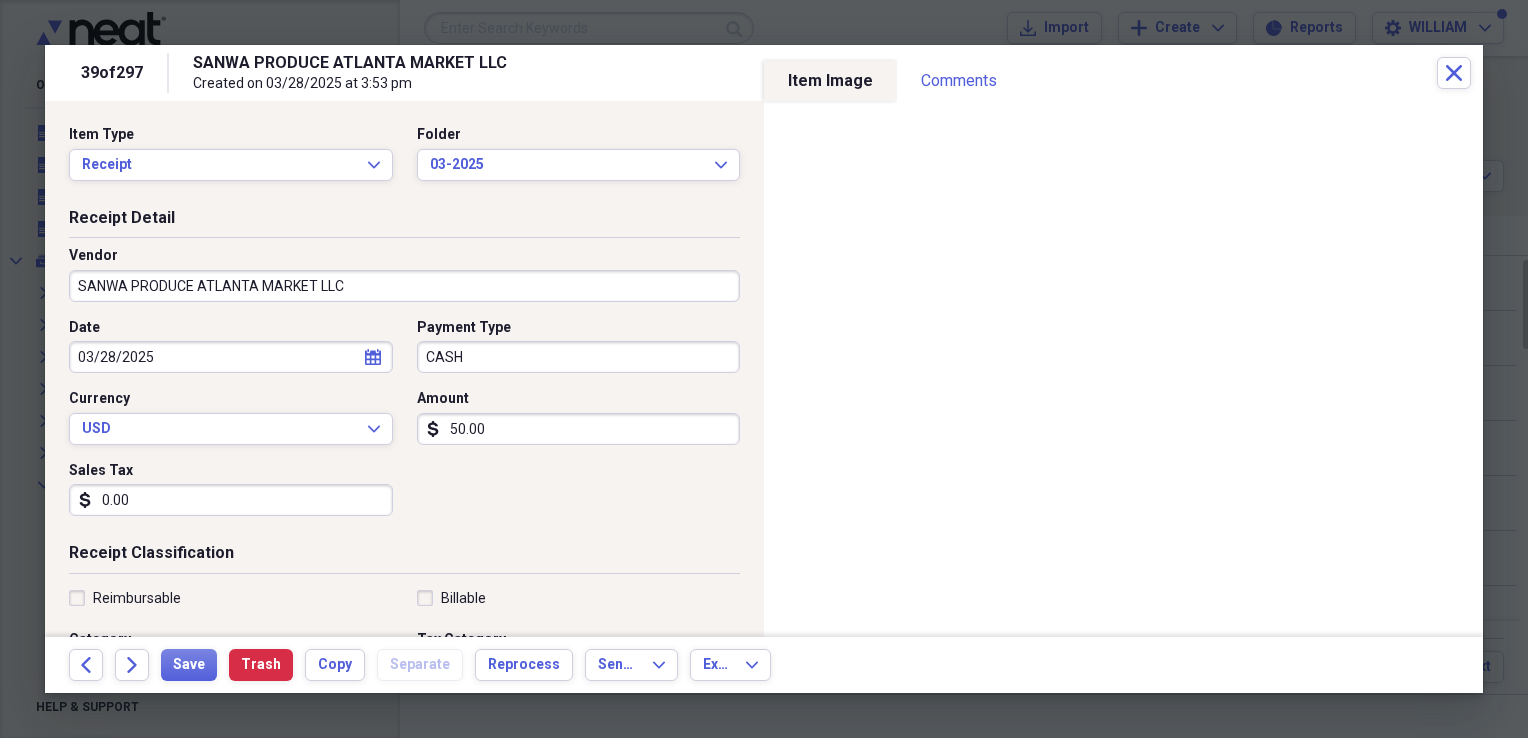 click on "50.00" at bounding box center (579, 429) 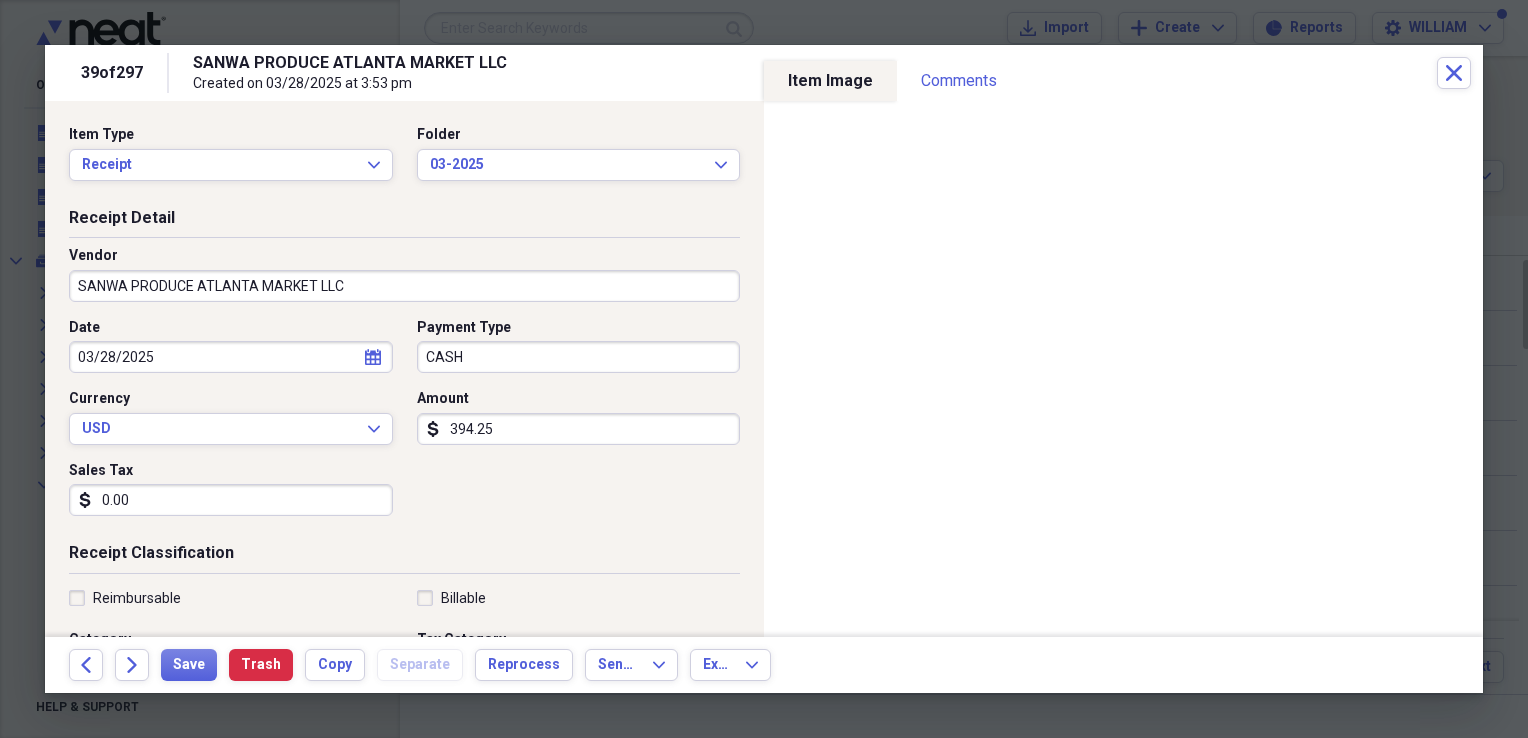 click on "Date [DATE] calendar Calendar Payment Type CASH Currency USD Expand Amount dollar-sign 394.25 Sales Tax dollar-sign 0.00" at bounding box center (404, 425) 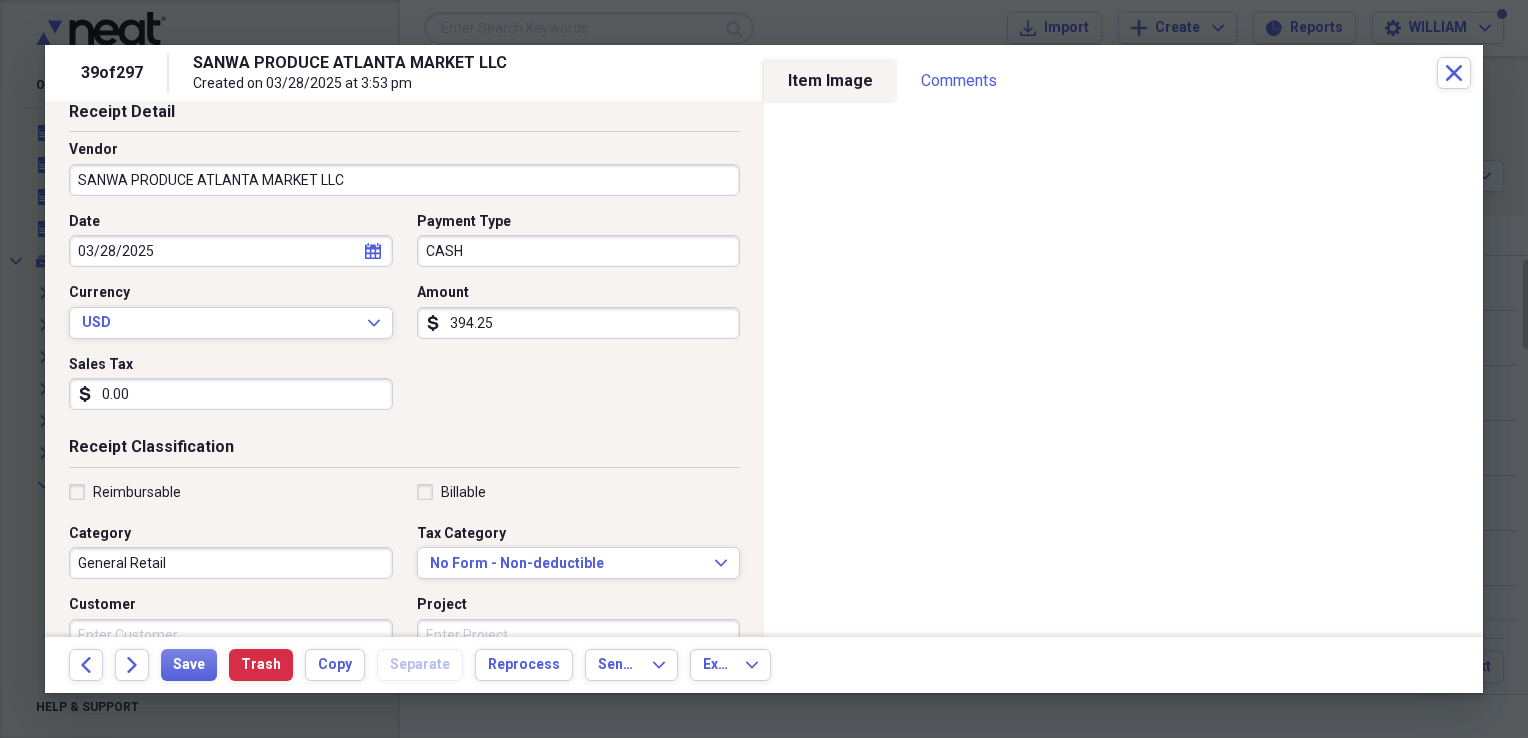 scroll, scrollTop: 120, scrollLeft: 0, axis: vertical 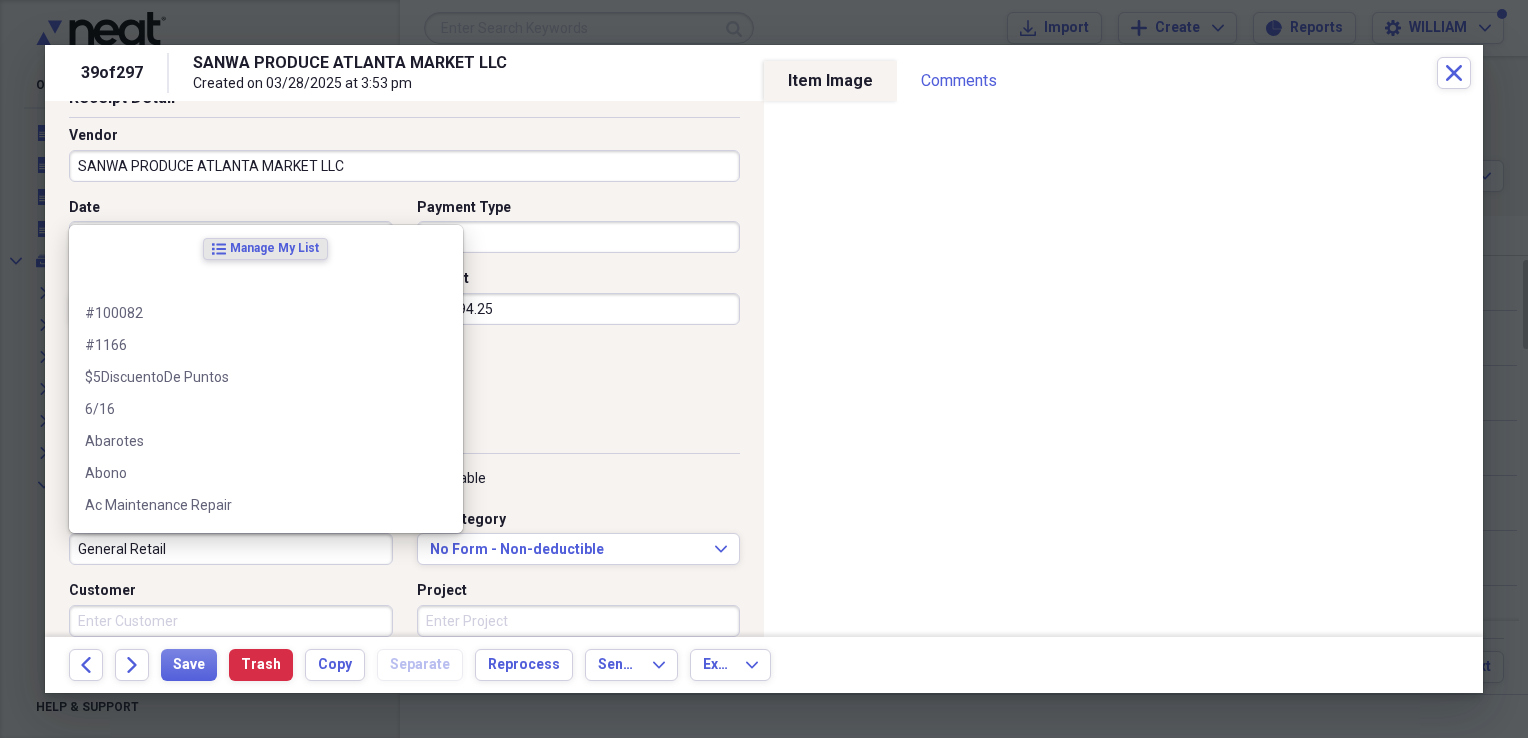 click on "General Retail" at bounding box center [231, 549] 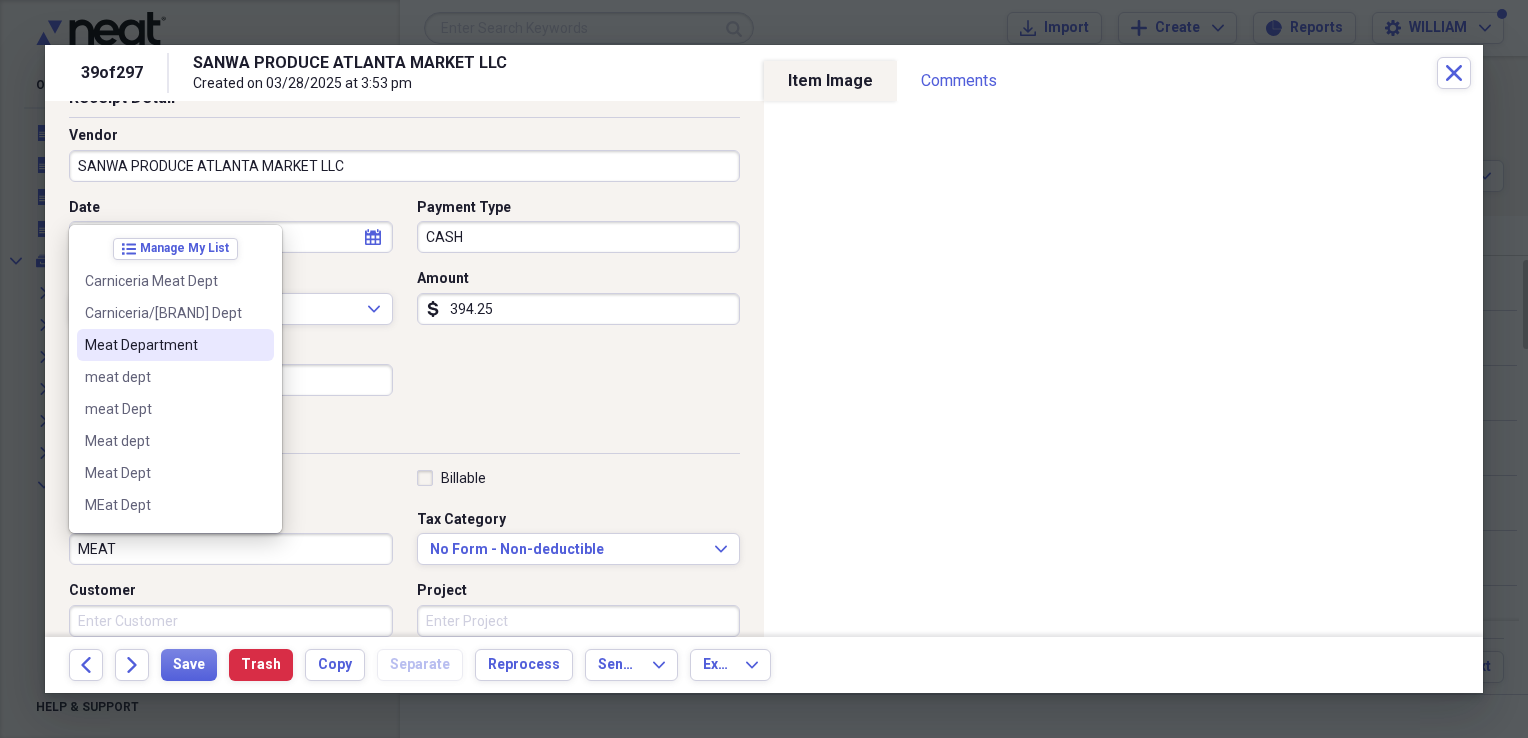 click on "Meat Department" at bounding box center [175, 345] 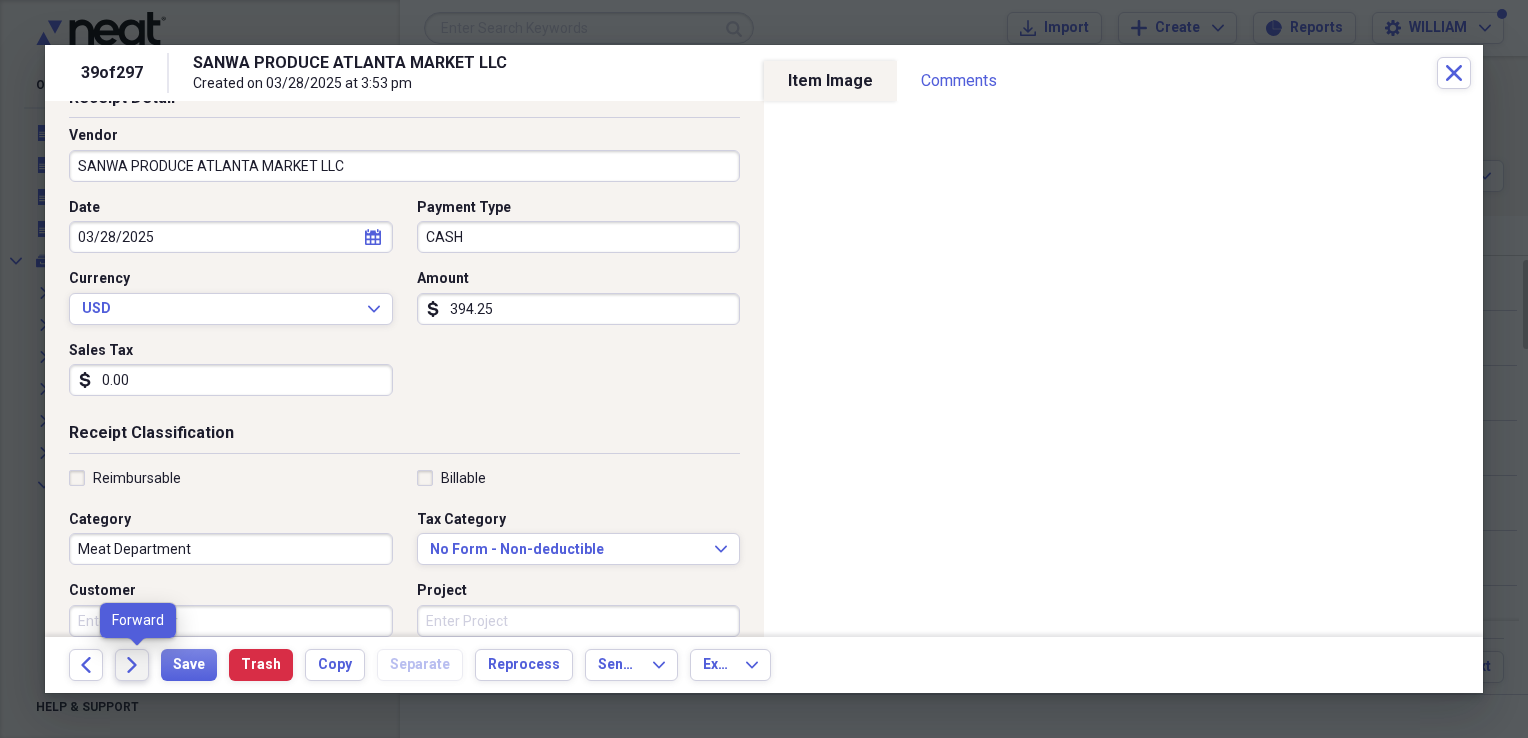 click on "Forward" at bounding box center (132, 665) 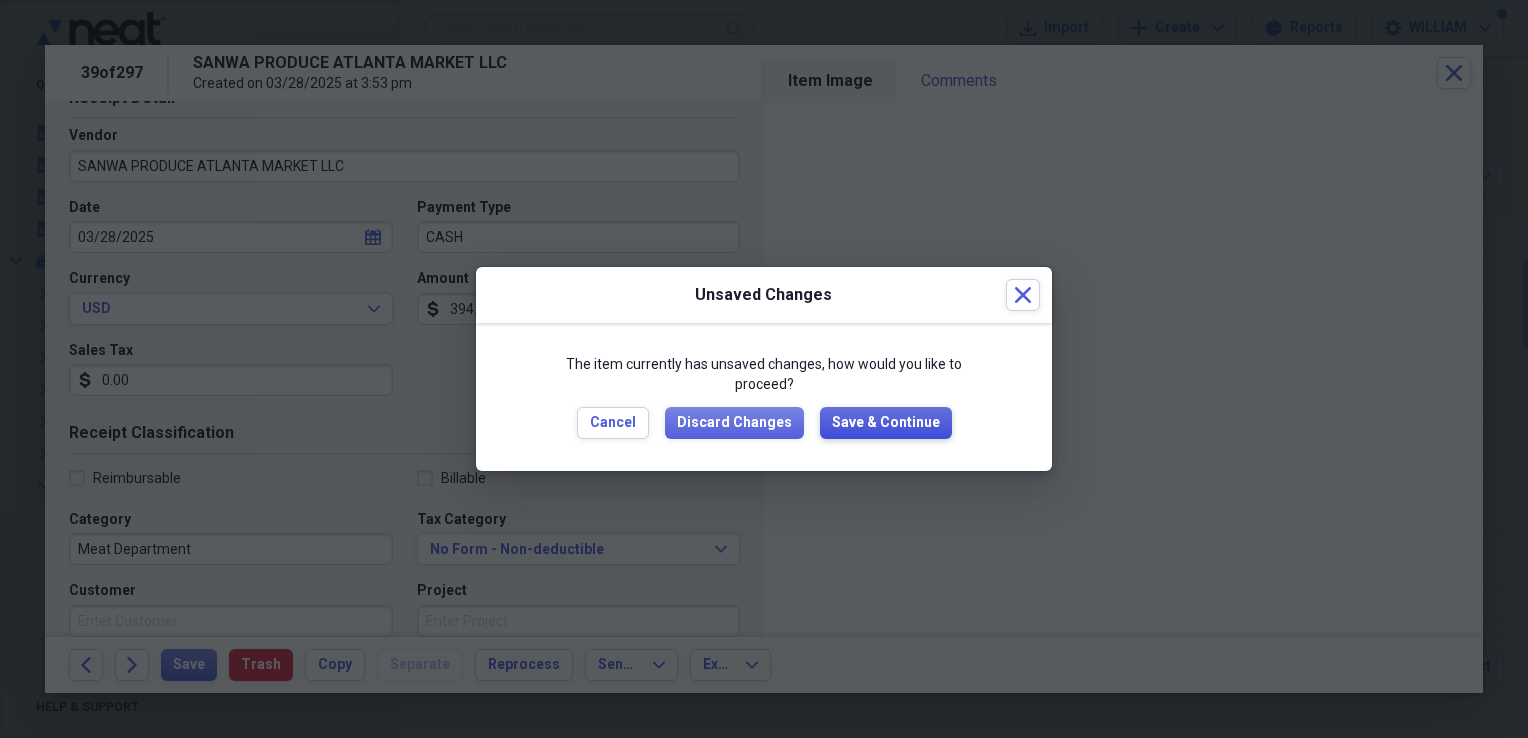 click on "Save & Continue" at bounding box center (886, 423) 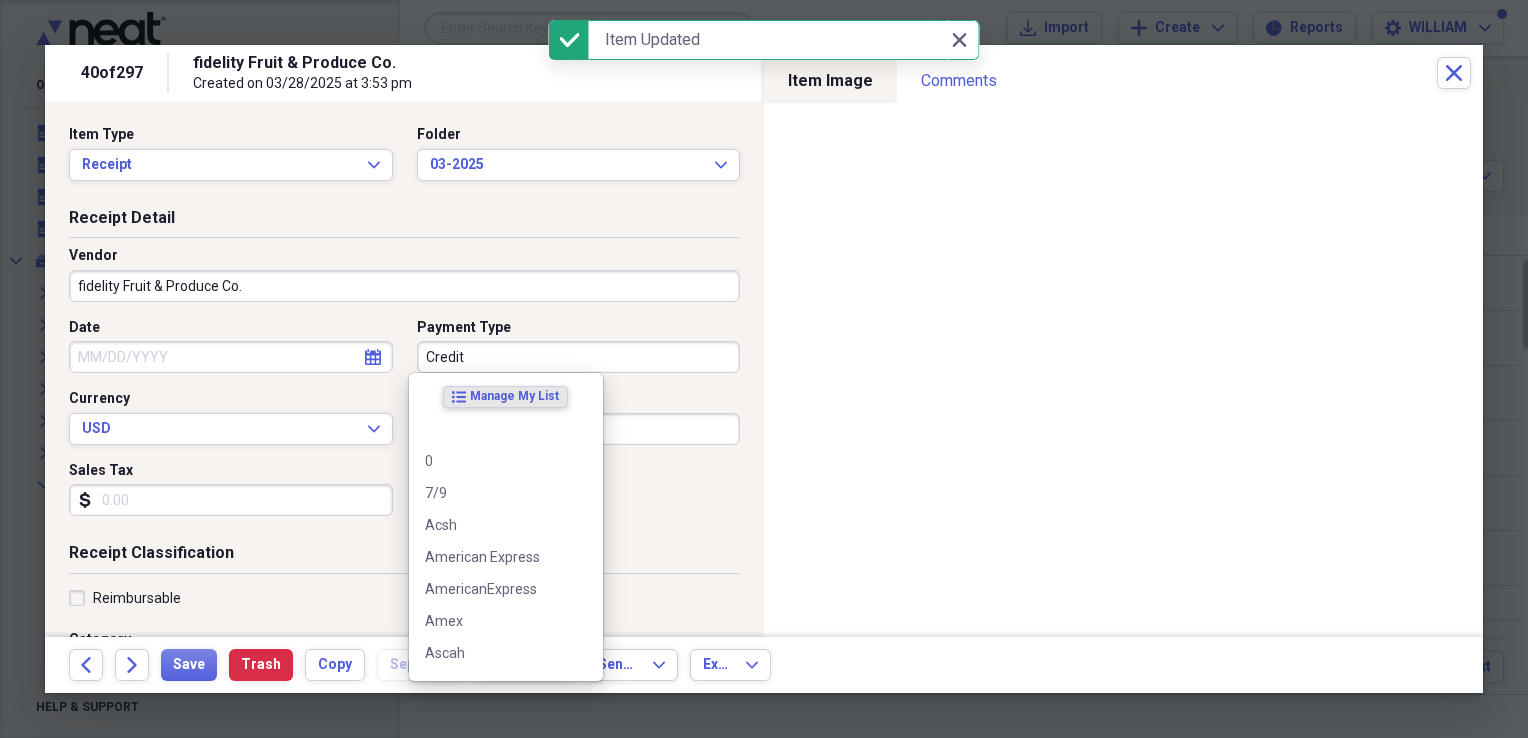 click on "Credit" at bounding box center (579, 357) 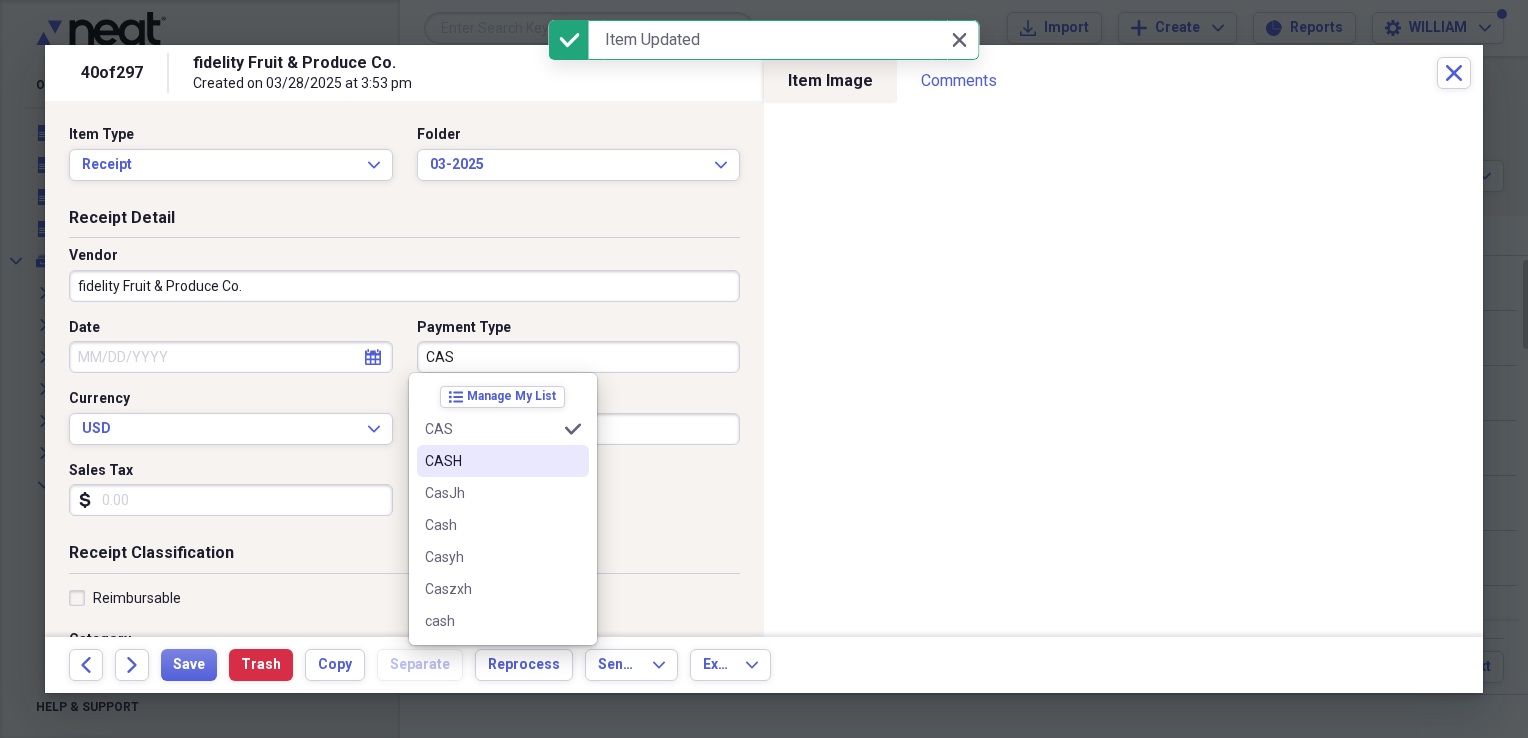 click on "CASH" at bounding box center [491, 461] 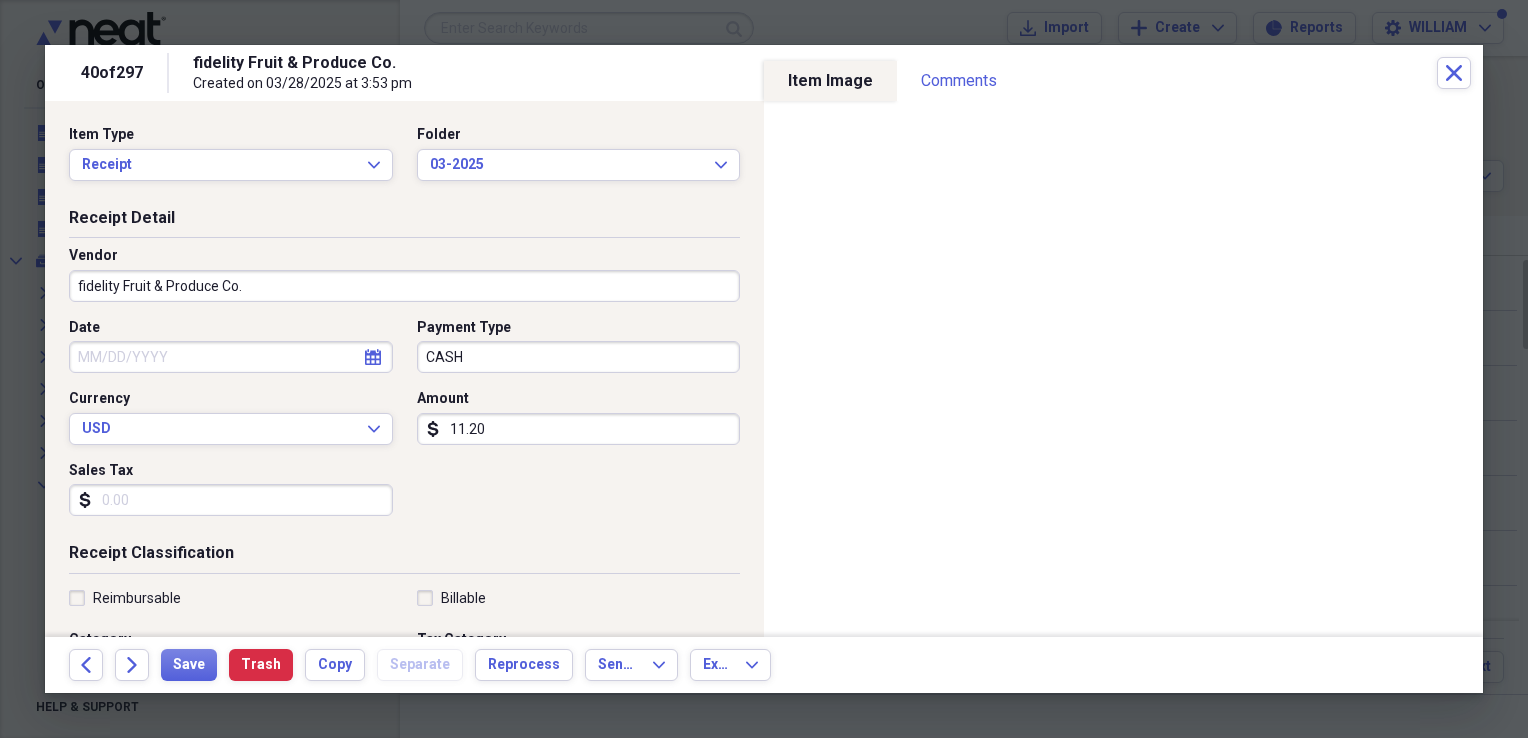 click on "Date" at bounding box center (231, 357) 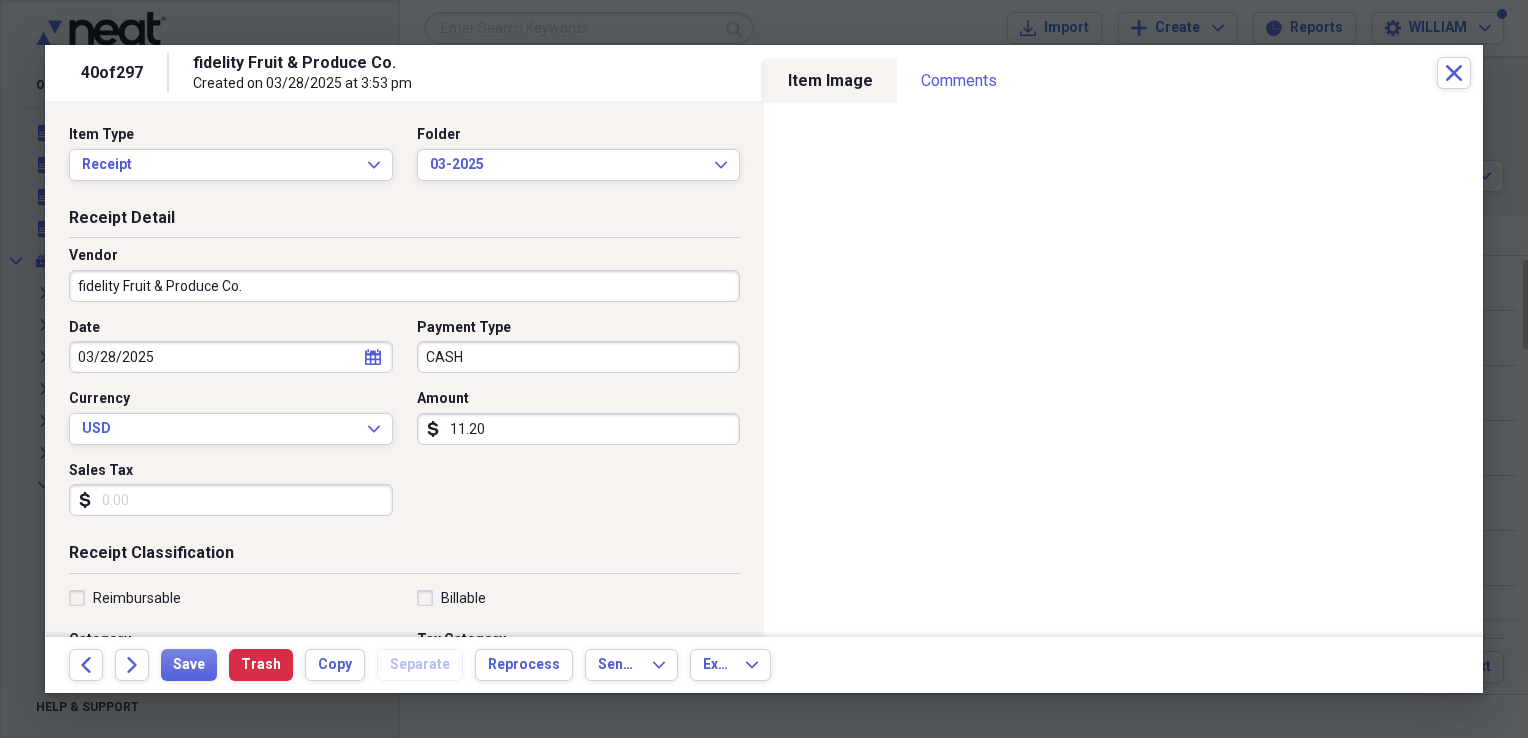 click on "Sales Tax" at bounding box center (231, 500) 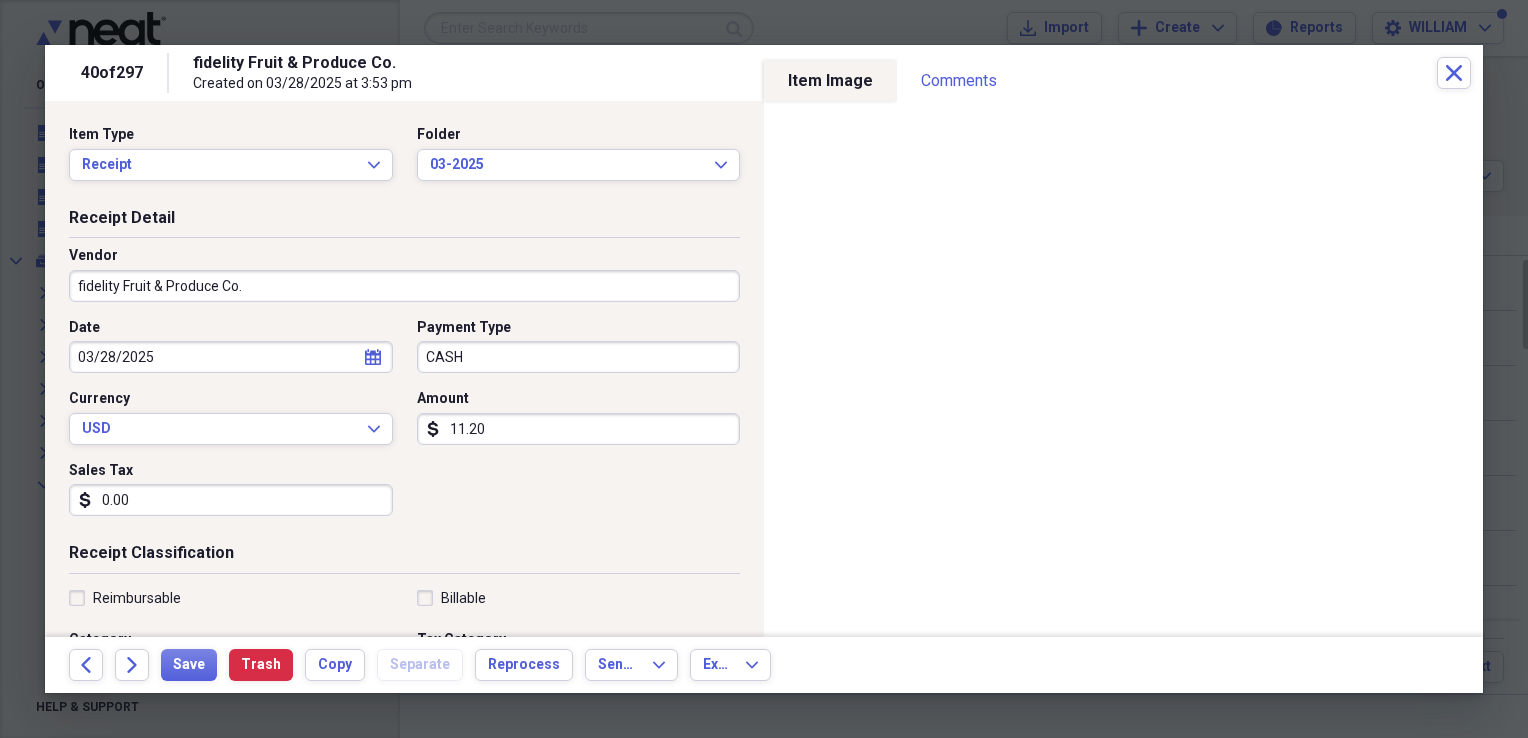 click on "11.20" at bounding box center [579, 429] 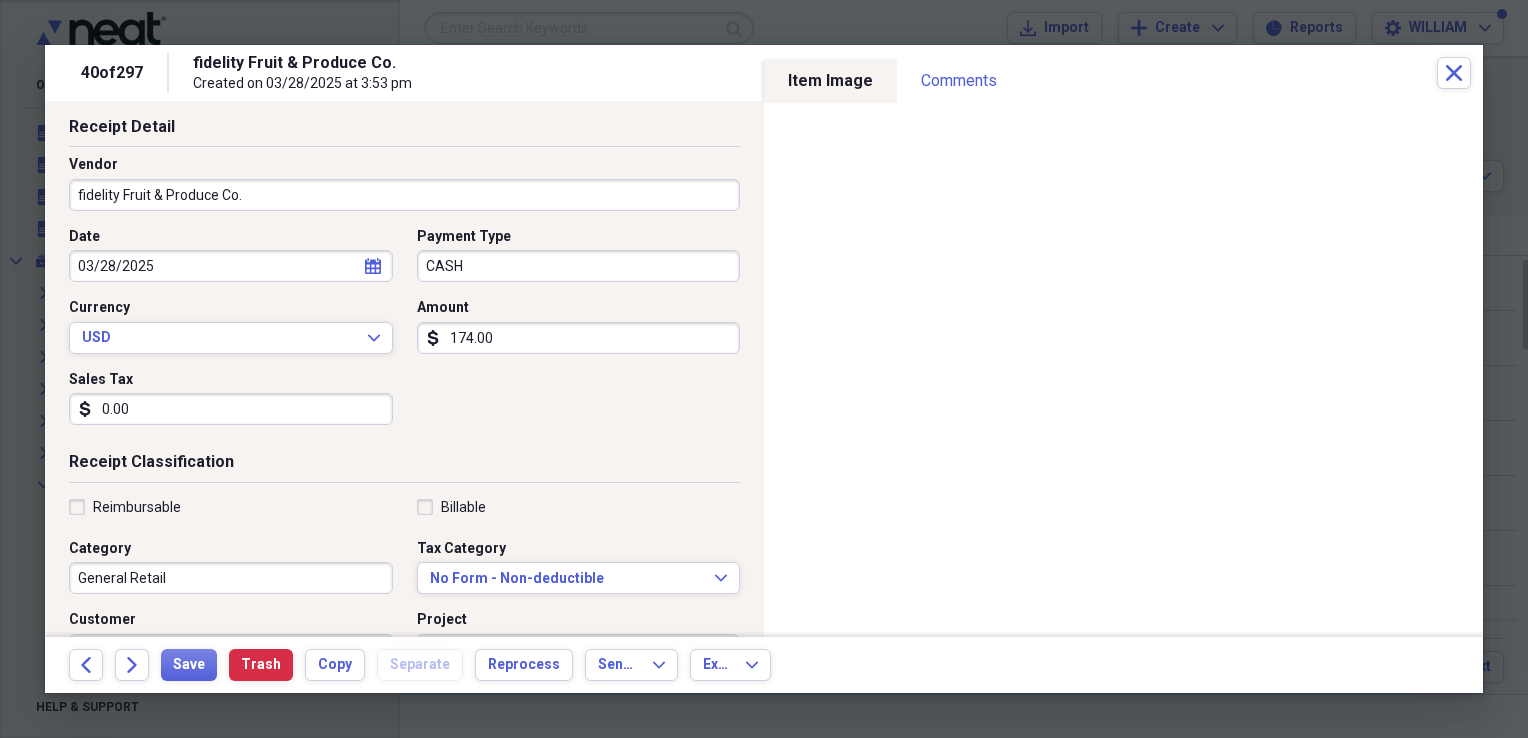 scroll, scrollTop: 92, scrollLeft: 0, axis: vertical 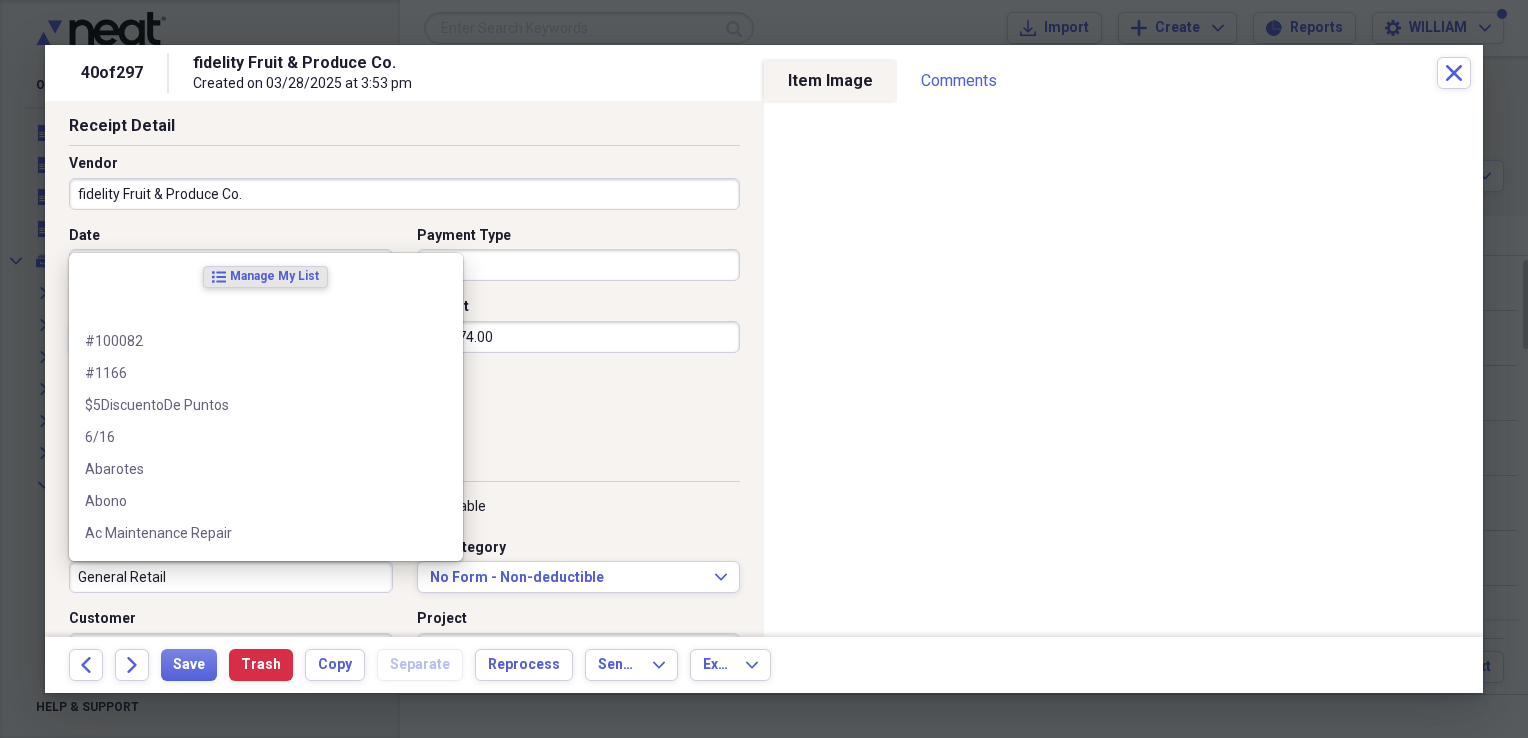 click on "General Retail" at bounding box center [231, 577] 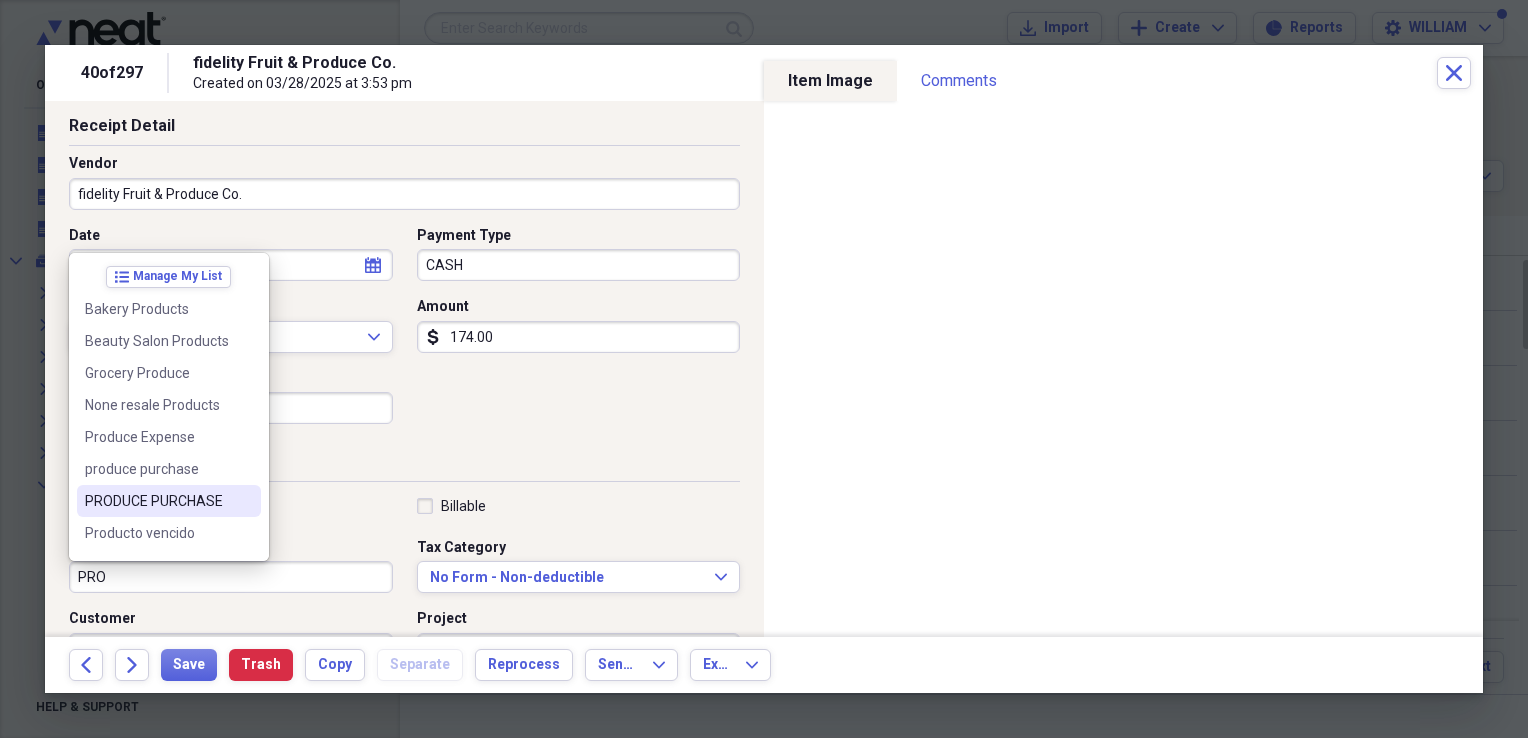 click on "PRODUCE PURCHASE" at bounding box center [157, 501] 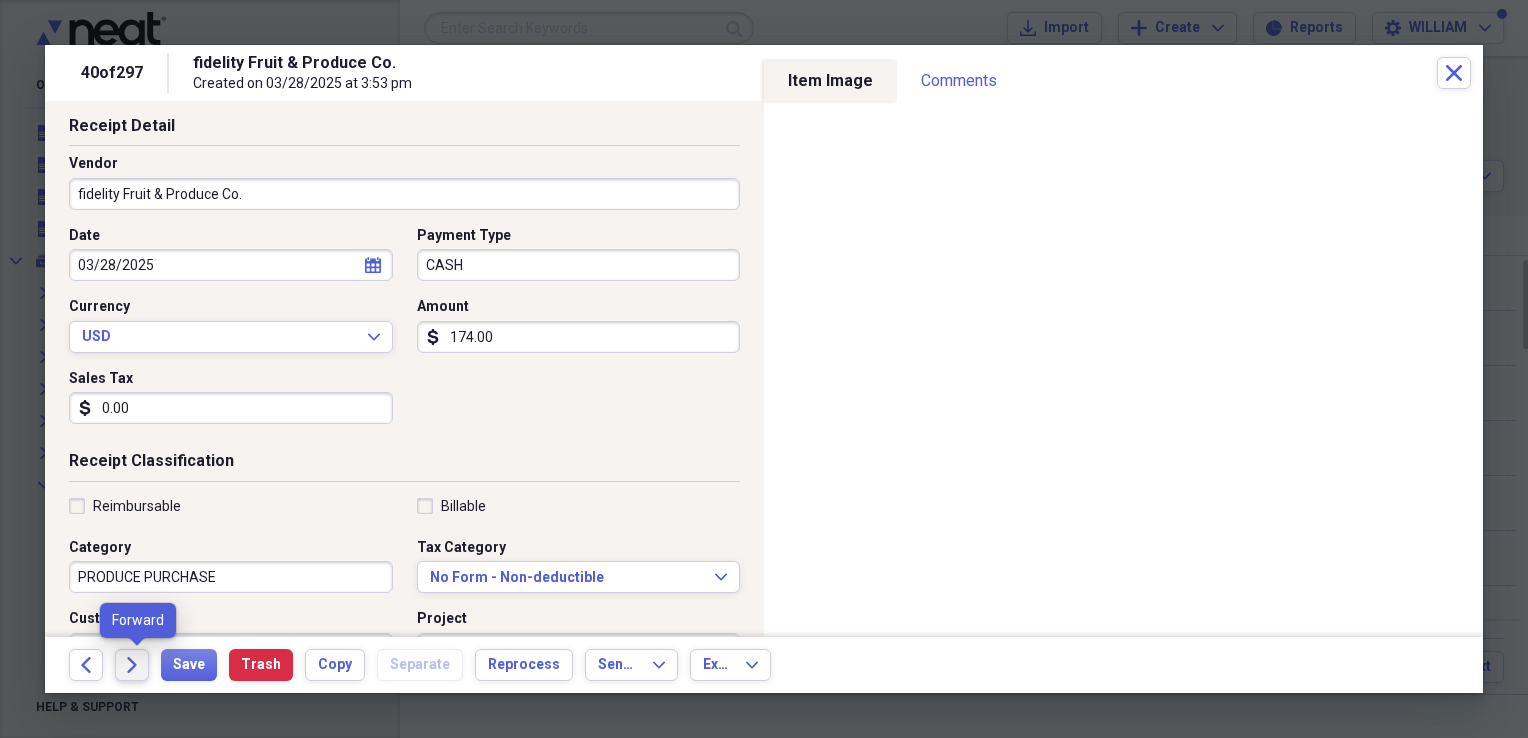 click 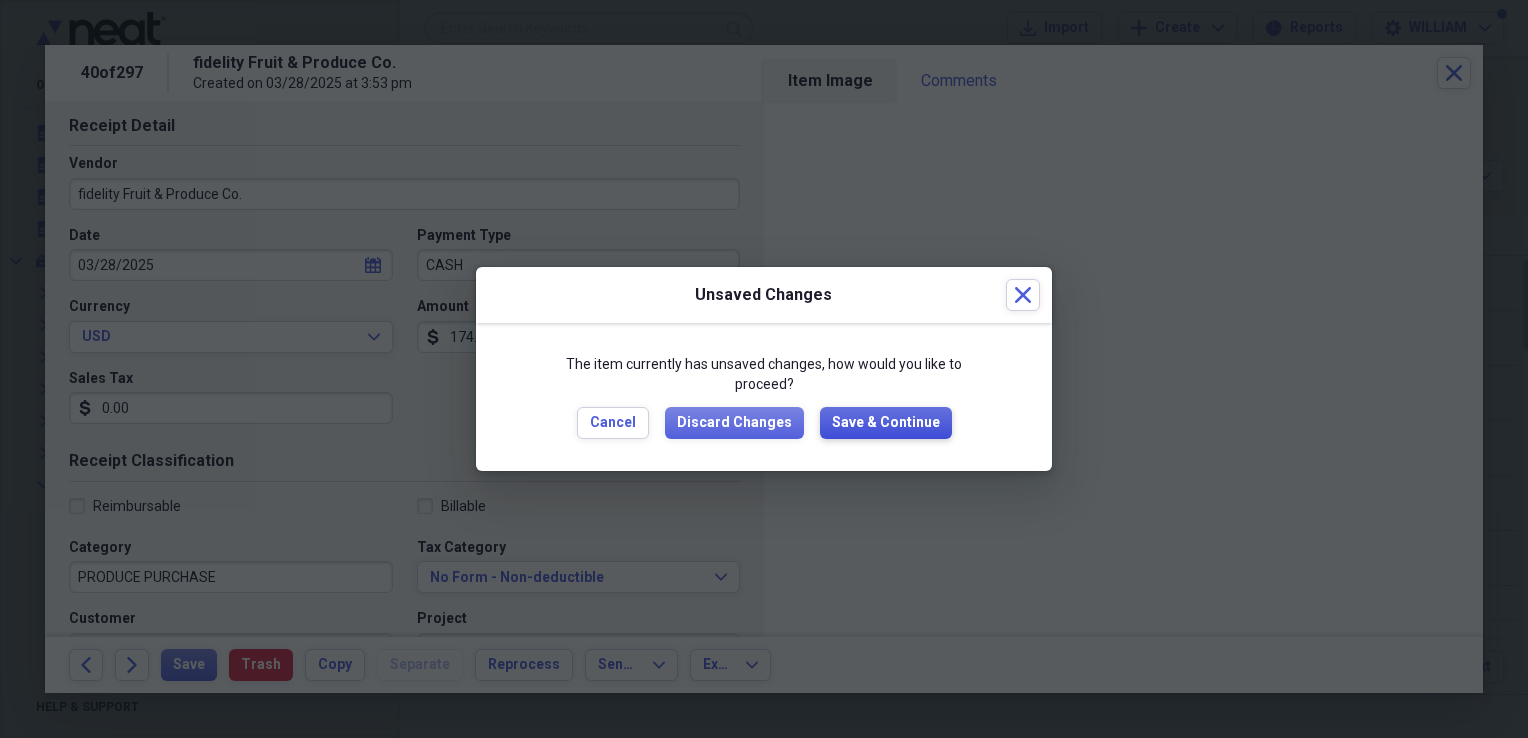 click on "Save & Continue" at bounding box center [886, 423] 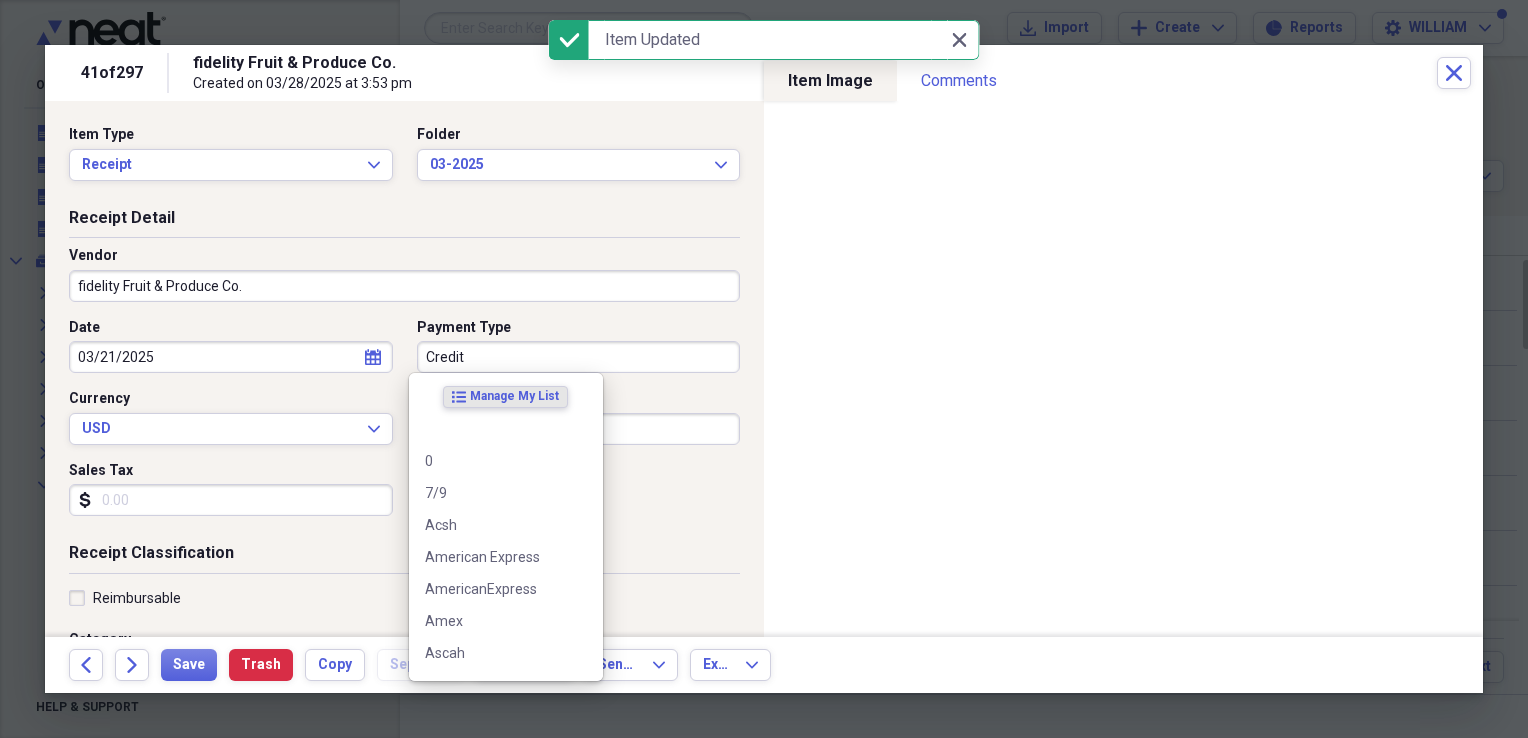 click on "Credit" at bounding box center [579, 357] 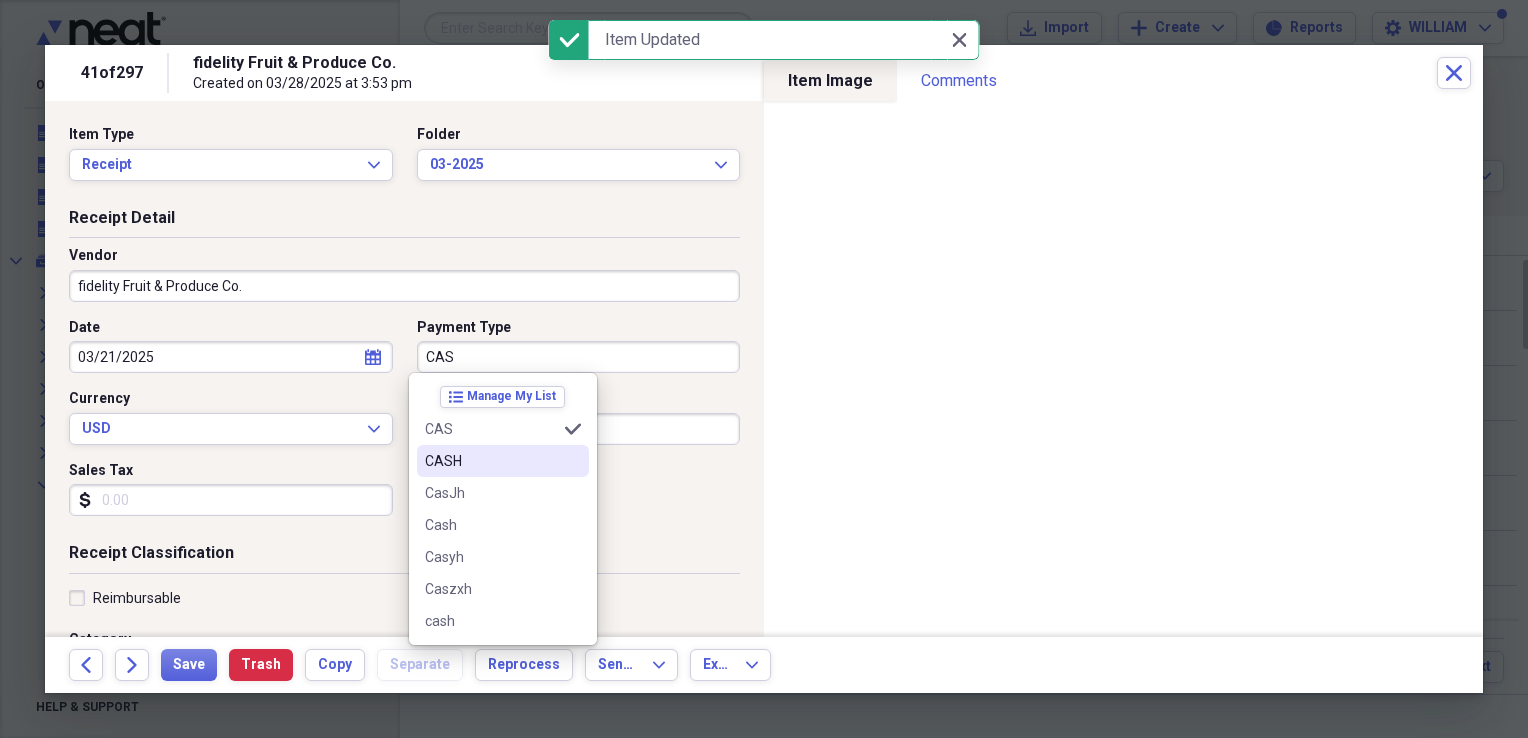click on "CASH" at bounding box center [491, 461] 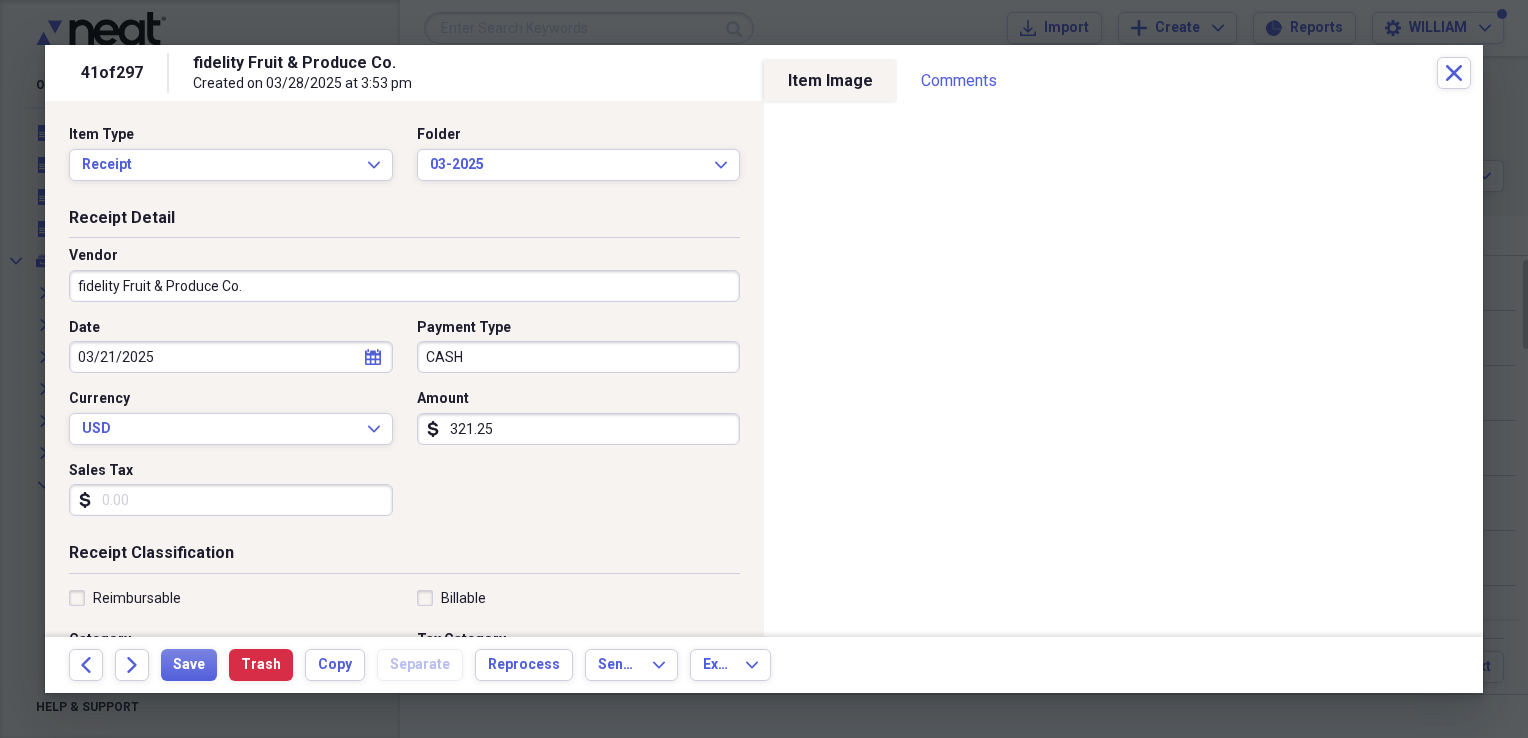 click on "Sales Tax" at bounding box center [231, 500] 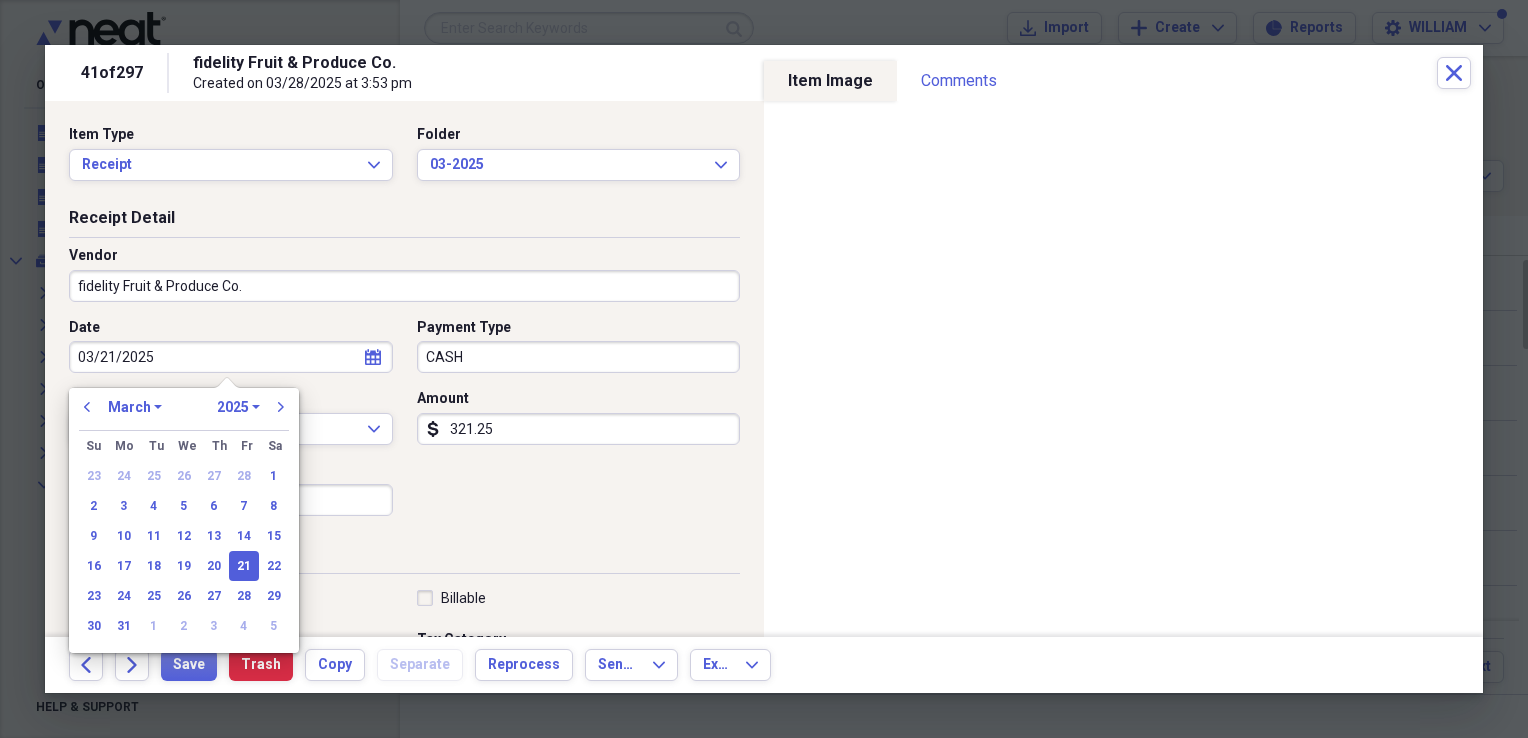 click on "03/21/2025" at bounding box center (231, 357) 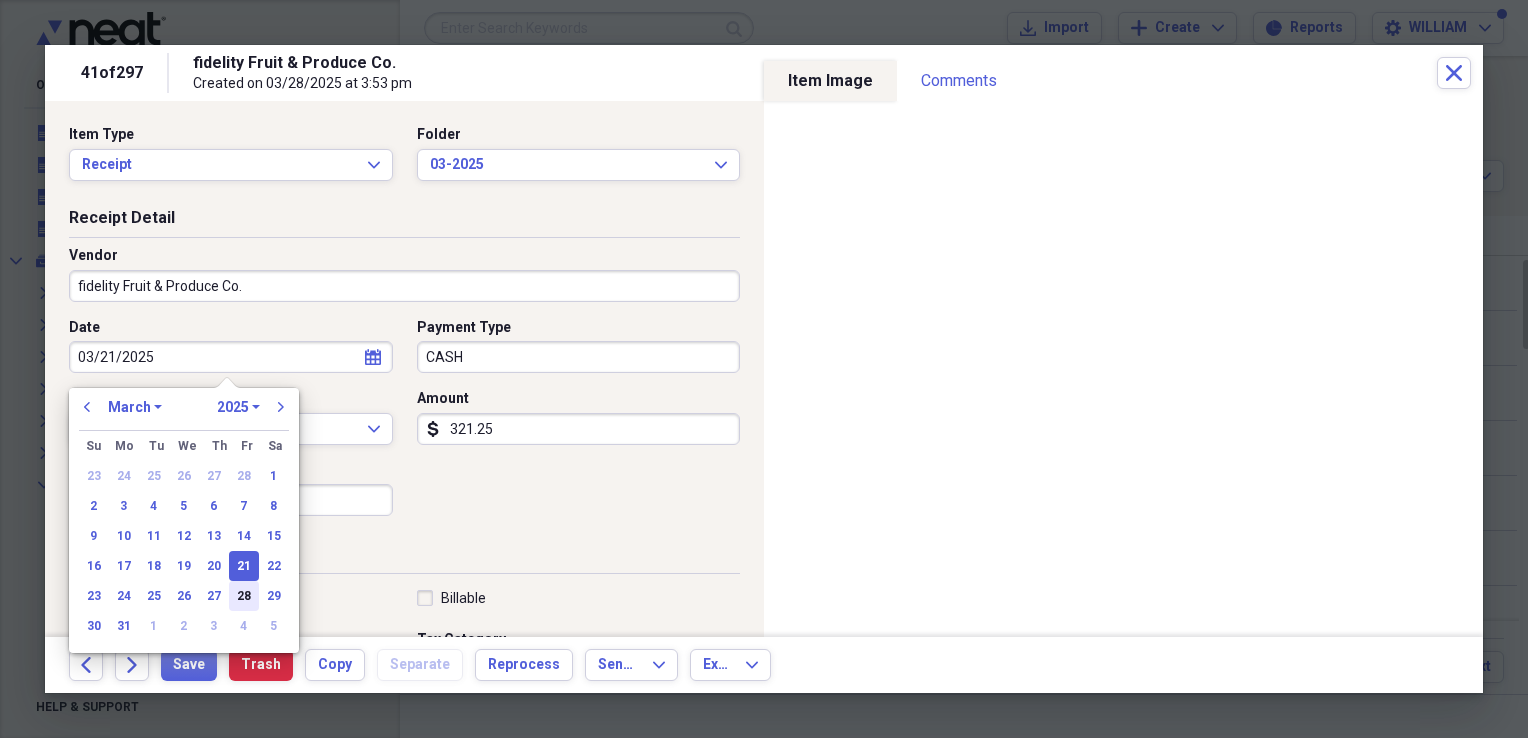 click on "28" at bounding box center (244, 596) 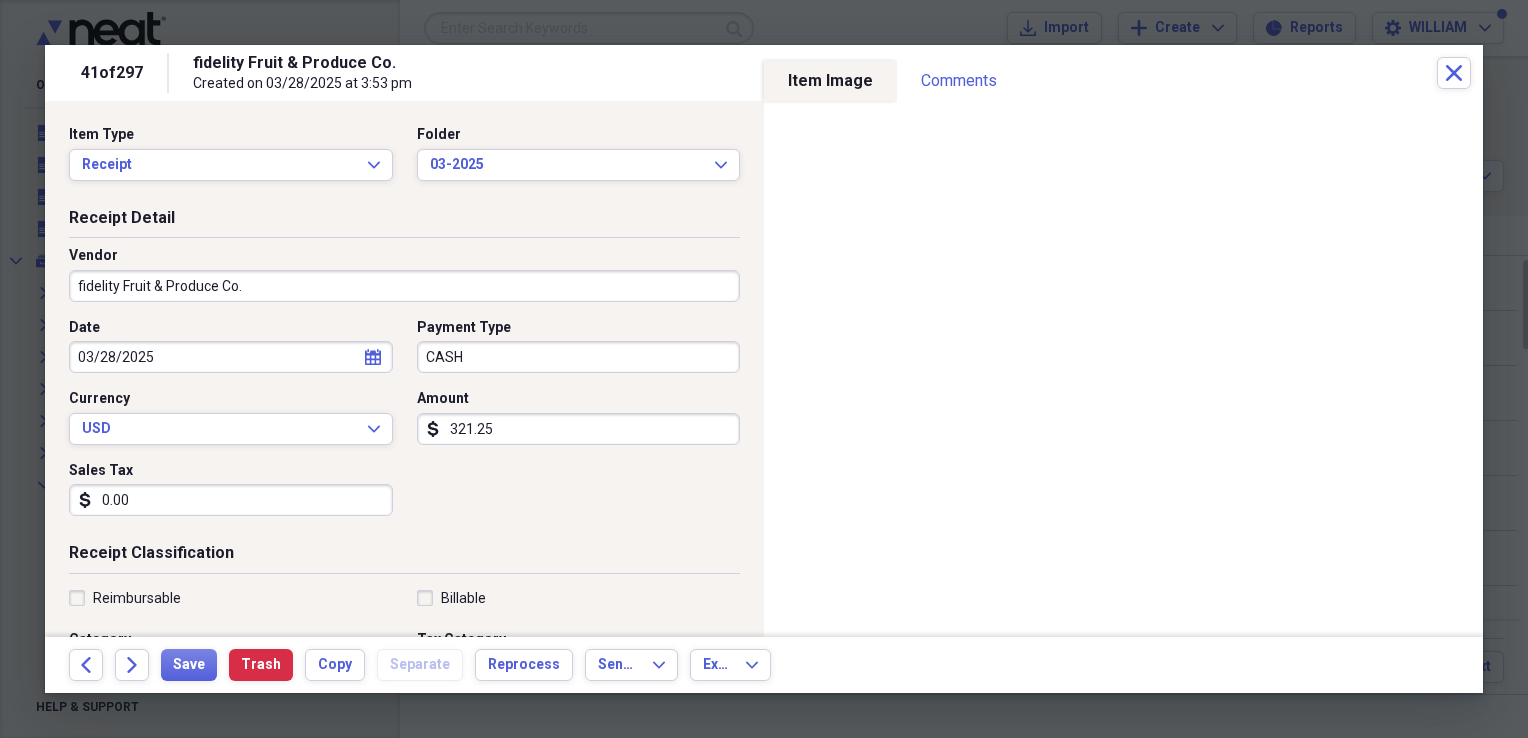 click on "321.25" at bounding box center (579, 429) 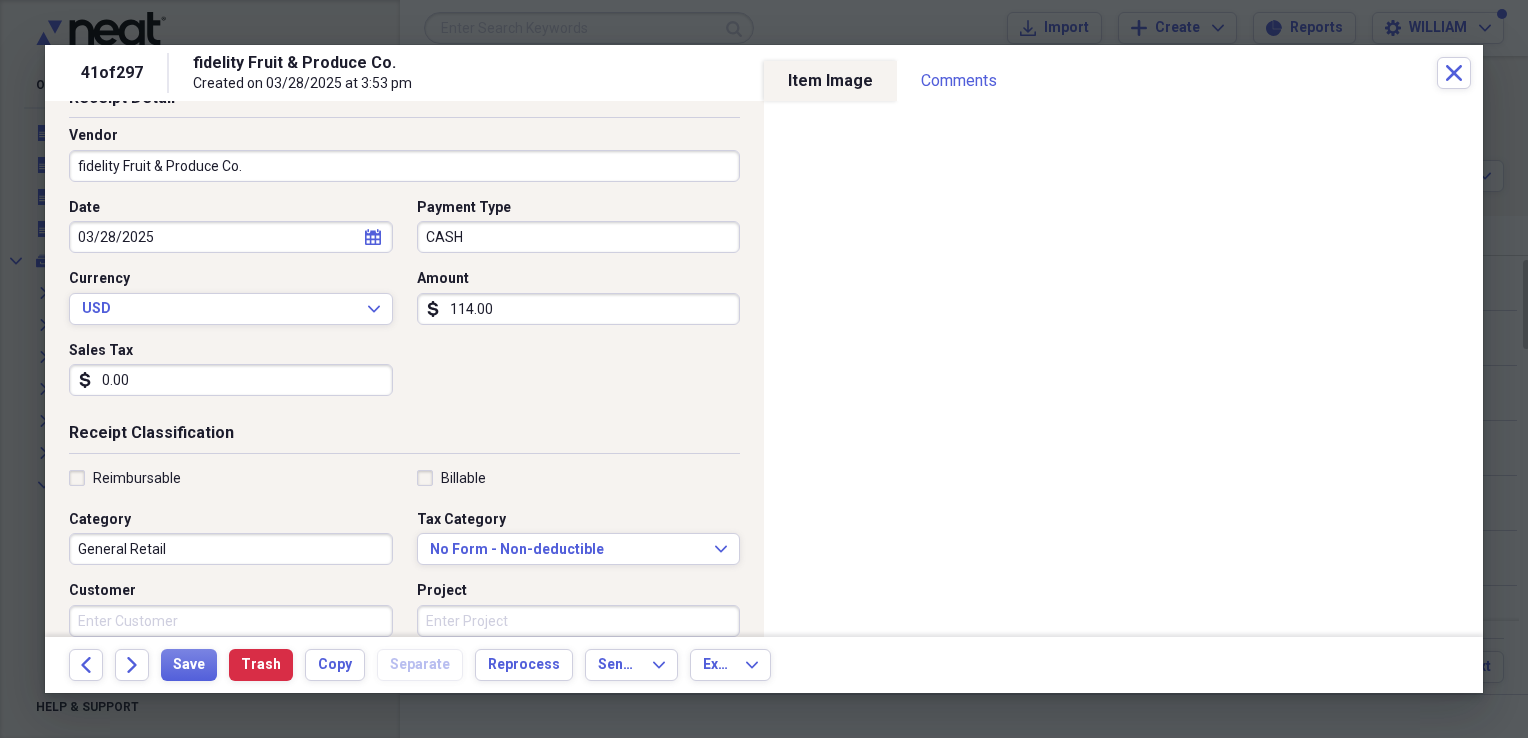 scroll, scrollTop: 135, scrollLeft: 0, axis: vertical 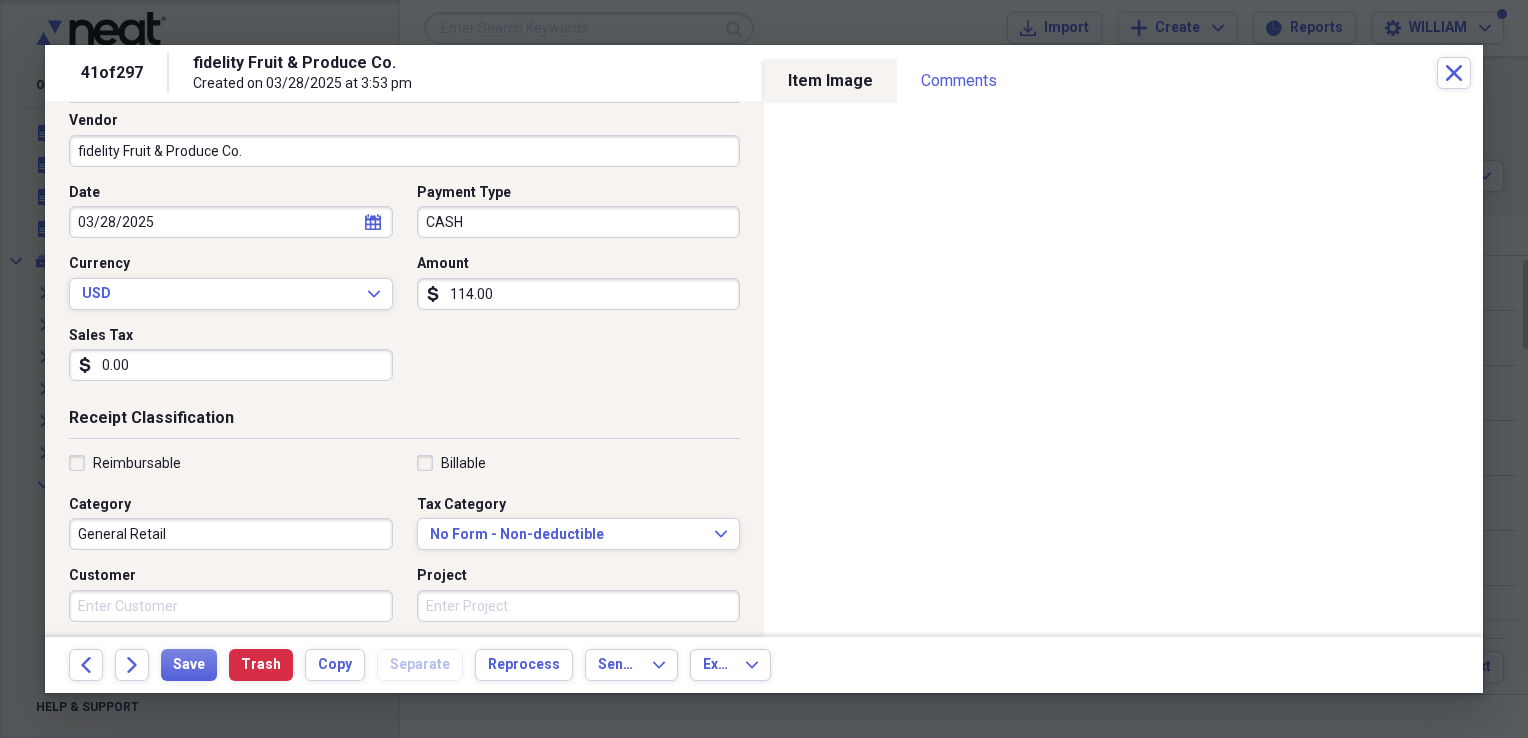 click on "General Retail" at bounding box center (231, 534) 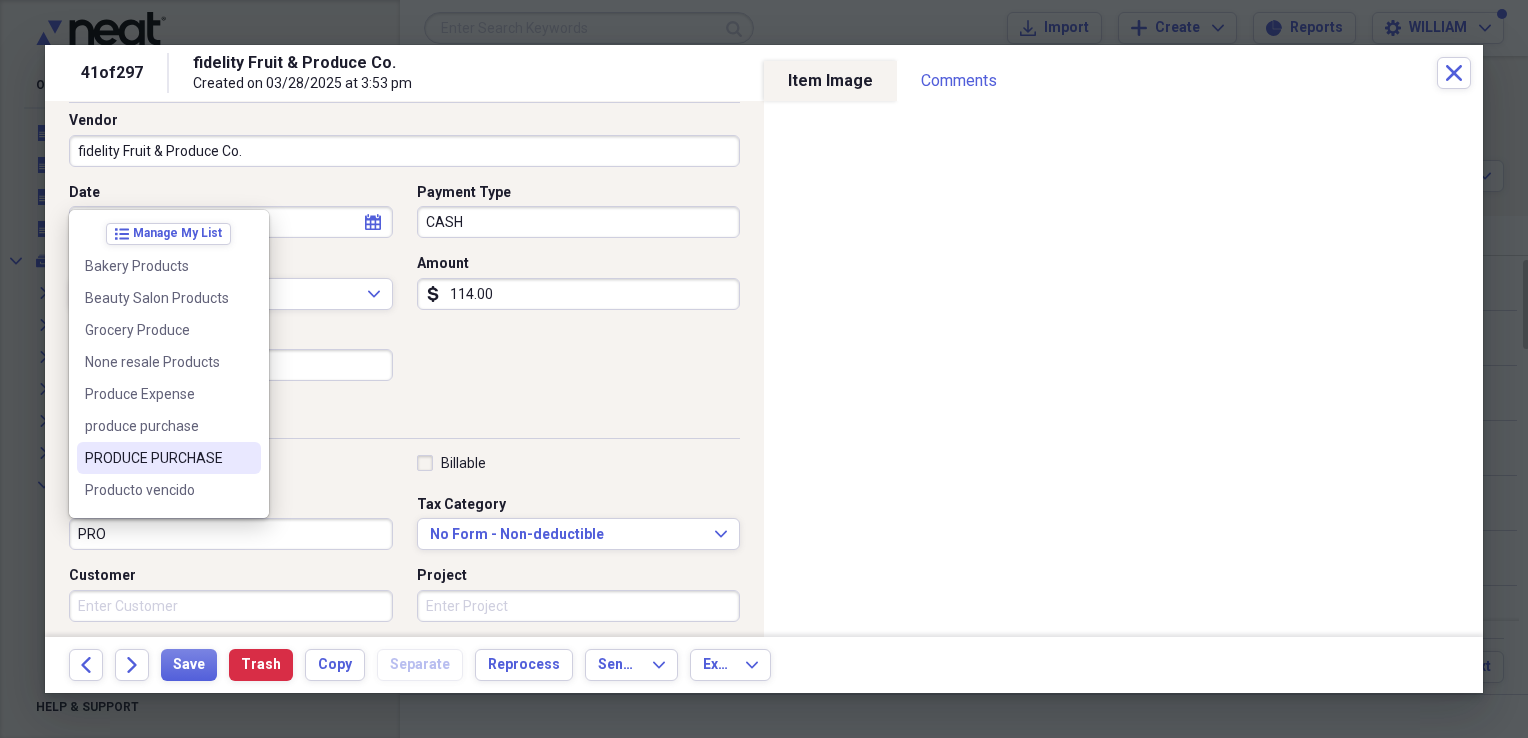 click on "PRODUCE PURCHASE" at bounding box center (157, 458) 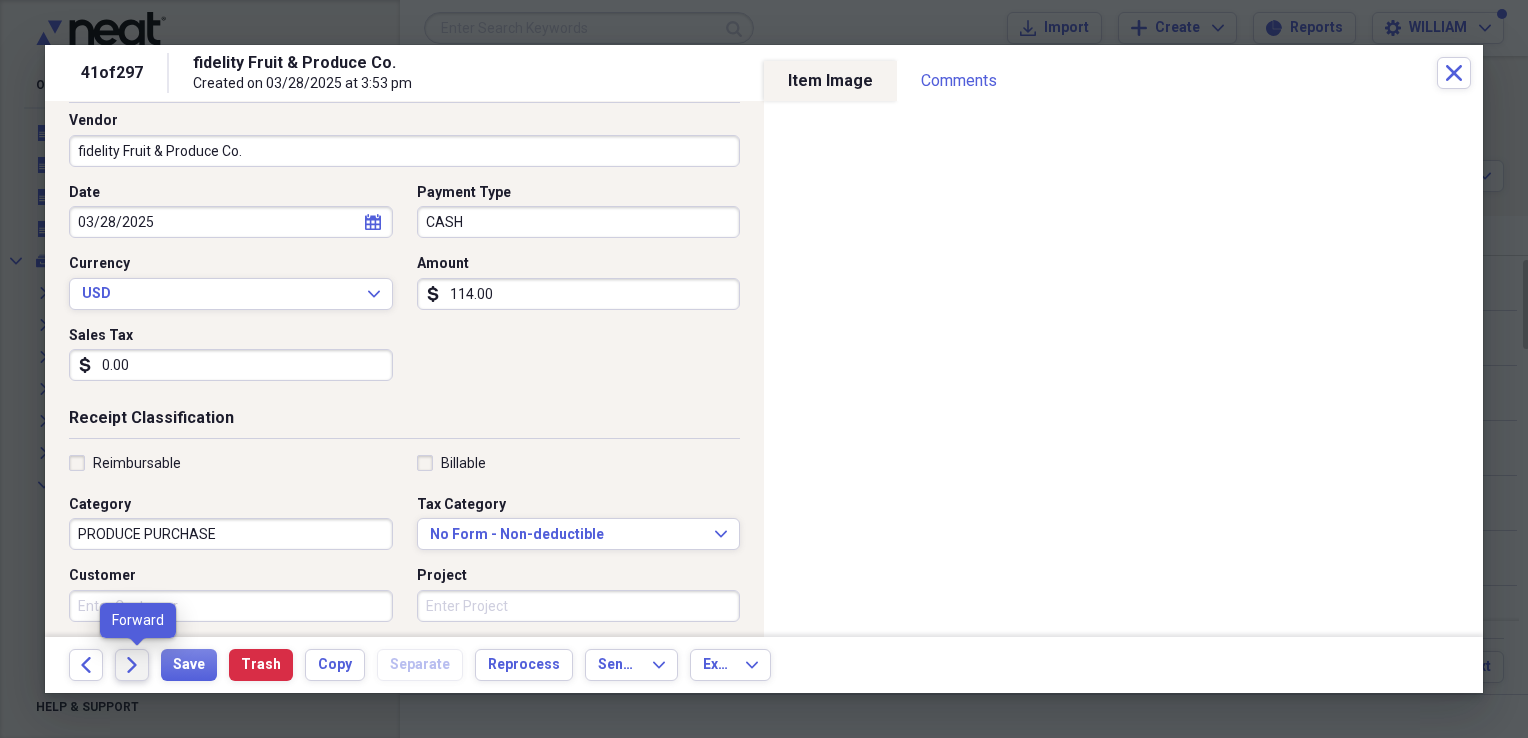 click 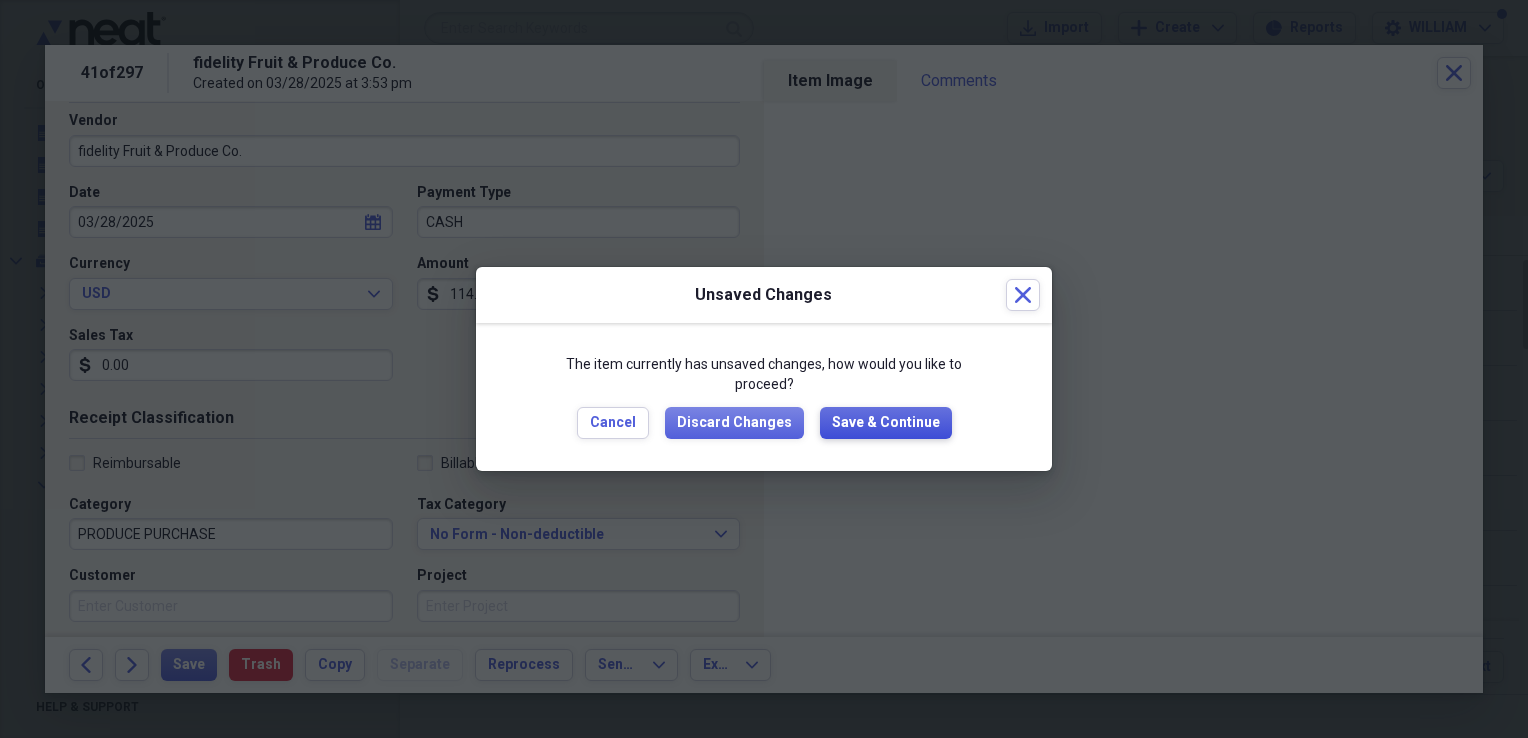 click on "Save & Continue" at bounding box center (886, 423) 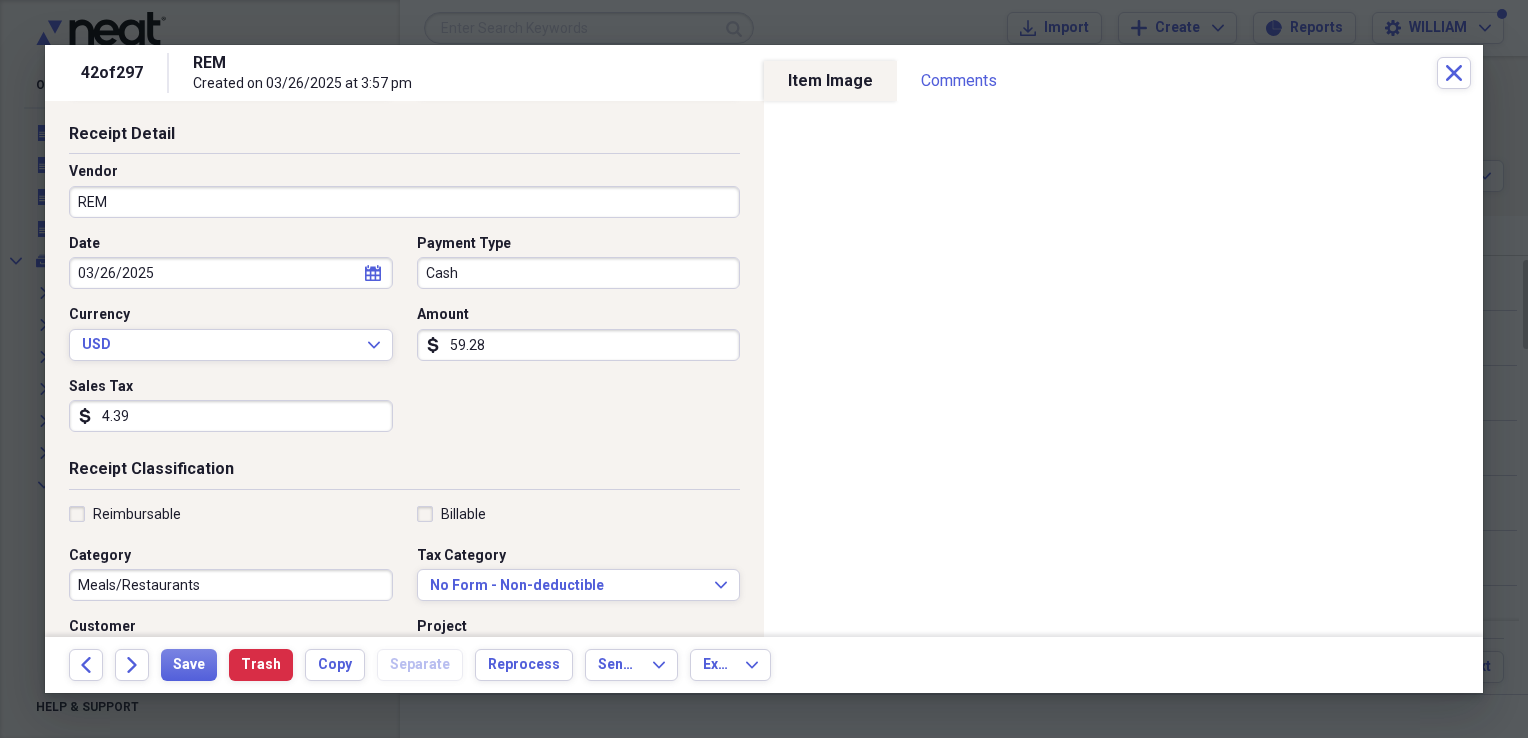 scroll, scrollTop: 90, scrollLeft: 0, axis: vertical 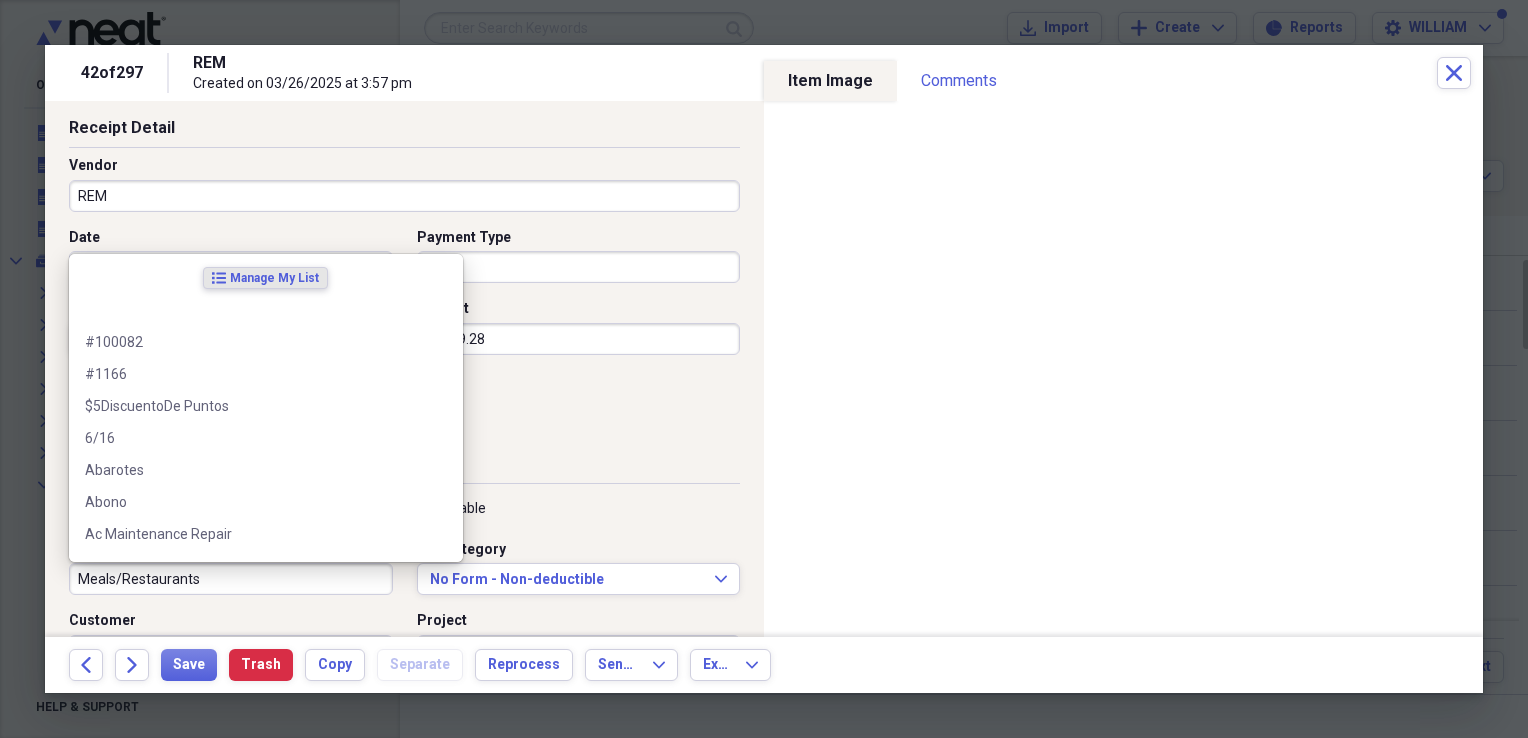 click on "Meals/Restaurants" at bounding box center (231, 579) 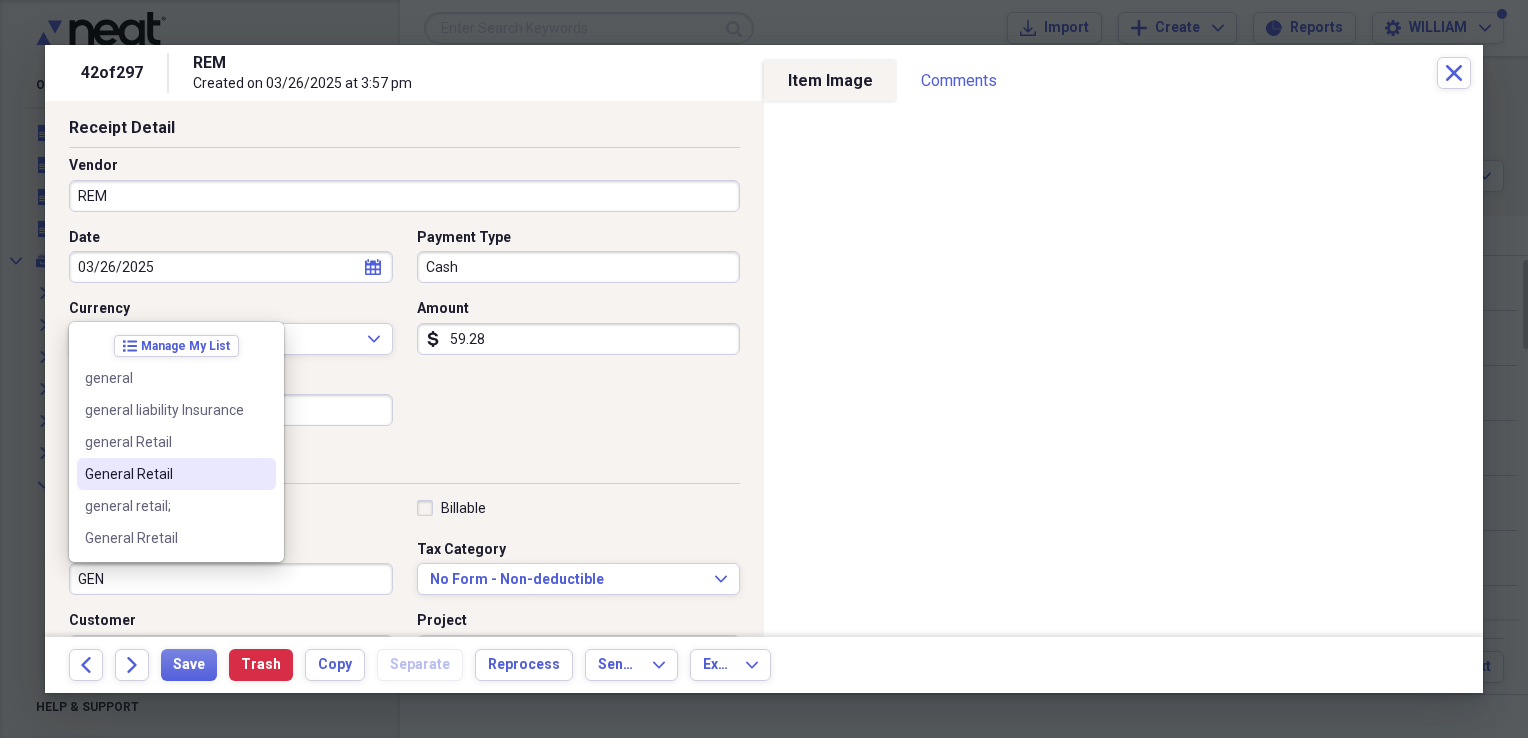 click on "General Retail" at bounding box center [164, 474] 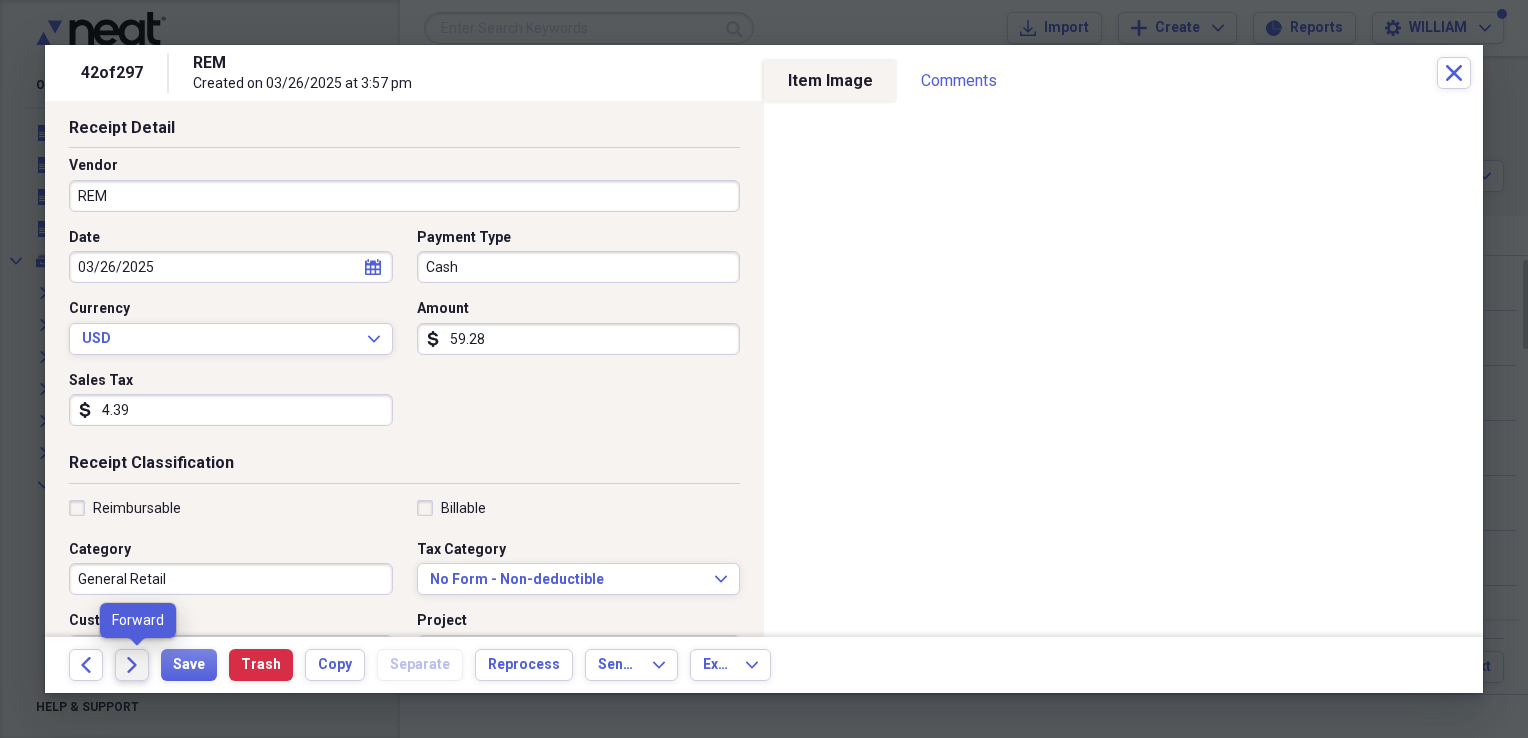 click on "Forward" 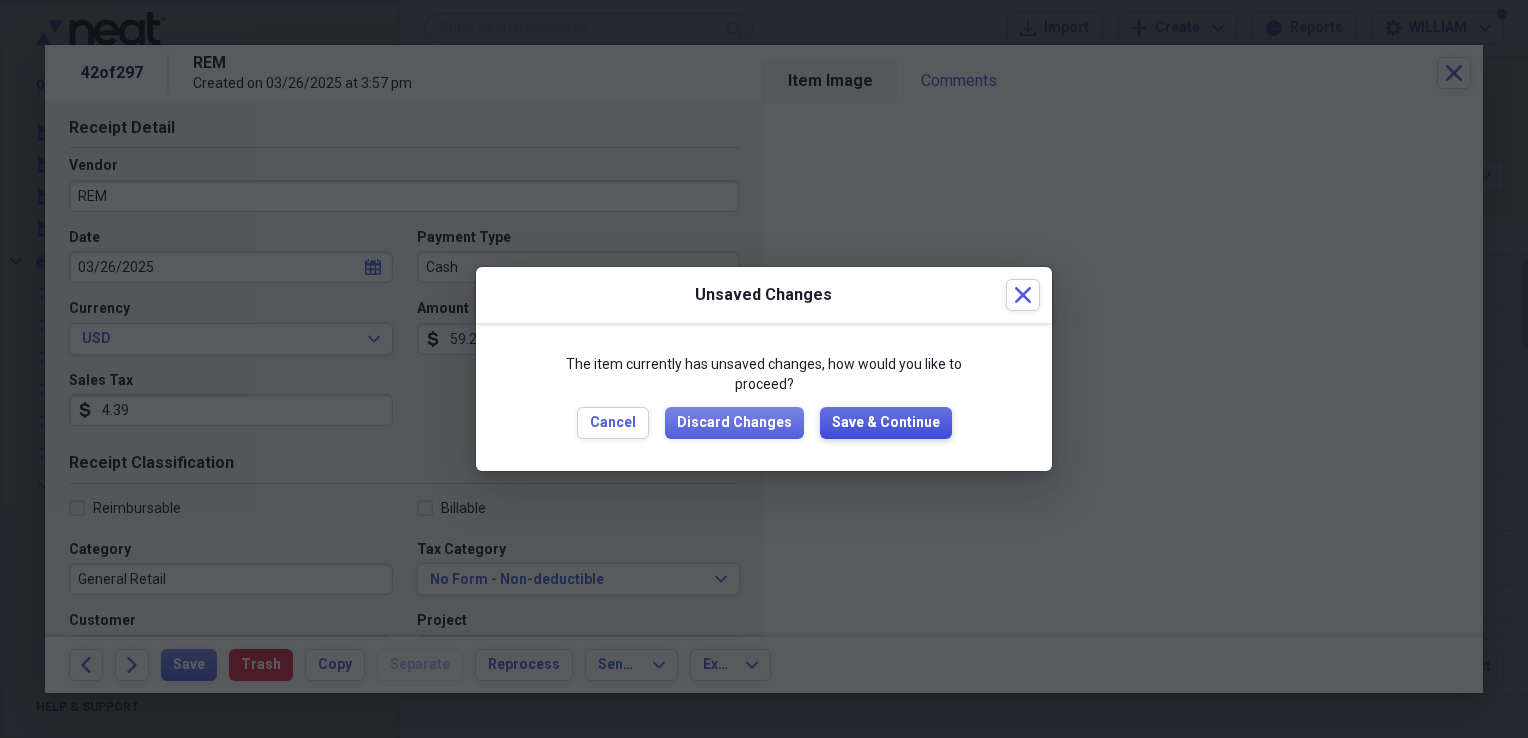 click on "Save & Continue" at bounding box center (886, 423) 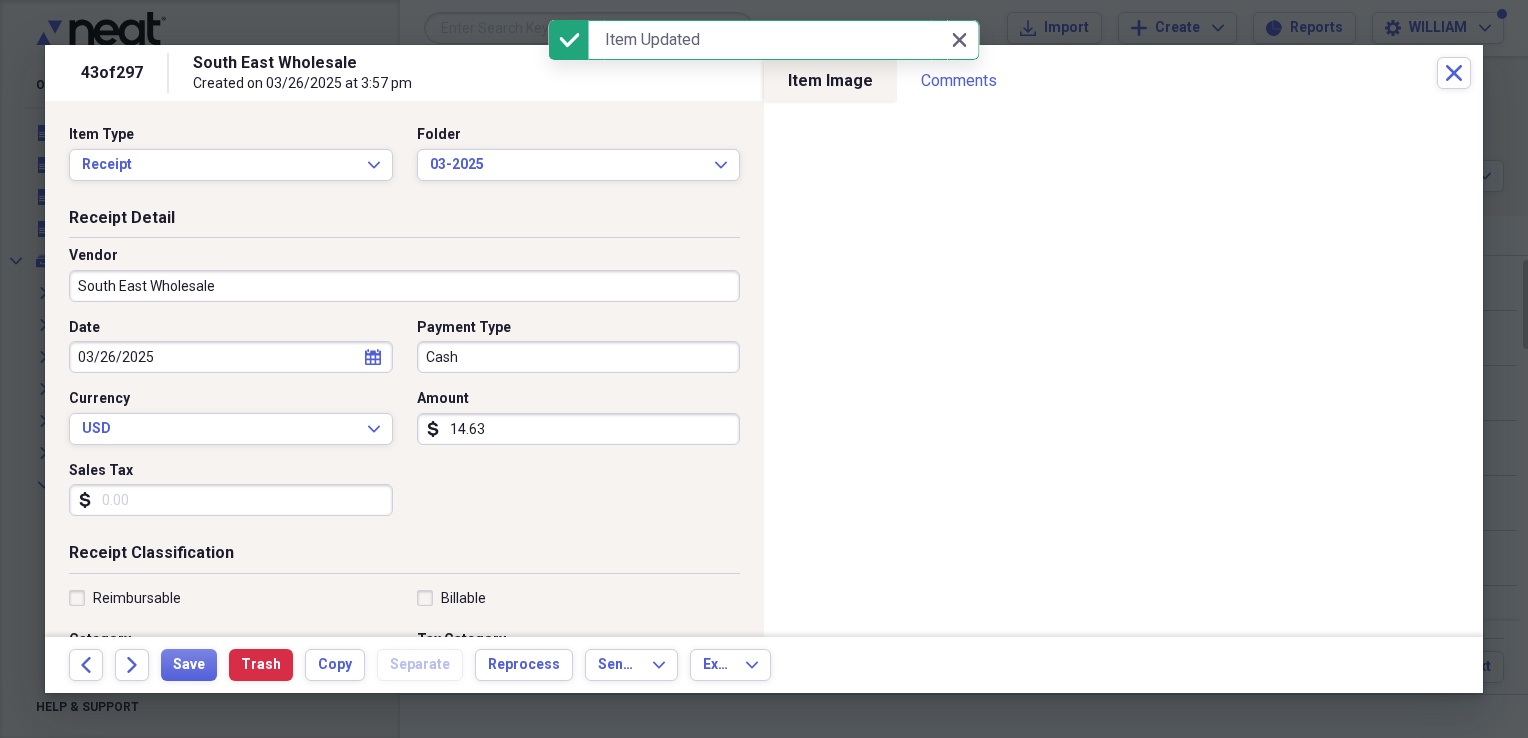 click on "Sales Tax" at bounding box center [231, 500] 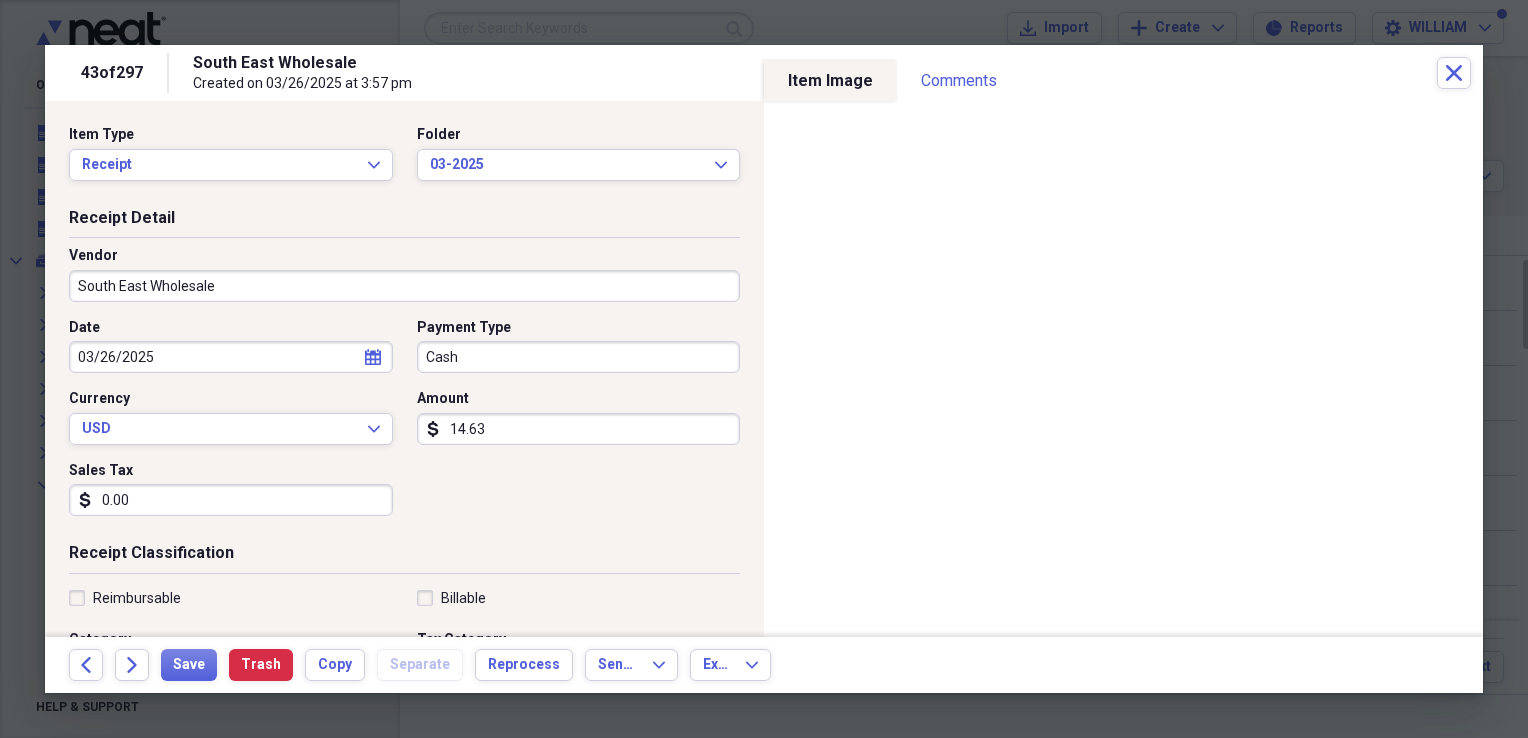 click on "14.63" at bounding box center [579, 429] 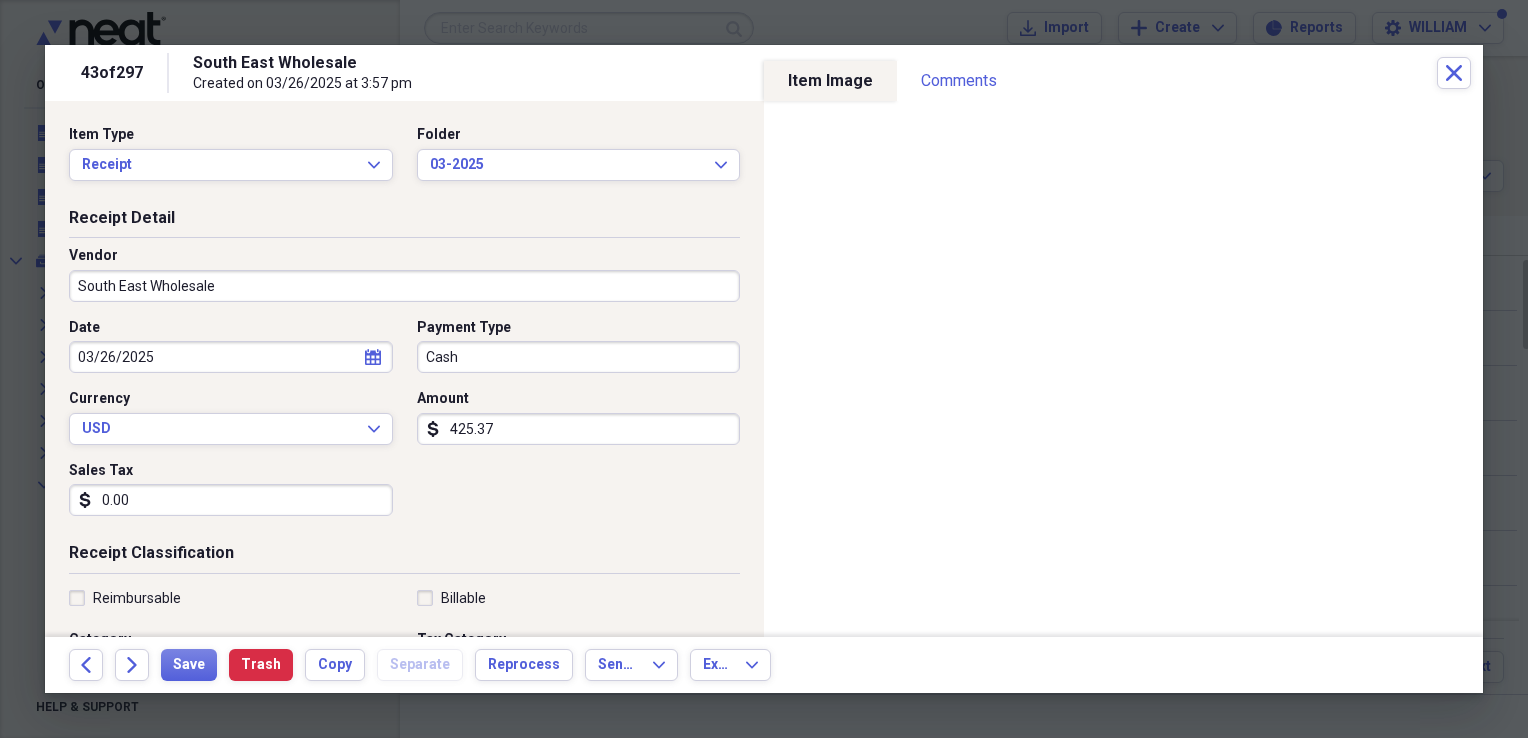 click on "Date [DATE] calendar Calendar Payment Type Cash Currency USD Expand Amount dollar-sign 425.37 Sales Tax dollar-sign 0.00" at bounding box center [404, 425] 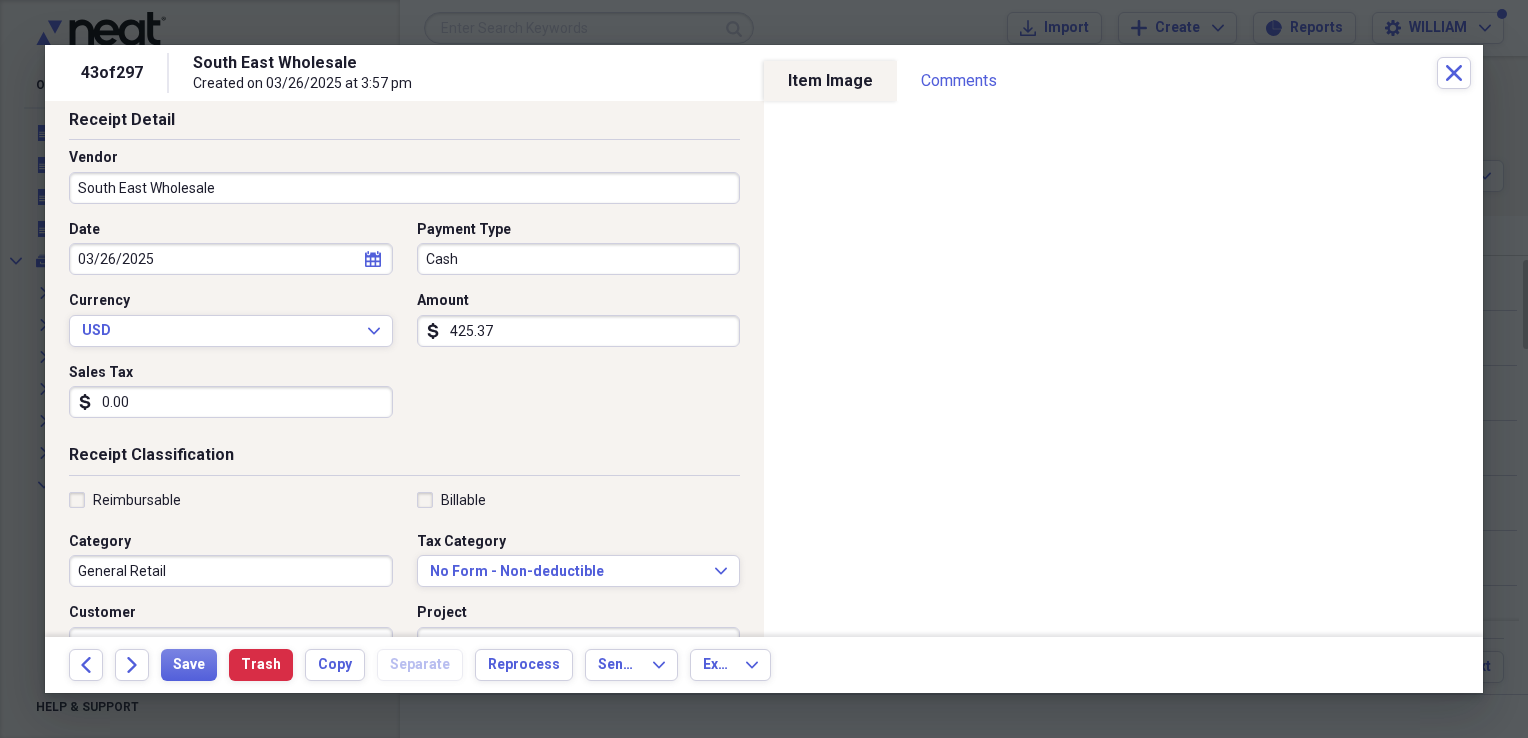 scroll, scrollTop: 116, scrollLeft: 0, axis: vertical 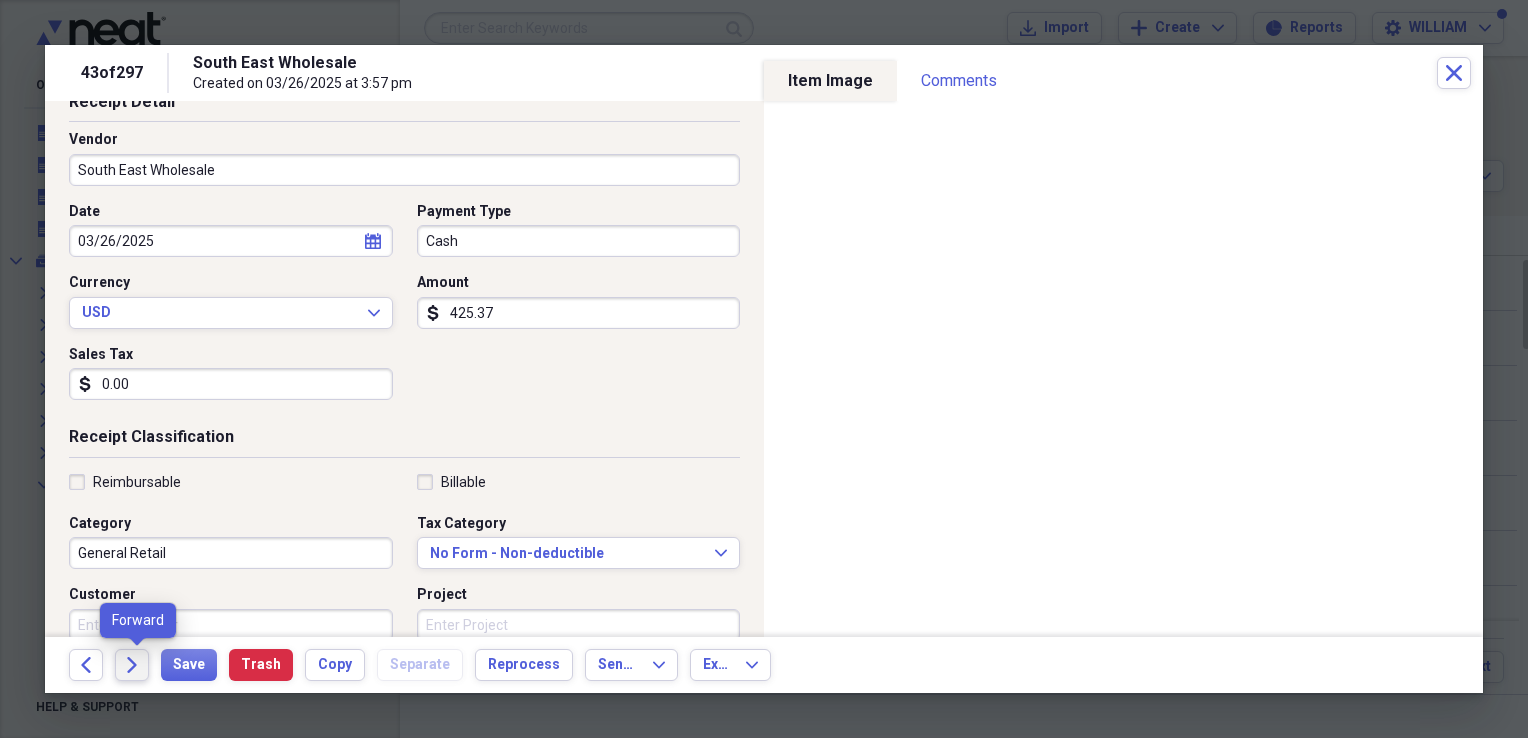 click 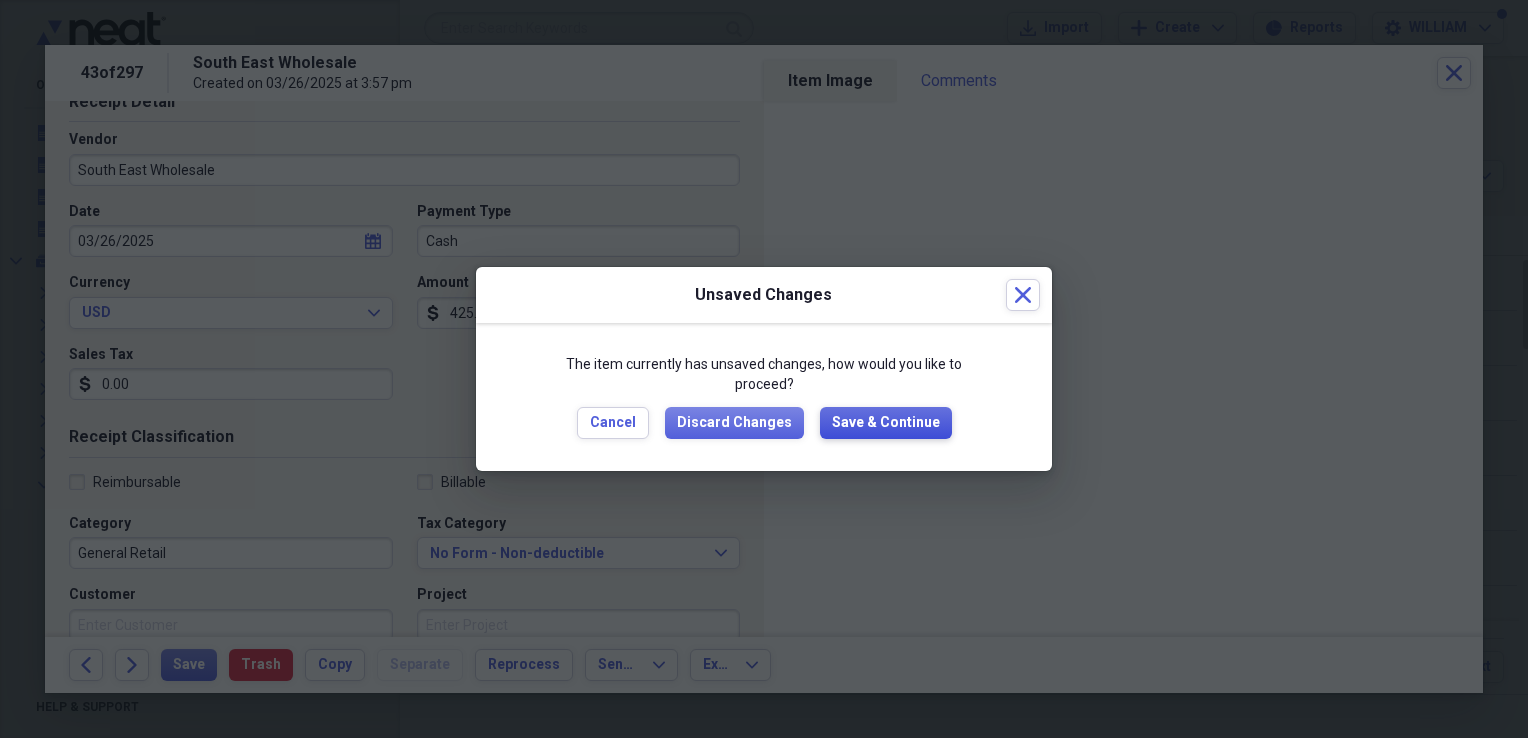 click on "Save & Continue" at bounding box center [886, 423] 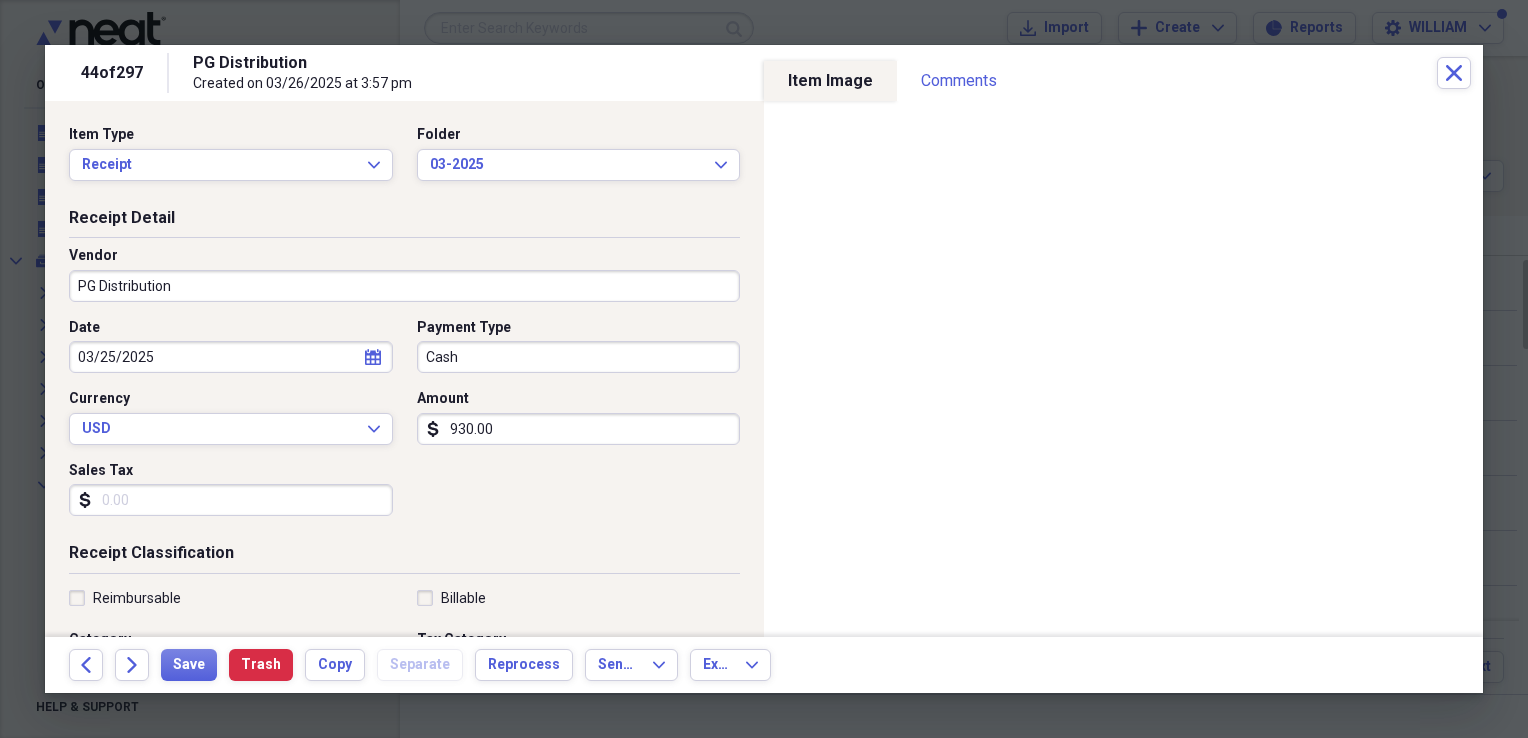 click on "Sales Tax dollar-sign" at bounding box center [237, 489] 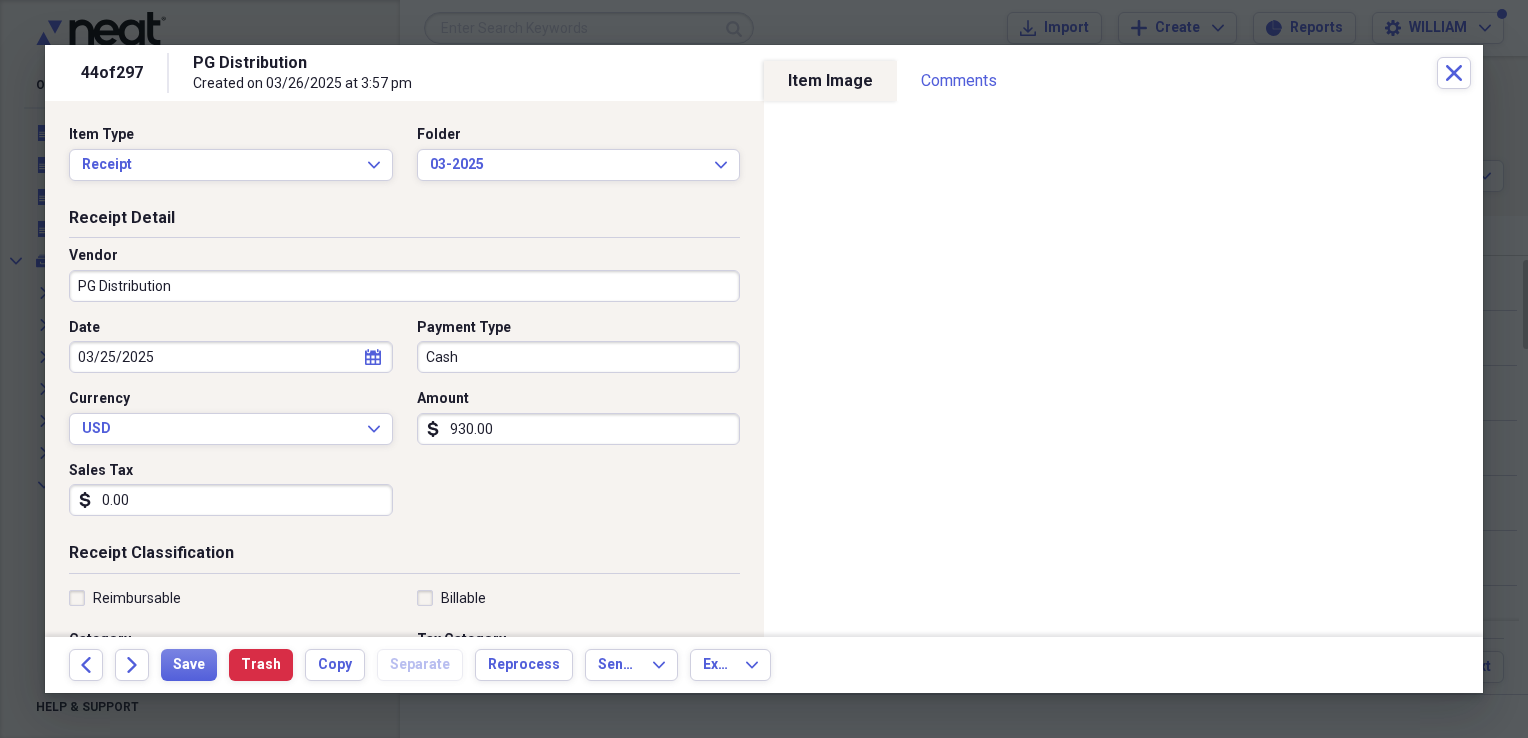 click on "Date [DATE] calendar Calendar Payment Type Cash Currency USD Expand Amount dollar-sign 930.00 Sales Tax dollar-sign 0.00" at bounding box center [404, 425] 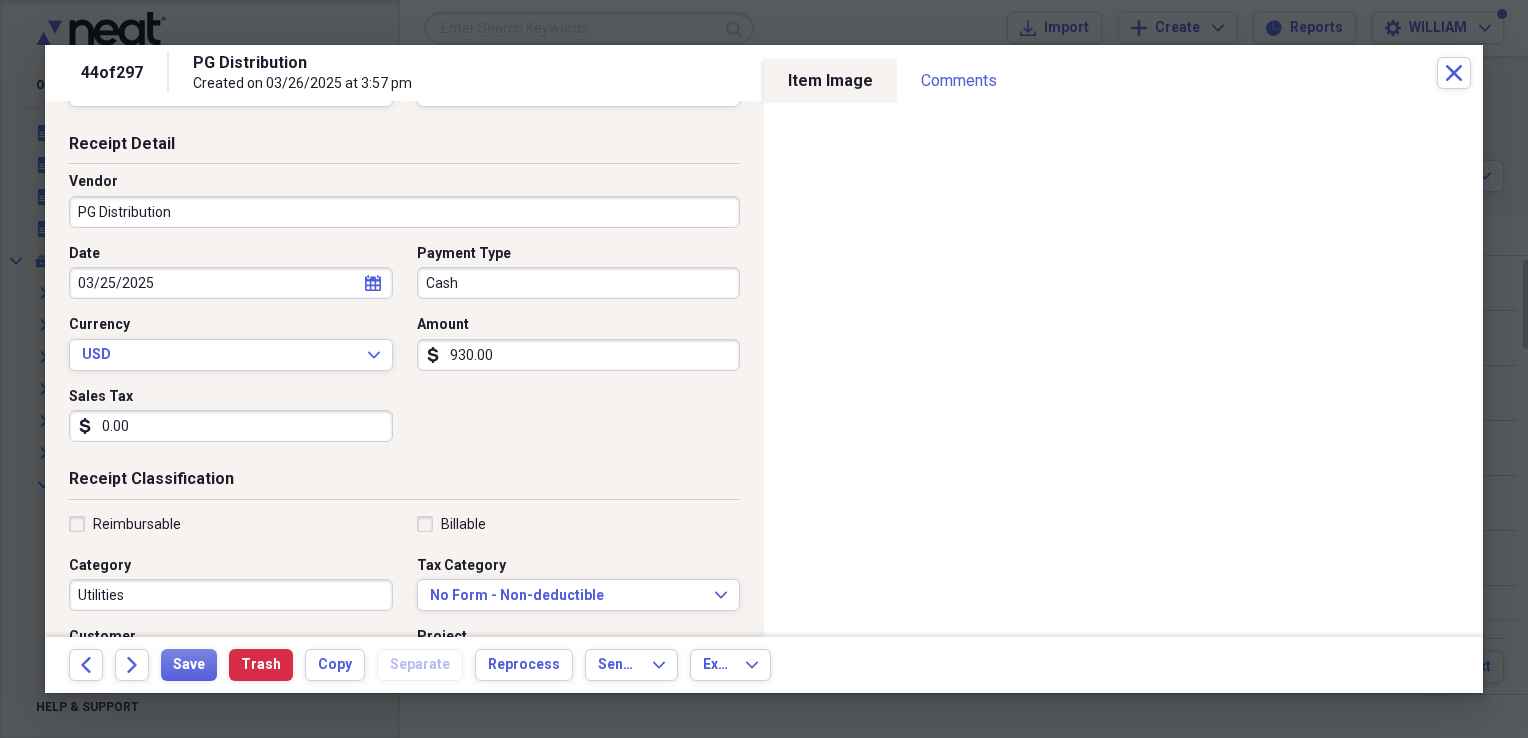 scroll, scrollTop: 76, scrollLeft: 0, axis: vertical 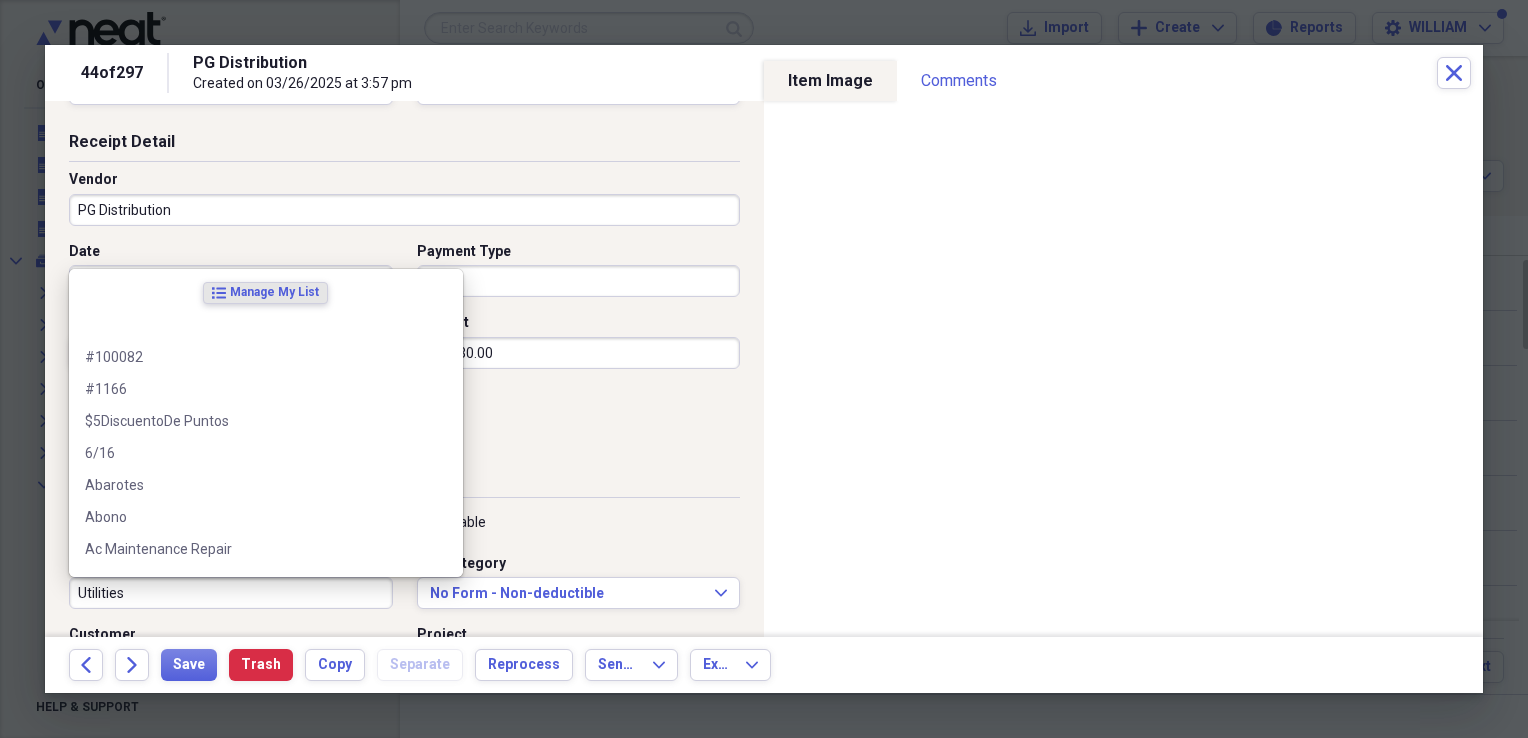 click on "Utilities" at bounding box center [231, 593] 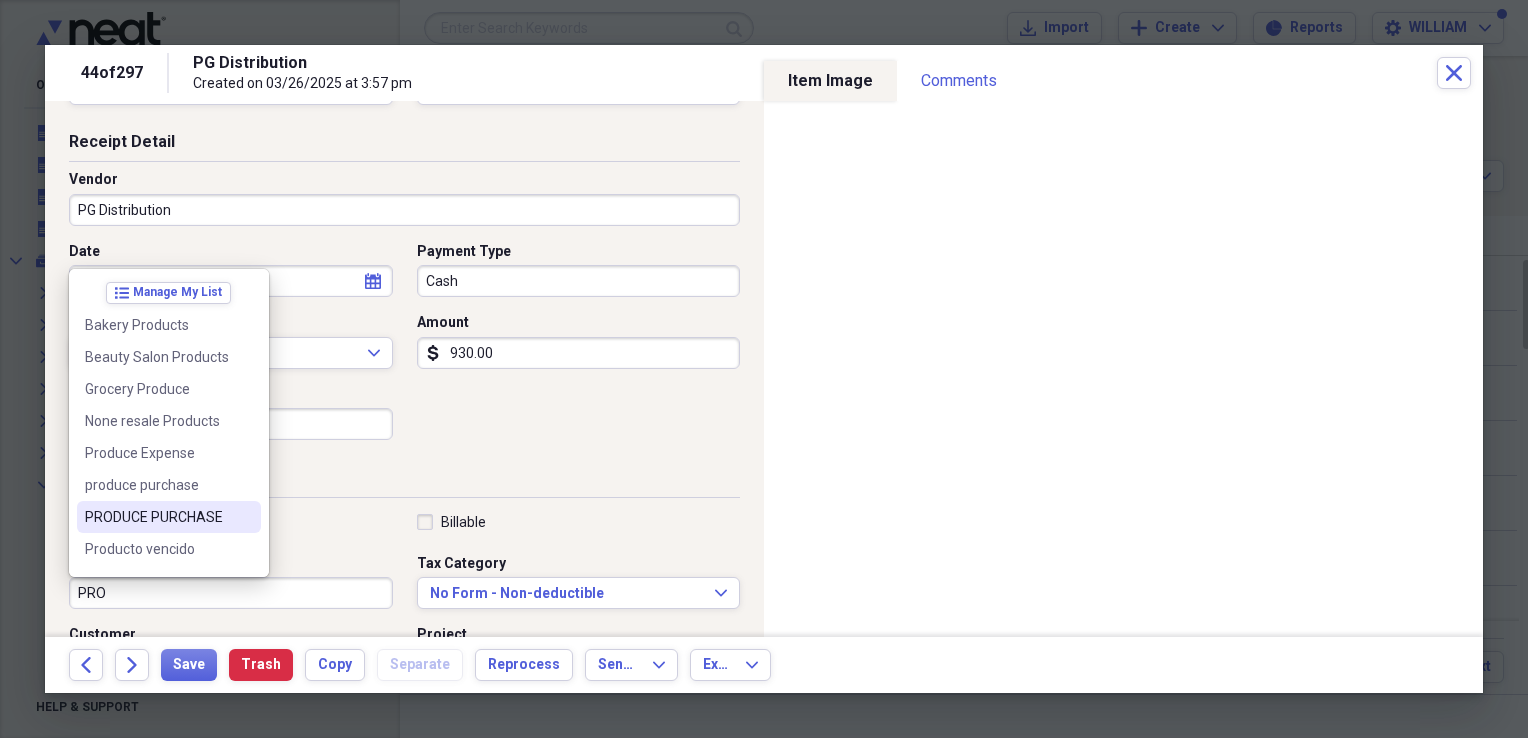 click on "PRODUCE PURCHASE" at bounding box center (169, 517) 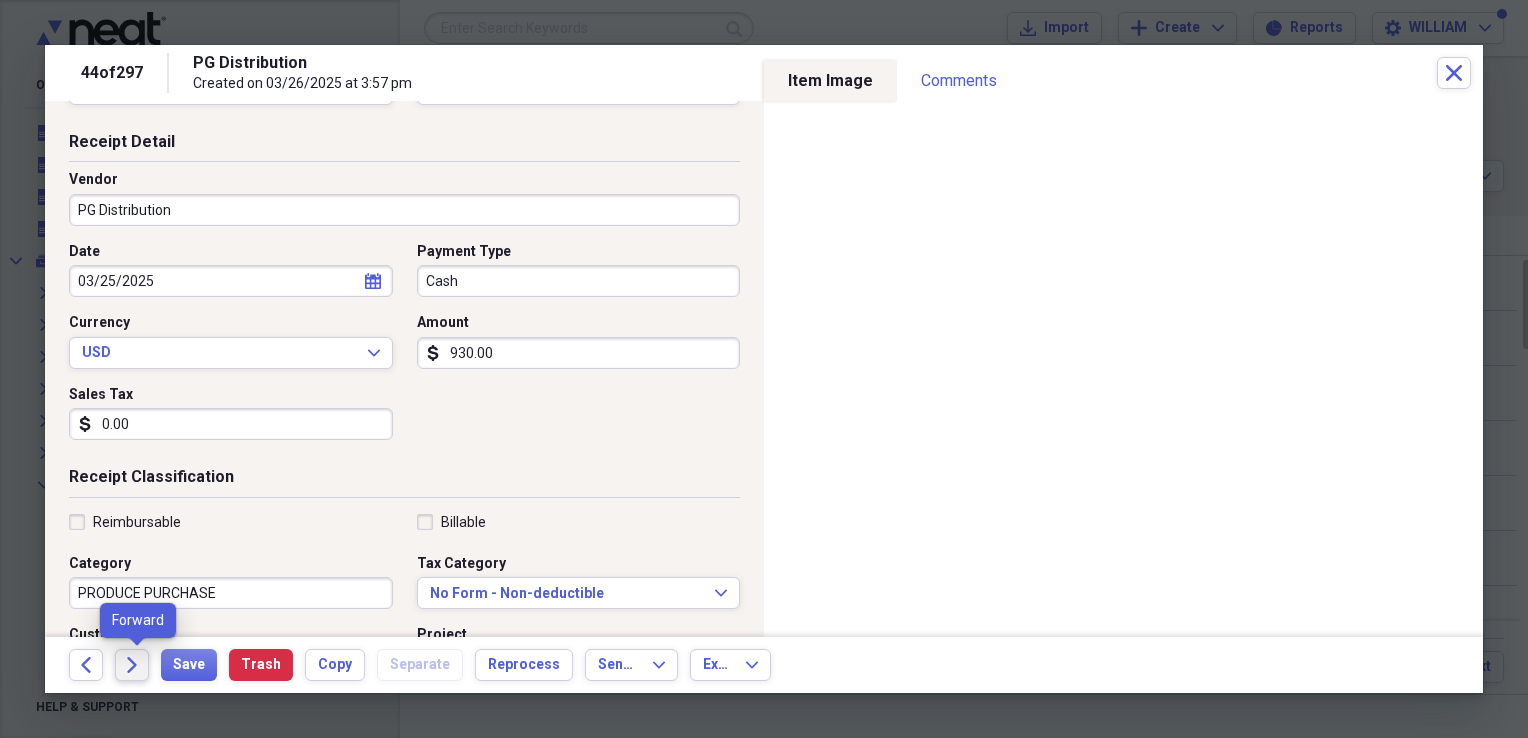 click 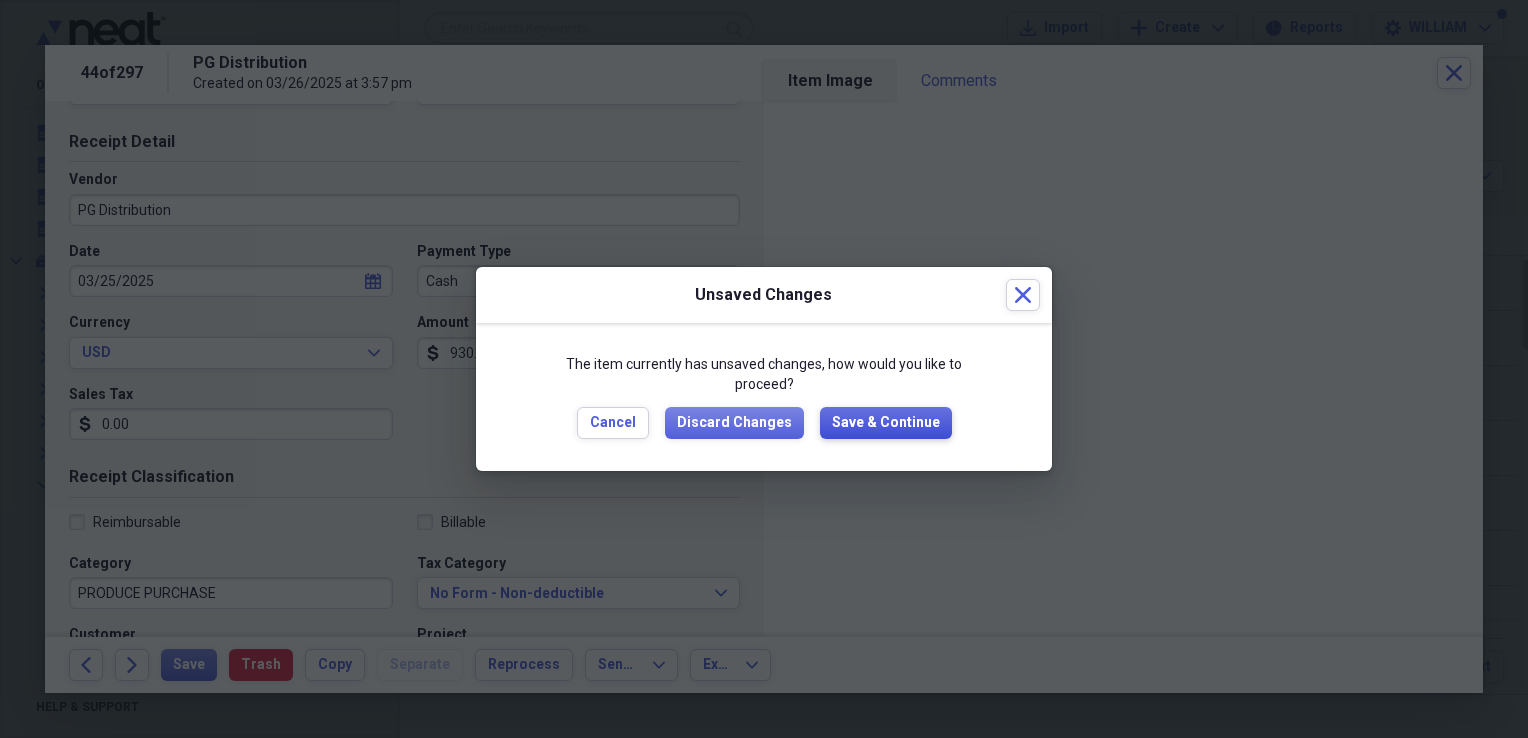 click on "Save & Continue" at bounding box center (886, 423) 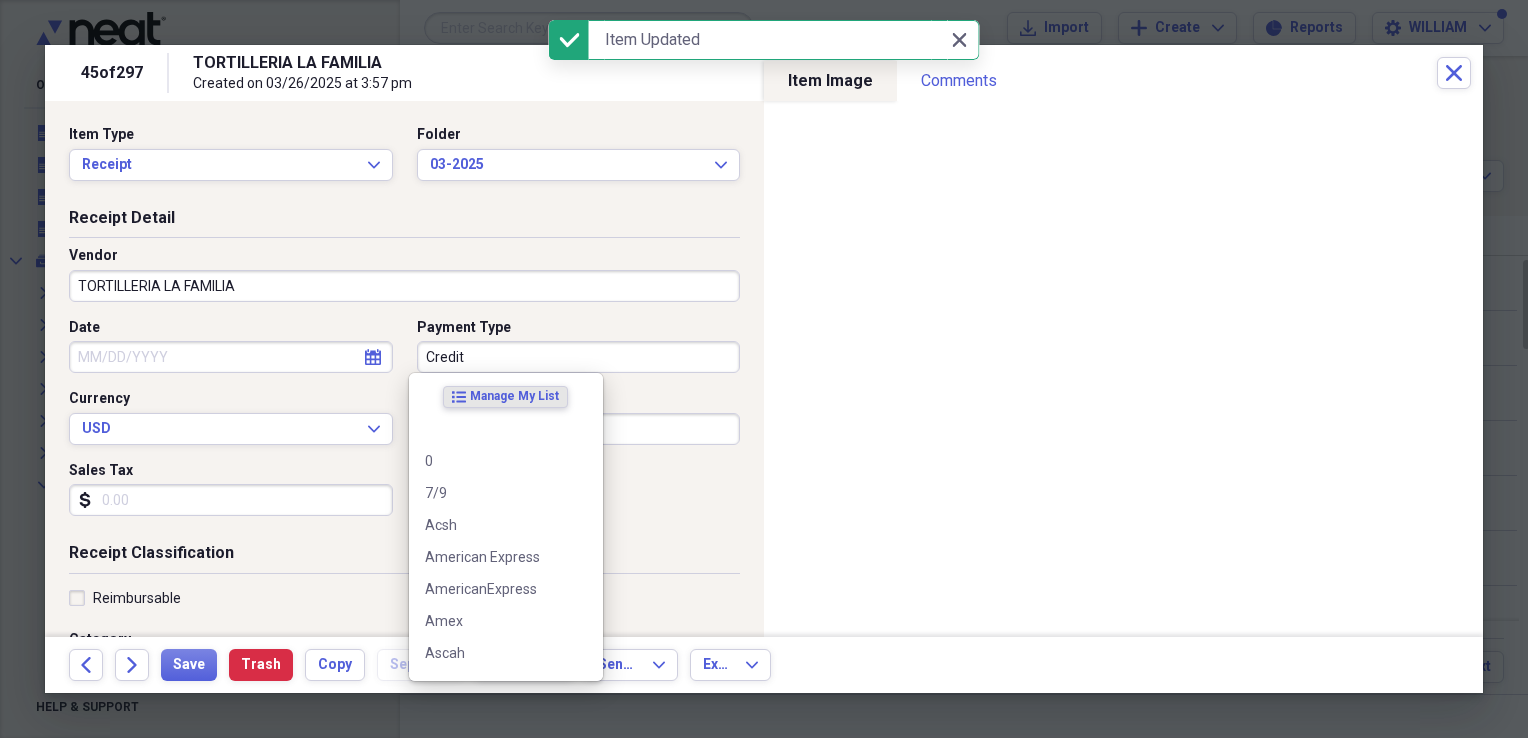 click on "Credit" at bounding box center [579, 357] 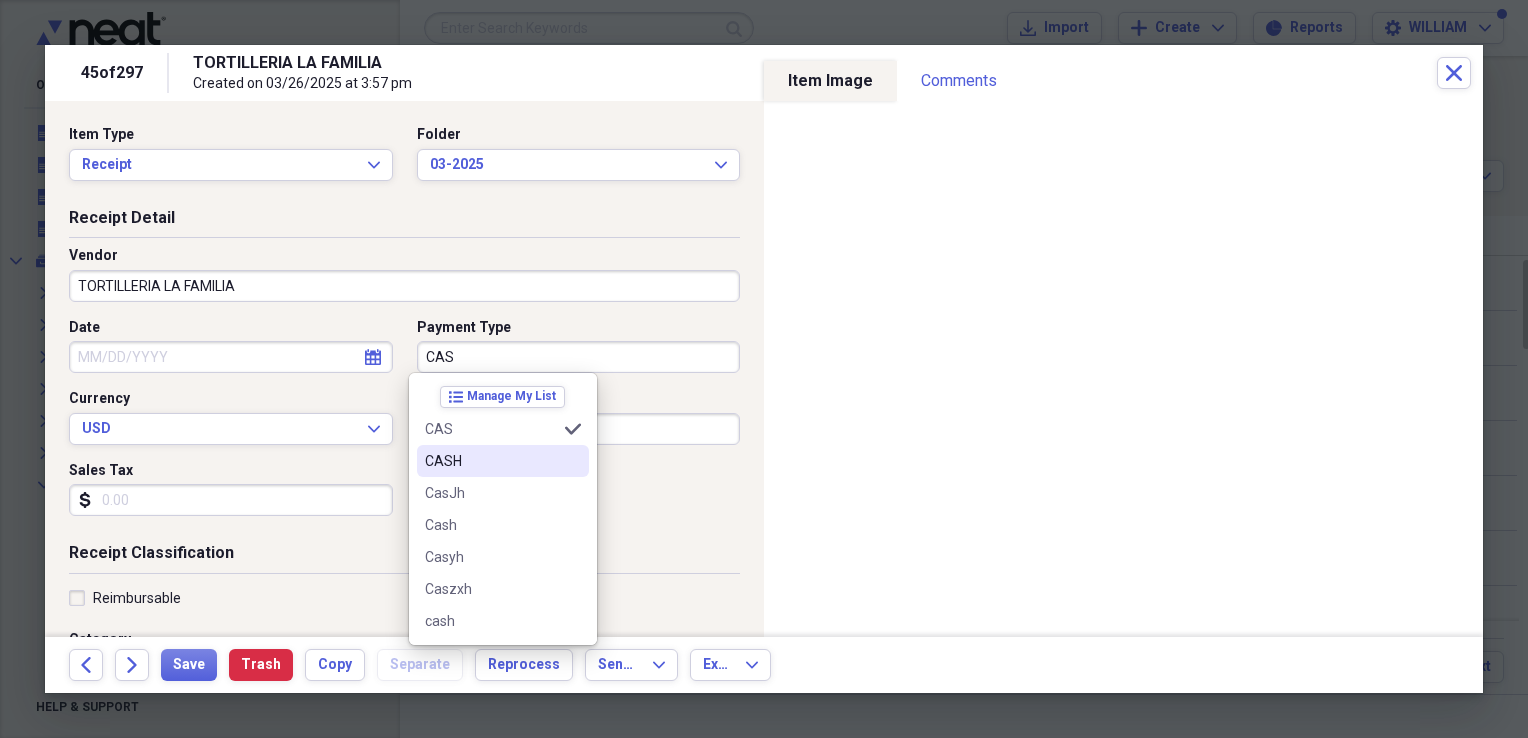 click on "CASH" at bounding box center (491, 461) 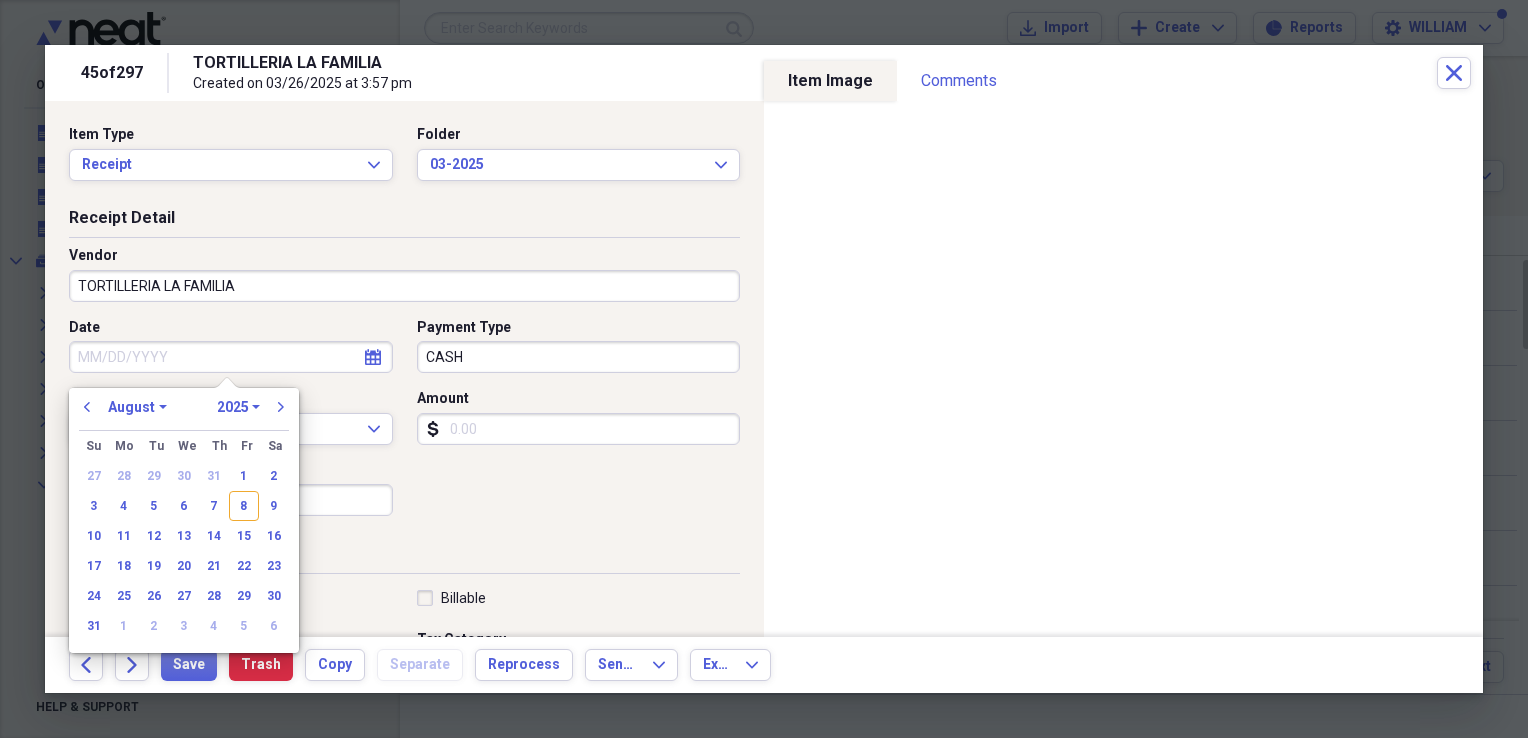 click on "Date" at bounding box center [231, 357] 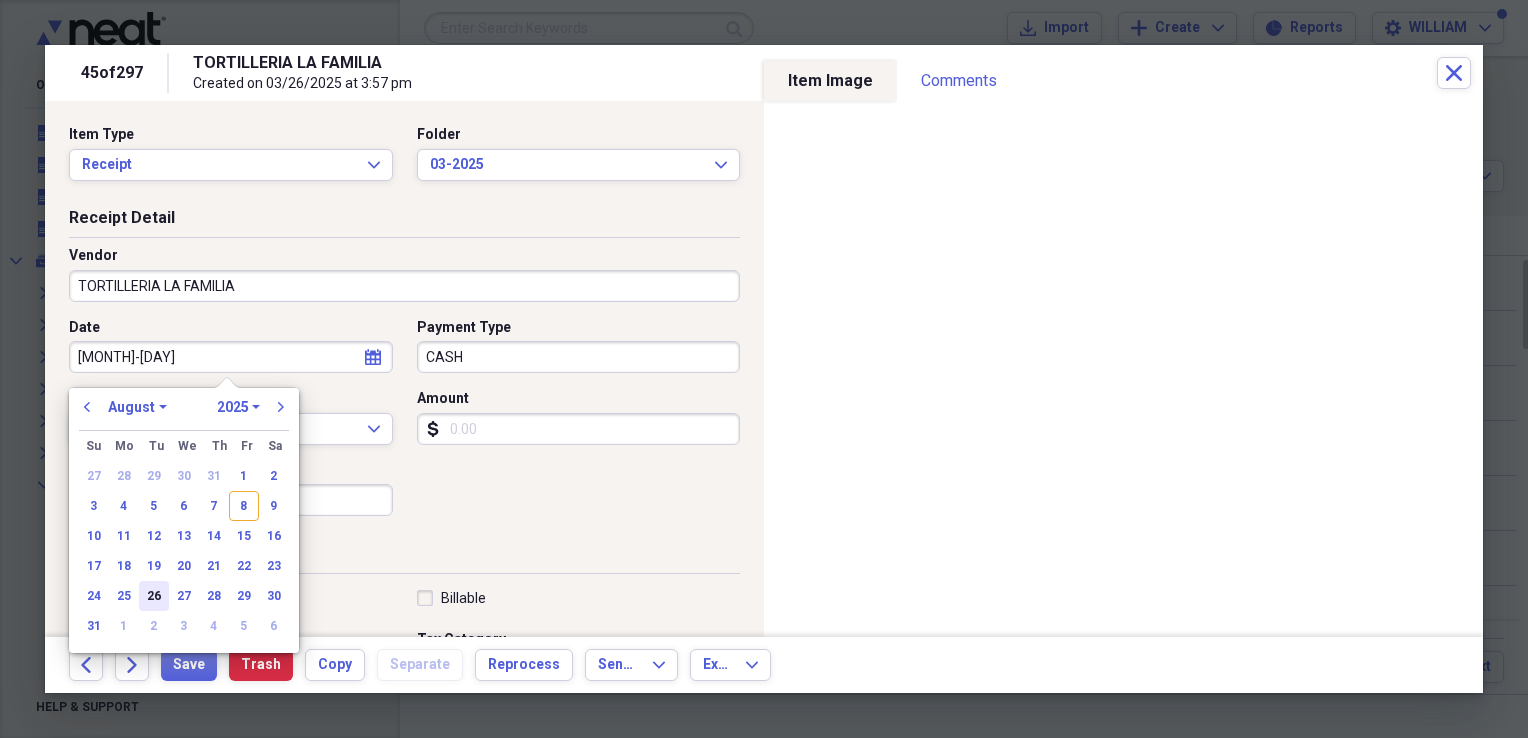 drag, startPoint x: 336, startPoint y: 359, endPoint x: 143, endPoint y: 603, distance: 311.10287 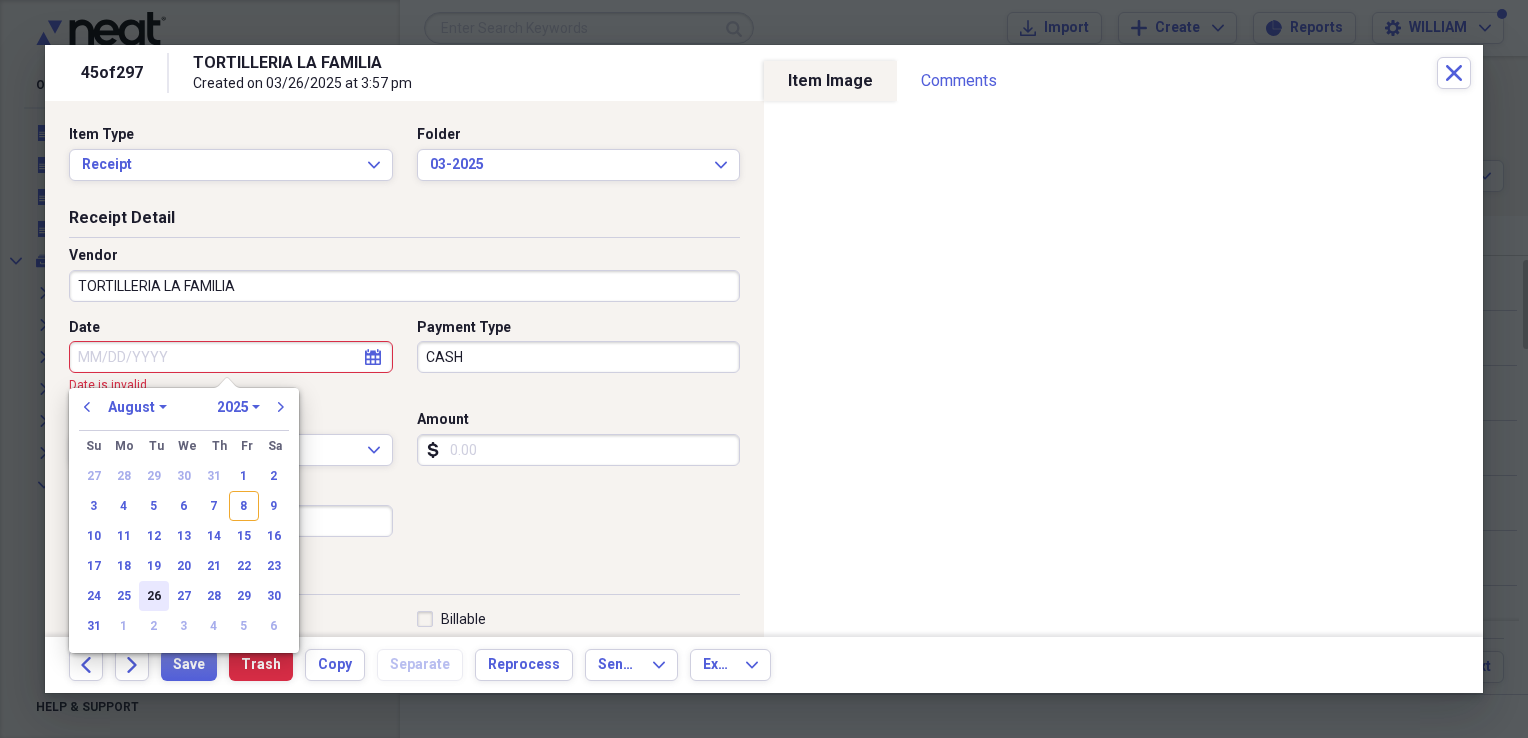 click on "26" at bounding box center [154, 596] 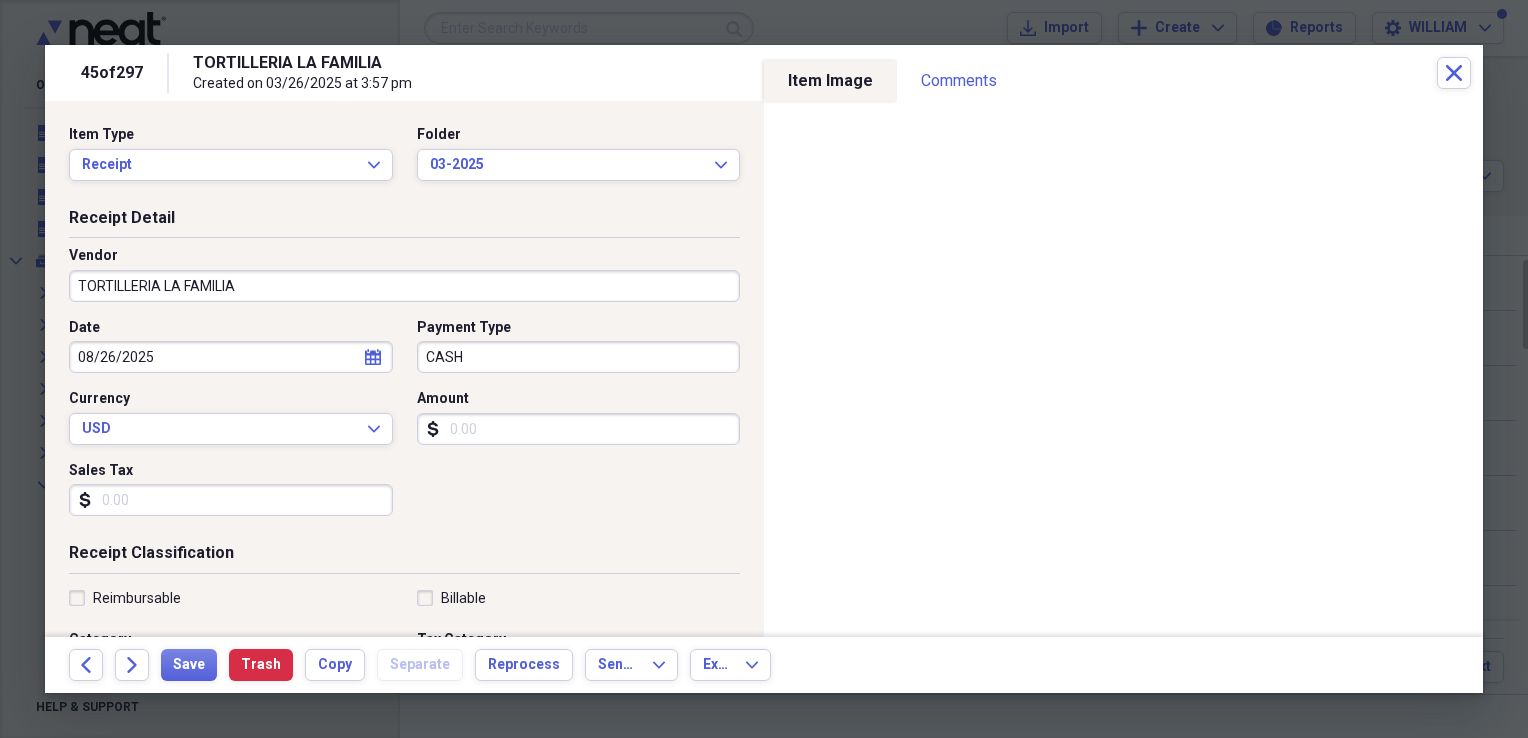 click on "Sales Tax" at bounding box center [231, 500] 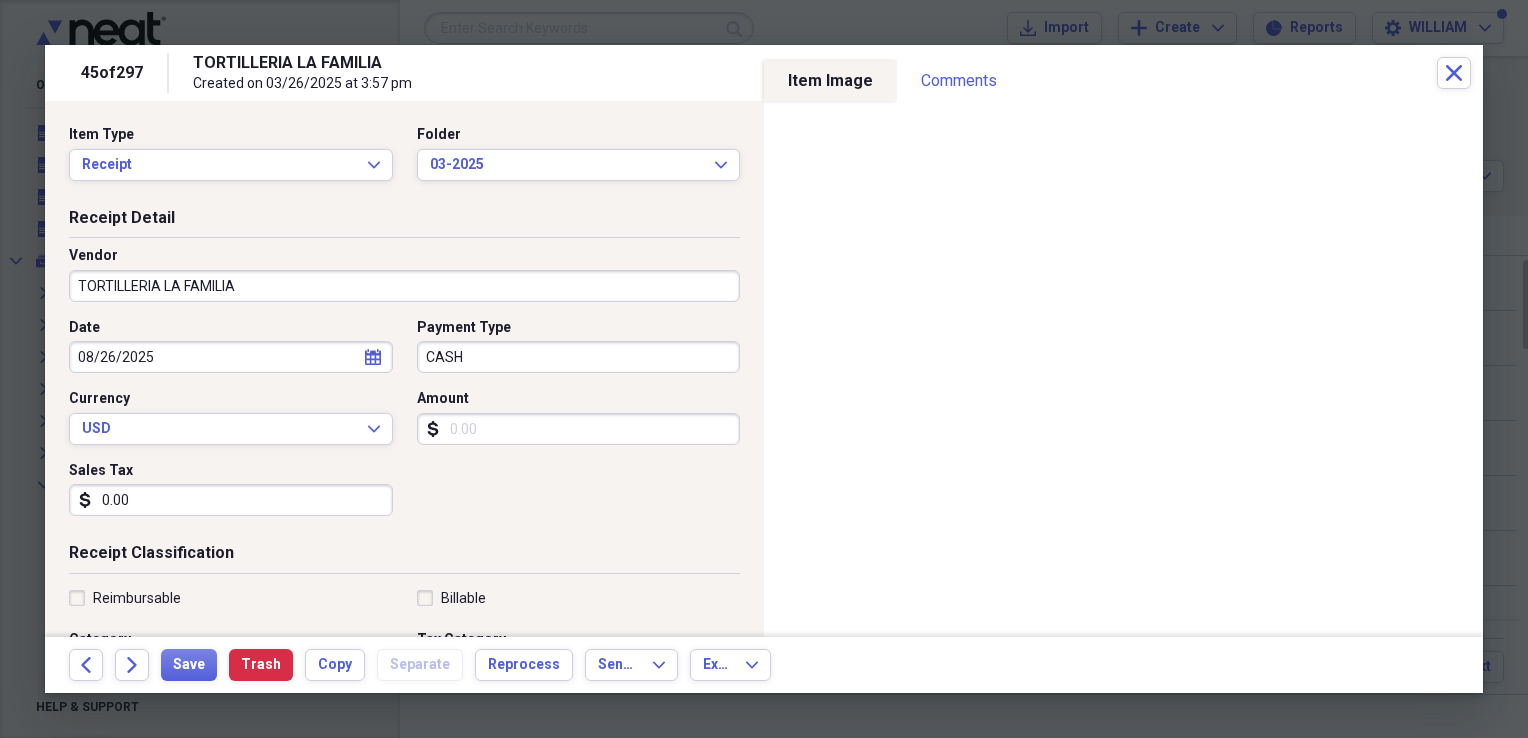 click on "08/26/2025" at bounding box center [231, 357] 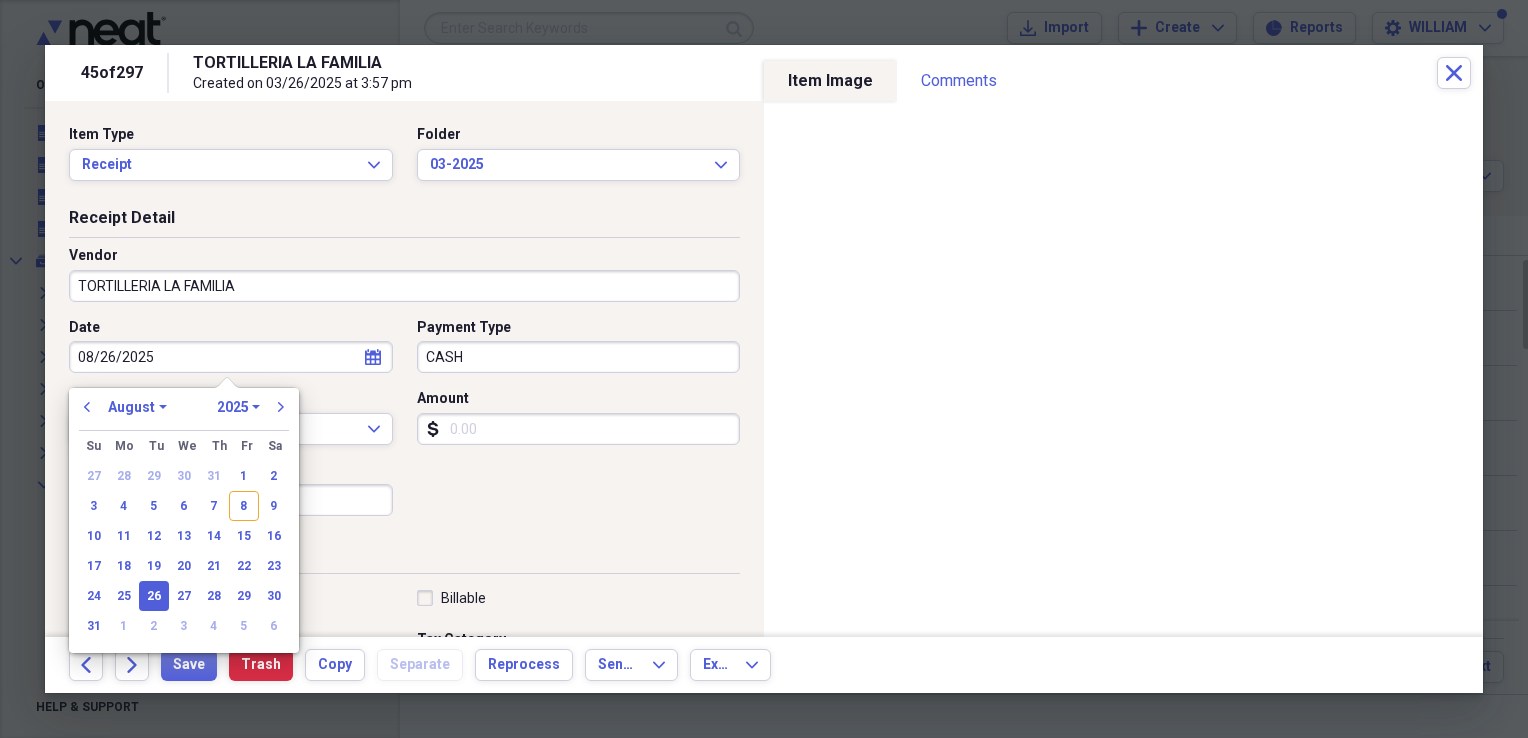 click on "08/26/2025" at bounding box center (231, 357) 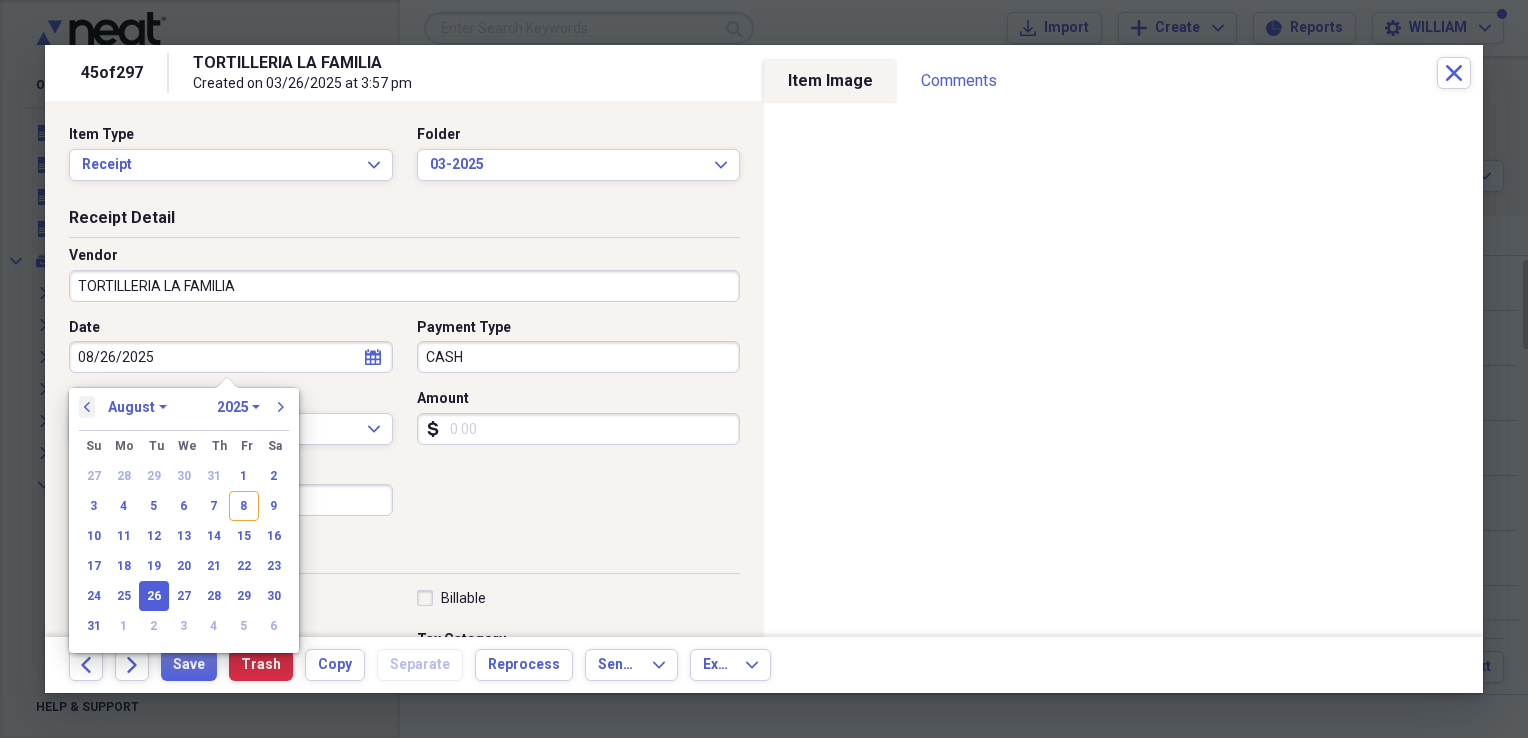 click on "previous" at bounding box center [87, 407] 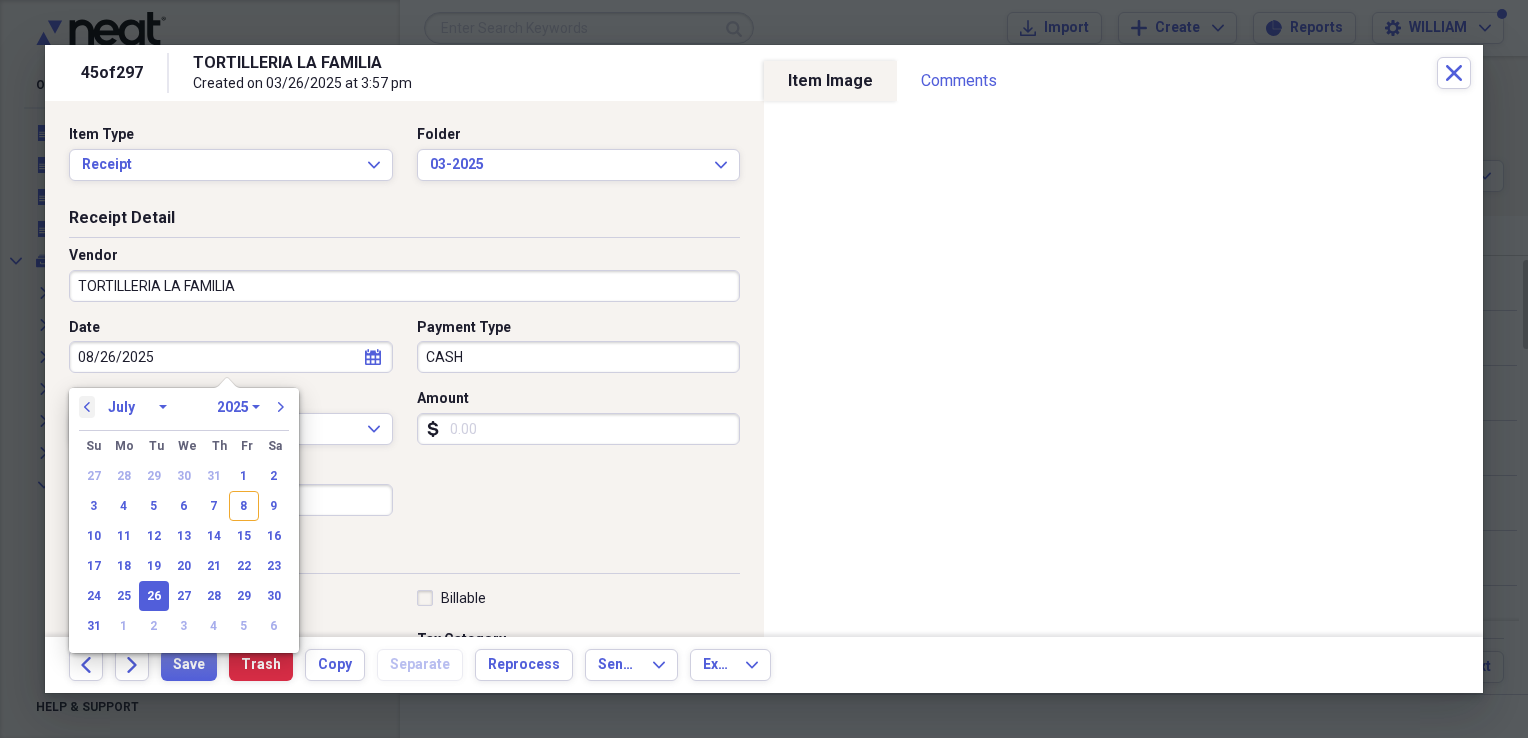 click on "previous" at bounding box center (87, 407) 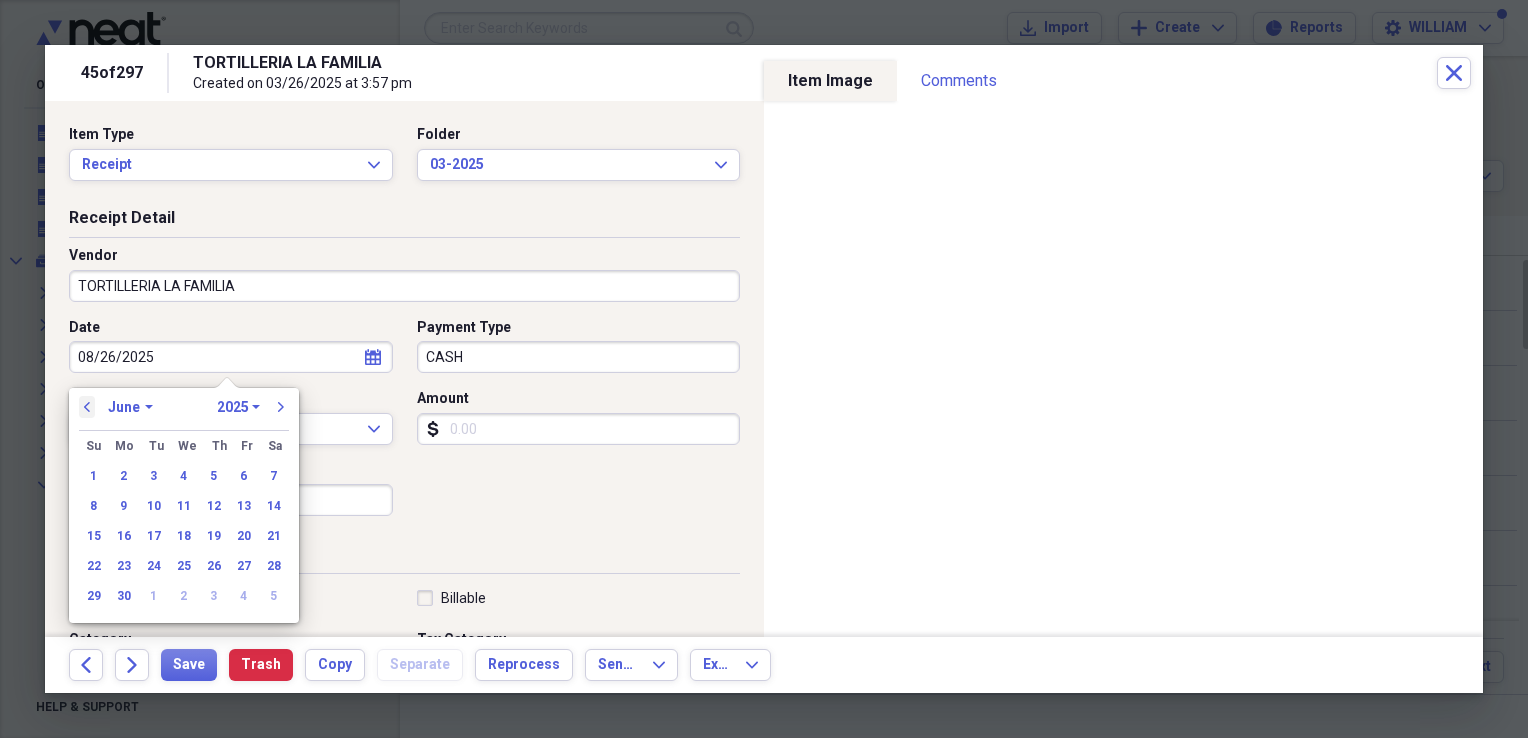 click on "previous" at bounding box center [87, 407] 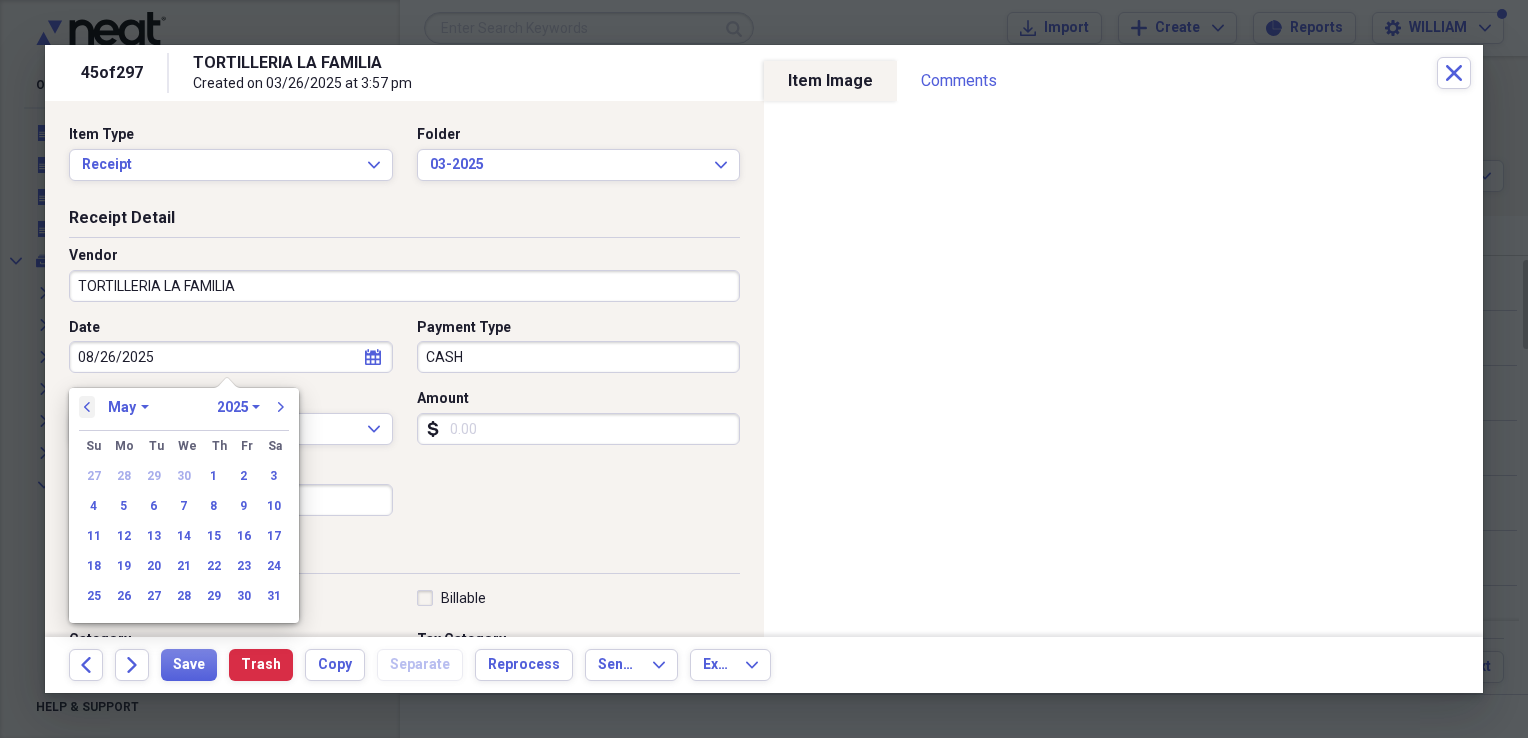 click on "previous" at bounding box center (87, 407) 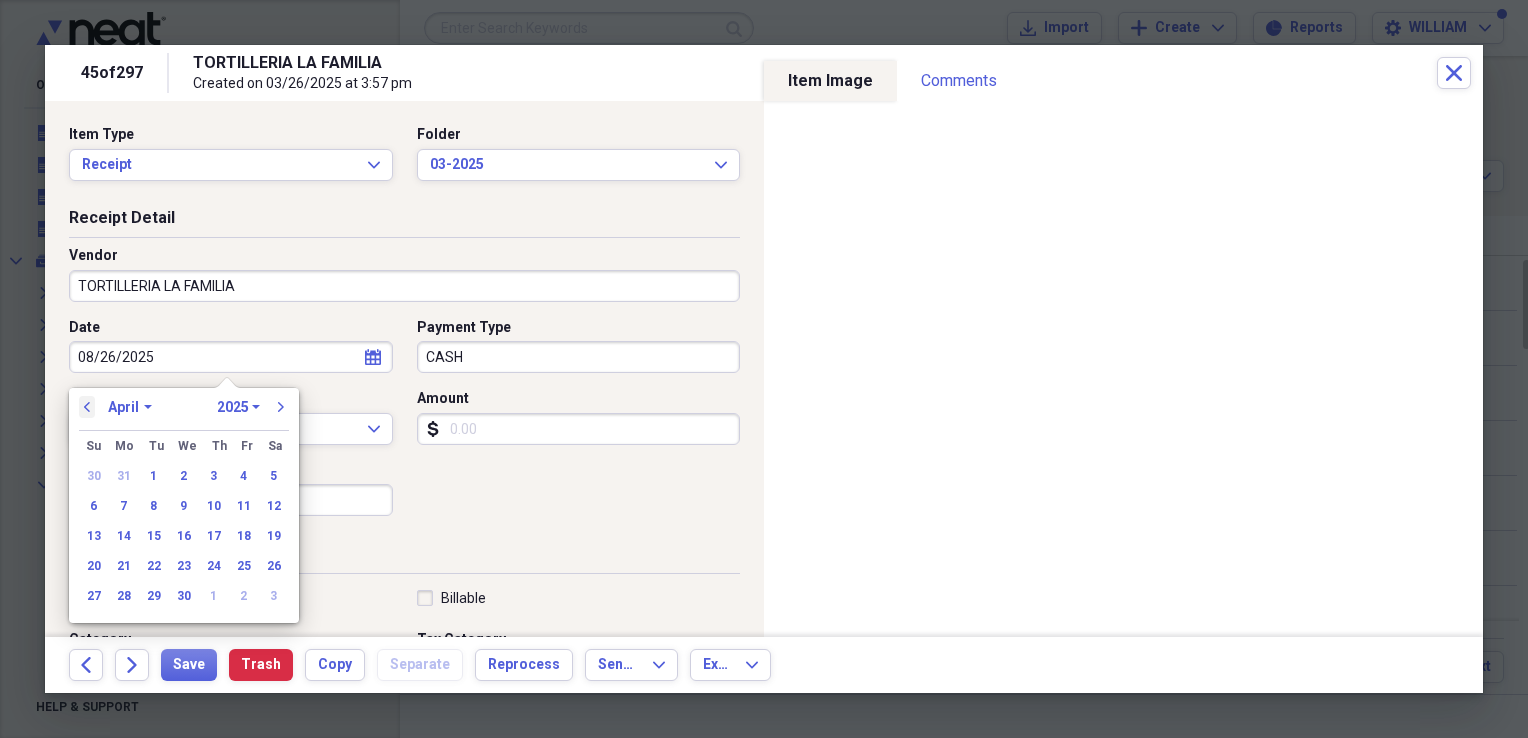 click on "previous" at bounding box center (87, 407) 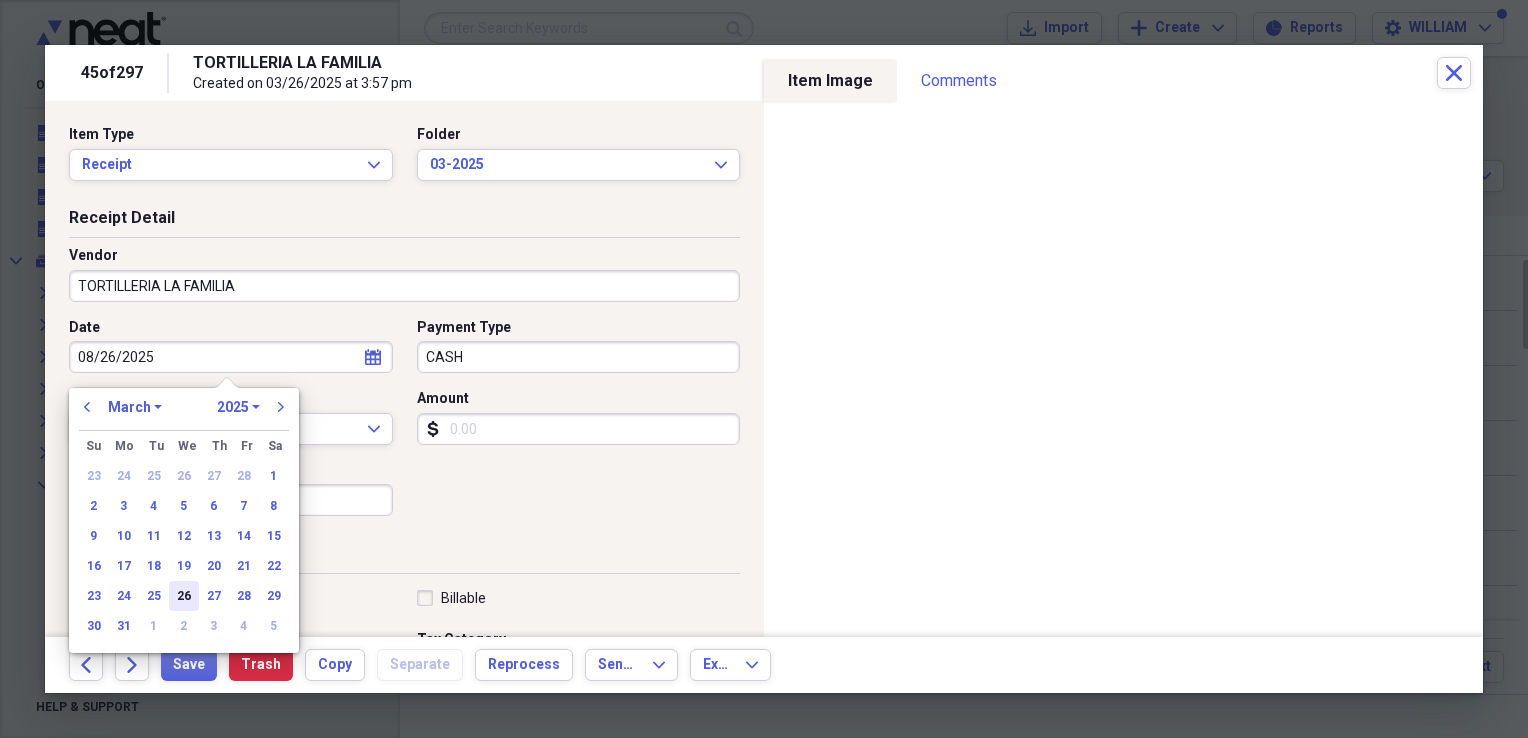 click on "26" at bounding box center (184, 596) 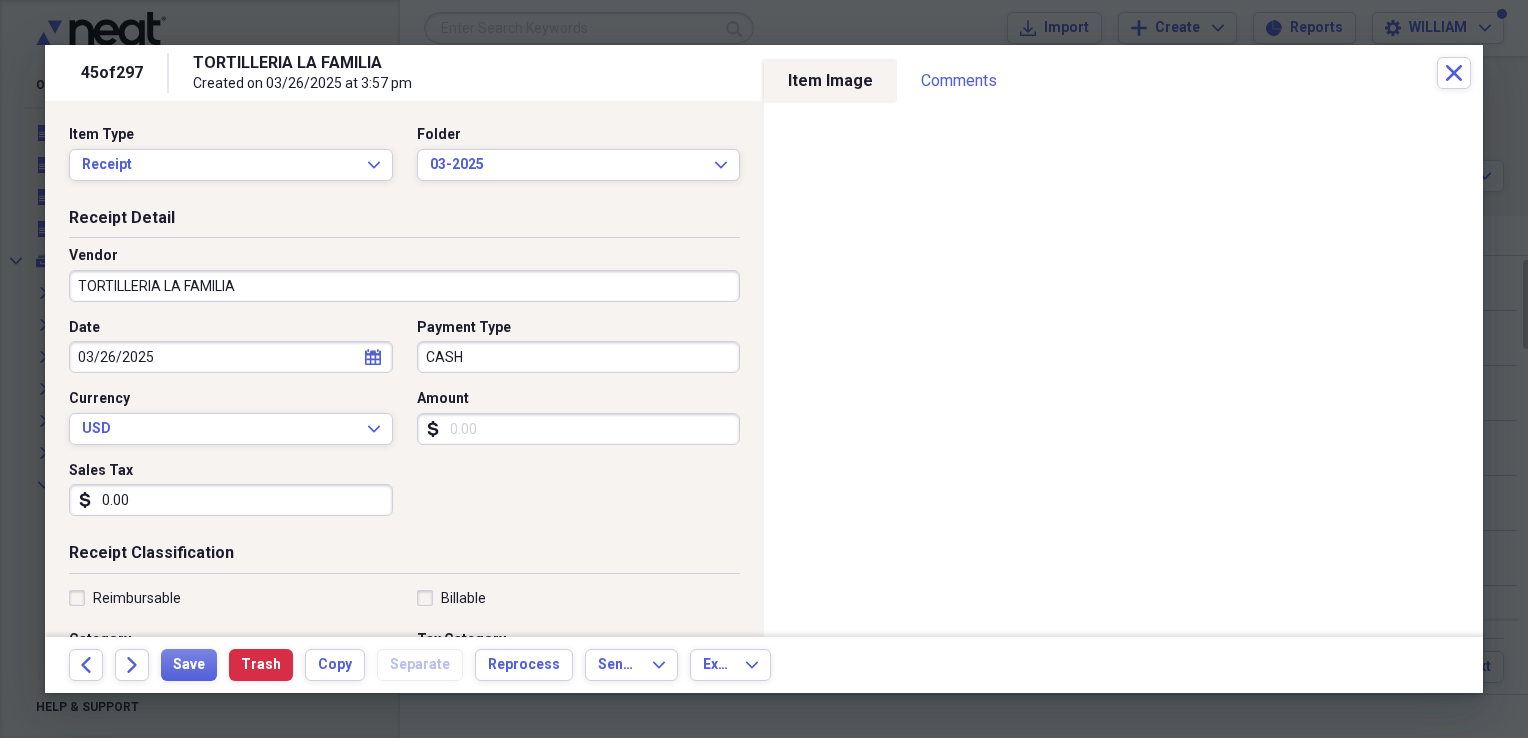 click on "Amount" at bounding box center (579, 429) 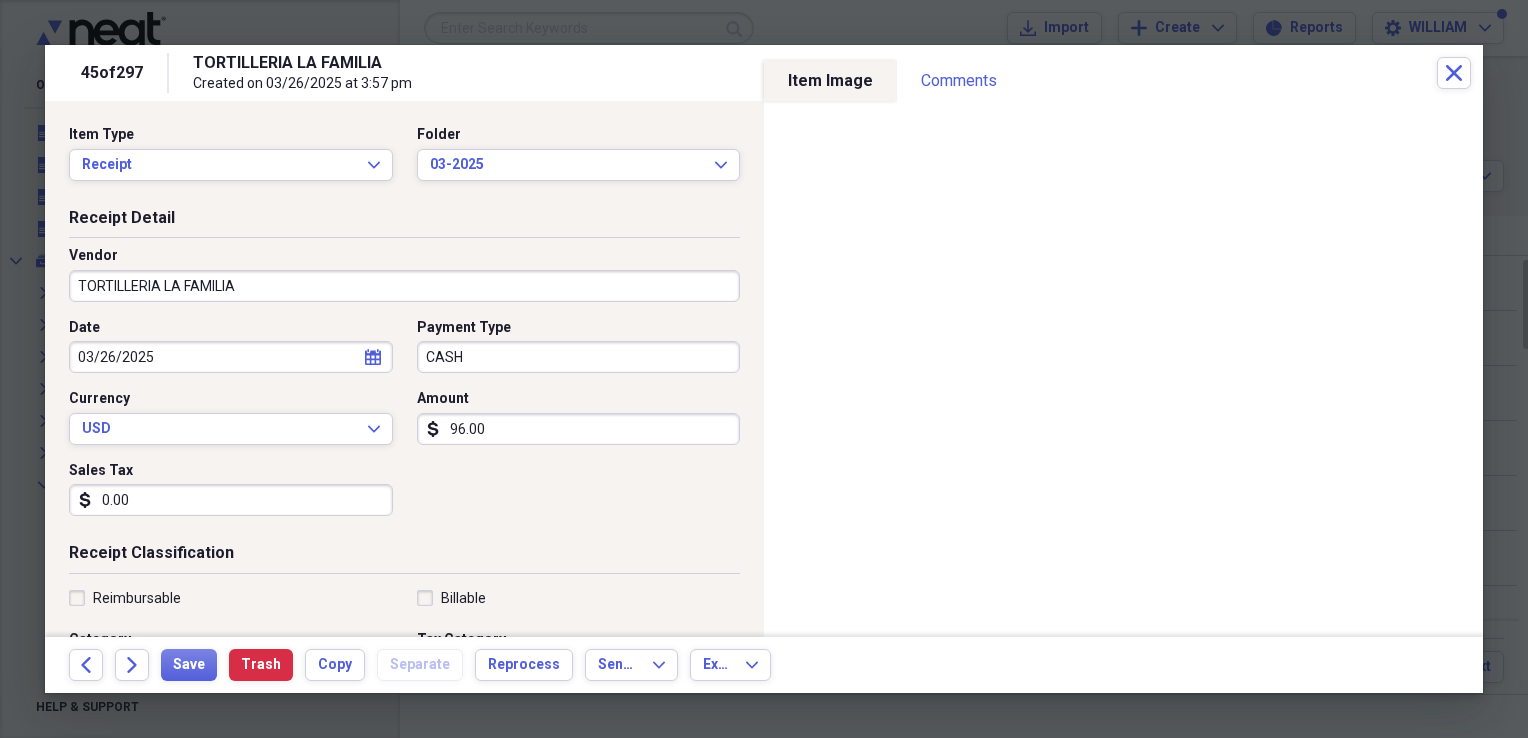 scroll, scrollTop: 106, scrollLeft: 0, axis: vertical 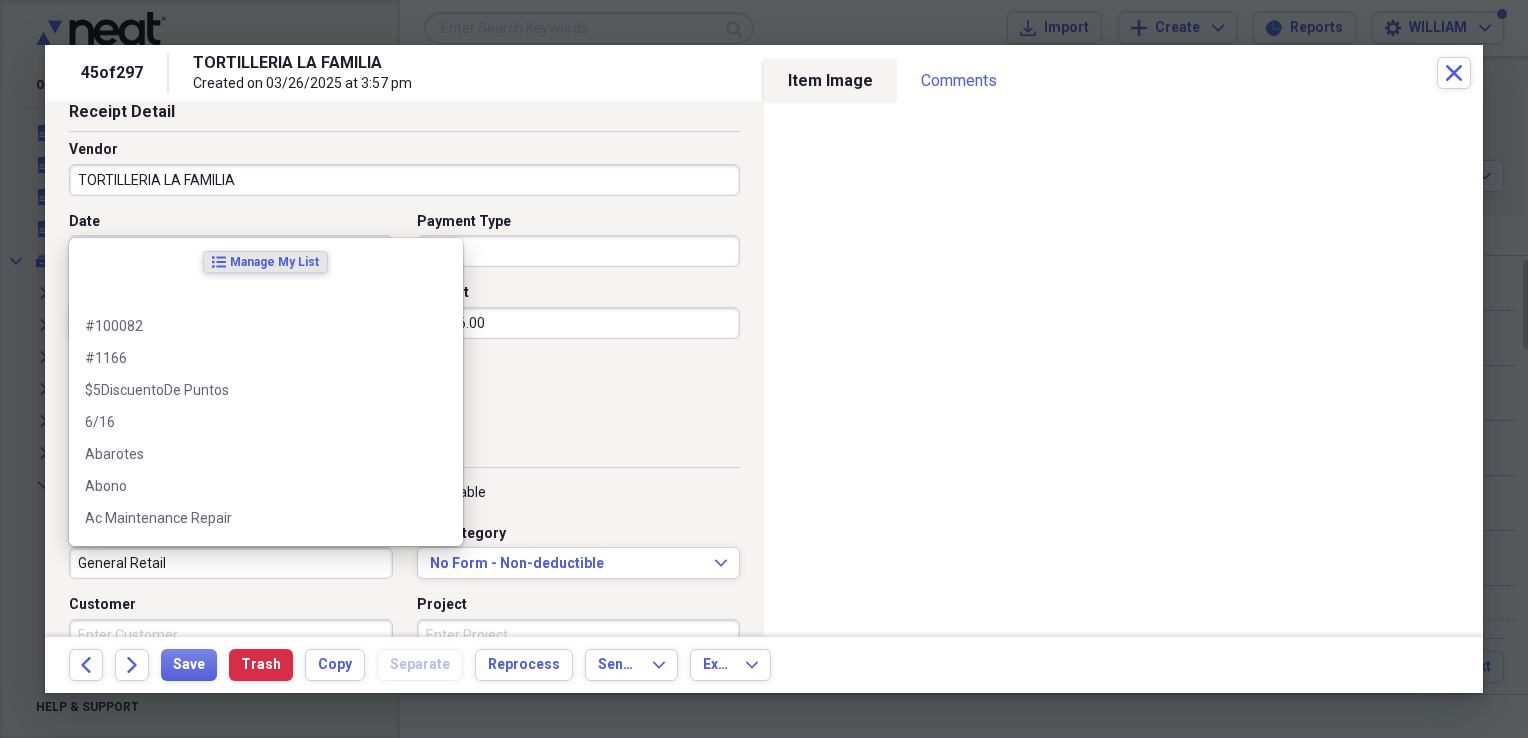 click on "General Retail" at bounding box center (231, 563) 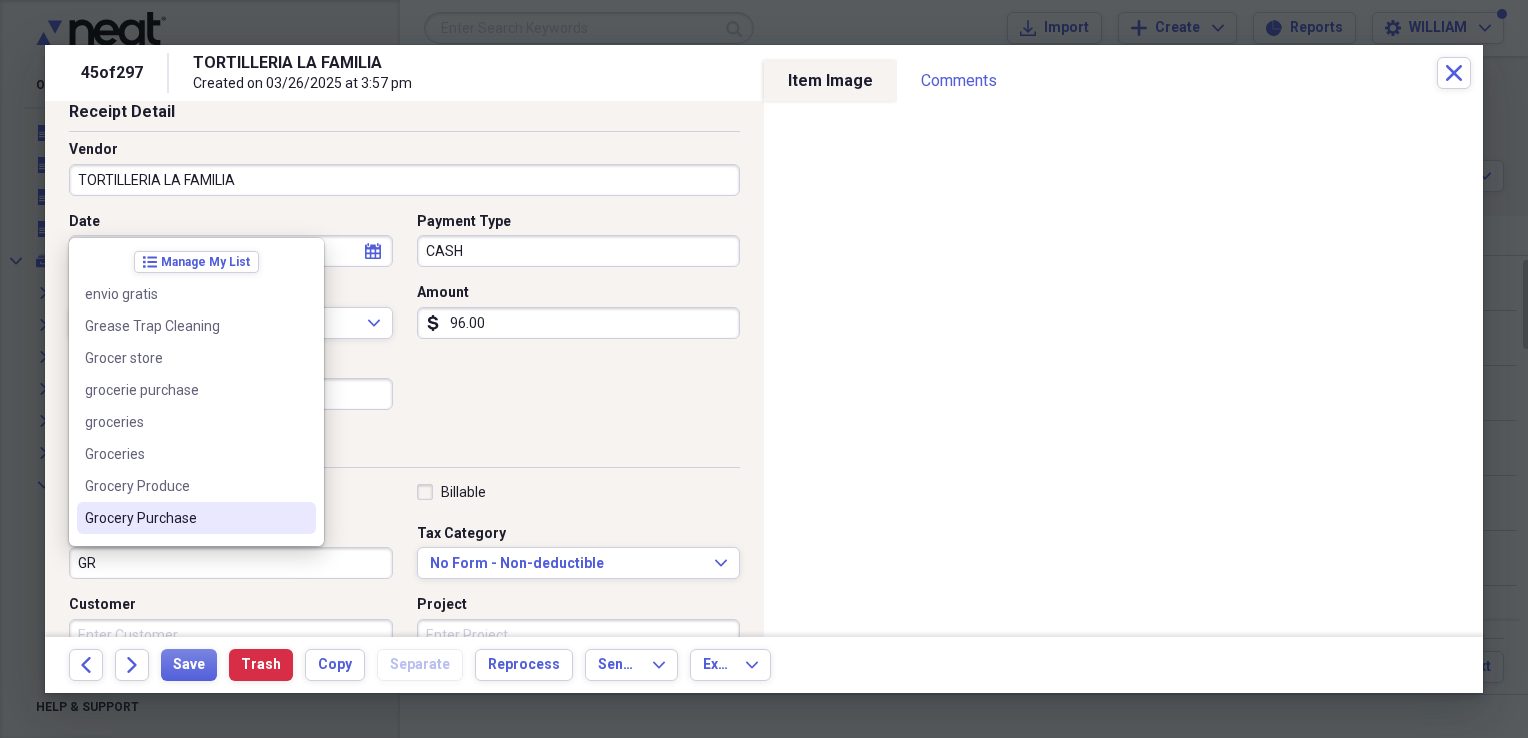 click on "Grocery Purchase" at bounding box center (184, 518) 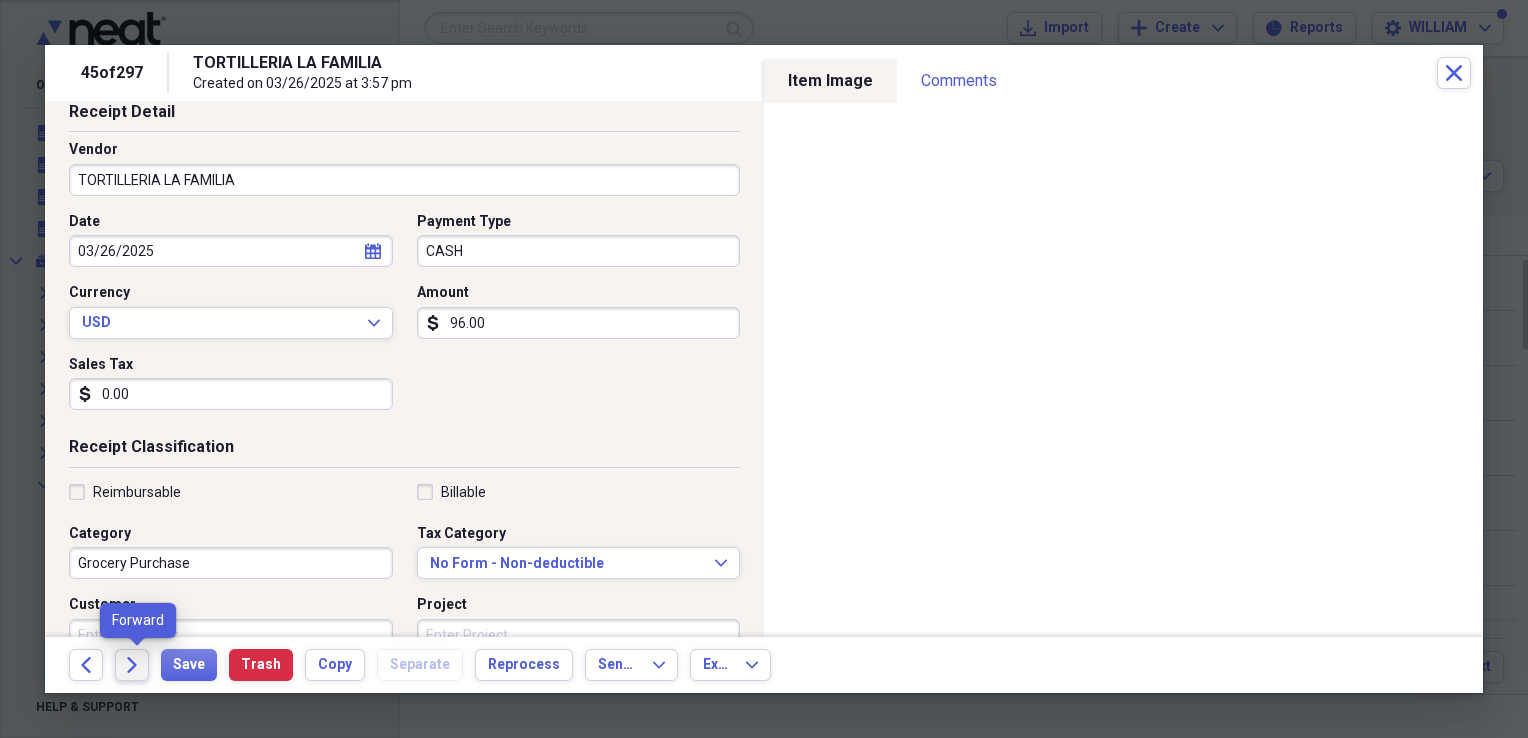 click on "Forward" 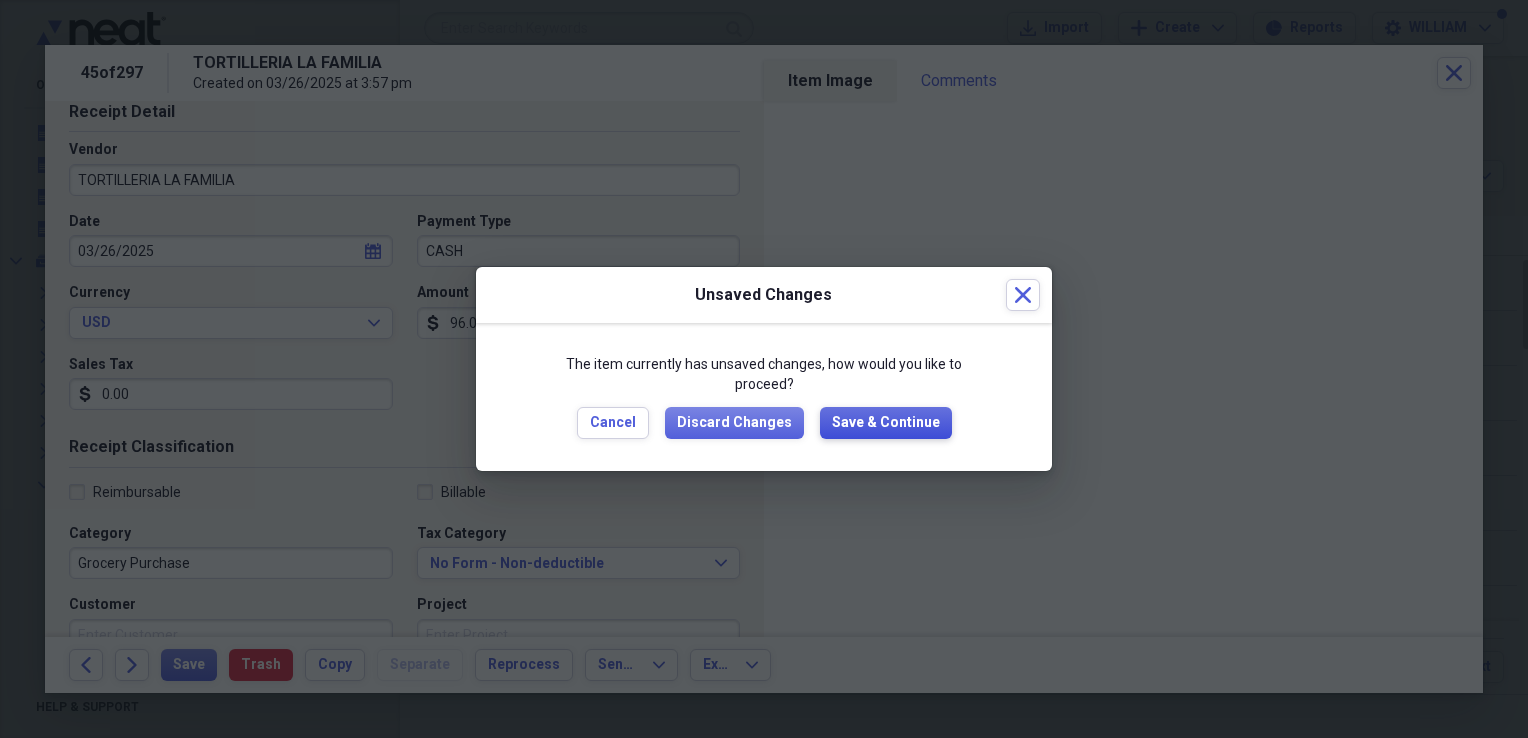 click on "Save & Continue" at bounding box center [886, 423] 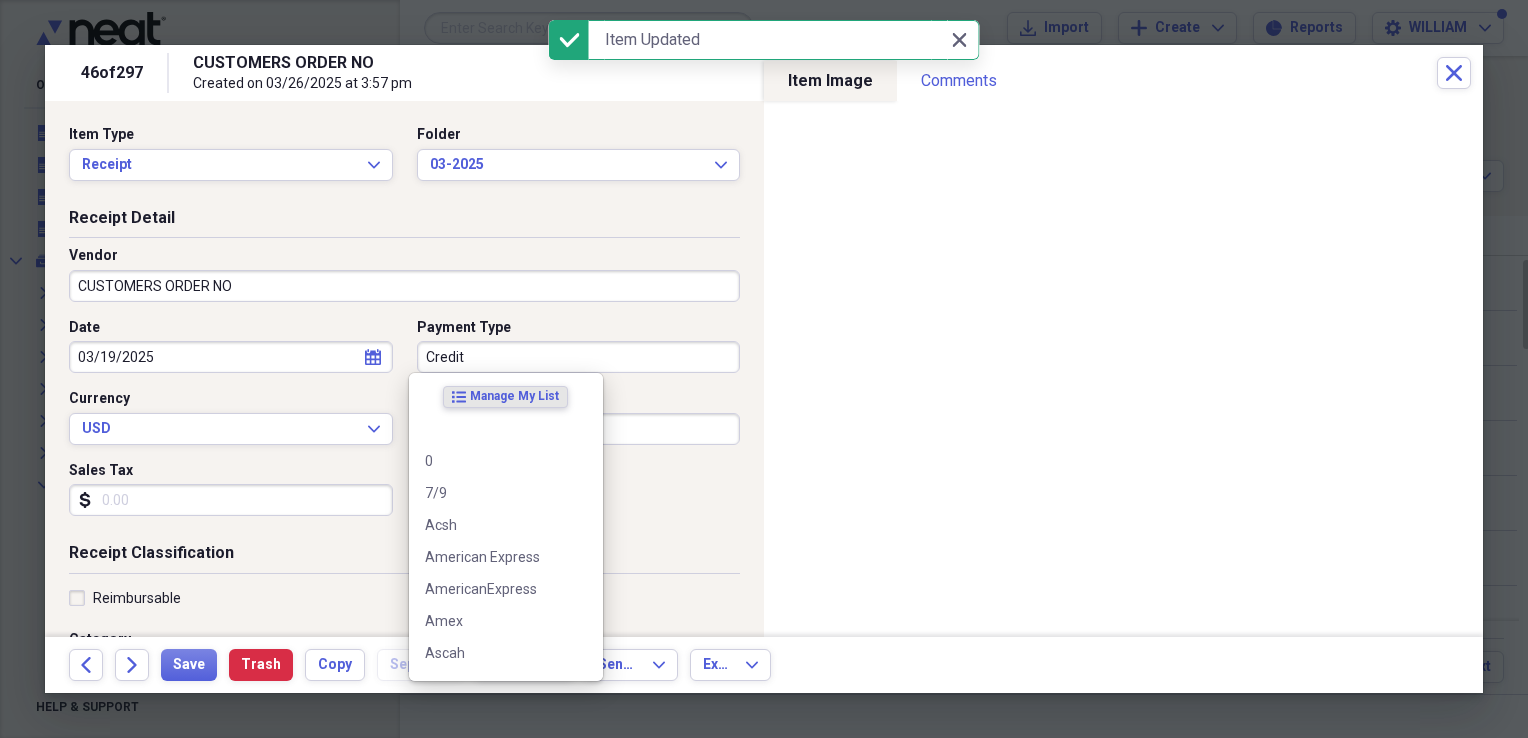 click on "Credit" at bounding box center (579, 357) 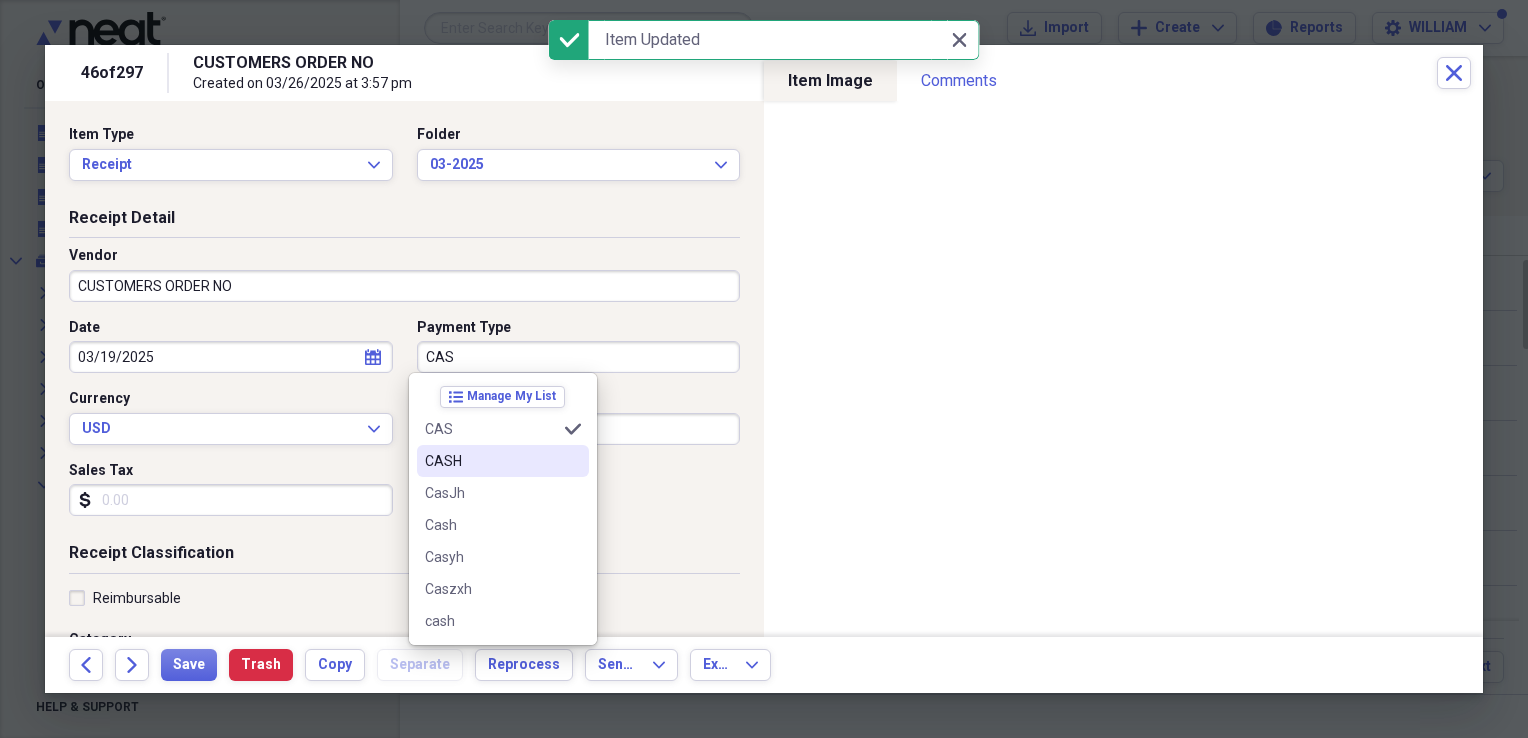 click on "CASH" at bounding box center [491, 461] 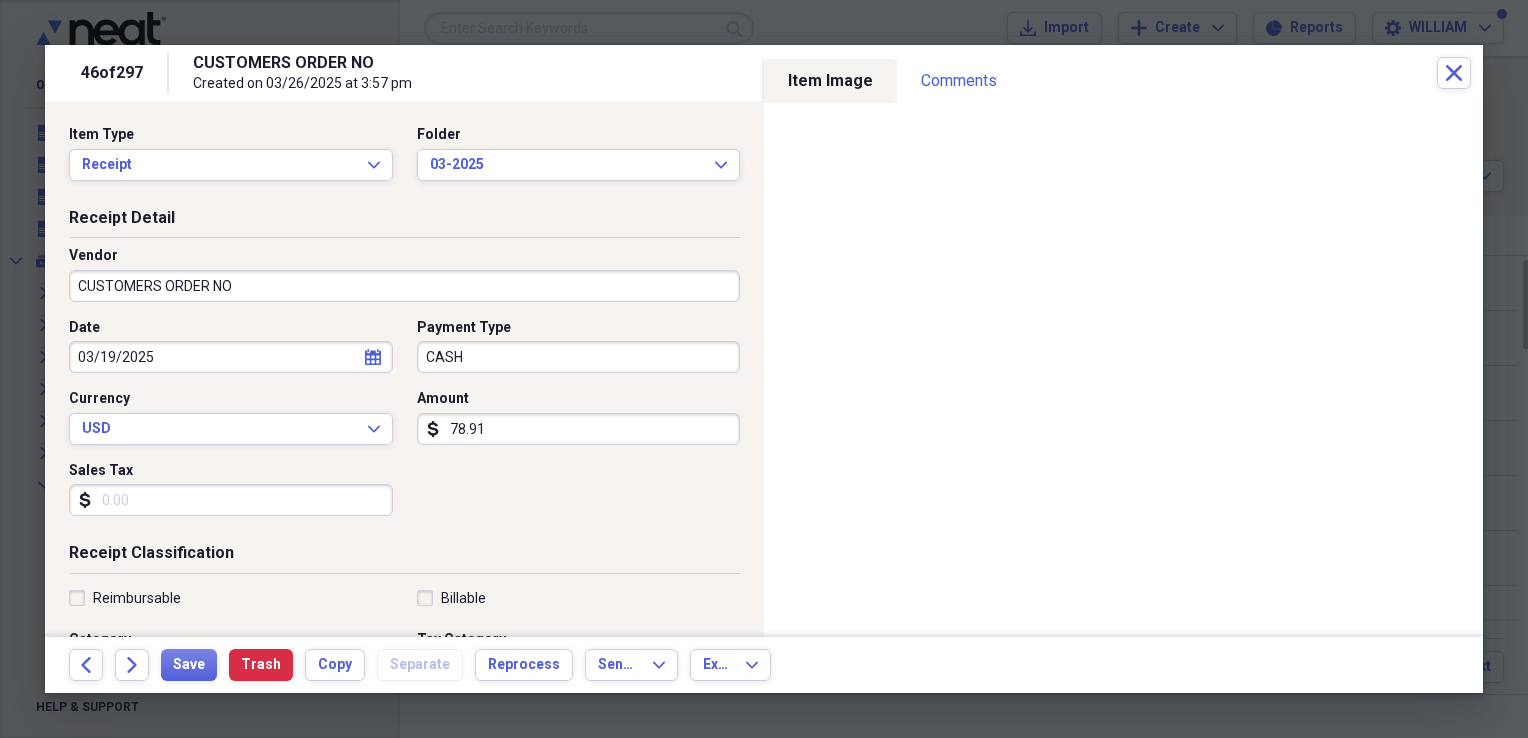 click on "CUSTOMERS ORDER NO" at bounding box center [404, 286] 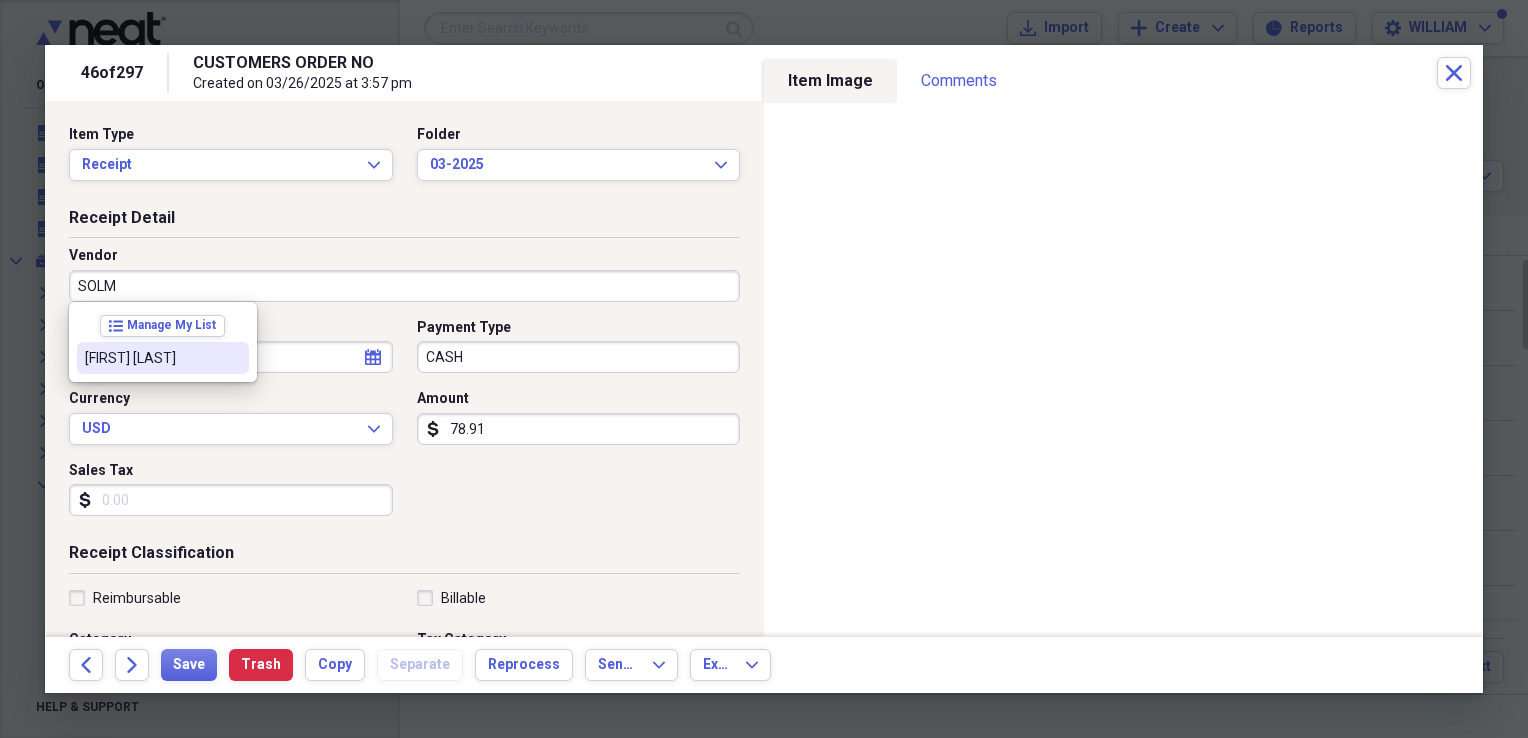 click on "[FIRST] [LAST]" at bounding box center (163, 358) 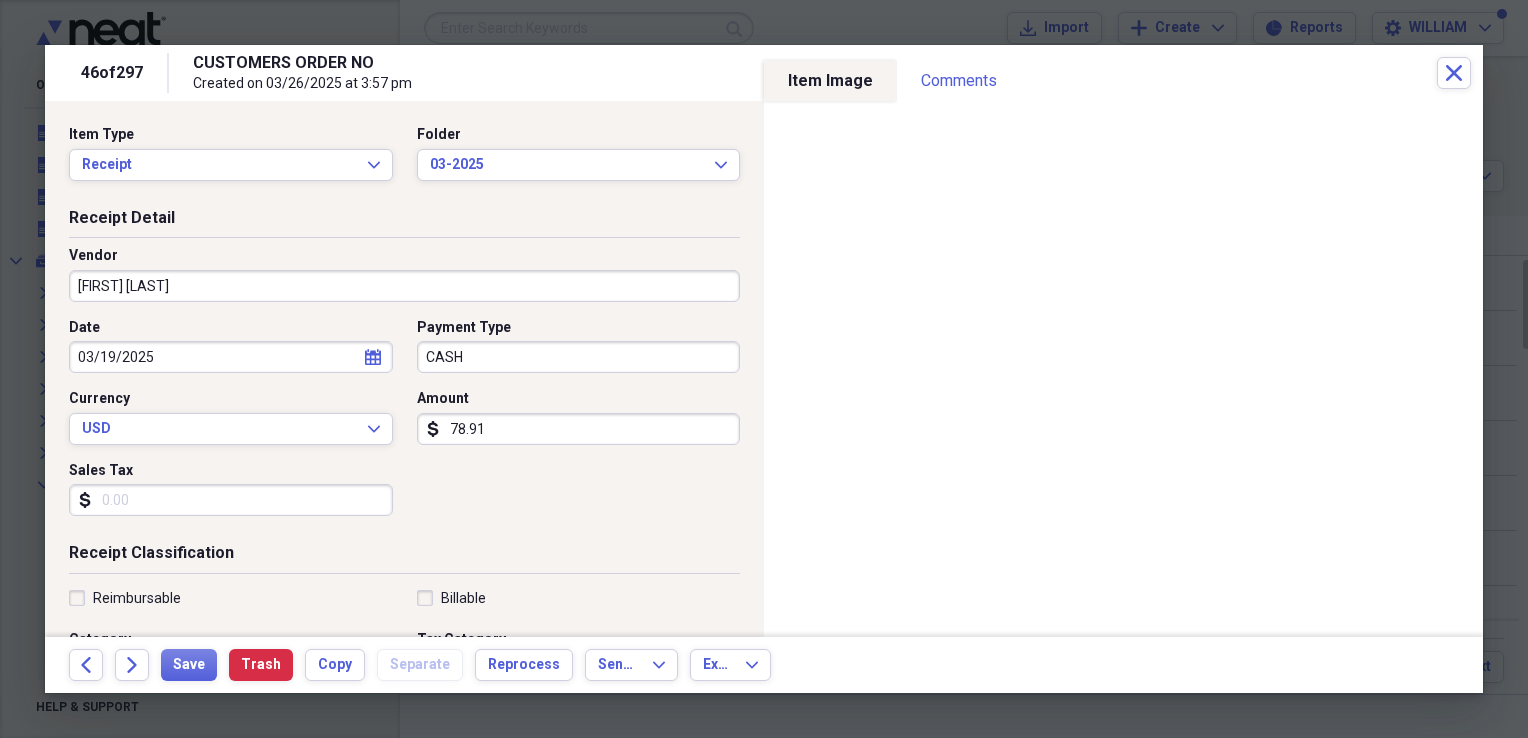 click on "Sales Tax" at bounding box center [231, 500] 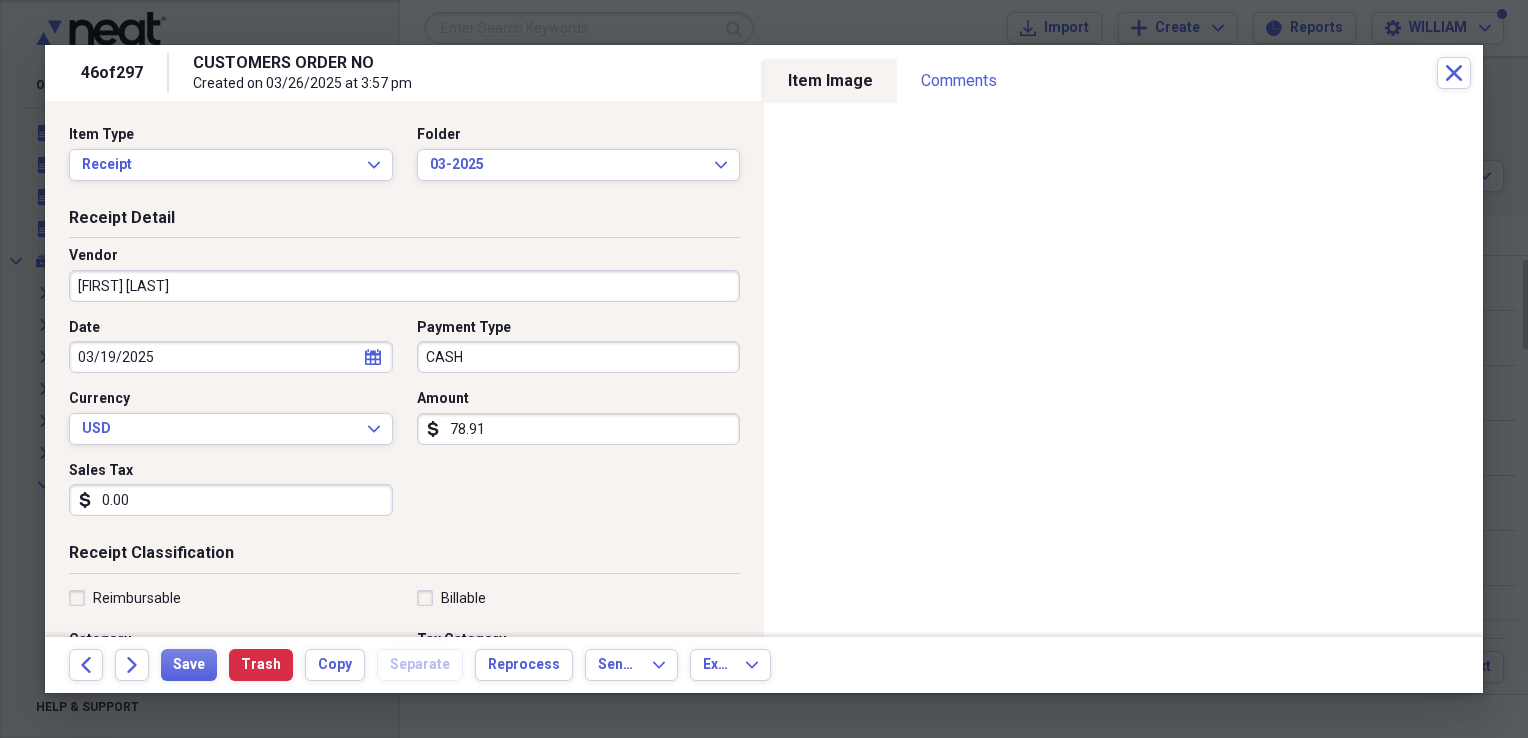 click on "78.91" at bounding box center [579, 429] 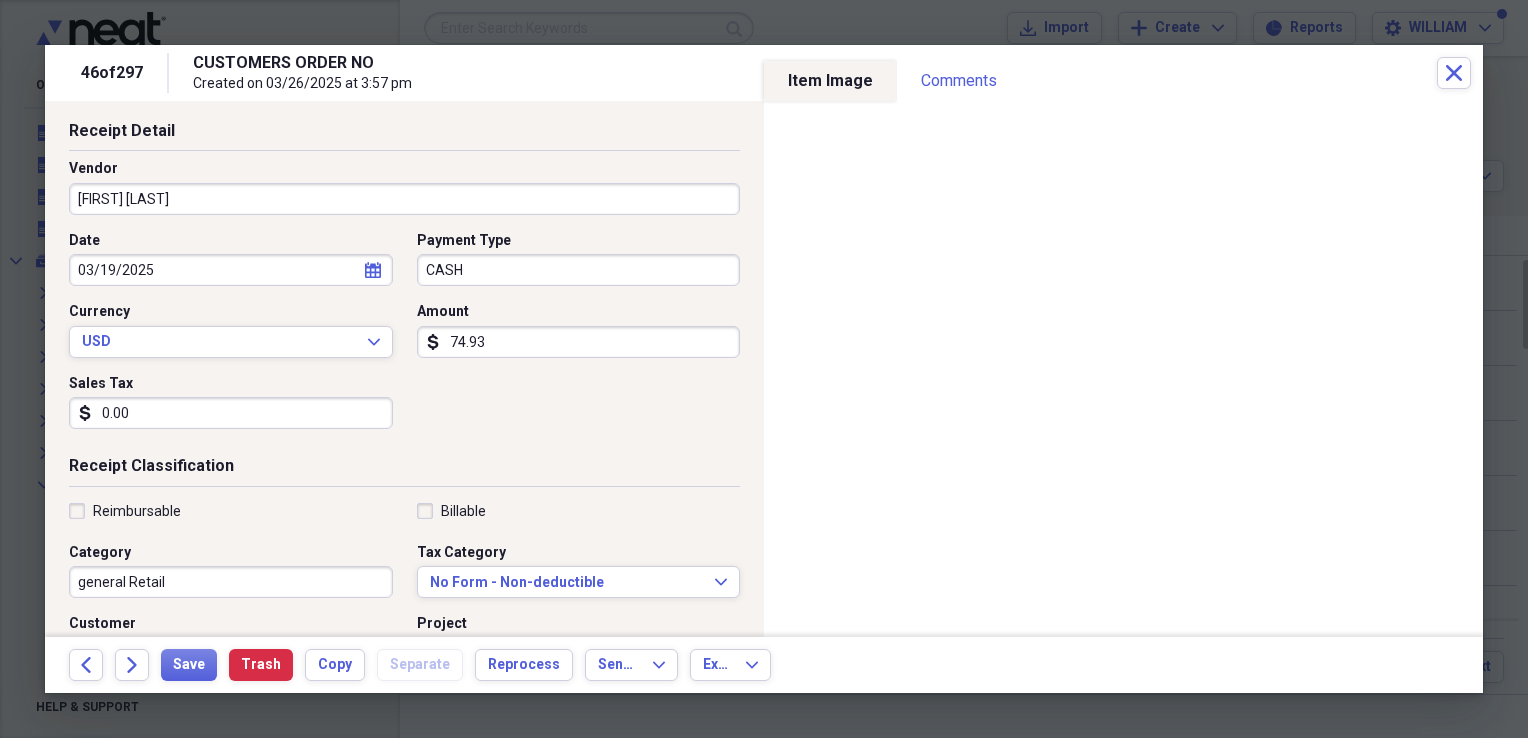scroll, scrollTop: 88, scrollLeft: 0, axis: vertical 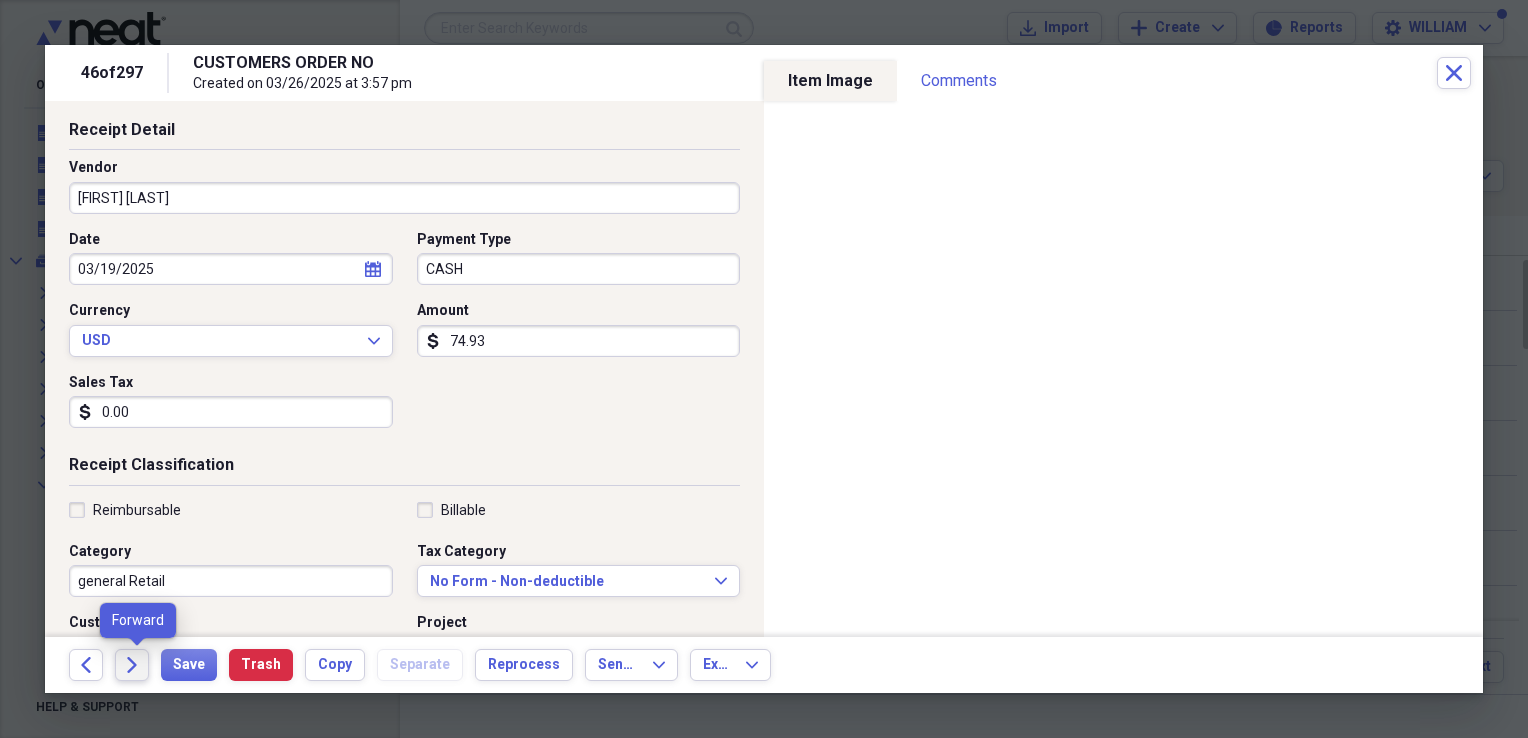 click on "Forward" at bounding box center [132, 665] 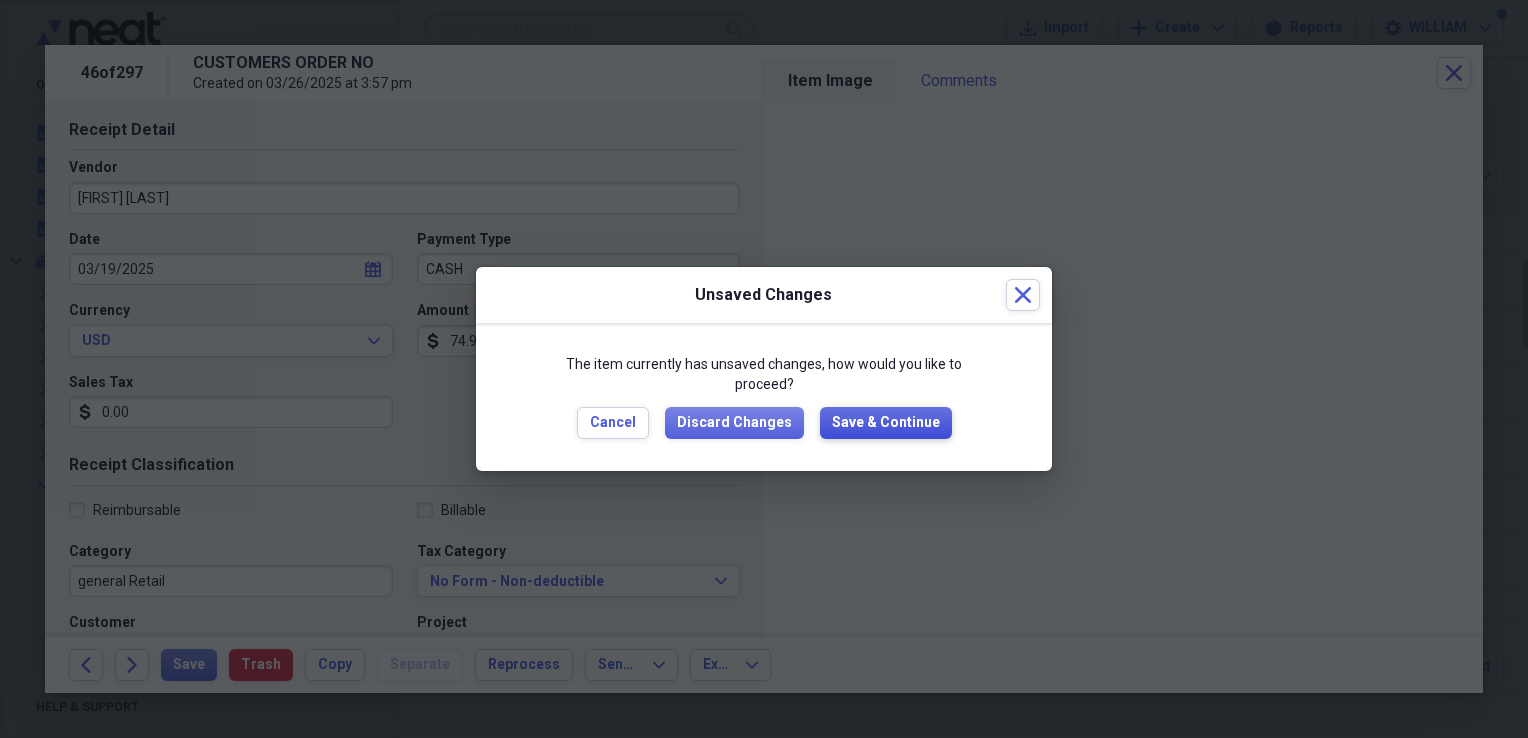 click on "Save & Continue" at bounding box center (886, 423) 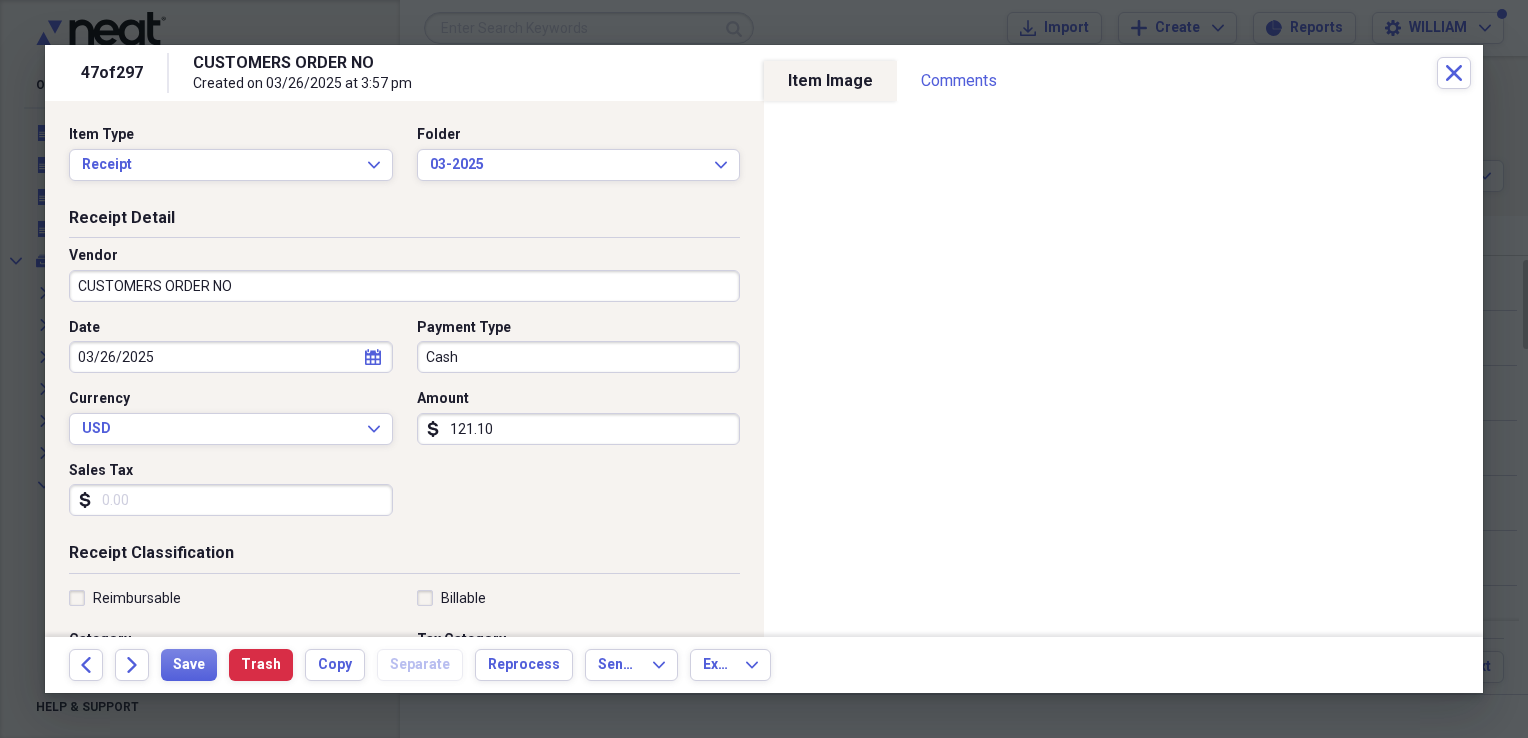 click on "CUSTOMERS ORDER NO" at bounding box center [404, 286] 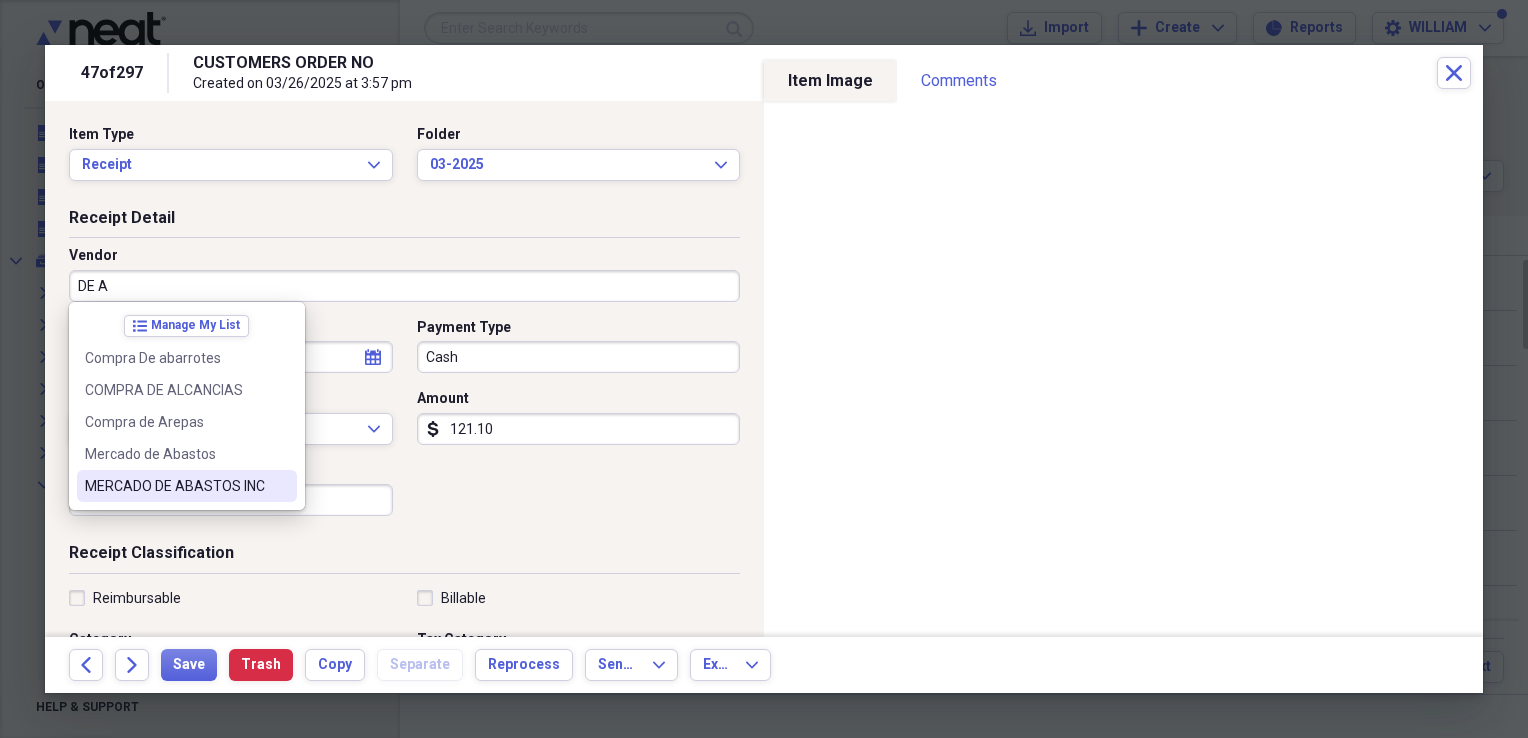click on "MERCADO DE ABASTOS INC" at bounding box center (187, 486) 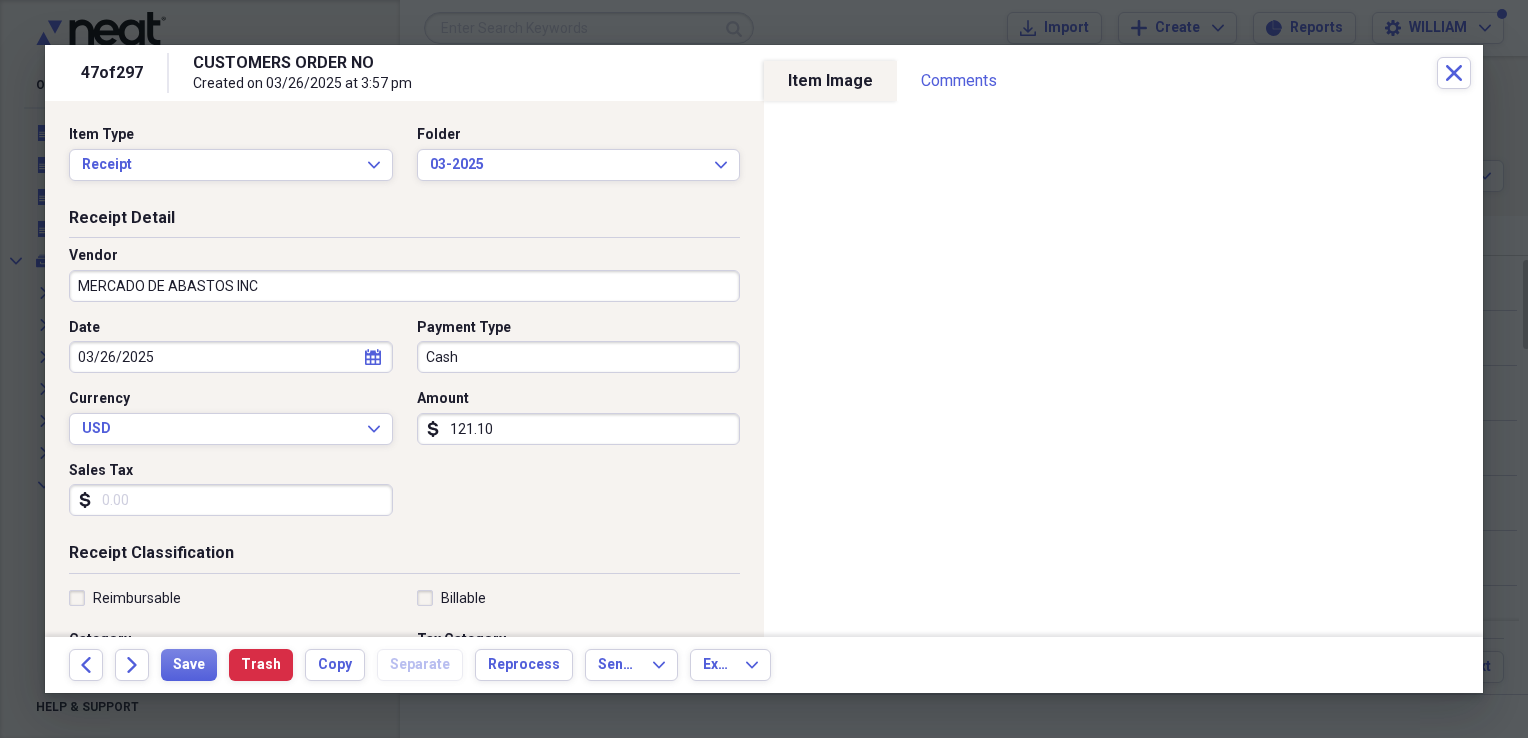click on "Sales Tax" at bounding box center (231, 500) 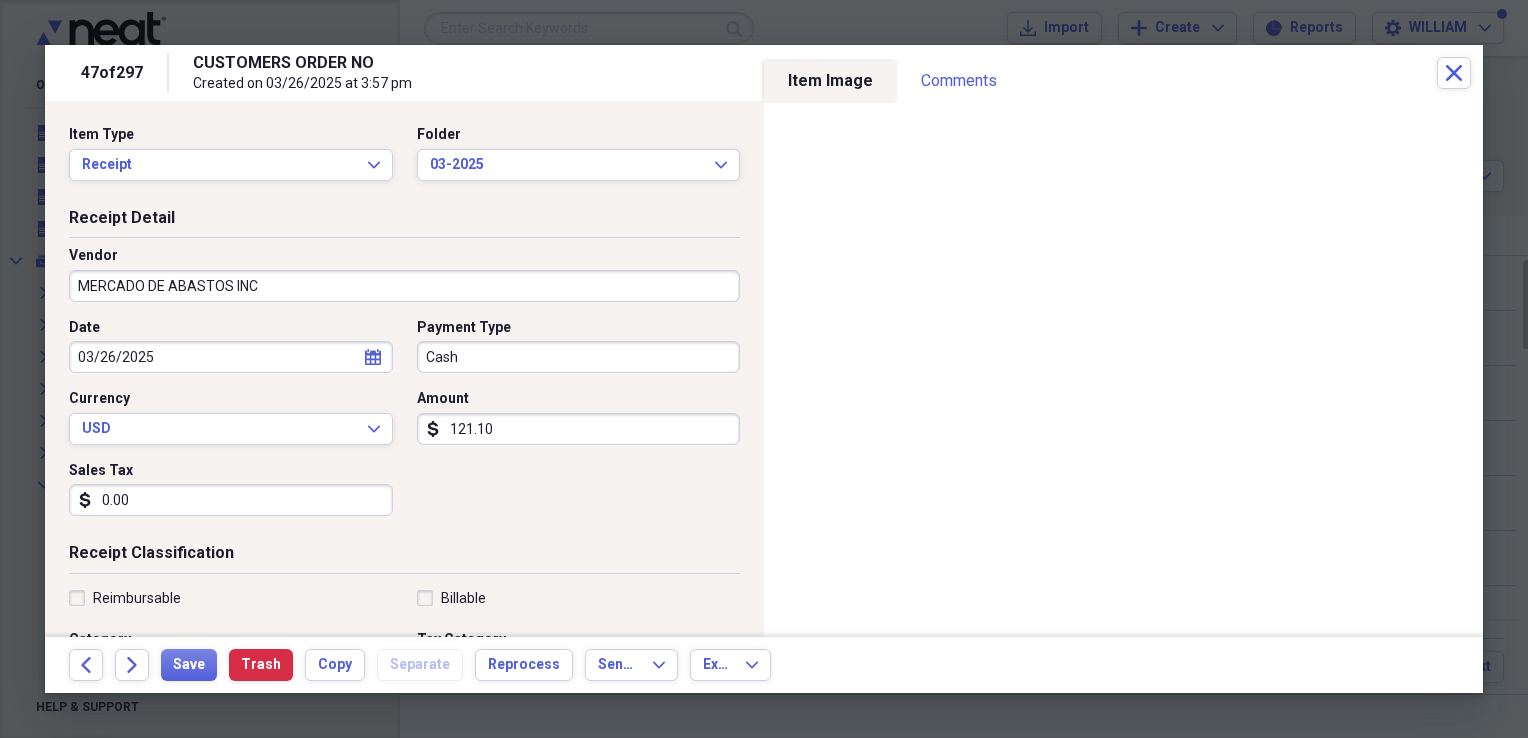 click on "Date 03/26/2025 calendar Calendar Payment Type Cash Currency USD Expand Amount dollar-sign 121.10 Sales Tax dollar-sign 0.00" at bounding box center [404, 425] 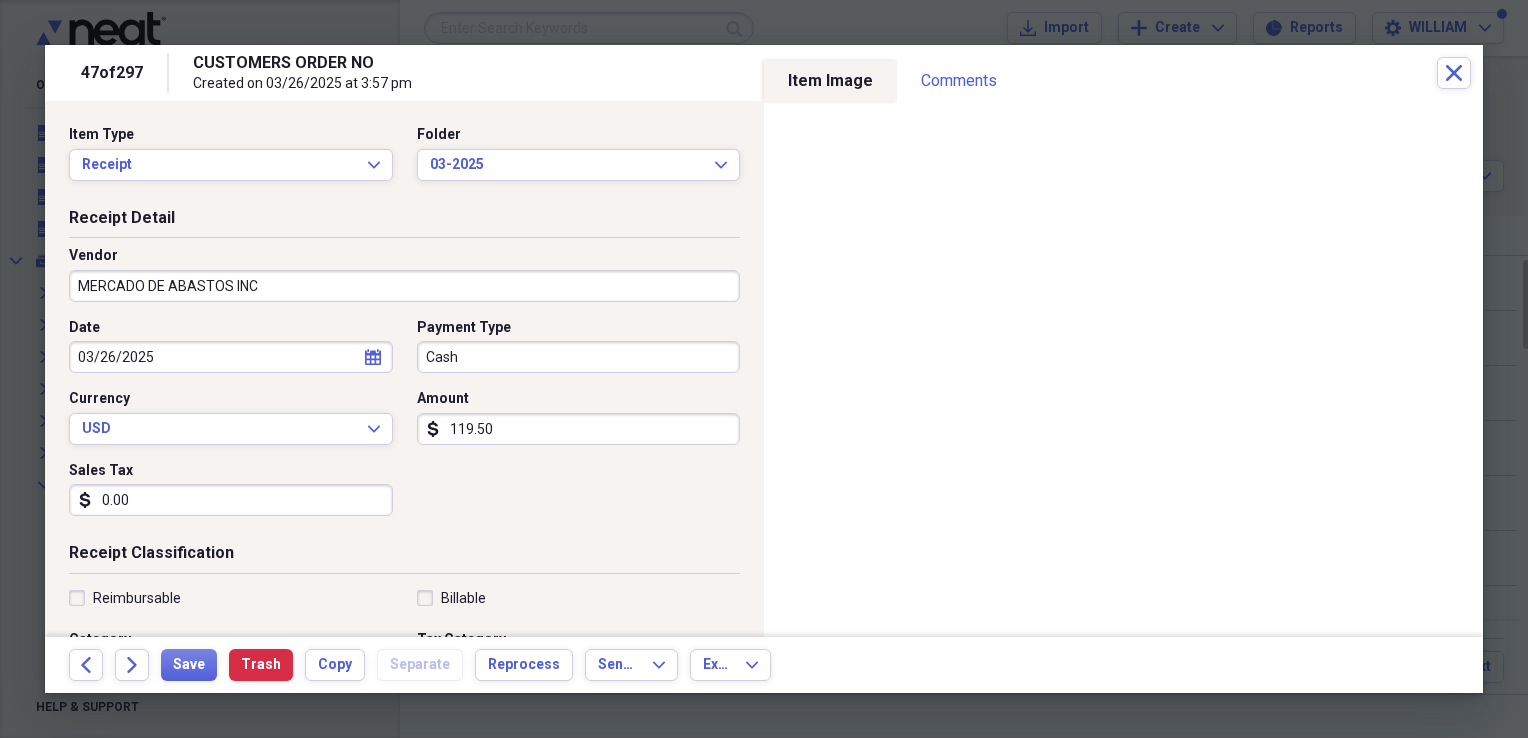 click on "Date [DATE] calendar Calendar Payment Type Visa Currency USD Expand Amount $119.50 Sales Tax $0.00" at bounding box center [404, 425] 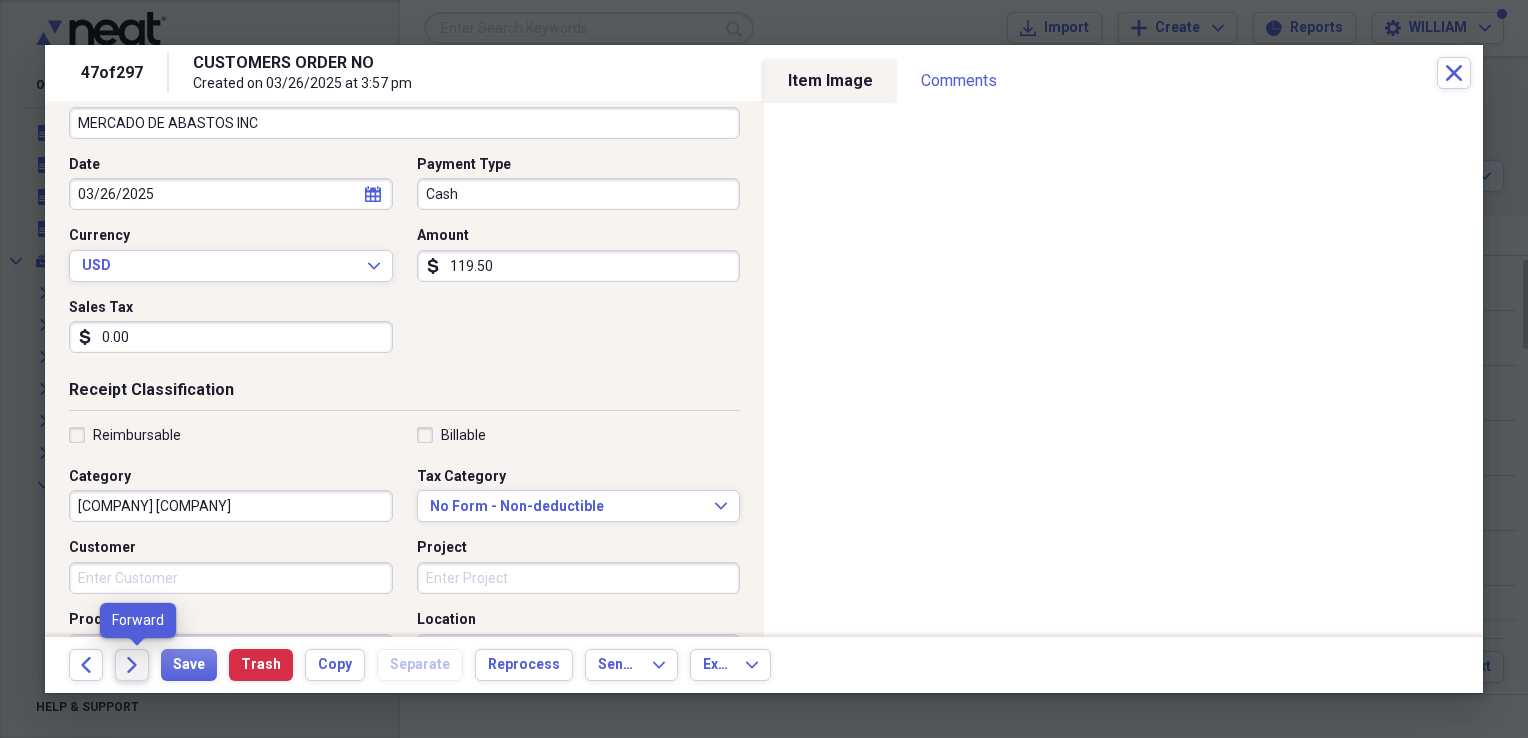 click on "Forward" at bounding box center [132, 665] 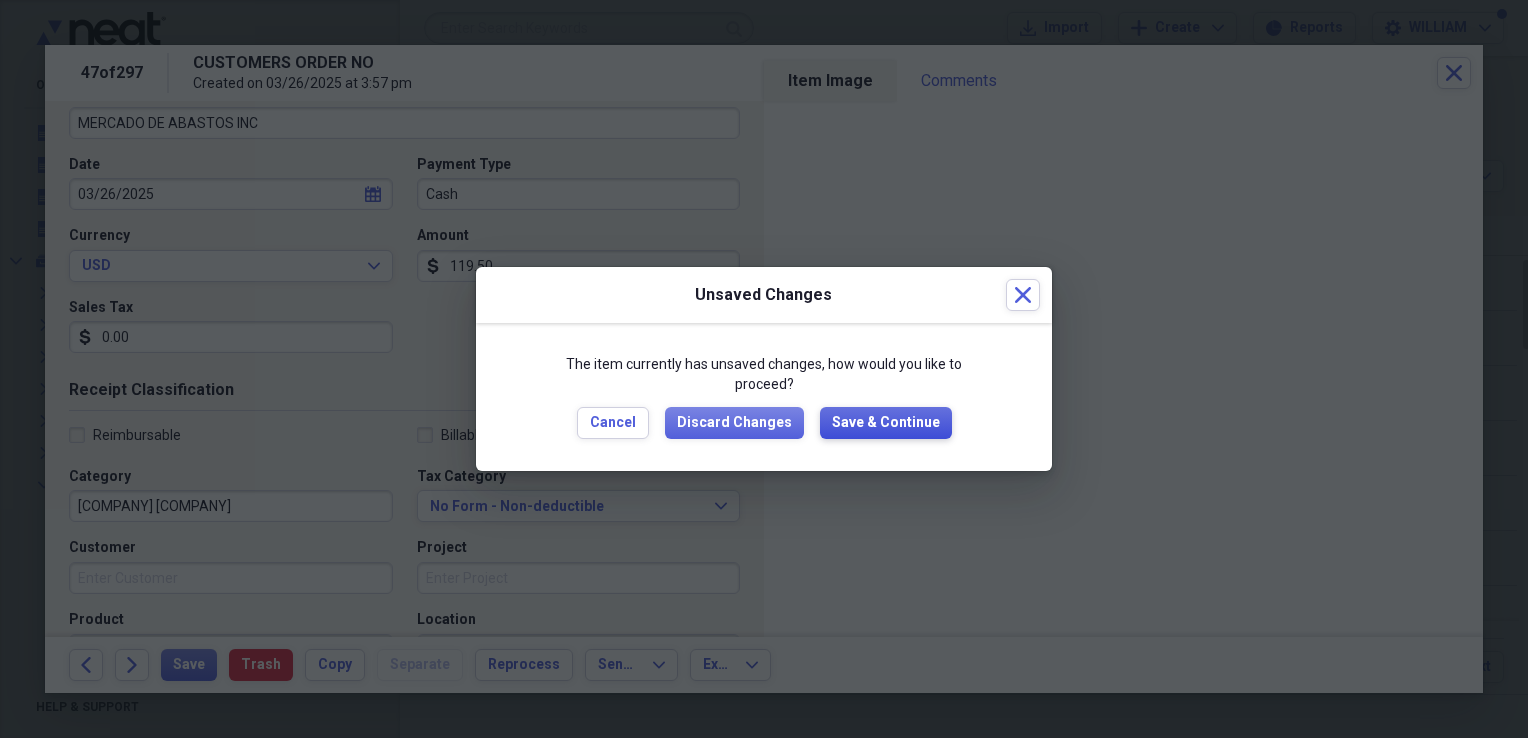 click on "Save & Continue" at bounding box center (886, 423) 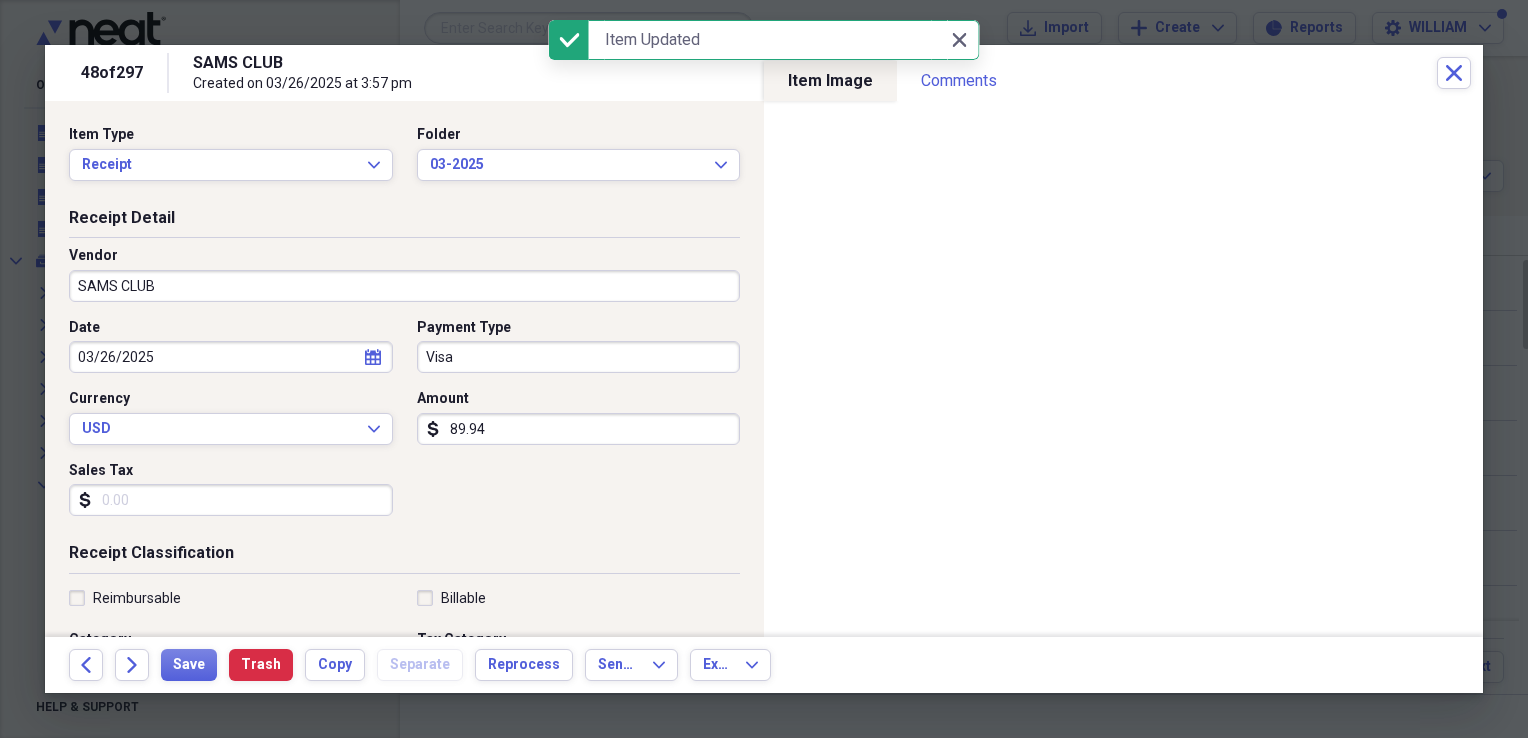 click on "Sales Tax" at bounding box center (231, 500) 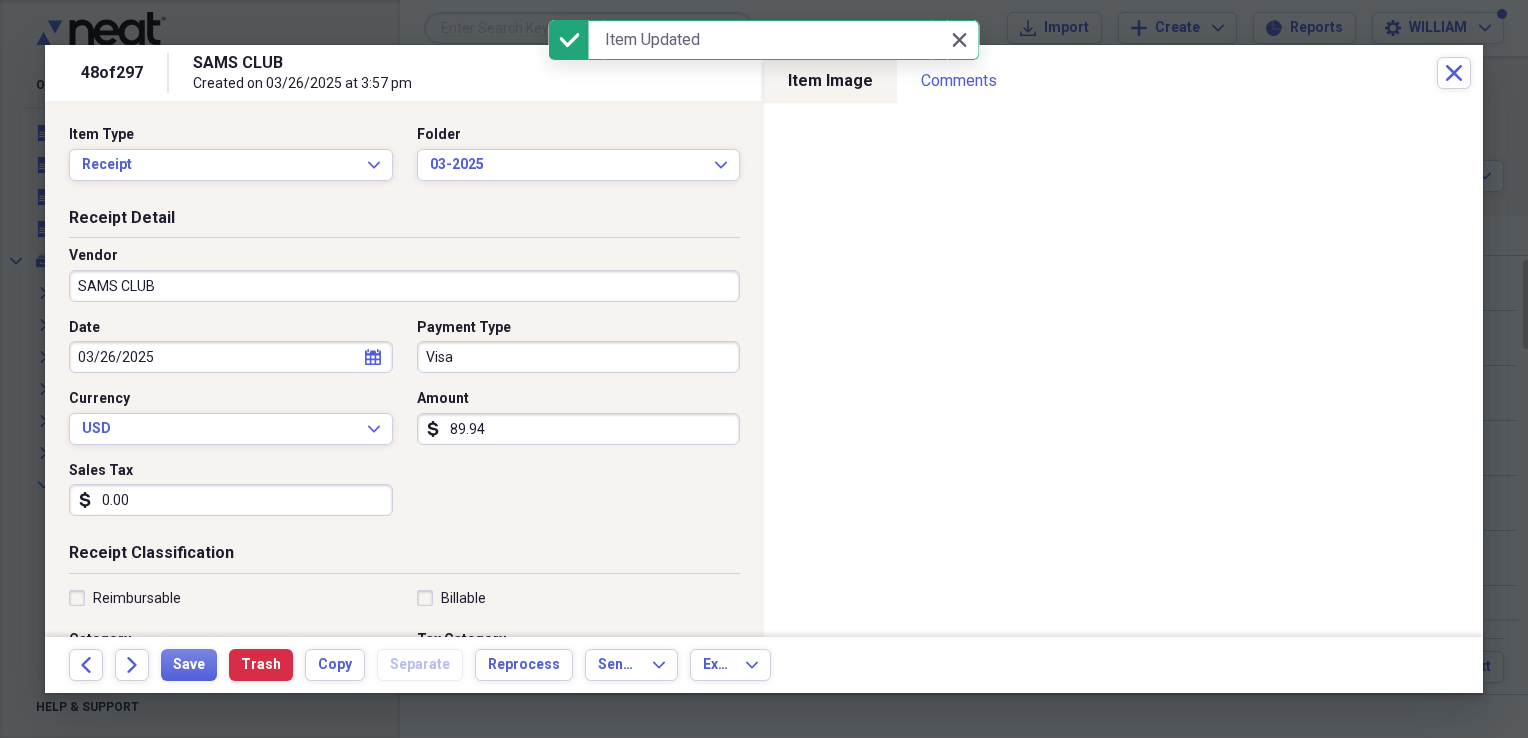 click on "Date [DATE] calendar Calendar Payment Type Visa Currency USD Expand Amount $89.94 Sales Tax $0.00" at bounding box center [404, 425] 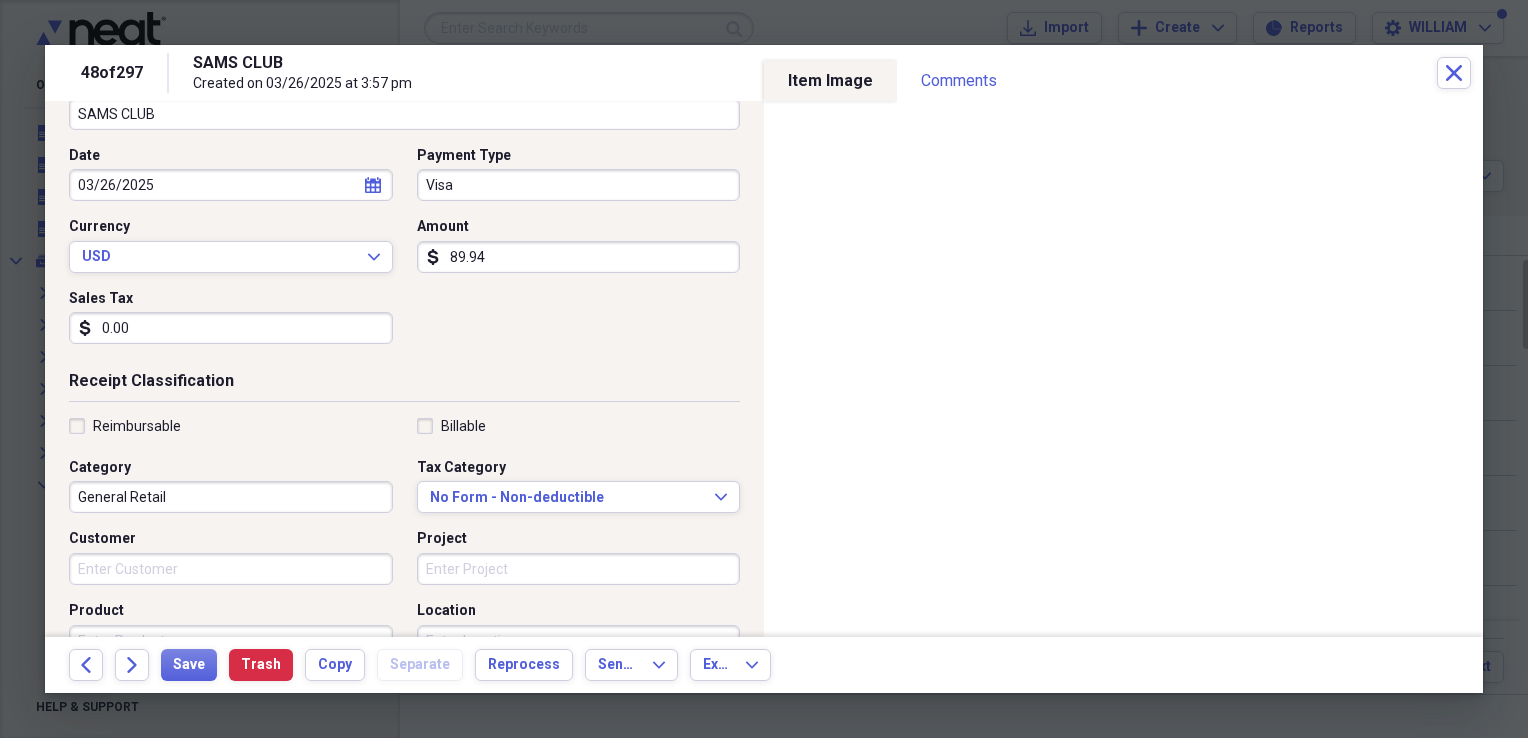 scroll, scrollTop: 176, scrollLeft: 0, axis: vertical 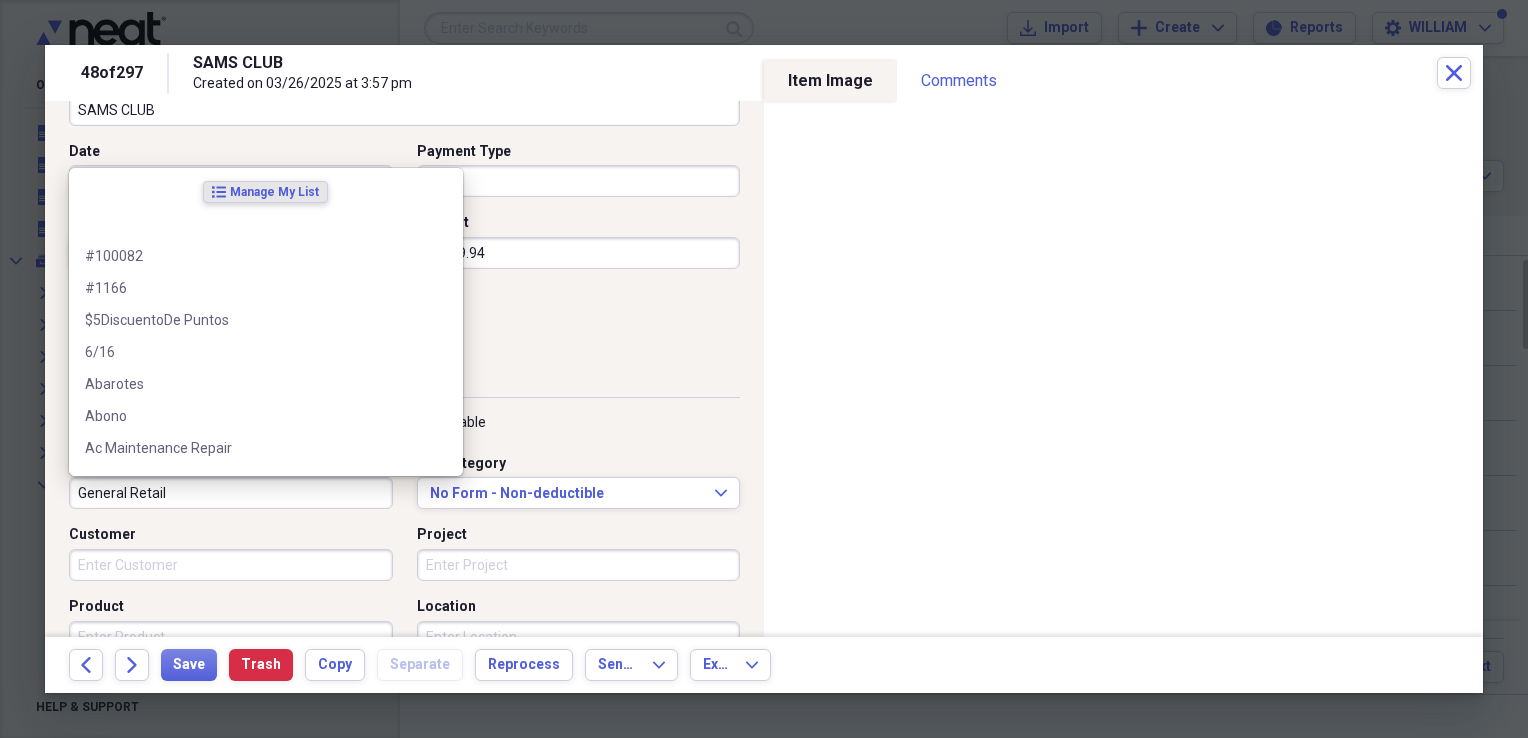 click on "General Retail" at bounding box center [231, 493] 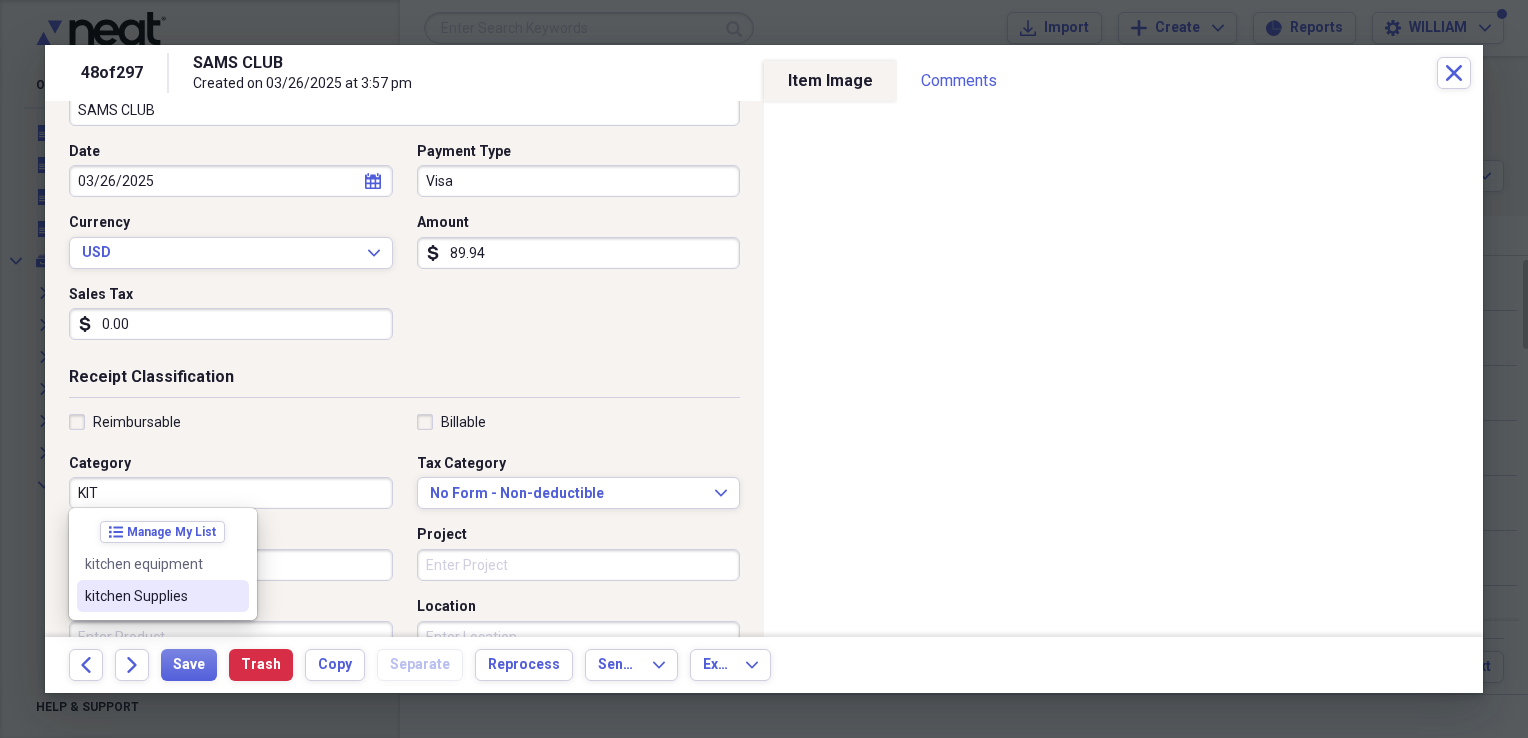 click on "kitchen Supplies" at bounding box center [151, 596] 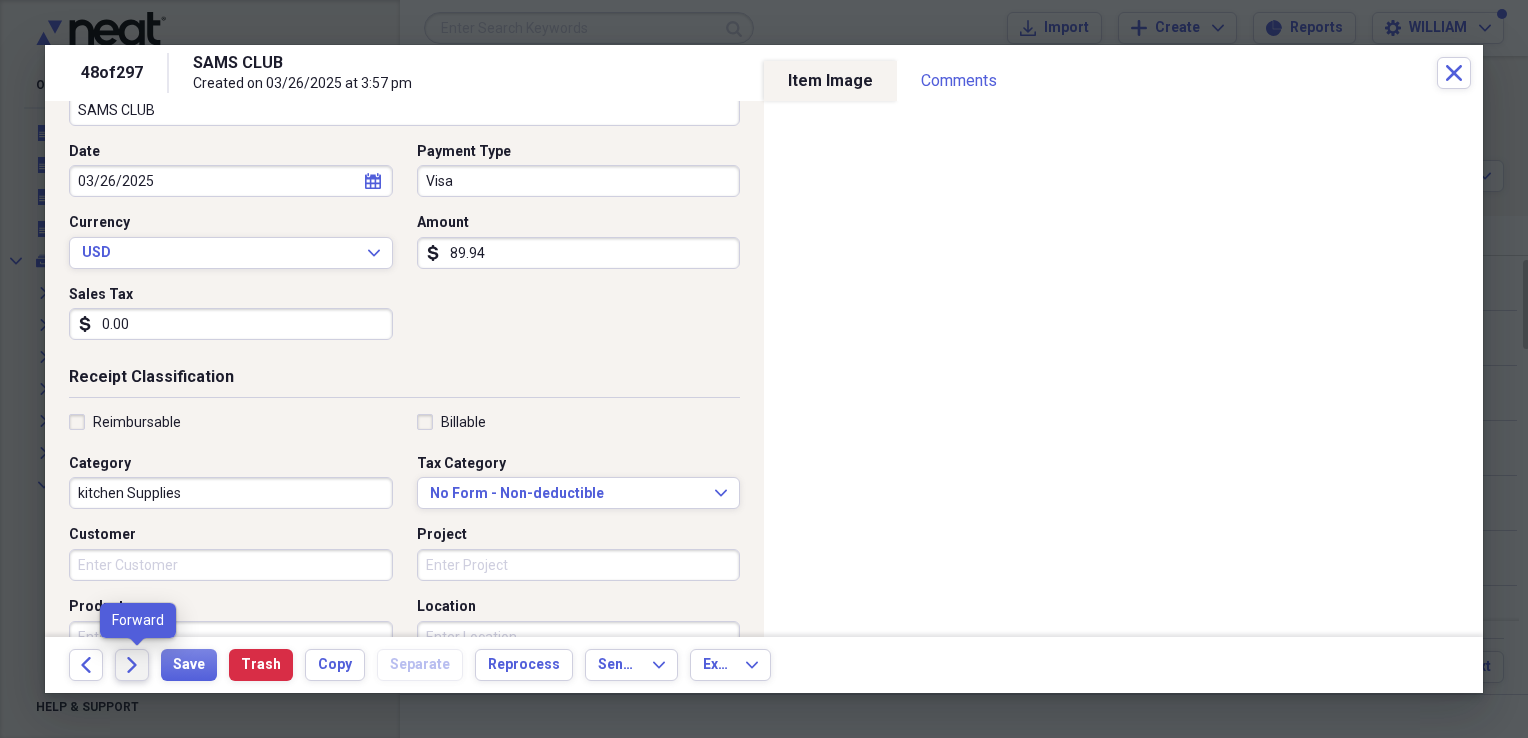 click 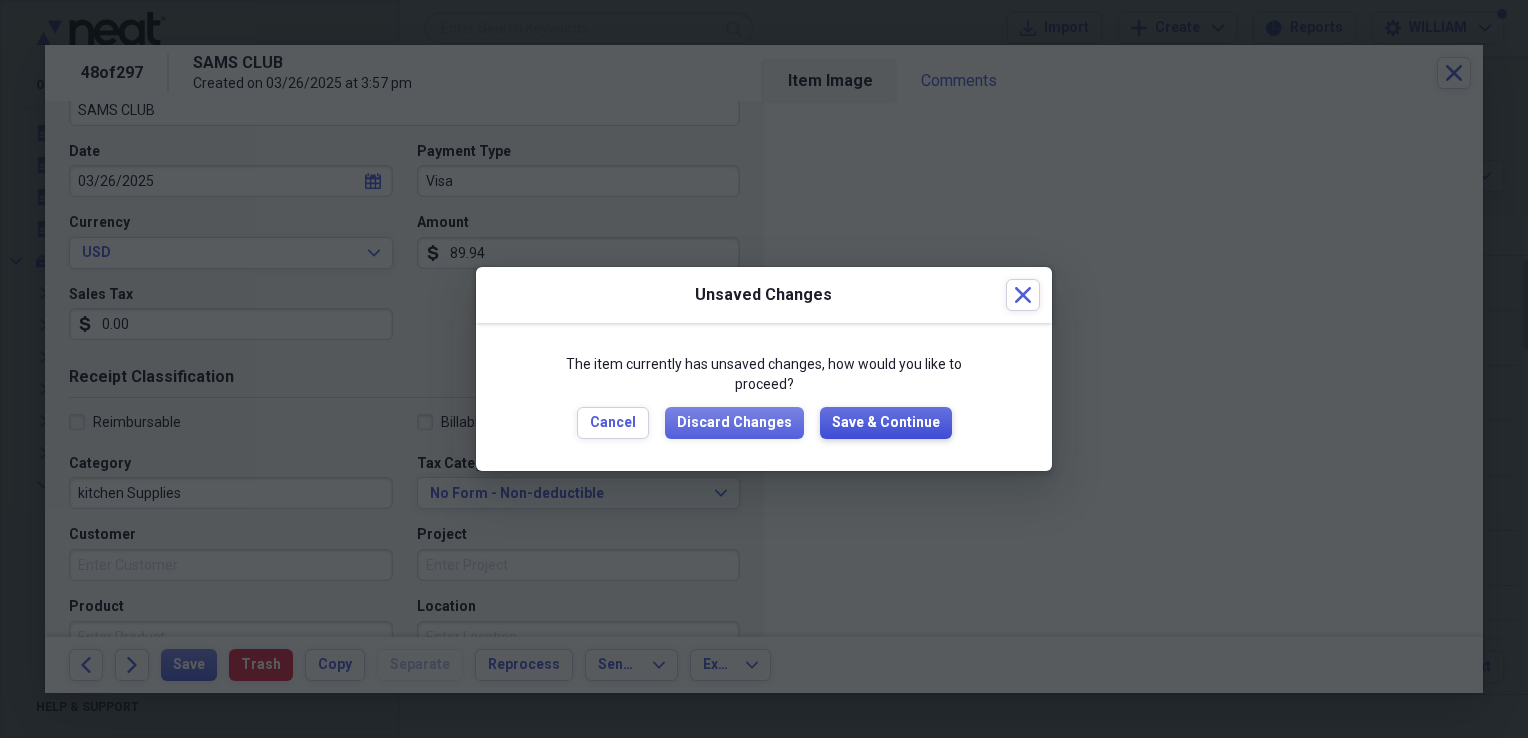click on "Save & Continue" at bounding box center (886, 423) 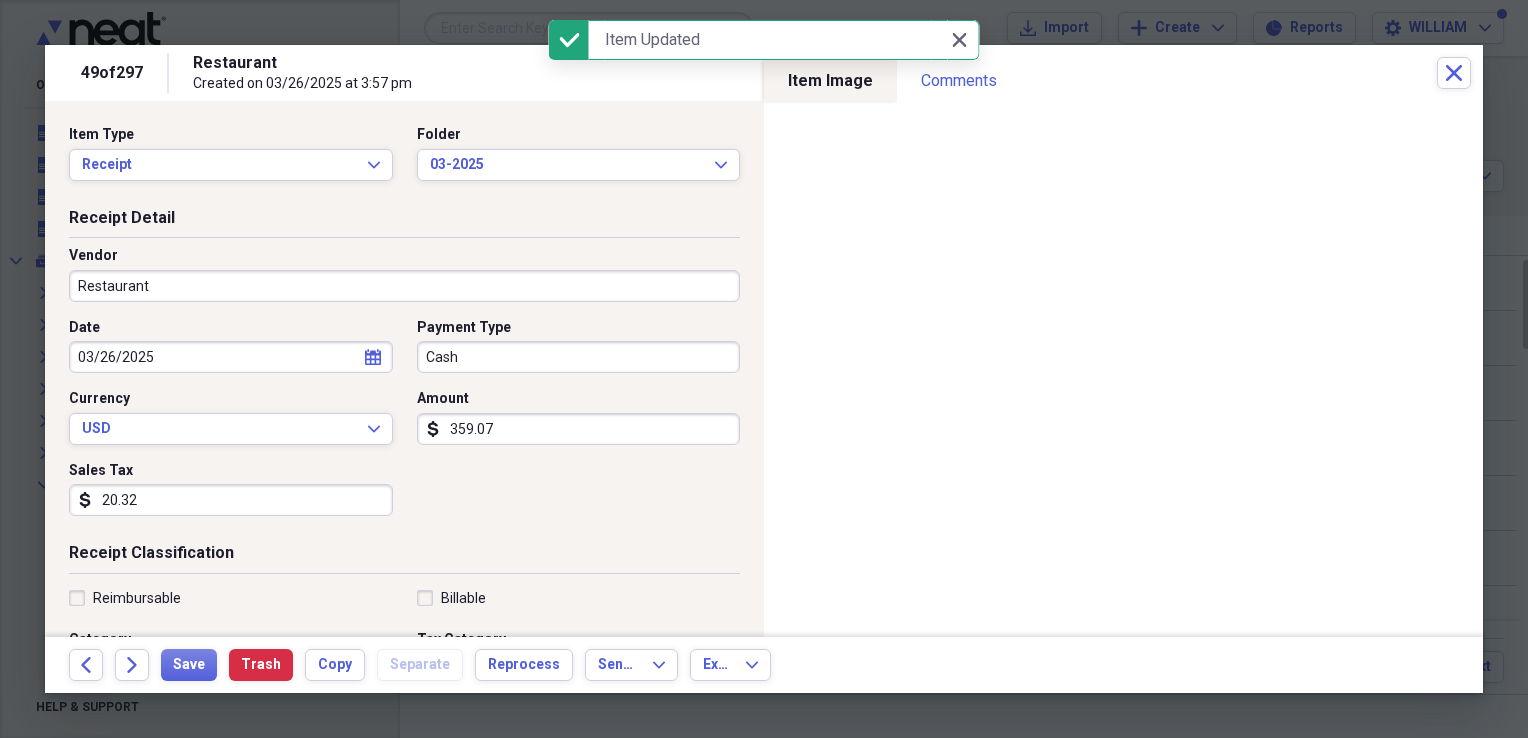 click on "Restaurant" at bounding box center (404, 286) 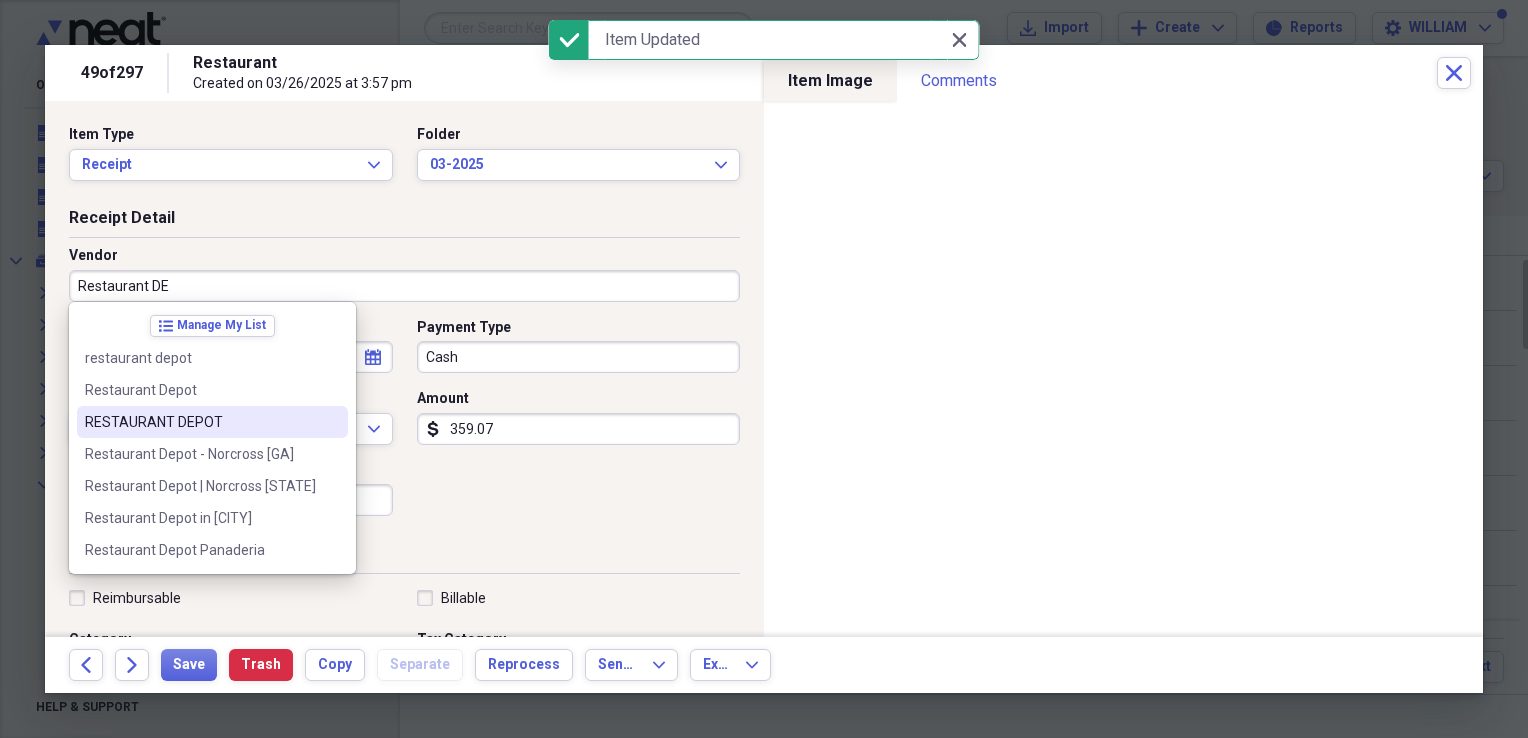 click on "RESTAURANT DEPOT" at bounding box center (200, 422) 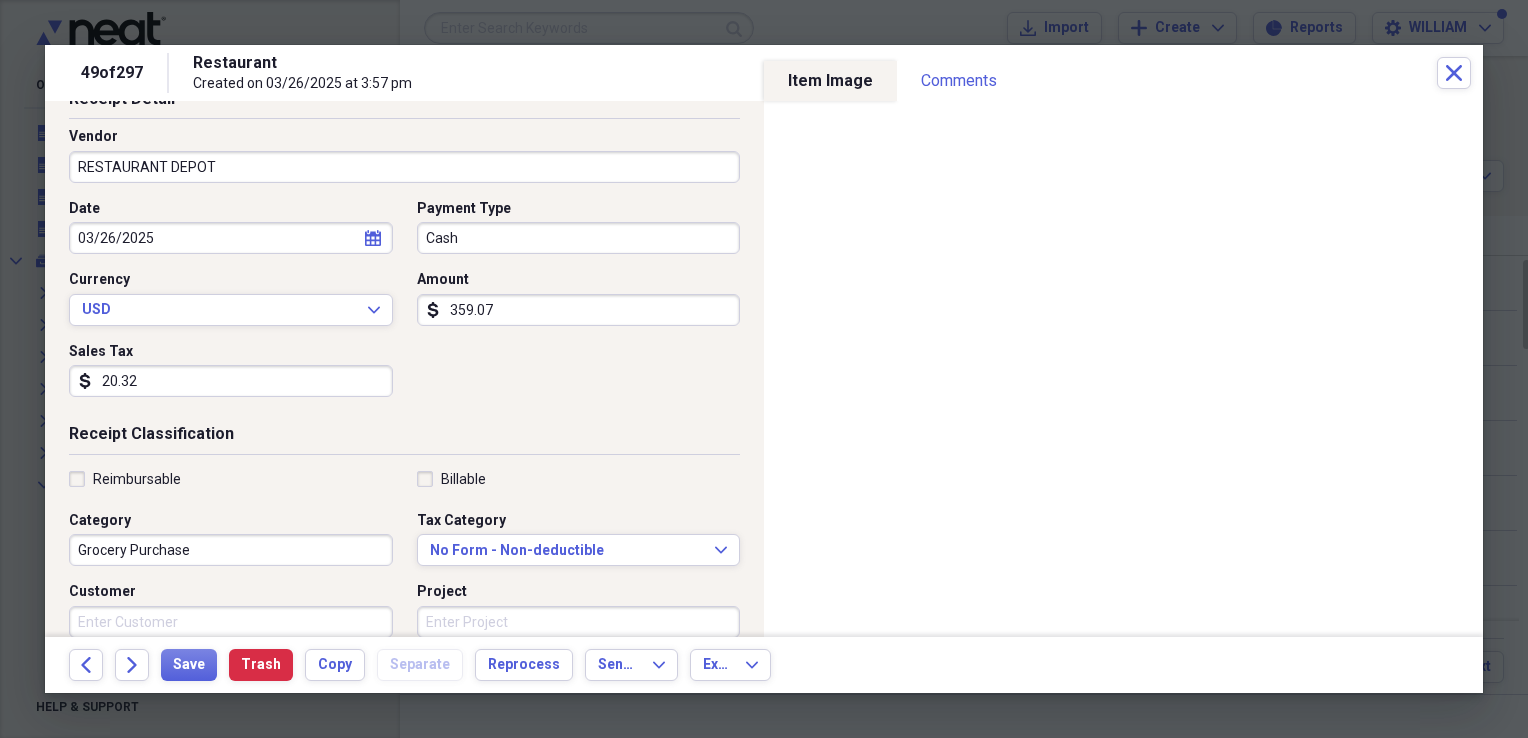 scroll, scrollTop: 128, scrollLeft: 0, axis: vertical 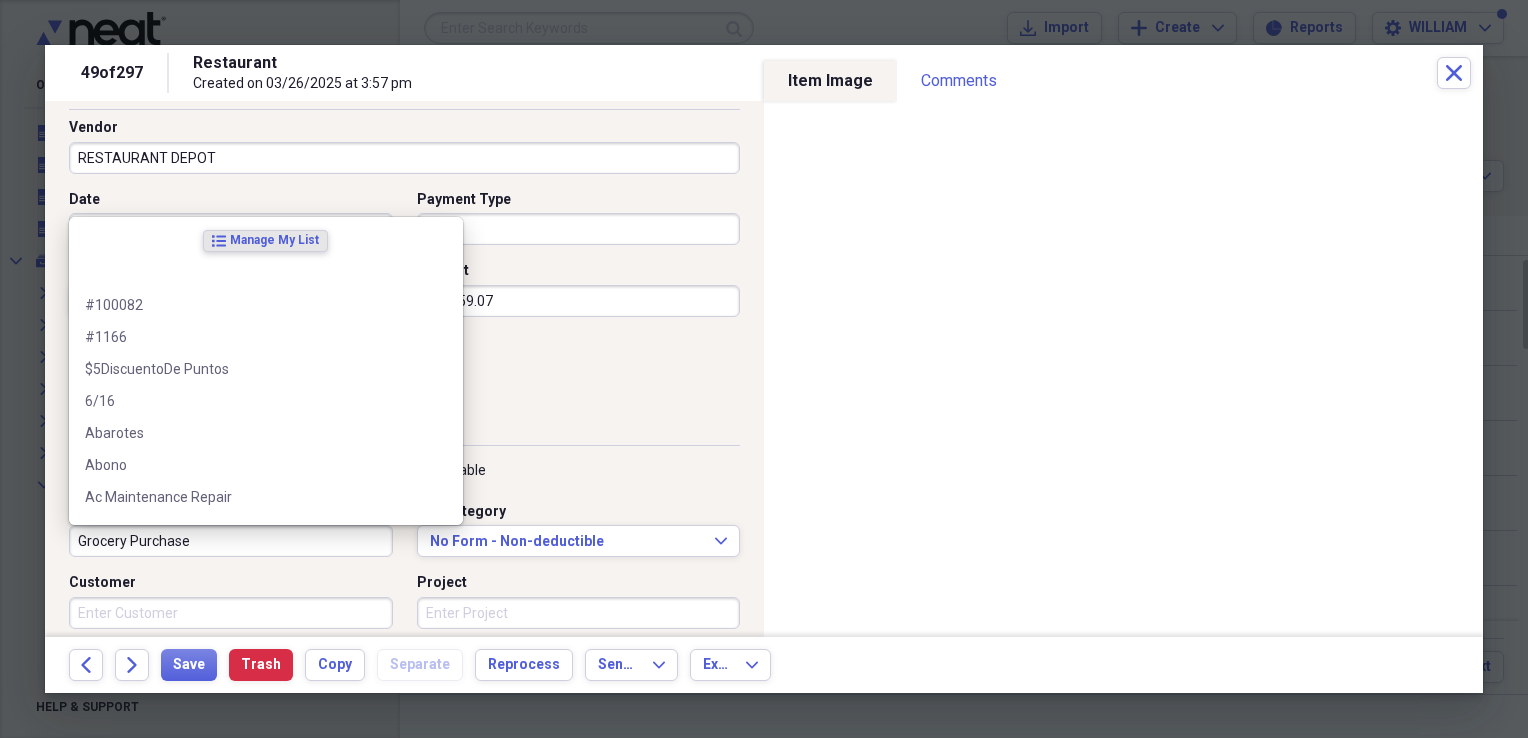 click on "Grocery Purchase" at bounding box center (231, 541) 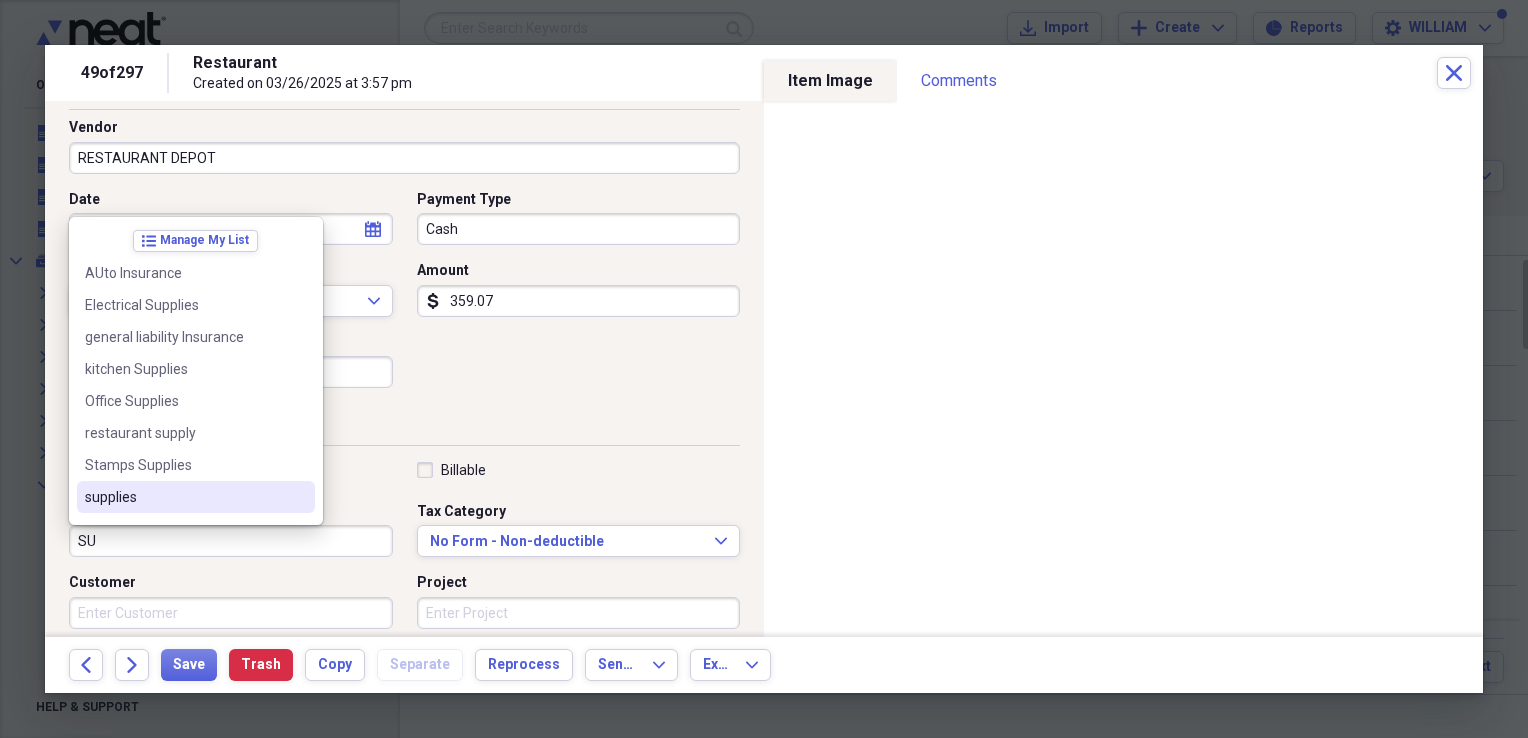 click on "supplies" at bounding box center (196, 497) 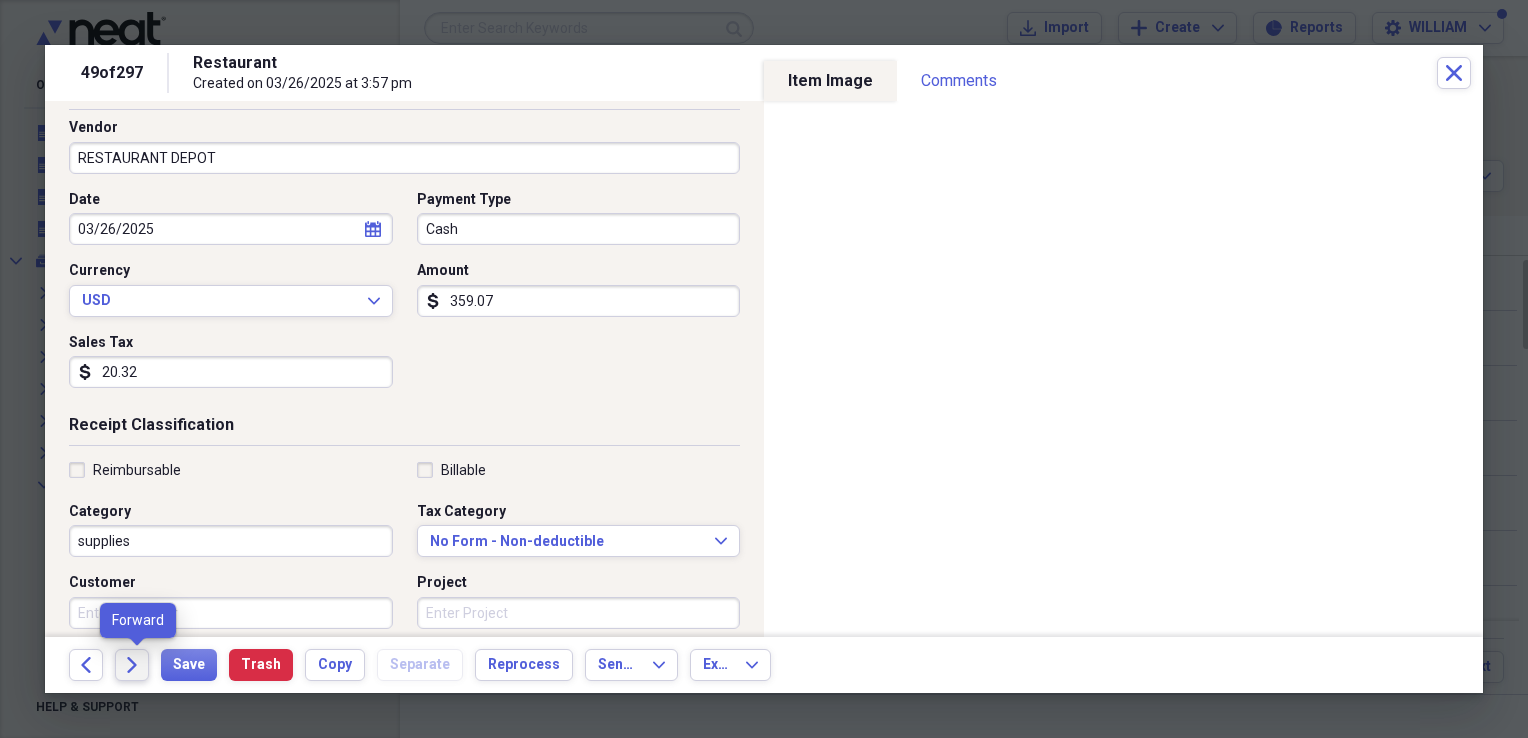 click on "Forward" at bounding box center [132, 665] 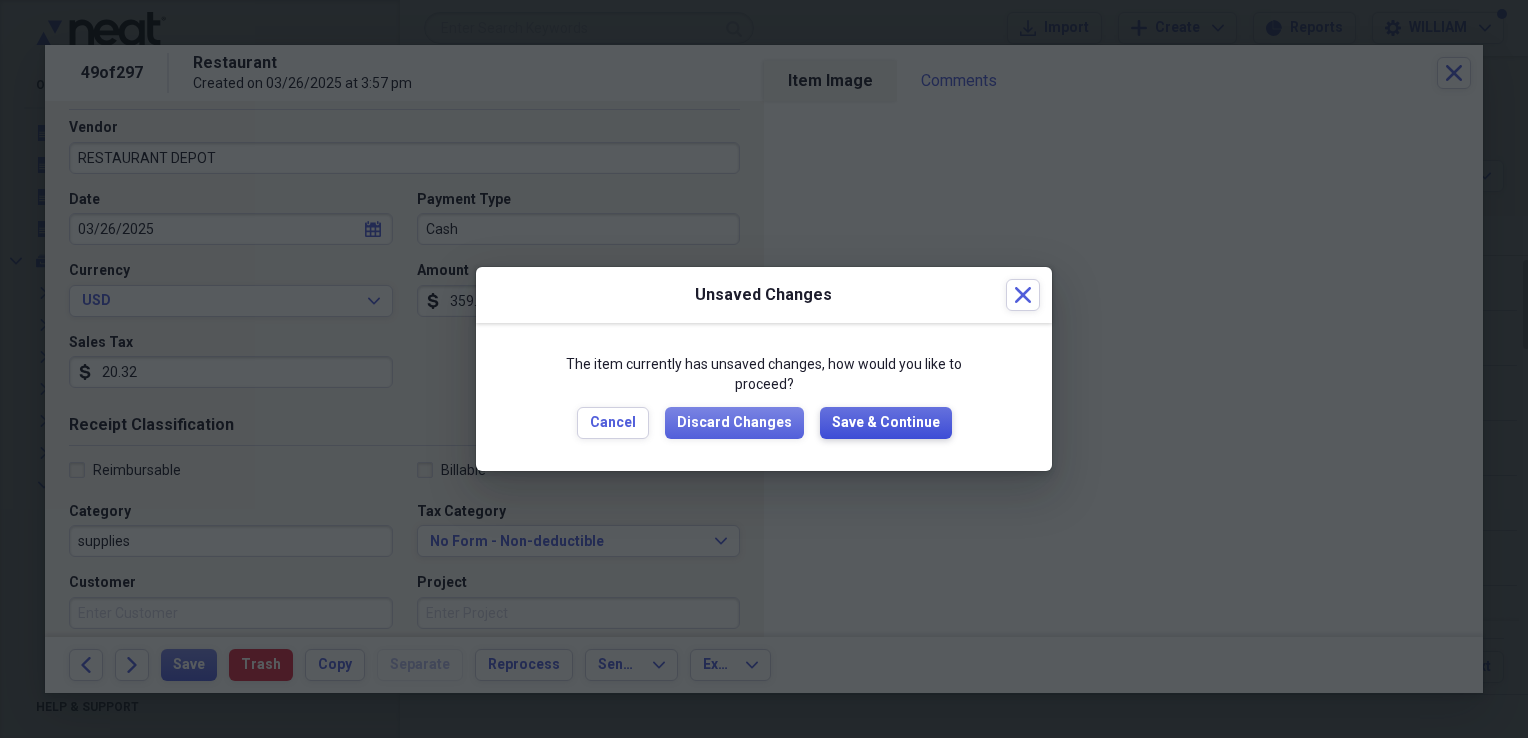 click on "Save & Continue" at bounding box center (886, 423) 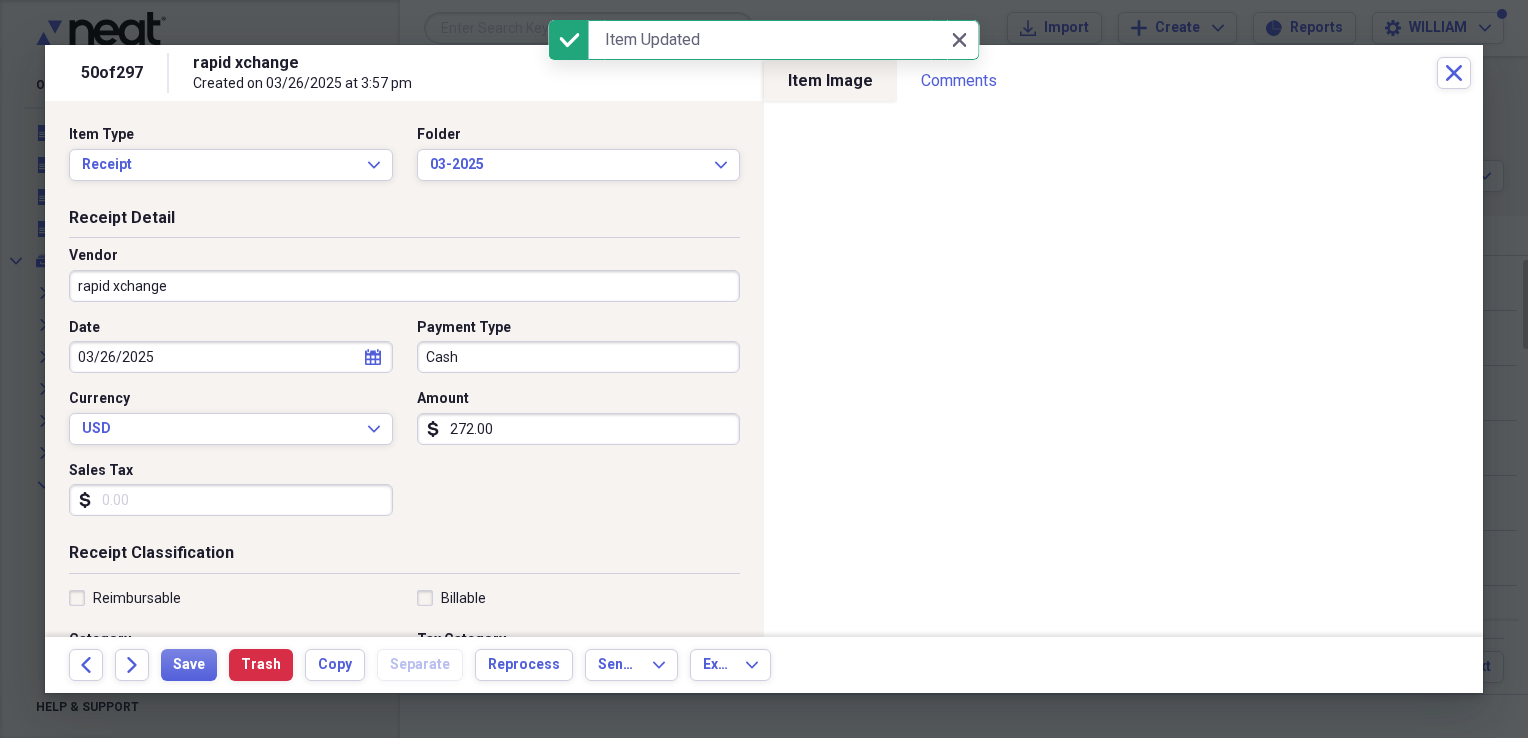 click on "Sales Tax" at bounding box center [231, 500] 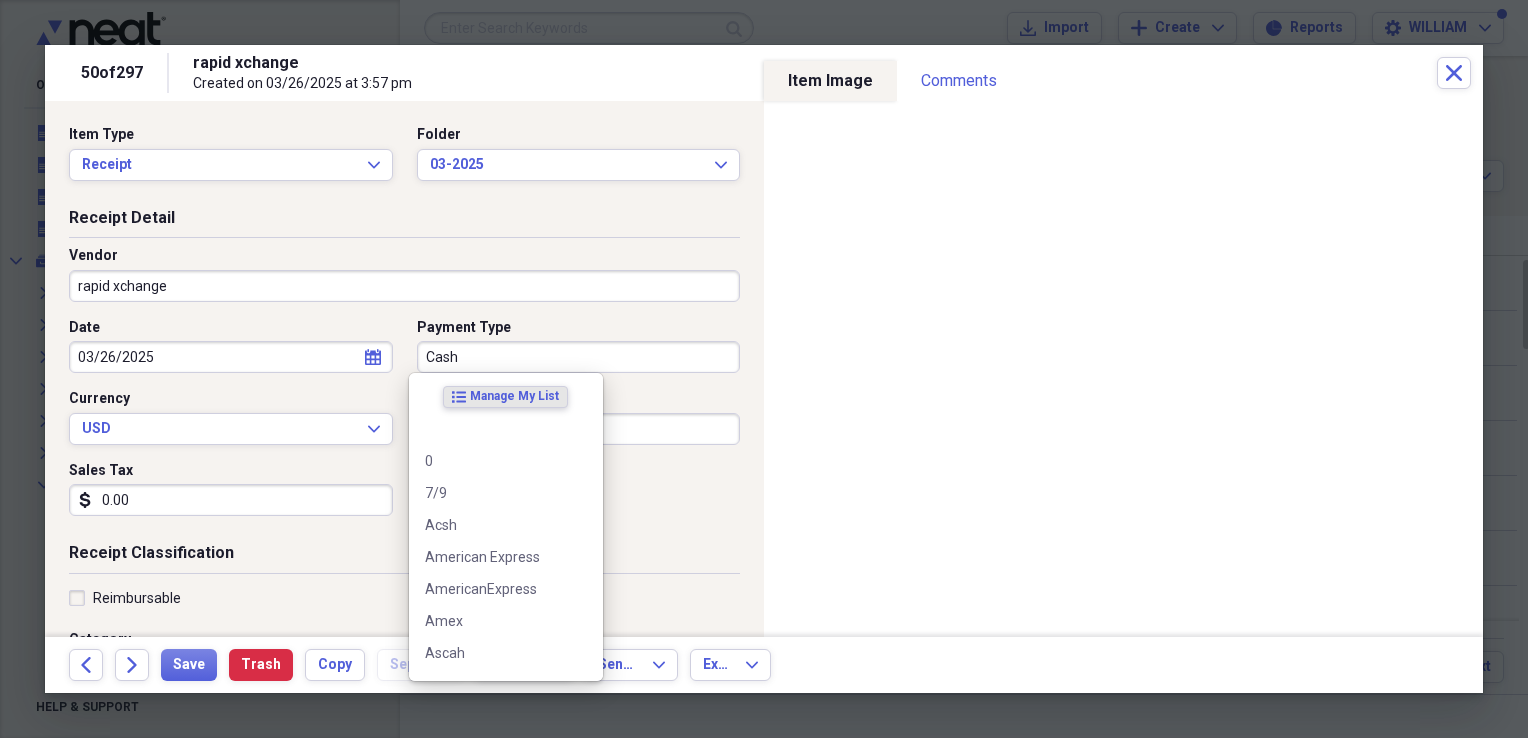 click on "Cash" at bounding box center (579, 357) 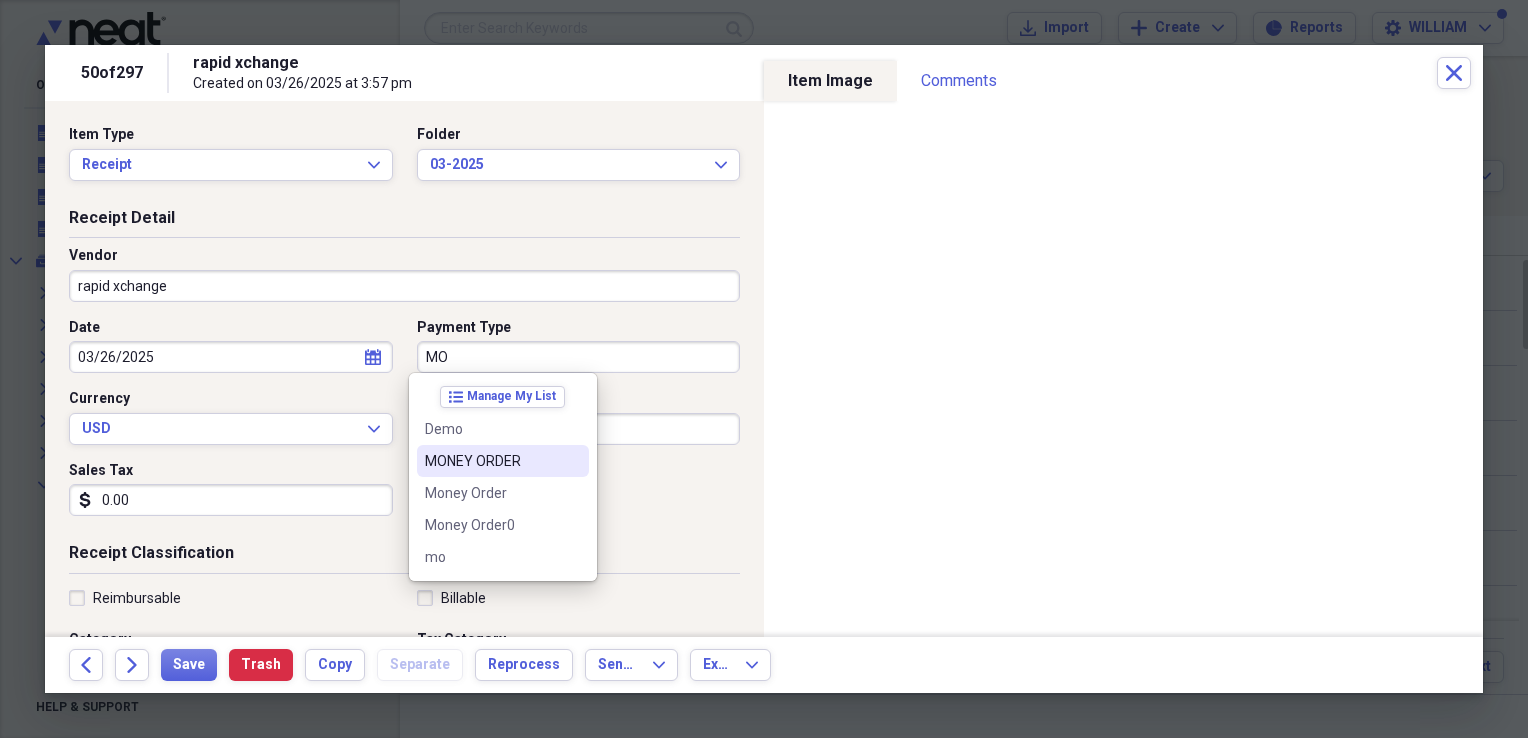click on "MONEY ORDER" at bounding box center [503, 461] 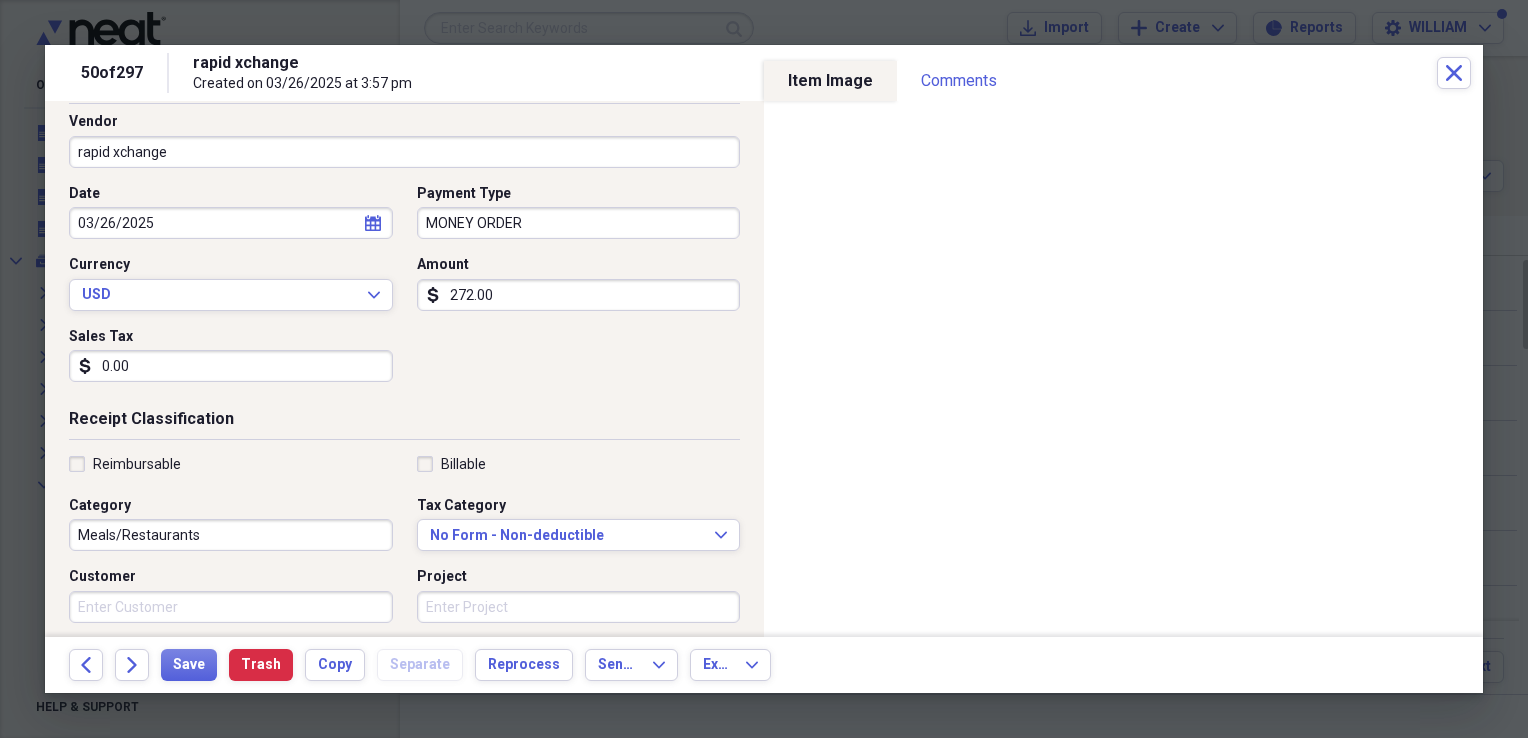 scroll, scrollTop: 136, scrollLeft: 0, axis: vertical 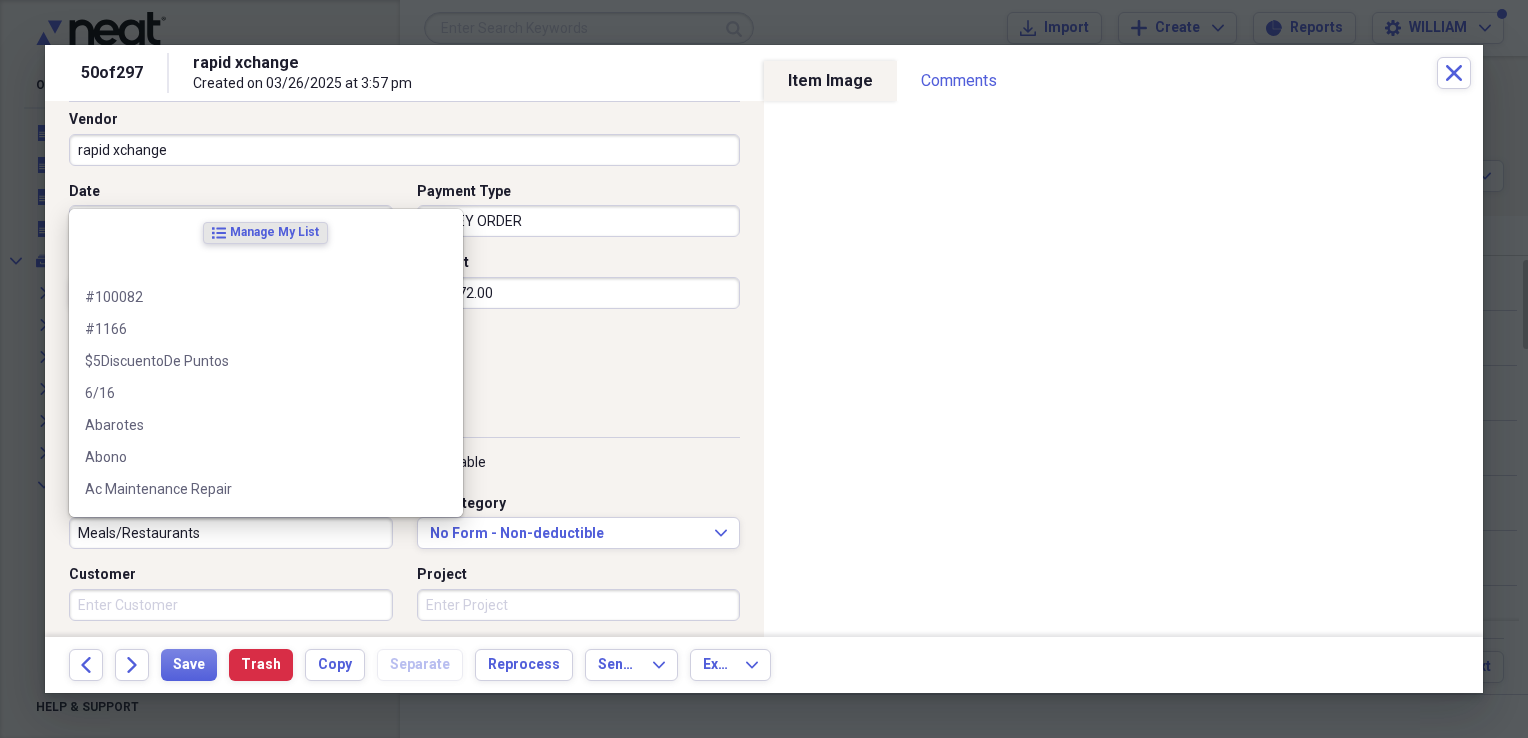 click on "Meals/Restaurants" at bounding box center (231, 533) 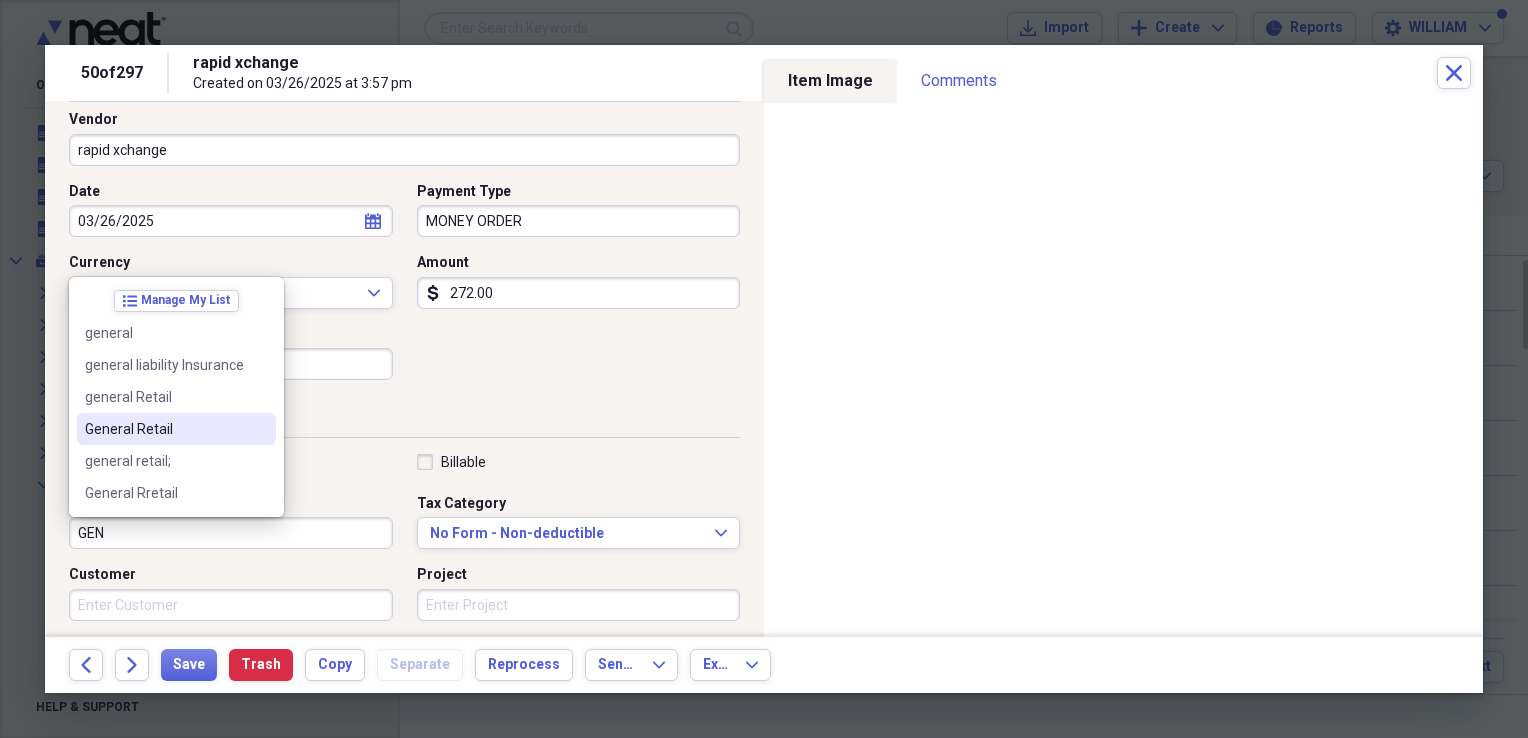 click on "General Retail" at bounding box center (164, 429) 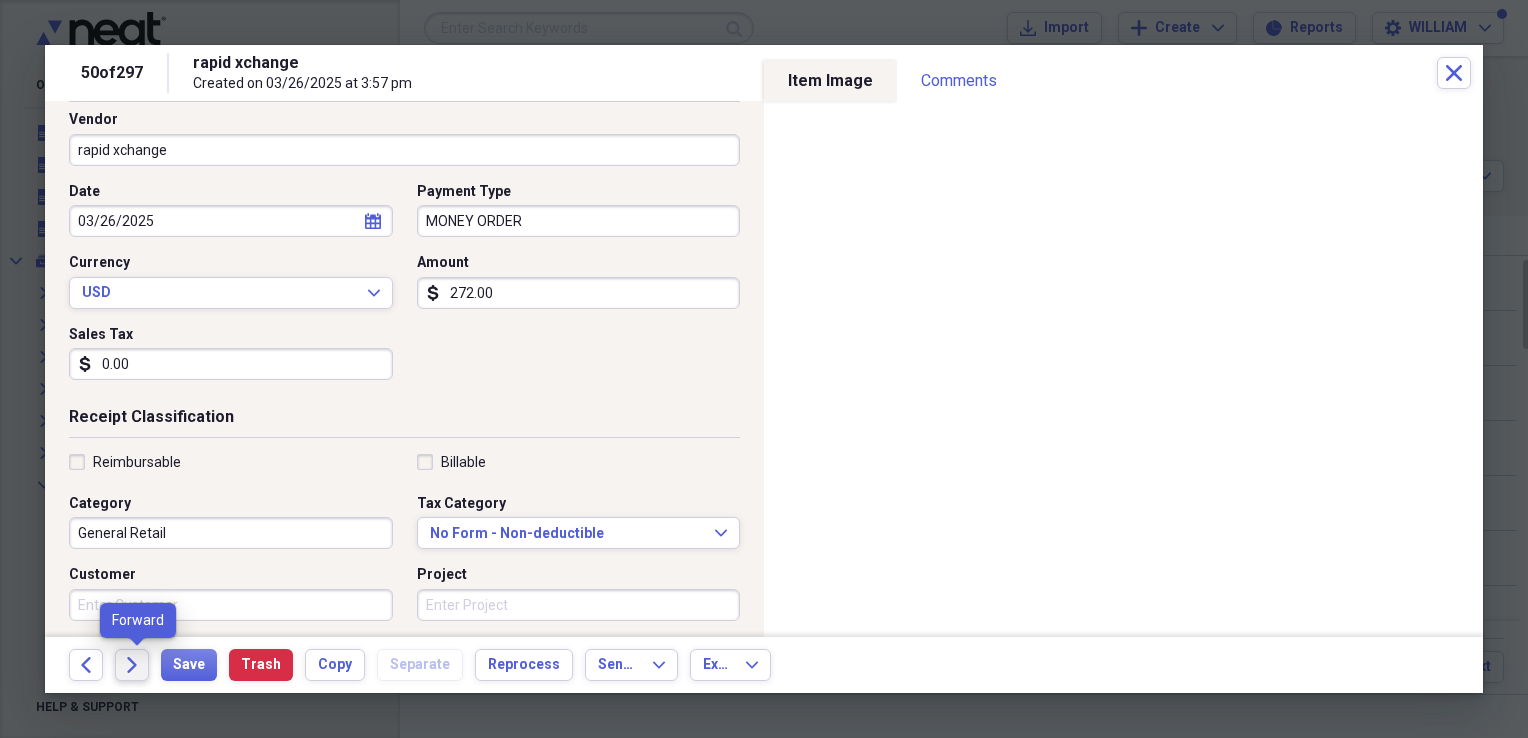 click 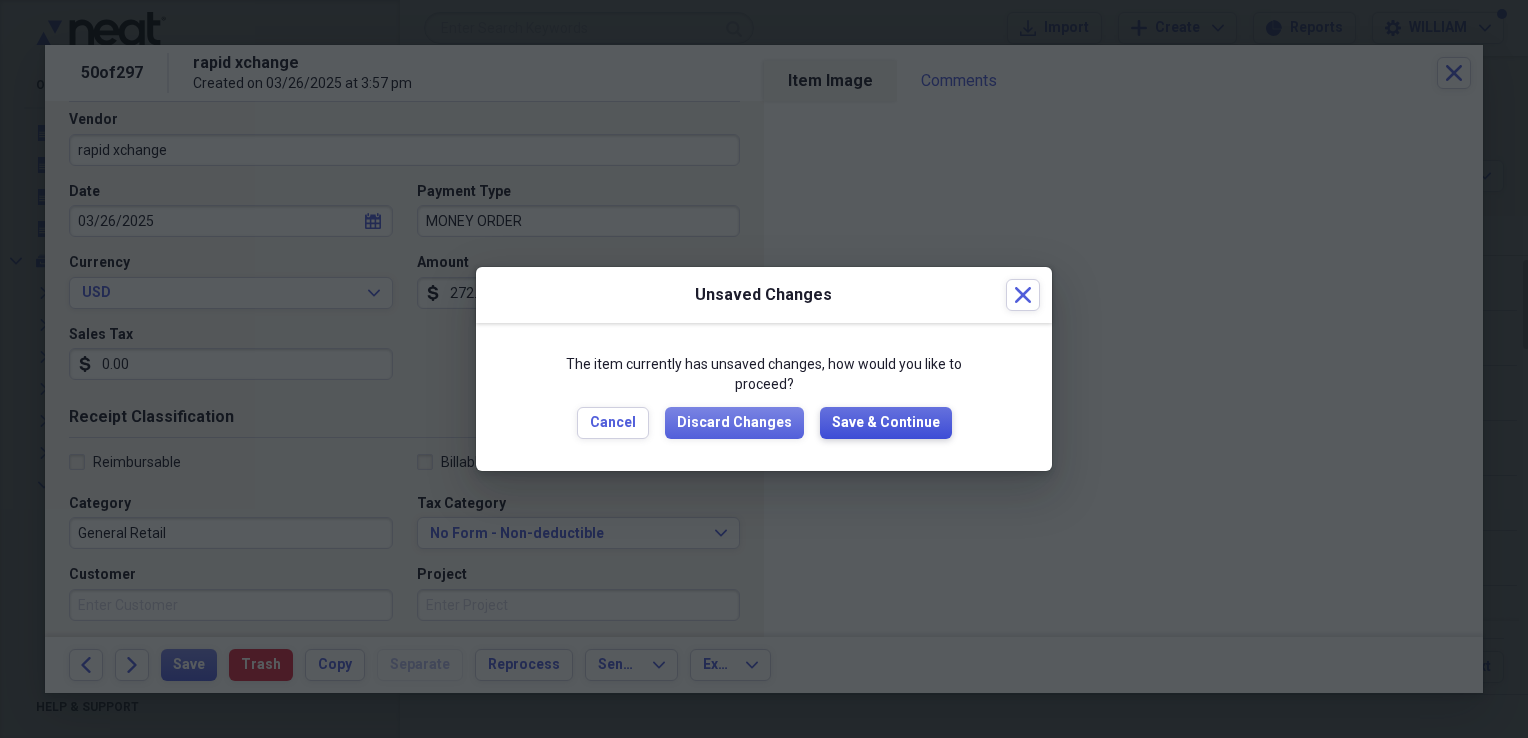 click on "Save & Continue" at bounding box center (886, 423) 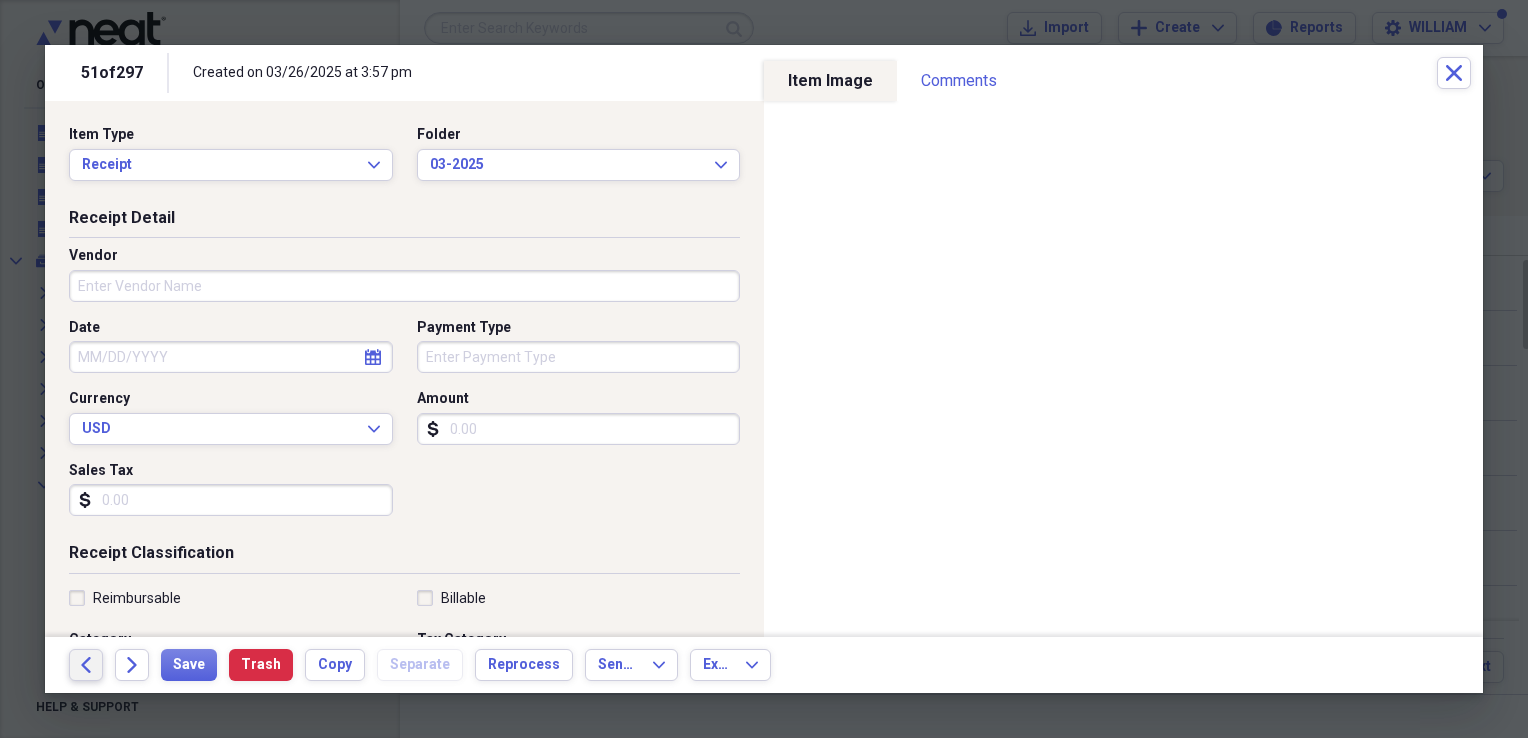 click 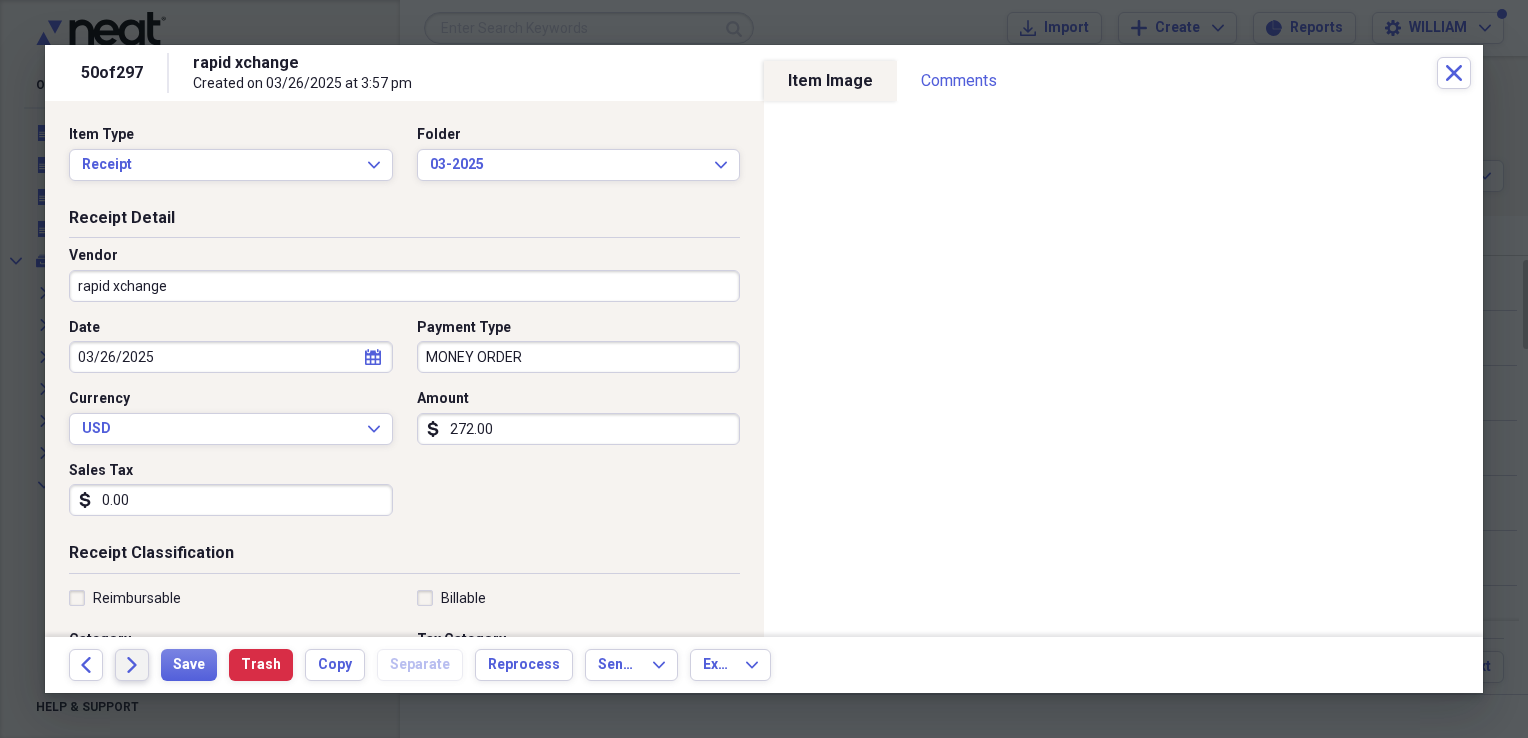 click on "Forward" 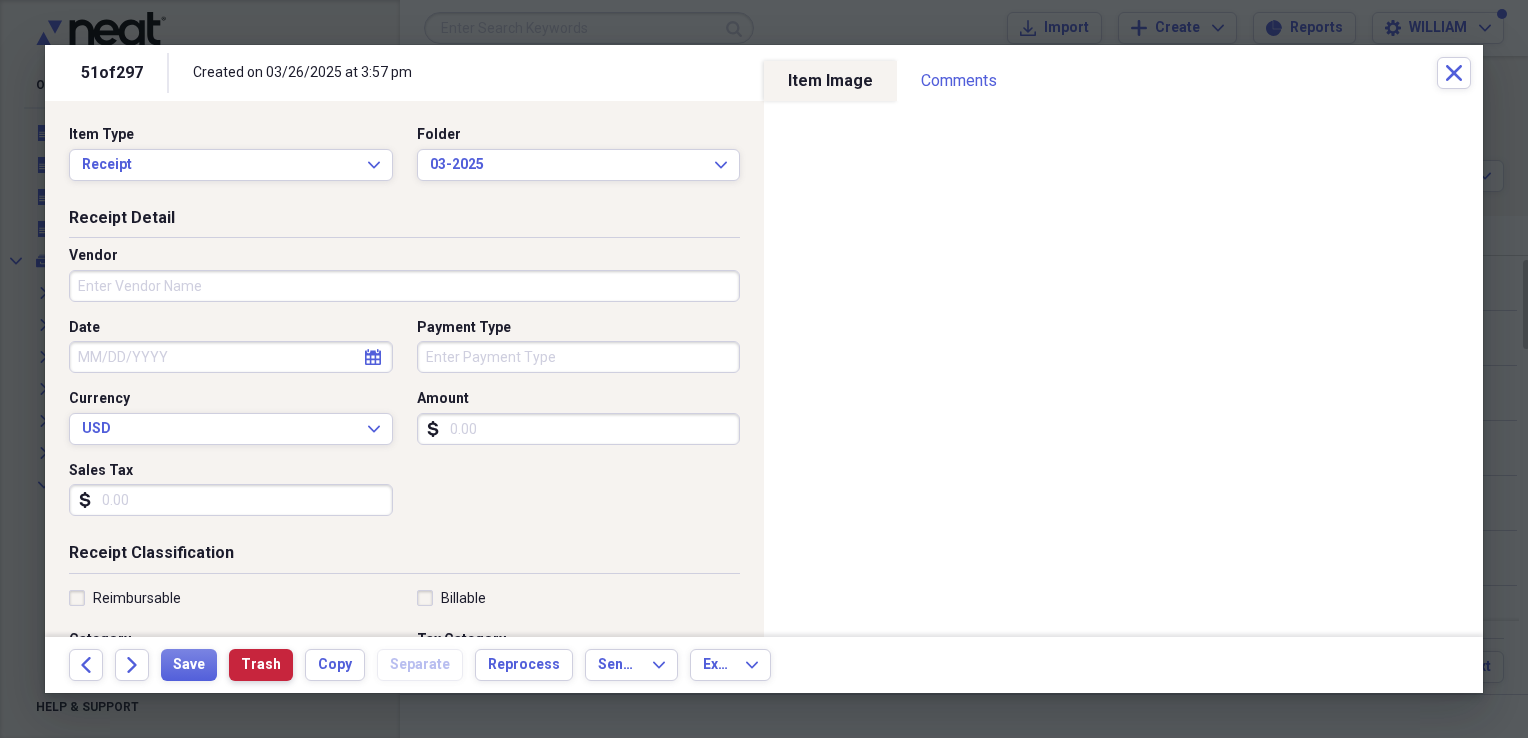click on "Trash" at bounding box center (261, 665) 